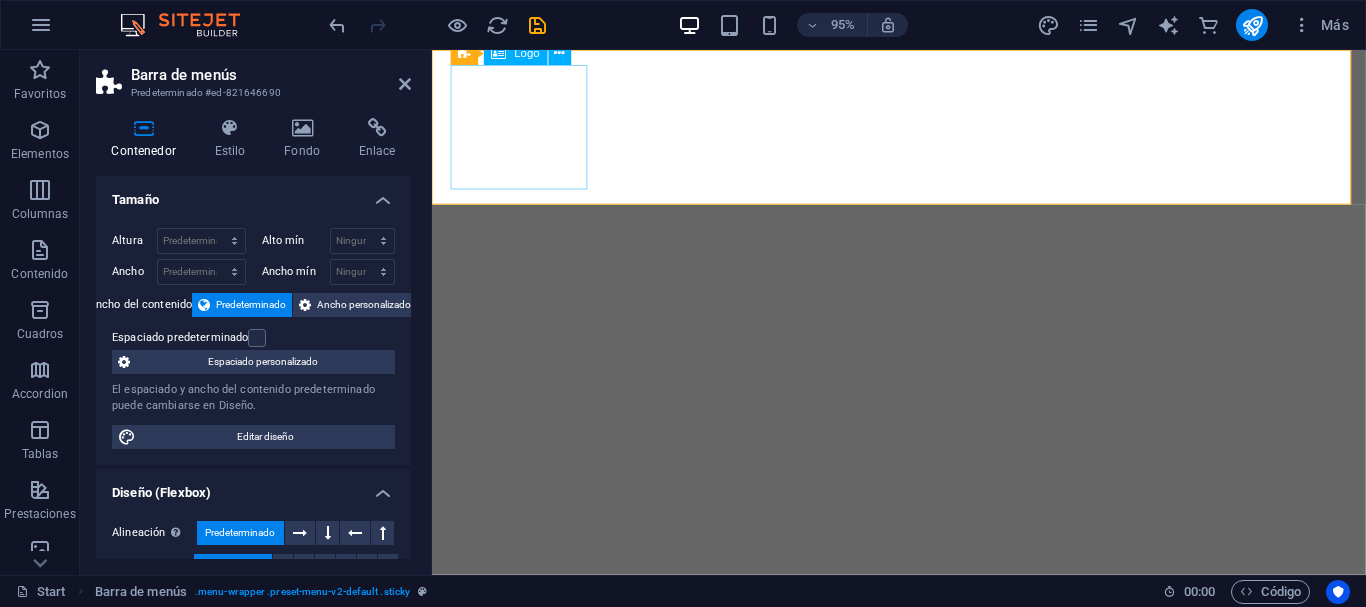 select on "header" 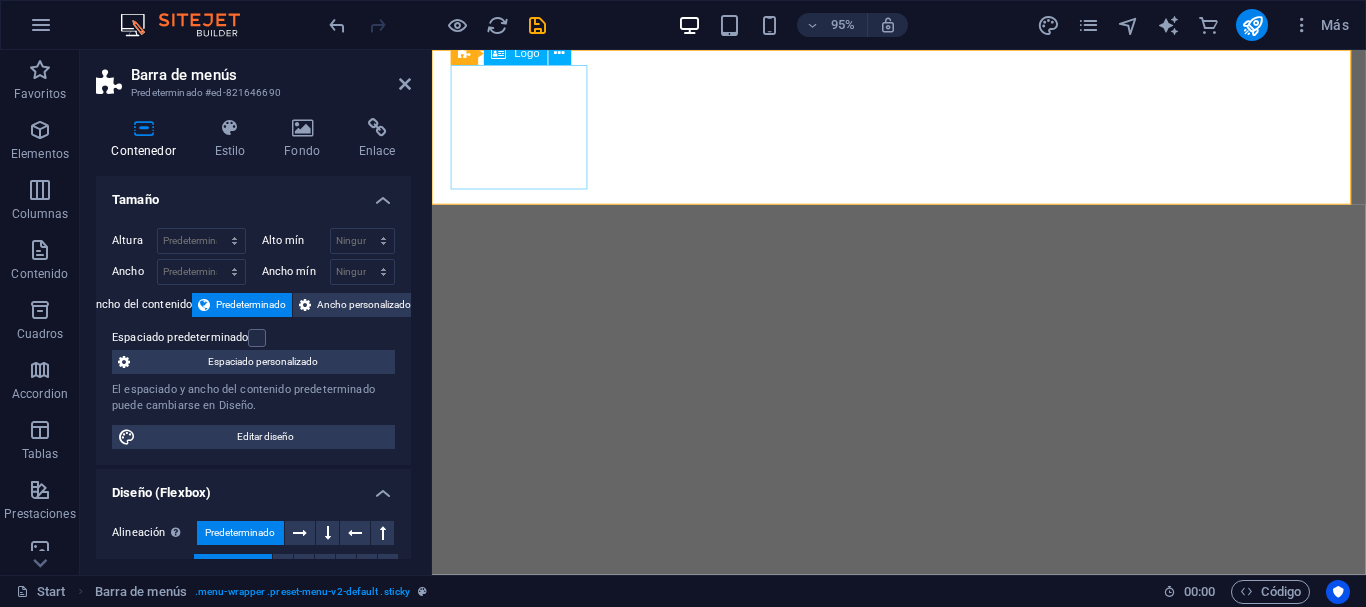 scroll, scrollTop: 0, scrollLeft: 0, axis: both 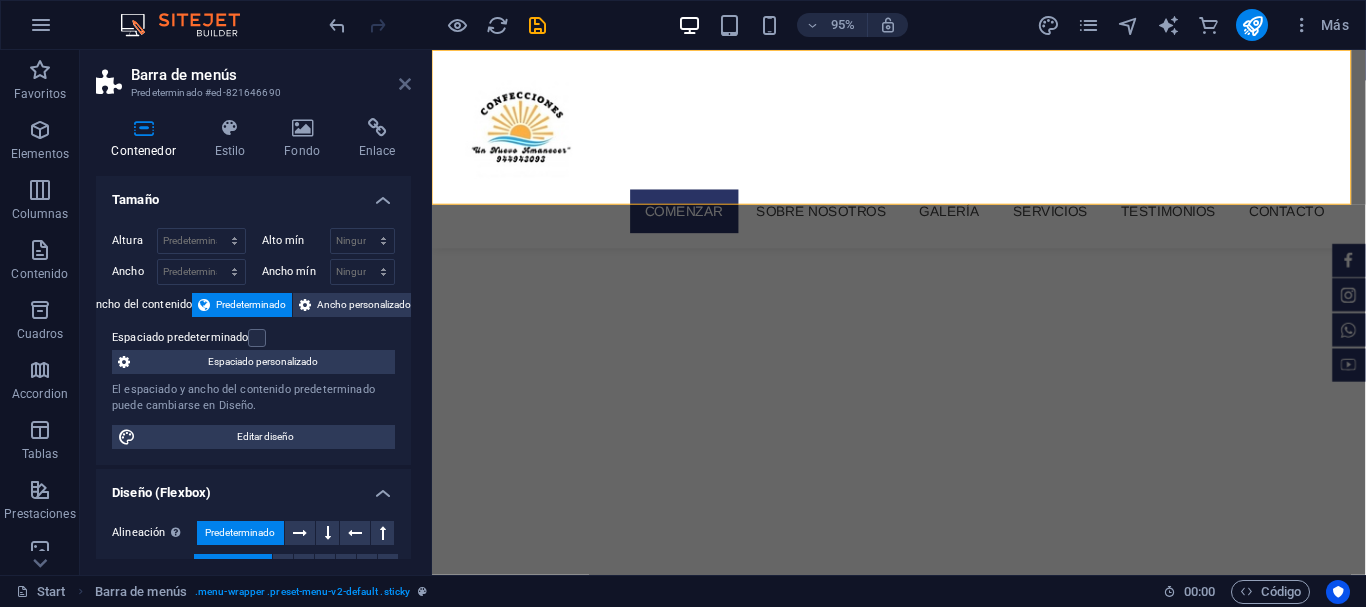 click at bounding box center (405, 84) 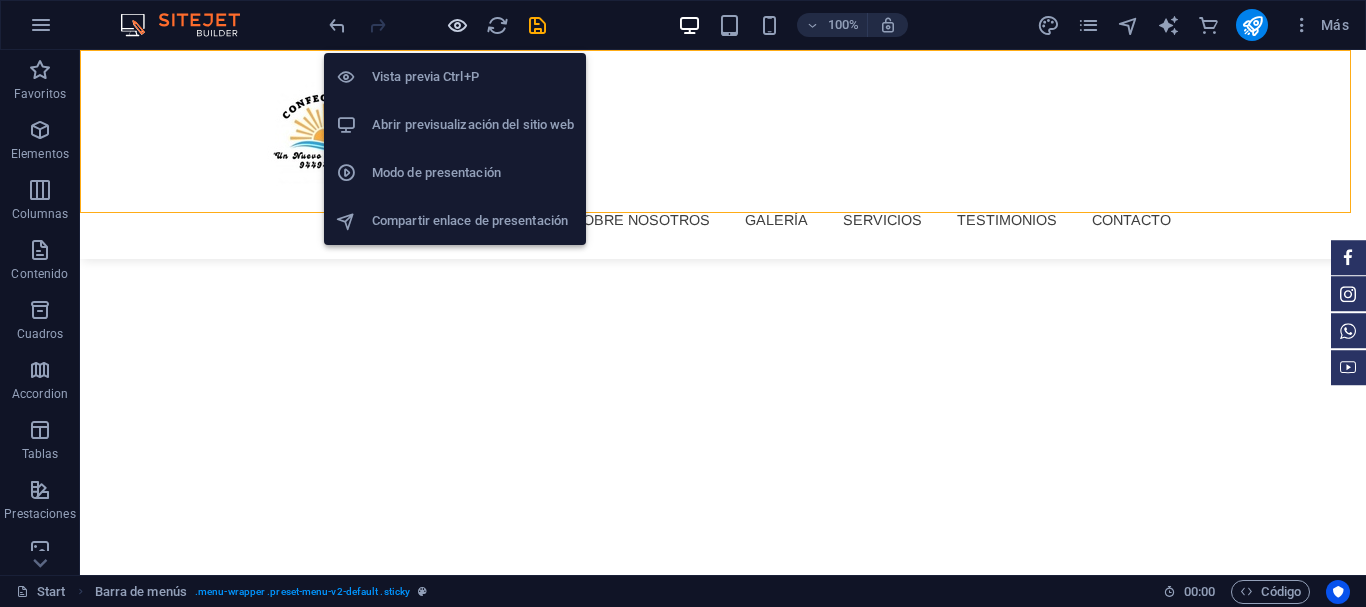 click at bounding box center [457, 25] 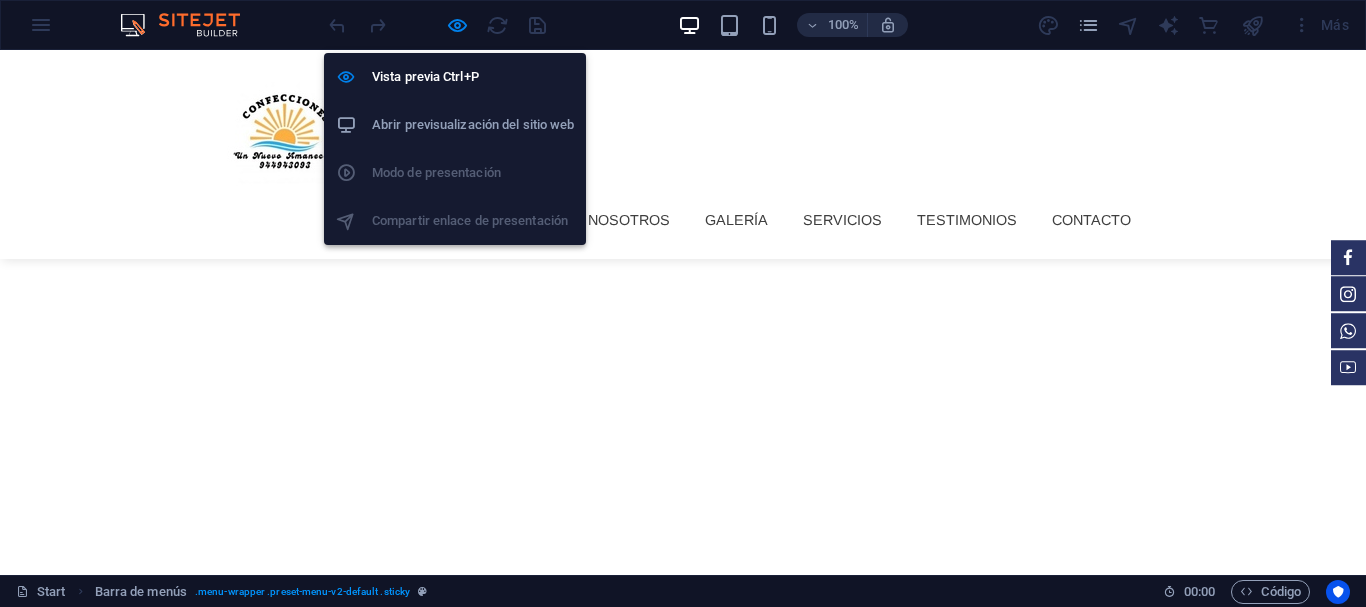 click on "Abrir previsualización del sitio web" at bounding box center [473, 125] 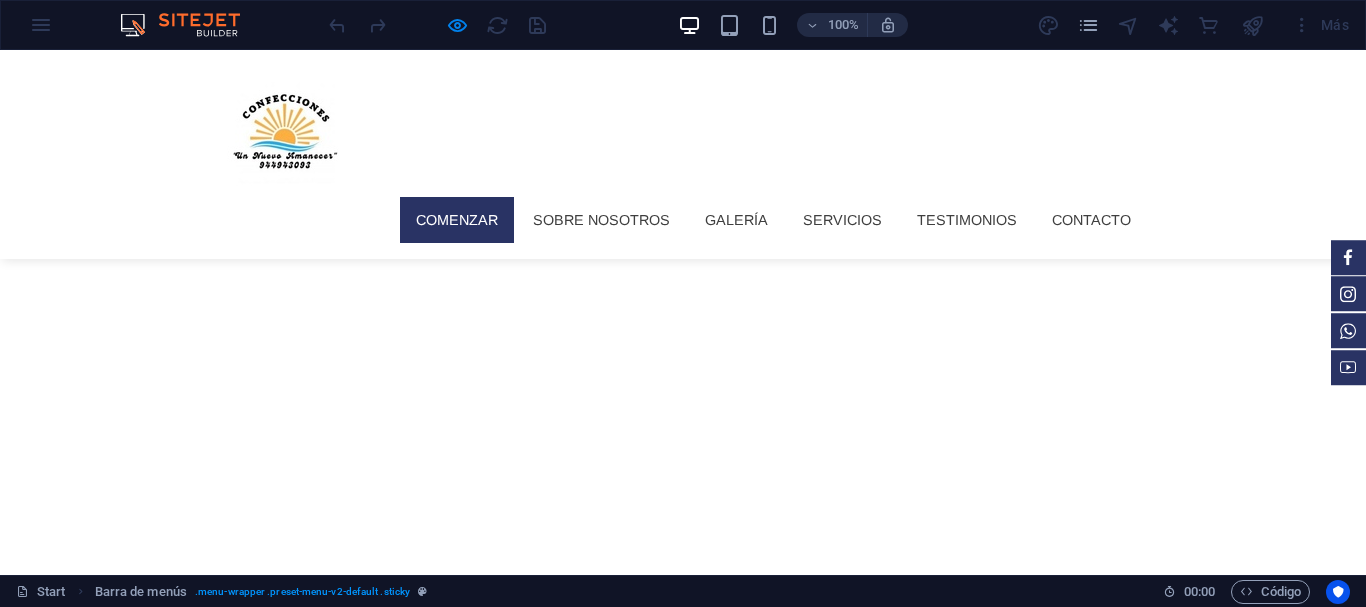 click at bounding box center (190, 25) 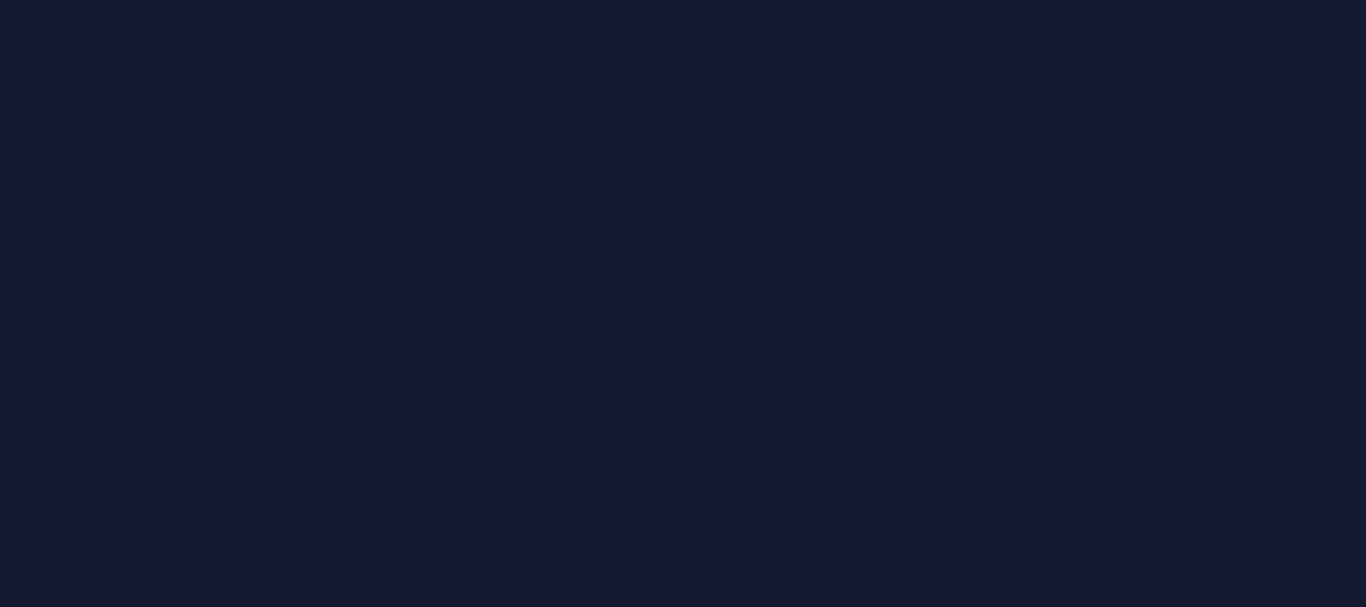 scroll, scrollTop: 0, scrollLeft: 0, axis: both 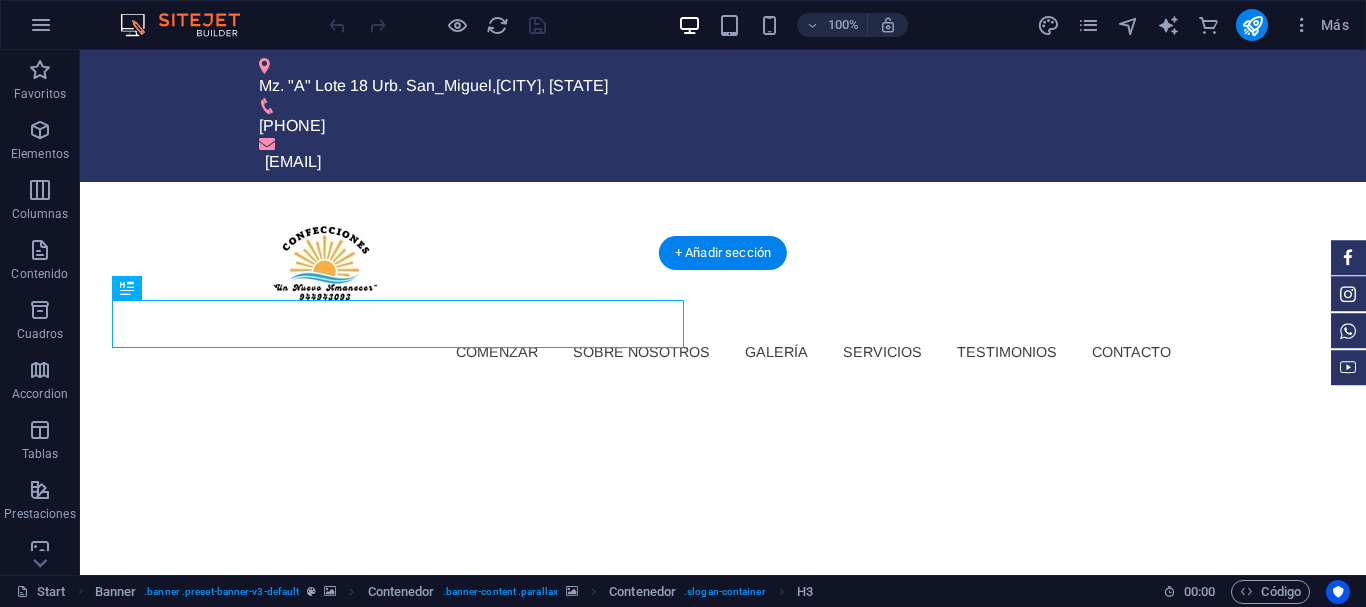 click at bounding box center [723, 949] 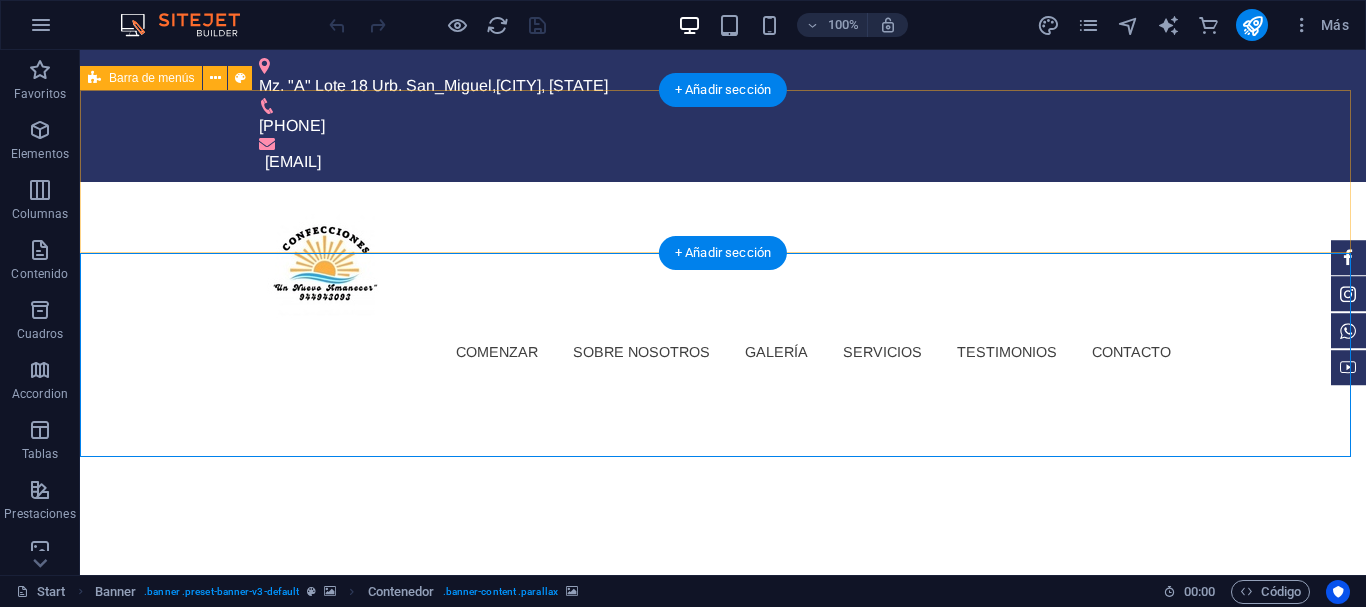 drag, startPoint x: 999, startPoint y: 326, endPoint x: 1017, endPoint y: 241, distance: 86.88498 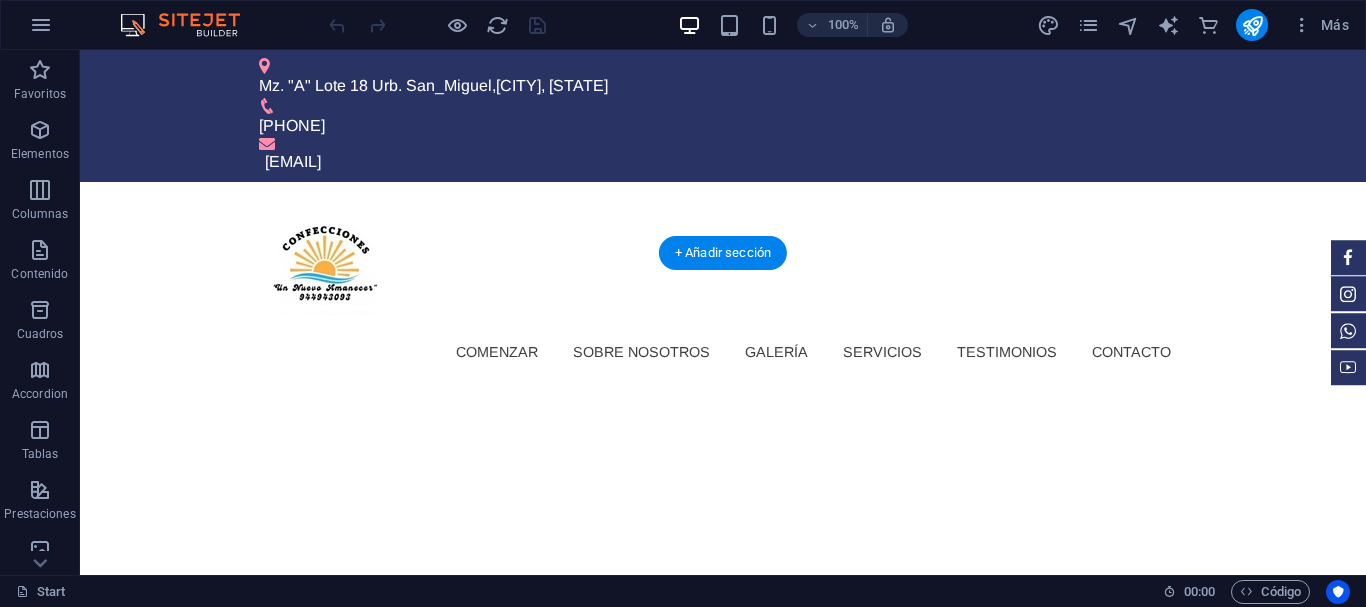 click at bounding box center (723, 949) 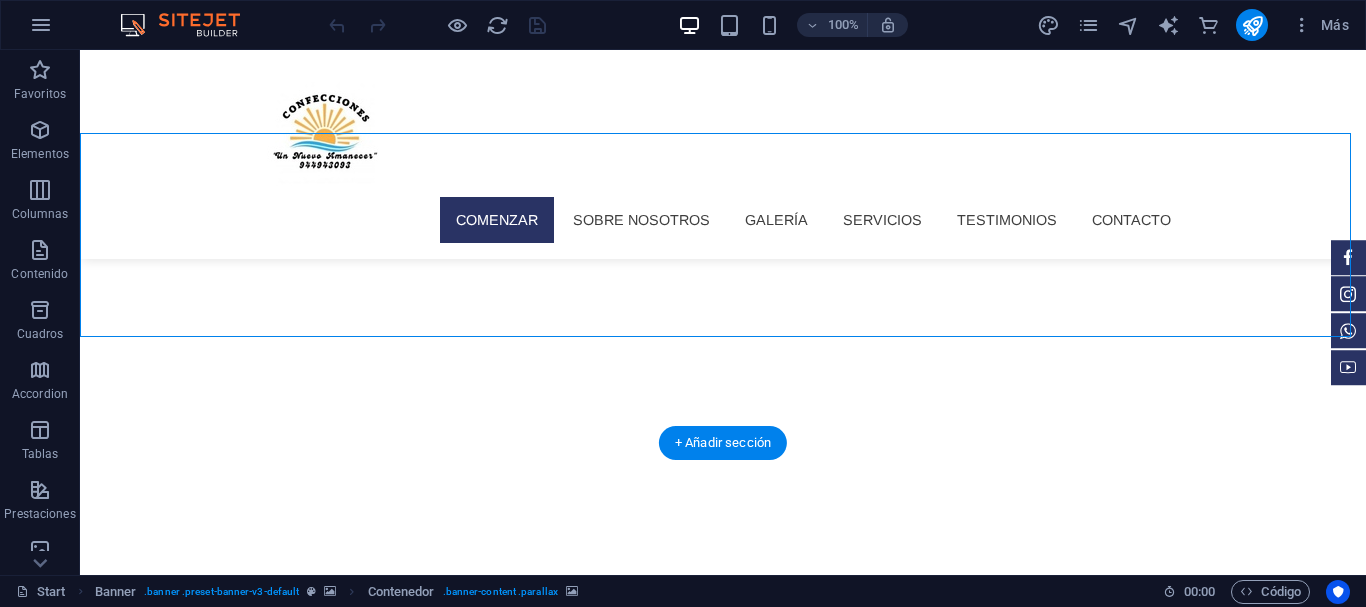 scroll, scrollTop: 200, scrollLeft: 0, axis: vertical 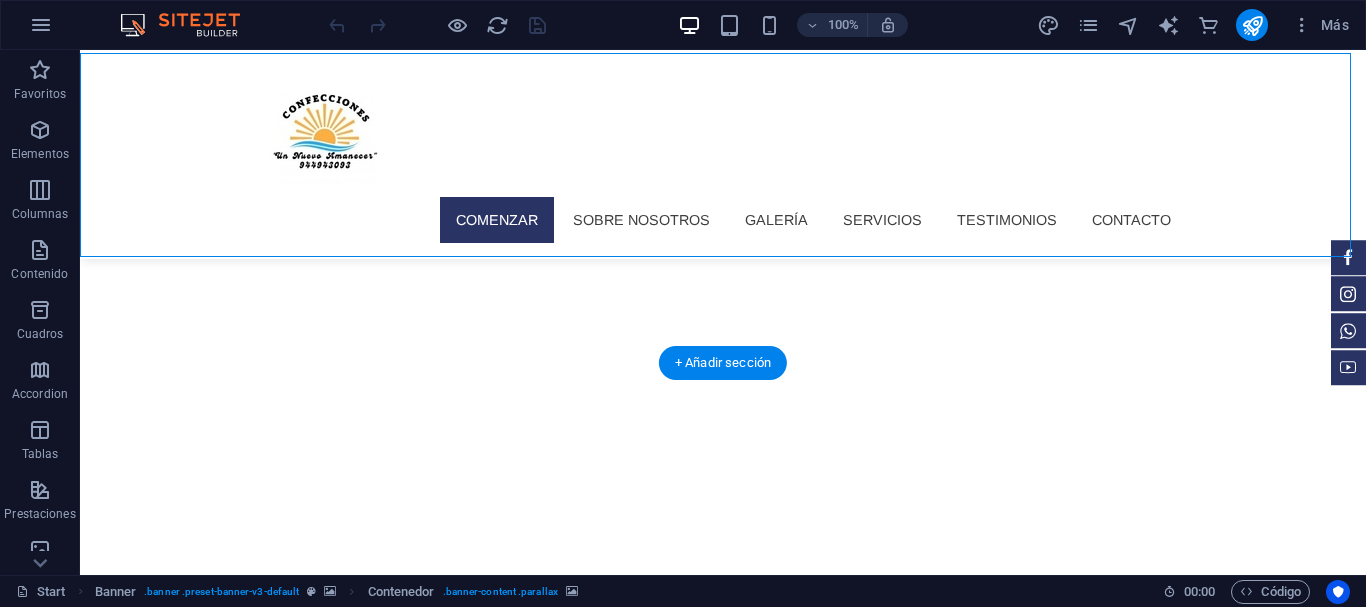 click at bounding box center [-5640, 145] 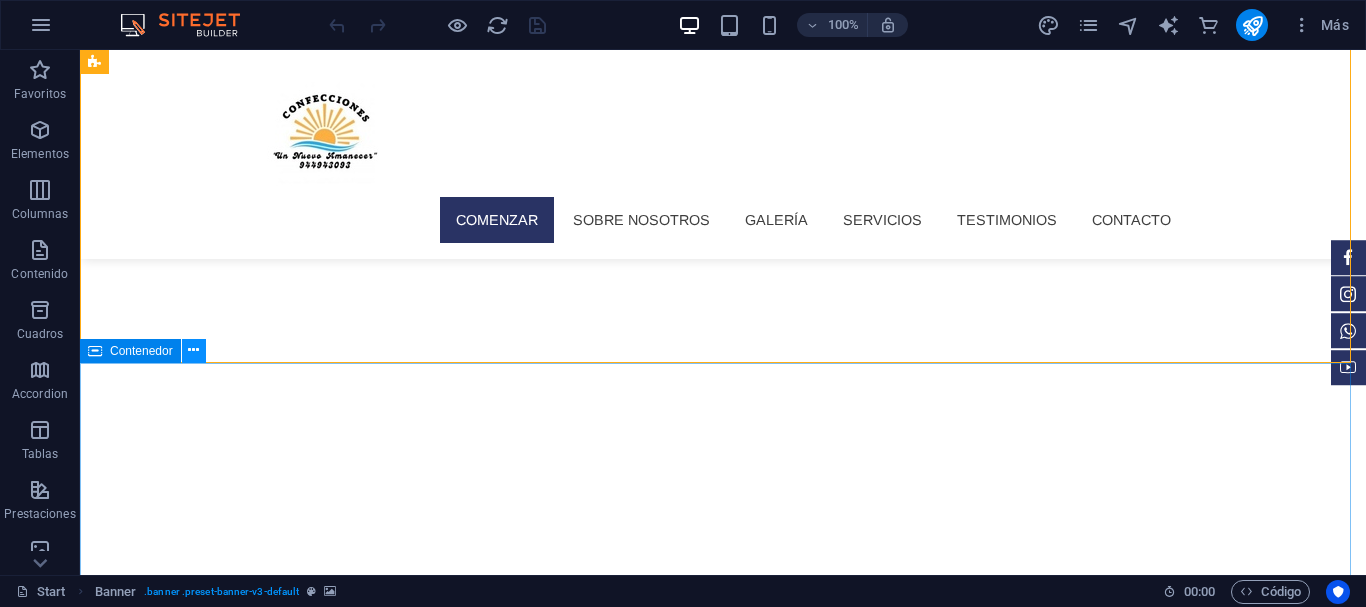 click at bounding box center (193, 350) 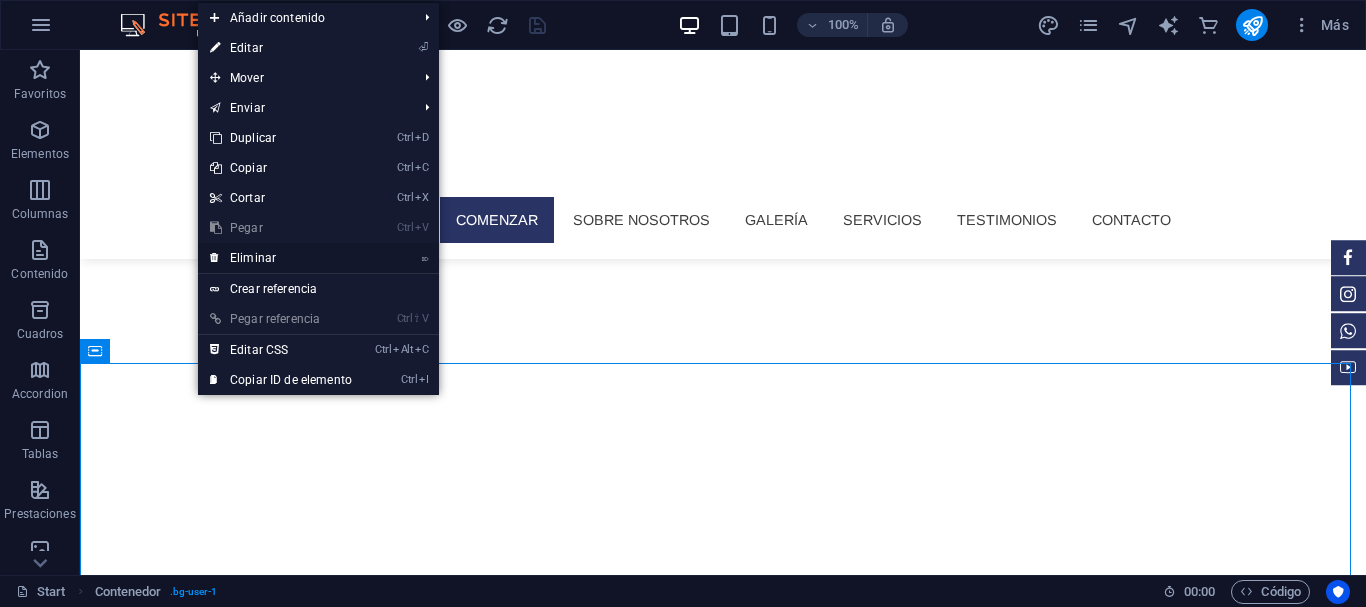 click on "⌦  Eliminar" at bounding box center [281, 258] 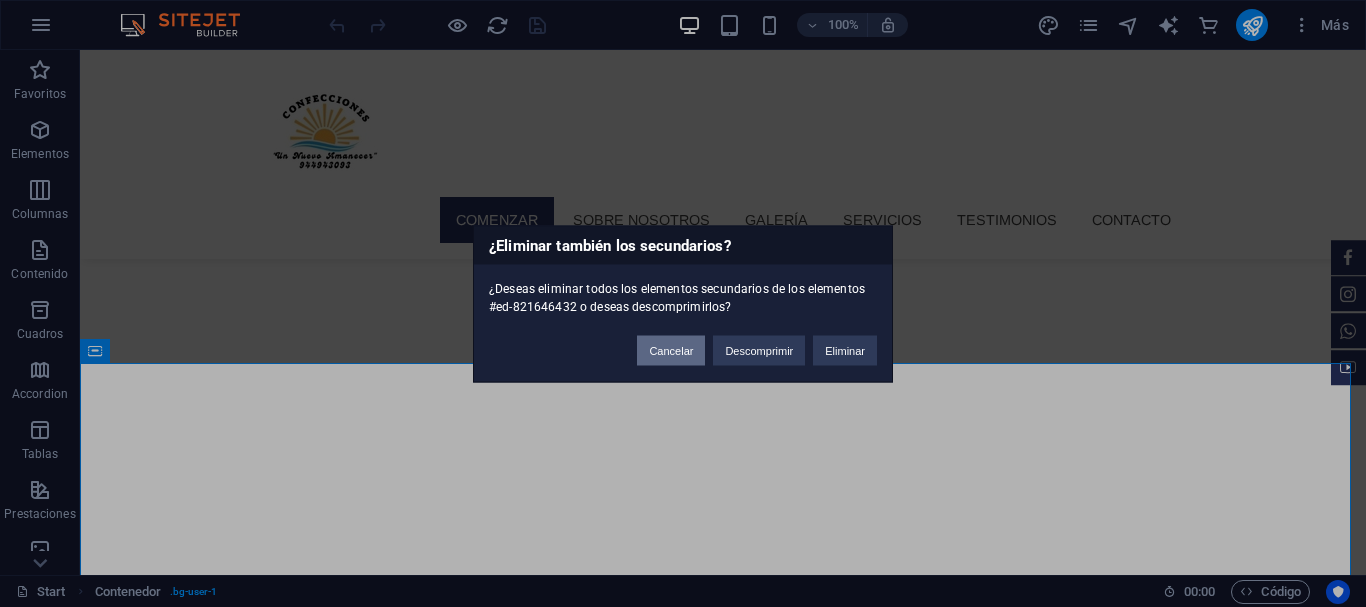 click on "Cancelar" at bounding box center [671, 350] 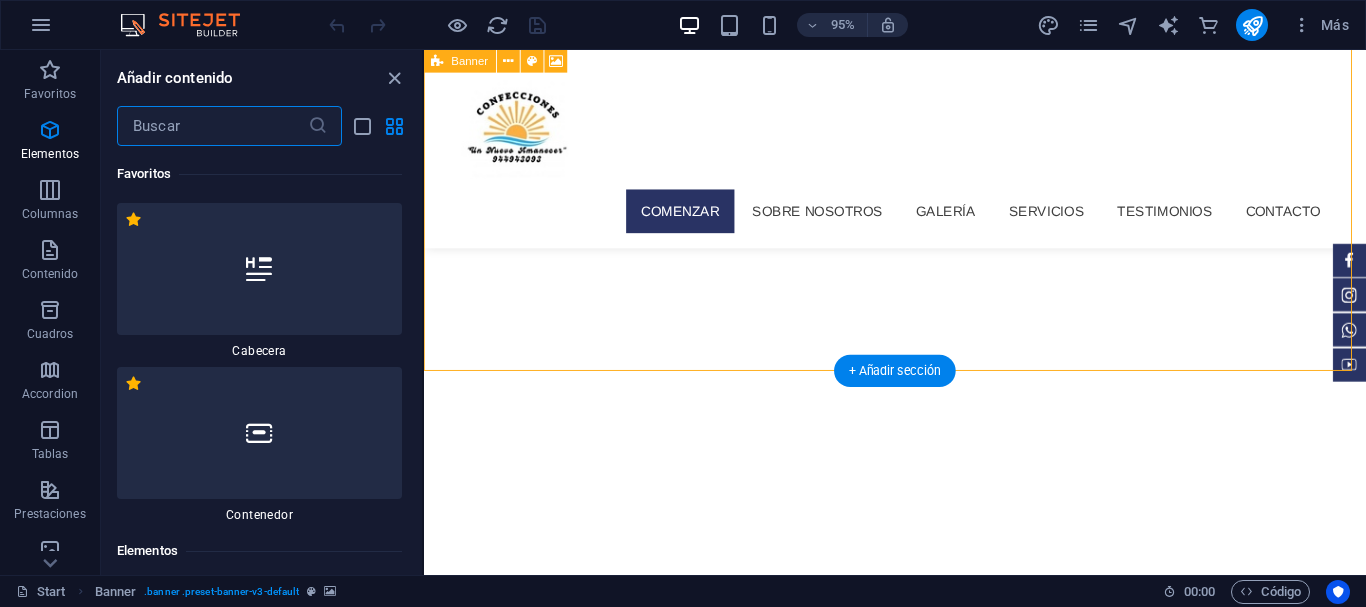 scroll, scrollTop: 6808, scrollLeft: 0, axis: vertical 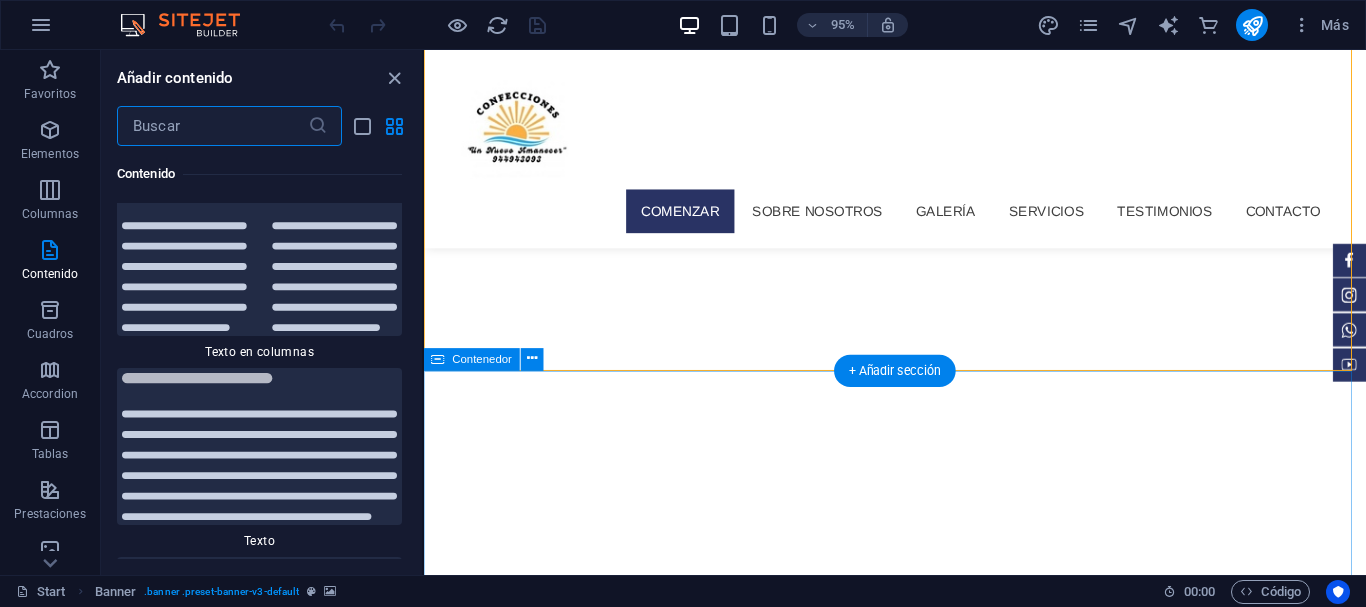 click on "galería  "Almohadas DECORAtIVAS"" at bounding box center [920, 1344] 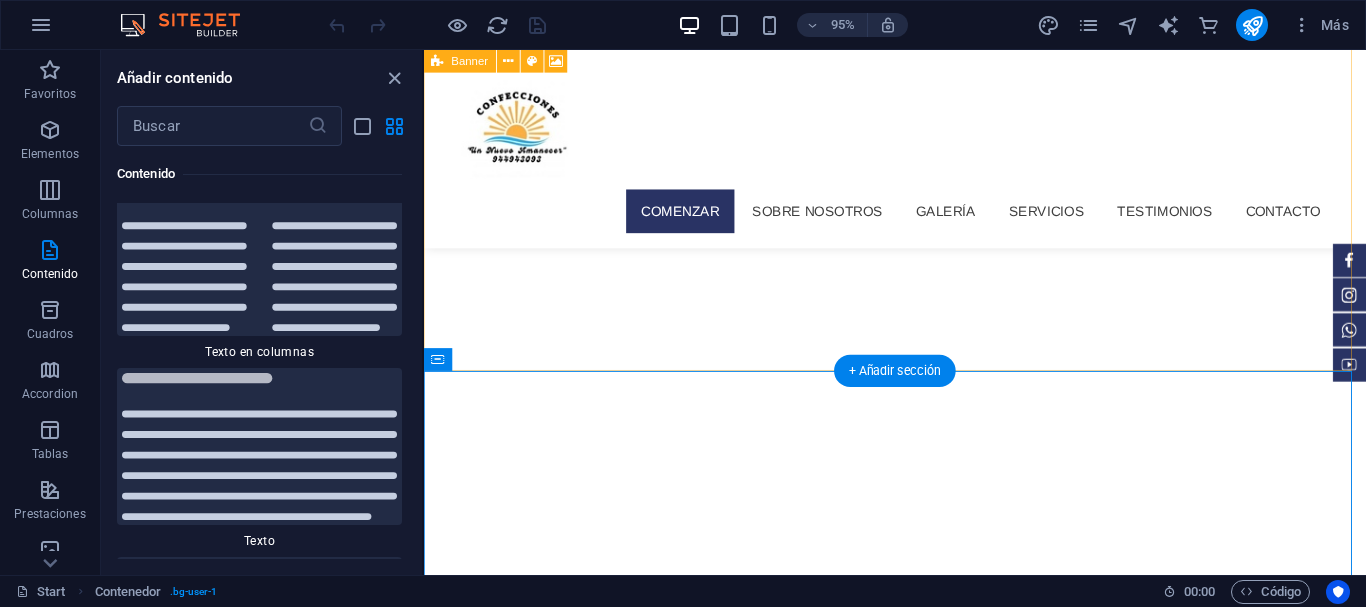 click on "Confecciones "Un Nuevo Amanecer" CONFECCIÓN Y VENTA DE ALMOHADAS, COJINES Y PRENDAS DE VESTIR Más información" at bounding box center (920, 605) 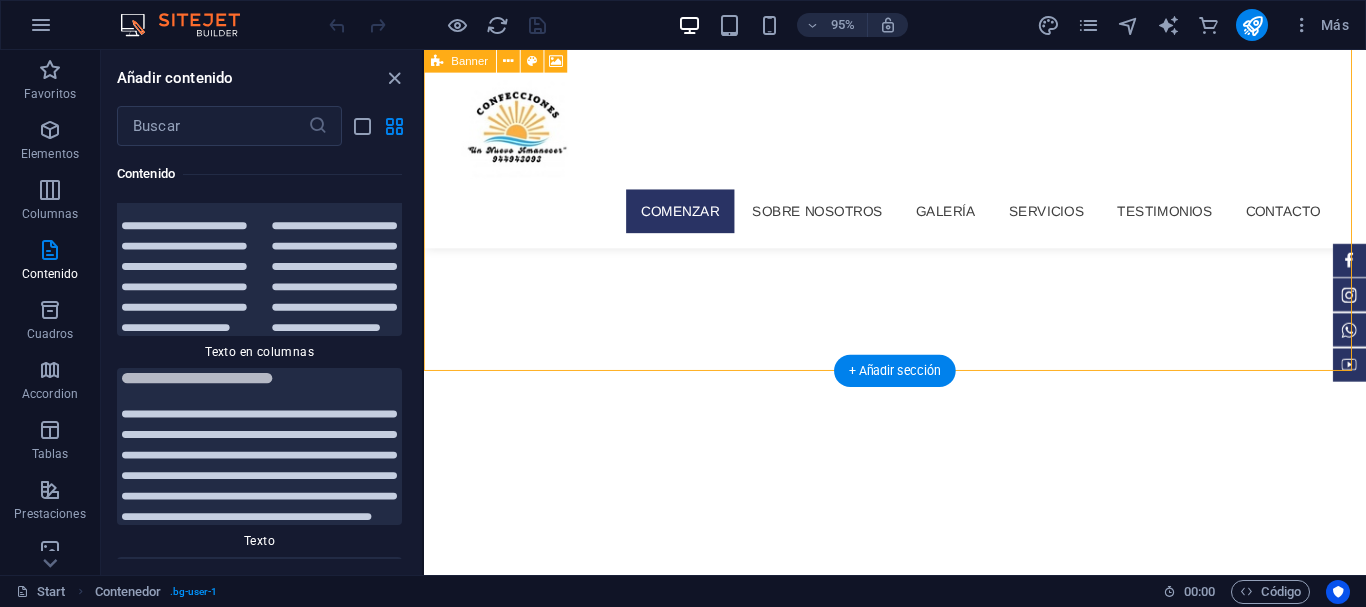 click on "Confecciones "Un Nuevo Amanecer" CONFECCIÓN Y VENTA DE ALMOHADAS, COJINES Y PRENDAS DE VESTIR Más información" at bounding box center [920, 605] 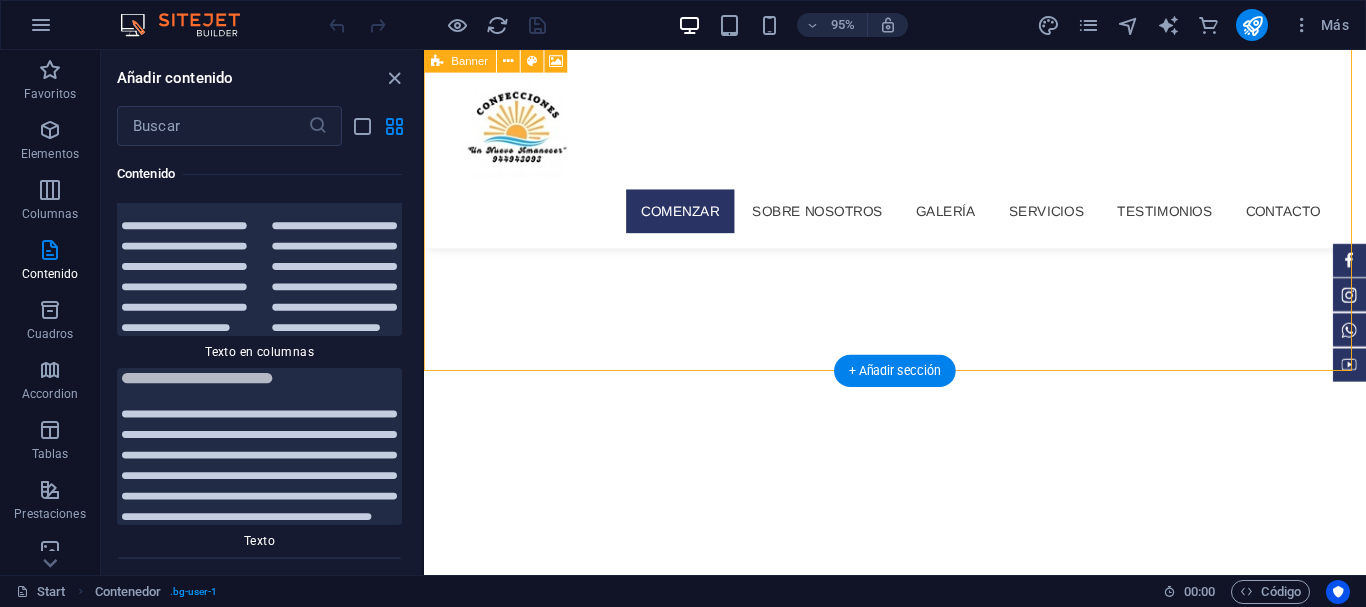 select on "%" 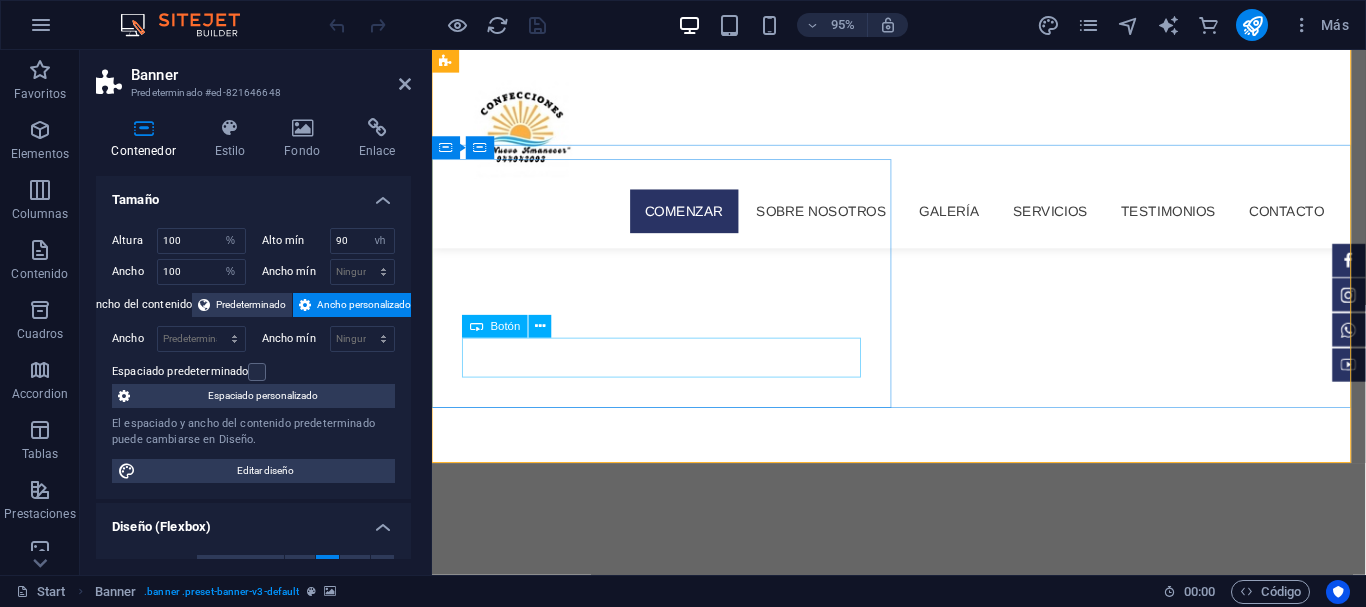scroll, scrollTop: 100, scrollLeft: 0, axis: vertical 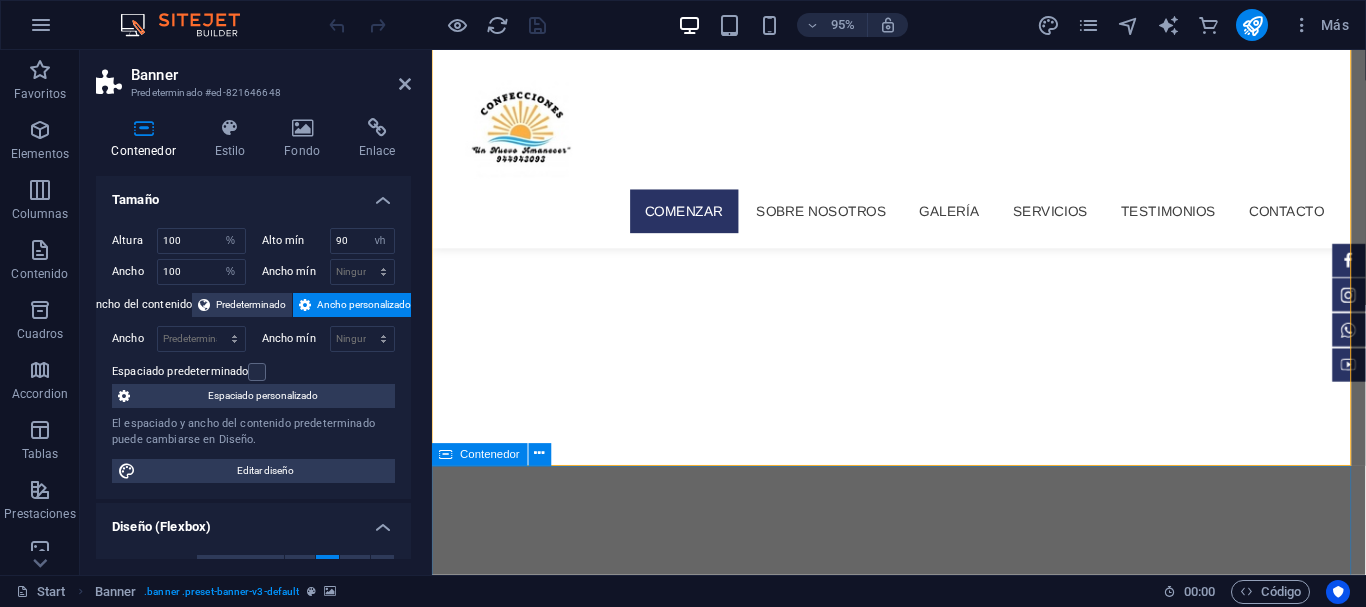 click on "galería  "Almohadas DECORAtIVAS"" at bounding box center [923, 1524] 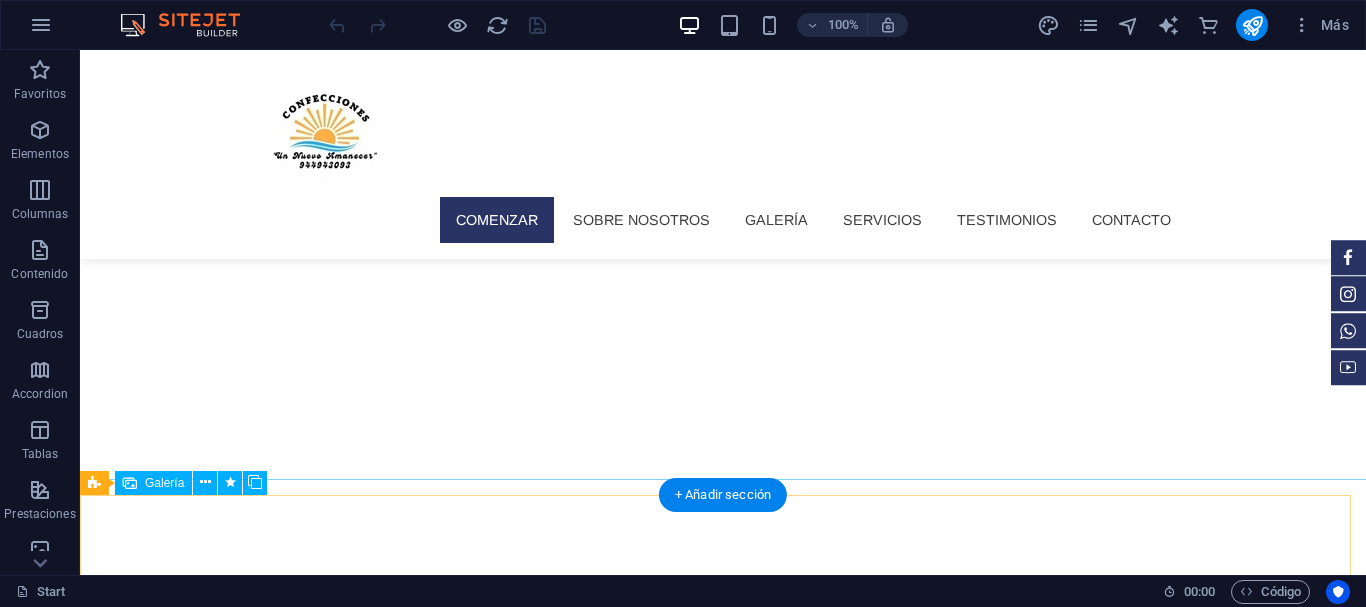 scroll, scrollTop: 300, scrollLeft: 0, axis: vertical 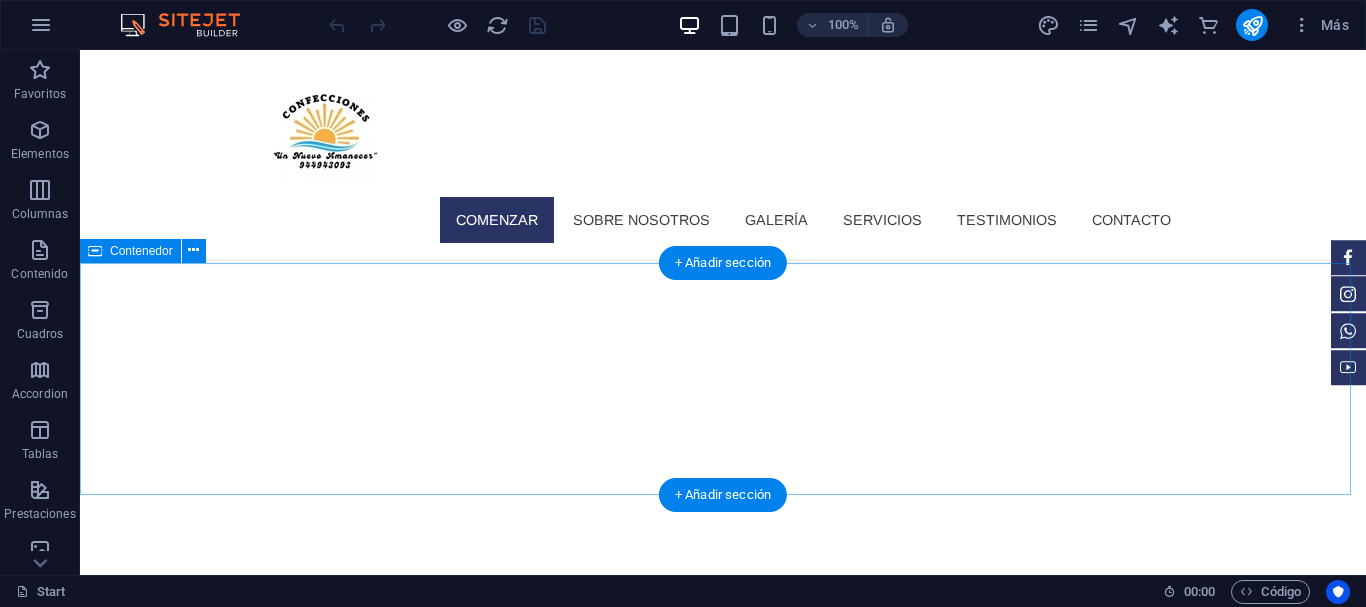 click on "galería  "Almohadas DECORAtIVAS"" at bounding box center [723, 1171] 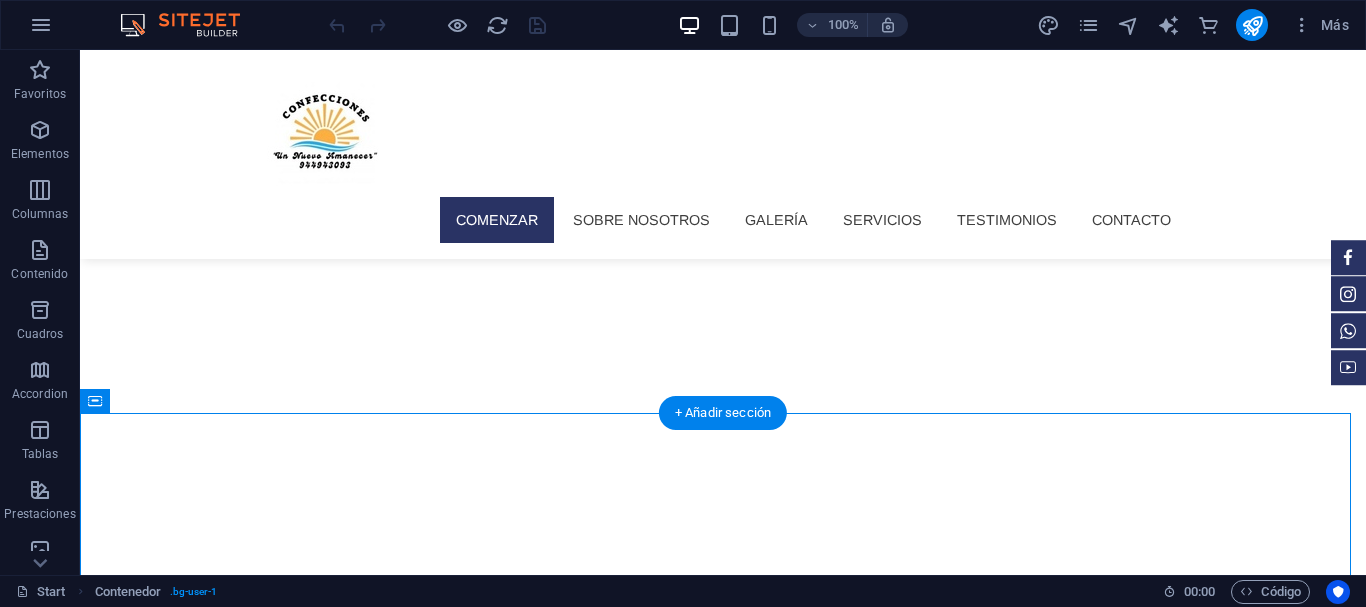 scroll, scrollTop: 100, scrollLeft: 0, axis: vertical 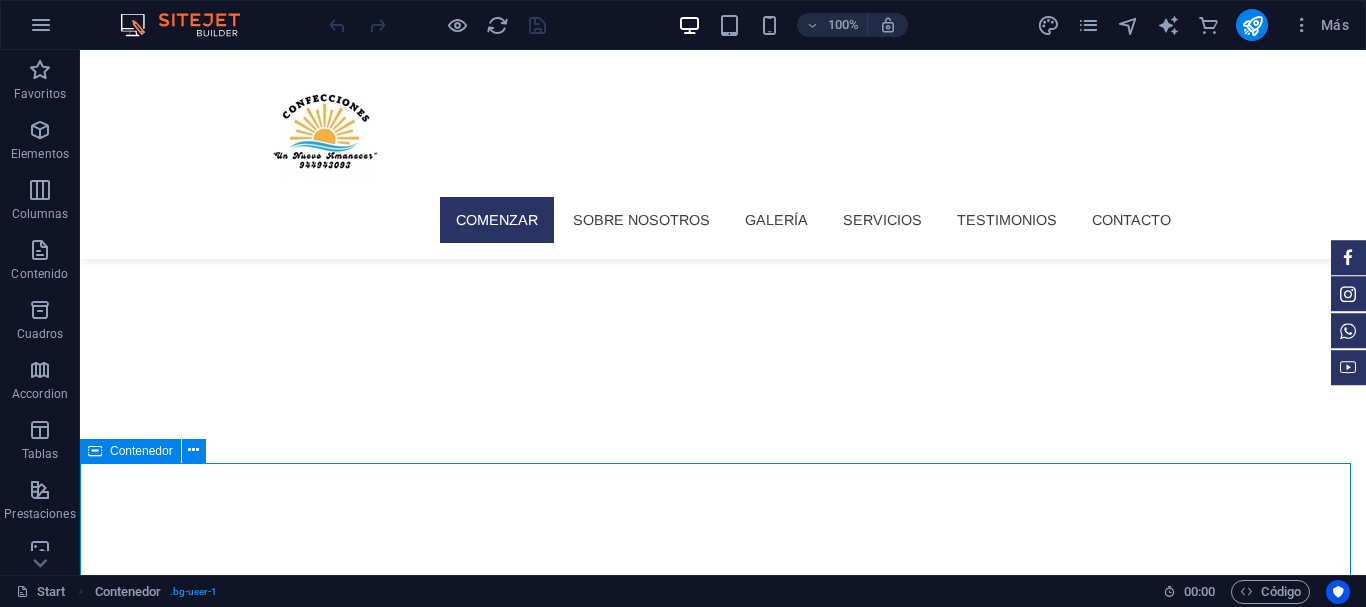 click on "Contenedor" at bounding box center (141, 451) 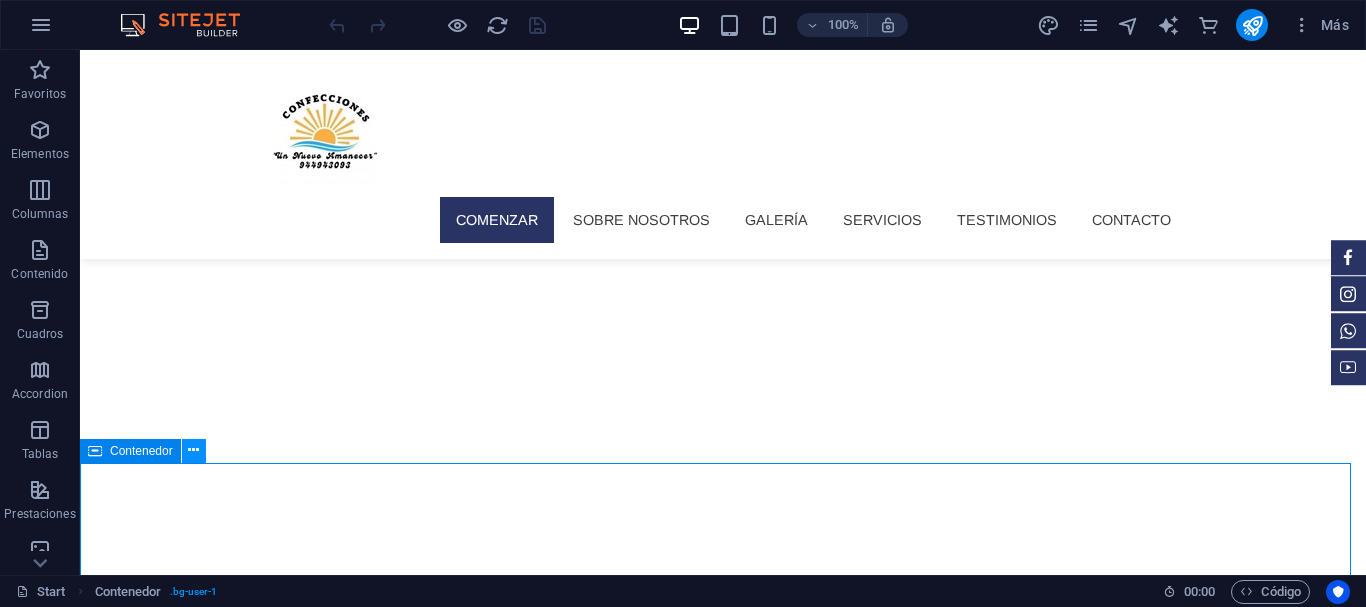 click at bounding box center (193, 450) 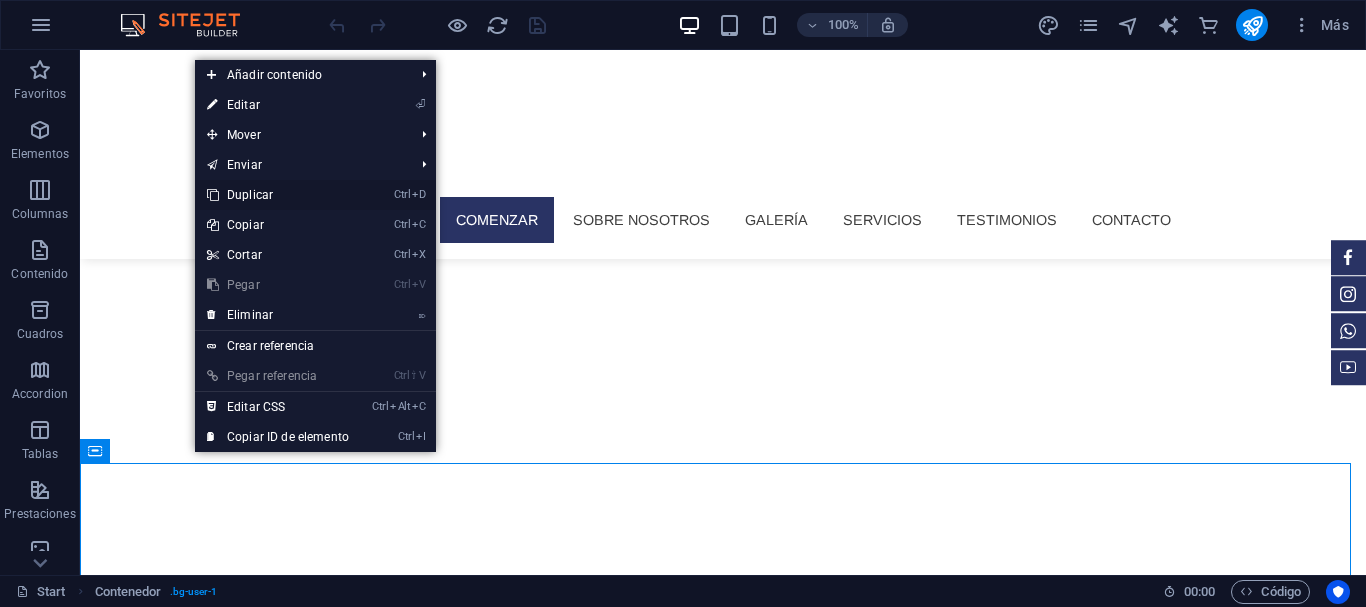 click on "Ctrl D  Duplicar" at bounding box center (278, 195) 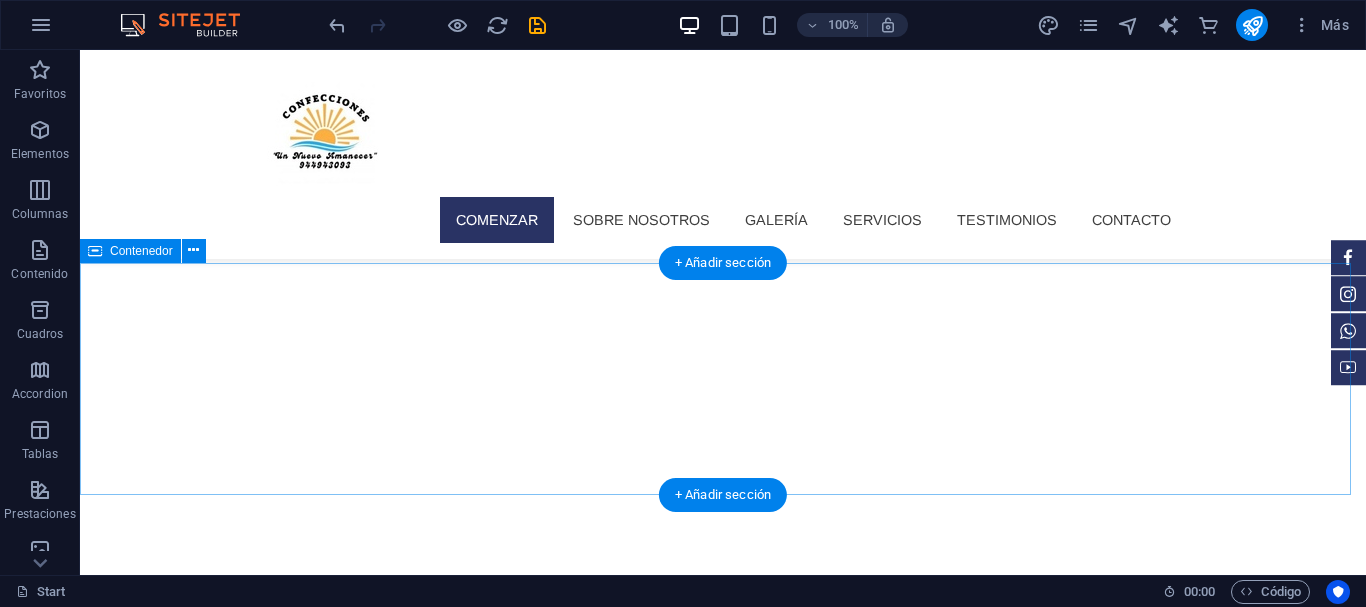 scroll, scrollTop: 300, scrollLeft: 0, axis: vertical 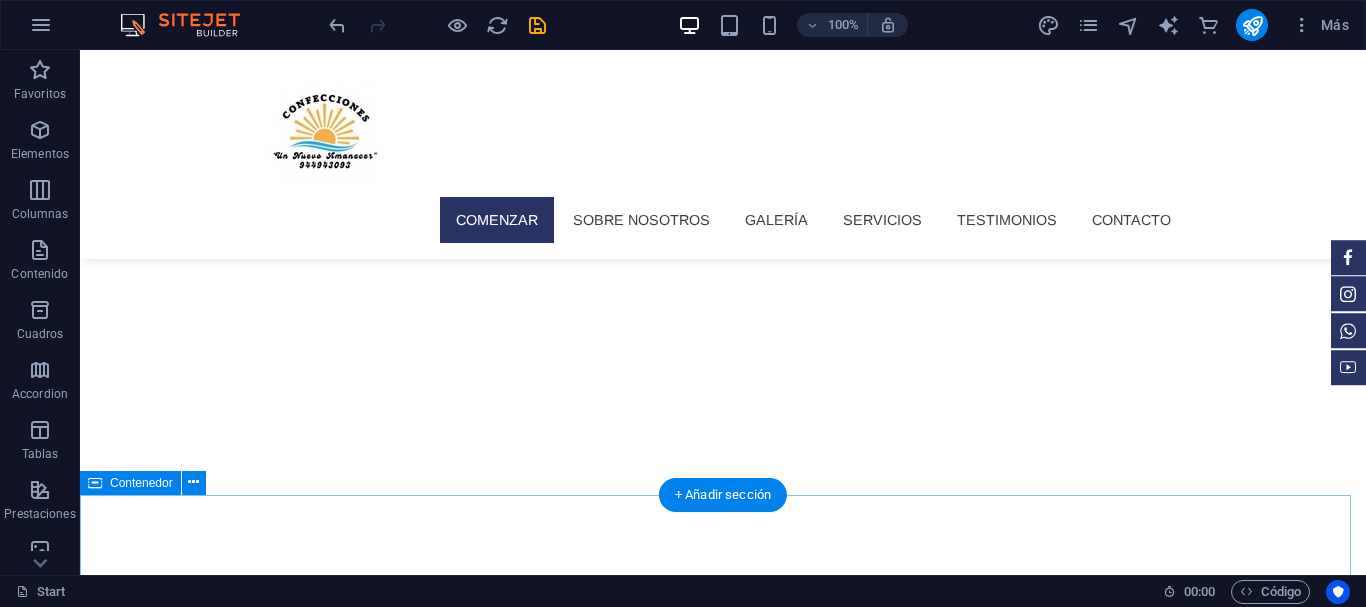 click on "galería  "Almohadas DECORAtIVAS"" at bounding box center (723, 1403) 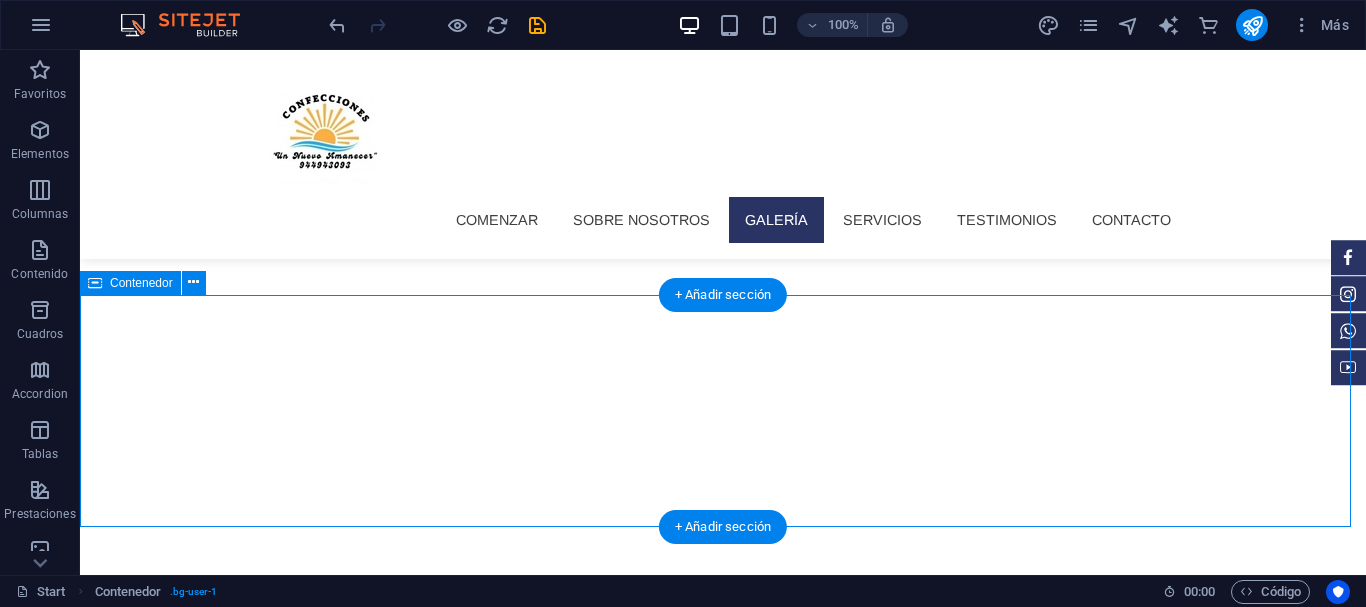 scroll, scrollTop: 500, scrollLeft: 0, axis: vertical 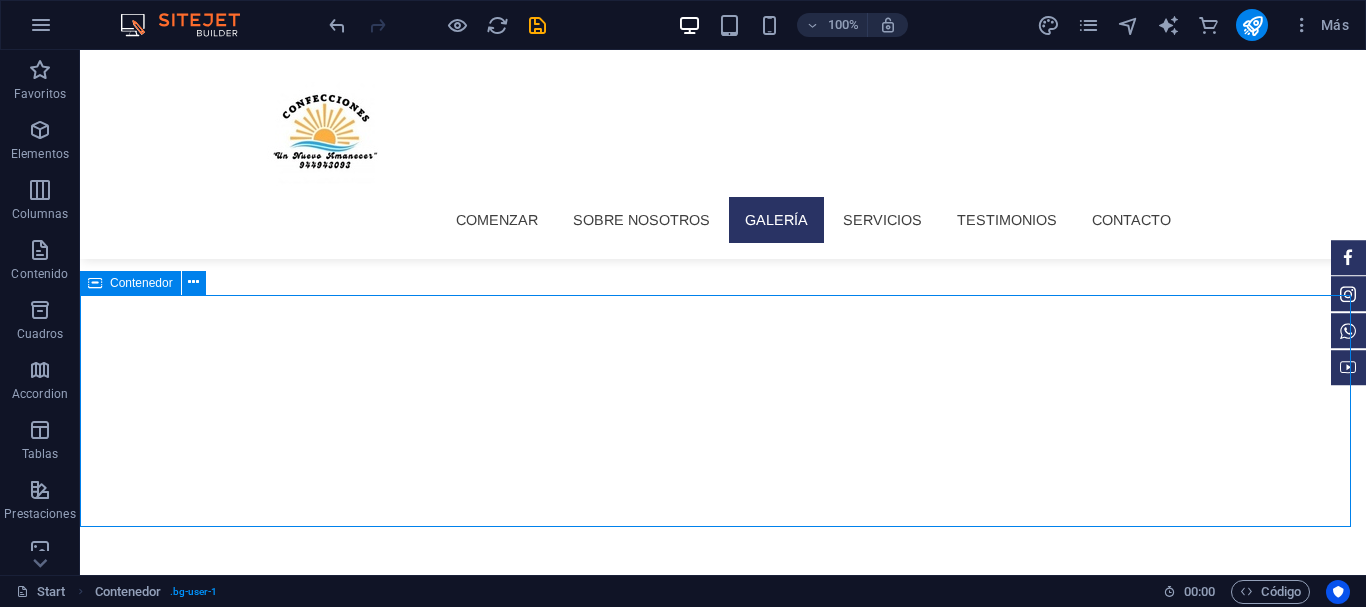 click on "Contenedor" at bounding box center (141, 283) 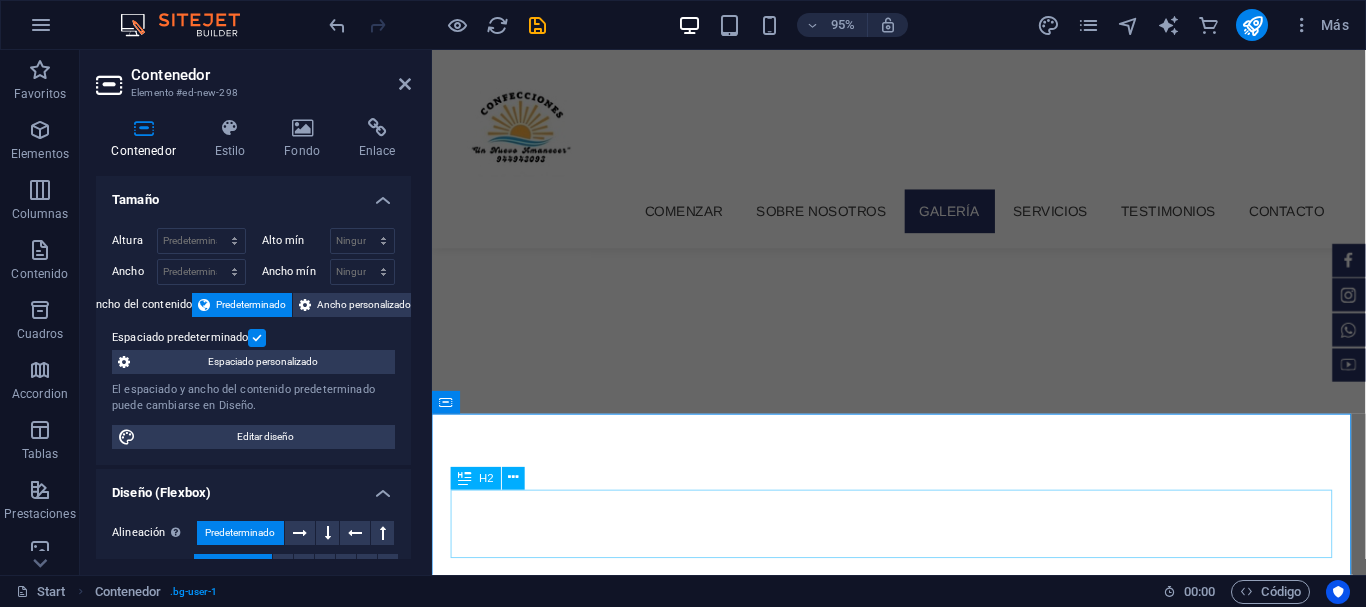 scroll, scrollTop: 300, scrollLeft: 0, axis: vertical 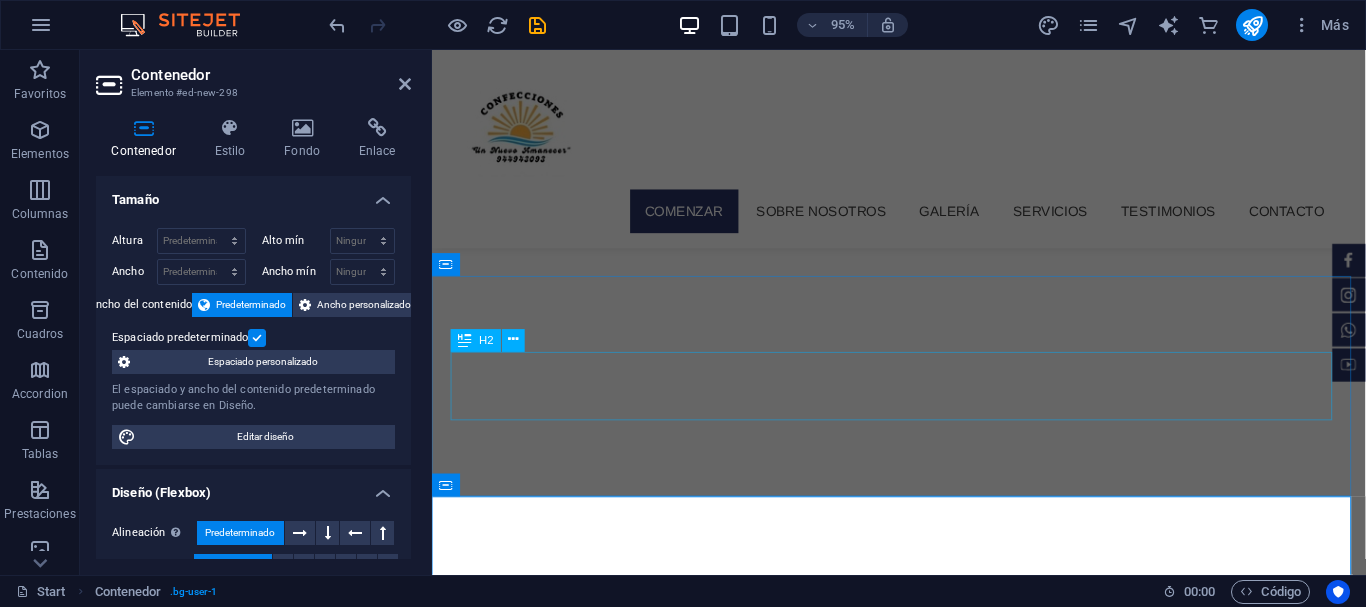 click on "galería  "Almohadas DECORAtIVAS"" at bounding box center (924, 1324) 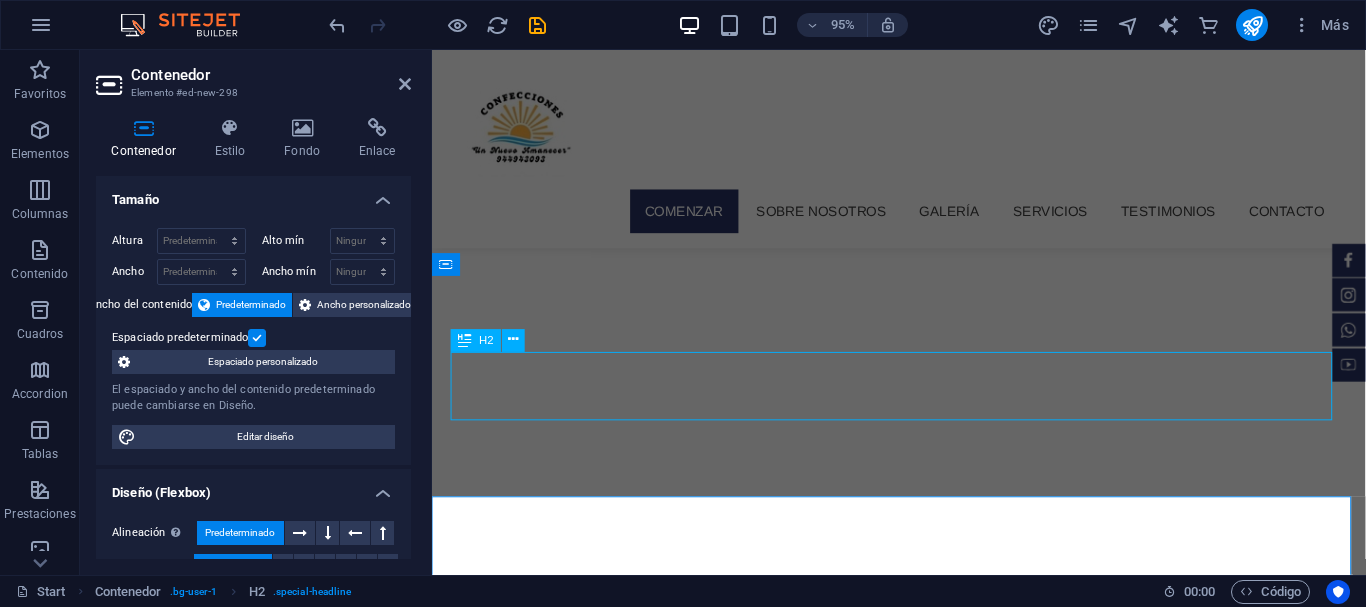 click on "galería  "Almohadas DECORAtIVAS"" at bounding box center [924, 1324] 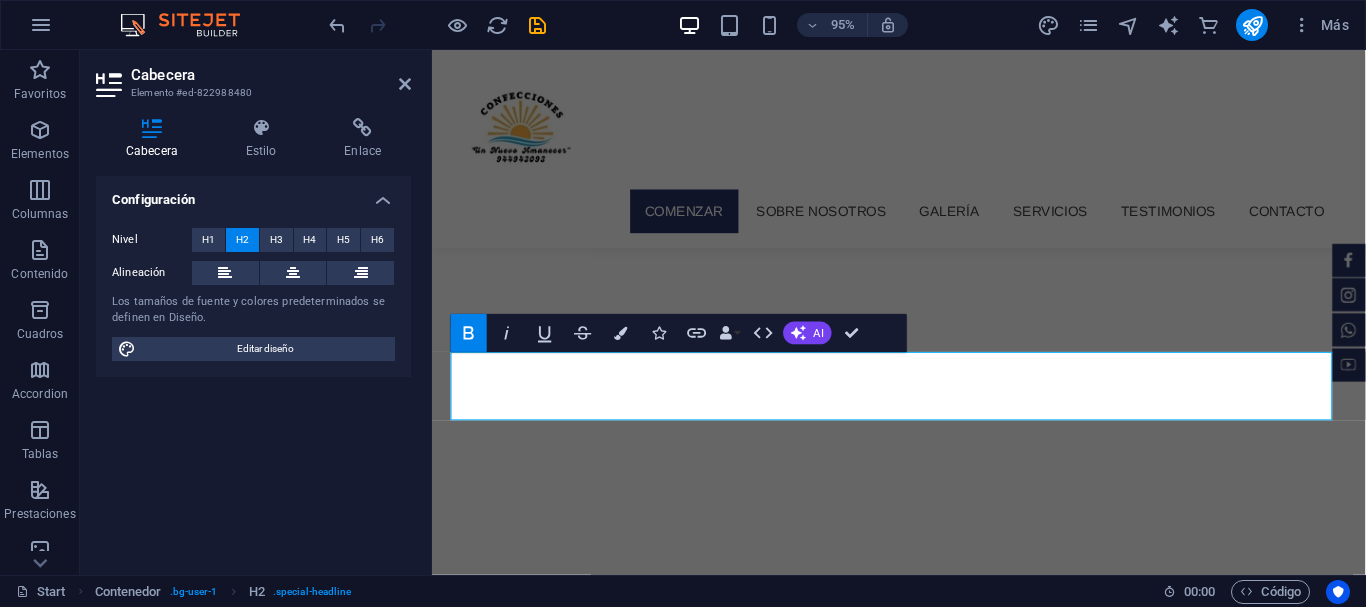 click at bounding box center (-52, 45) 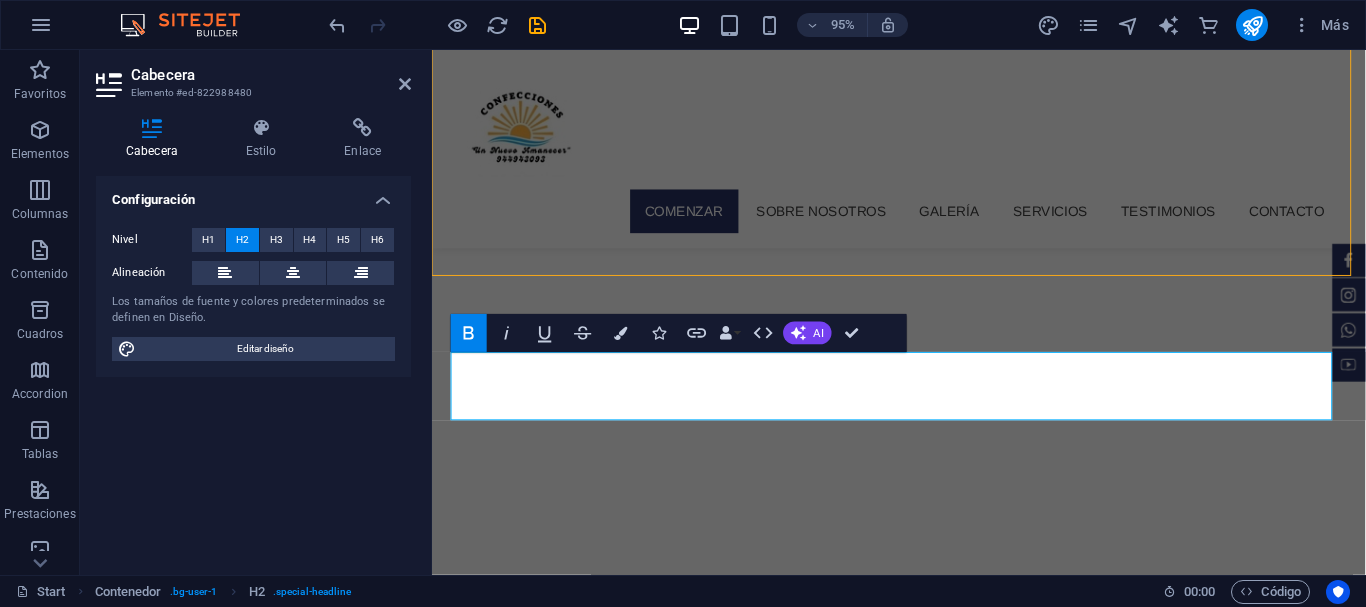 click at bounding box center (-52, 45) 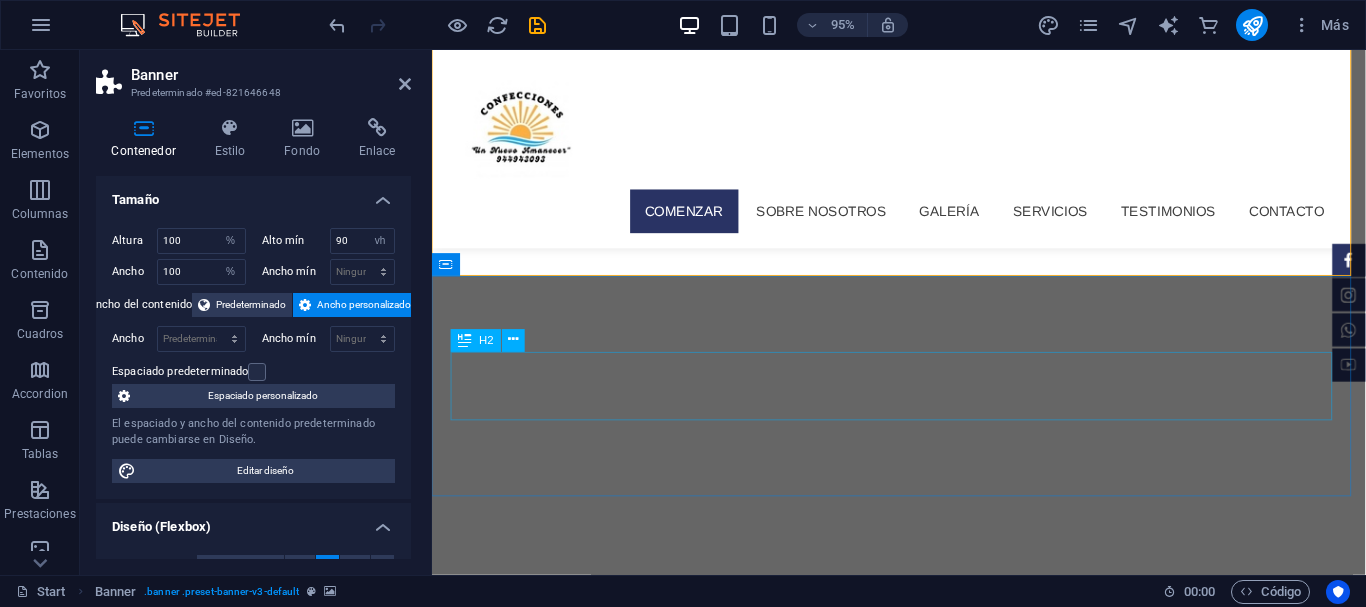 scroll, scrollTop: 300, scrollLeft: 0, axis: vertical 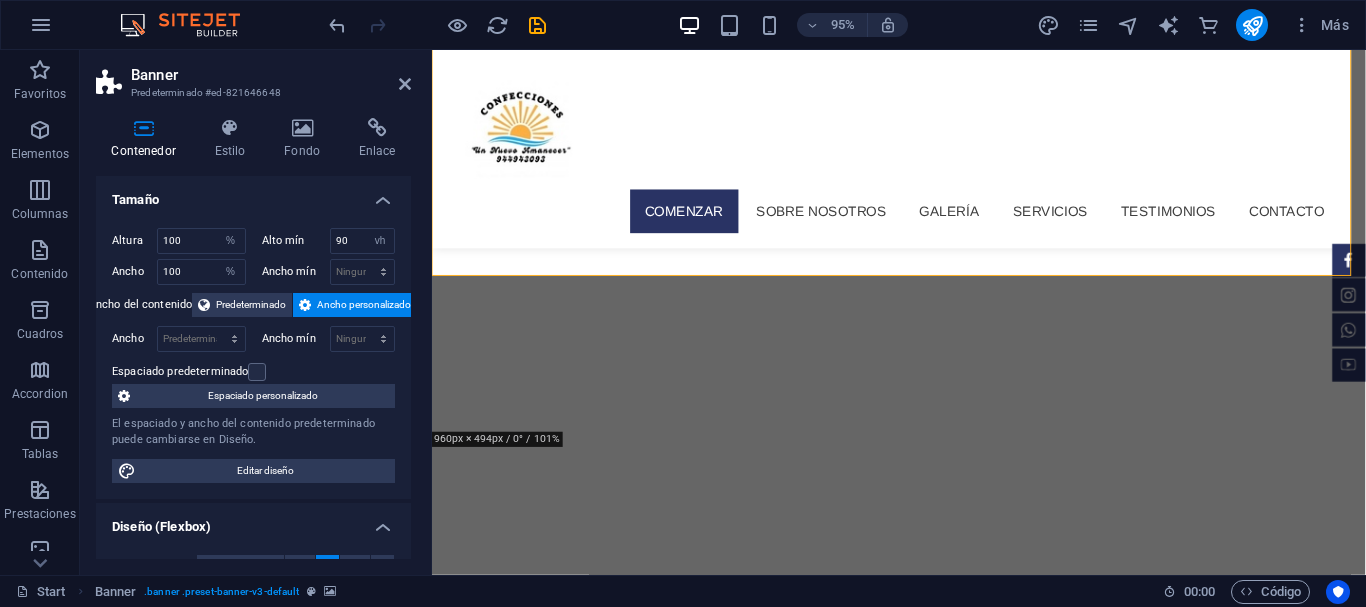 click at bounding box center [-52, 45] 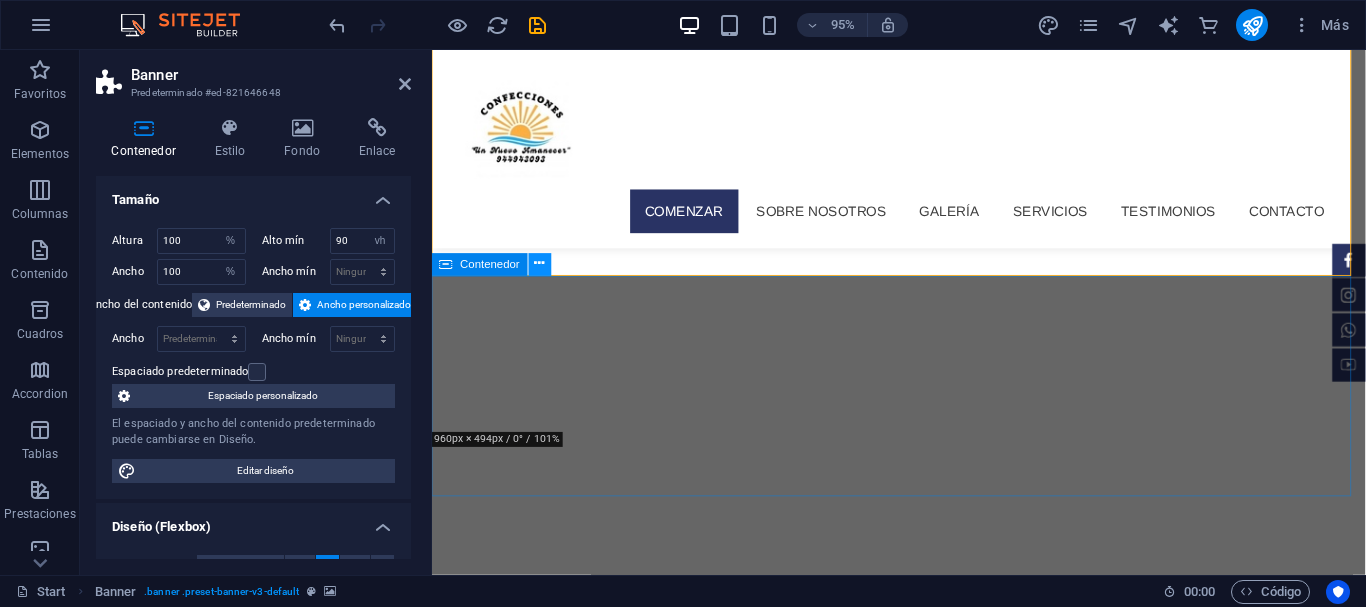 click at bounding box center [540, 264] 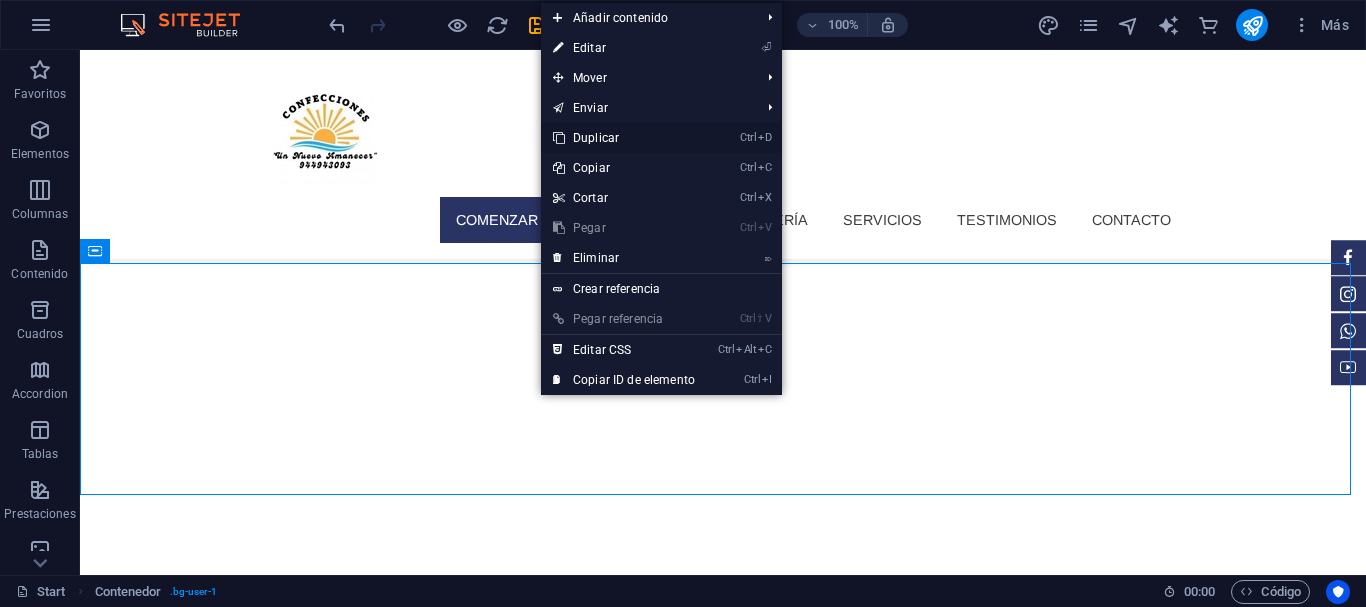 click on "Ctrl D  Duplicar" at bounding box center [624, 138] 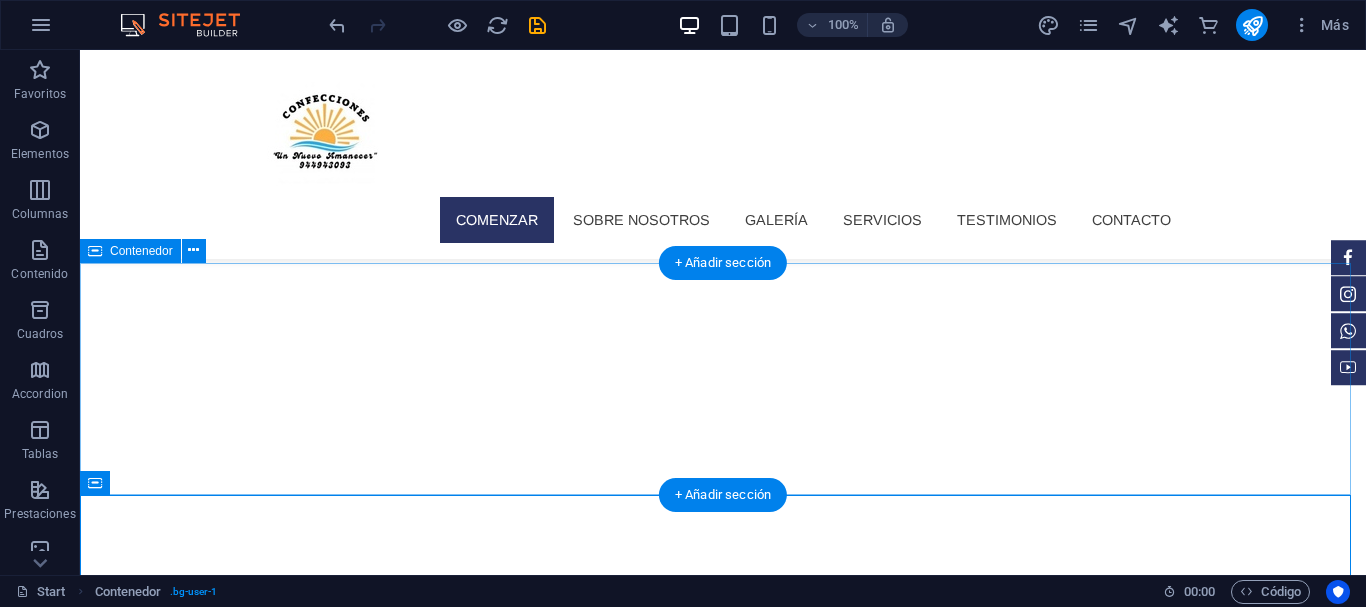 scroll, scrollTop: 300, scrollLeft: 0, axis: vertical 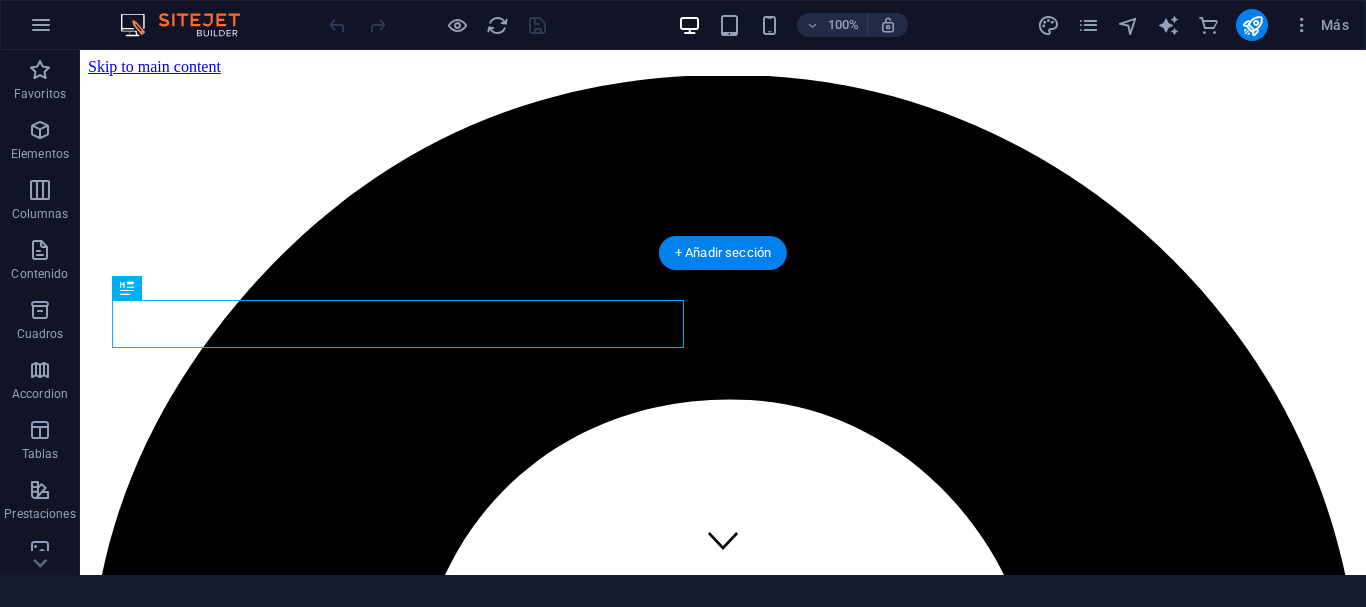click at bounding box center (723, 7098) 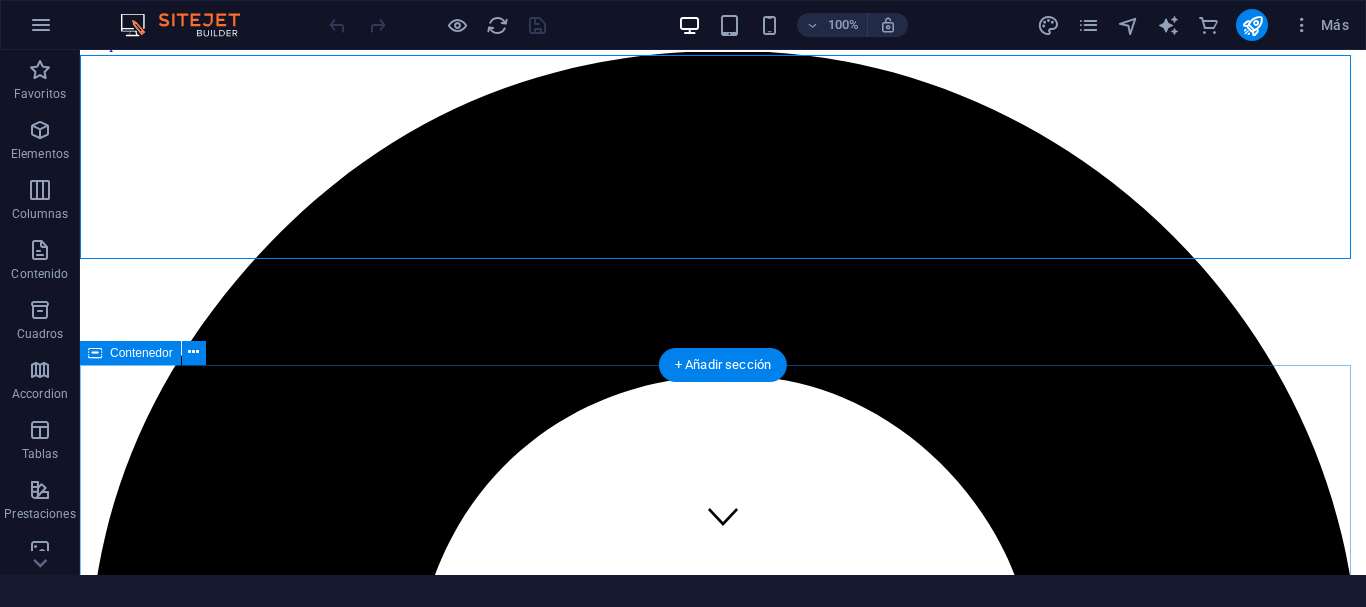 scroll, scrollTop: 0, scrollLeft: 0, axis: both 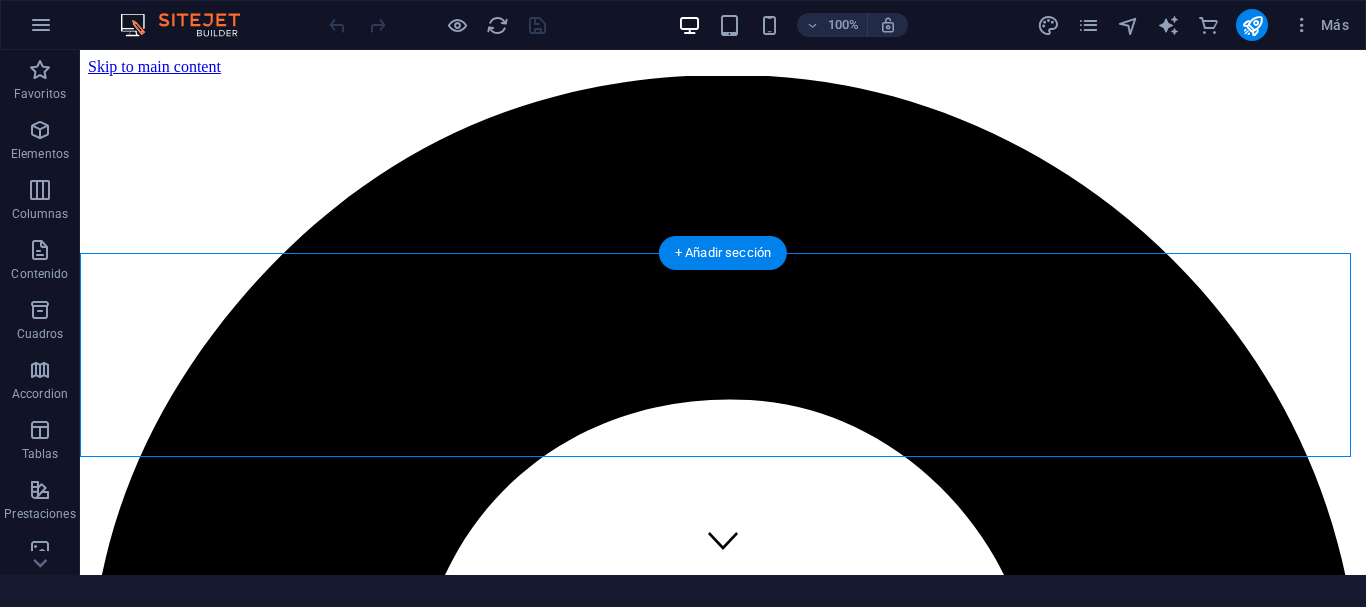 click at bounding box center [723, 7098] 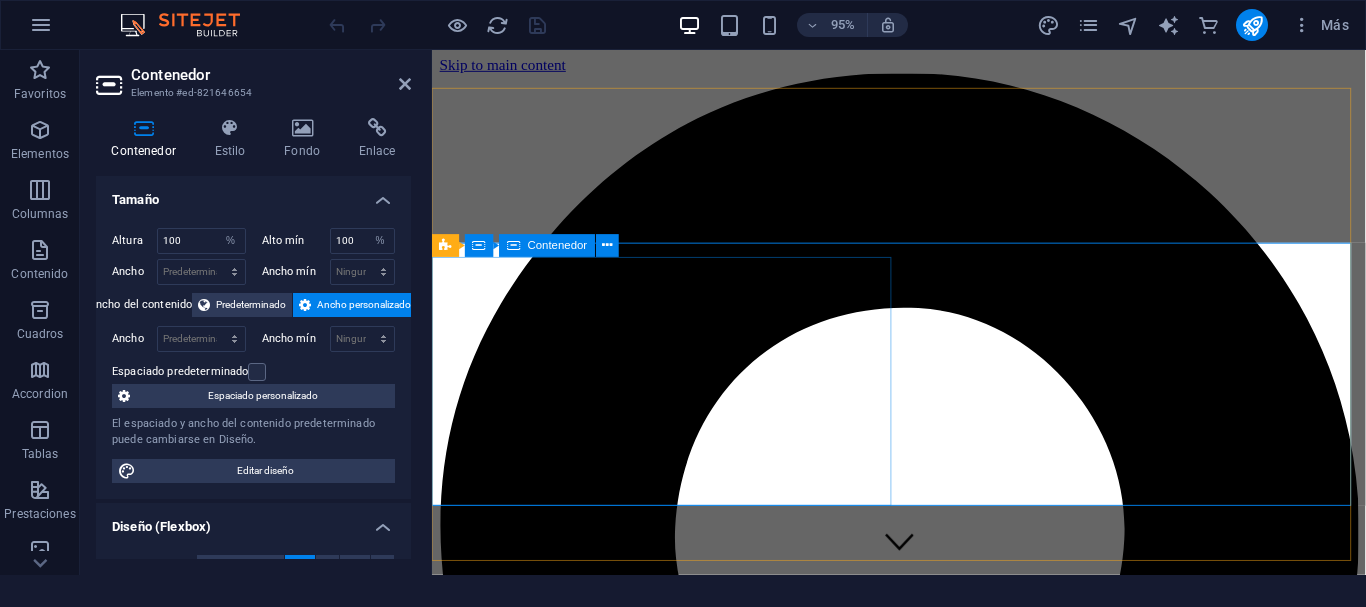 scroll, scrollTop: 0, scrollLeft: 0, axis: both 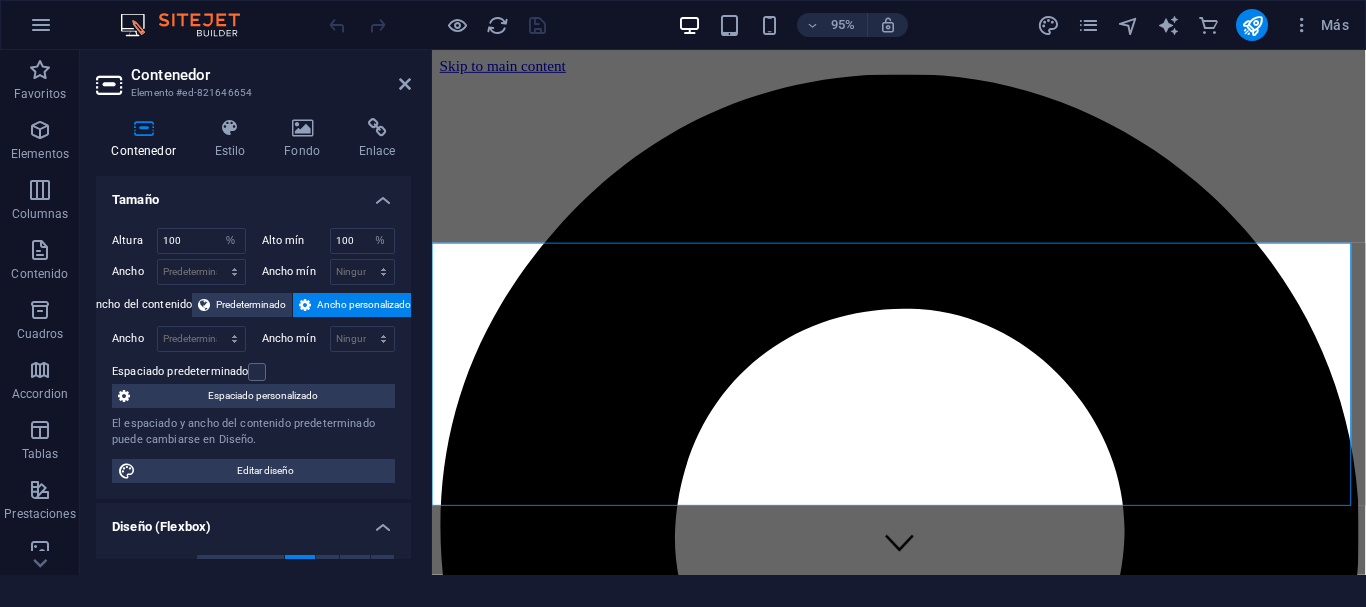 click at bounding box center (-877, 8005) 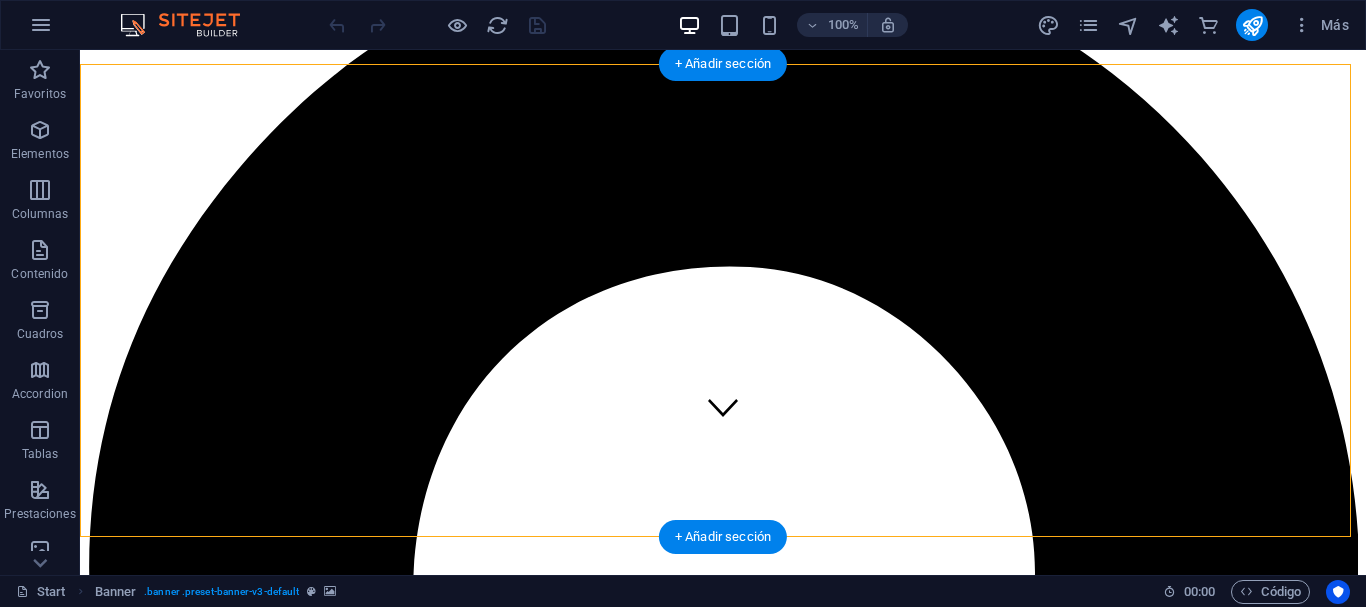 scroll, scrollTop: 0, scrollLeft: 0, axis: both 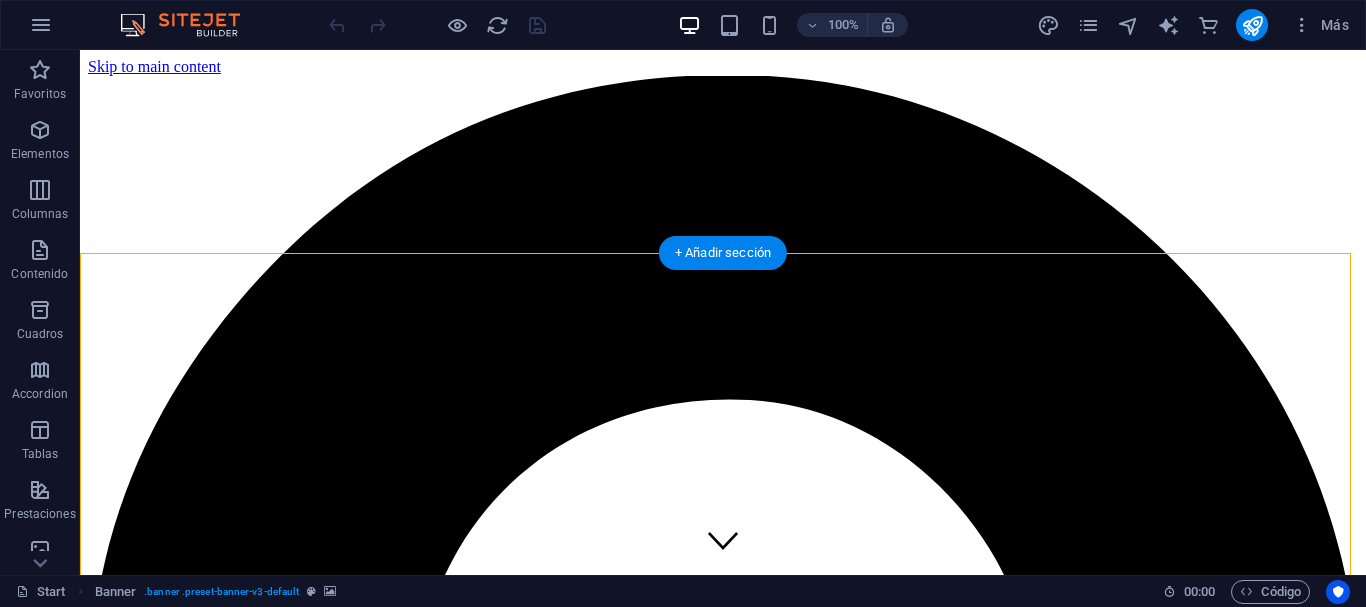 click at bounding box center (723, 7098) 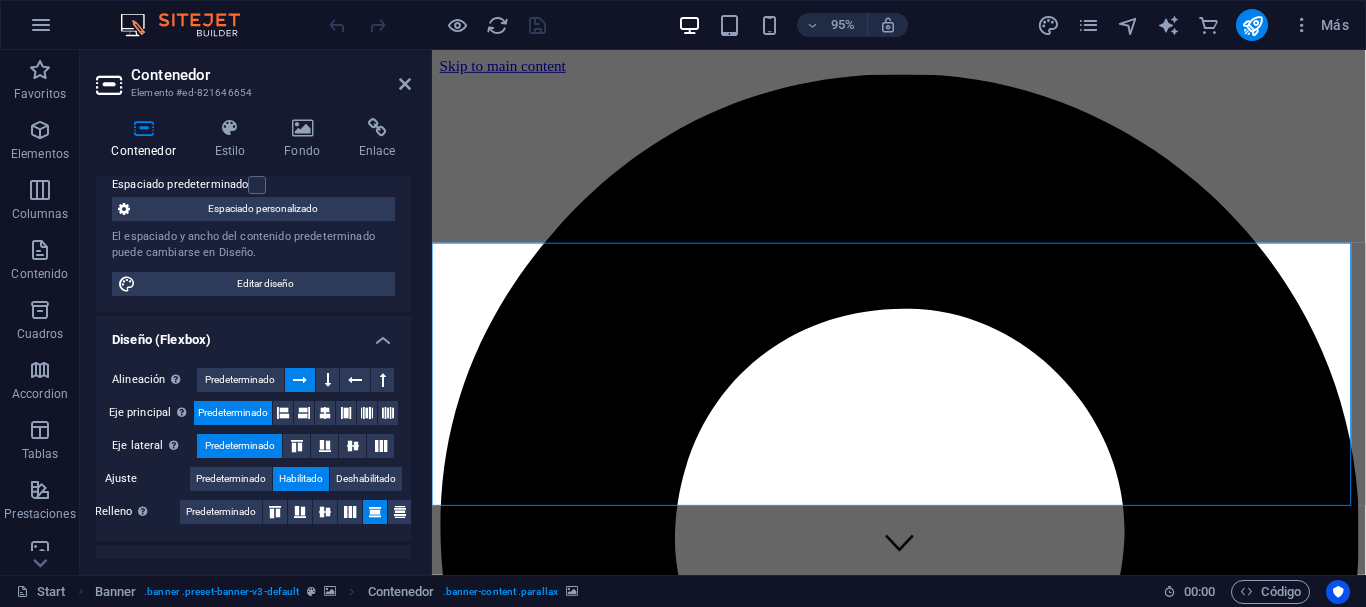 scroll, scrollTop: 100, scrollLeft: 0, axis: vertical 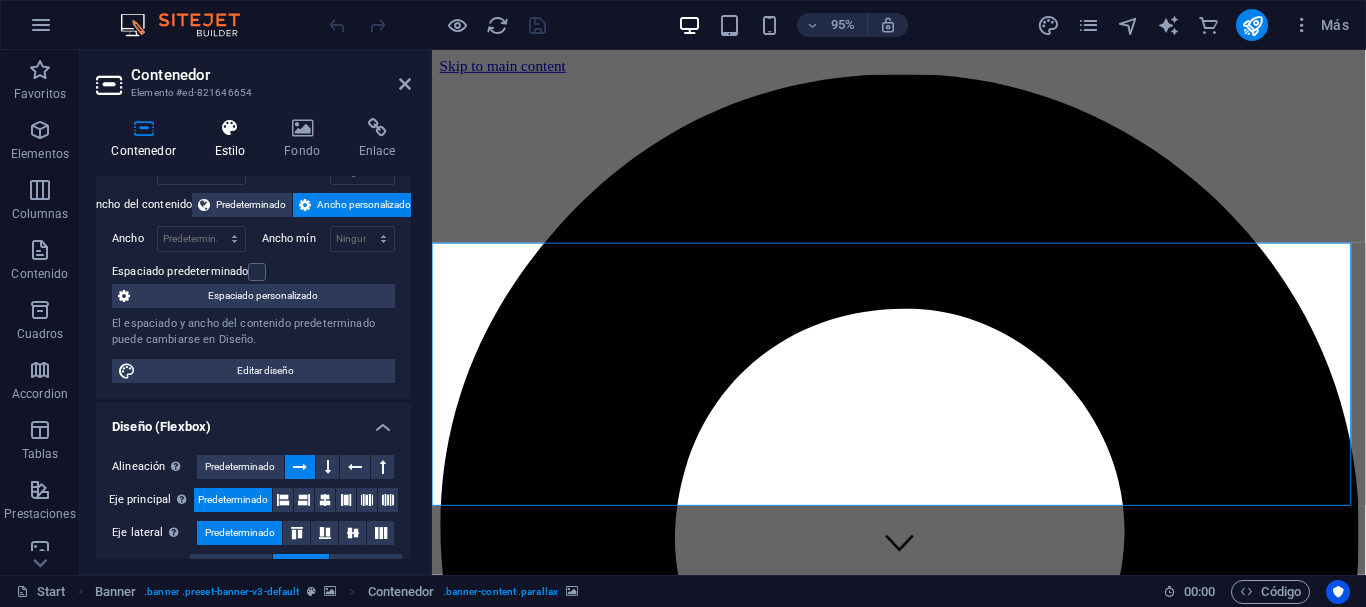 click at bounding box center (230, 128) 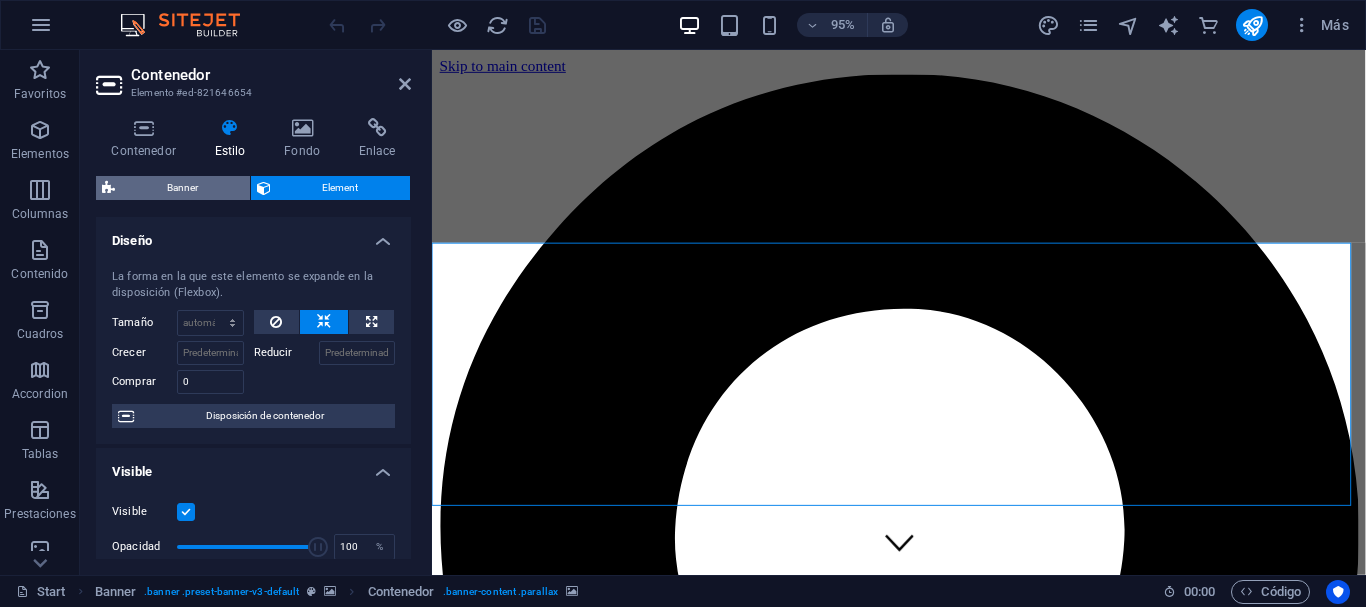 click on "Banner" at bounding box center (182, 188) 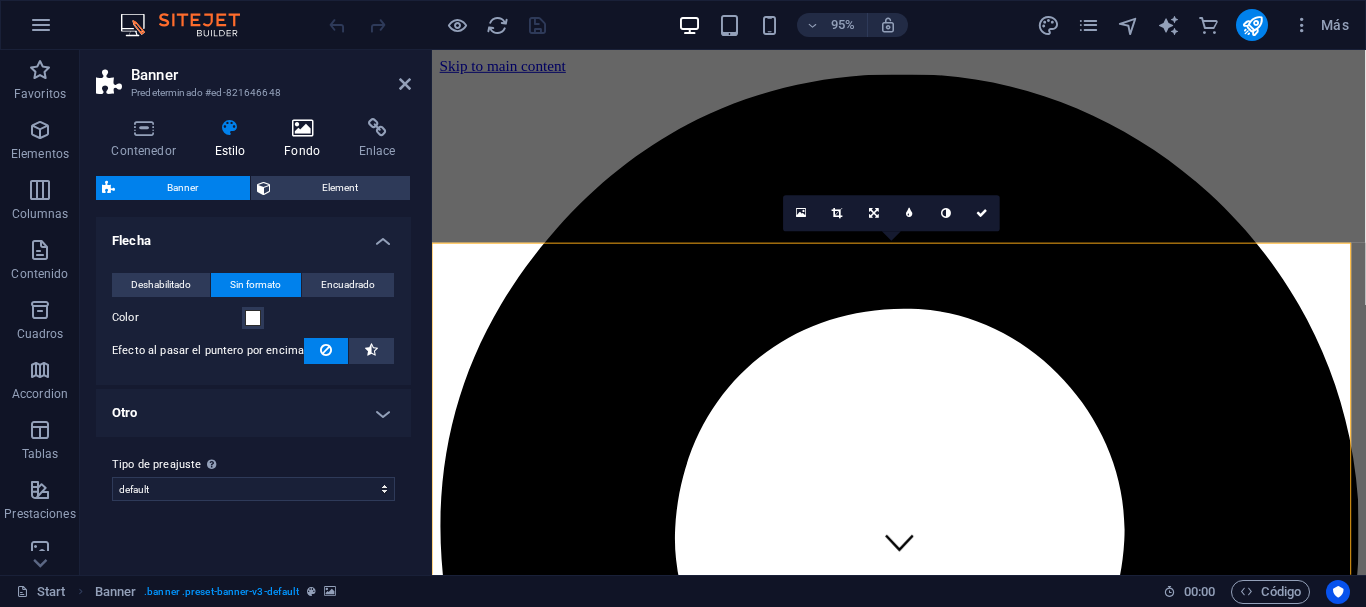 click at bounding box center (302, 128) 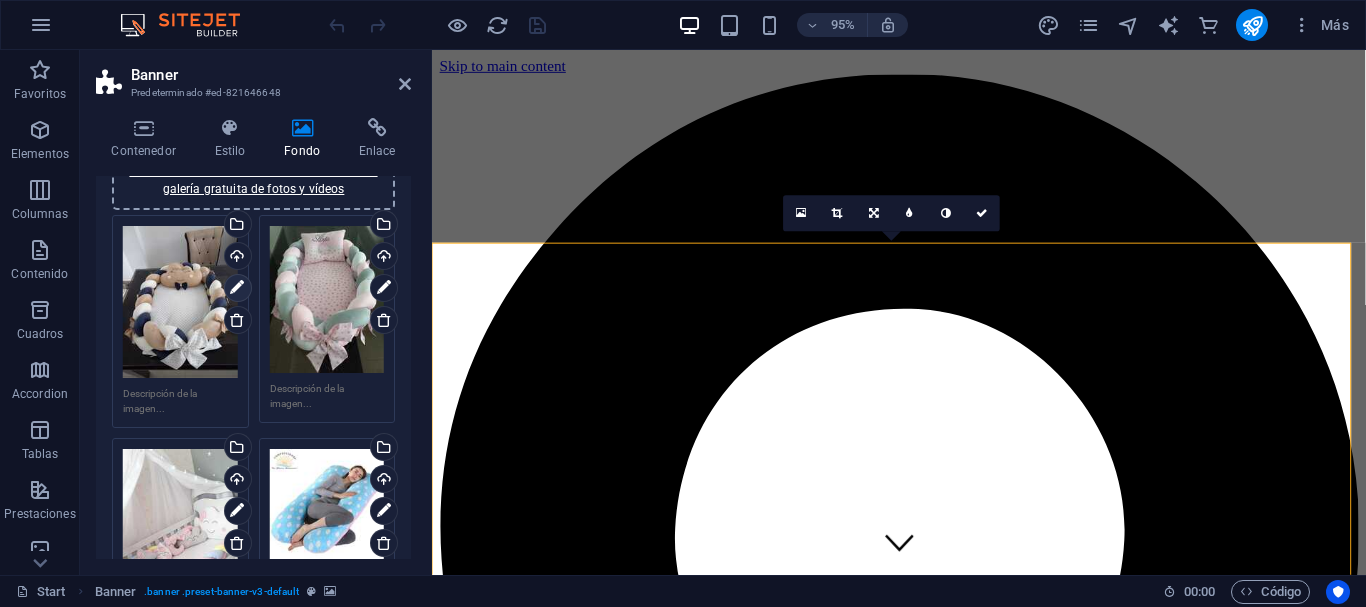 scroll, scrollTop: 200, scrollLeft: 0, axis: vertical 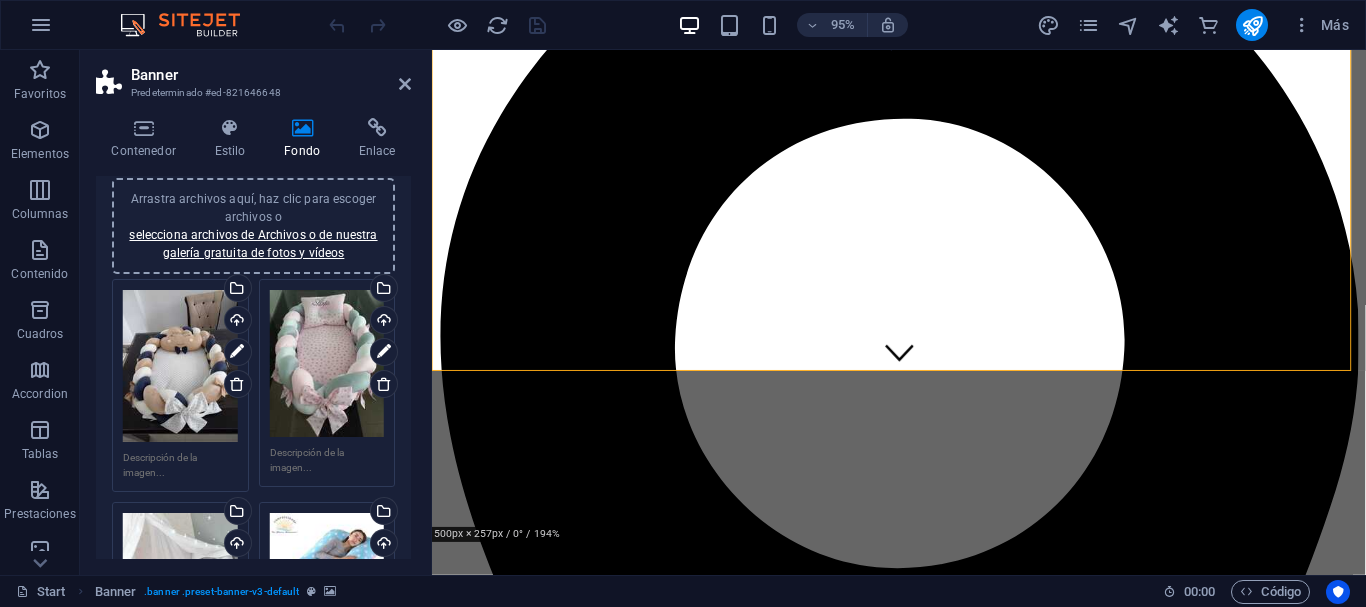 click at bounding box center (923, 5526) 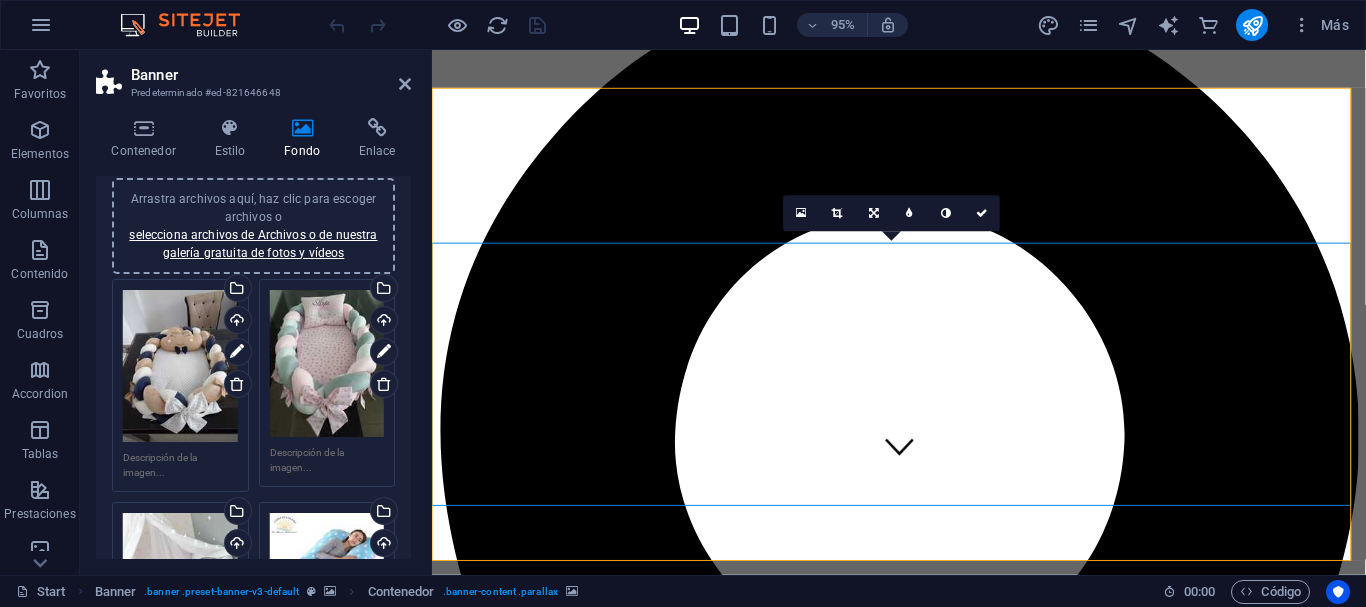 scroll, scrollTop: 0, scrollLeft: 0, axis: both 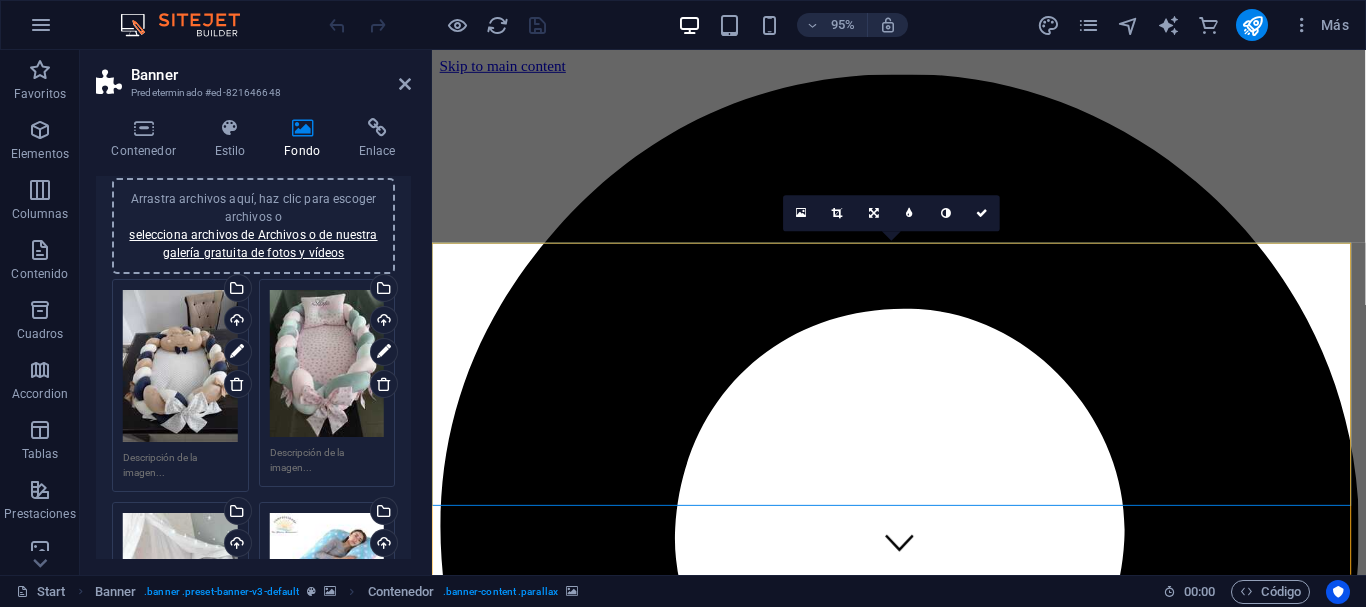 click at bounding box center [-4150, 10945] 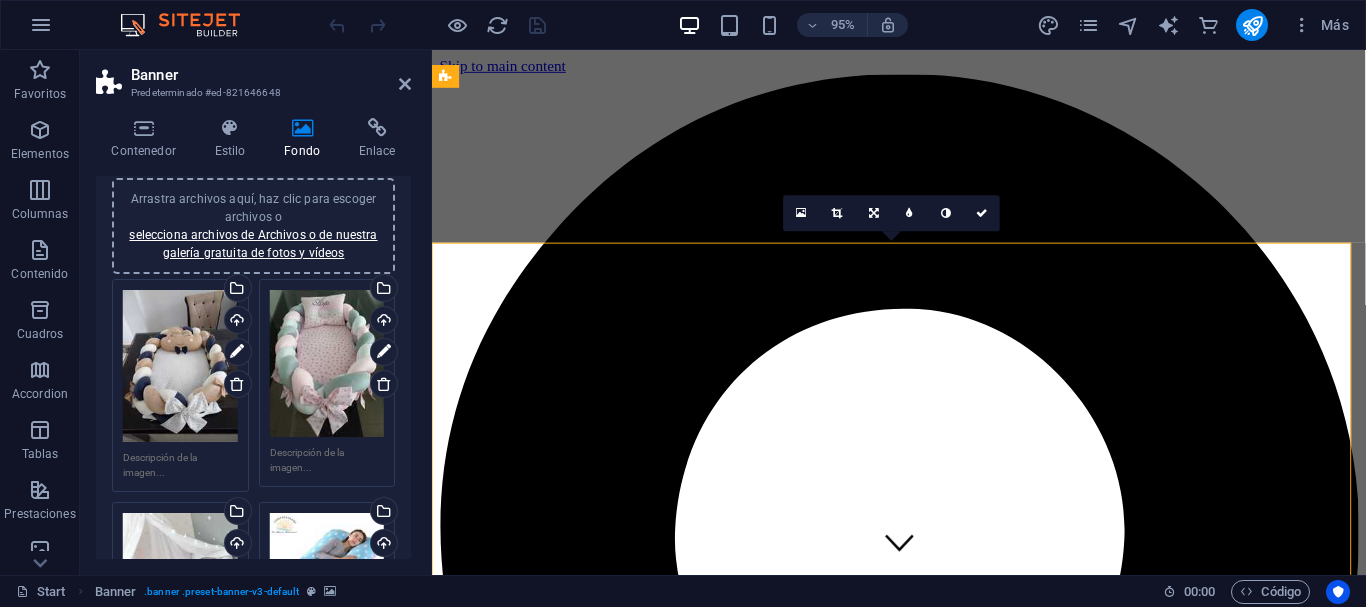 click at bounding box center (-4150, 10945) 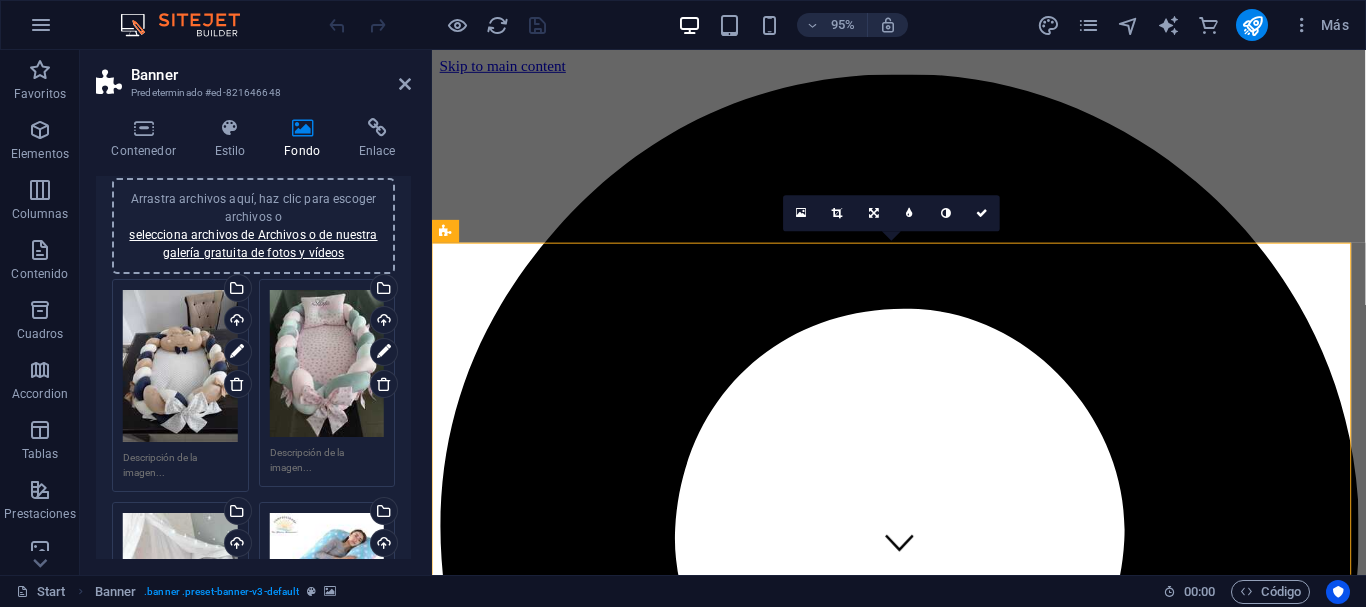 click at bounding box center [-4150, 10945] 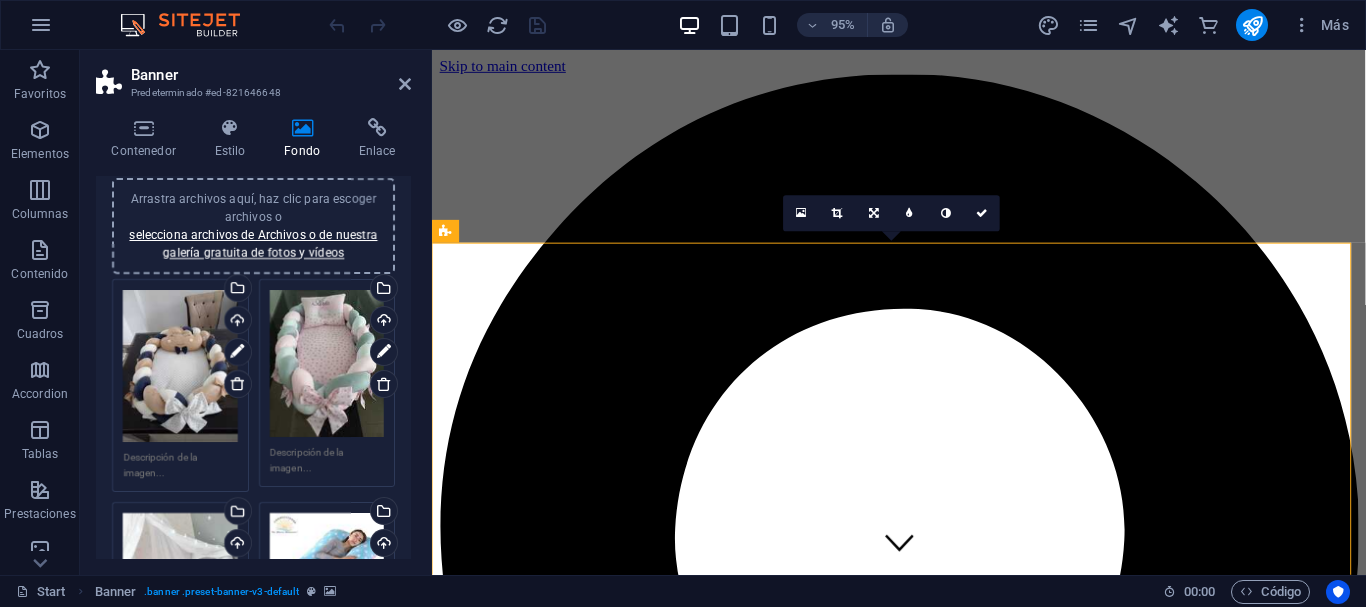 click at bounding box center [-4150, 10945] 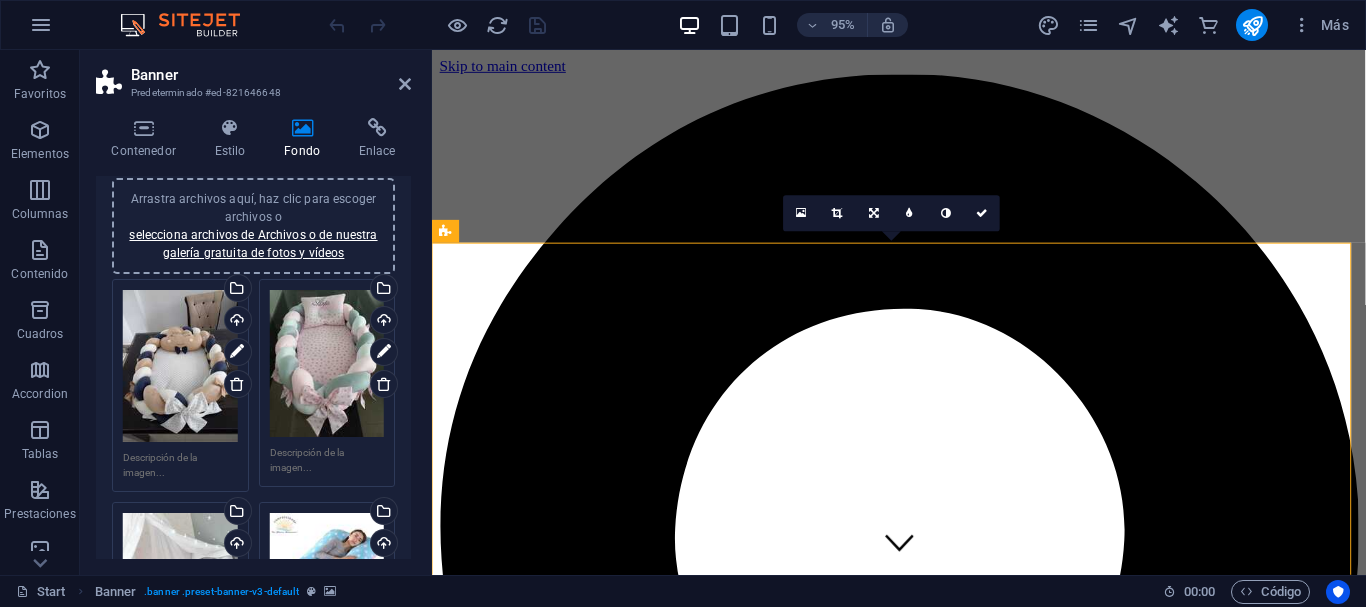 click at bounding box center [-4150, 10945] 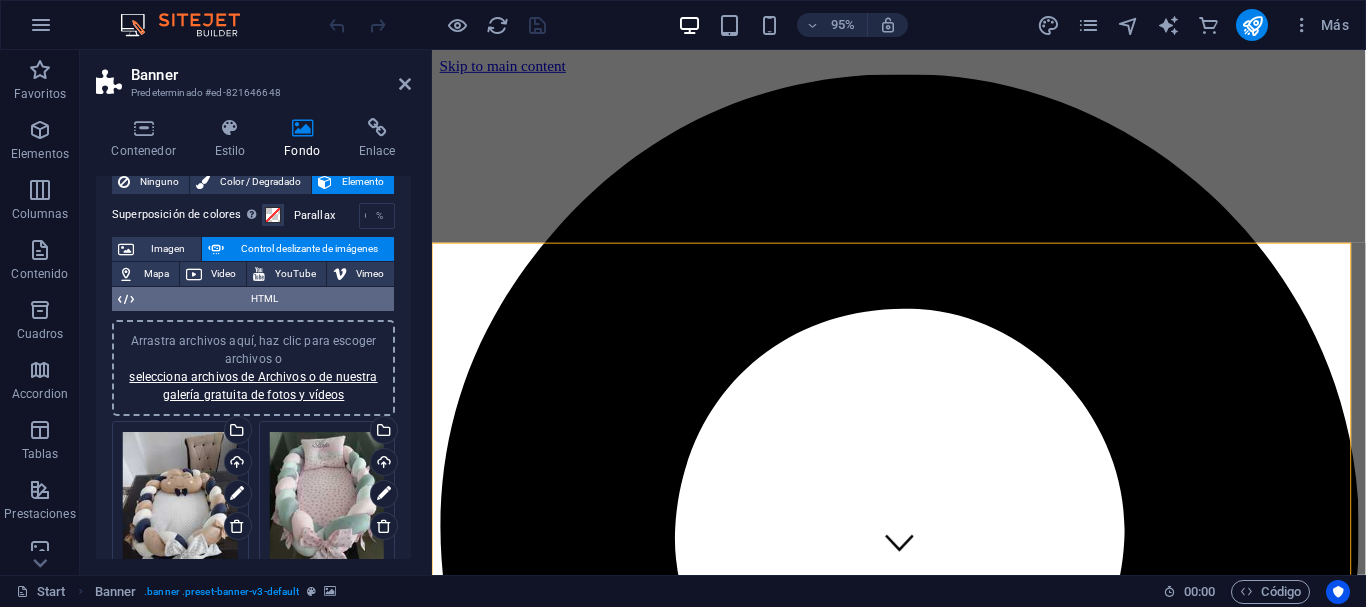 scroll, scrollTop: 0, scrollLeft: 0, axis: both 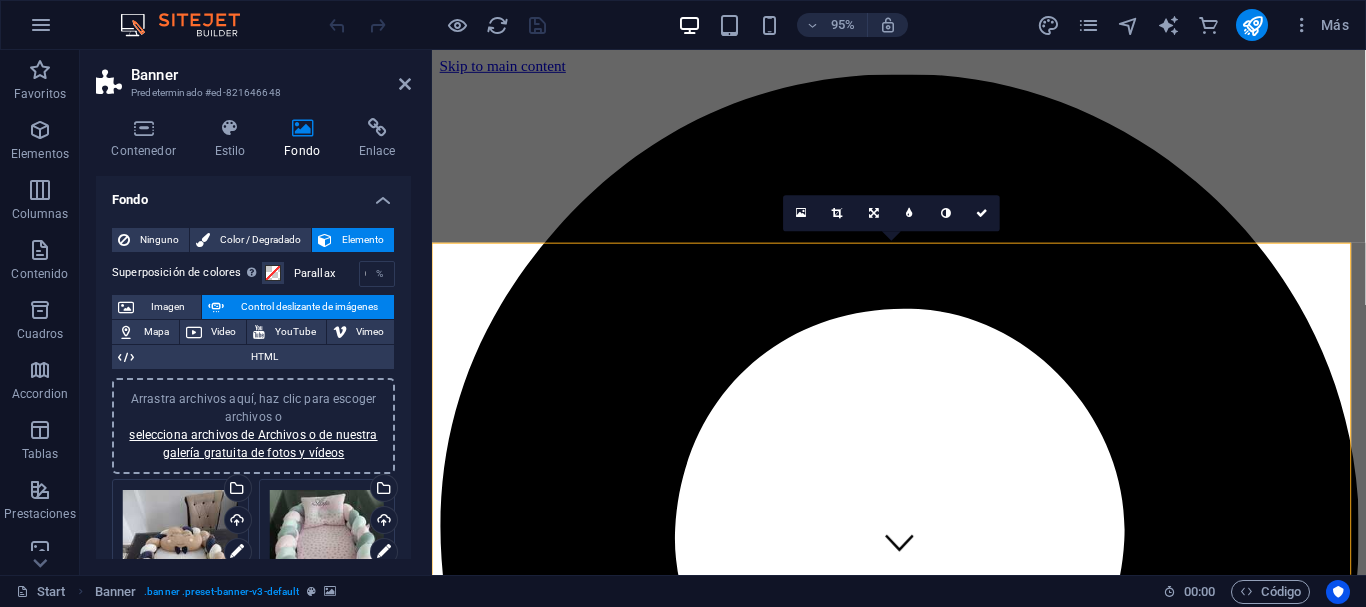 click at bounding box center [-4150, 10945] 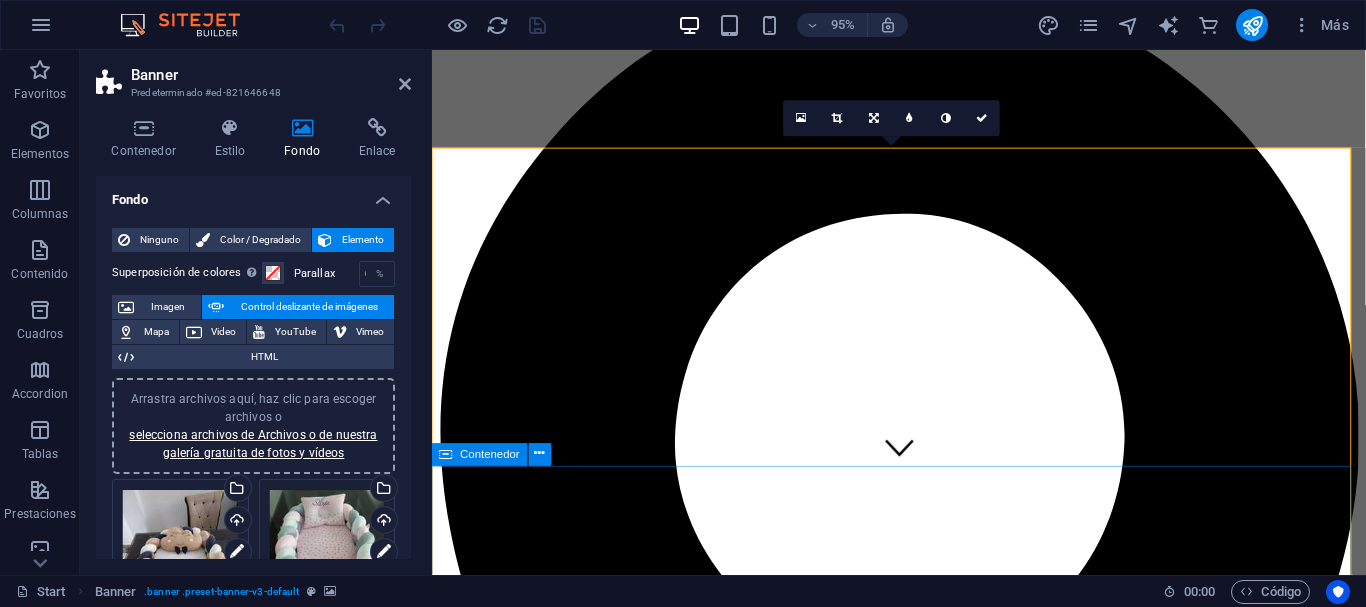 scroll, scrollTop: 200, scrollLeft: 0, axis: vertical 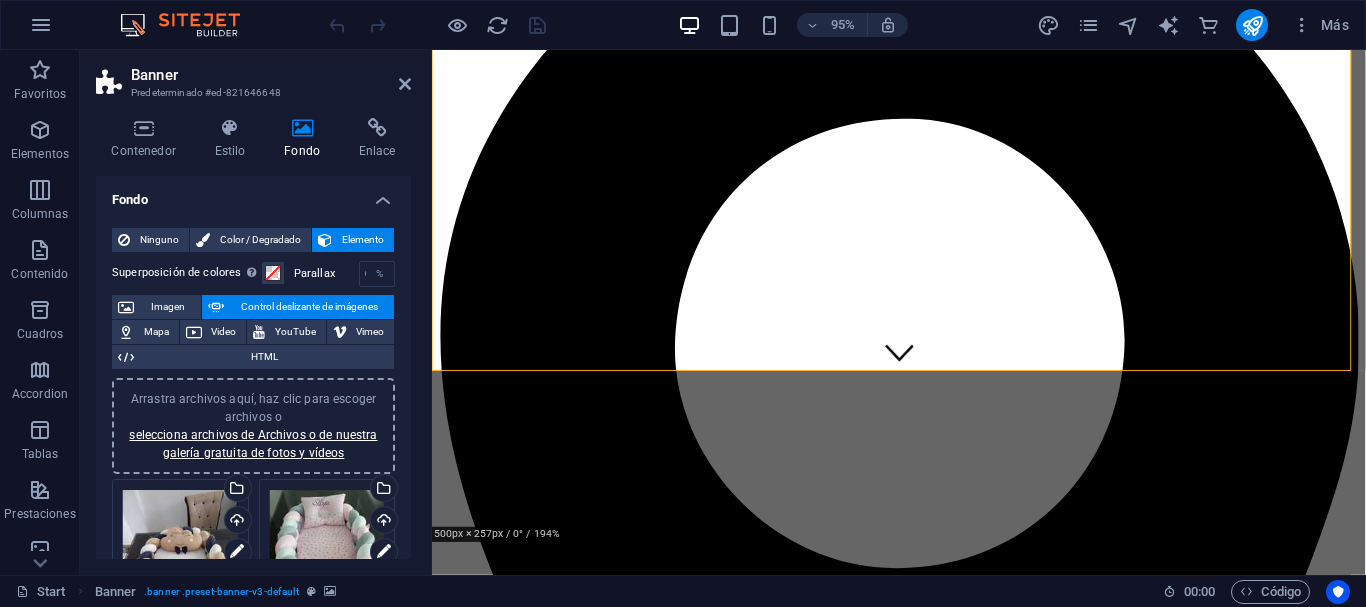 click at bounding box center [-4150, 10745] 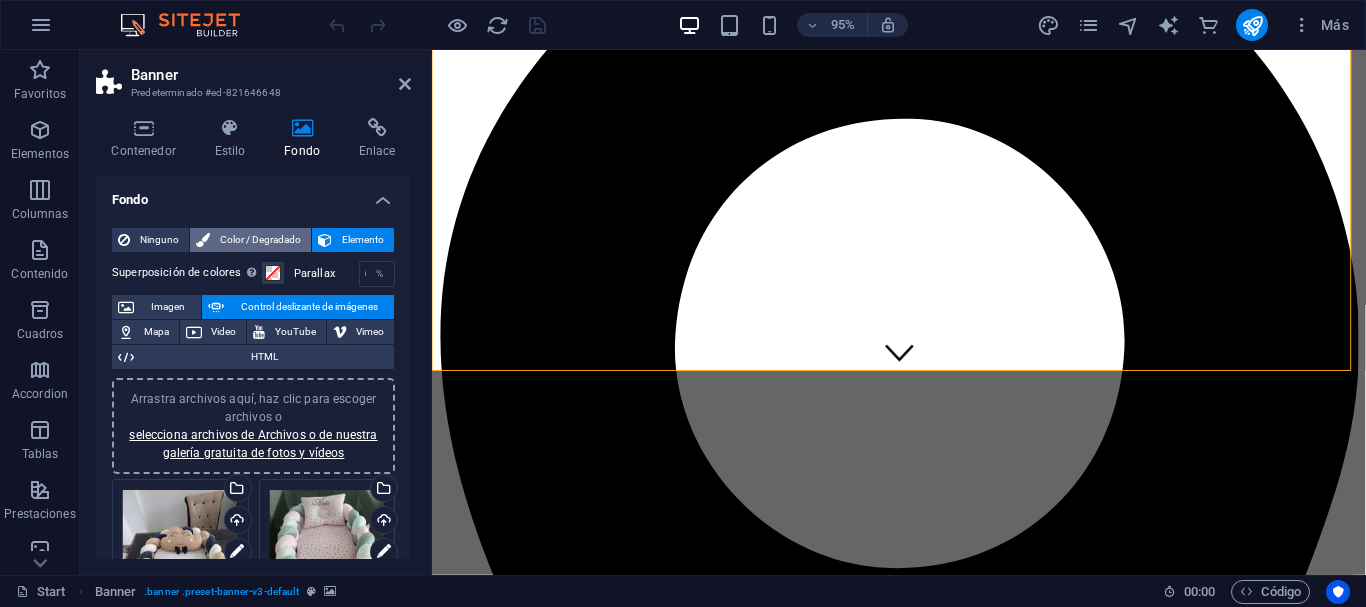 click on "Color / Degradado" at bounding box center [260, 240] 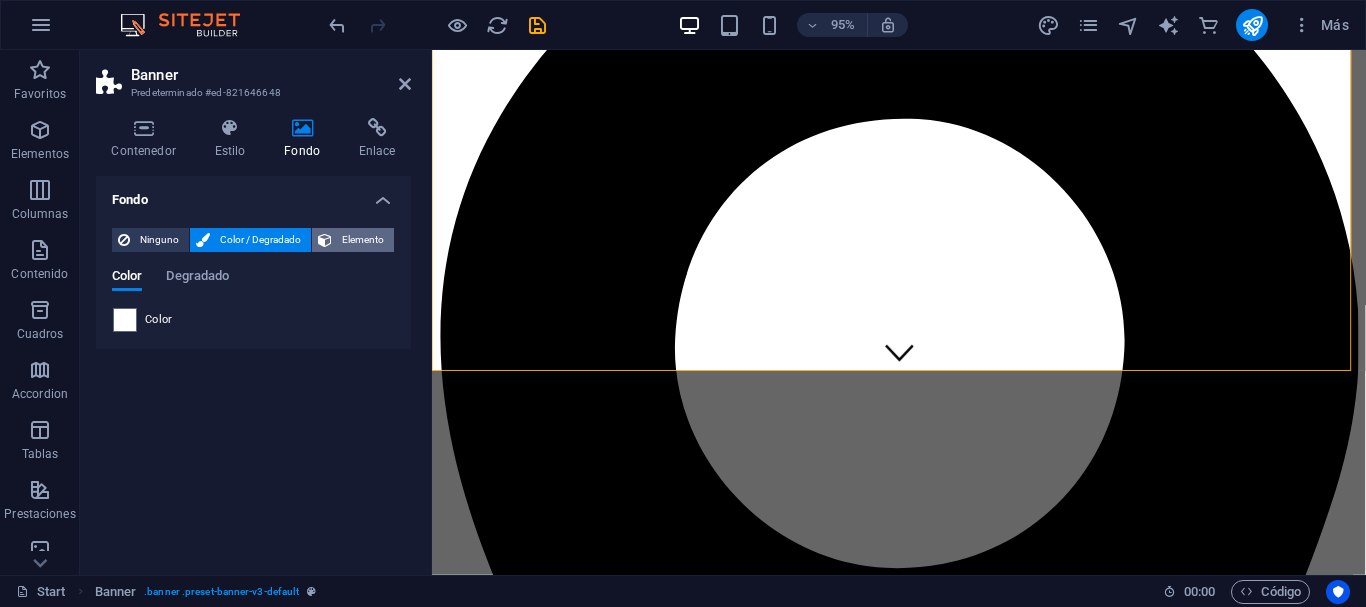 click on "Elemento" at bounding box center (363, 240) 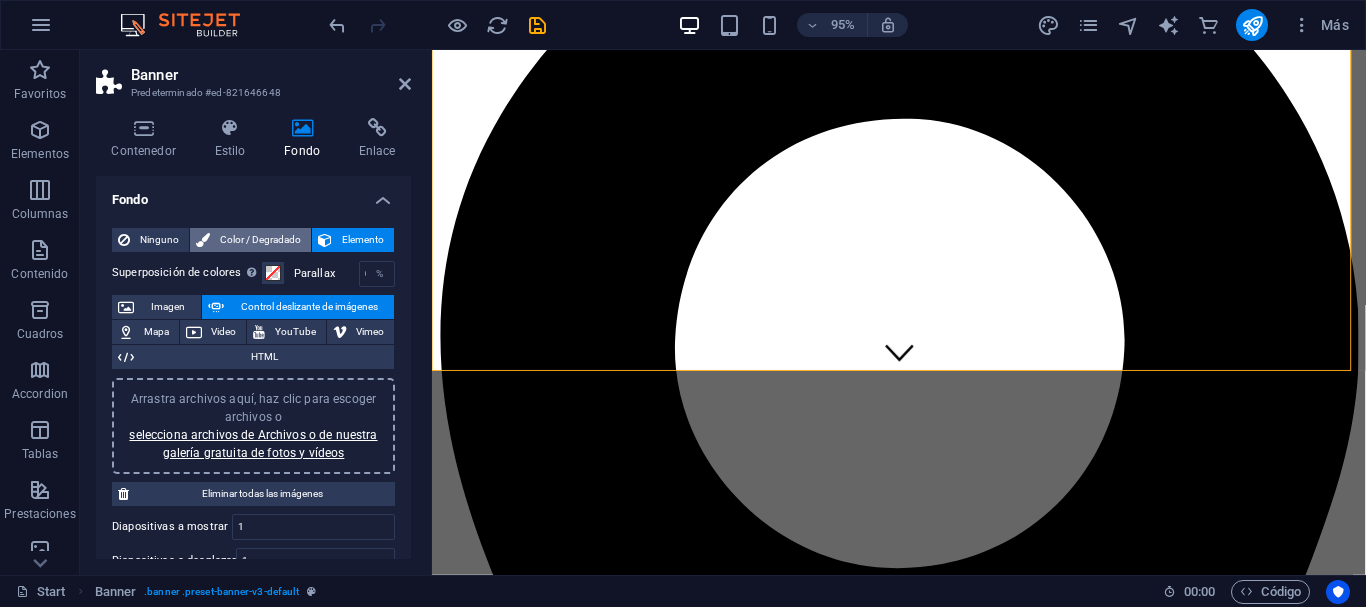 click on "Color / Degradado" at bounding box center (260, 240) 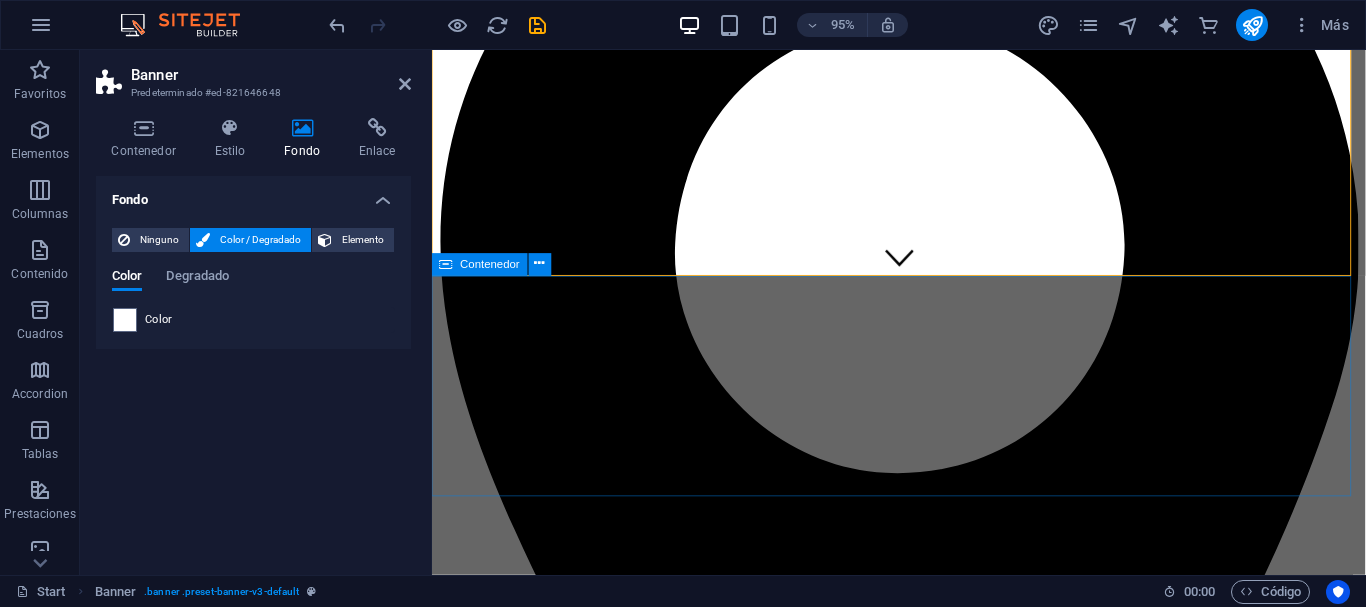 scroll, scrollTop: 0, scrollLeft: 0, axis: both 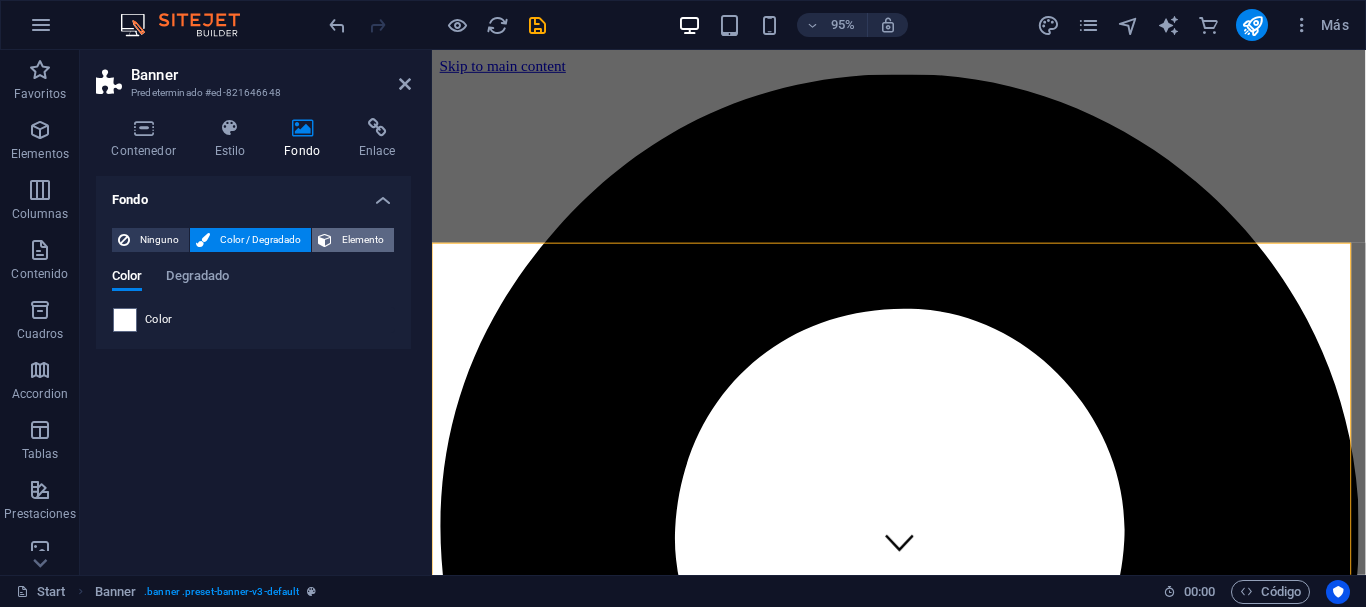 click on "Elemento" at bounding box center [363, 240] 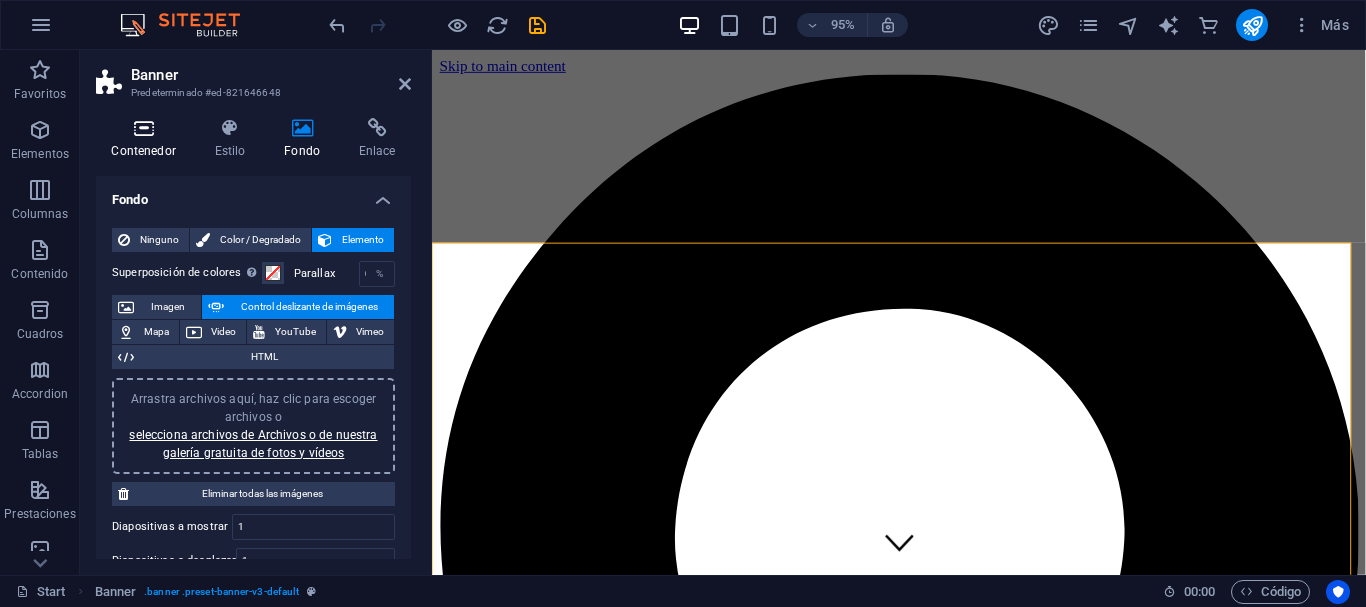 click at bounding box center [143, 128] 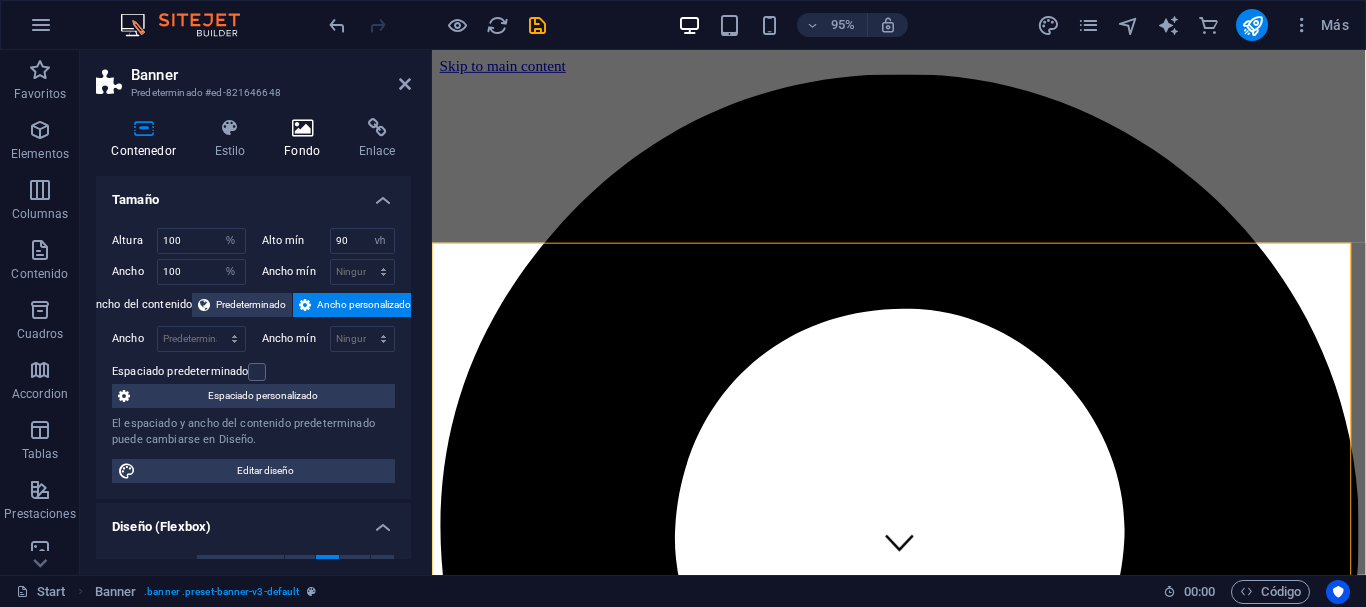 click on "Fondo" at bounding box center (306, 139) 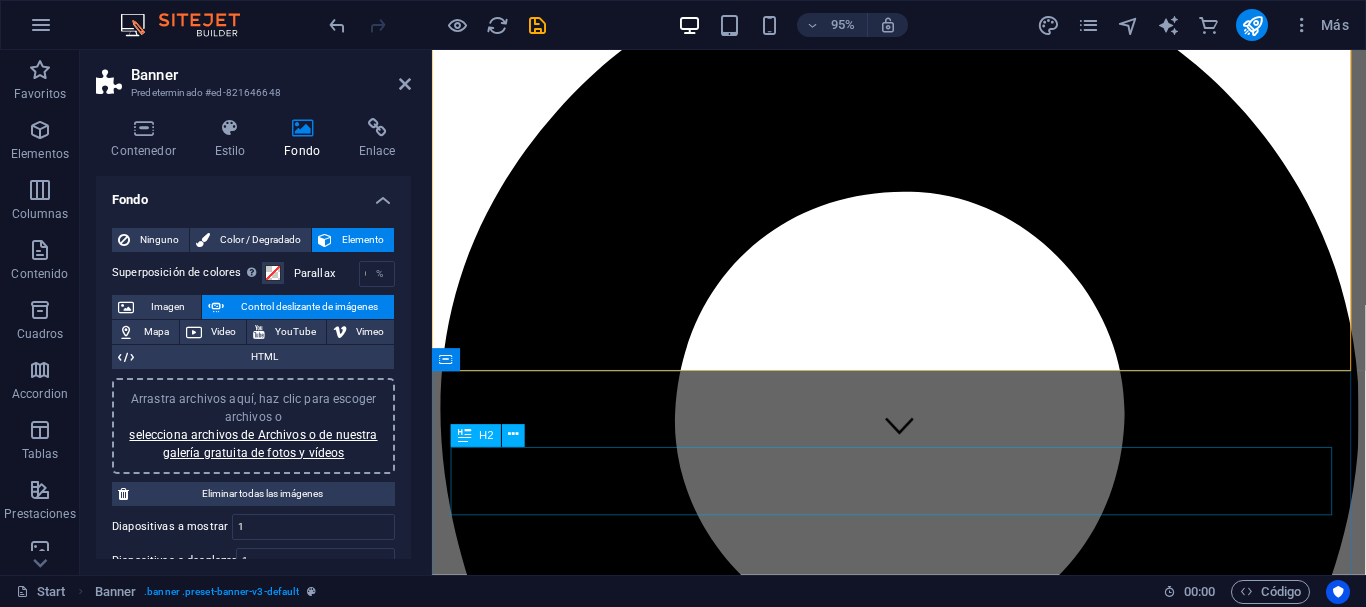 scroll, scrollTop: 100, scrollLeft: 0, axis: vertical 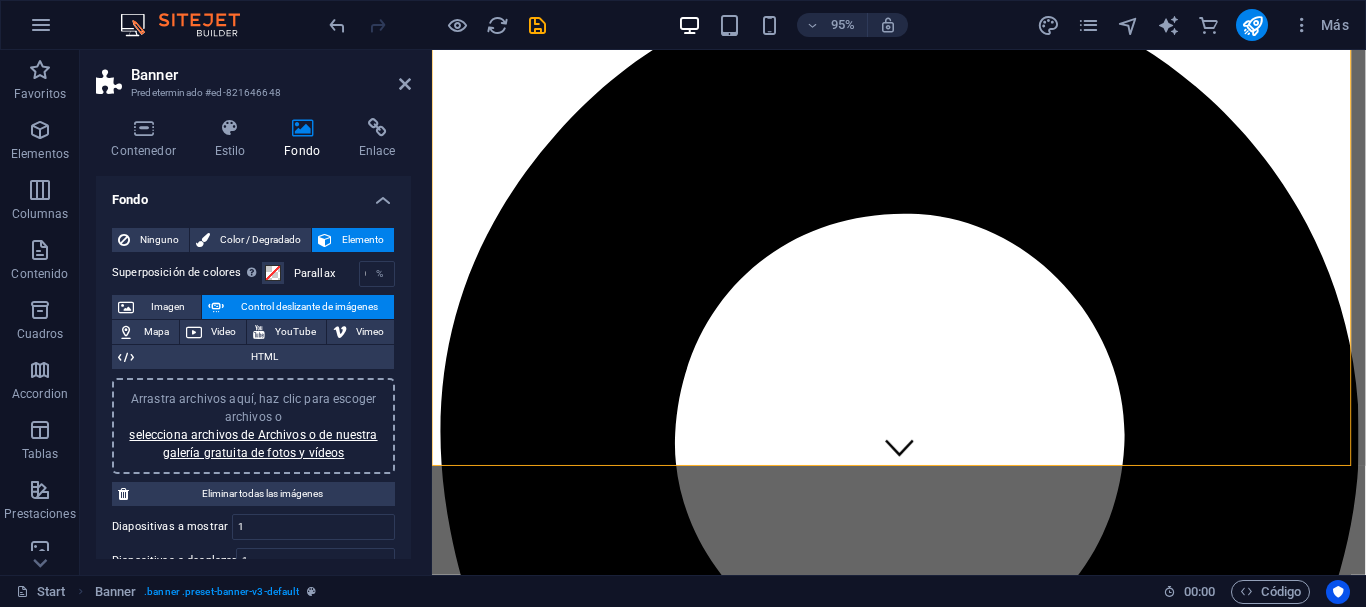 click at bounding box center (923, 5586) 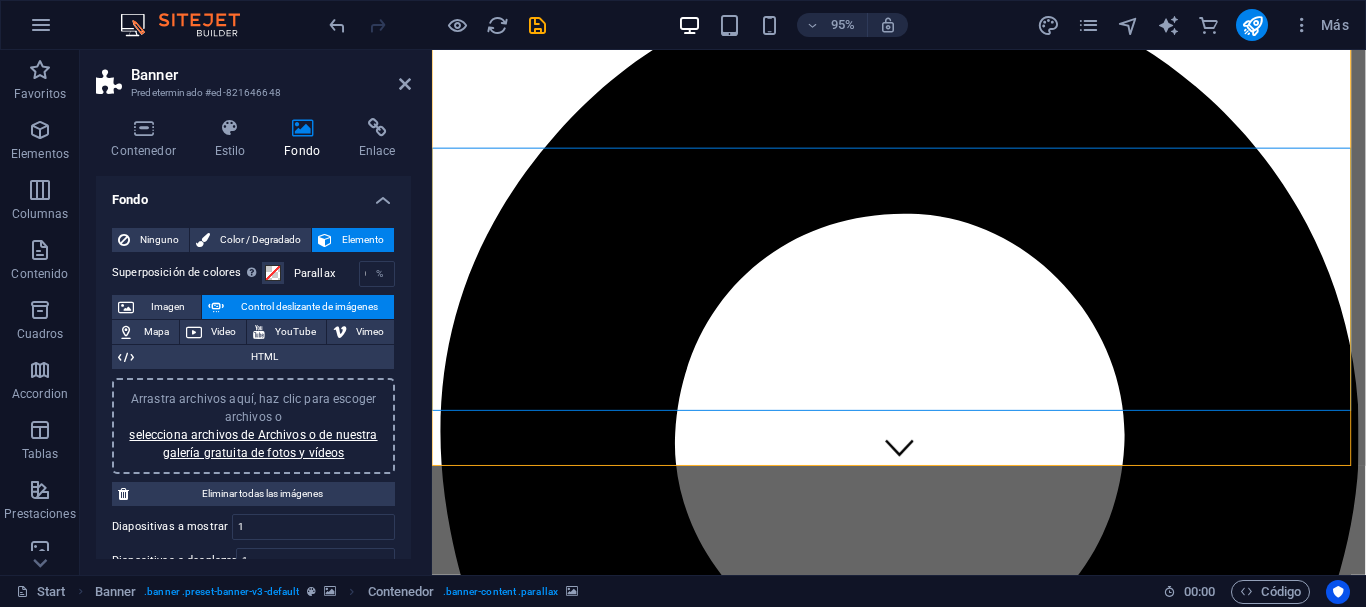 click at bounding box center (923, 5586) 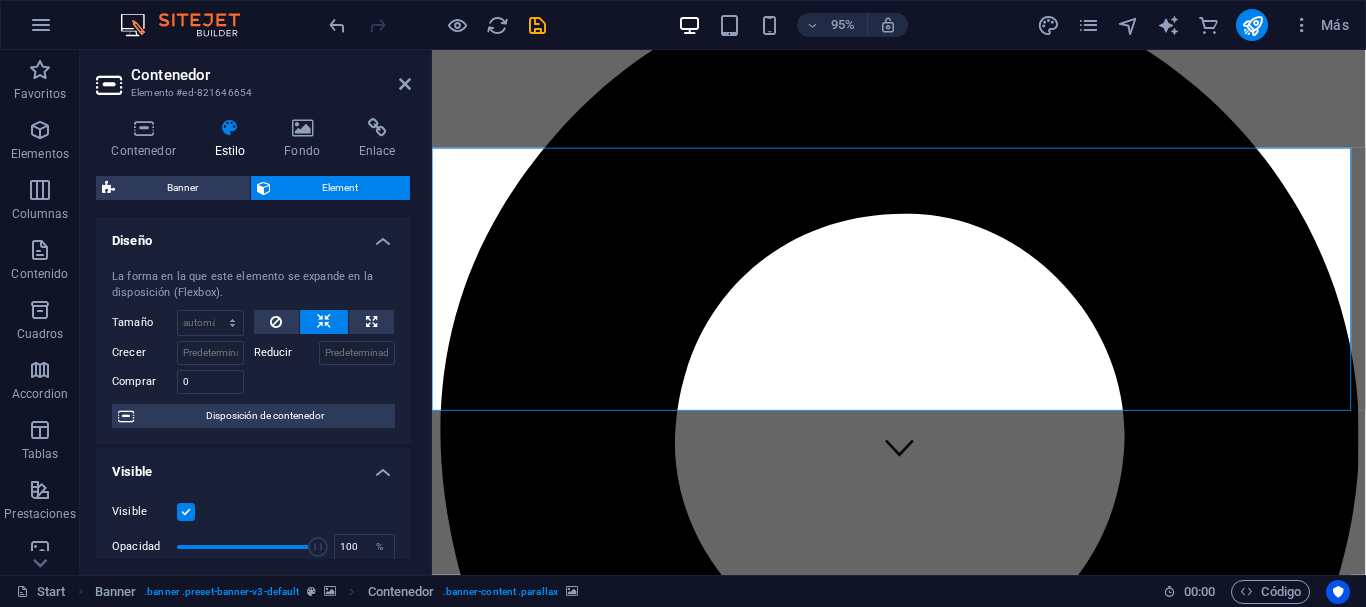click at bounding box center (923, 5129) 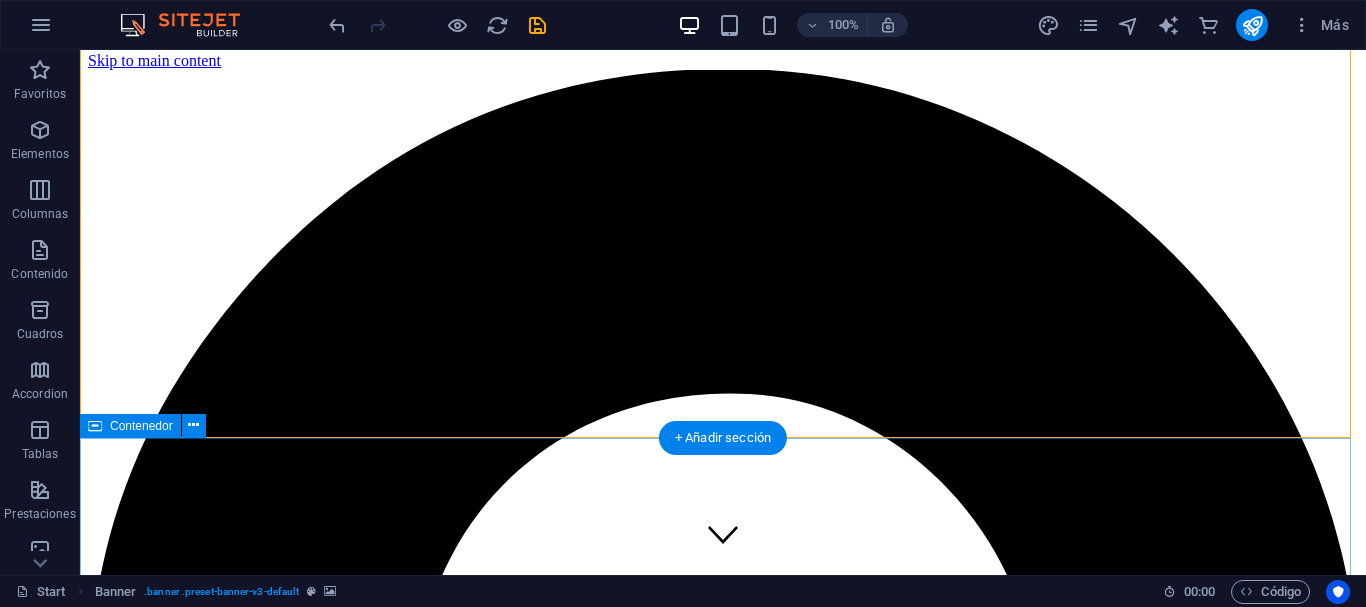scroll, scrollTop: 0, scrollLeft: 0, axis: both 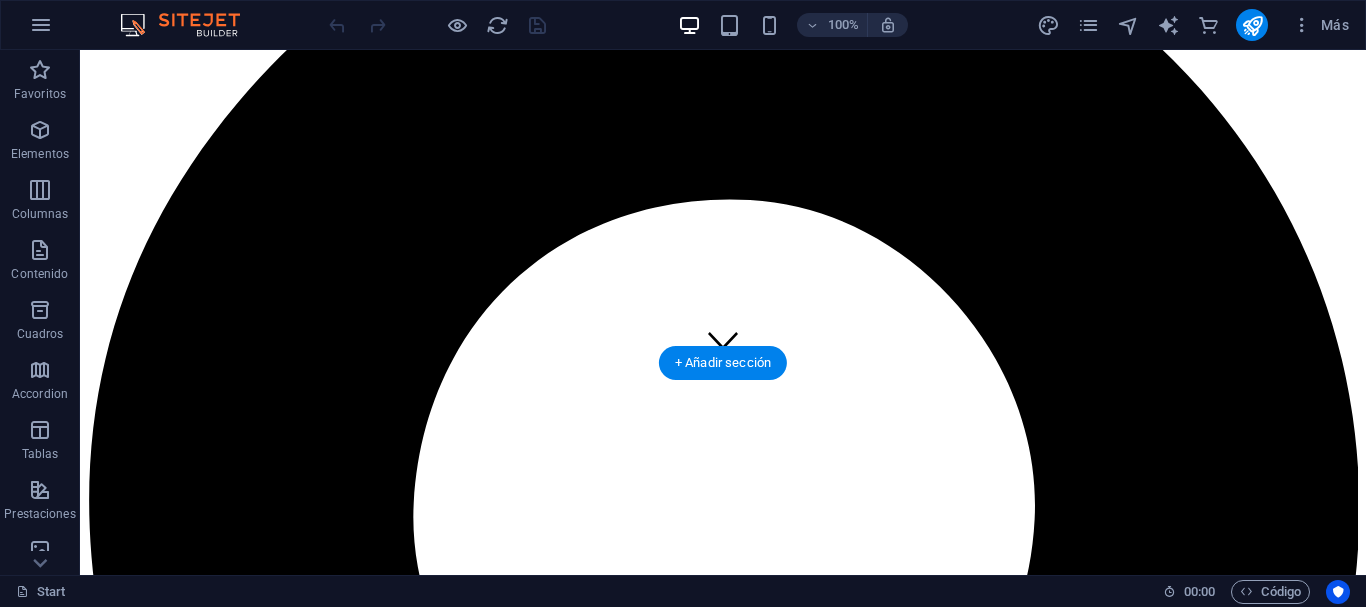 click at bounding box center (-3461, 10503) 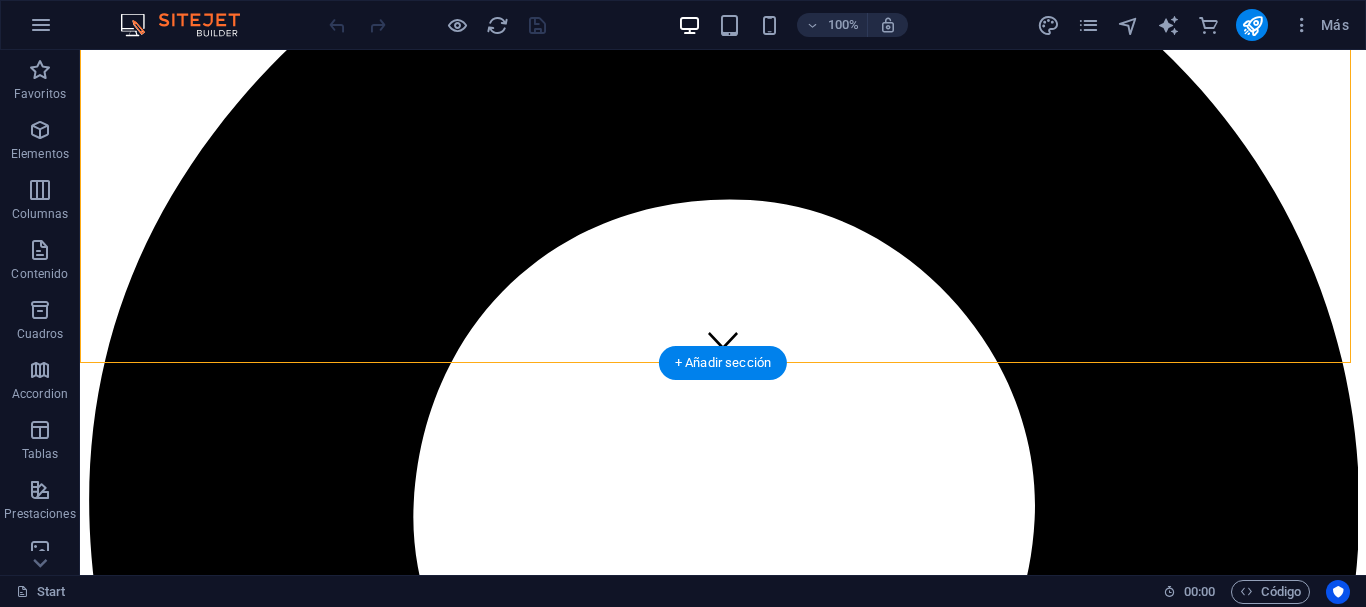 click at bounding box center (-3461, 10503) 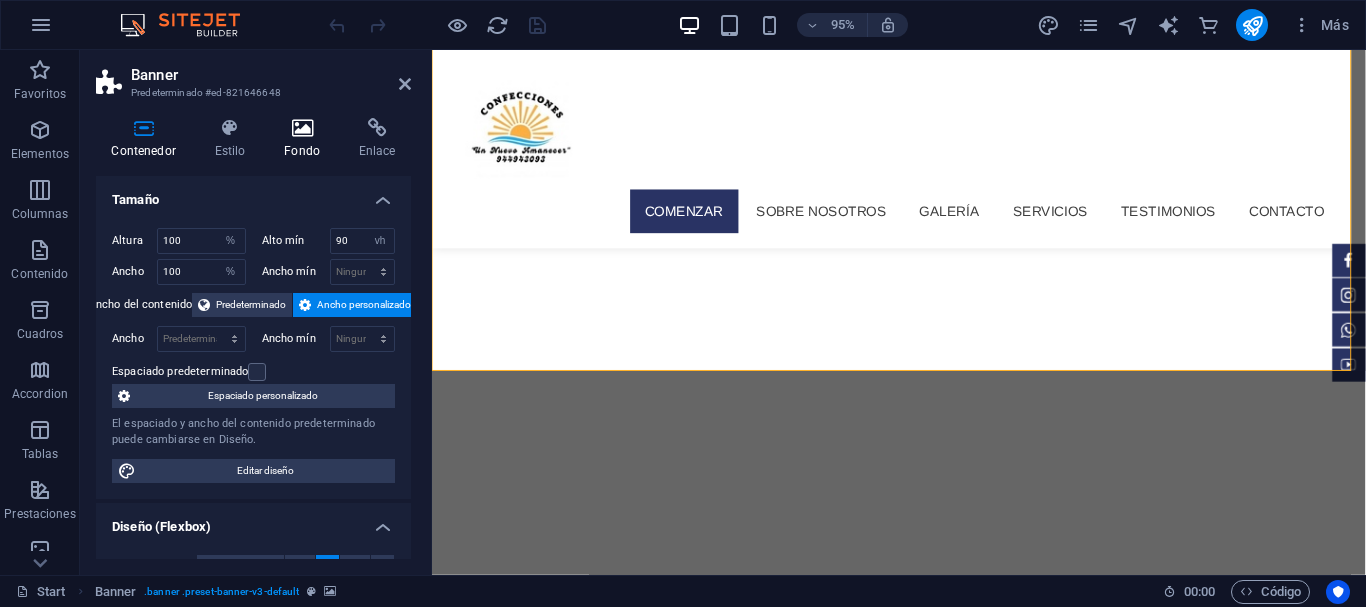 drag, startPoint x: 297, startPoint y: 130, endPoint x: 300, endPoint y: 118, distance: 12.369317 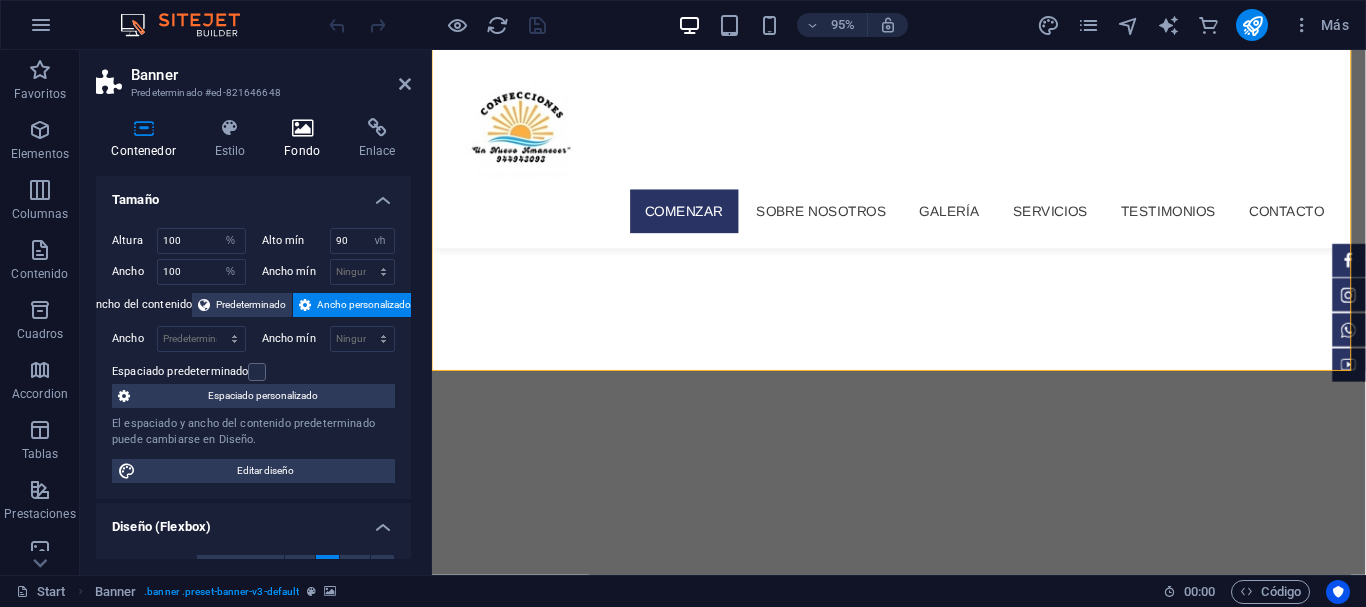 click at bounding box center [302, 128] 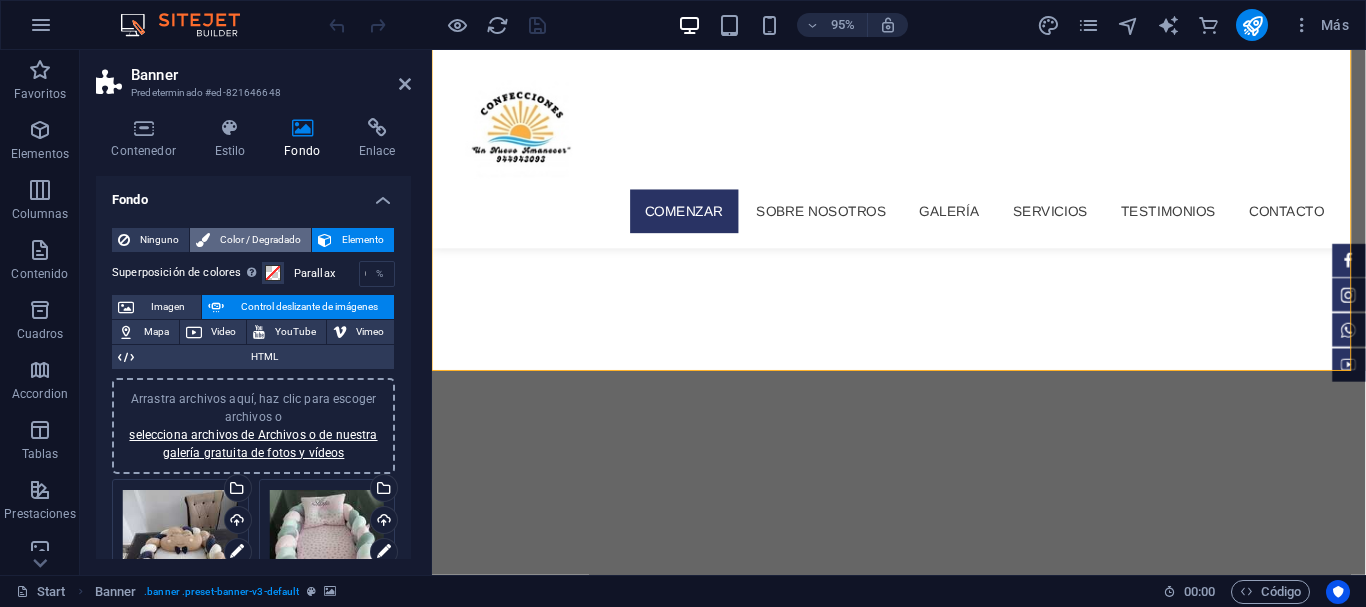 click on "Color / Degradado" at bounding box center [260, 240] 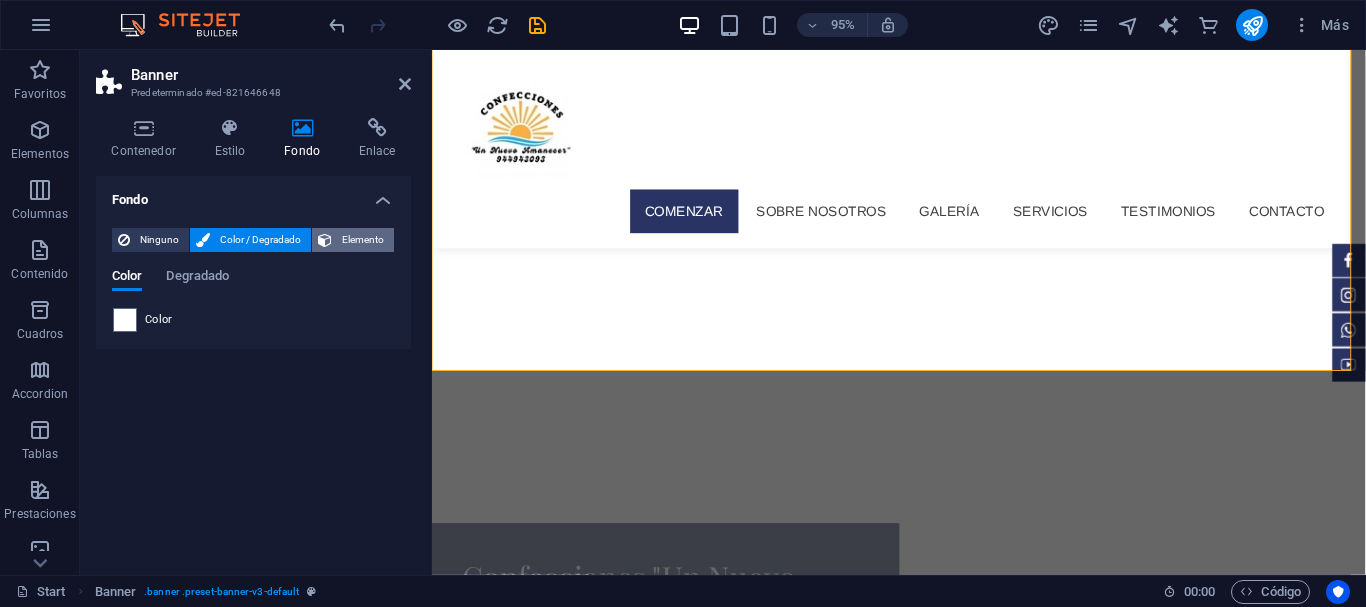 click on "Elemento" at bounding box center [363, 240] 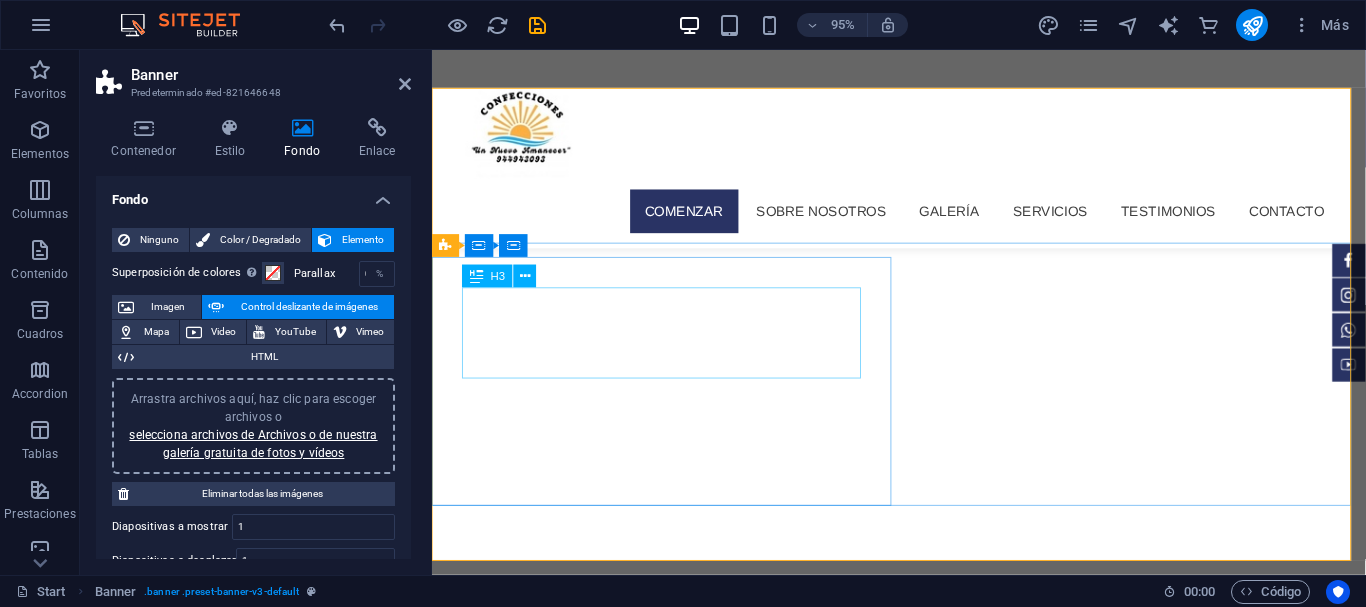 scroll, scrollTop: 0, scrollLeft: 0, axis: both 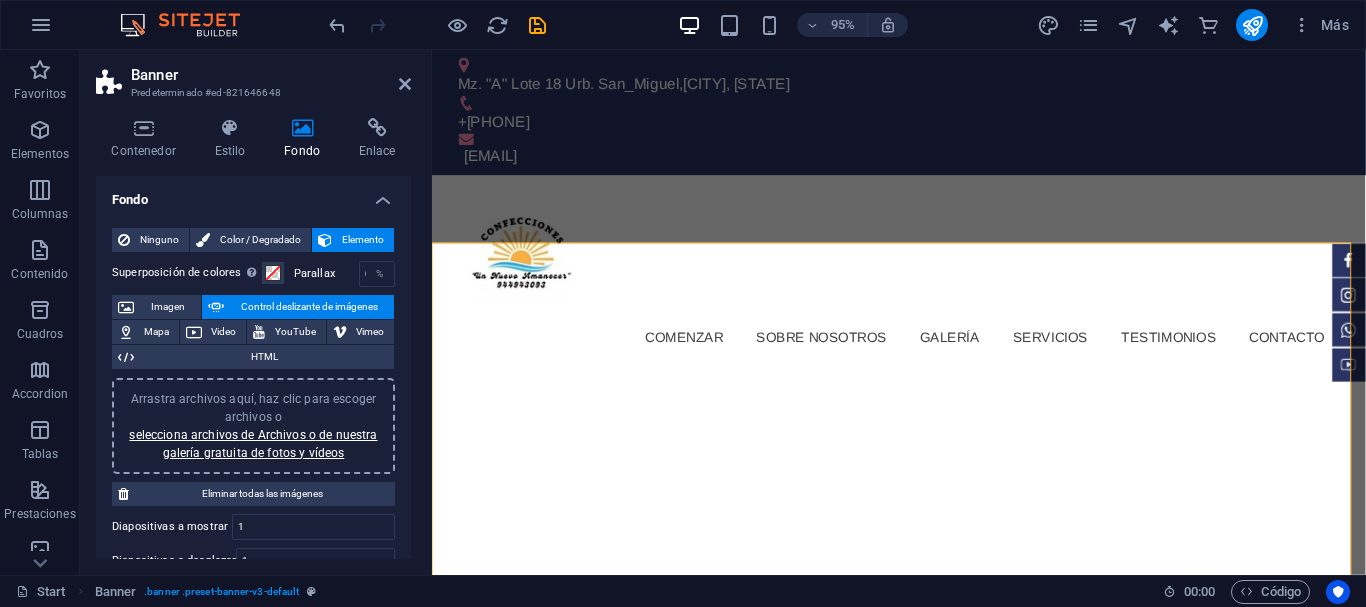 click at bounding box center [923, 1002] 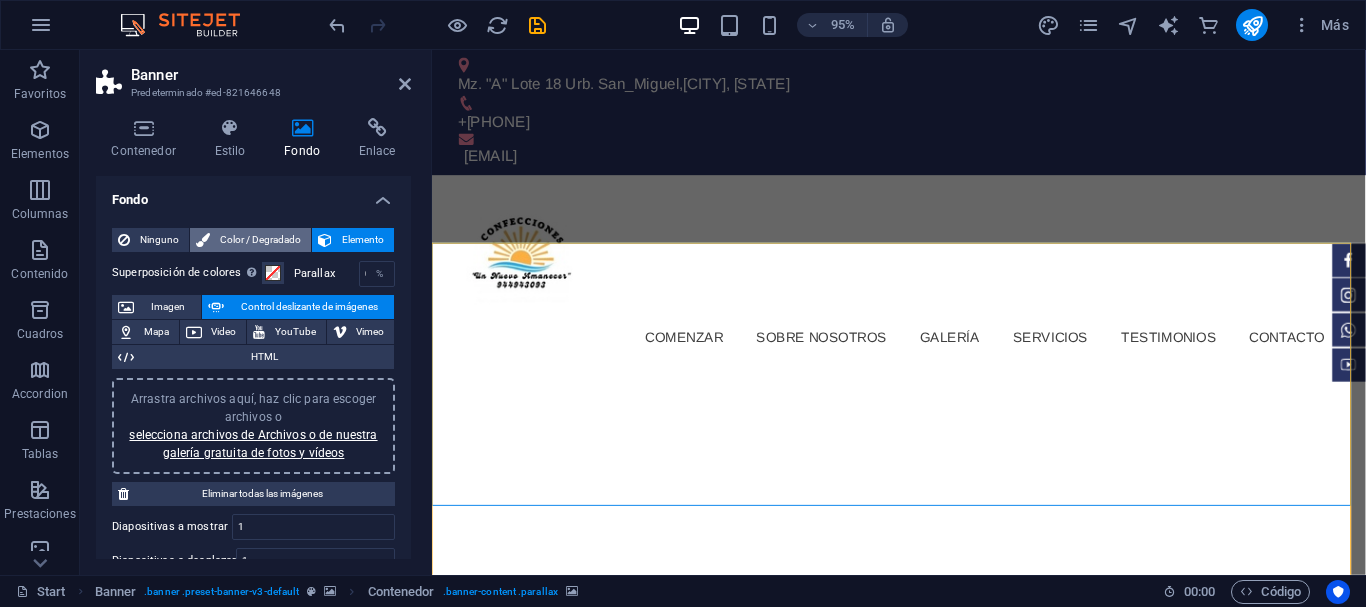 click on "Color / Degradado" at bounding box center [260, 240] 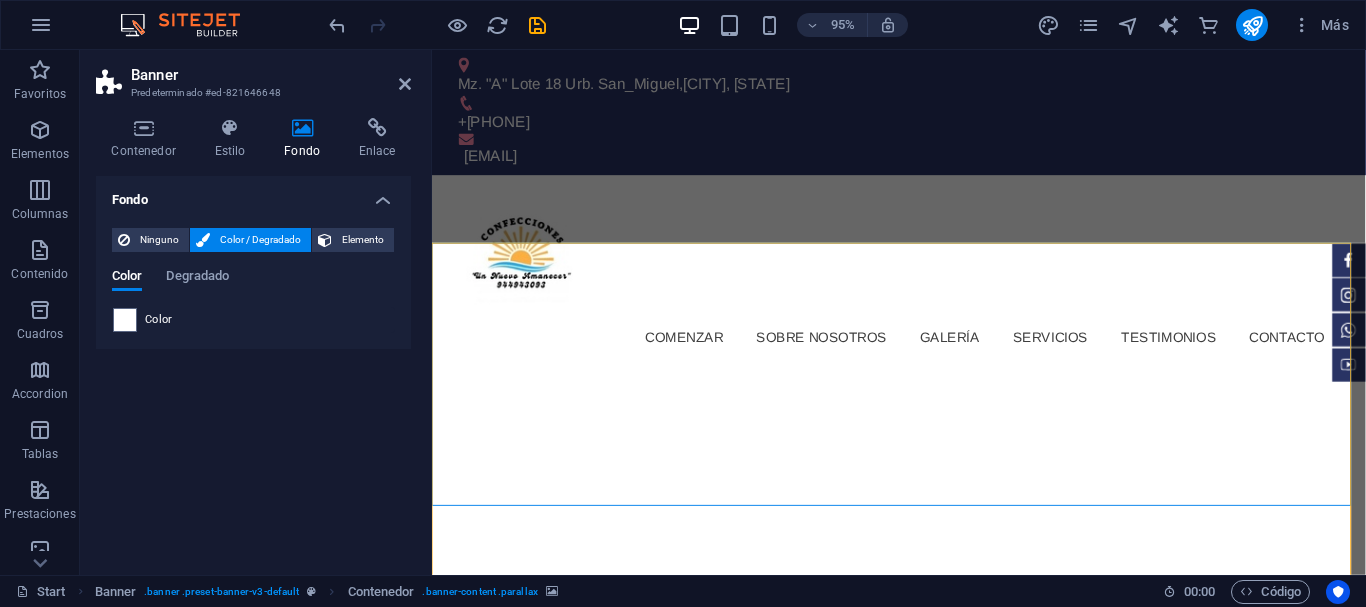 click on "Color Degradado Color" at bounding box center (253, 293) 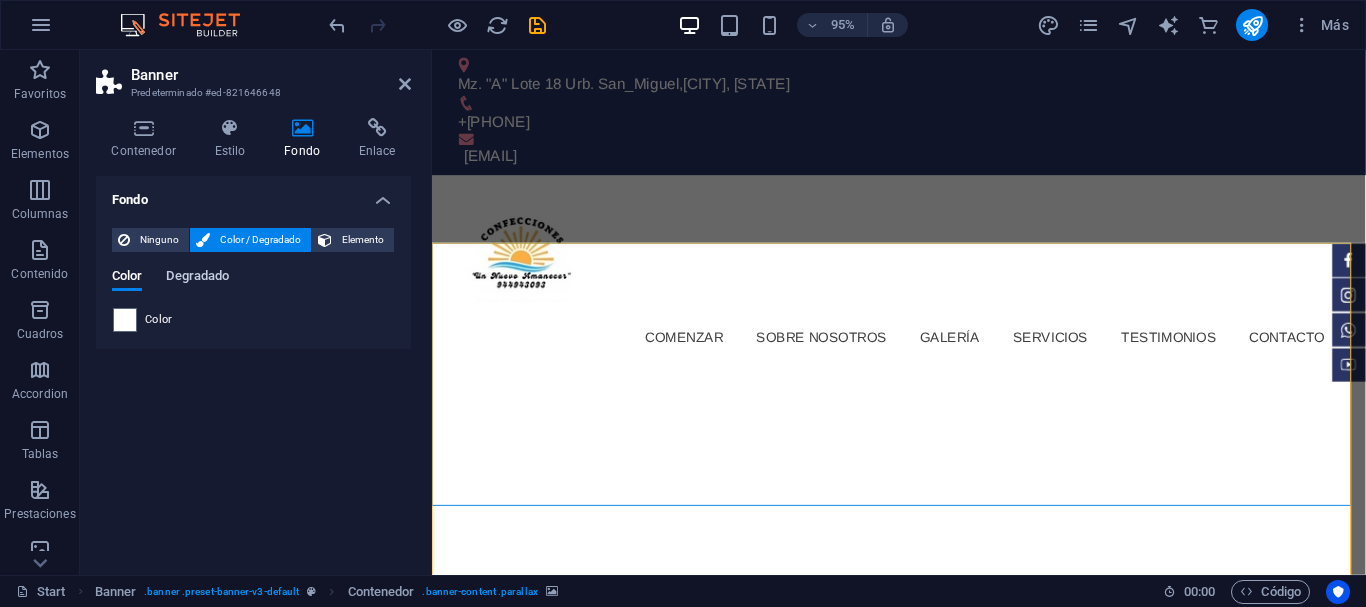 click on "Degradado" at bounding box center [197, 278] 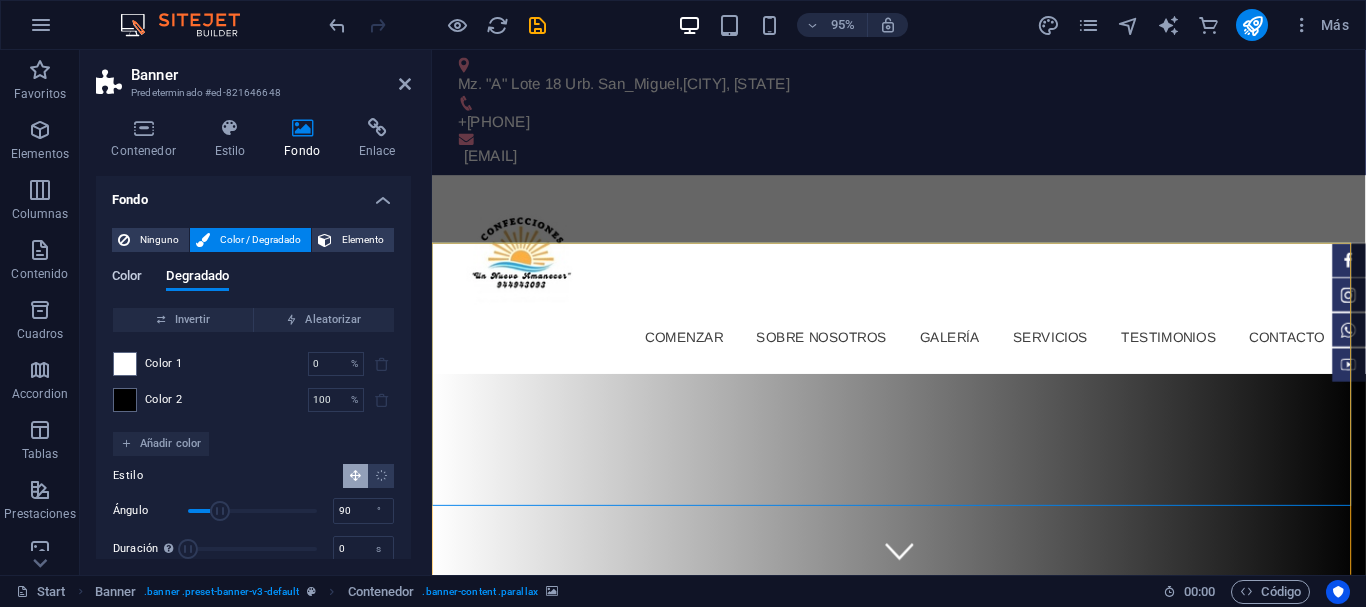 click on "Color" at bounding box center (127, 278) 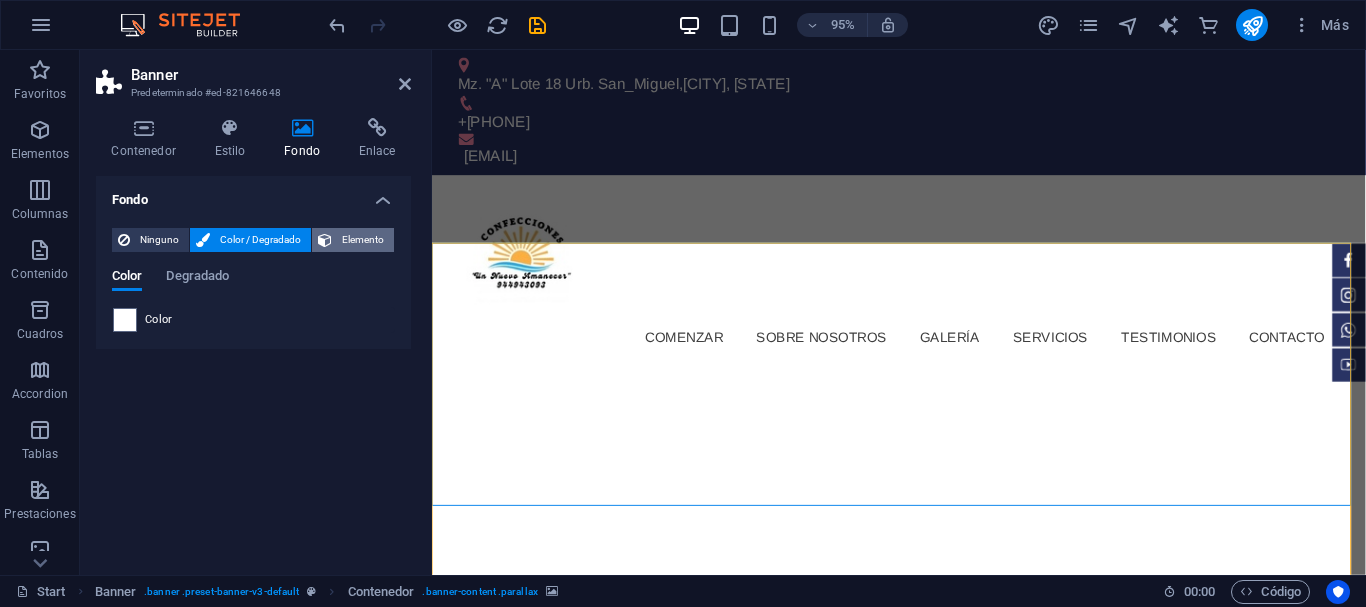 click on "Elemento" at bounding box center (363, 240) 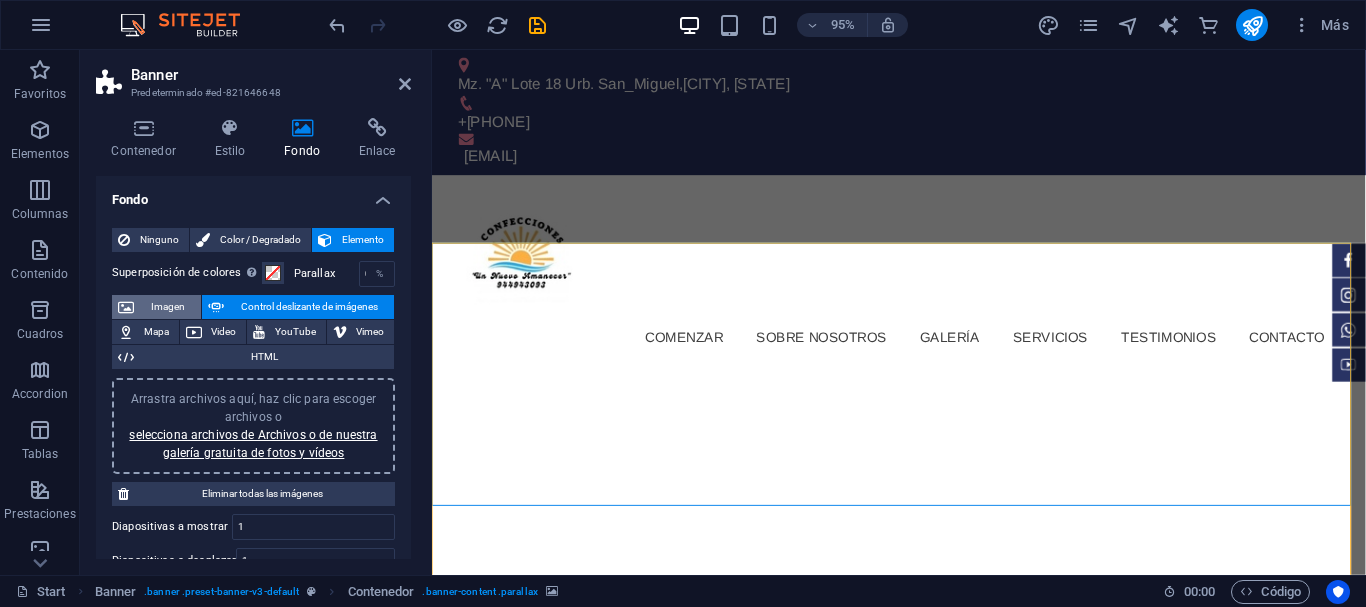 click on "Imagen" at bounding box center (167, 307) 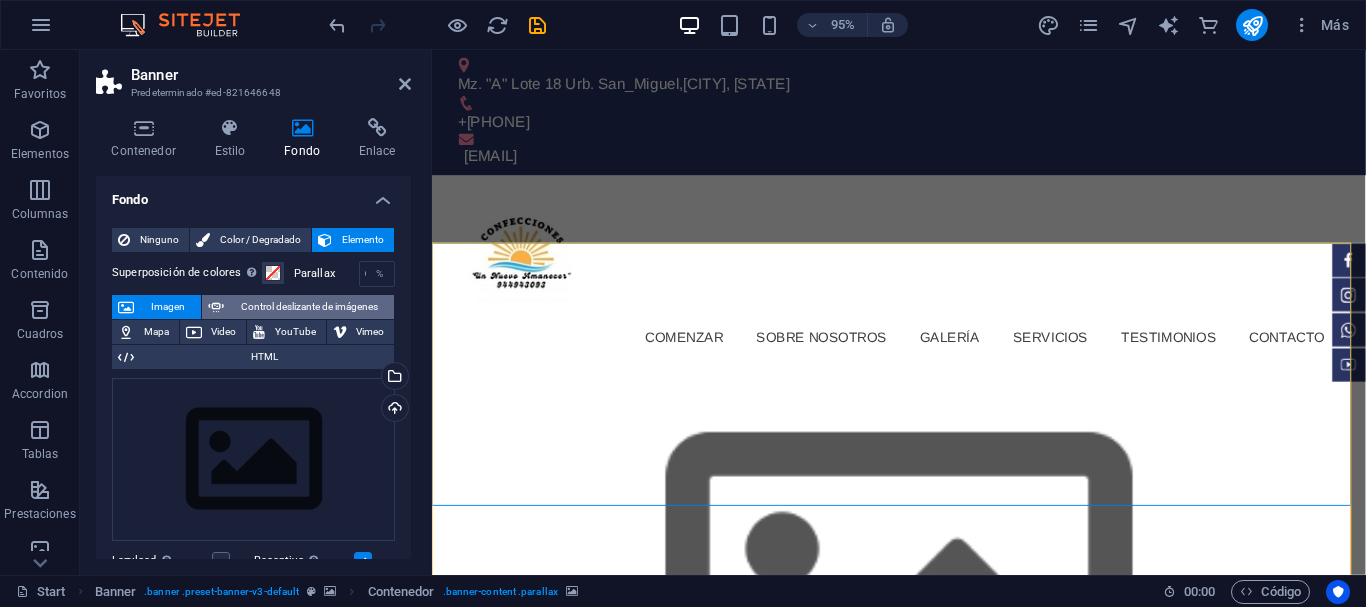 click on "Control deslizante de imágenes" at bounding box center (309, 307) 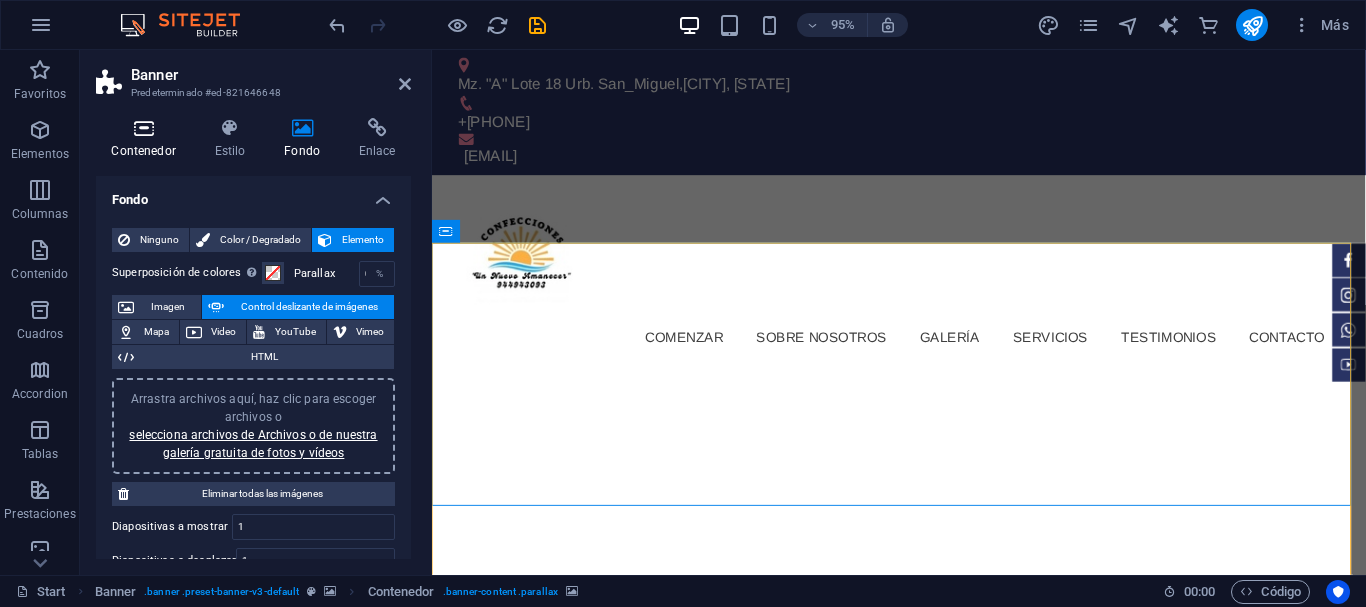 click on "Contenedor" at bounding box center (147, 139) 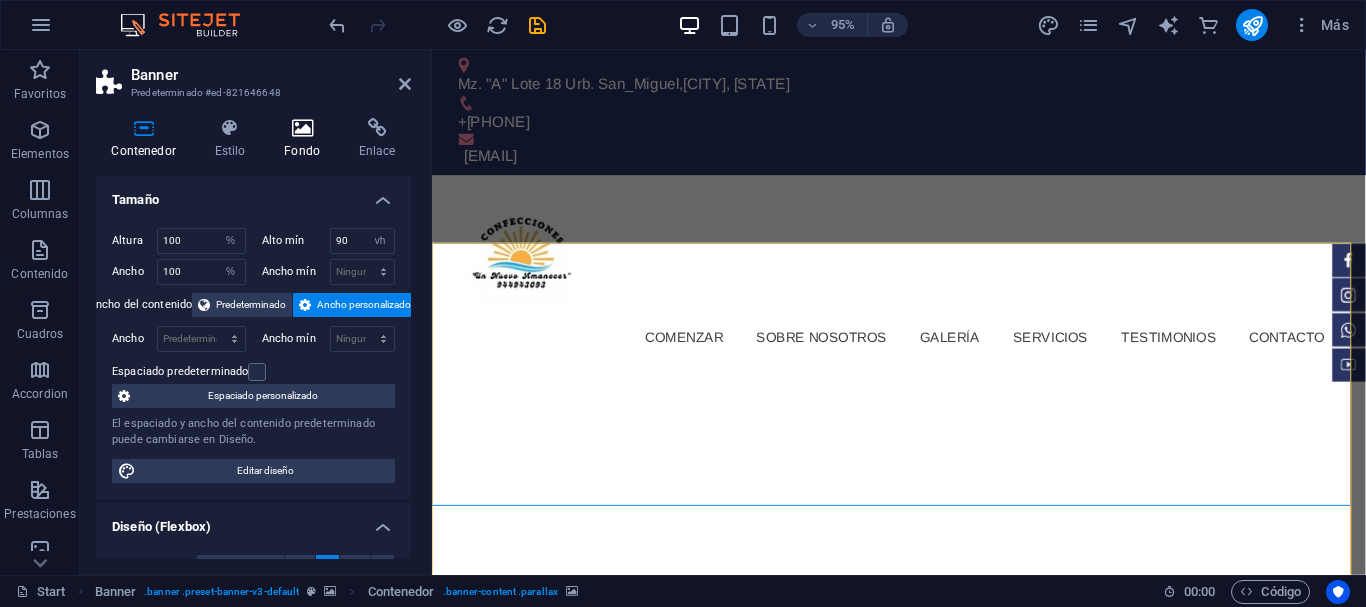 click at bounding box center [302, 128] 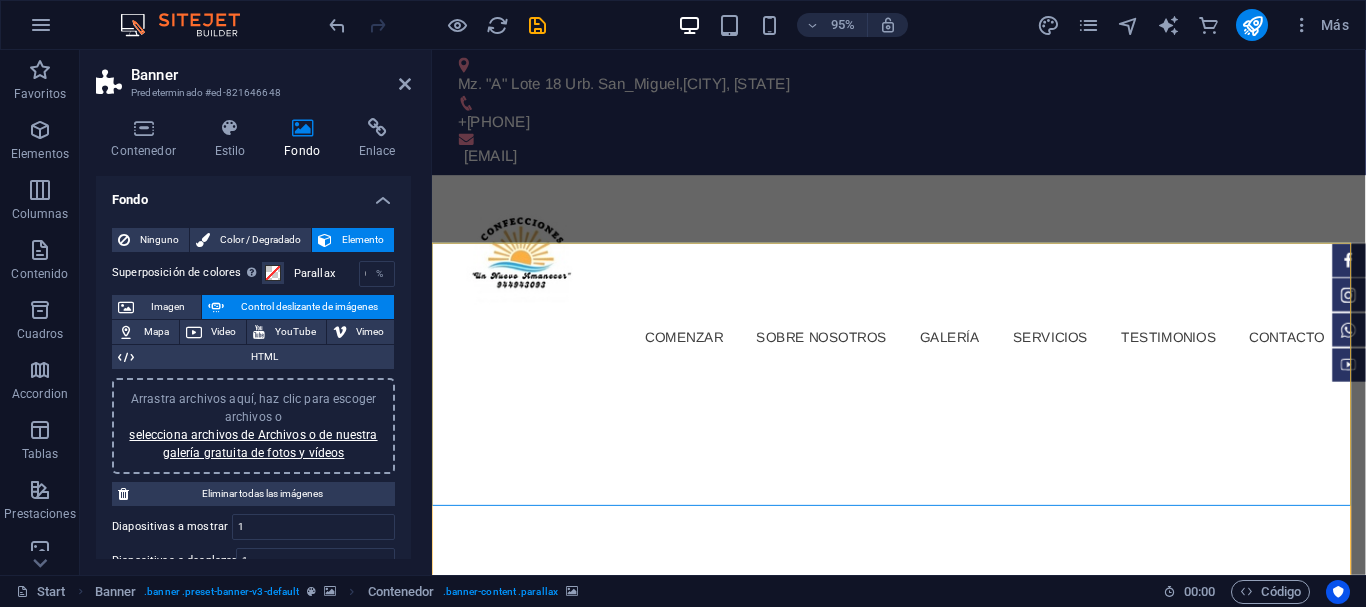 click on "Elemento" at bounding box center [363, 240] 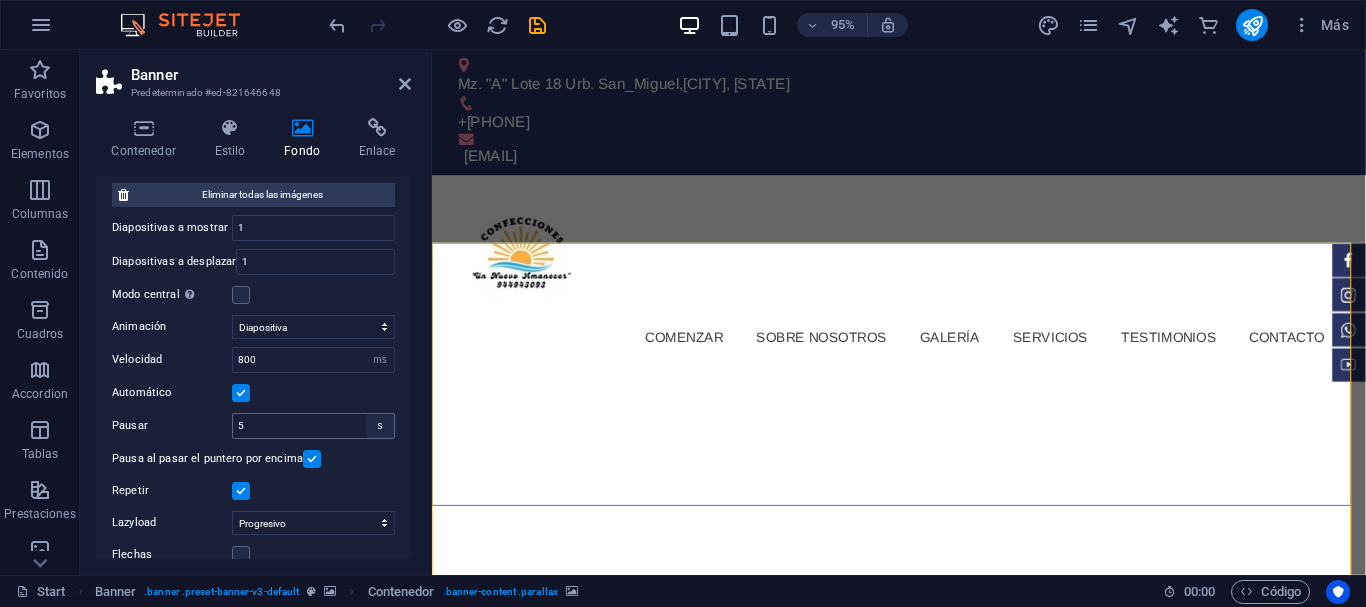 scroll, scrollTop: 300, scrollLeft: 0, axis: vertical 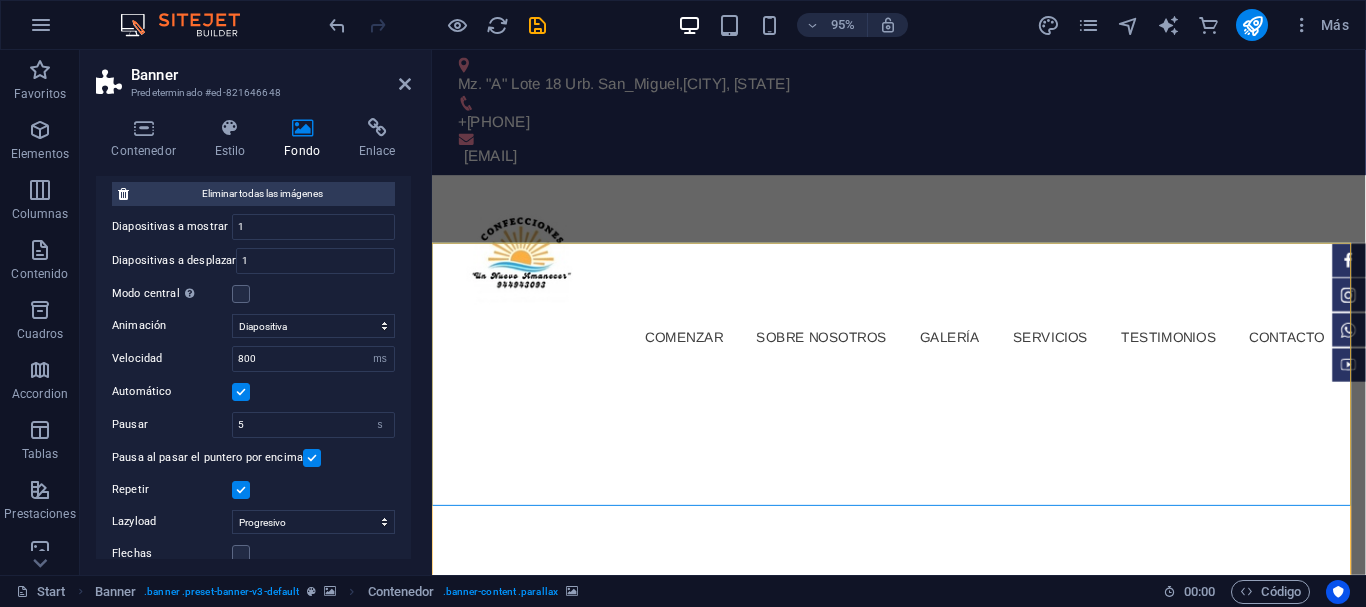 click at bounding box center [923, 1002] 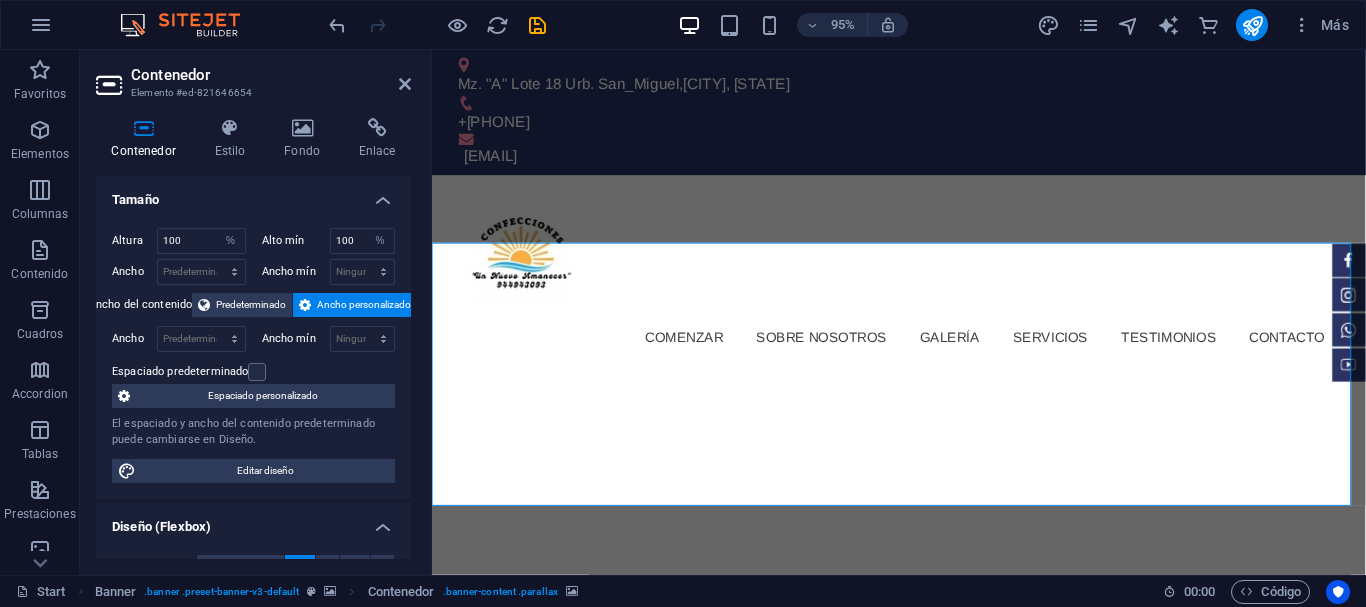 click on "Espaciado predeterminado" at bounding box center (251, 372) 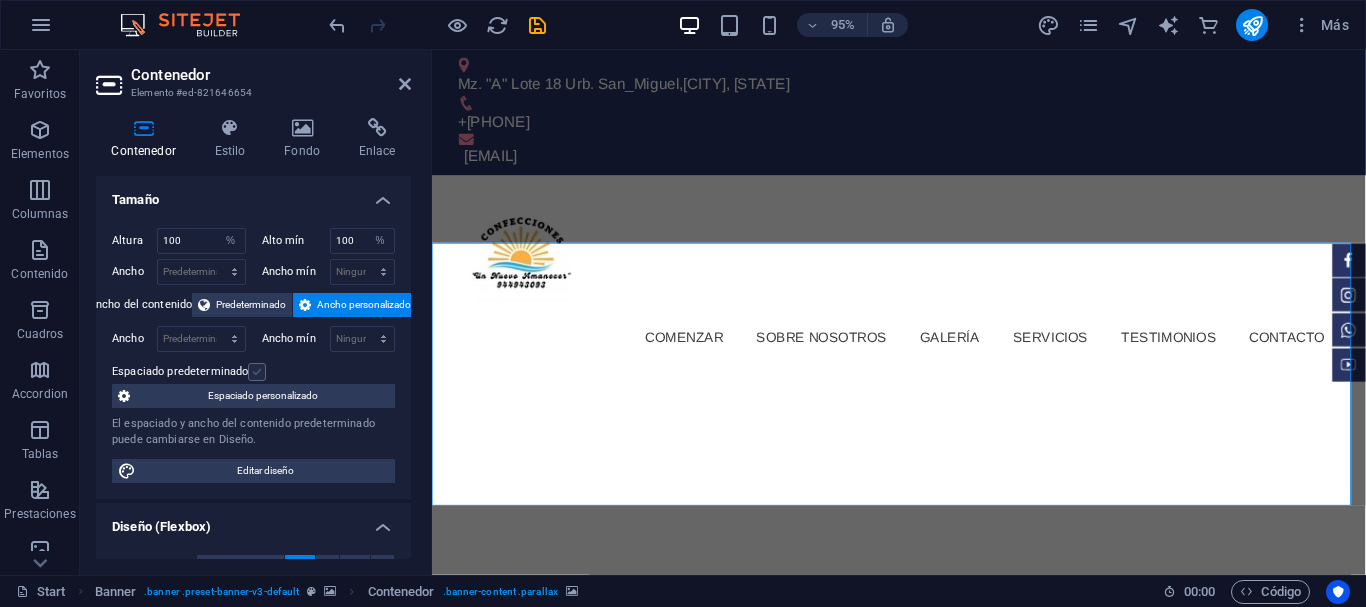 click at bounding box center (257, 372) 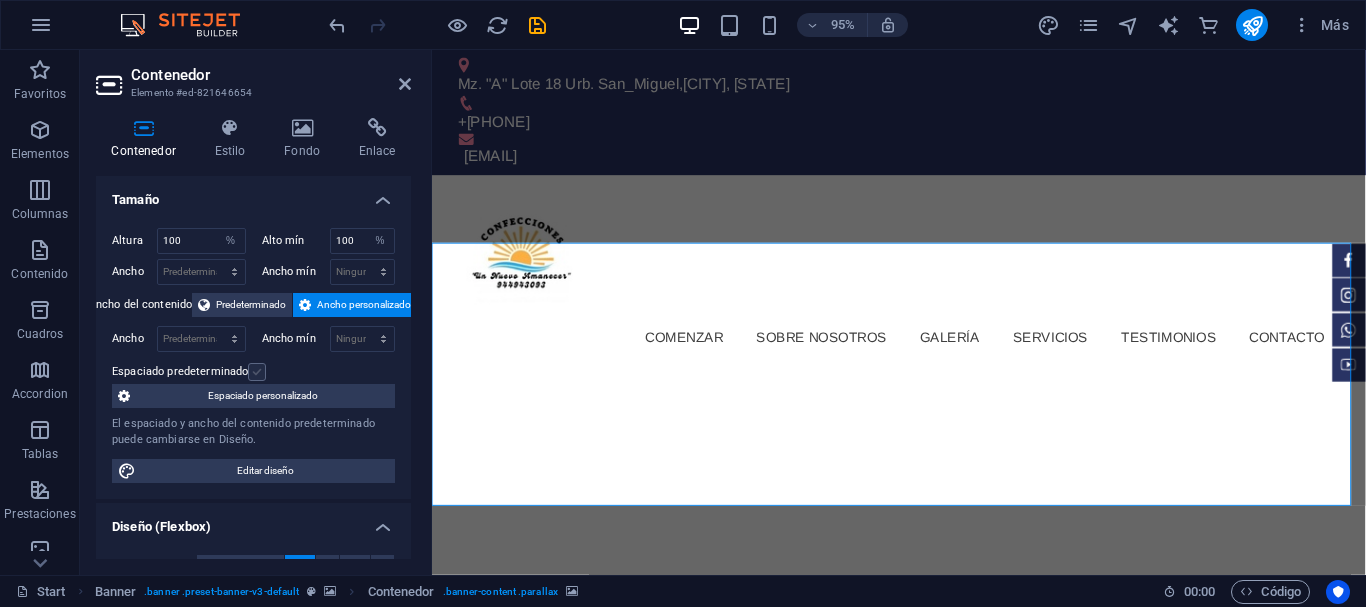 click on "Espaciado predeterminado" at bounding box center [0, 0] 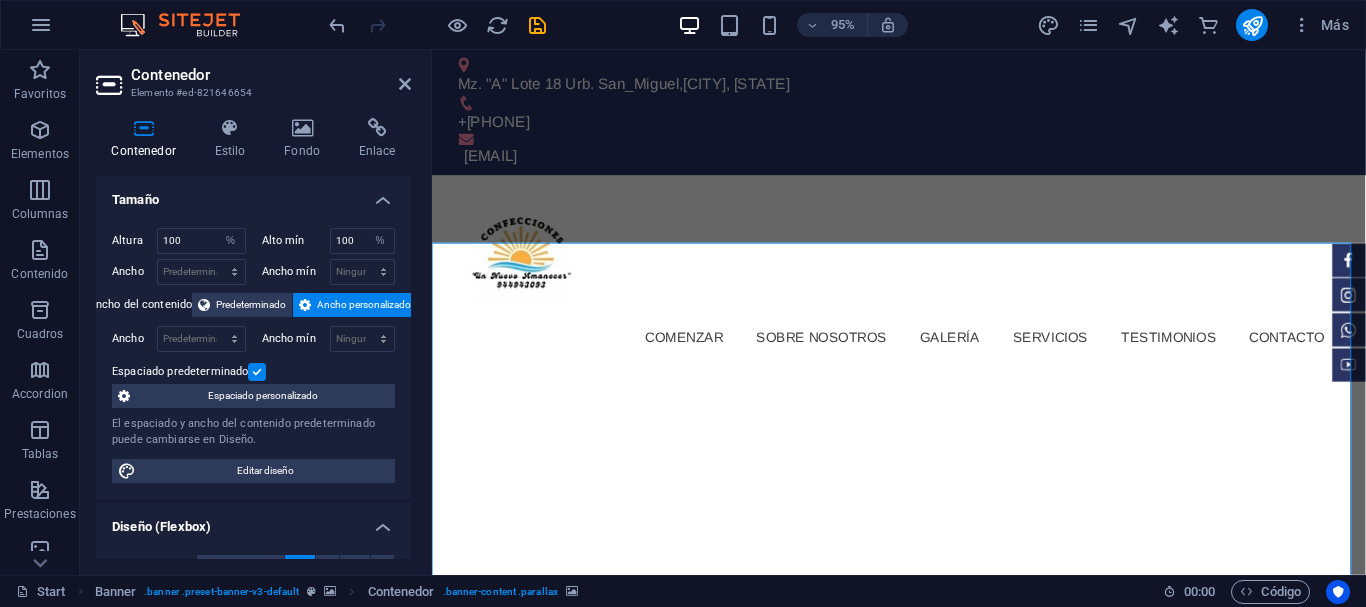 click at bounding box center (257, 372) 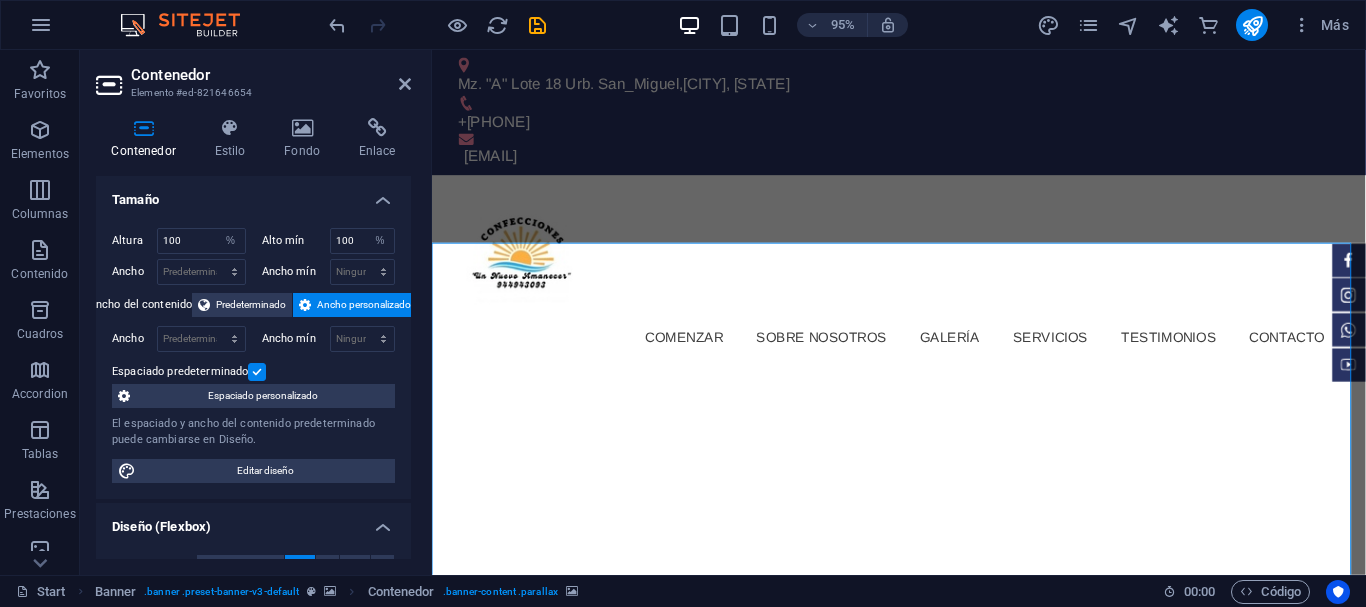 click on "Espaciado predeterminado" at bounding box center [0, 0] 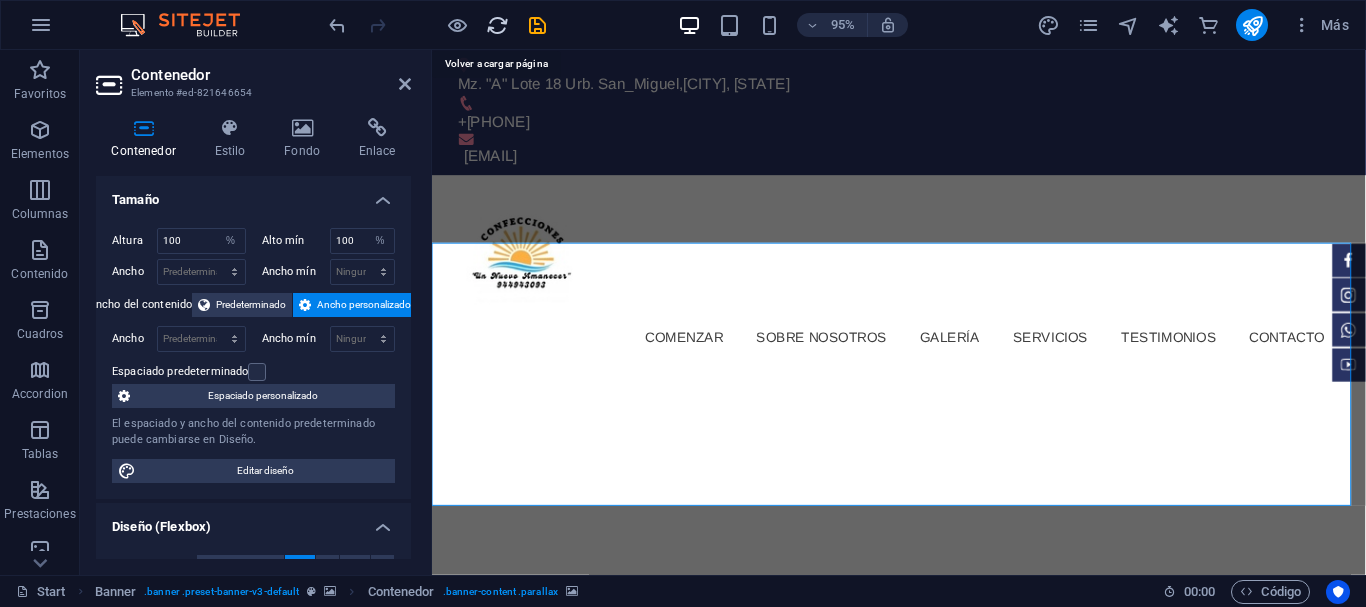 drag, startPoint x: 505, startPoint y: 33, endPoint x: 672, endPoint y: 24, distance: 167.24234 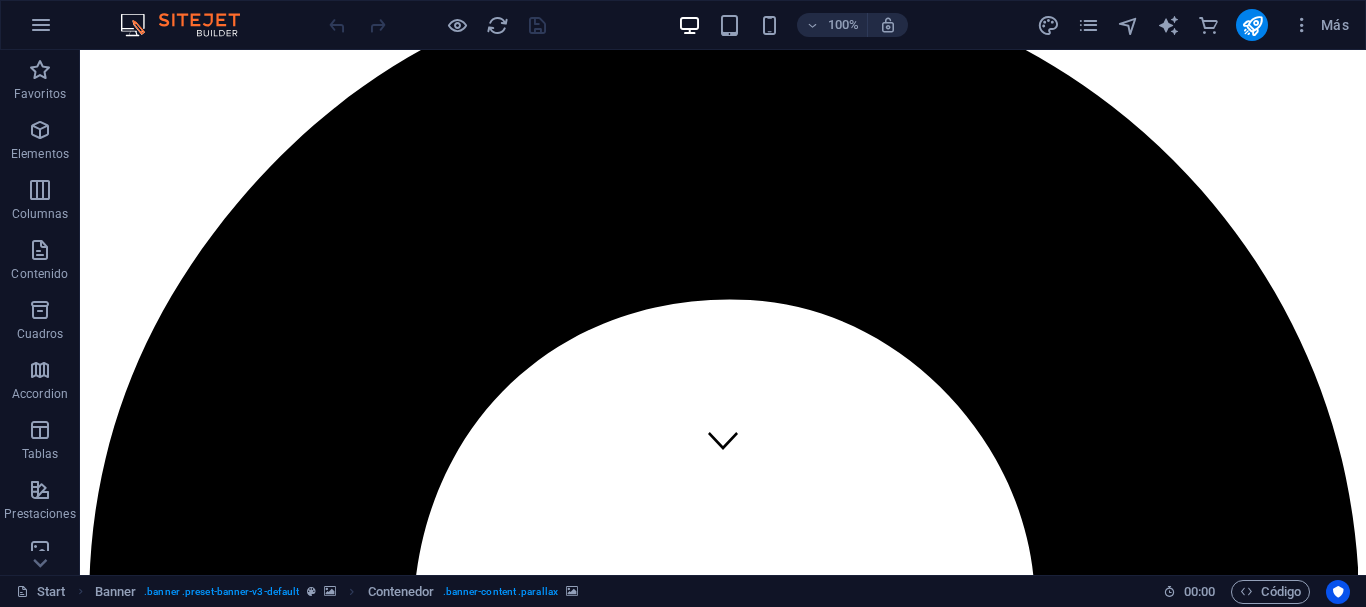 scroll, scrollTop: 0, scrollLeft: 0, axis: both 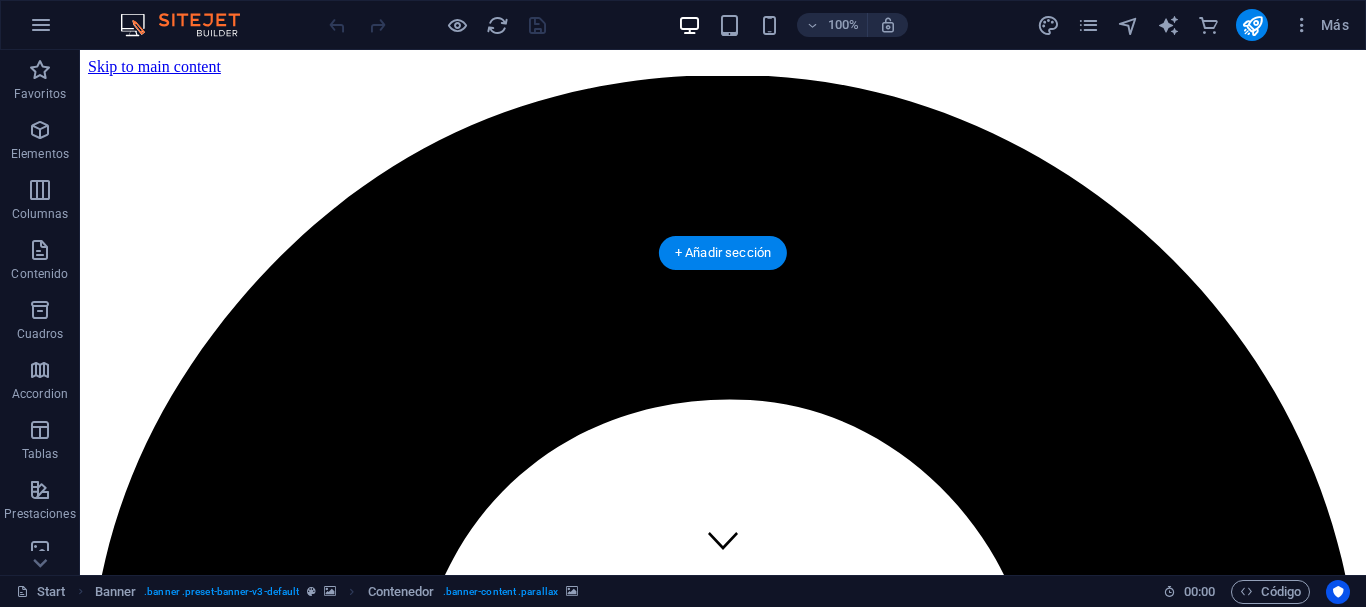 click on "Confecciones "Un Nuevo Amanecer" CONFECCIÓN Y VENTA DE ALMOHADAS, COJINES Y PRENDAS DE VESTIR Más información" at bounding box center [723, 10196] 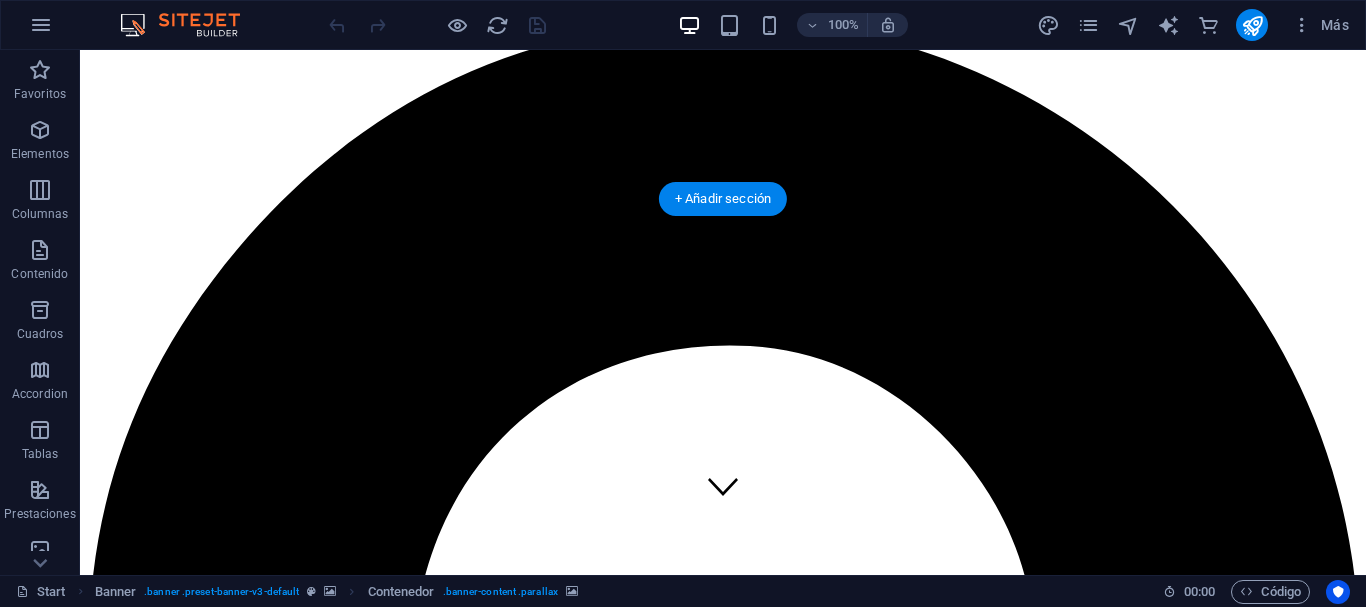scroll, scrollTop: 100, scrollLeft: 0, axis: vertical 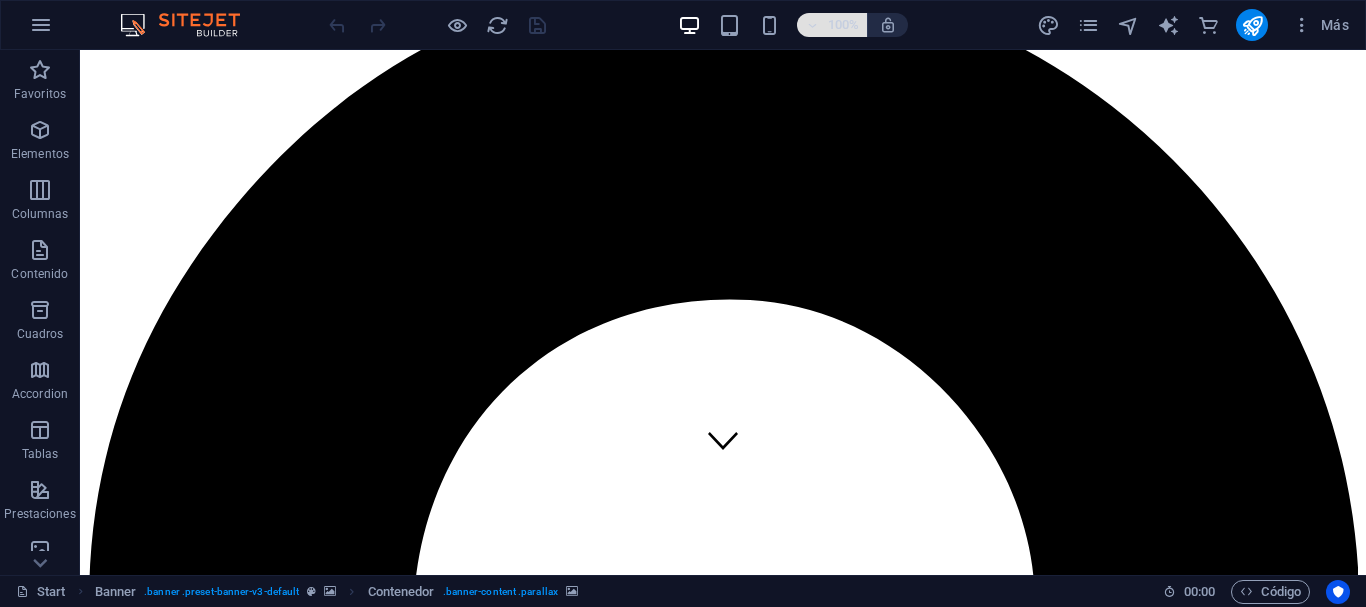 click on "100%" at bounding box center (832, 25) 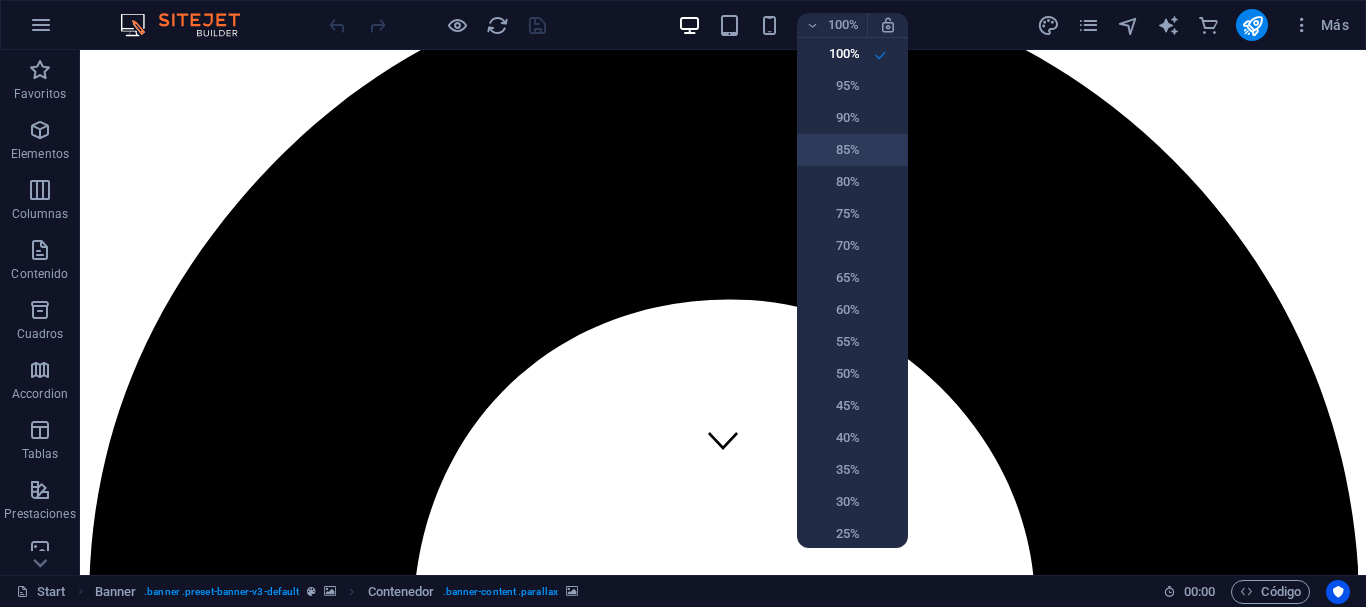 click on "85%" at bounding box center [834, 150] 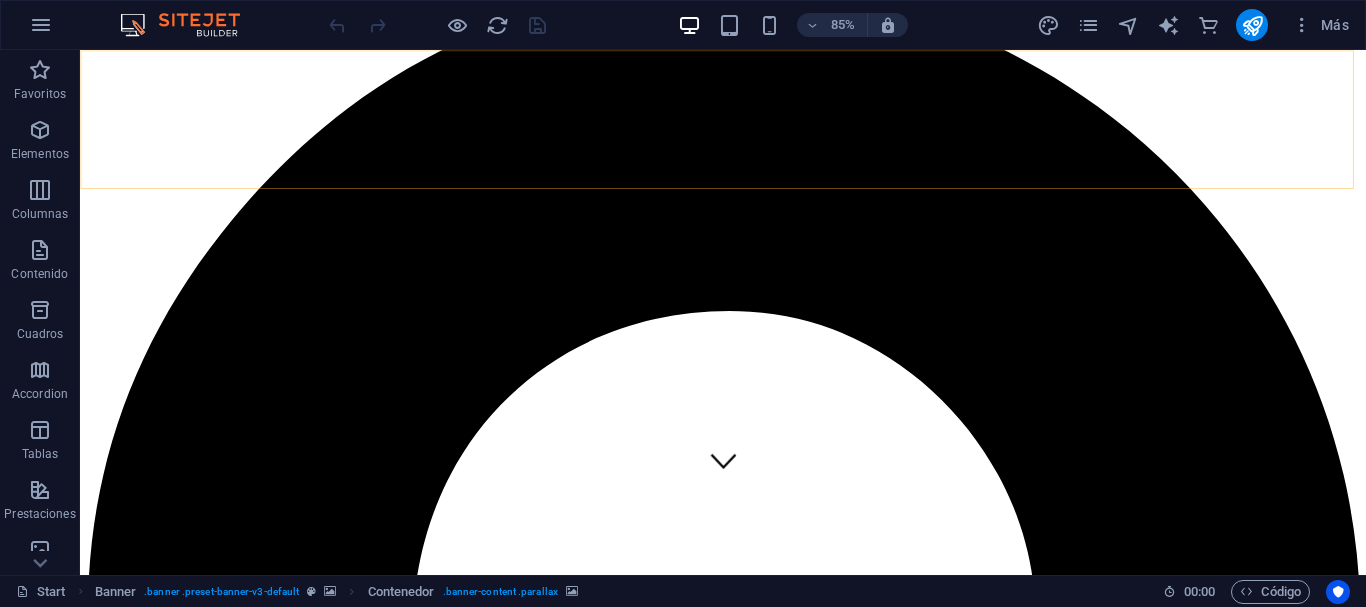 click on "Comenzar Sobre nosotros Galería Servicios Testimonios Contacto" at bounding box center (836, 6581) 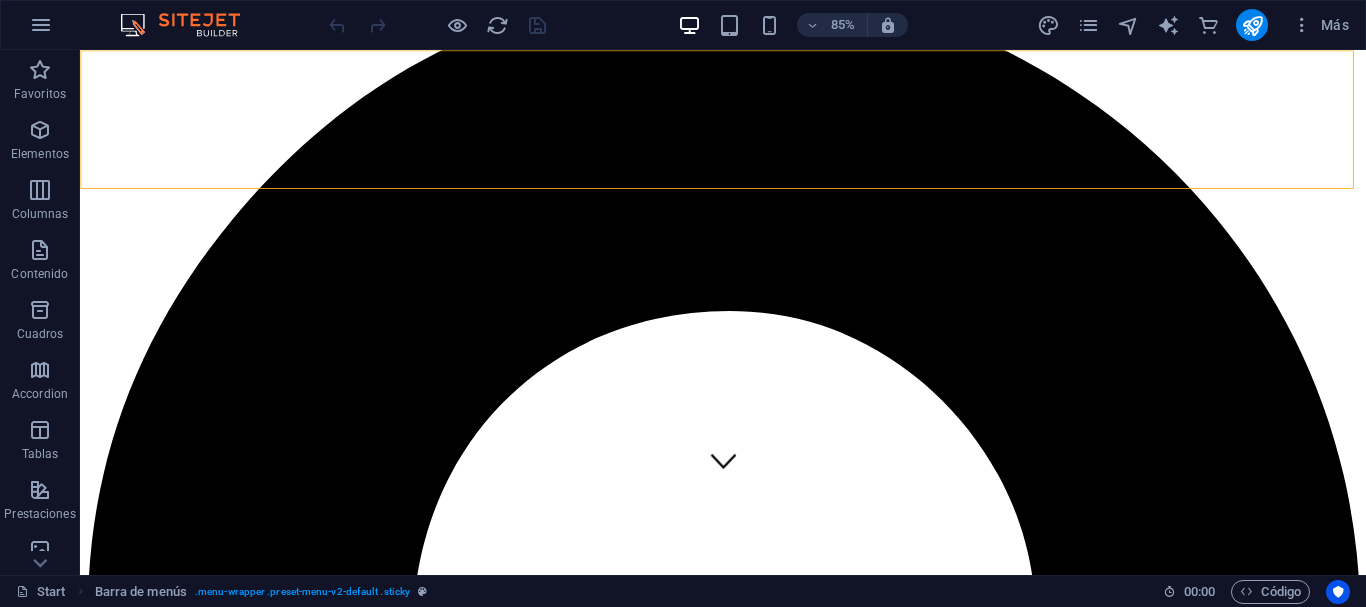 scroll, scrollTop: 92, scrollLeft: 0, axis: vertical 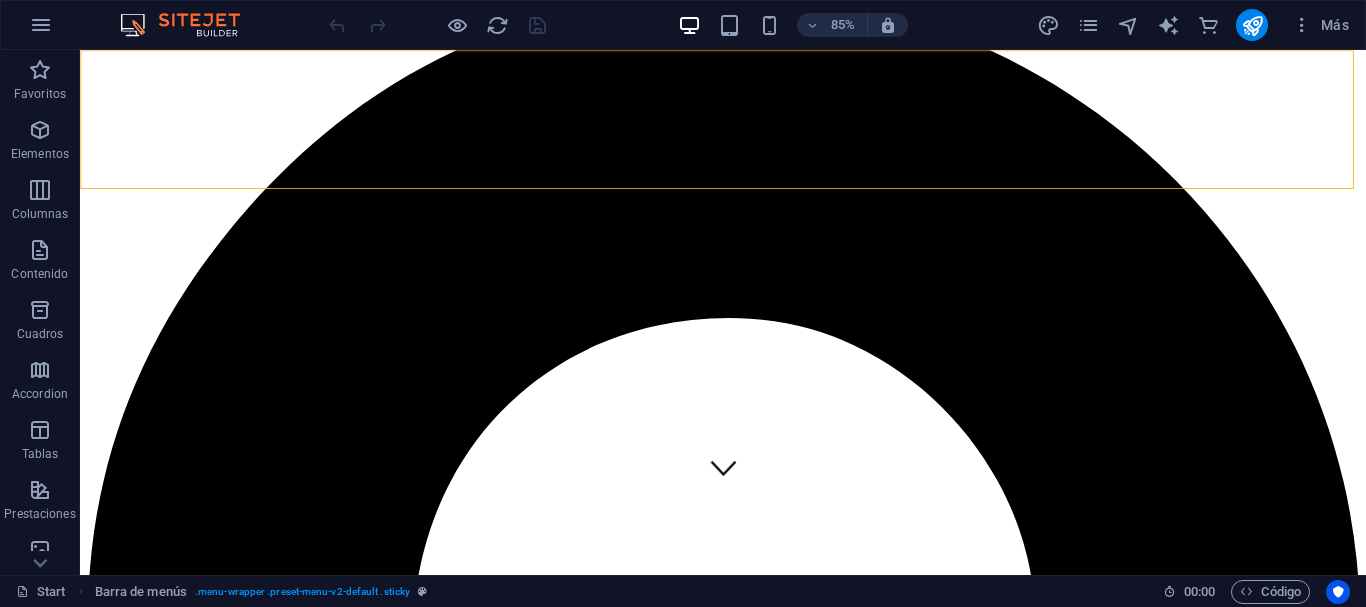 click on "Comenzar Sobre nosotros Galería Servicios Testimonios Contacto" at bounding box center (836, 6589) 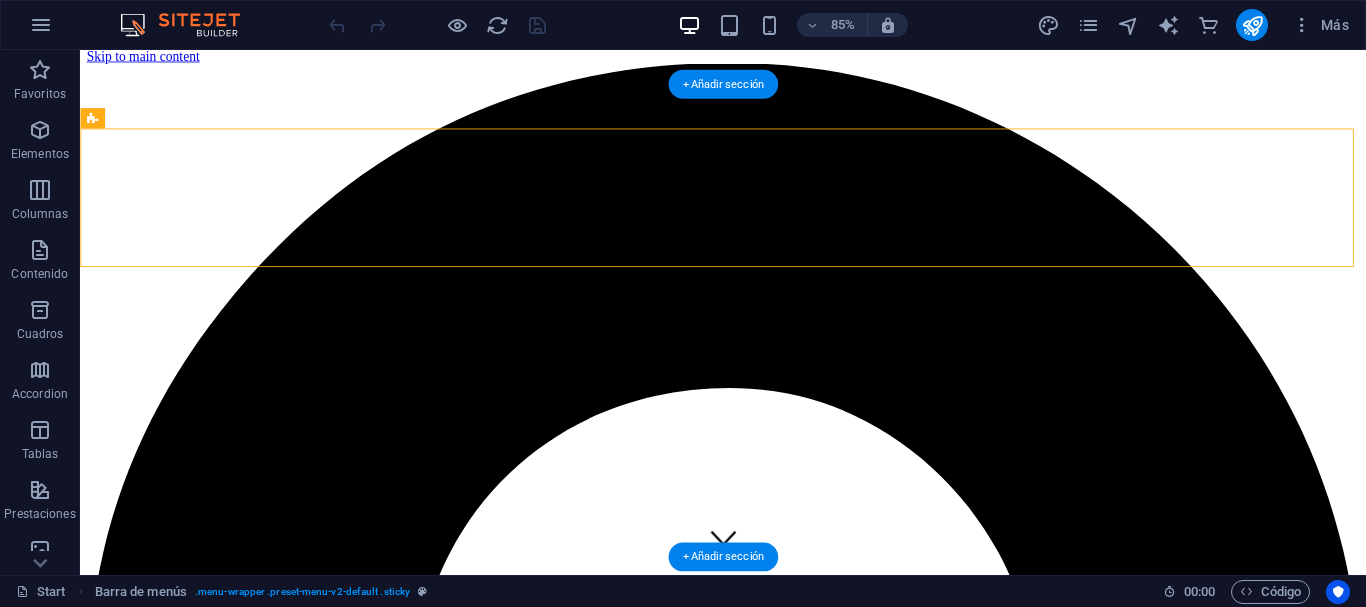 scroll, scrollTop: 0, scrollLeft: 0, axis: both 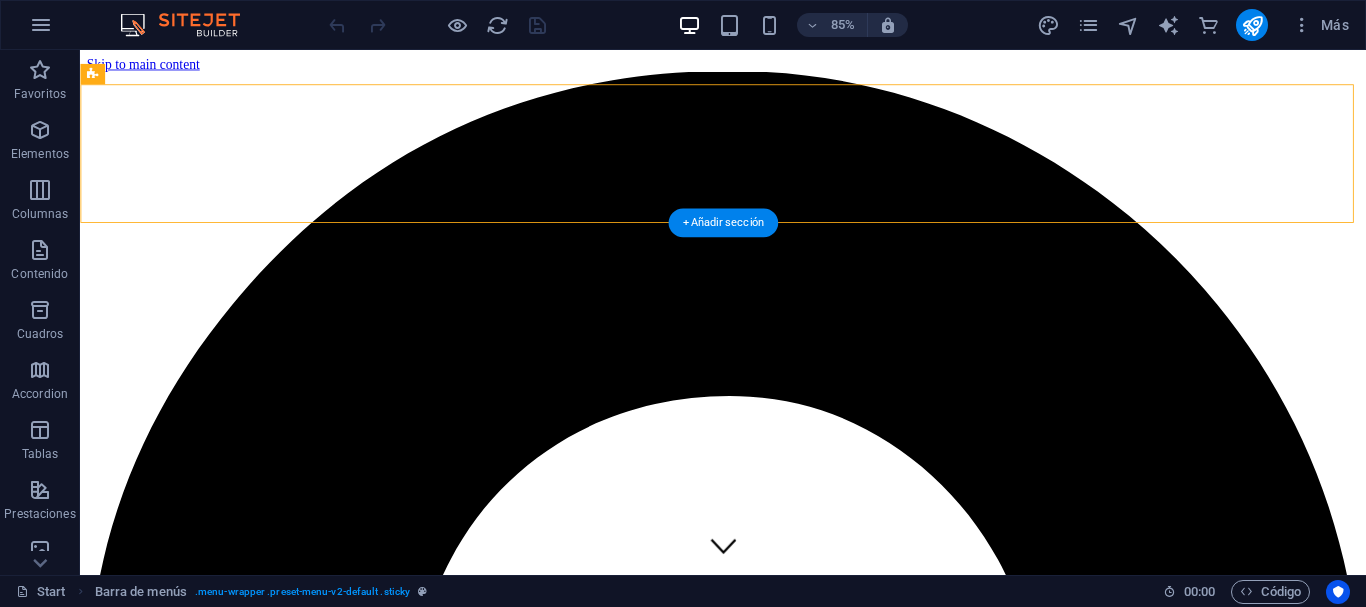 click at bounding box center [-4142, 11810] 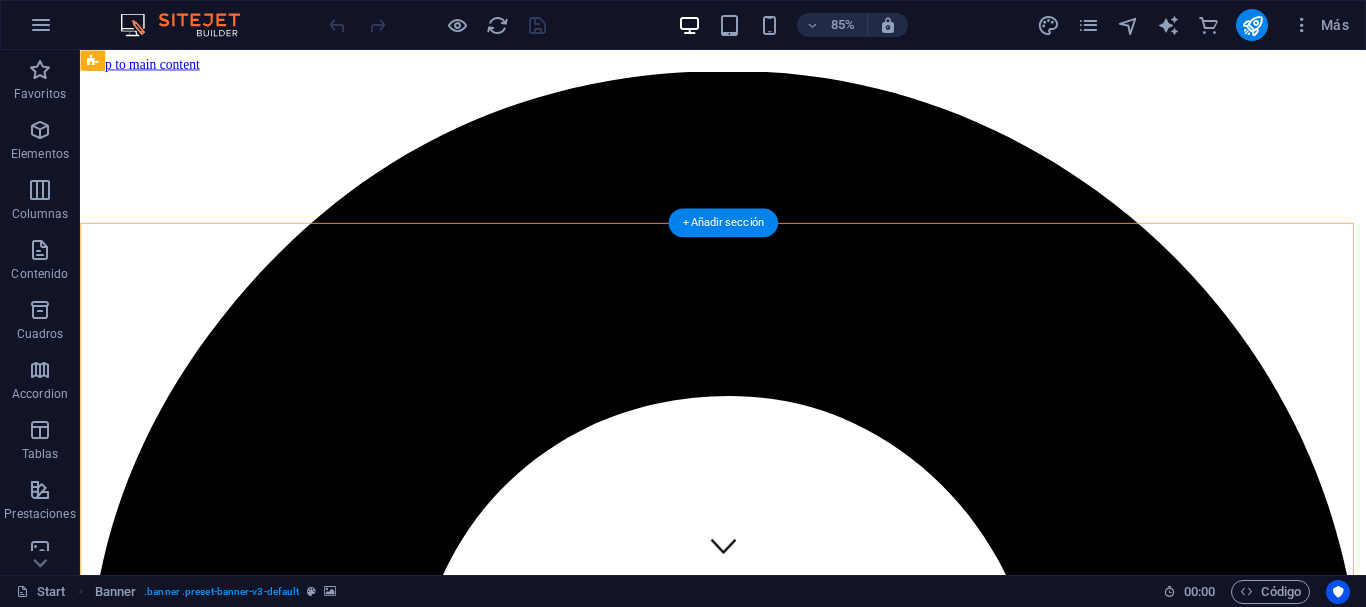 click at bounding box center [-4142, 11810] 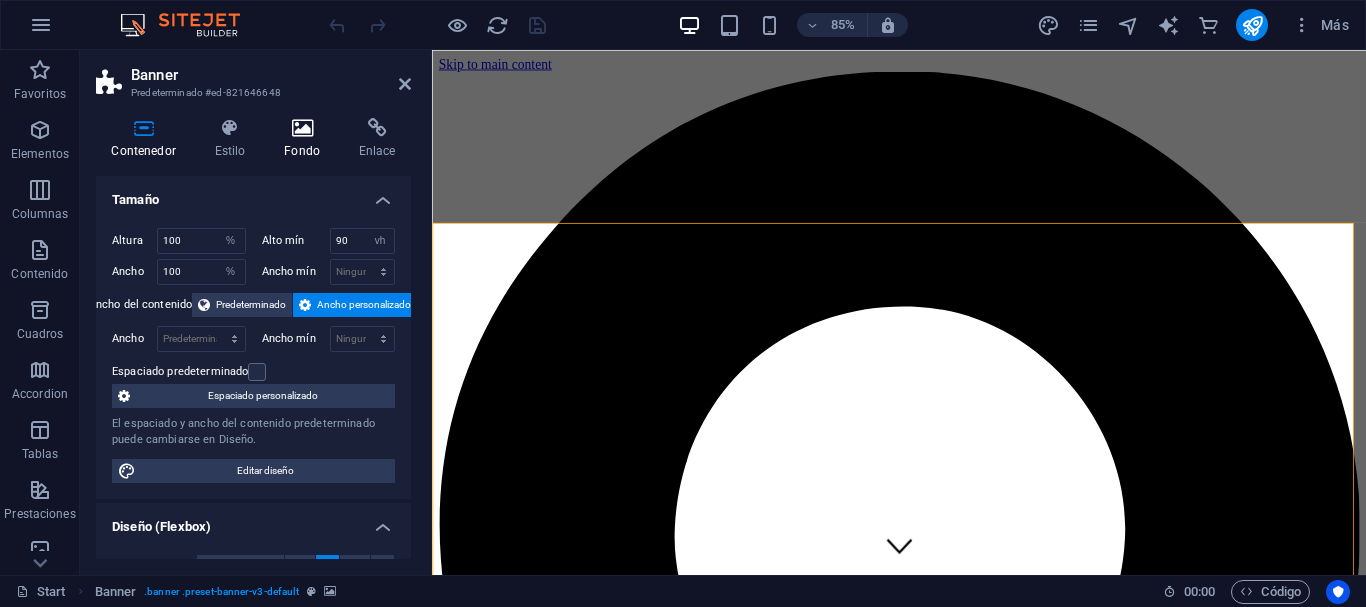 click at bounding box center (302, 128) 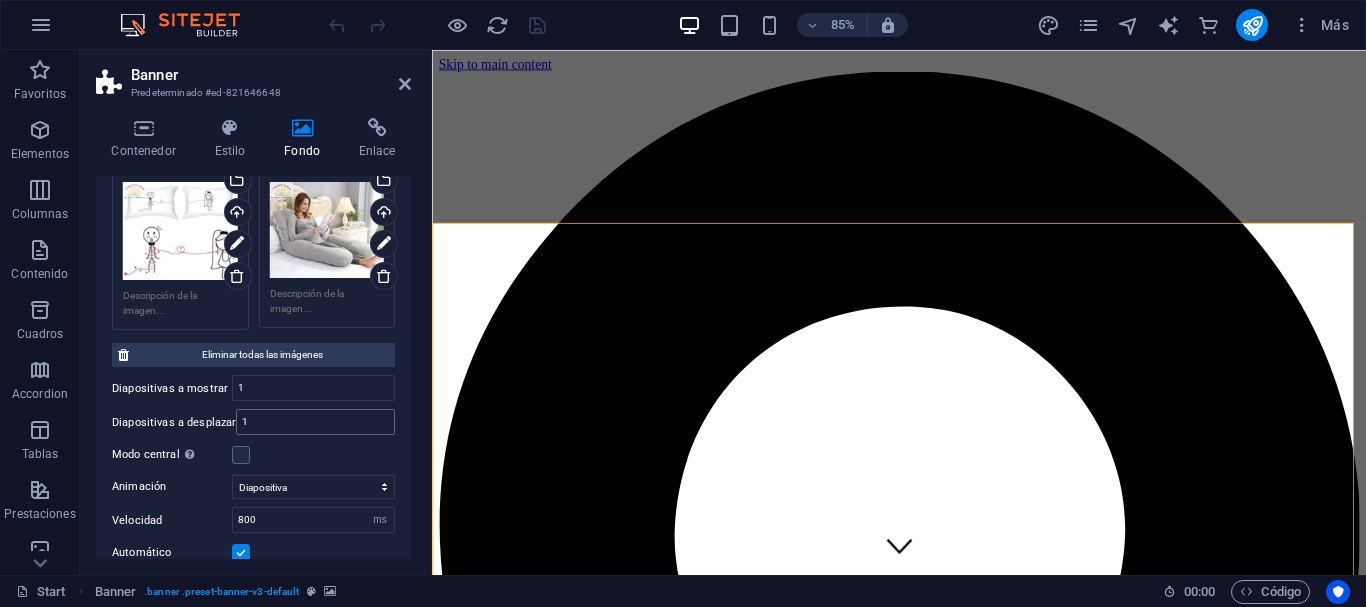scroll, scrollTop: 800, scrollLeft: 0, axis: vertical 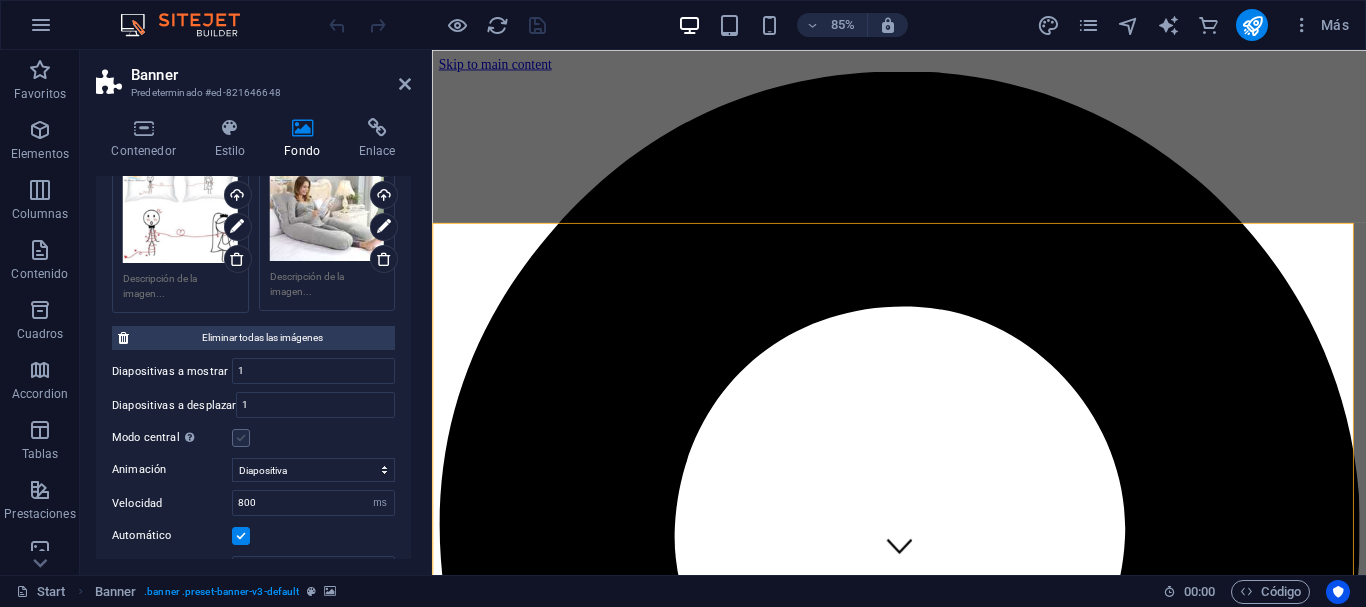 click at bounding box center (241, 438) 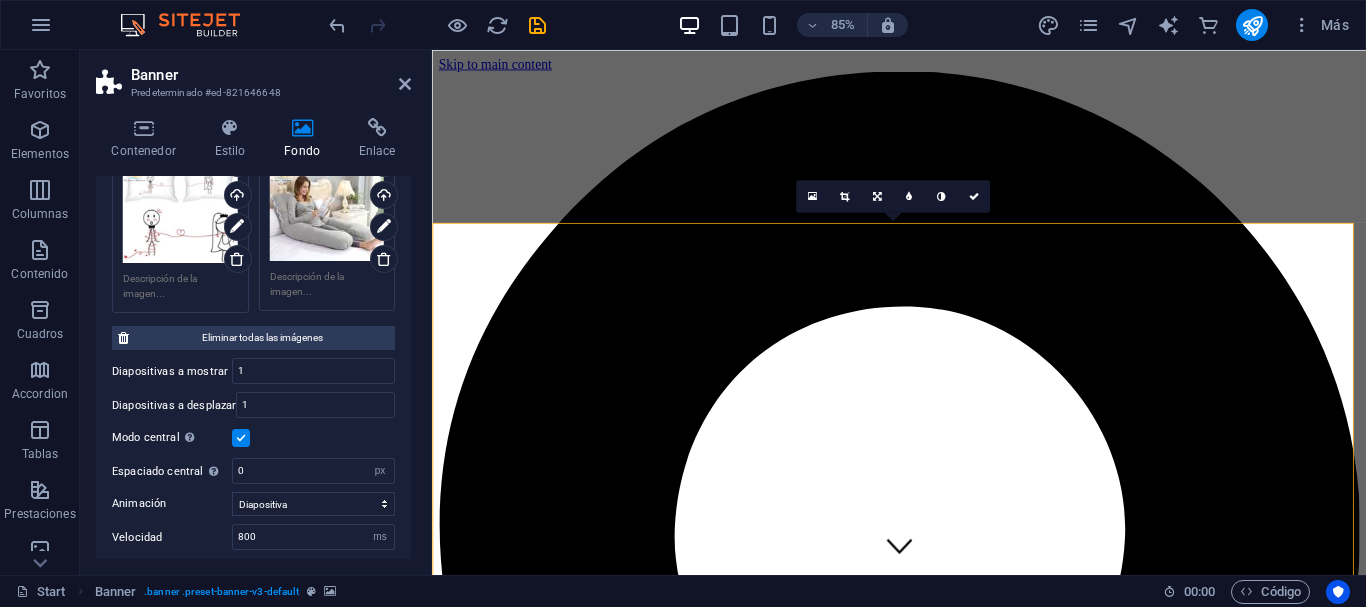 click at bounding box center (241, 438) 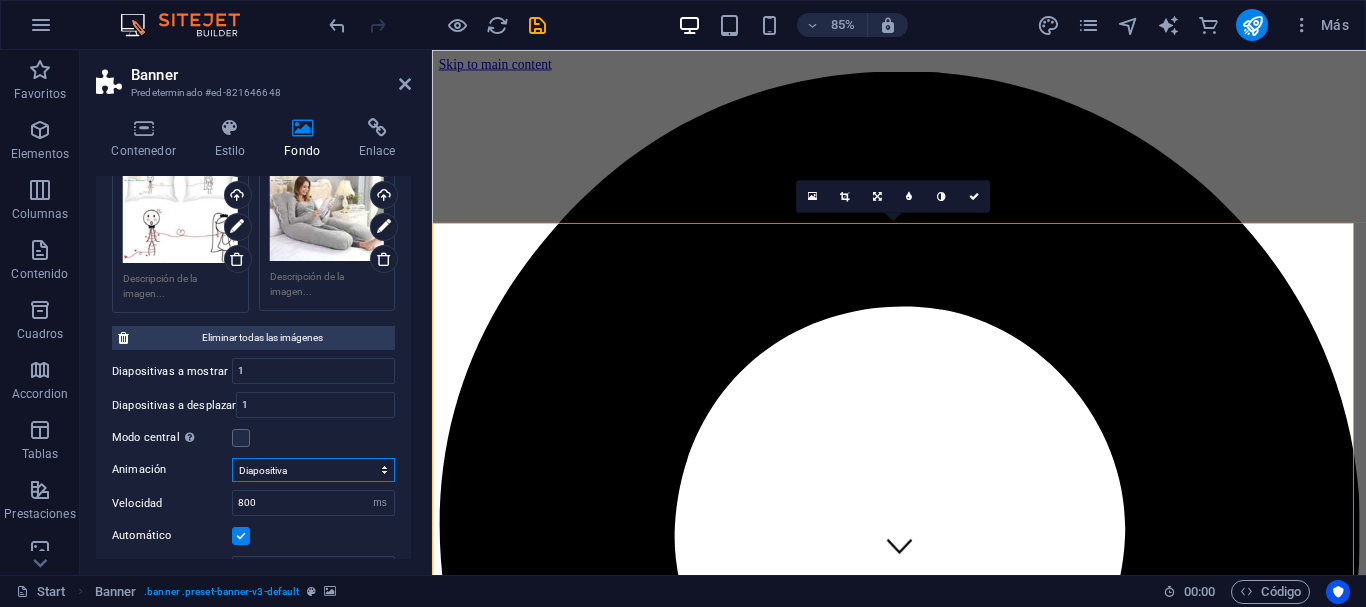 click on "Diapositiva Difuminar" at bounding box center (313, 470) 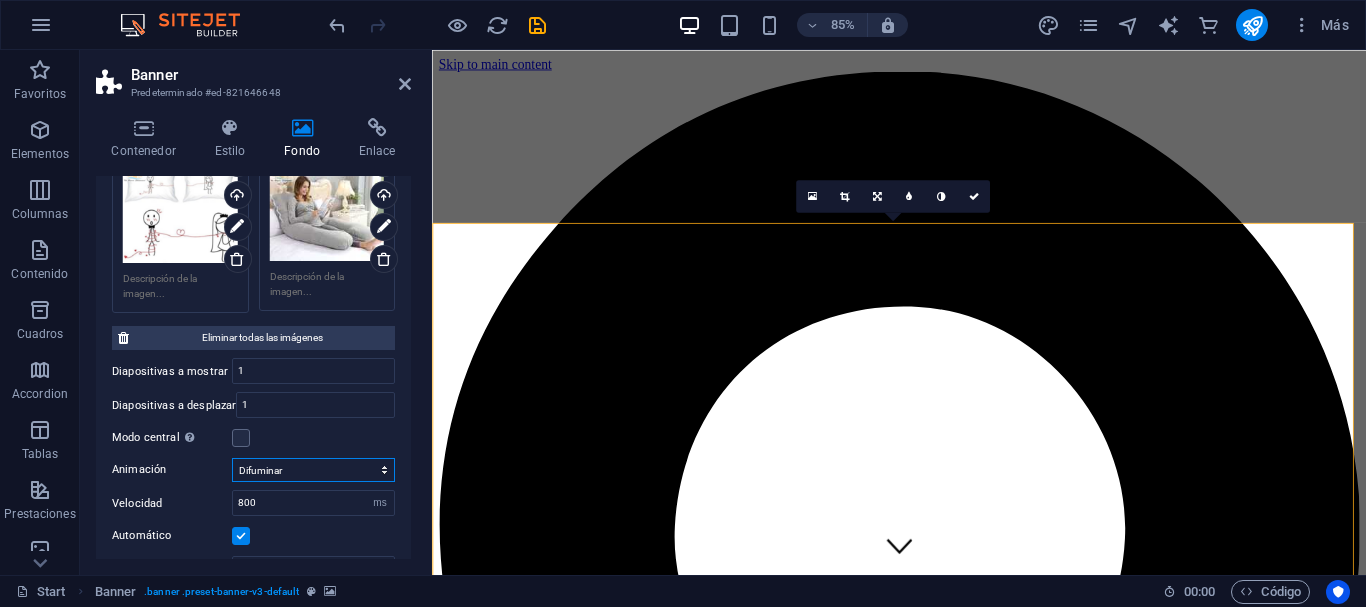 click on "Diapositiva Difuminar" at bounding box center (313, 470) 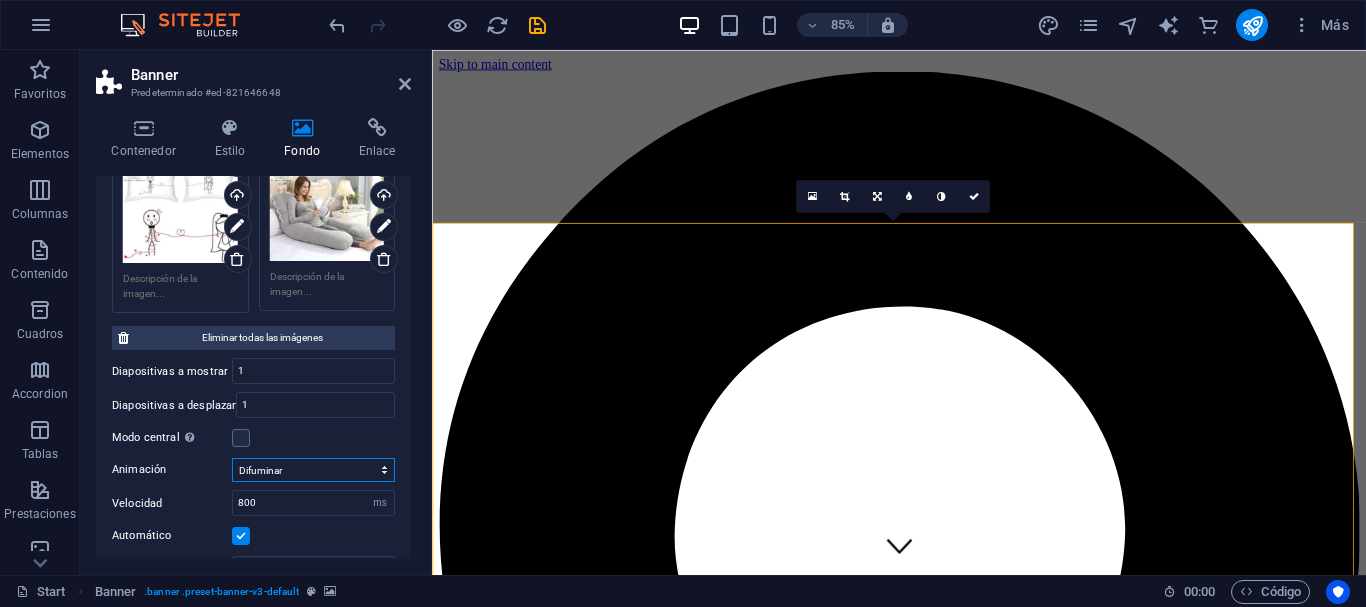 select on "slide" 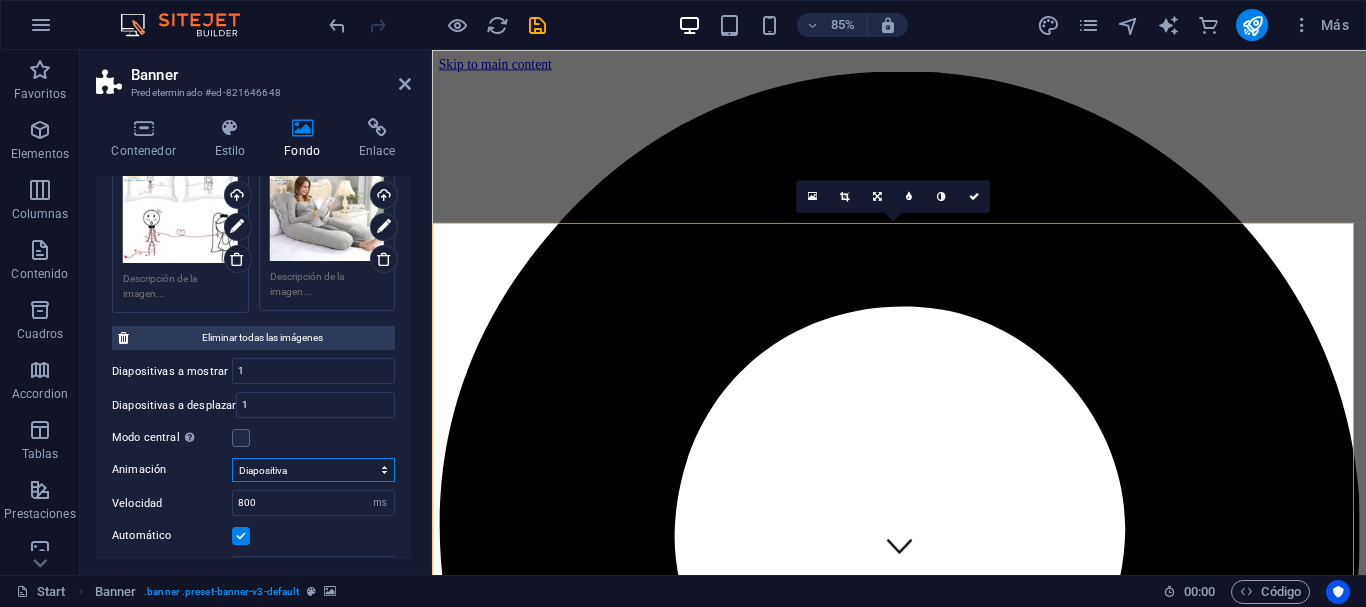 click on "Diapositiva Difuminar" at bounding box center [313, 470] 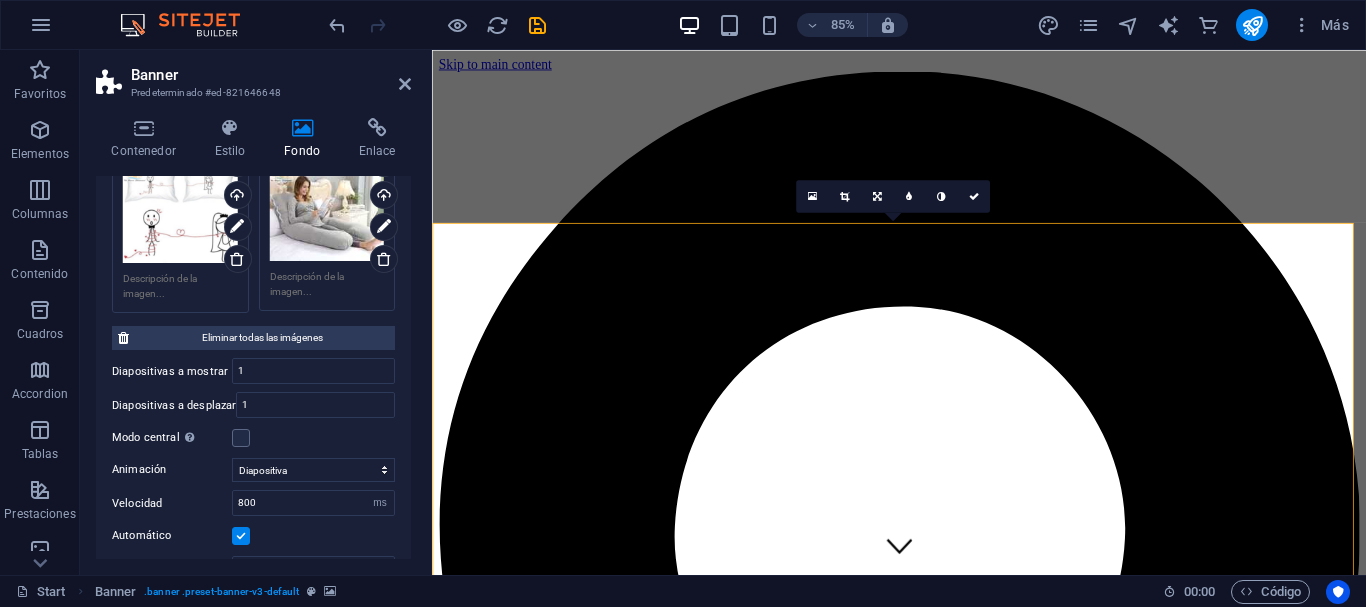 click on "Animación Diapositiva Difuminar Velocidad 800 s ms Automático Pausar 5 s ms Pausa al pasar el puntero por encima Repetir Lazyload Deshabilitado Bajo demanda Progresivo Flechas Puntos" at bounding box center (253, 596) 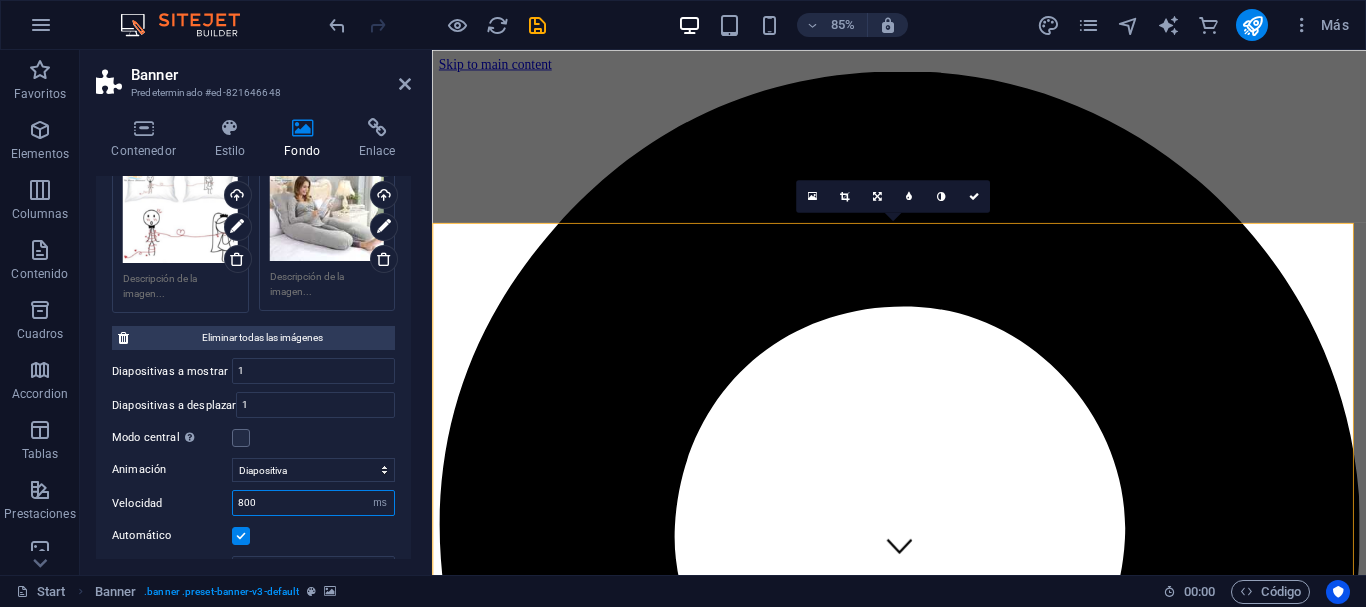 click on "800" at bounding box center [313, 503] 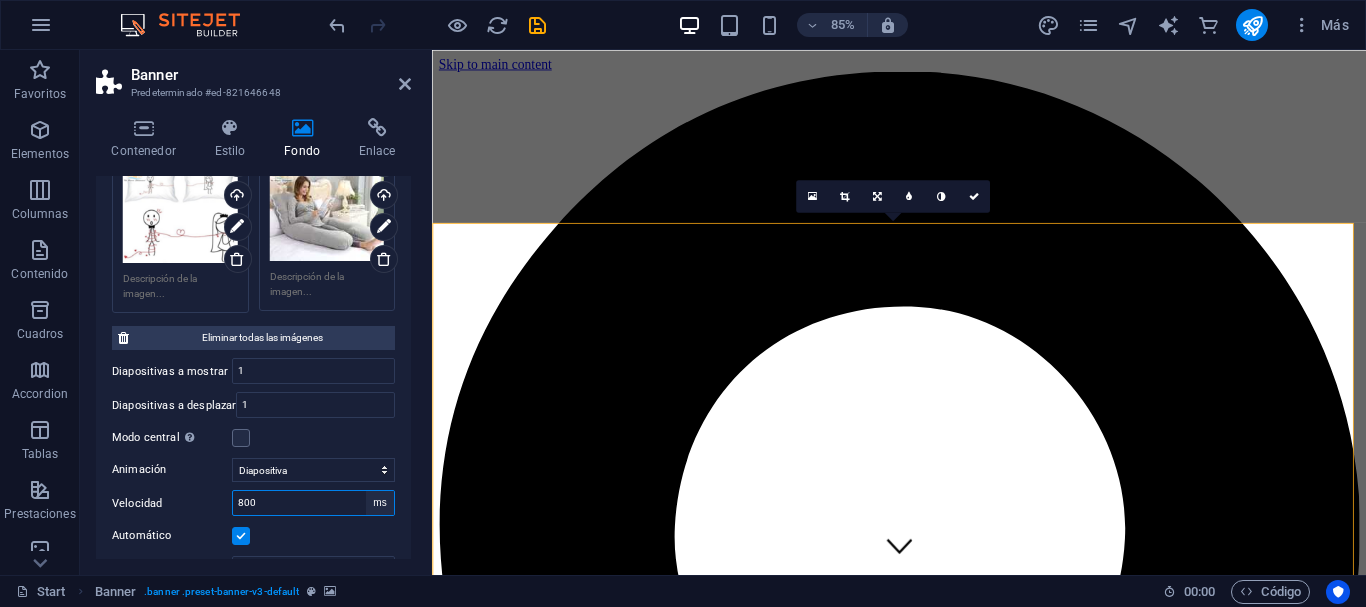click on "s ms" at bounding box center [380, 503] 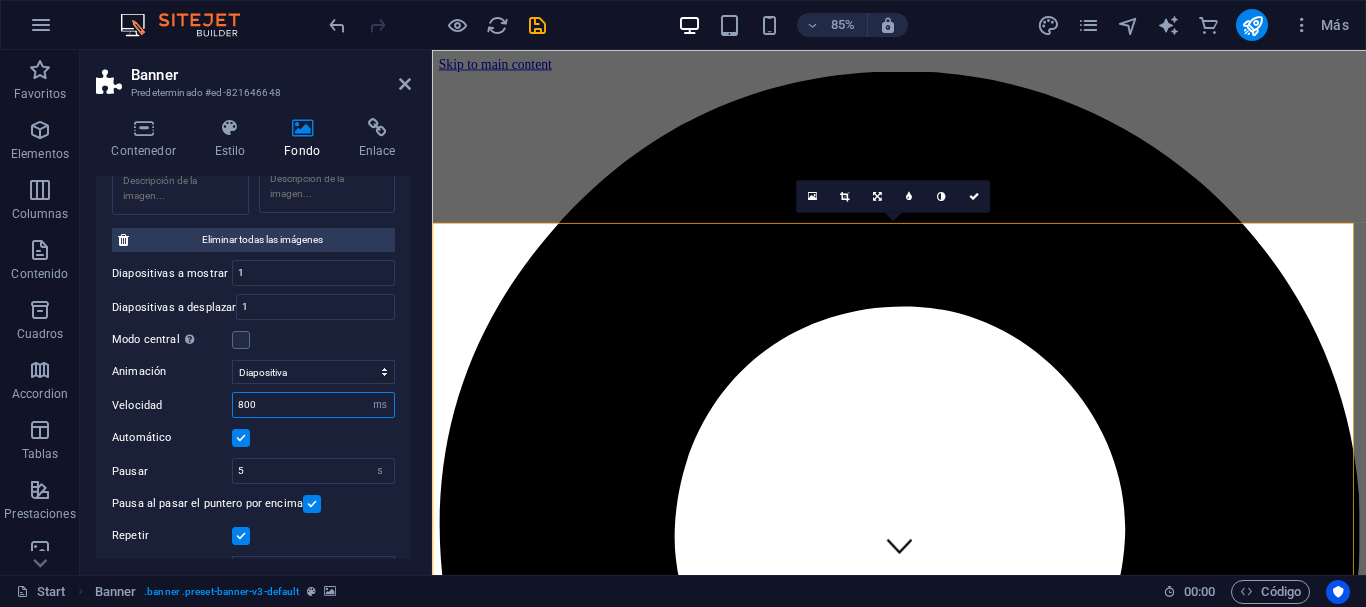 scroll, scrollTop: 900, scrollLeft: 0, axis: vertical 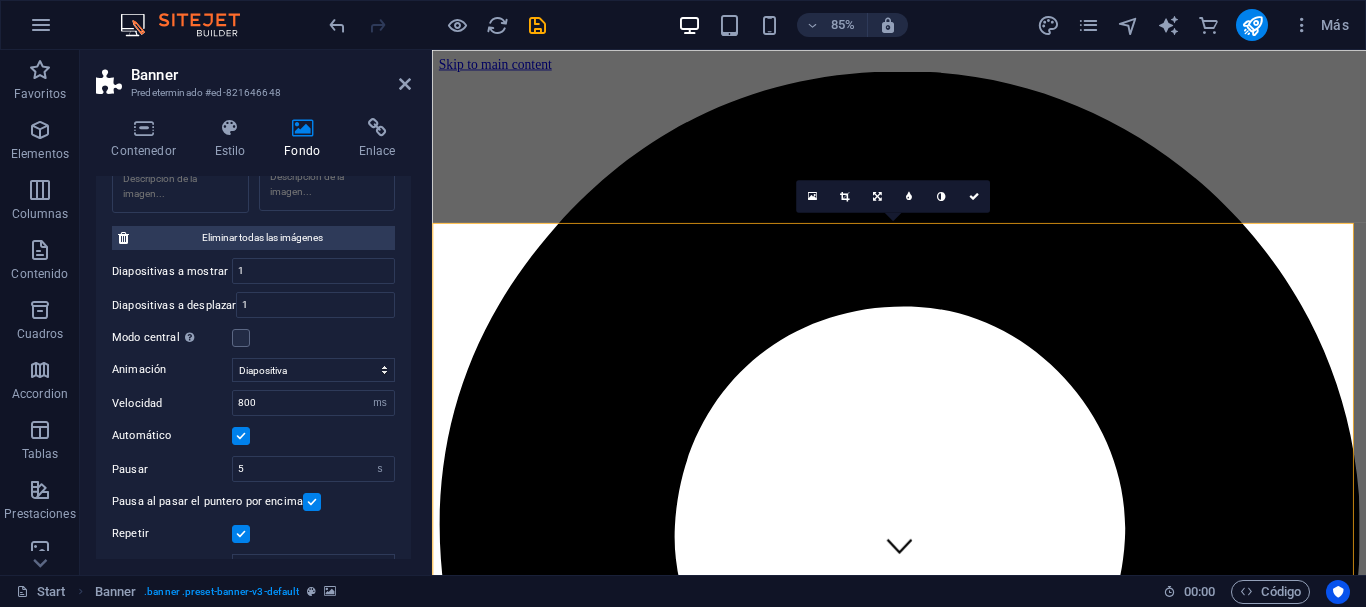 click at bounding box center [241, 436] 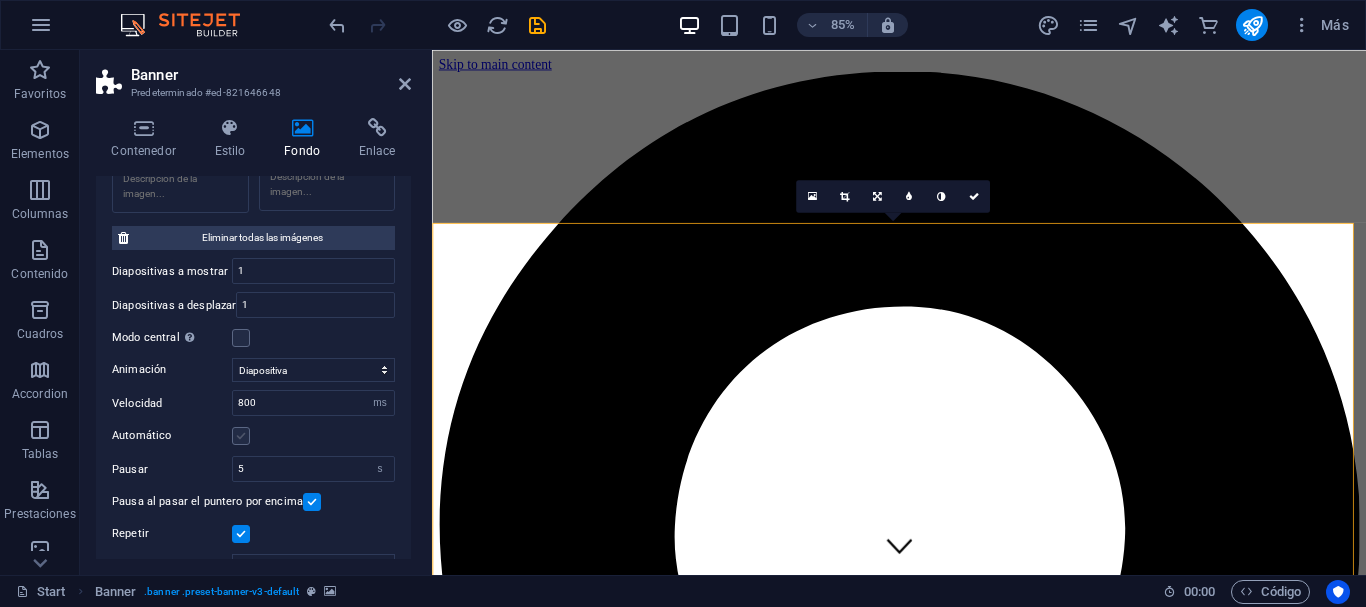 click at bounding box center (241, 436) 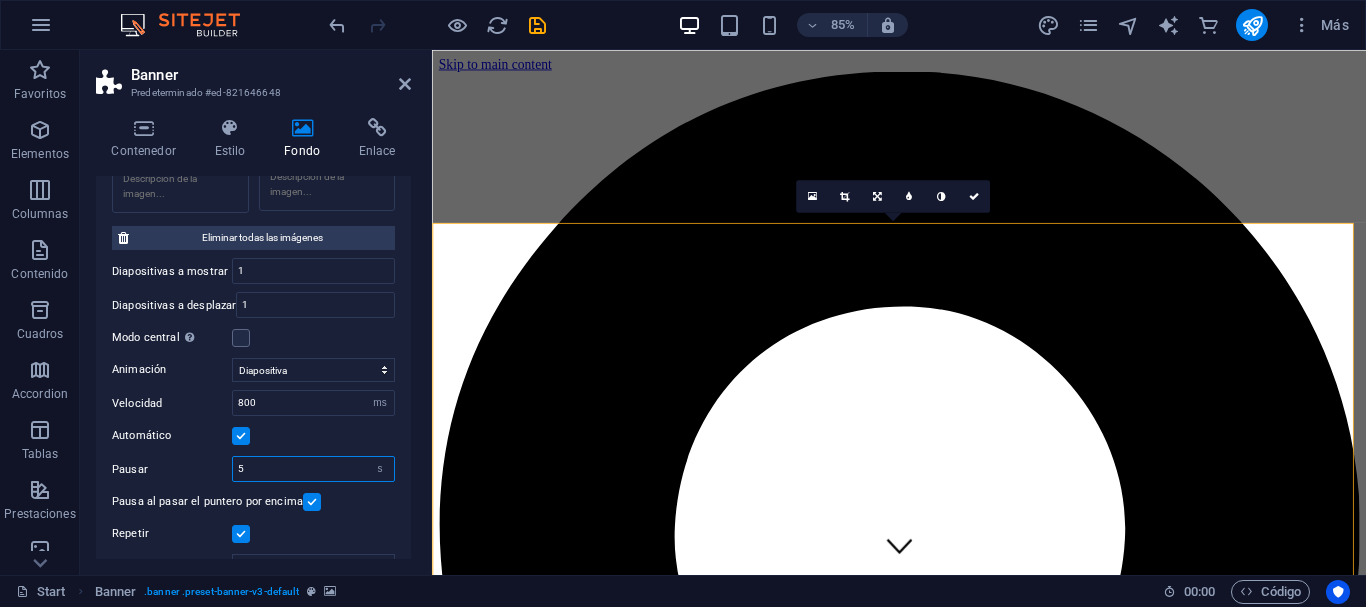 click on "5 s ms" at bounding box center (313, 469) 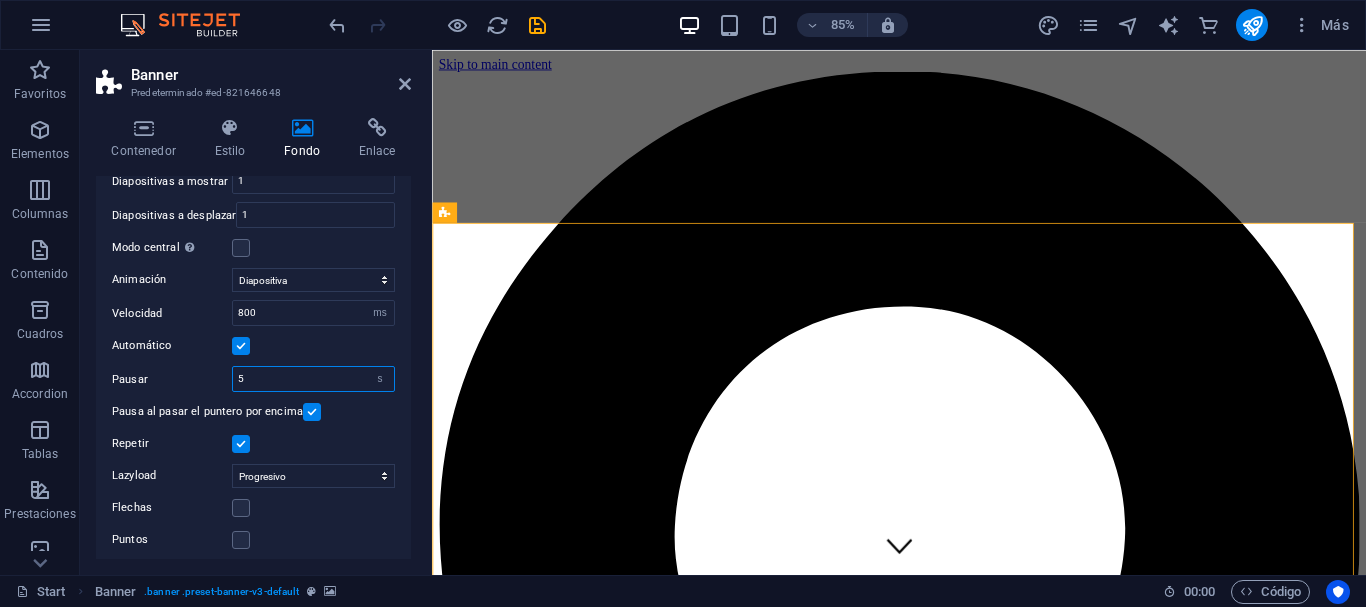 scroll, scrollTop: 992, scrollLeft: 0, axis: vertical 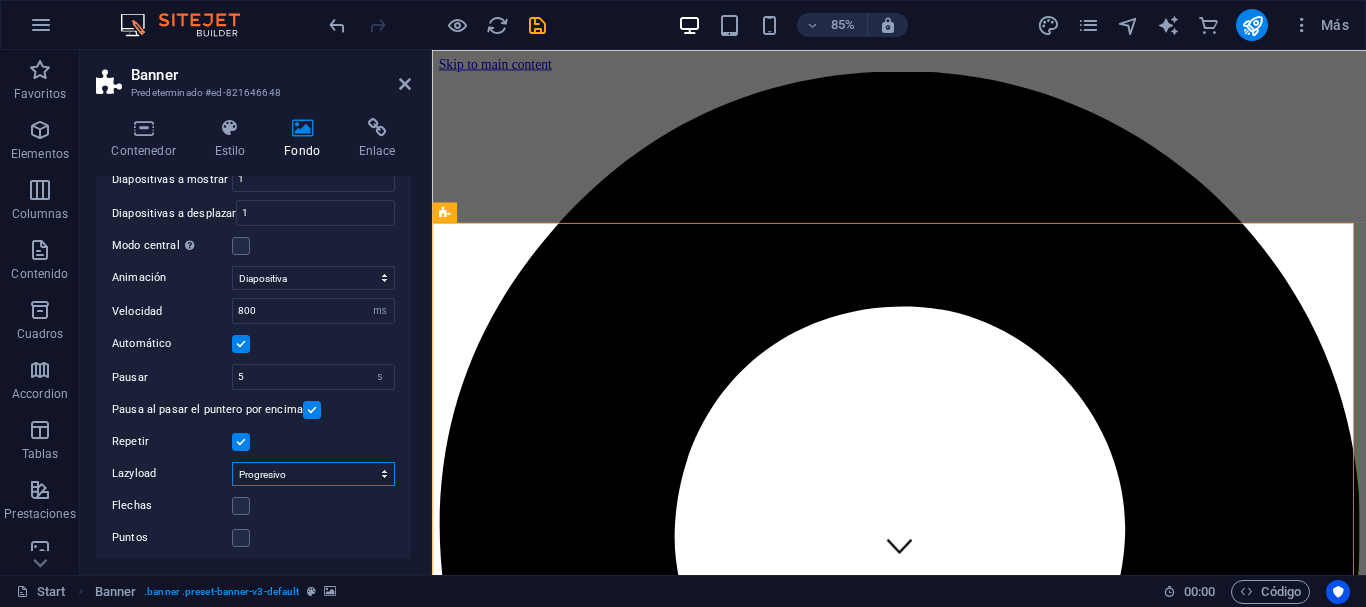 click on "Deshabilitado Bajo demanda Progresivo" at bounding box center [313, 474] 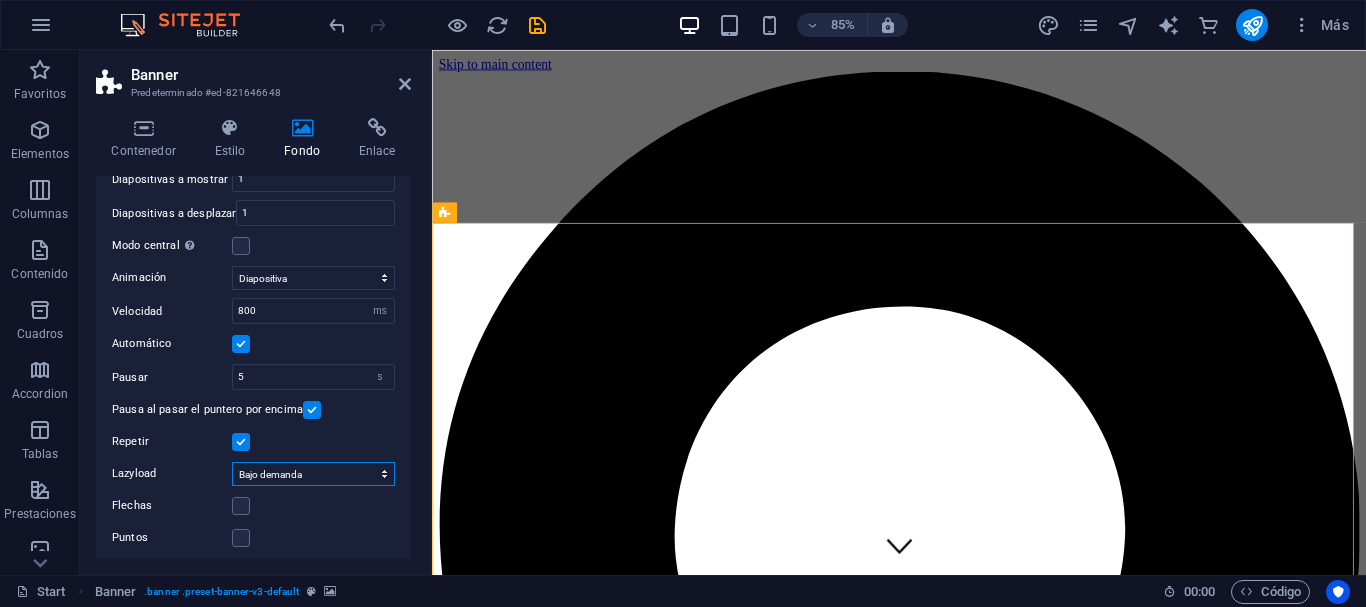 click on "Deshabilitado Bajo demanda Progresivo" at bounding box center (313, 474) 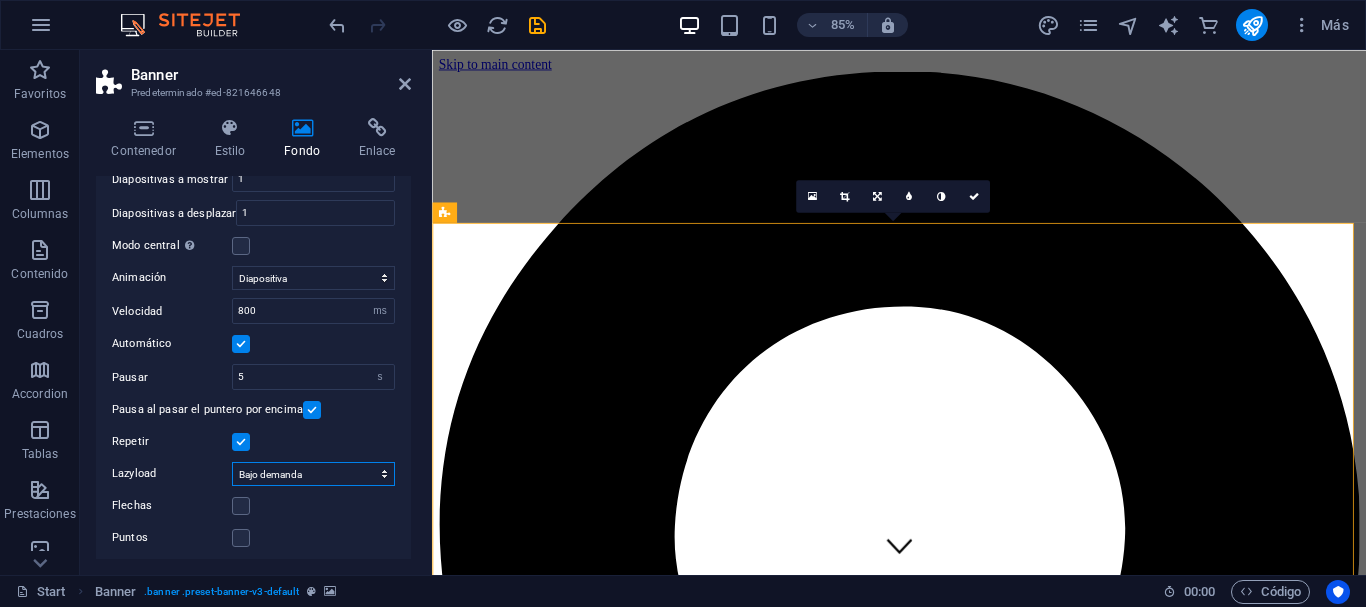 click on "Deshabilitado Bajo demanda Progresivo" at bounding box center [313, 474] 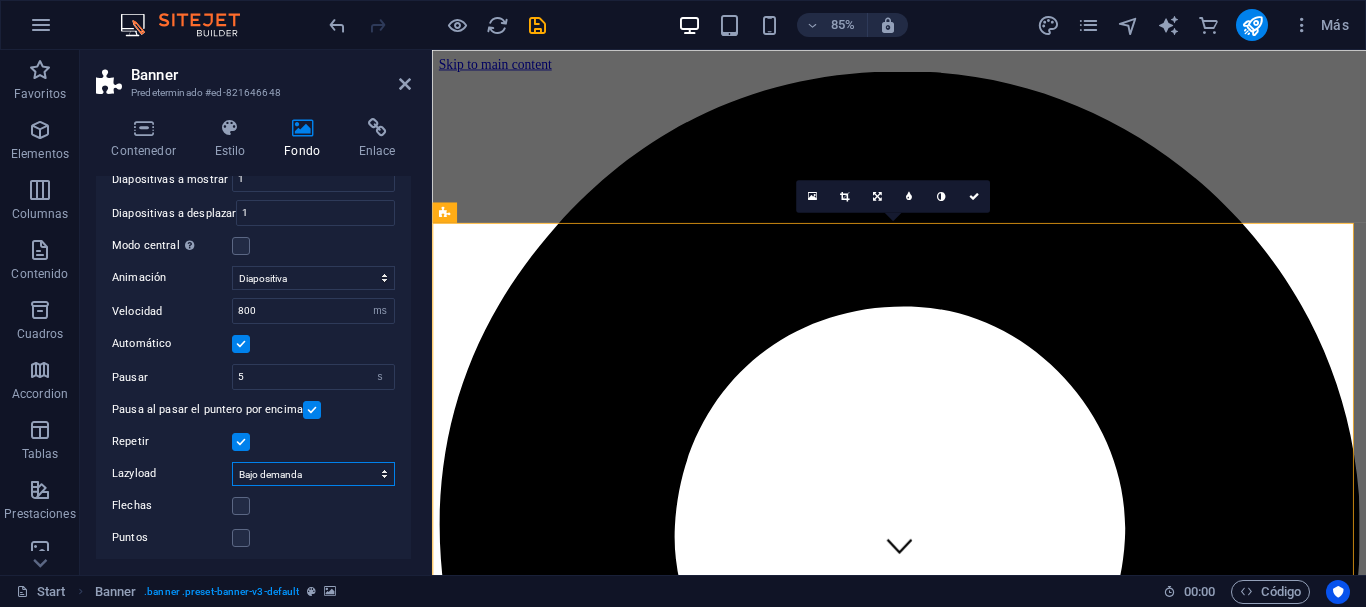 select on "progressive" 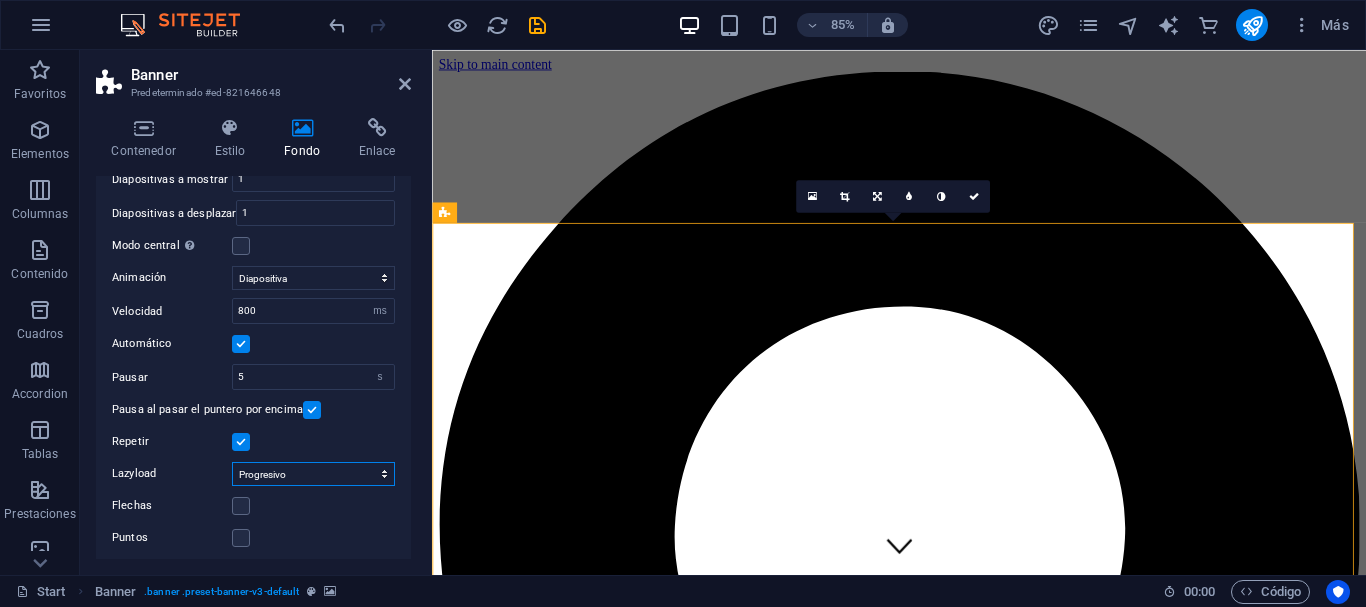 click on "Deshabilitado Bajo demanda Progresivo" at bounding box center (313, 474) 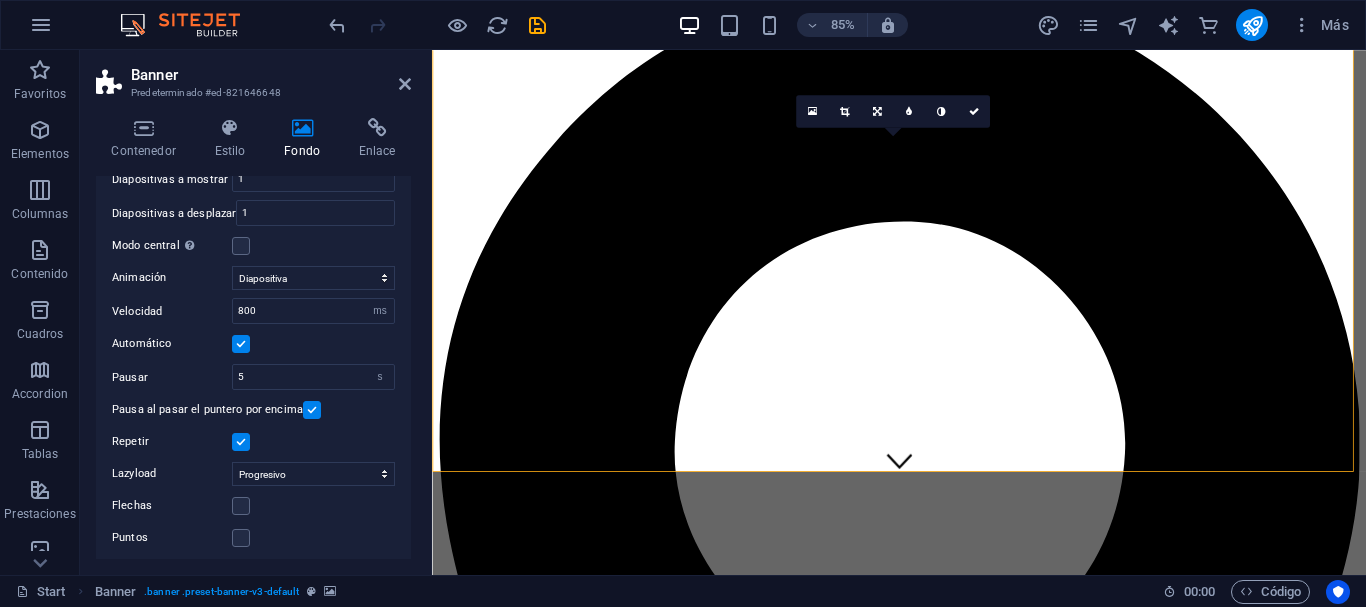 scroll, scrollTop: 0, scrollLeft: 0, axis: both 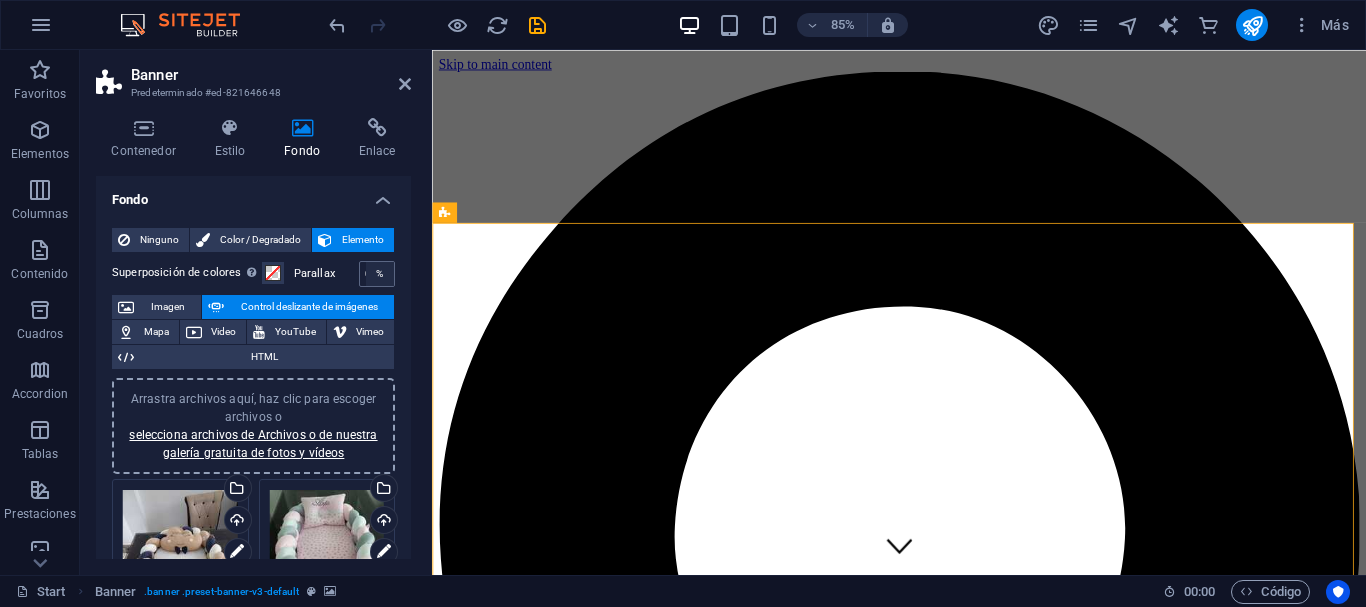 click on "%" at bounding box center [380, 274] 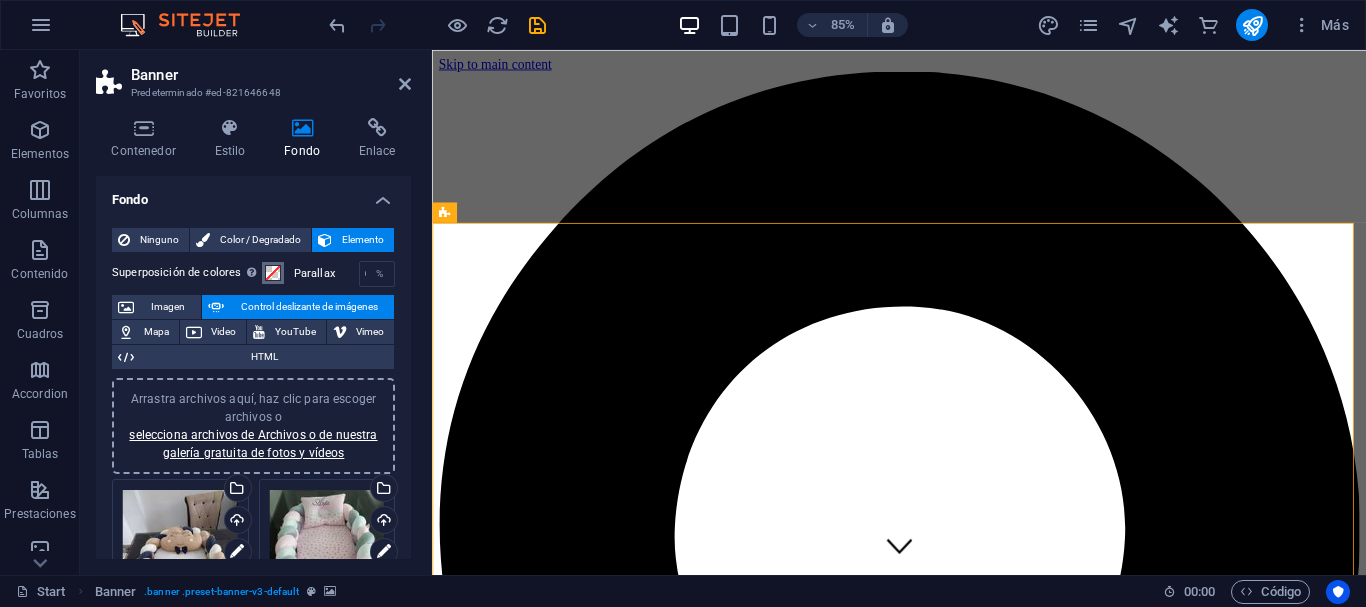 click at bounding box center (273, 273) 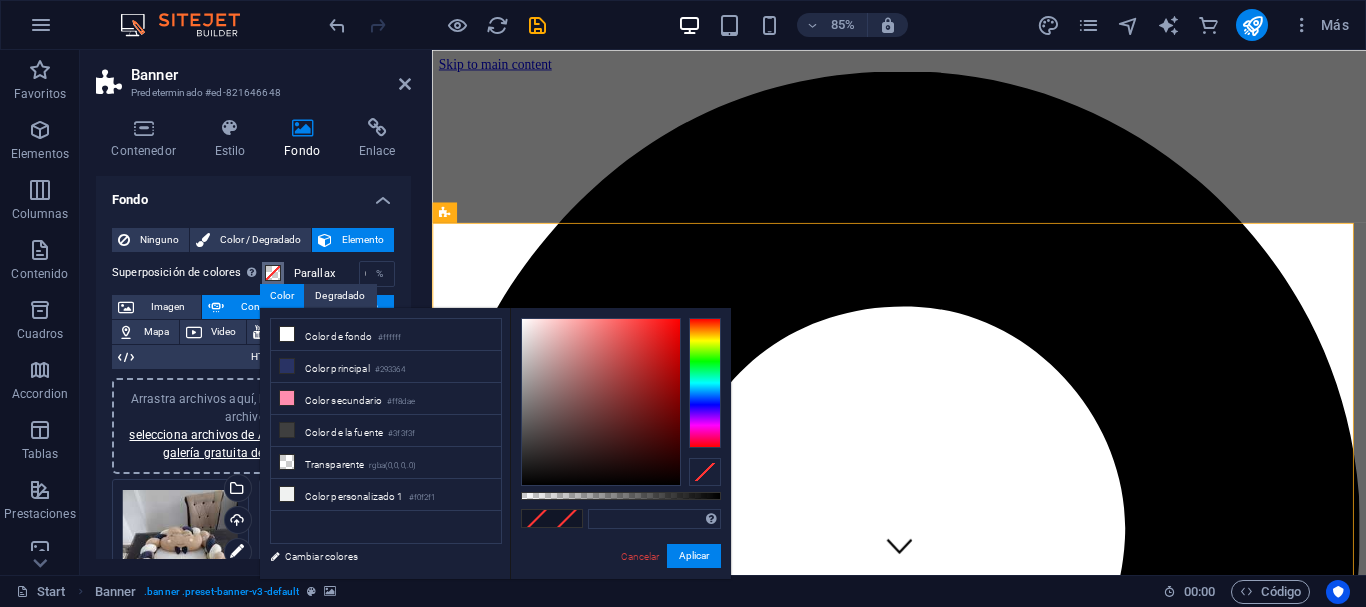 click at bounding box center [273, 273] 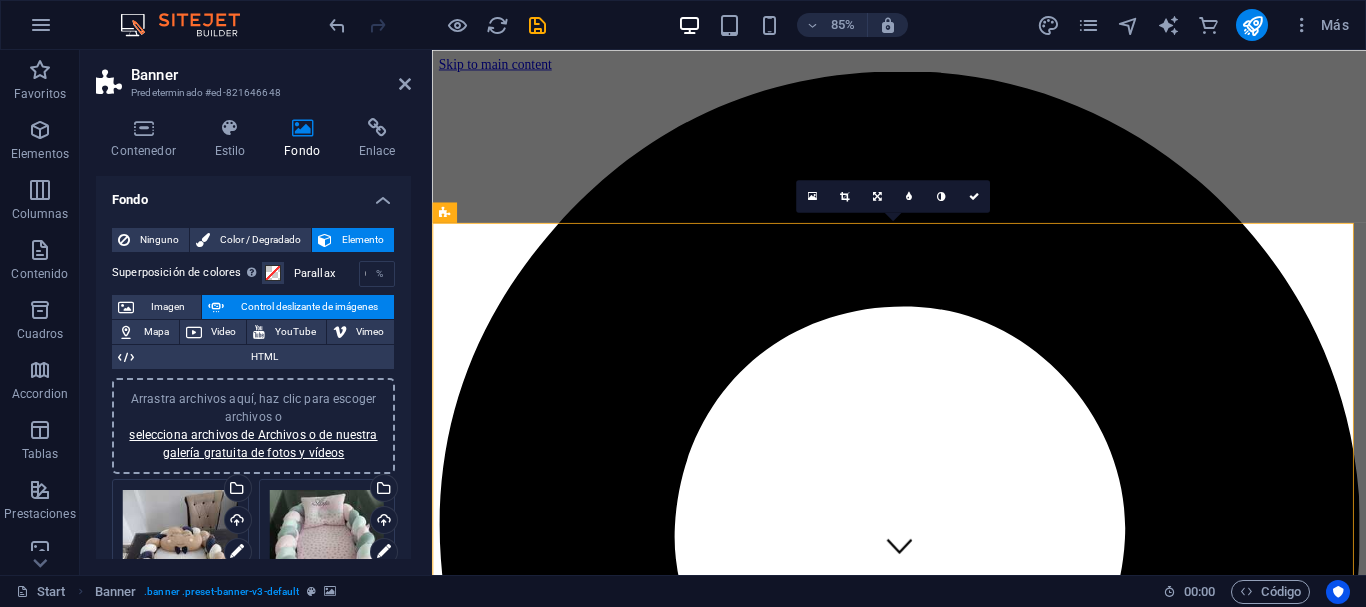 click at bounding box center [981, 6270] 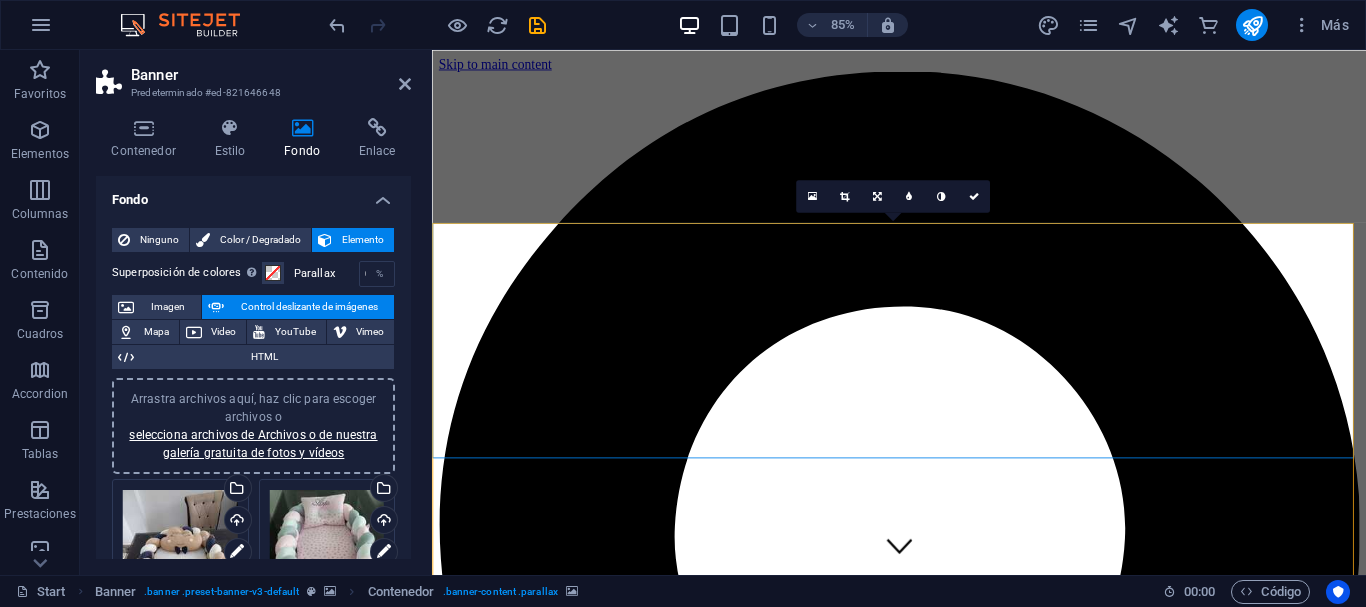 click at bounding box center (981, 6270) 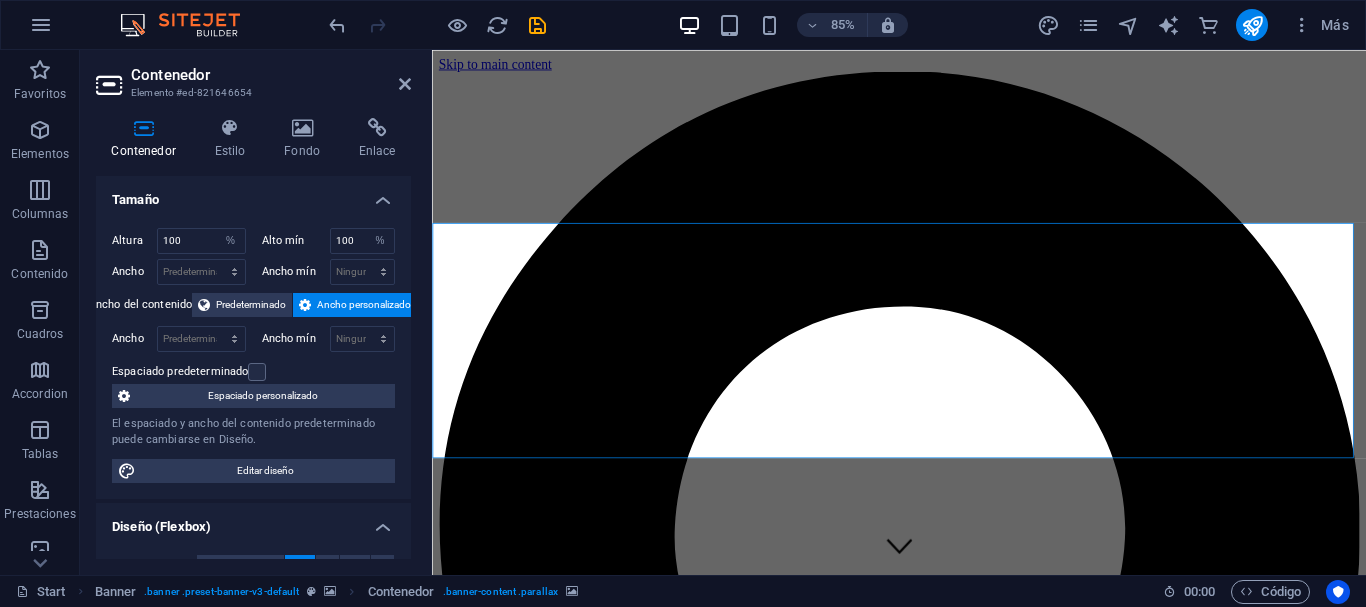 click at bounding box center [981, 6270] 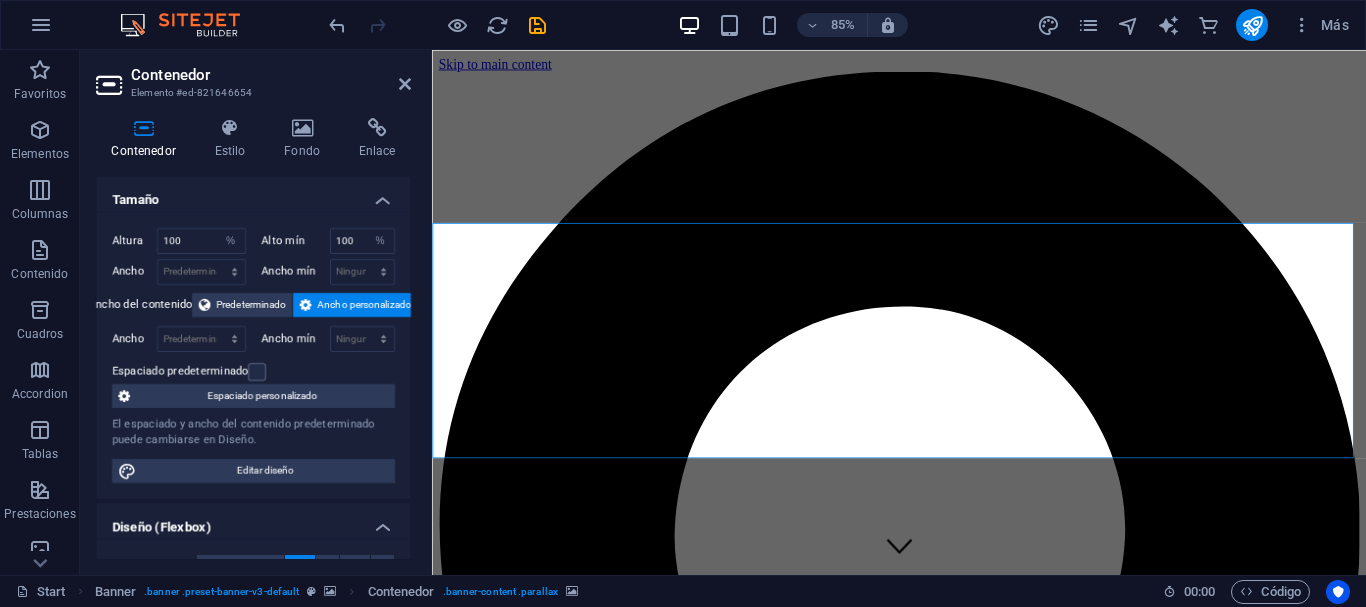 click at bounding box center [-164, 7323] 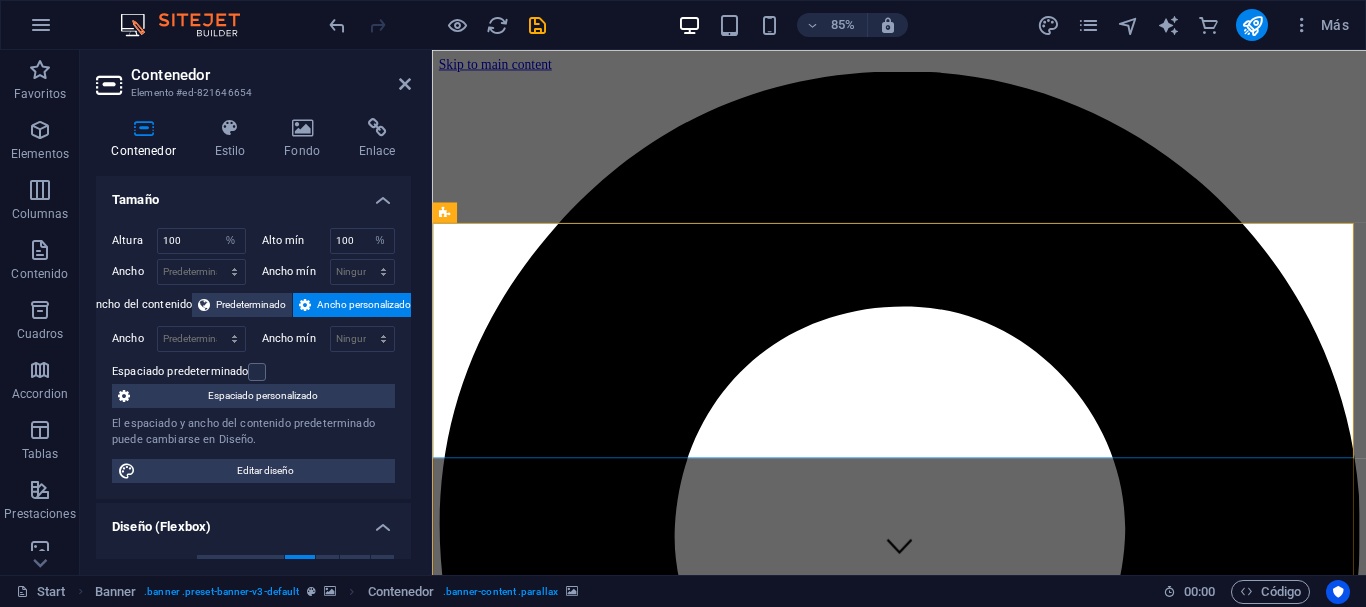 click at bounding box center (-164, 7323) 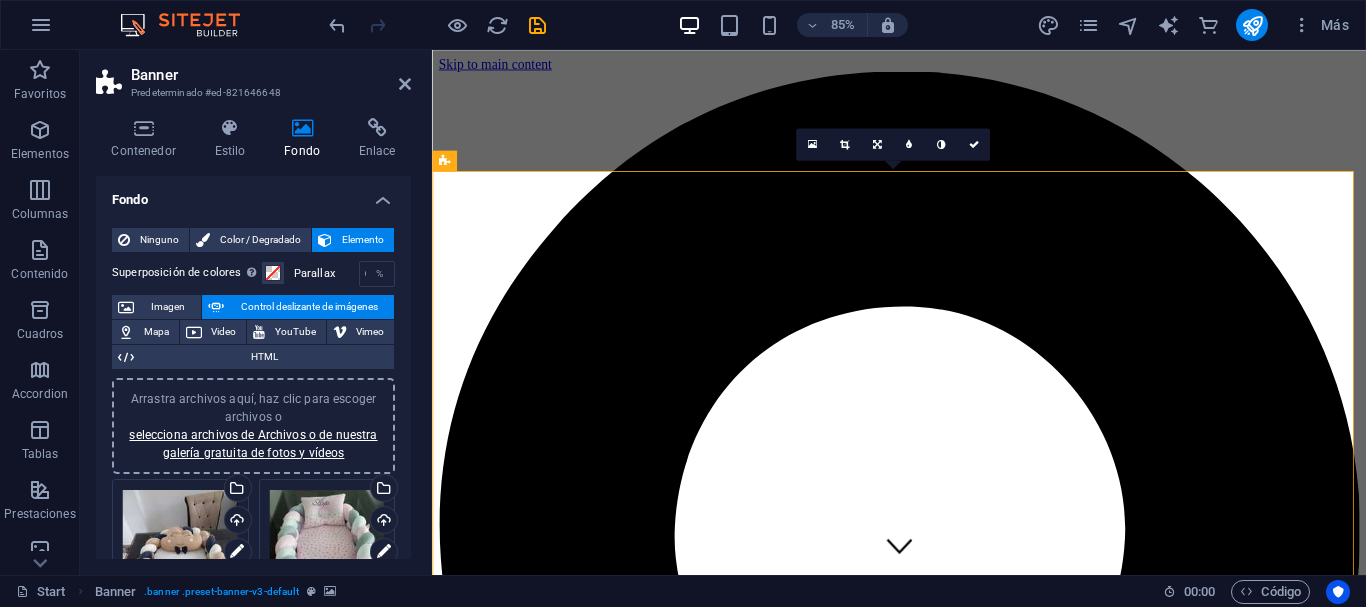 scroll, scrollTop: 100, scrollLeft: 0, axis: vertical 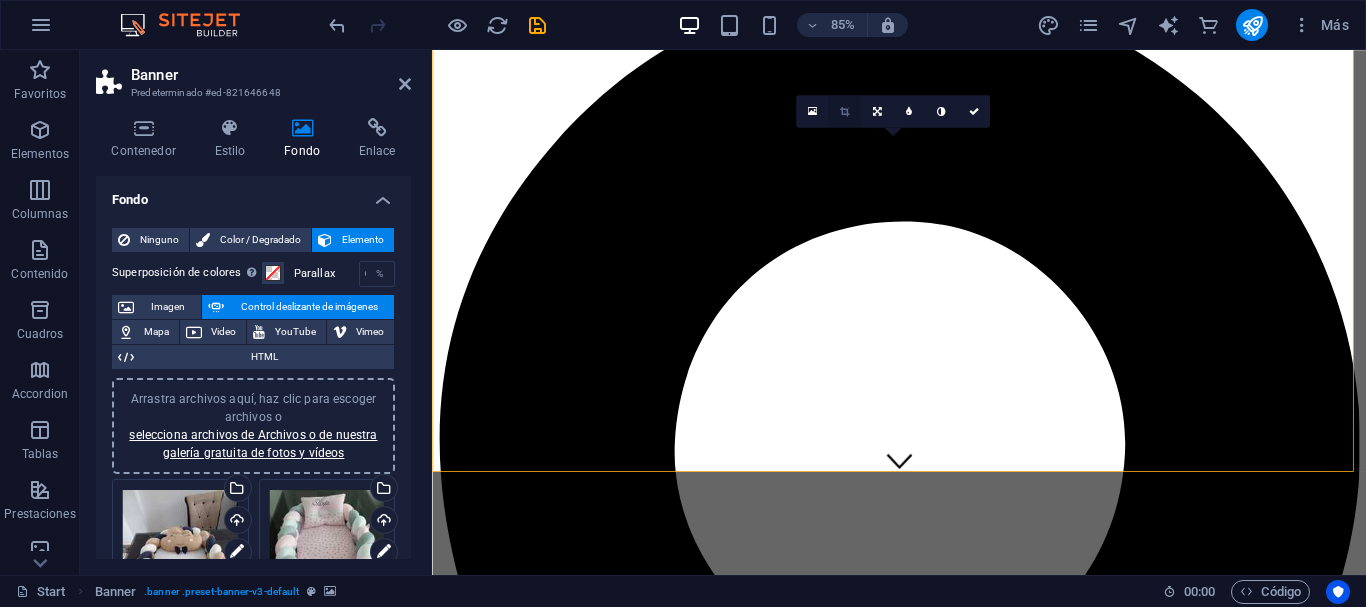 click at bounding box center [844, 111] 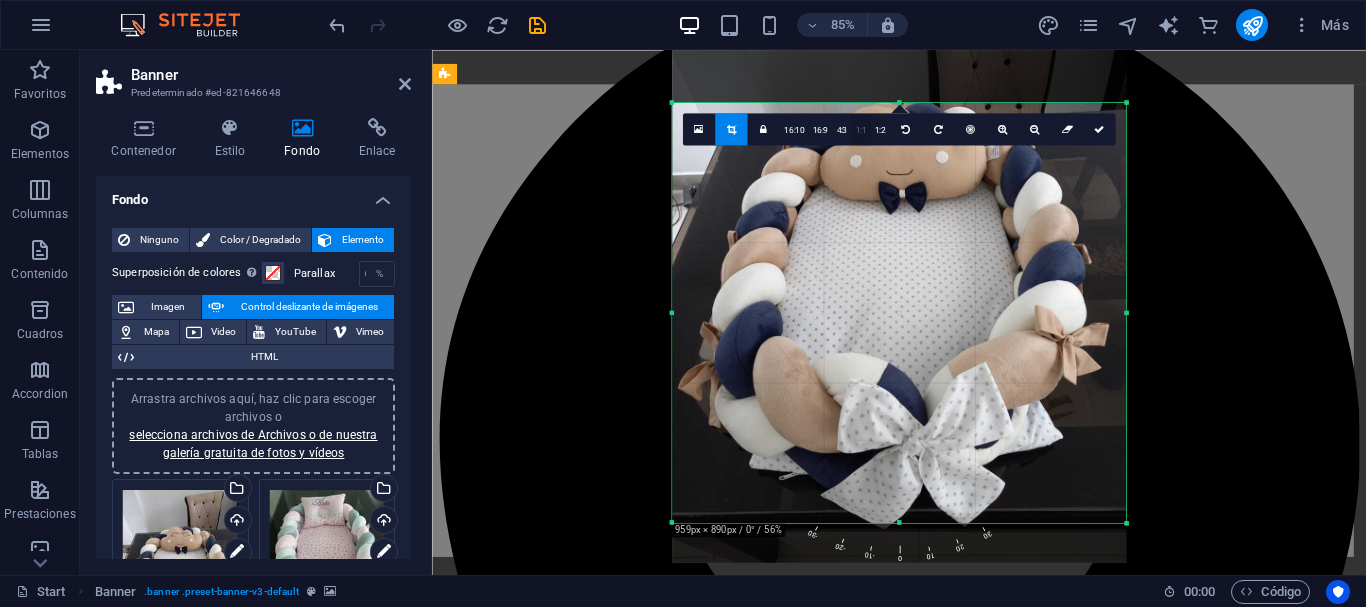 click on "1:1" at bounding box center (860, 130) 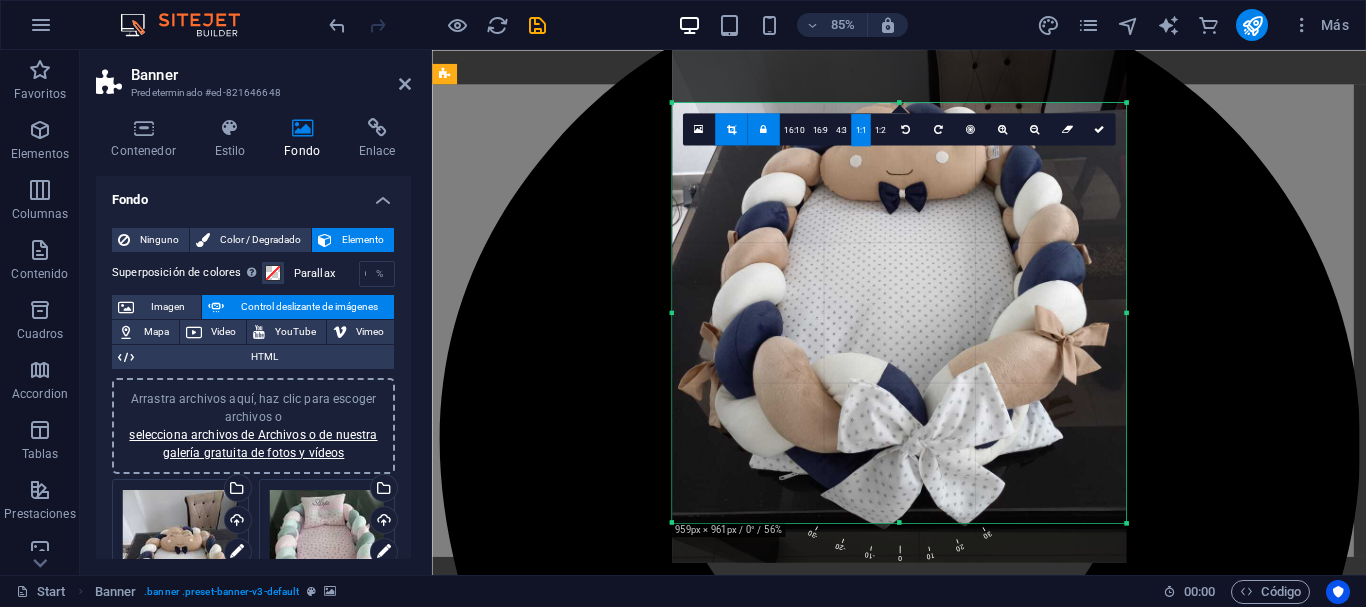click on "4:3" at bounding box center (841, 130) 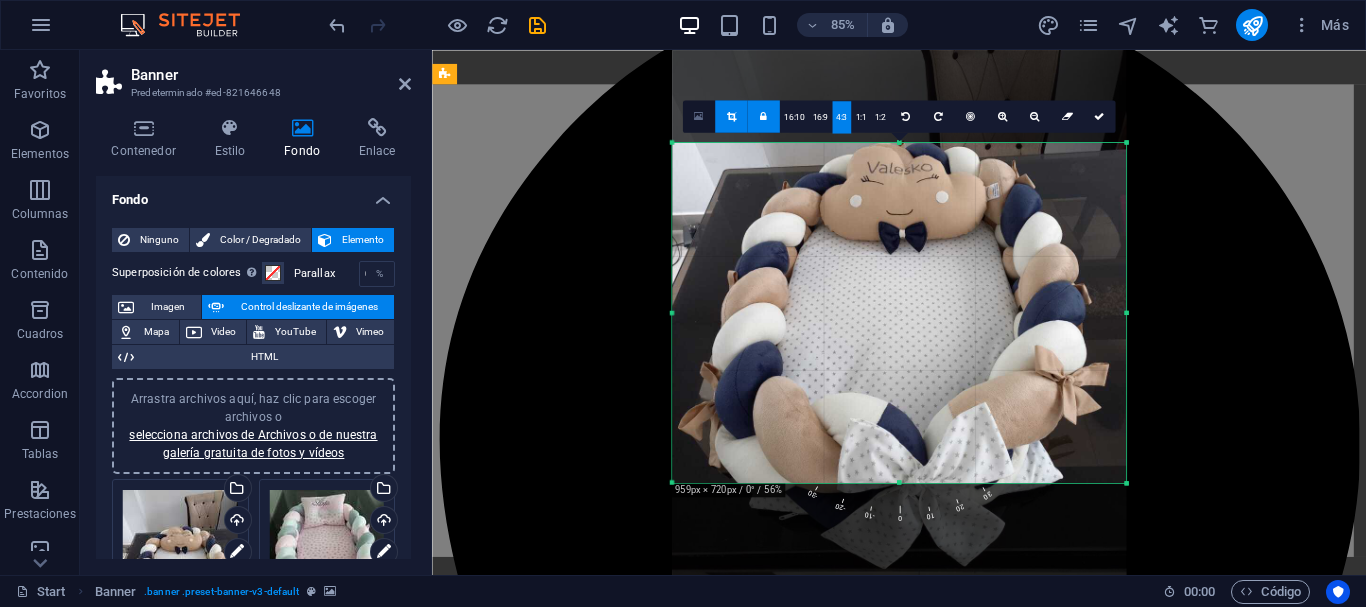 click at bounding box center (698, 116) 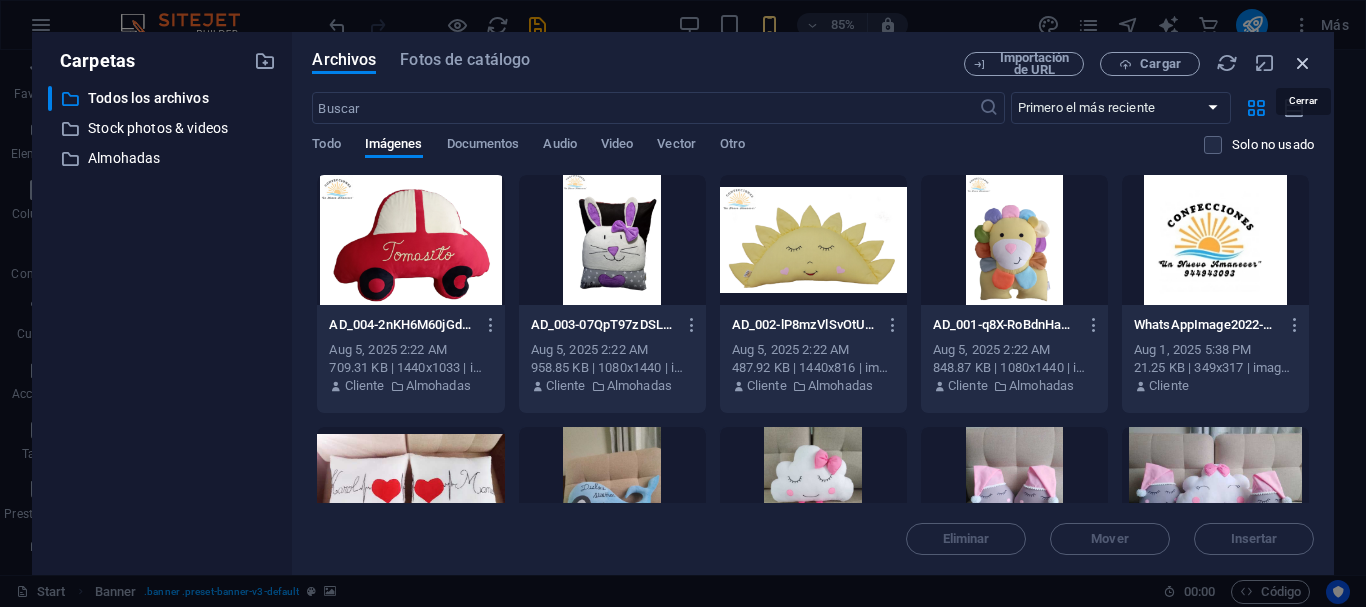 click at bounding box center [1303, 63] 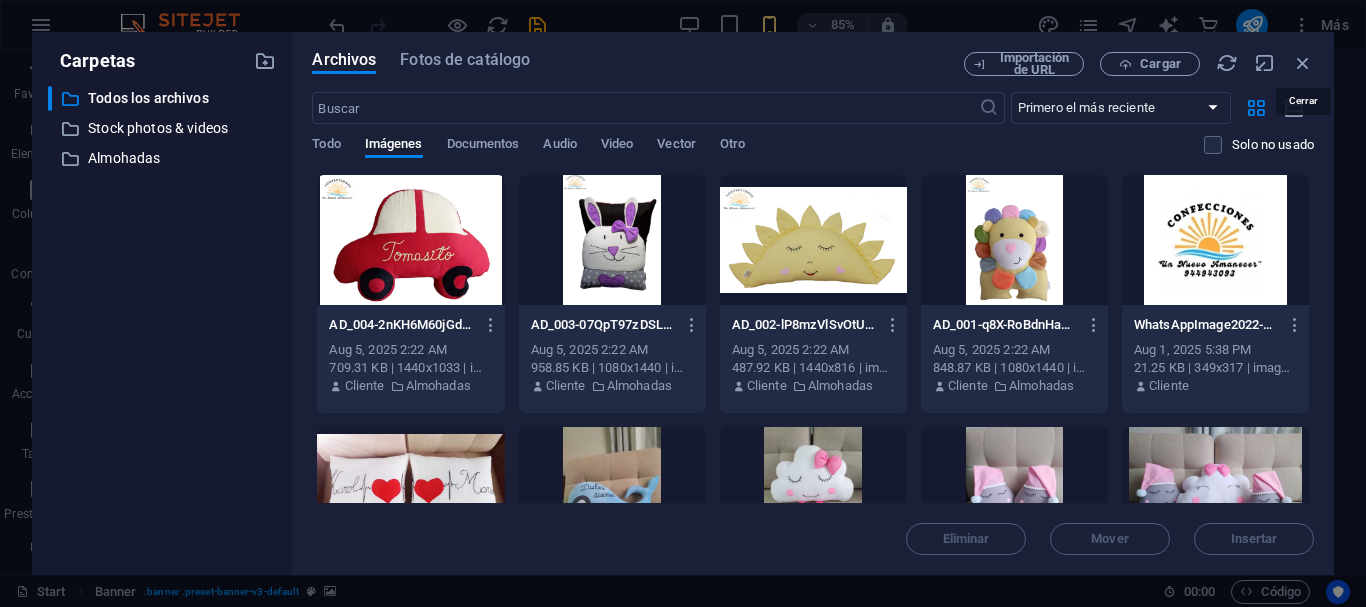 scroll, scrollTop: 100, scrollLeft: 0, axis: vertical 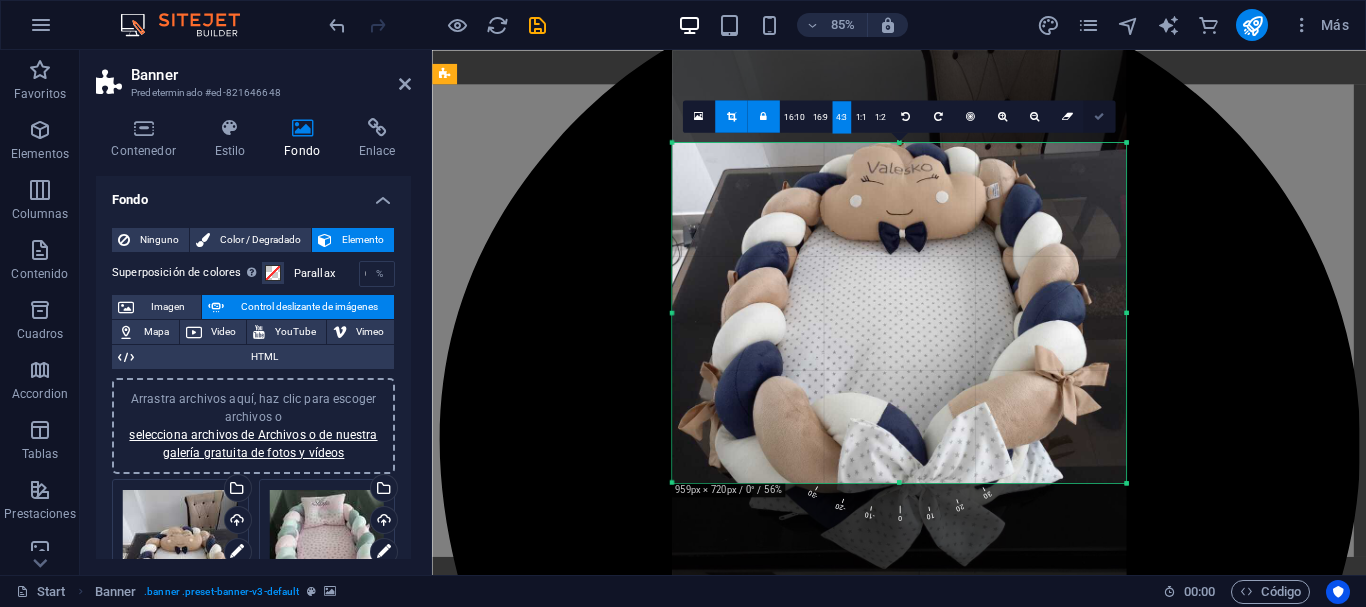 click at bounding box center [1099, 116] 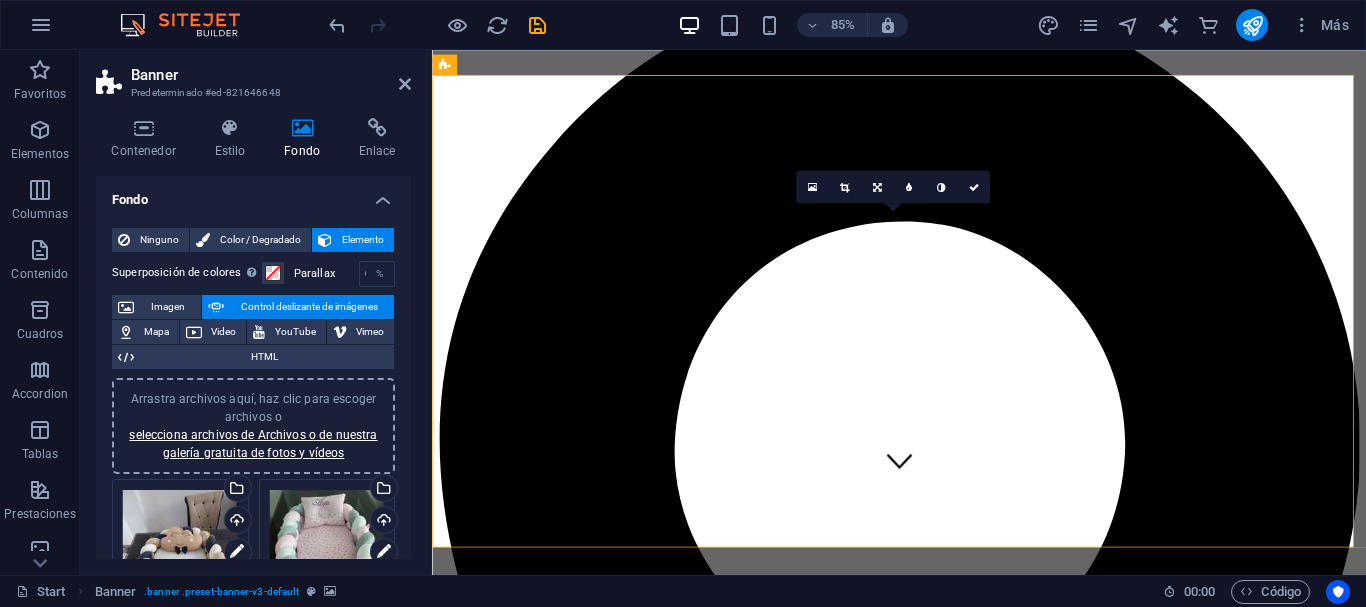 scroll, scrollTop: 0, scrollLeft: 0, axis: both 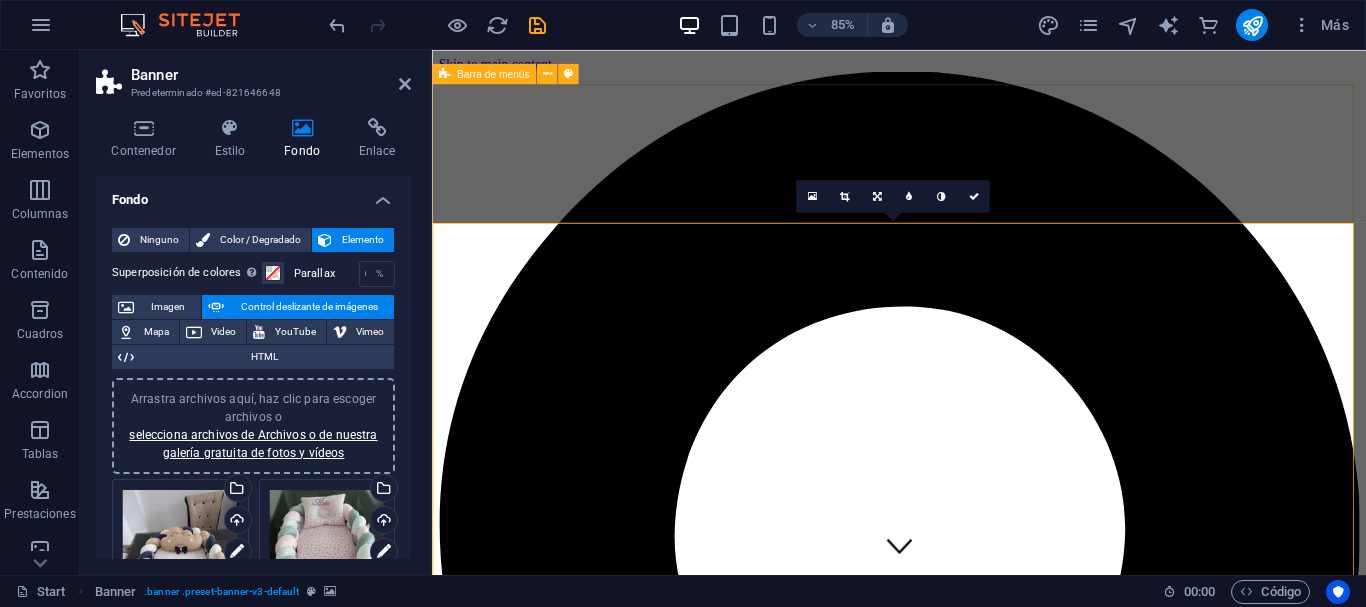 click on "Comenzar Sobre nosotros Galería Servicios Testimonios Contacto" at bounding box center (981, 4938) 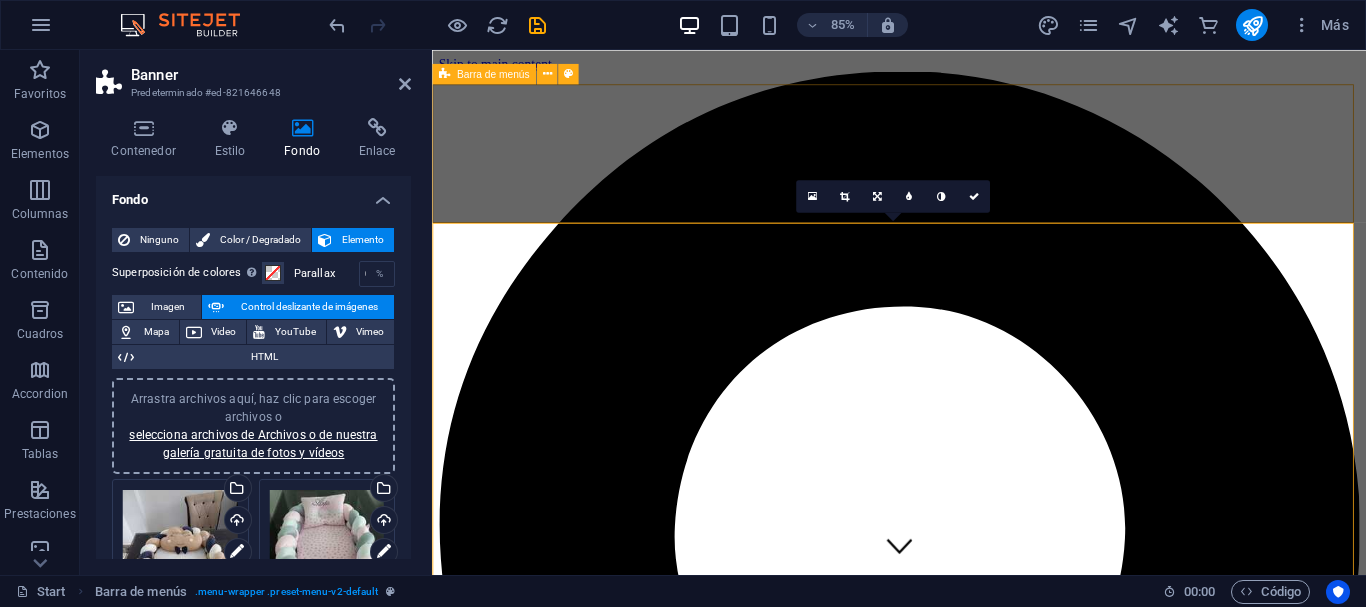 click on "Comenzar Sobre nosotros Galería Servicios Testimonios Contacto" at bounding box center [981, 4938] 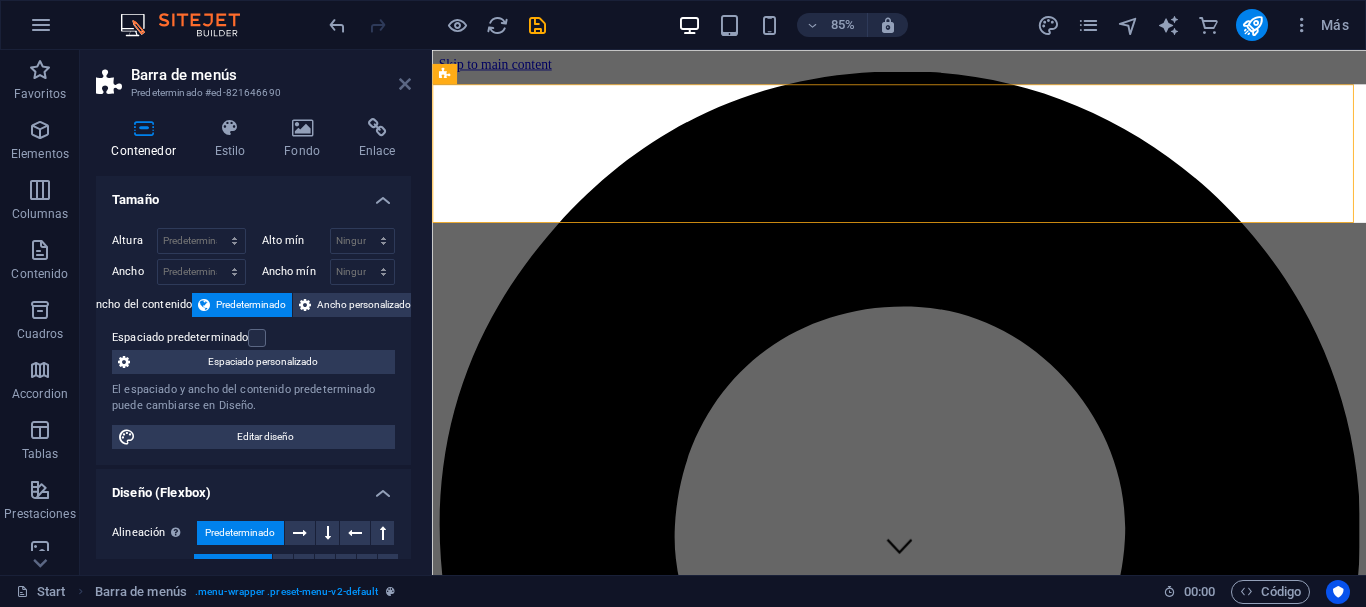 click at bounding box center [405, 84] 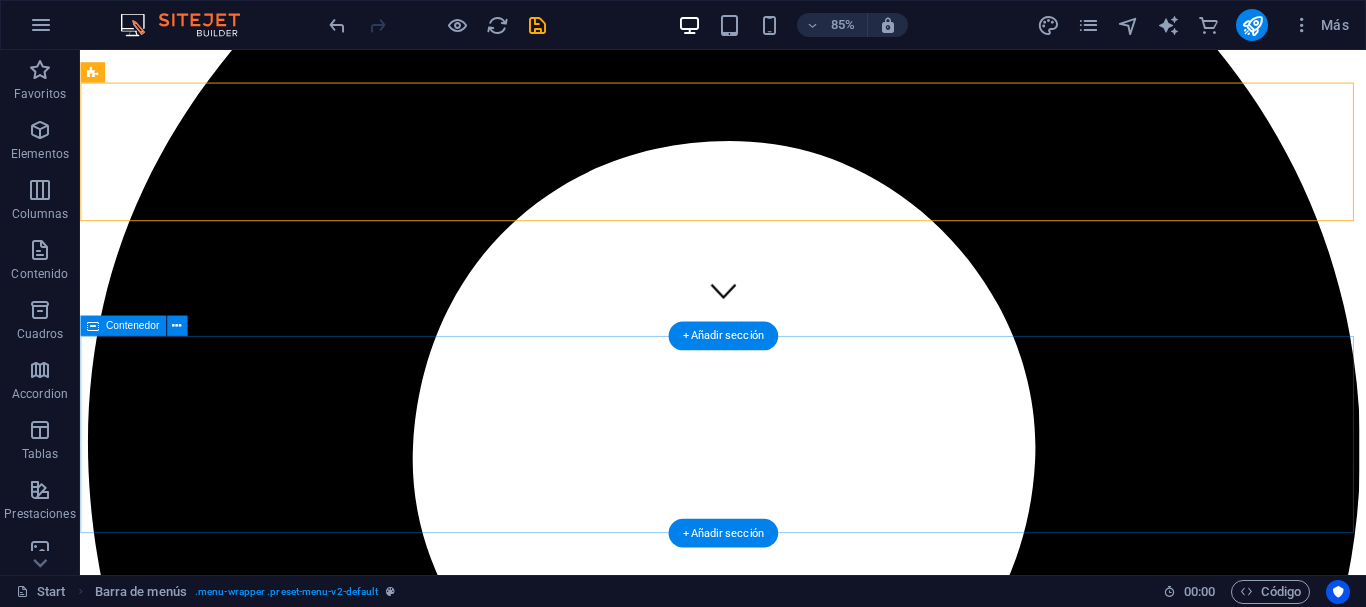 scroll, scrollTop: 0, scrollLeft: 0, axis: both 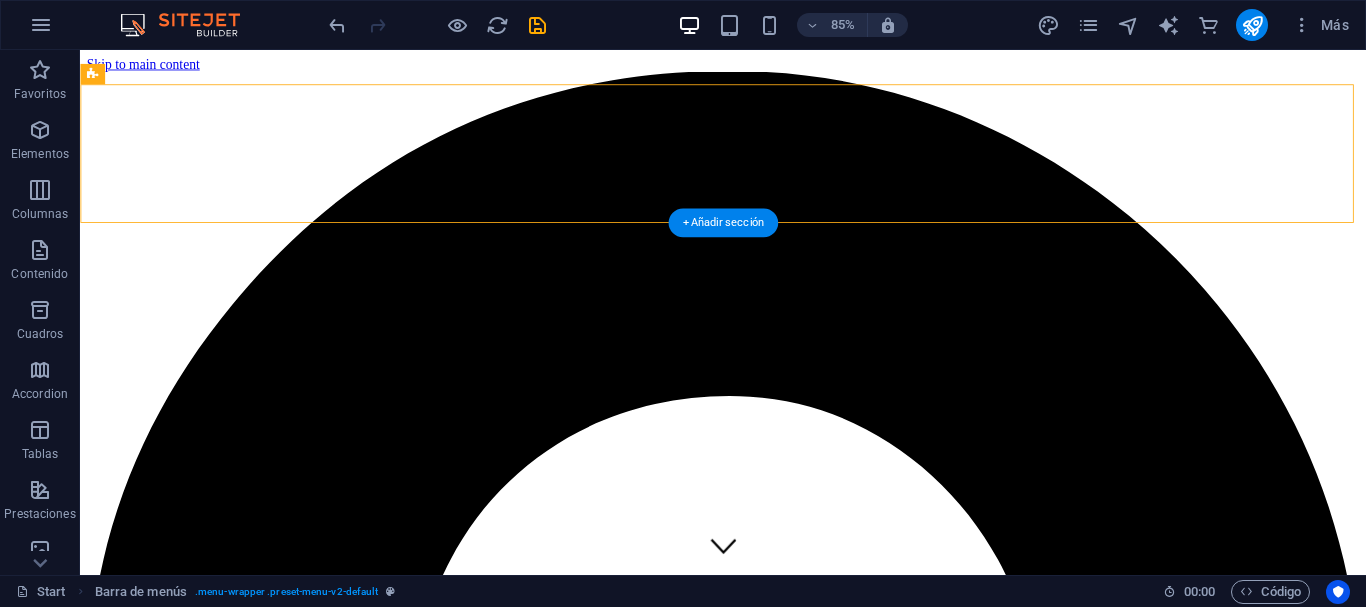 click at bounding box center (836, 8289) 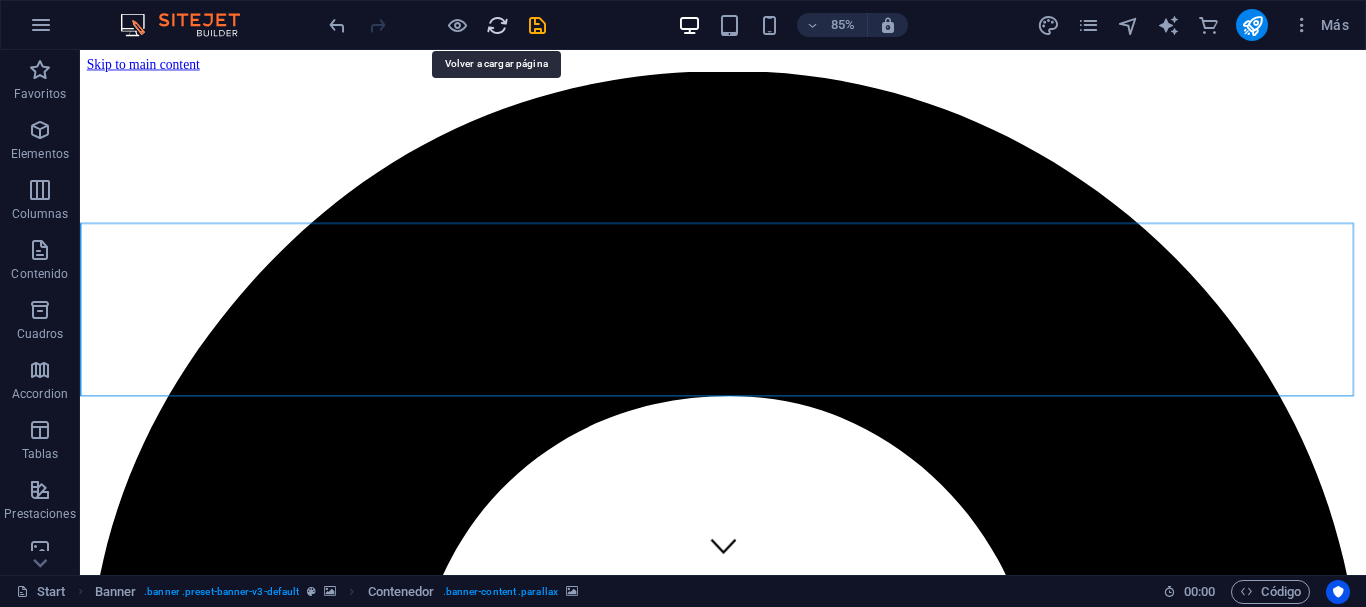 click at bounding box center (497, 25) 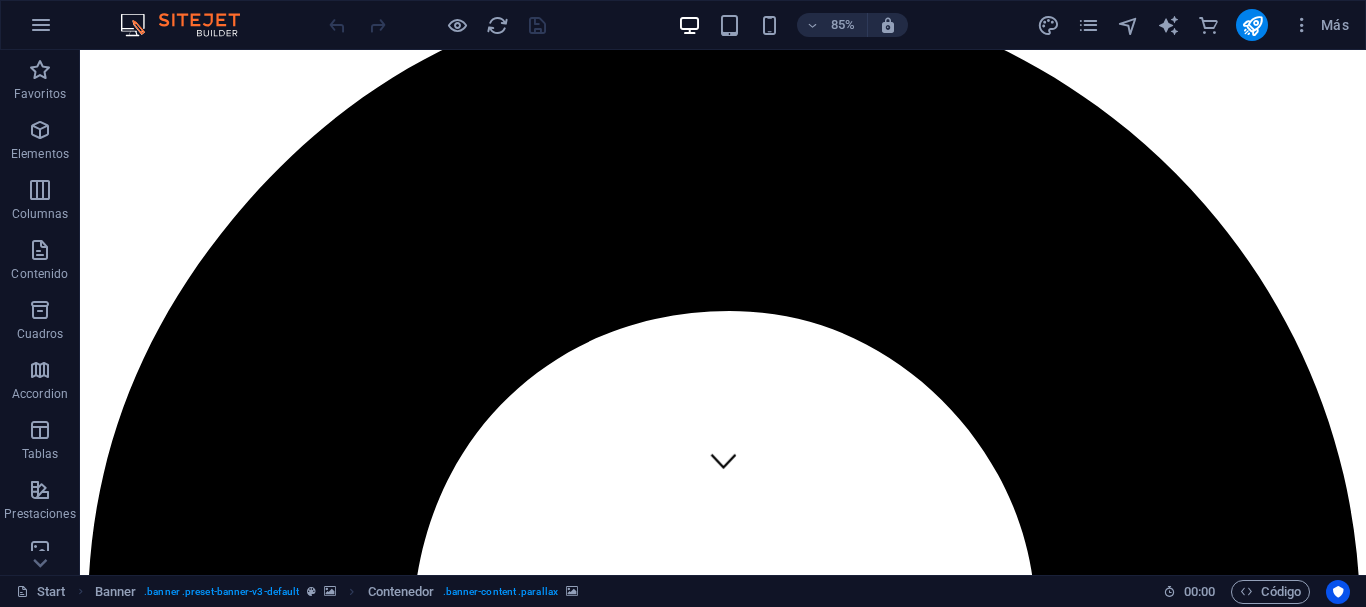 scroll, scrollTop: 0, scrollLeft: 0, axis: both 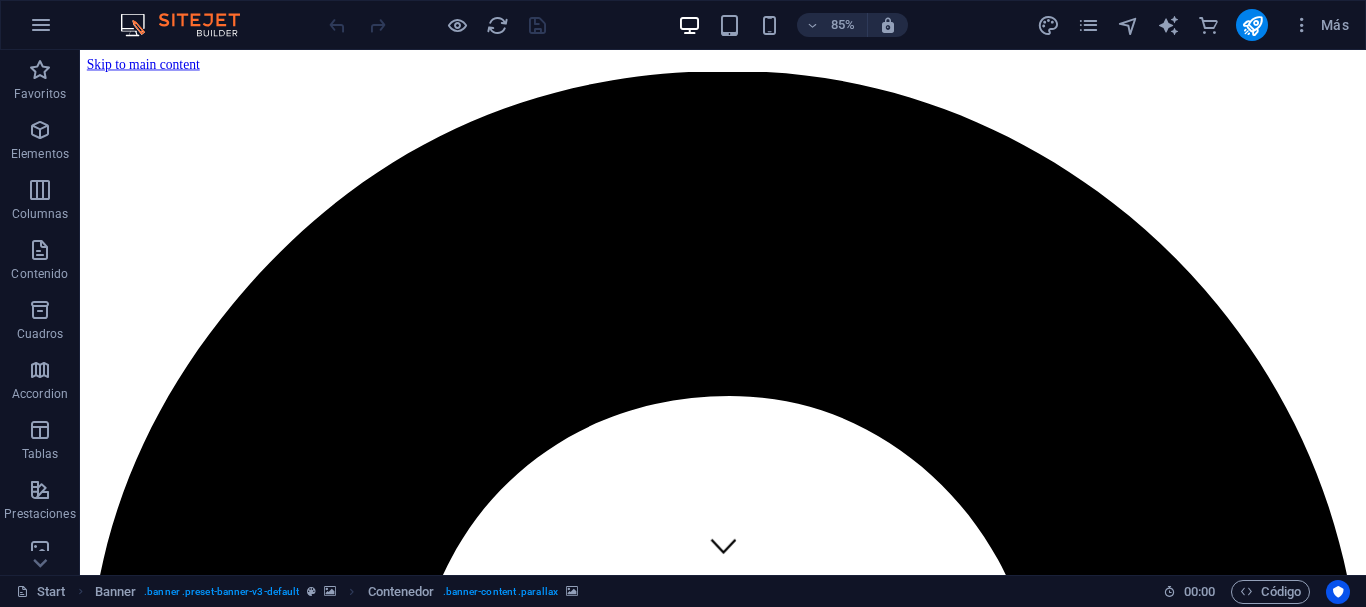 click at bounding box center (836, 8289) 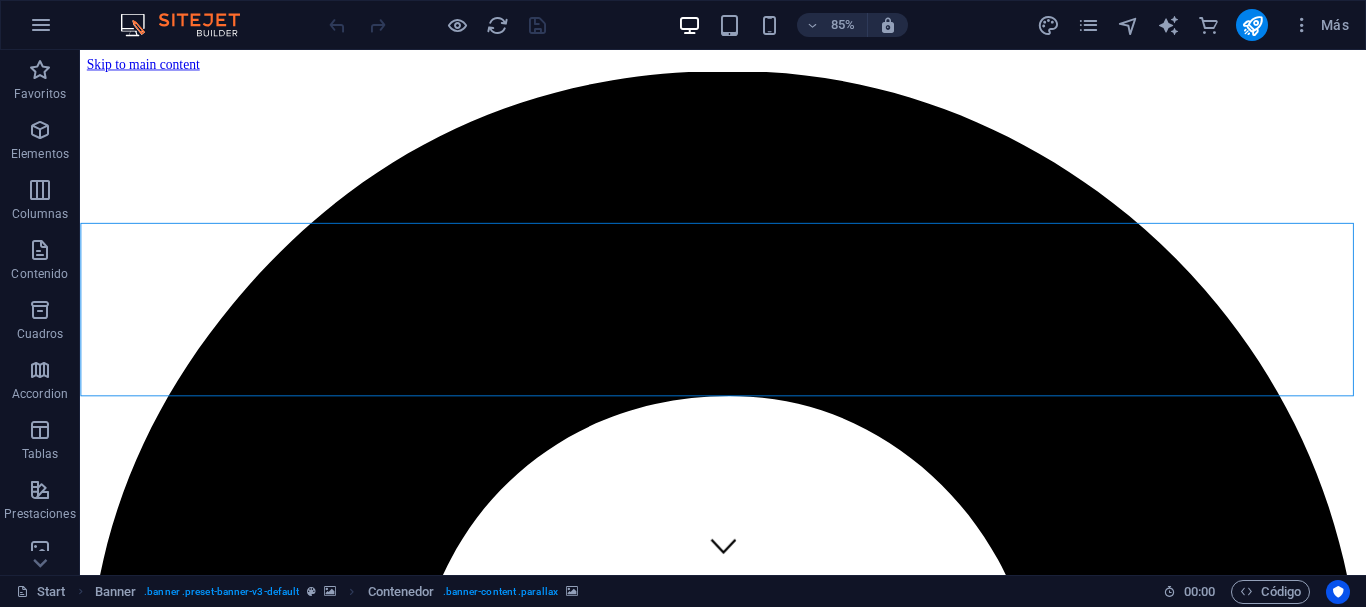 click at bounding box center [836, 8289] 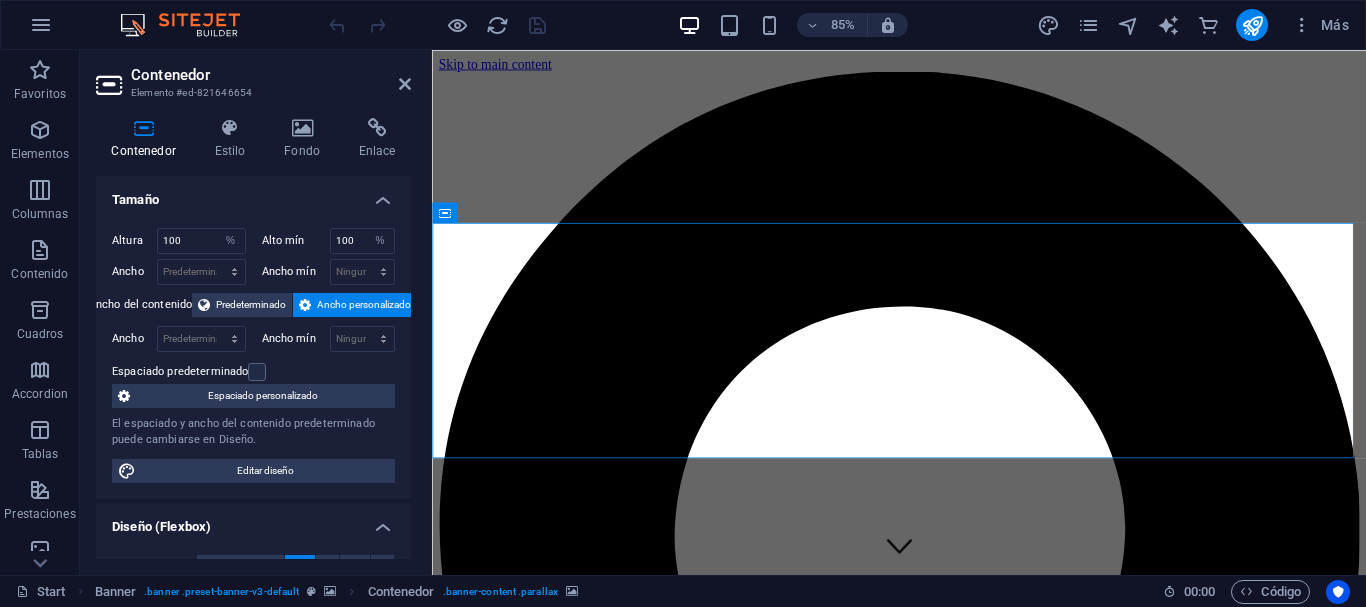 click at bounding box center (-164, 7323) 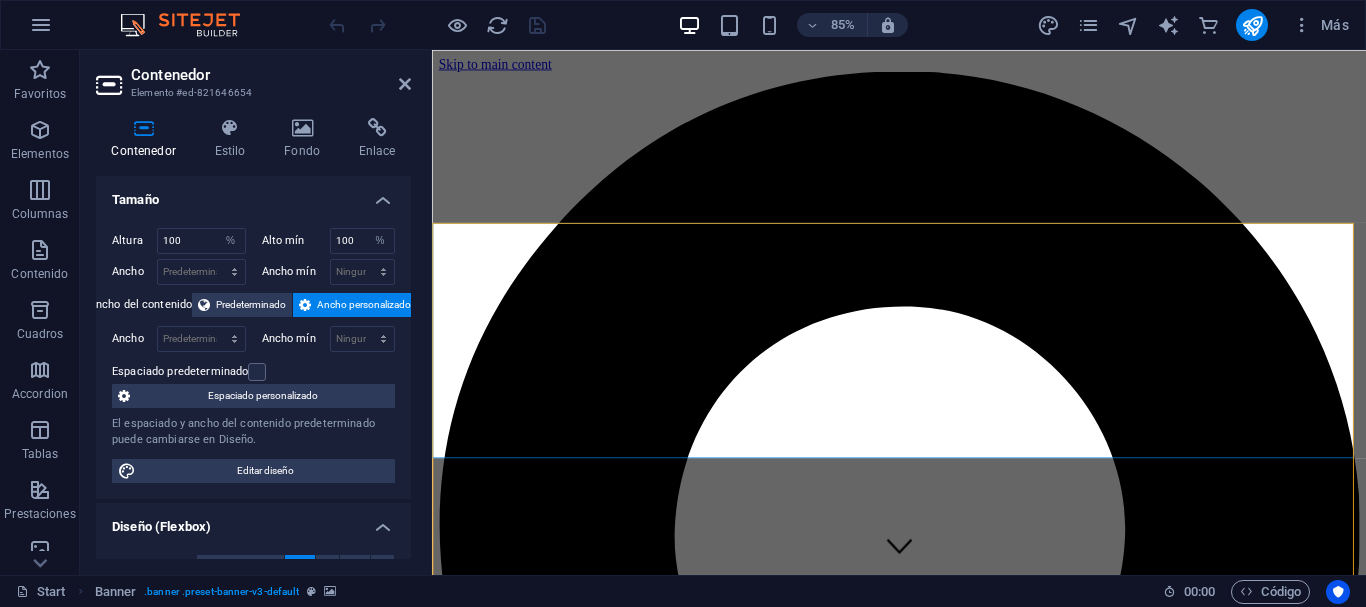 click at bounding box center (-164, 7323) 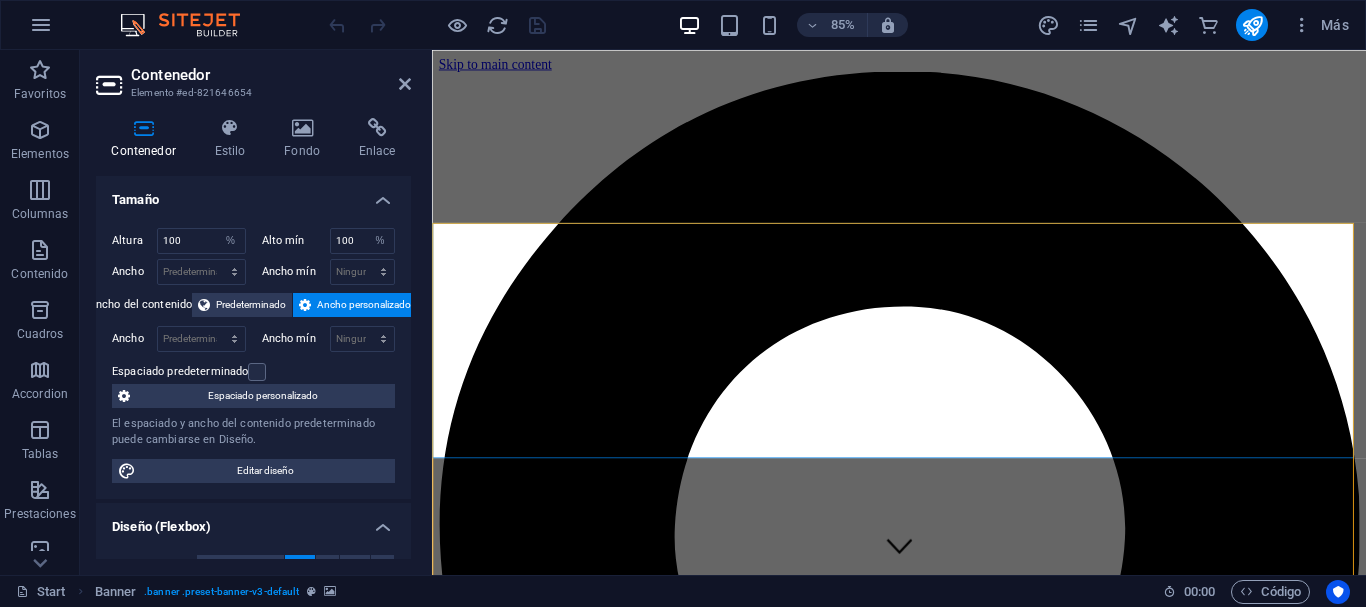 select on "%" 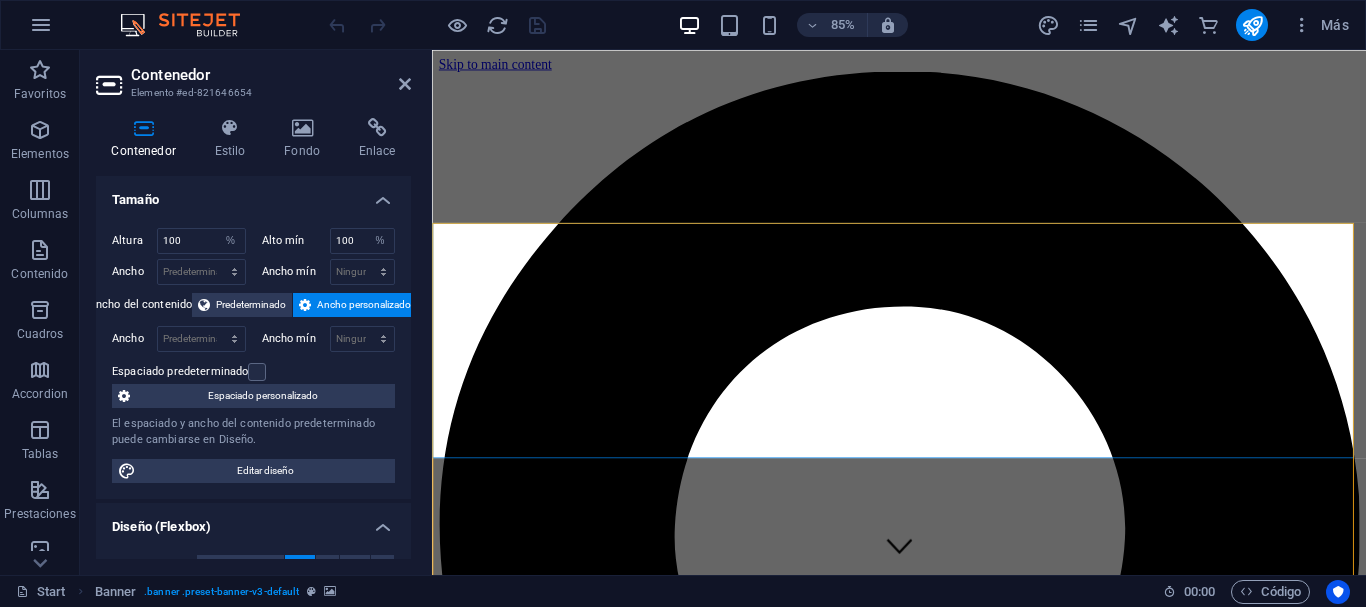 select on "vh" 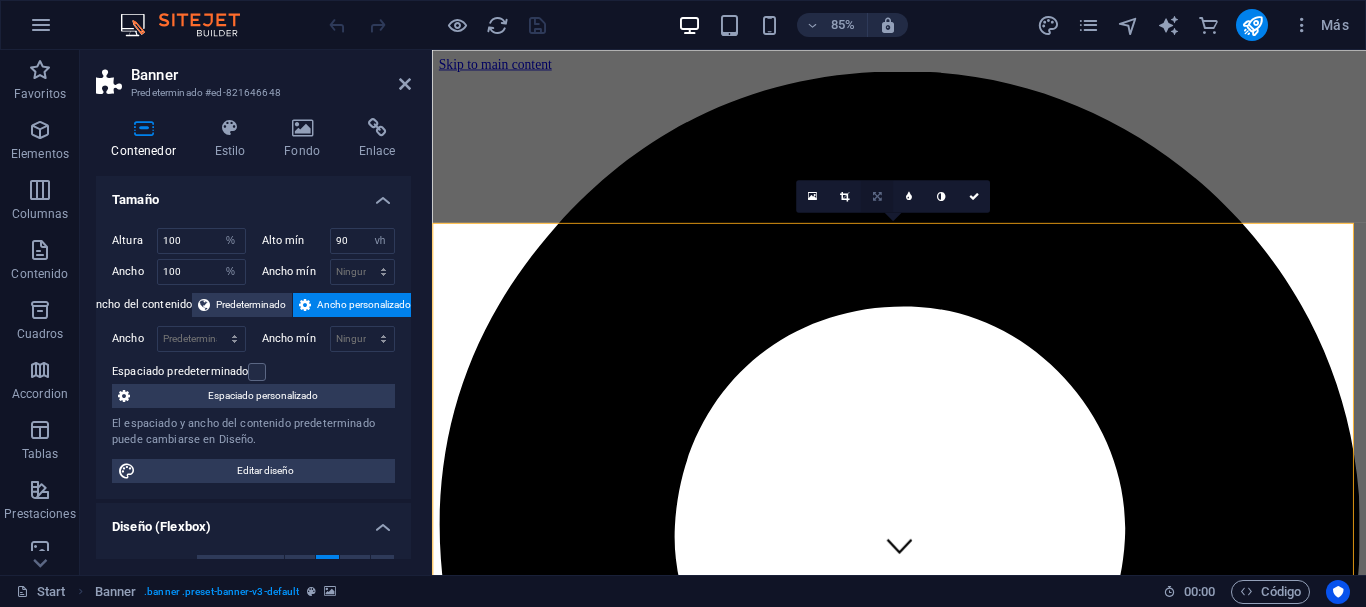click at bounding box center [876, 196] 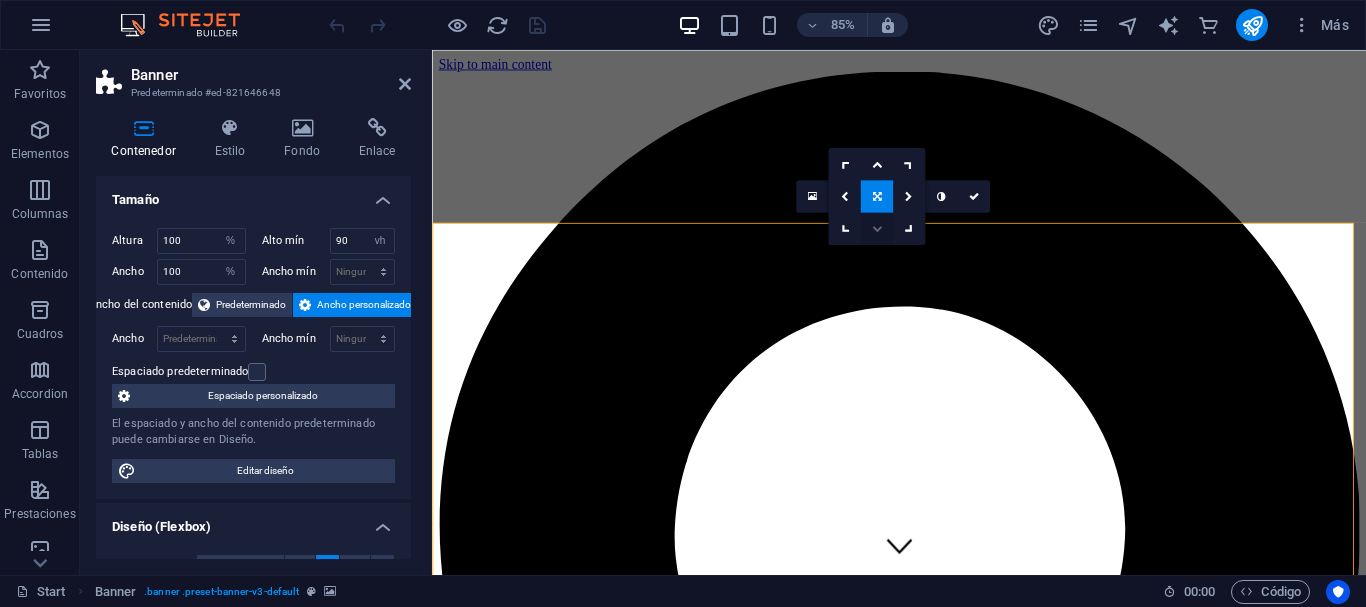 click at bounding box center (876, 228) 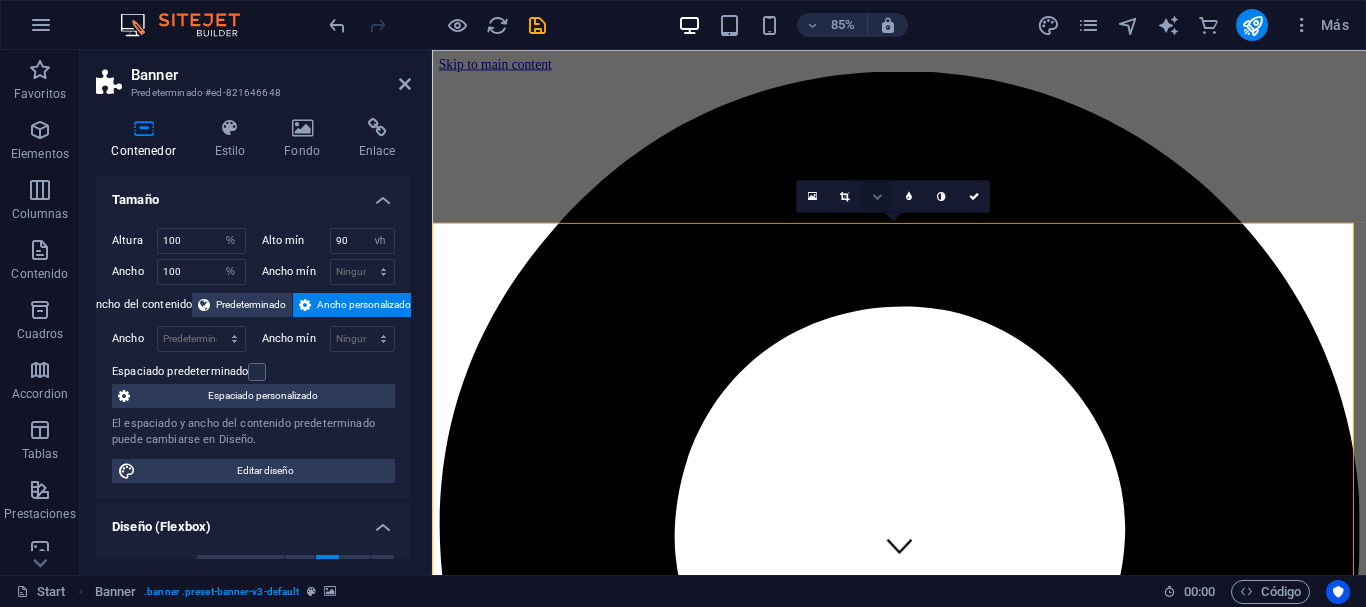 click at bounding box center [876, 196] 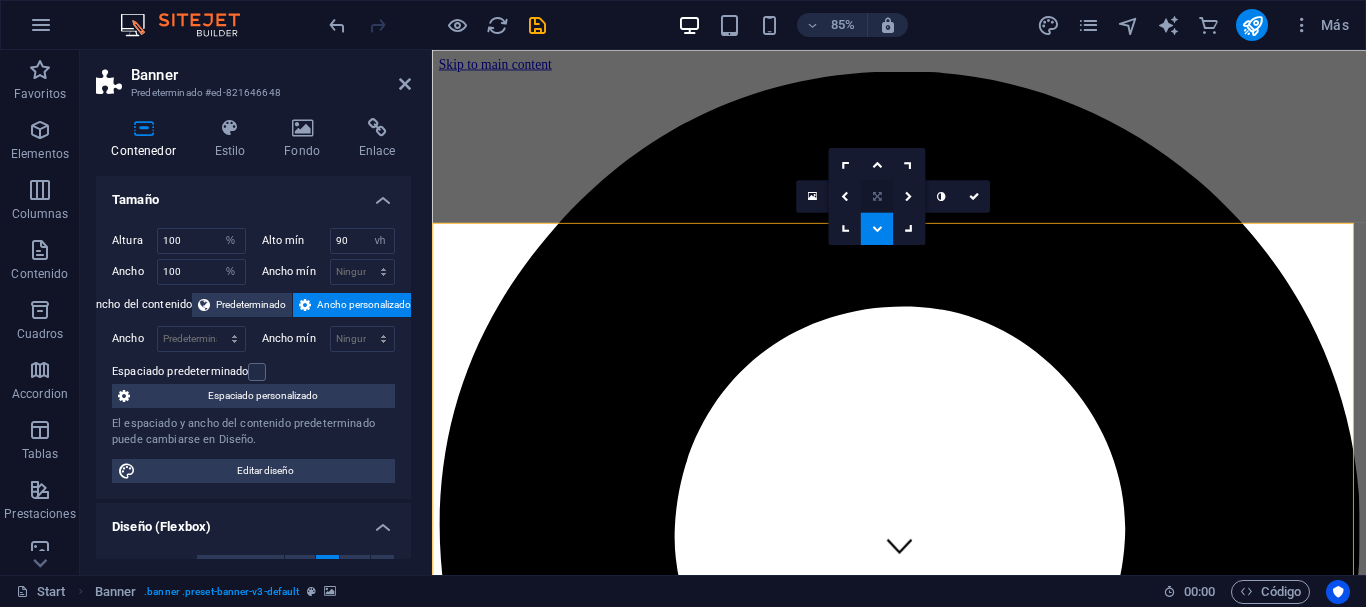 click at bounding box center [876, 196] 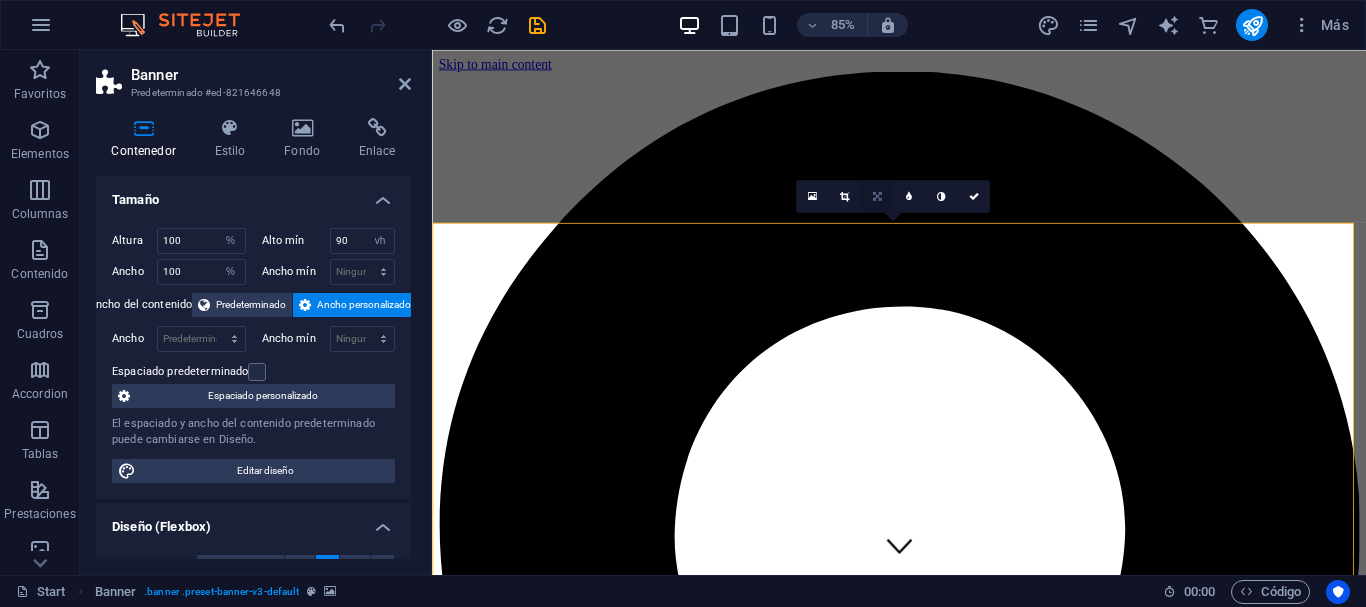 click at bounding box center [876, 196] 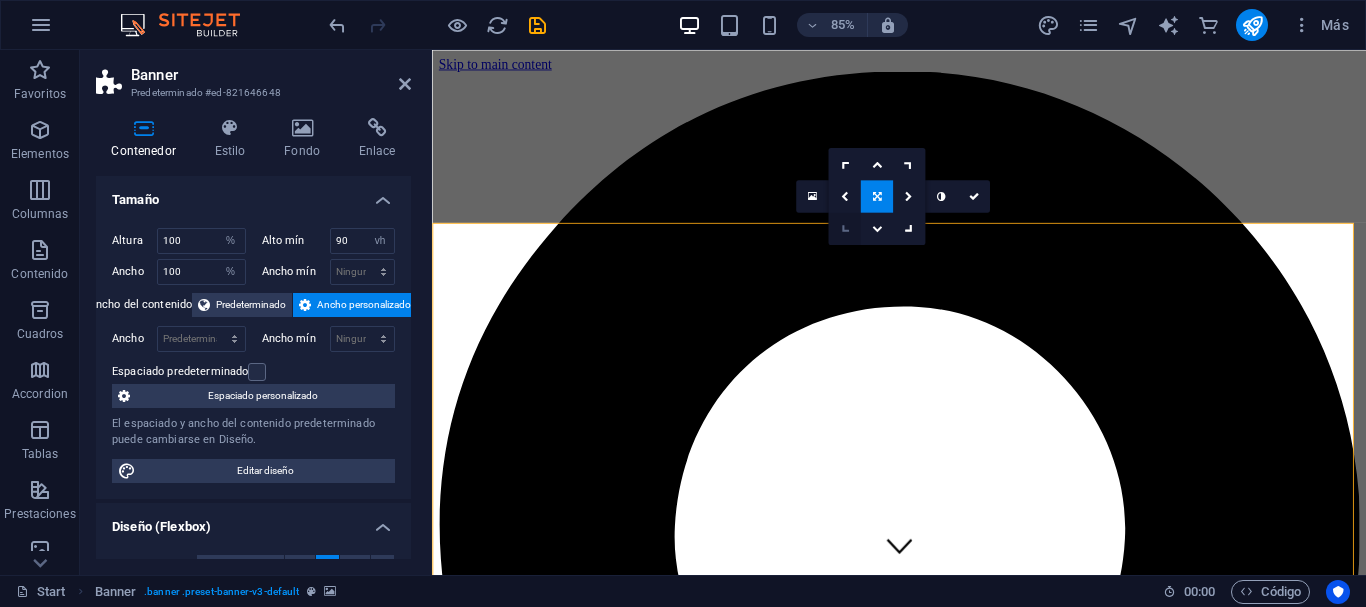click at bounding box center (844, 228) 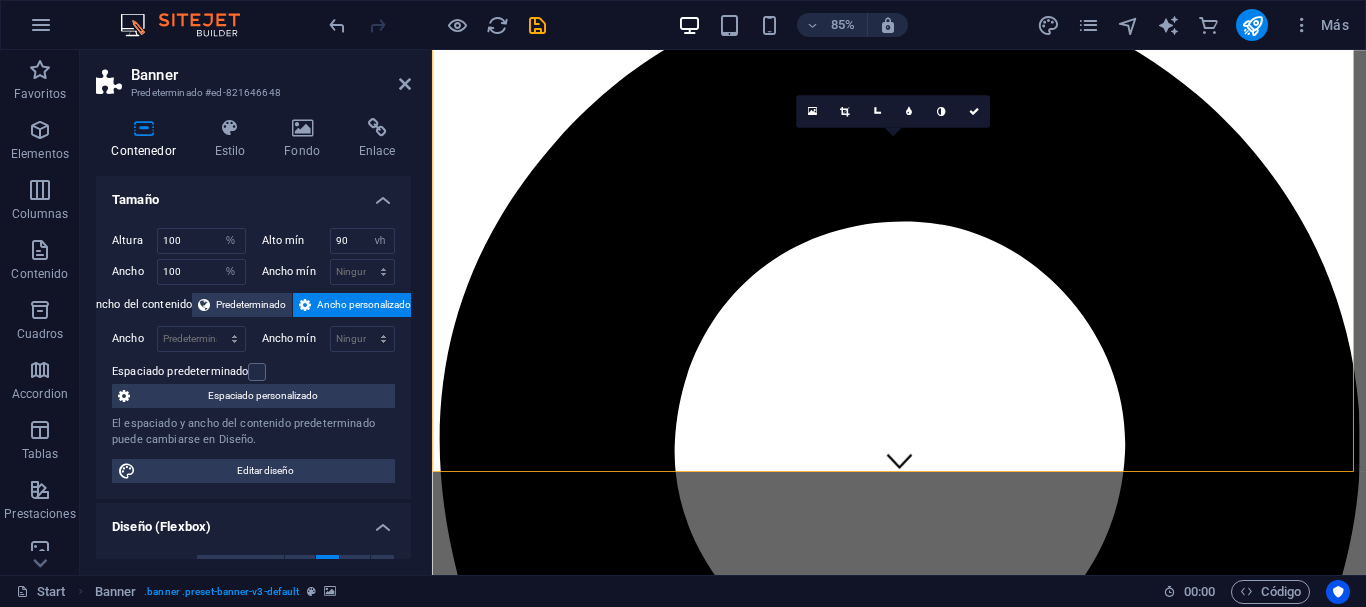 scroll, scrollTop: 0, scrollLeft: 0, axis: both 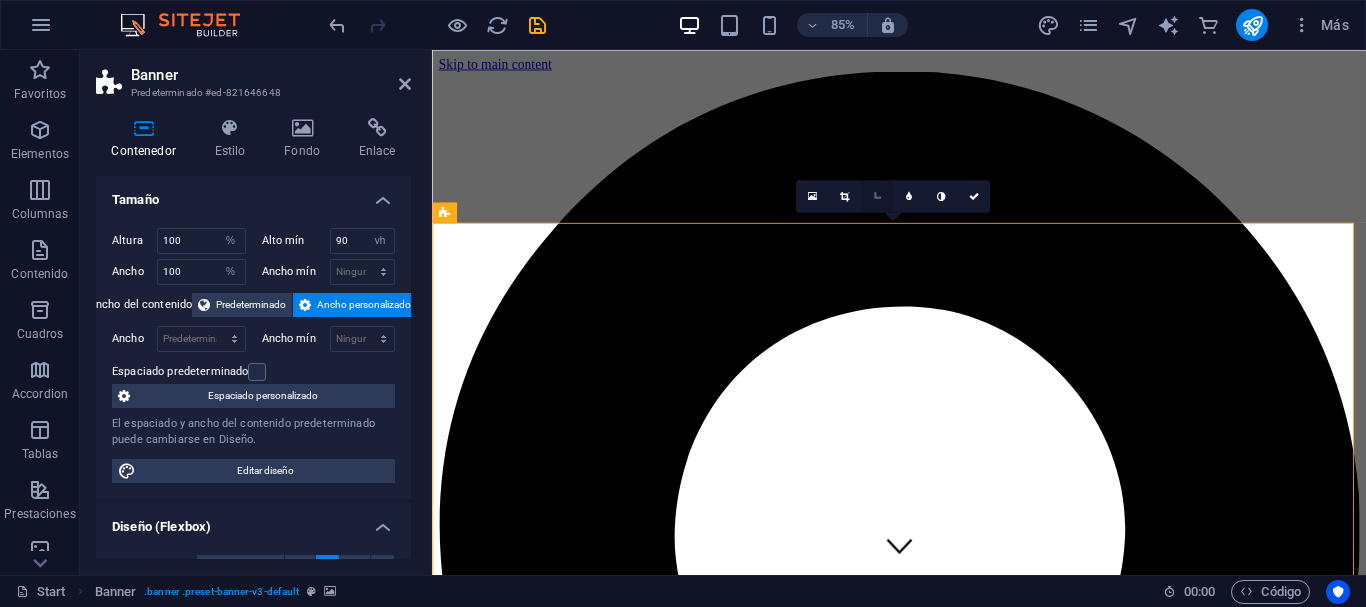 click at bounding box center (876, 196) 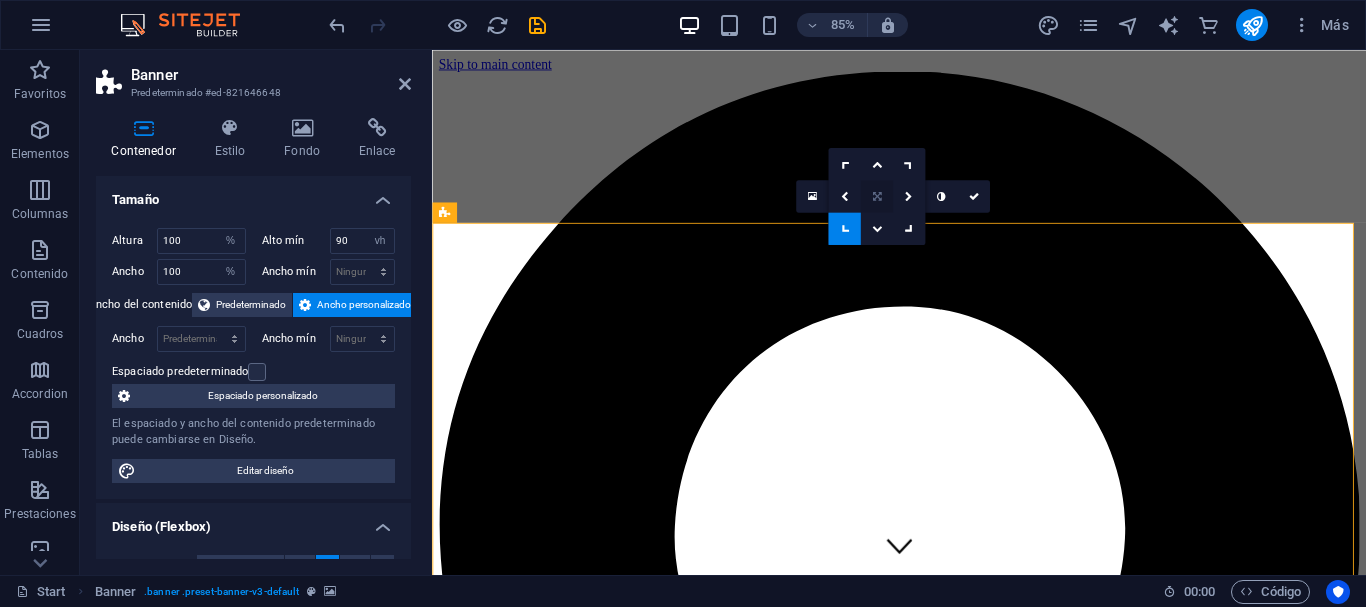 click at bounding box center (876, 196) 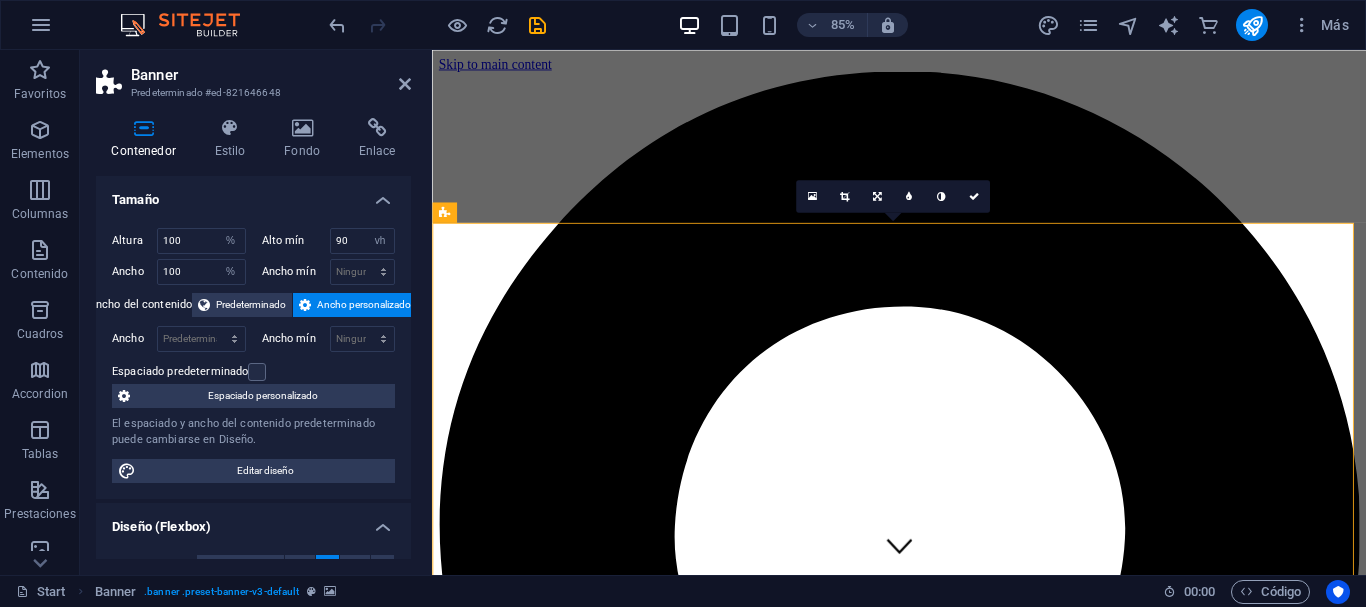 click at bounding box center [981, 6270] 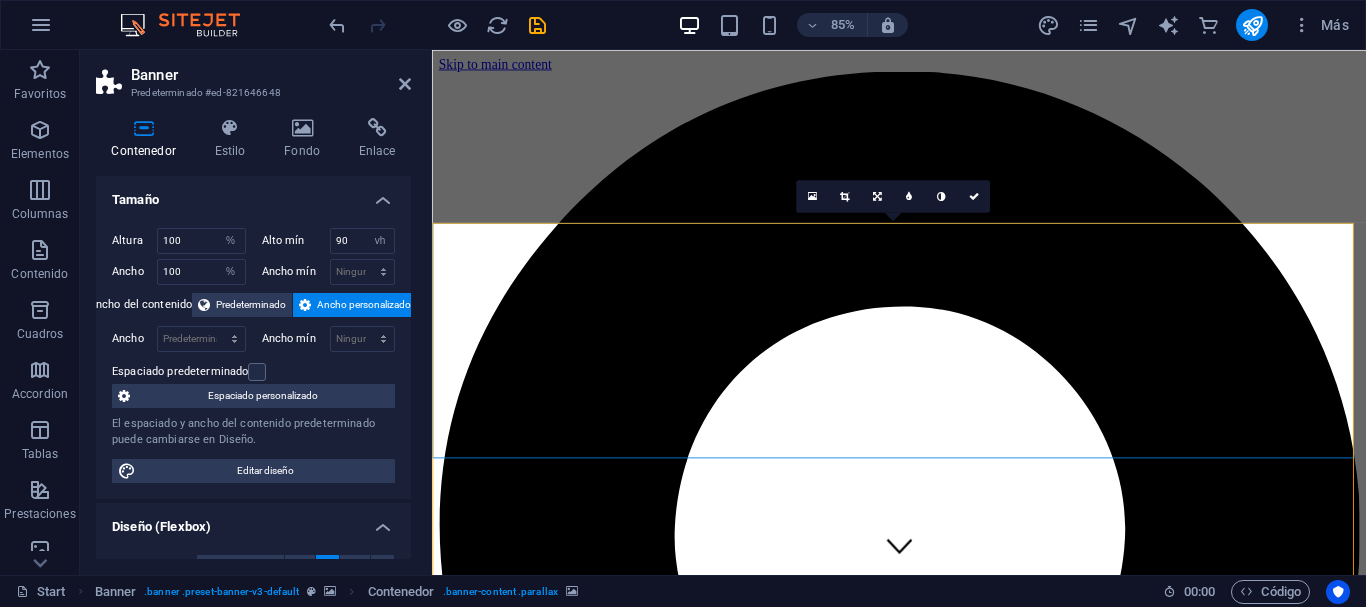 click at bounding box center [981, 6270] 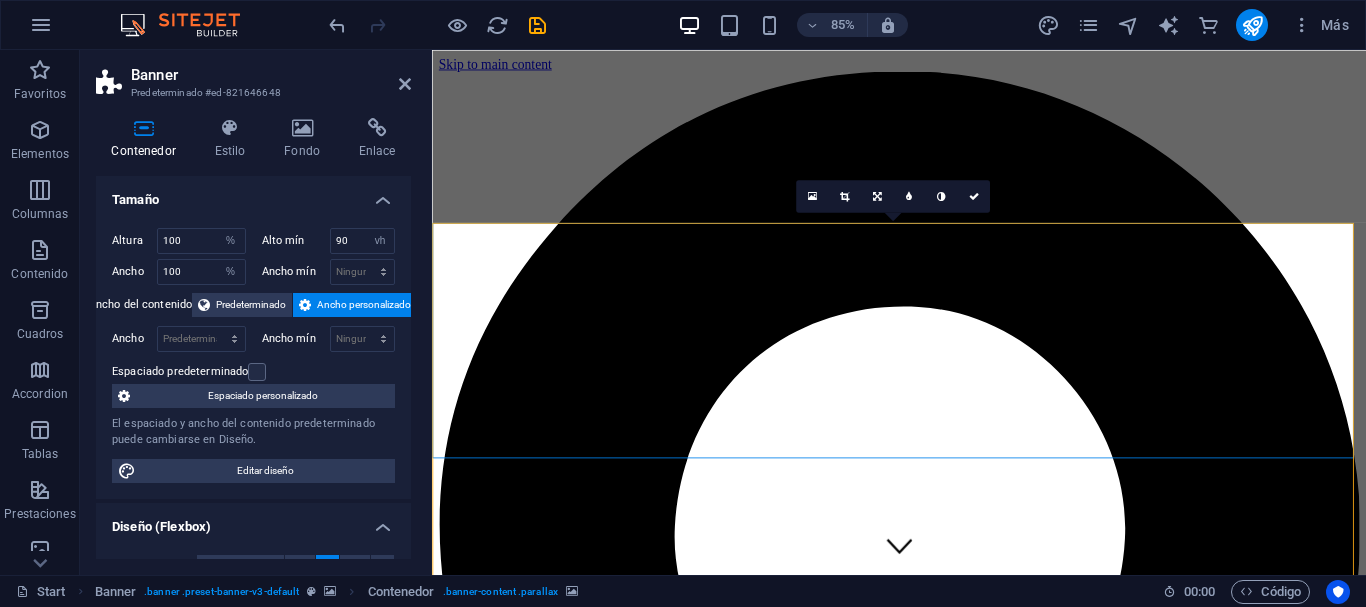 select on "%" 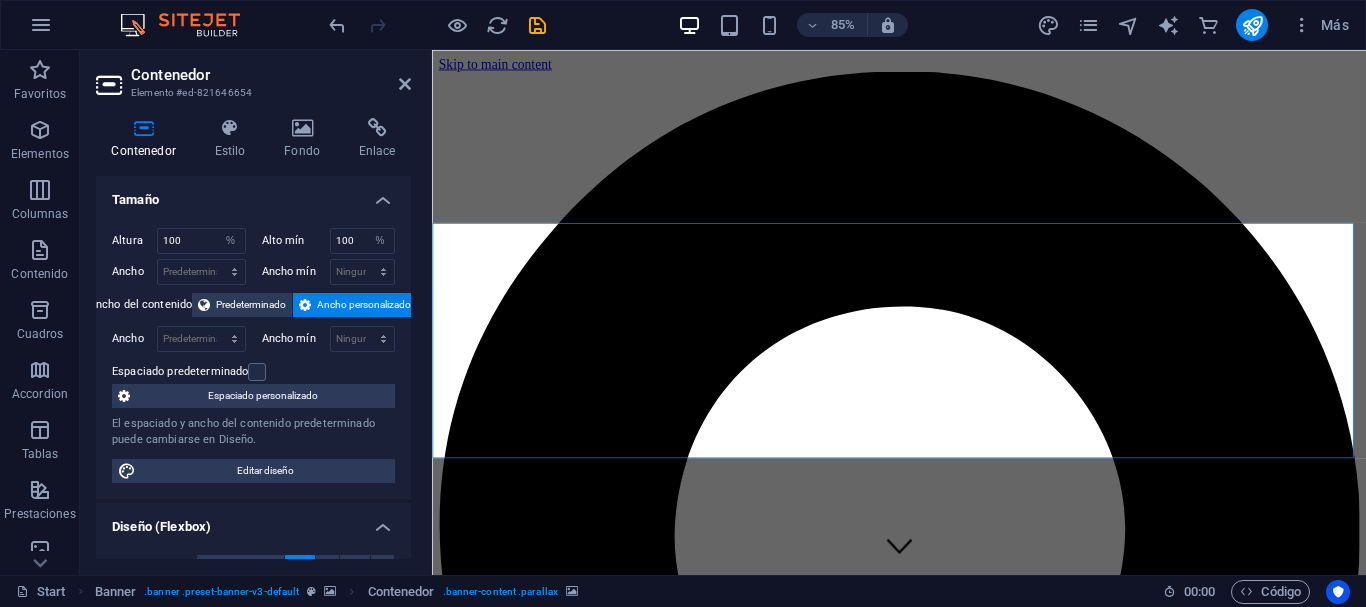click at bounding box center (-164, 7323) 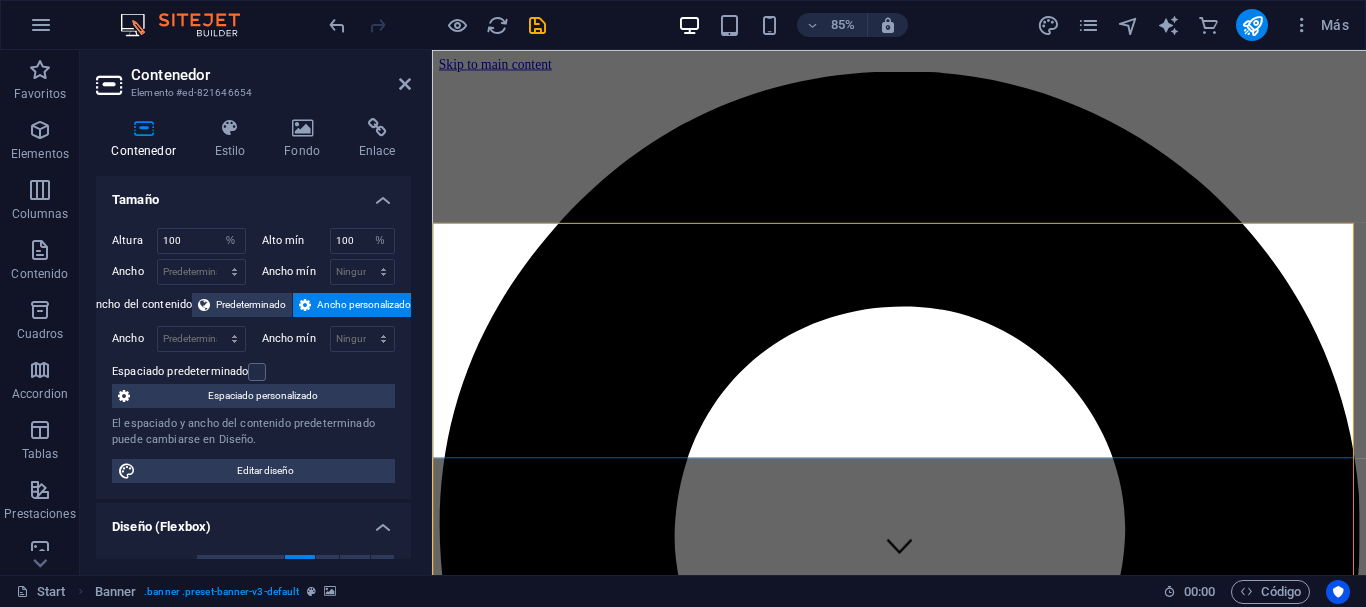click at bounding box center [-164, 7323] 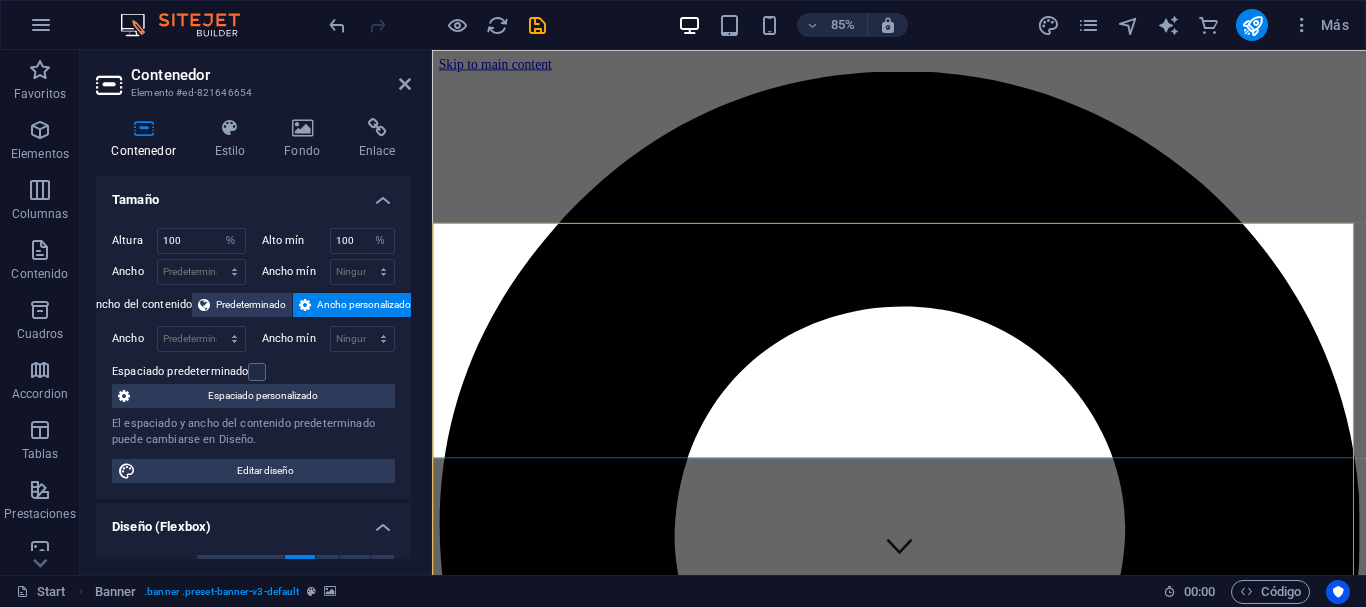 select on "%" 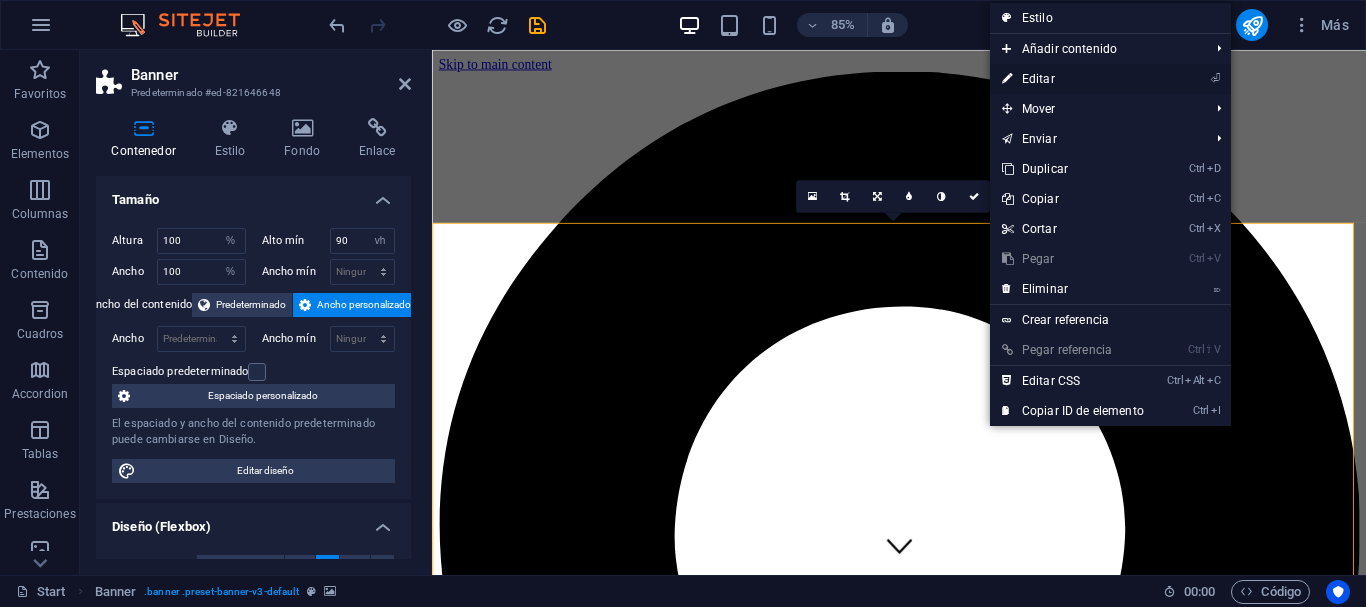 click on "⏎  Editar" at bounding box center [1073, 79] 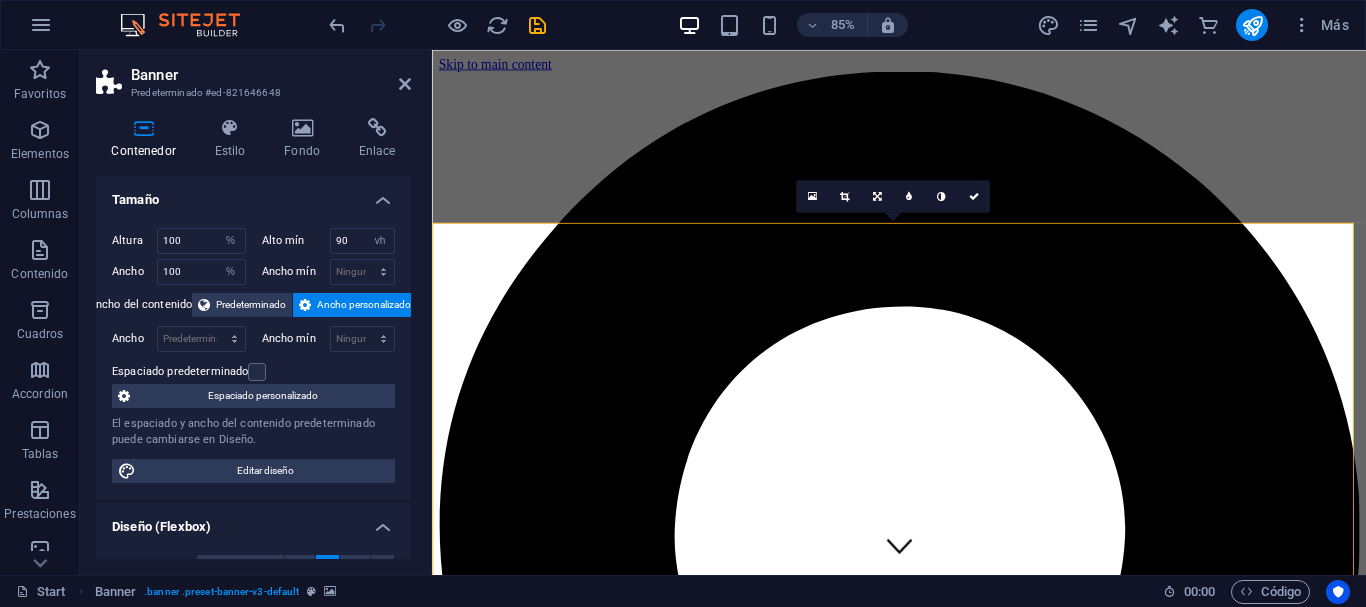 click at bounding box center [981, 6270] 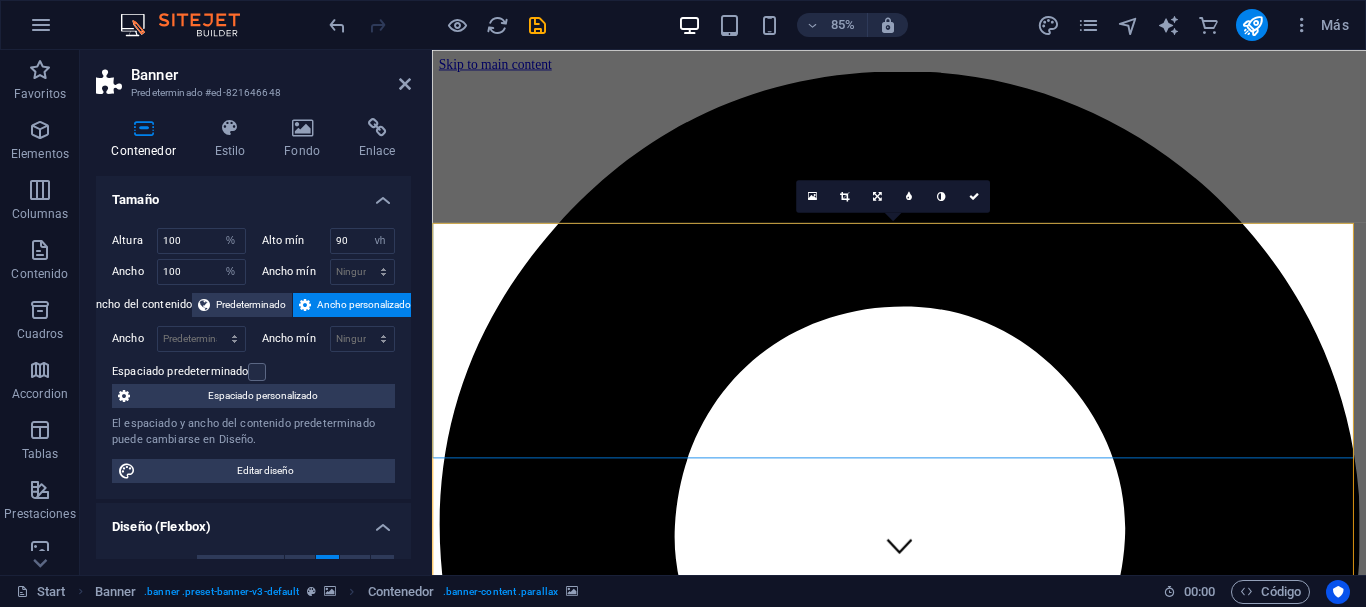 click at bounding box center (981, 6270) 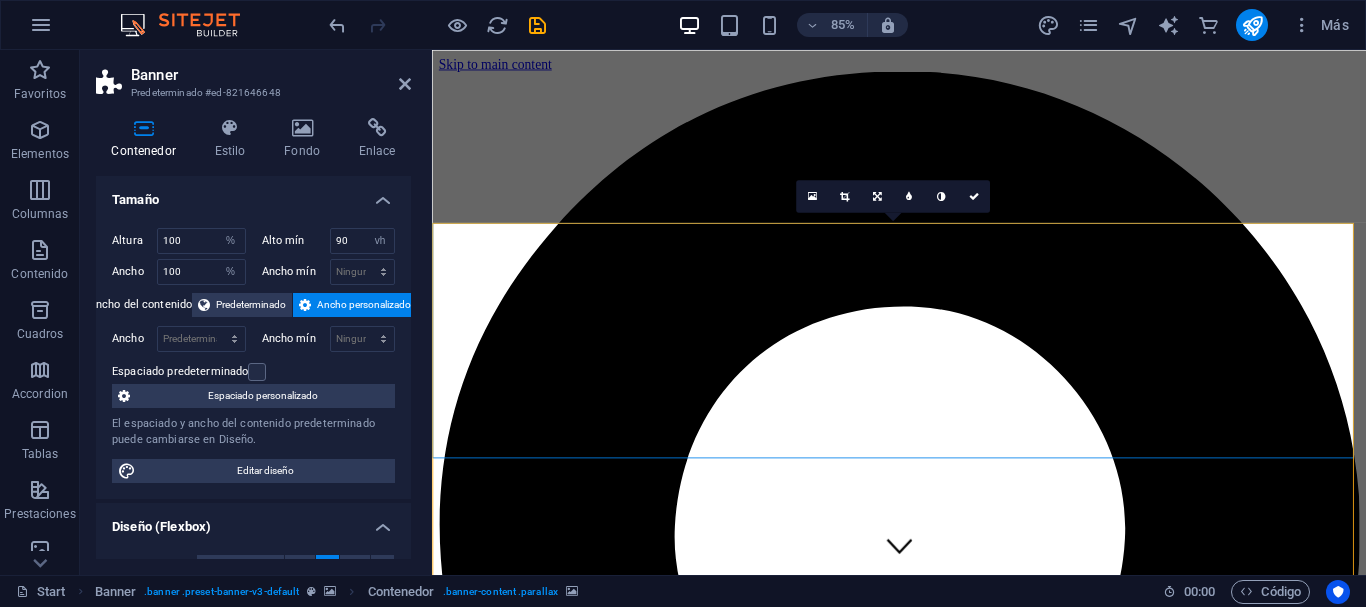 select on "%" 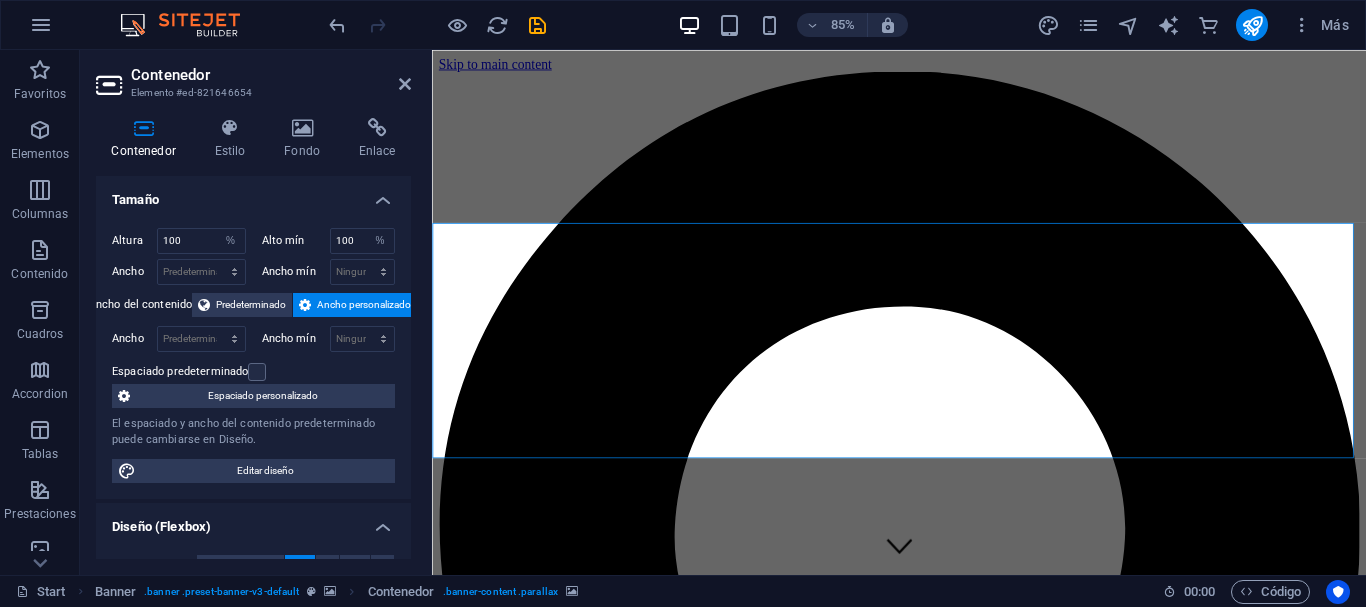 click at bounding box center (-164, 7323) 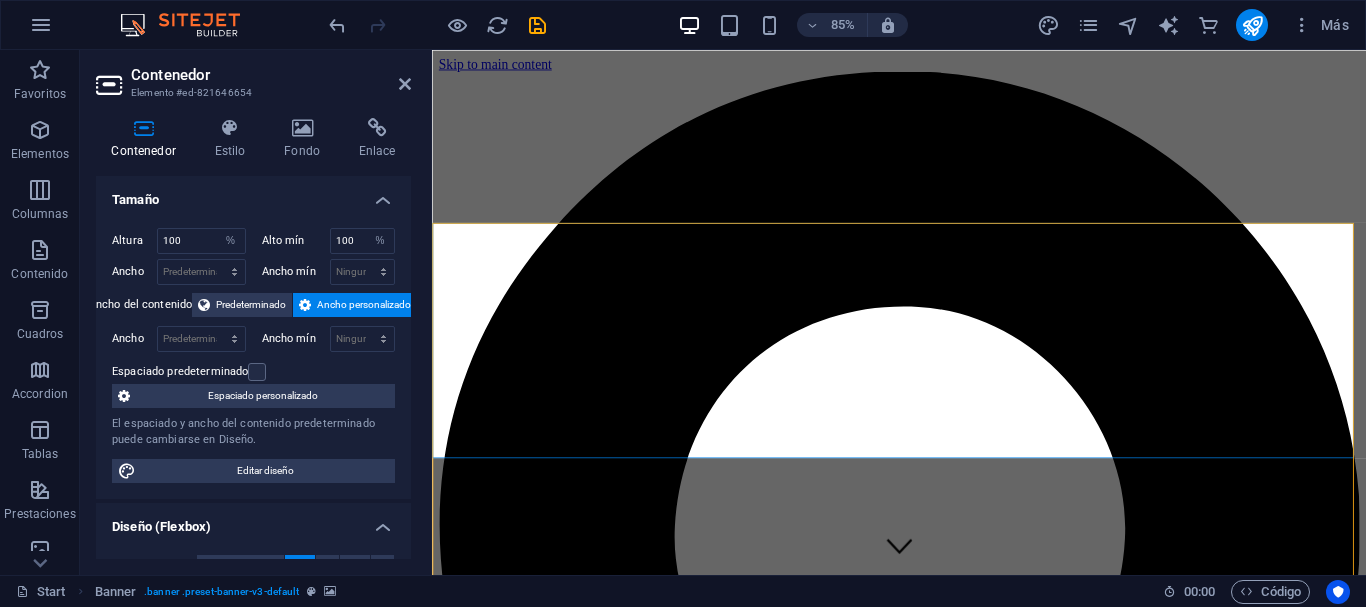 click at bounding box center (-164, 7323) 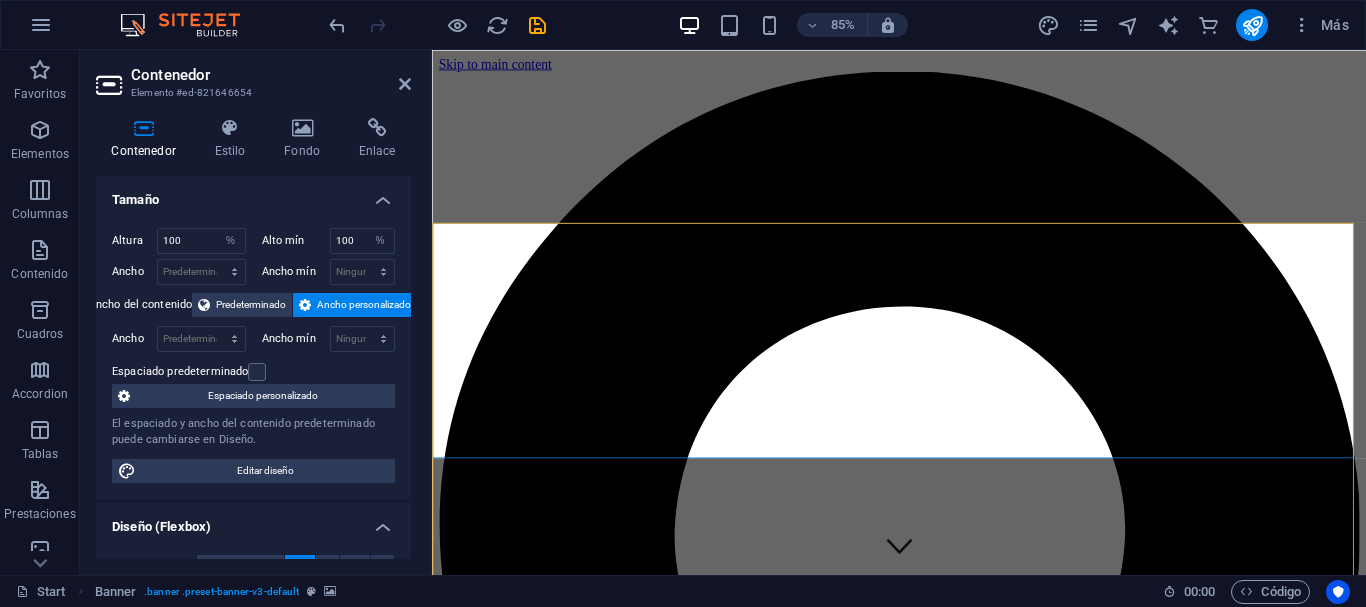 select on "%" 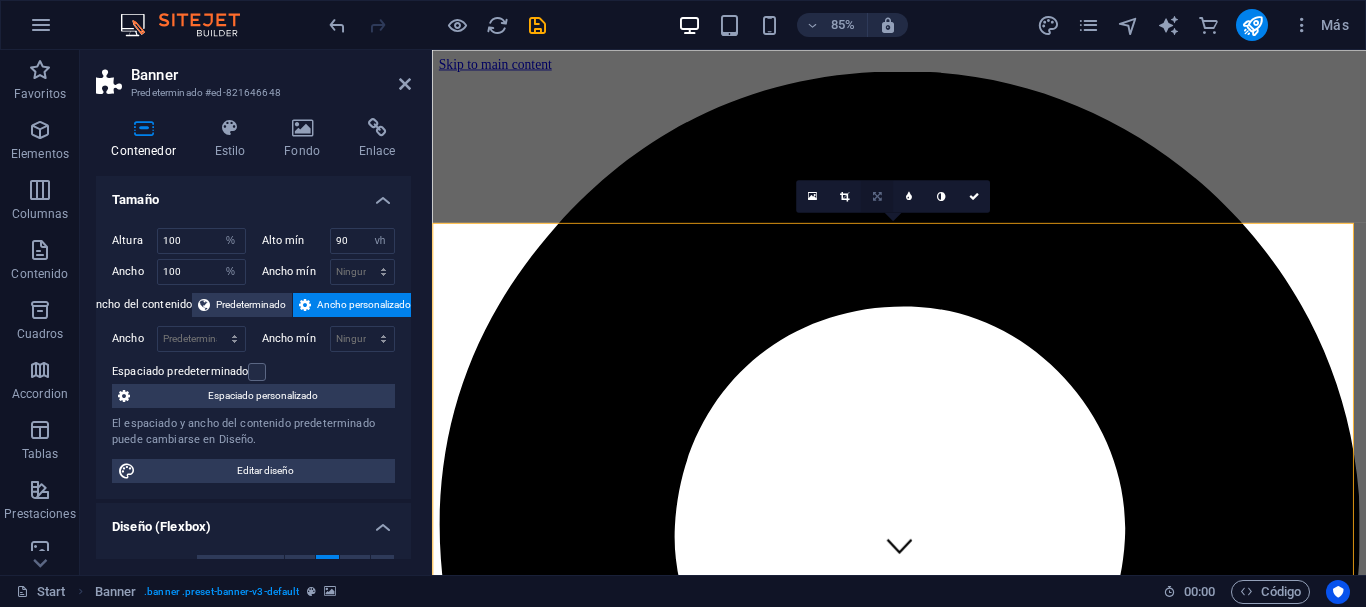 click at bounding box center [876, 196] 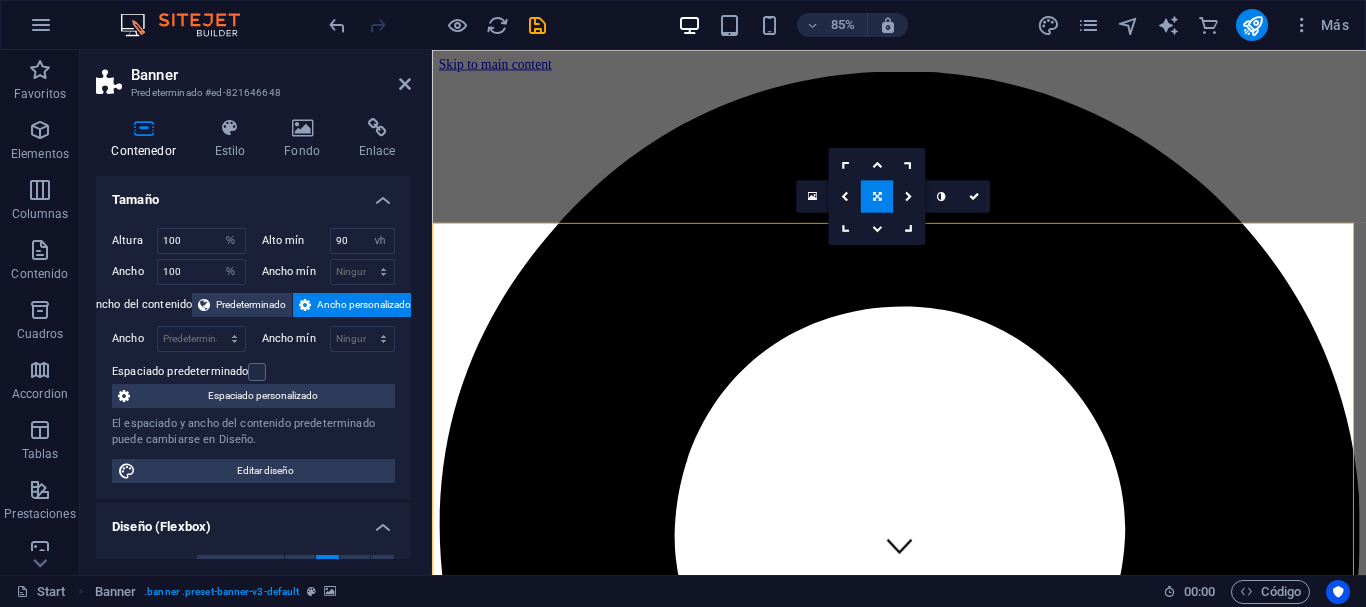 click at bounding box center (876, 196) 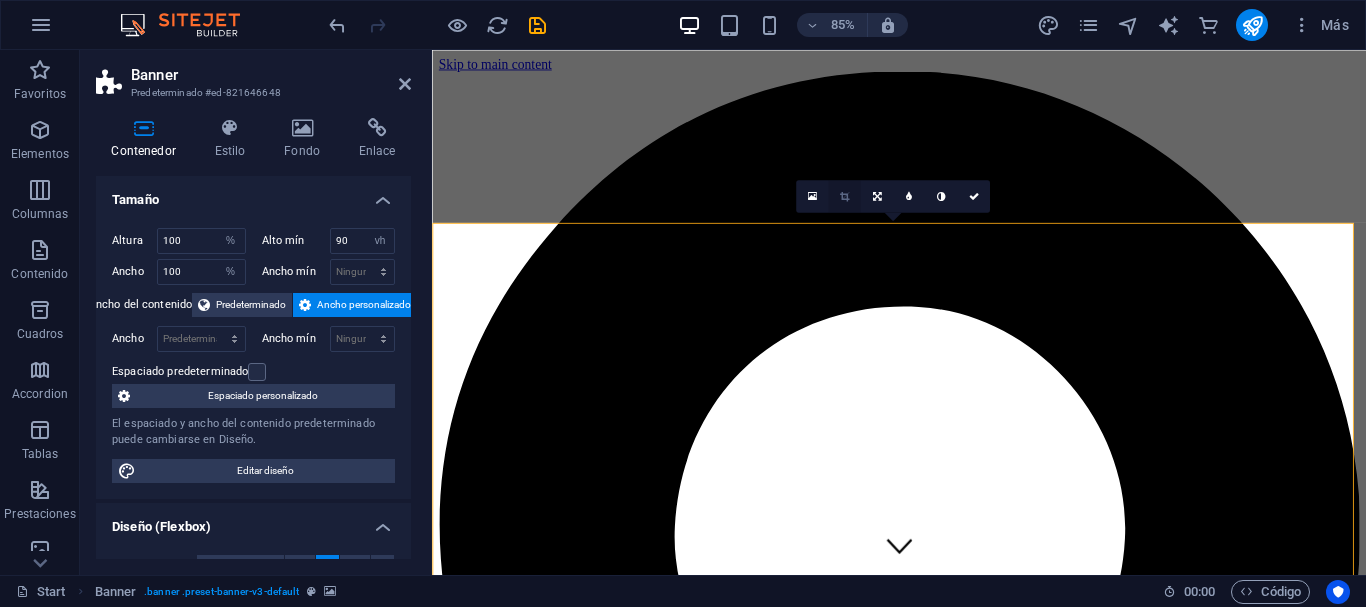 click at bounding box center [844, 196] 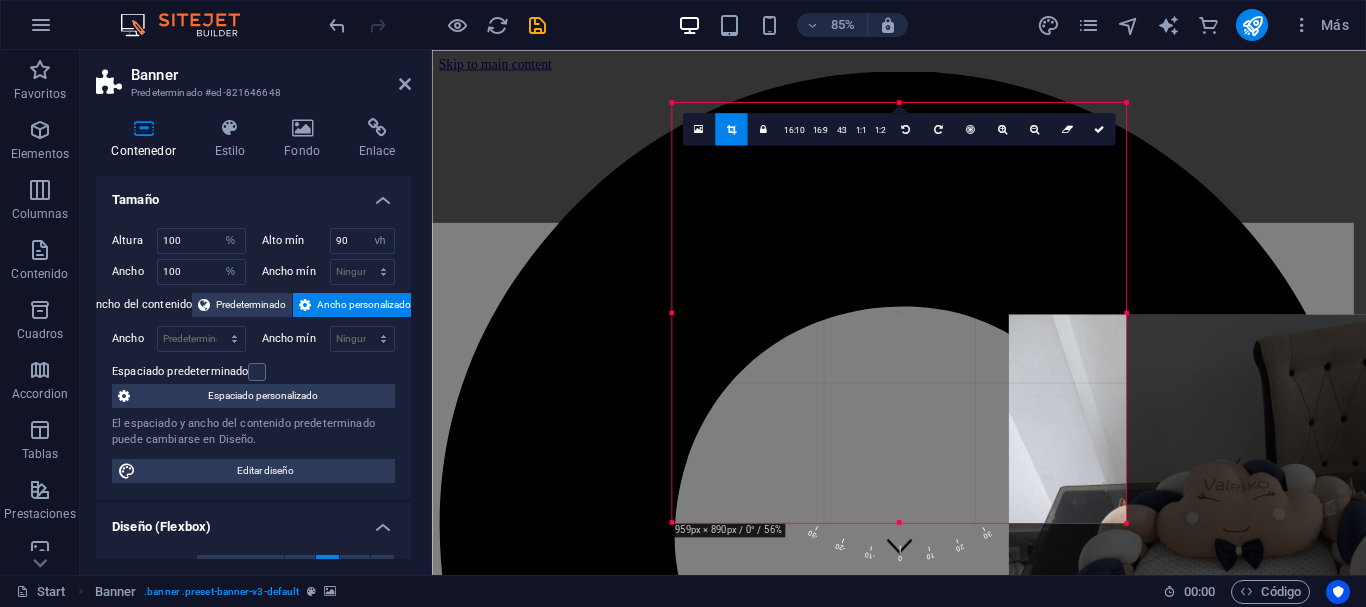 drag, startPoint x: 969, startPoint y: 251, endPoint x: 1365, endPoint y: 646, distance: 559.3219 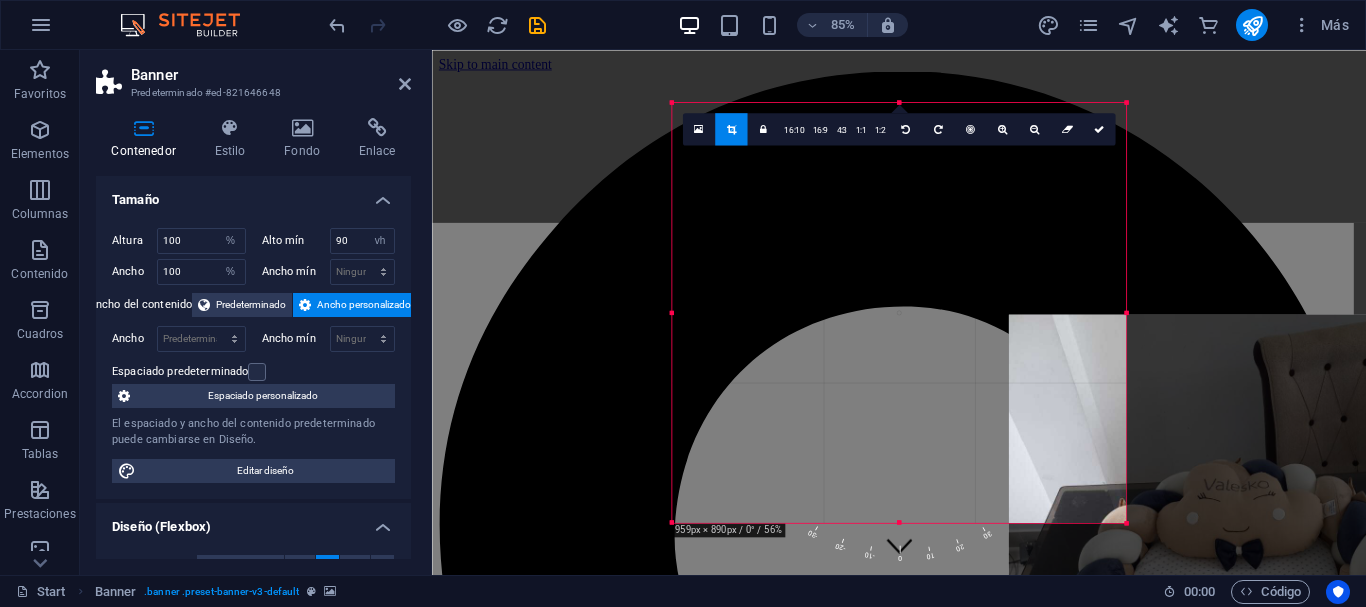 click on "Confecciones "Un Nuevo Amanecer" Start Favoritos Elementos Columnas Contenido Cuadros Accordion Tablas Prestaciones Imágenes Control deslizante Encabezado Pie de página Formularios Marketing Colecciones Comercio Banner Predeterminado #ed-821646648
Contenedor Estilo Fondo Enlace Tamaño Altura 100 Predeterminado px rem % vh vw Alto mín 90 Ninguno px rem % vh vw Ancho 100 Predeterminado px rem % em vh vw Ancho mín Ninguno px rem % vh vw Ancho del contenido Predeterminado Ancho personalizado Ancho Predeterminado px rem % em vh vw Ancho mín Ninguno px rem % vh vw Espaciado predeterminado Espaciado personalizado El espaciado y ancho del contenido predeterminado puede cambiarse en Diseño. Editar diseño Diseño (Flexbox) Alineación Determina flex-direction. Predeterminado Eje principal Predeterminado Eje lateral Controla la dirección vertical del elemento en el contenedor (alinear elementos). Predeterminado %" at bounding box center [683, 303] 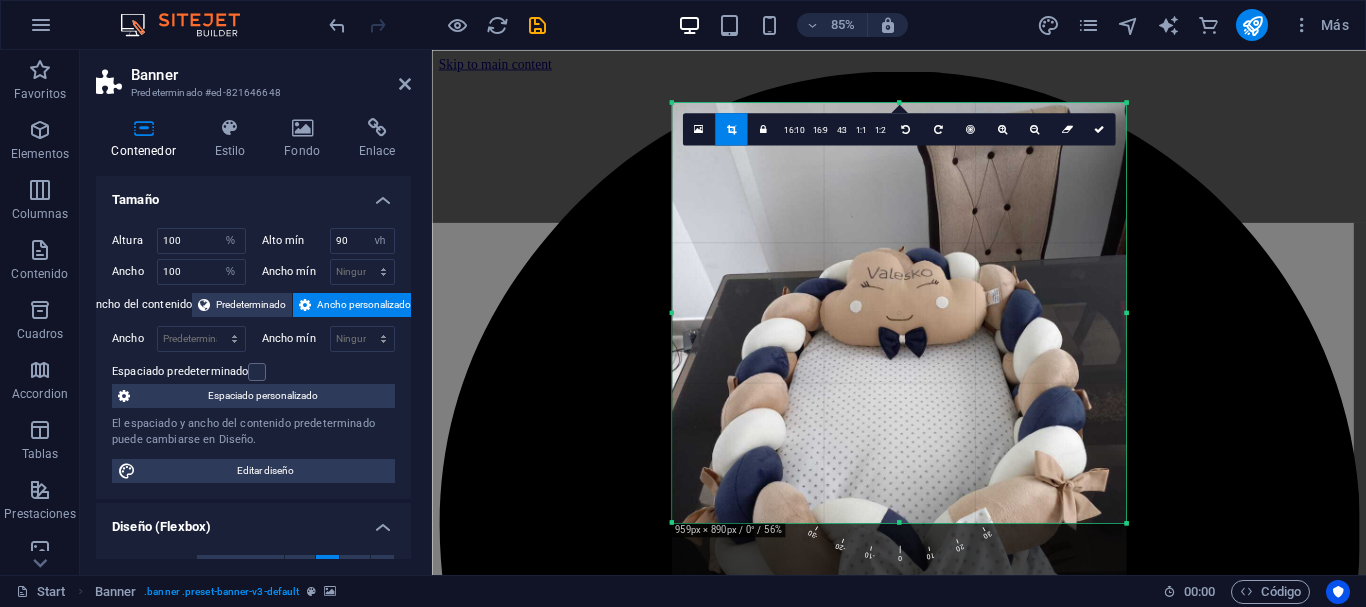 click at bounding box center (899, 405) 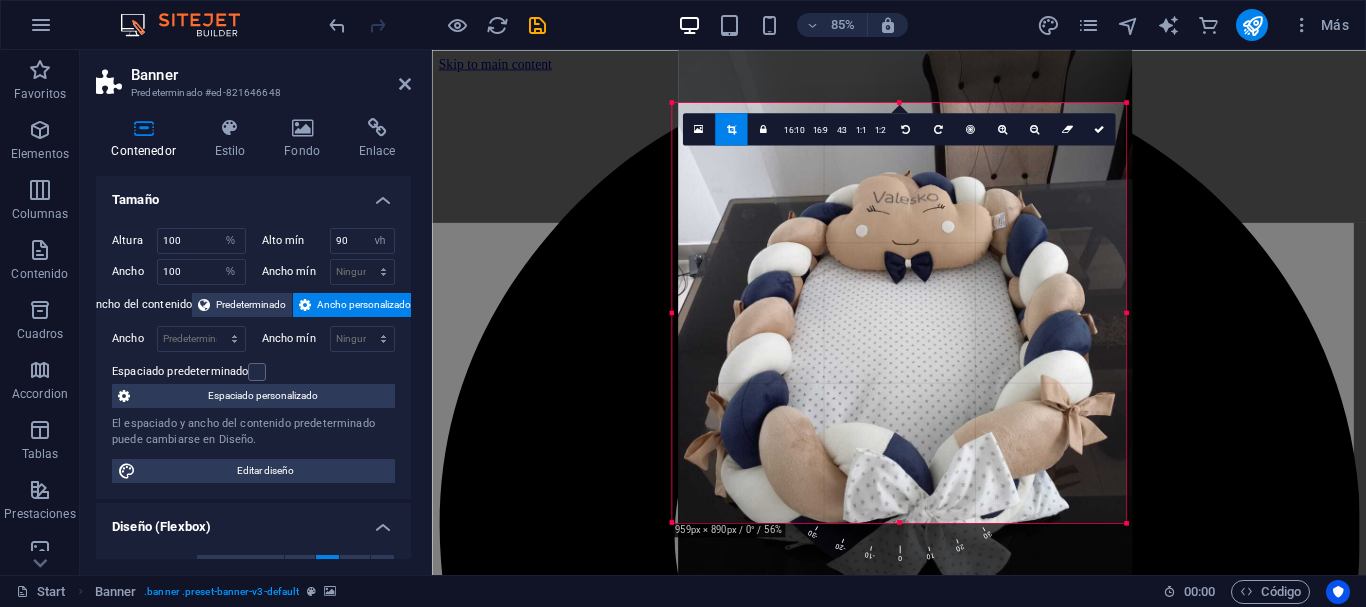 drag, startPoint x: 963, startPoint y: 437, endPoint x: 970, endPoint y: 348, distance: 89.27486 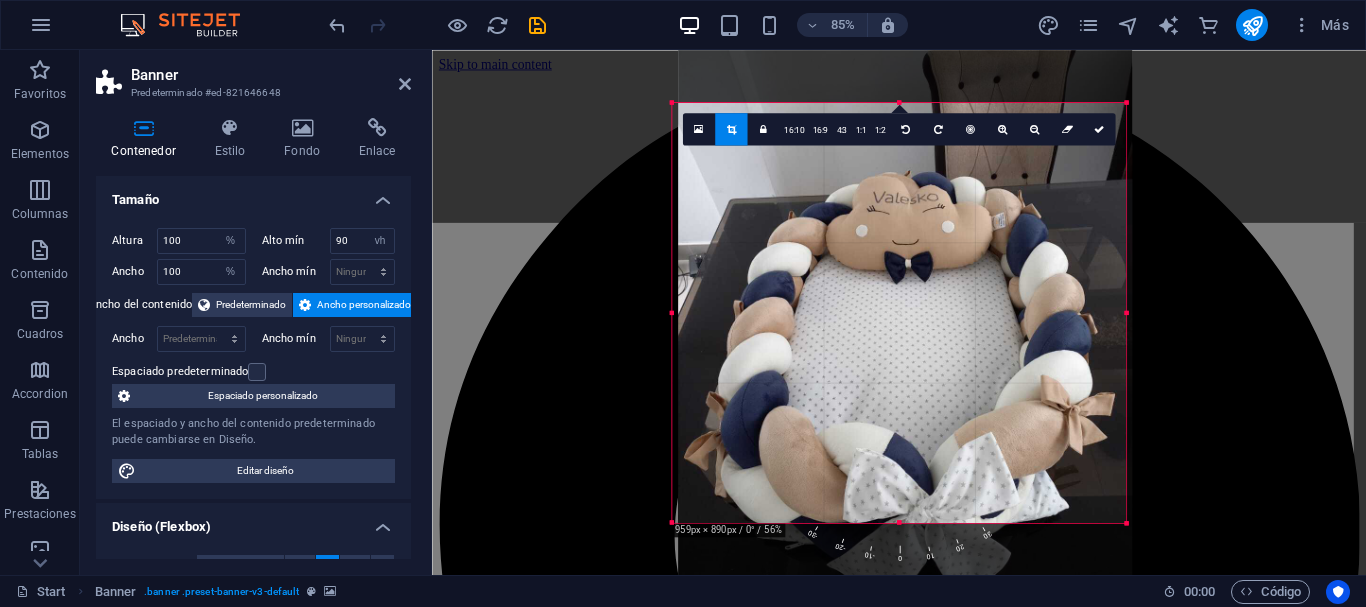 click at bounding box center (905, 329) 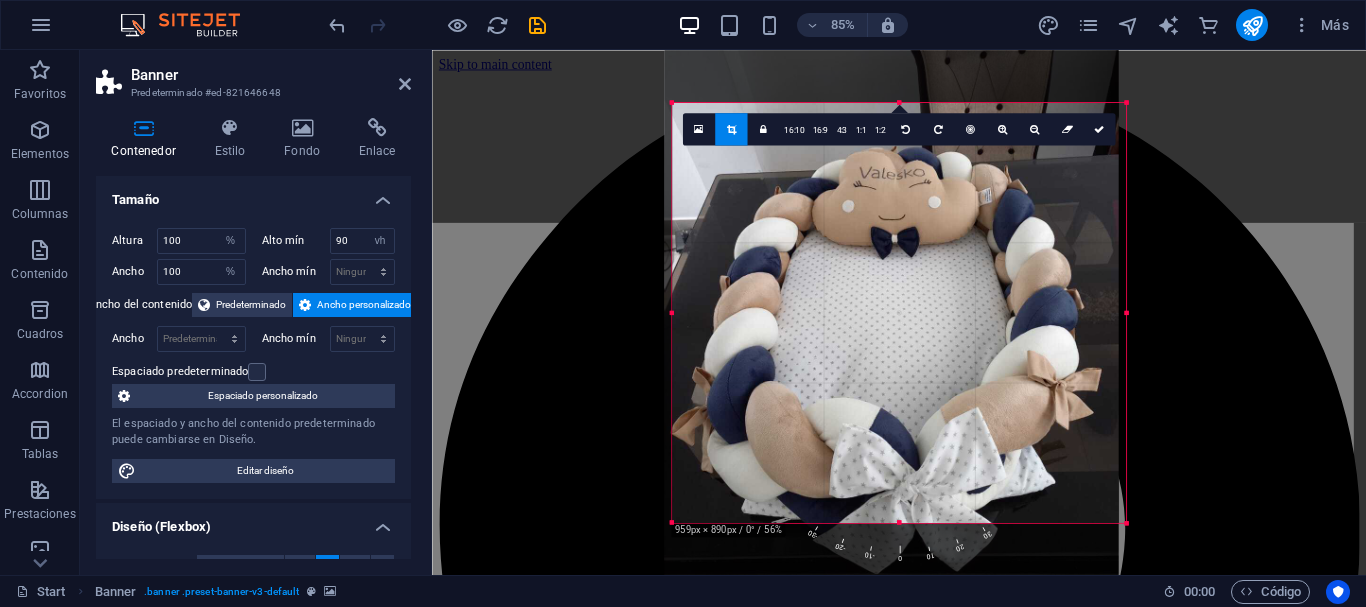 drag, startPoint x: 926, startPoint y: 353, endPoint x: 923, endPoint y: 336, distance: 17.262676 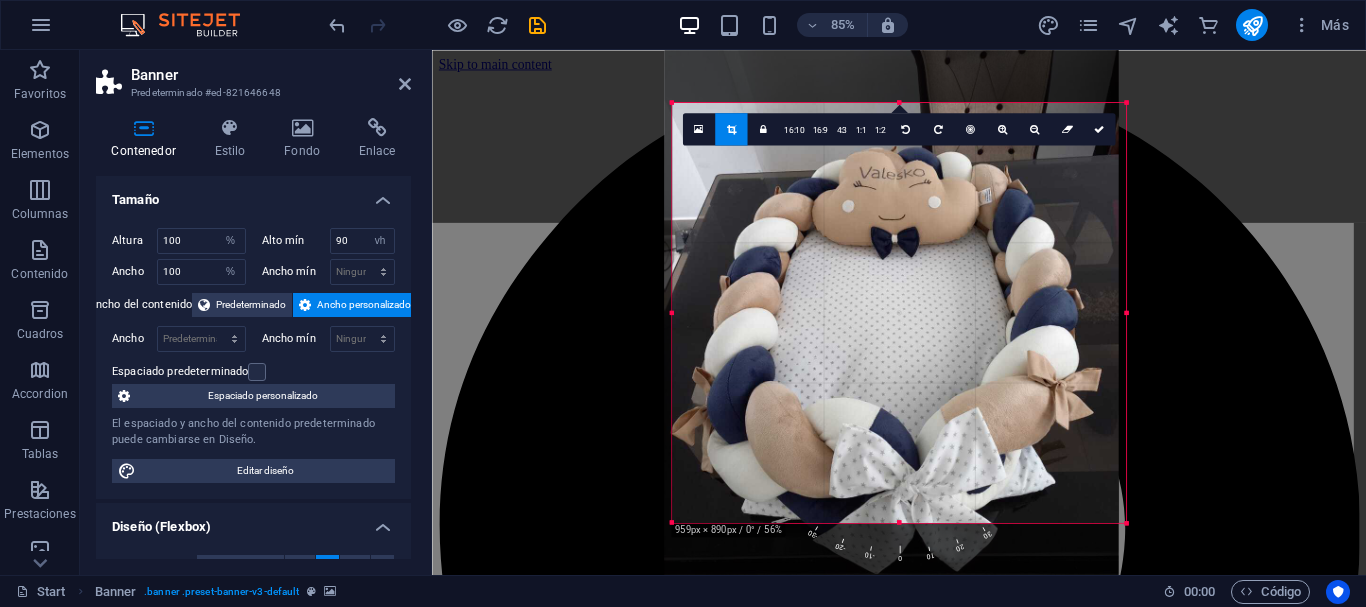 click at bounding box center [892, 305] 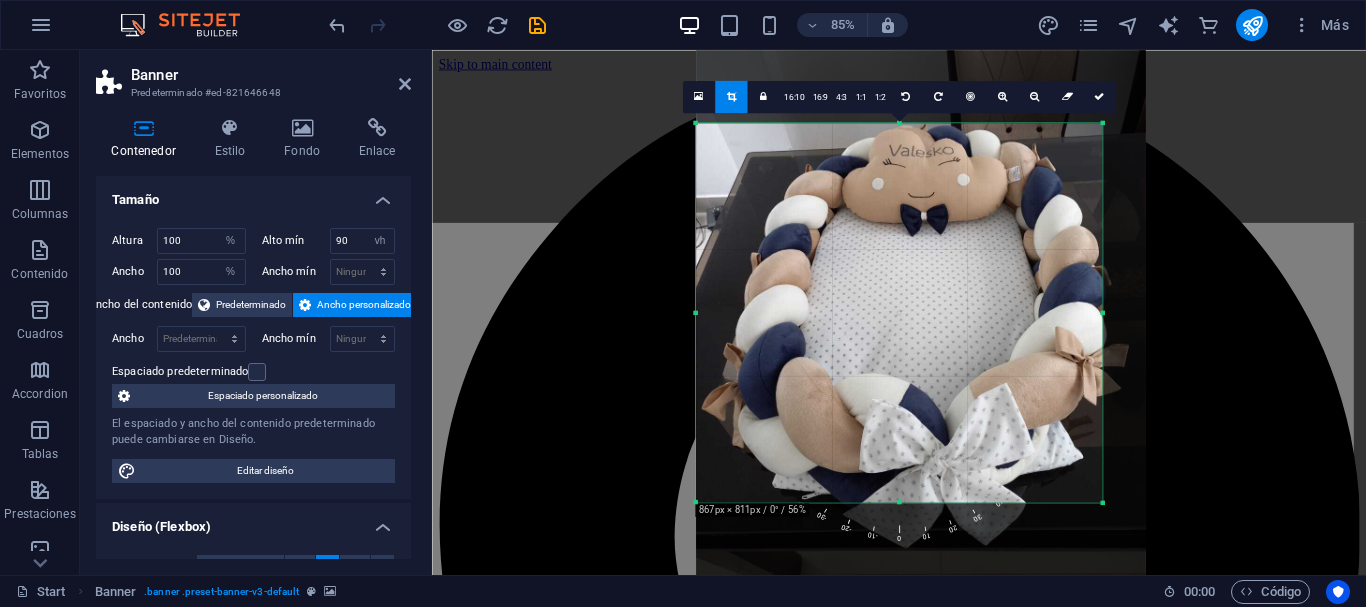 drag, startPoint x: 1129, startPoint y: 104, endPoint x: 1073, endPoint y: 152, distance: 73.756355 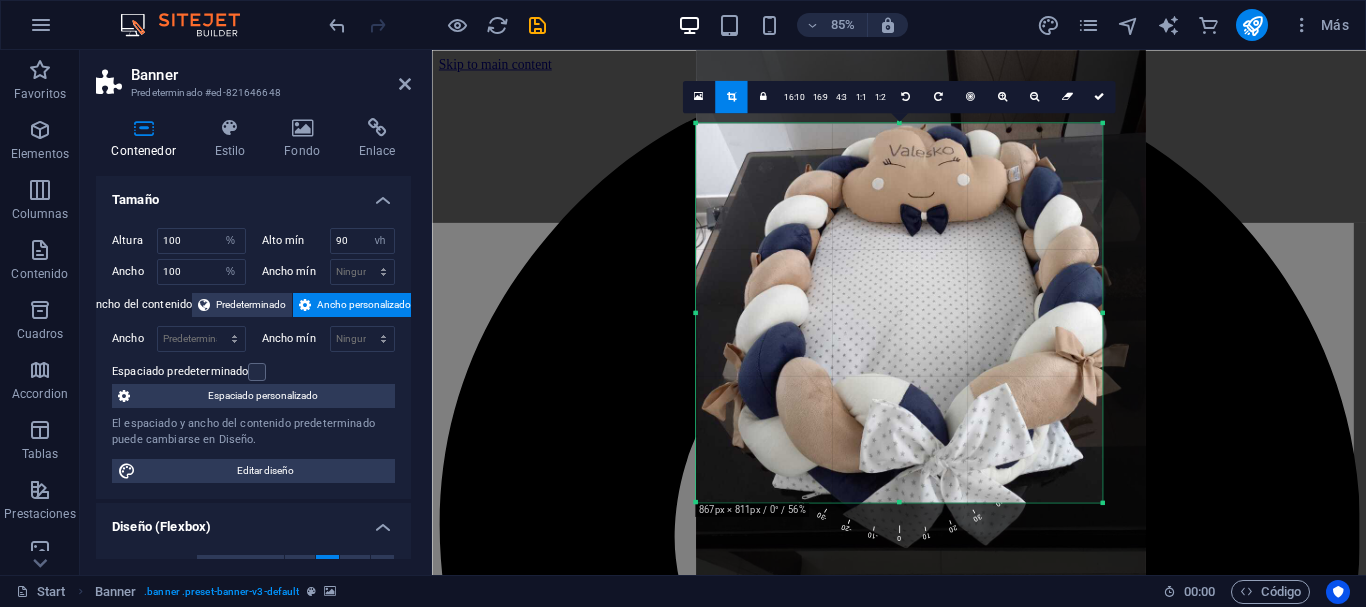 click on "180 170 160 150 140 130 120 110 100 90 80 70 60 50 40 30 20 10 0 -10 -20 -30 -40 -50 -60 -70 -80 -90 -100 -110 -120 -130 -140 -150 -160 -170 867px × 811px / 0° / 56% 16:10 16:9 4:3 1:1 1:2 0" at bounding box center (899, 312) 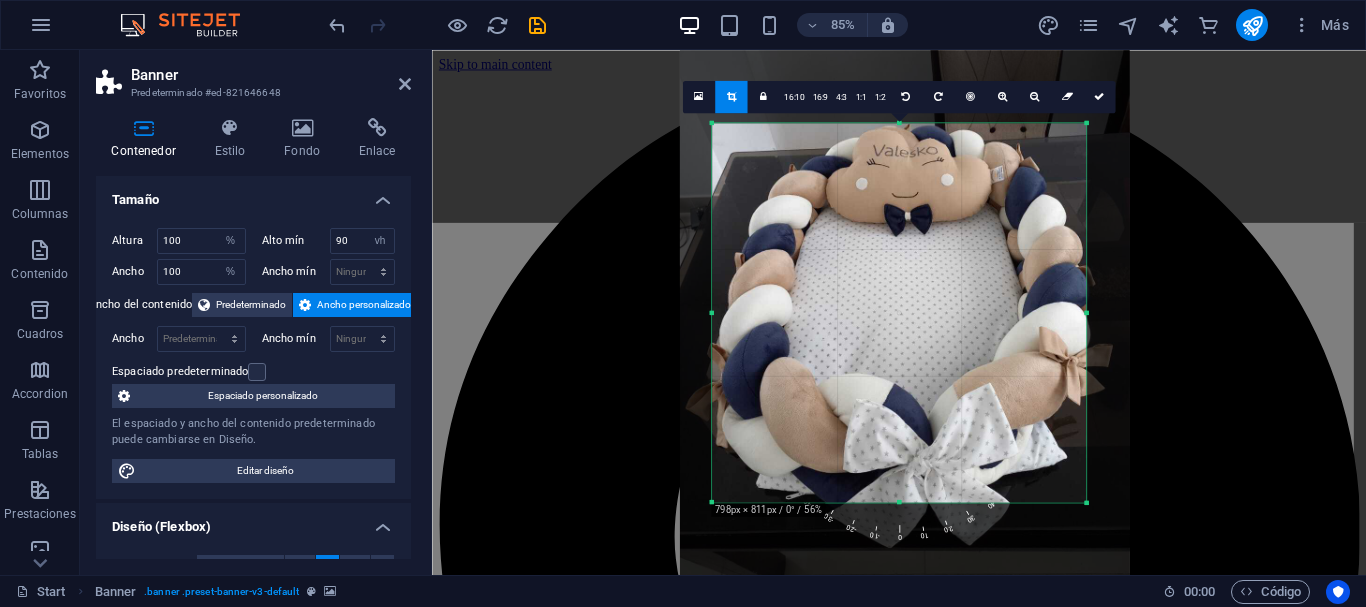 drag, startPoint x: 697, startPoint y: 312, endPoint x: 735, endPoint y: 328, distance: 41.231056 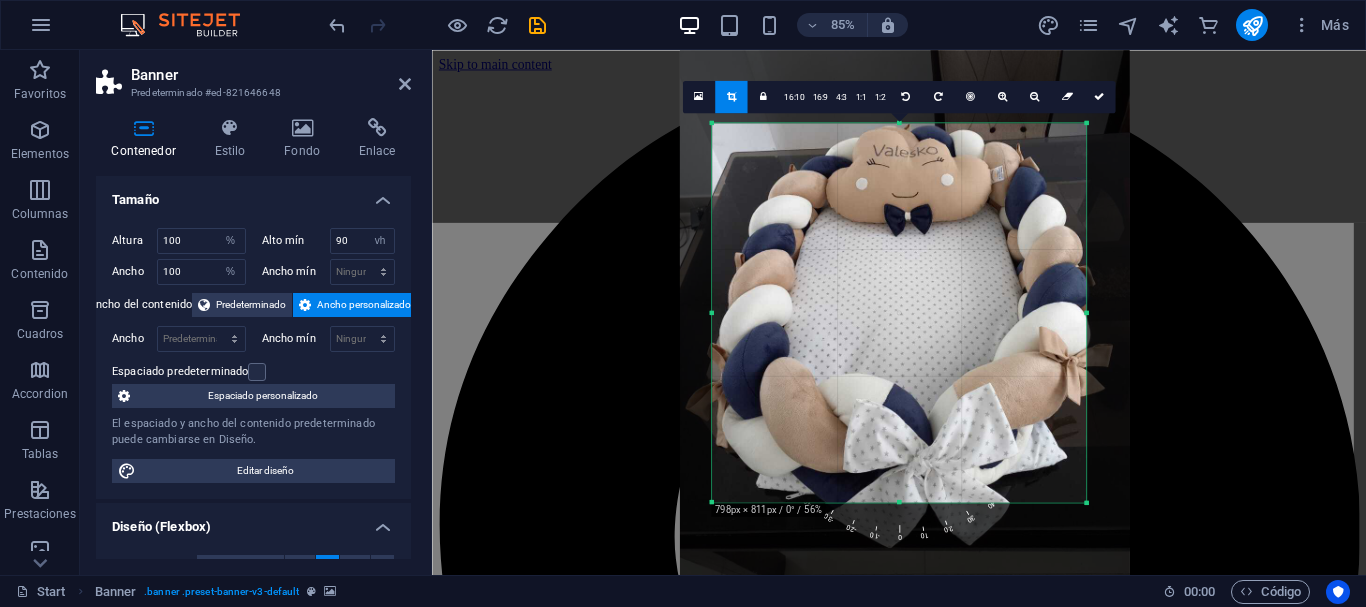 click on "180 170 160 150 140 130 120 110 100 90 80 70 60 50 40 30 20 10 0 -10 -20 -30 -40 -50 -60 -70 -80 -90 -100 -110 -120 -130 -140 -150 -160 -170 798px × 811px / 0° / 56% 16:10 16:9 4:3 1:1 1:2 0" at bounding box center [899, 312] 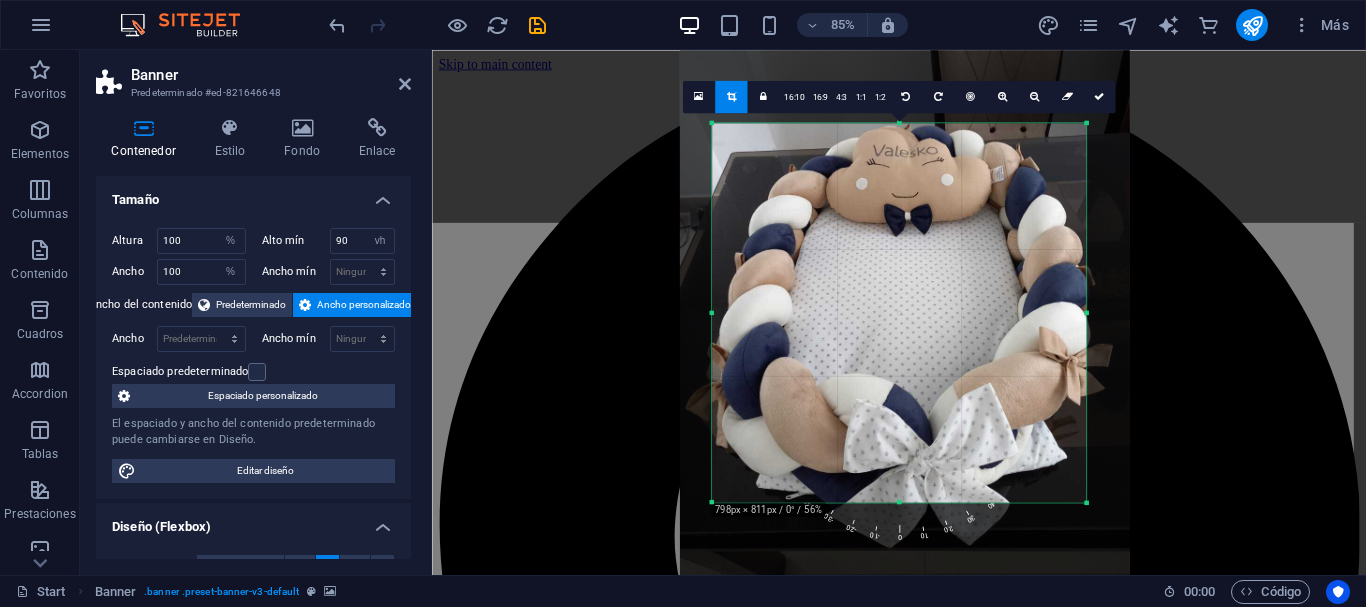 click on "30" at bounding box center (938, 459) 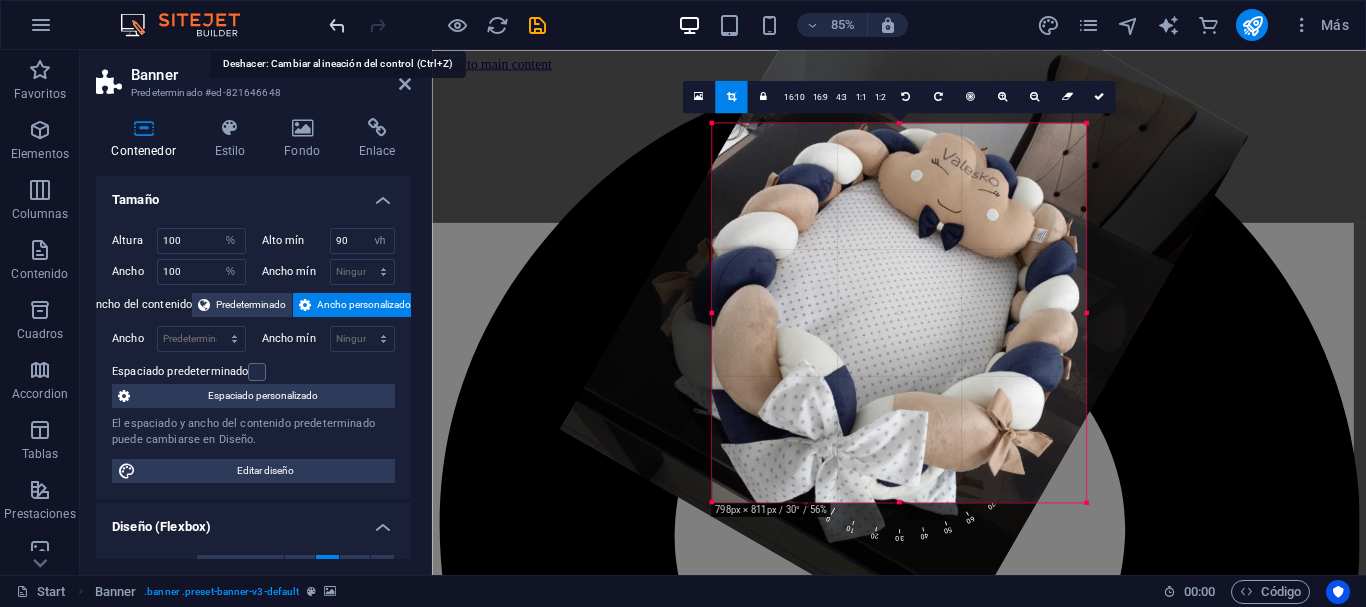 click at bounding box center (337, 25) 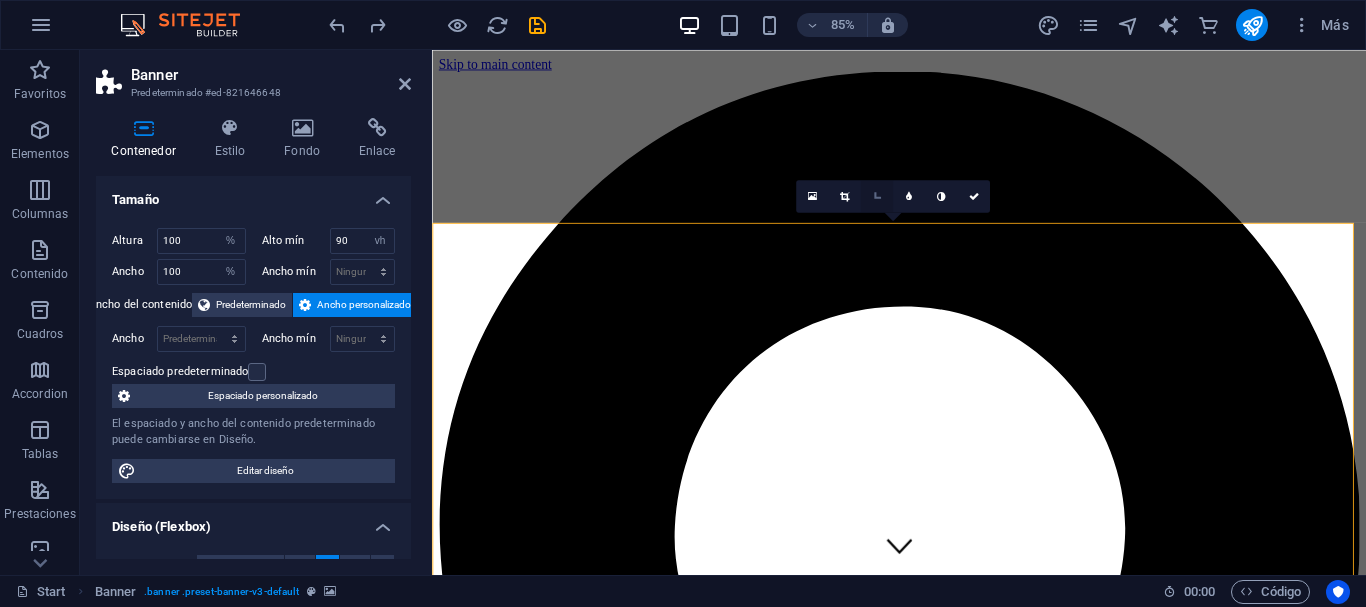 click at bounding box center (876, 196) 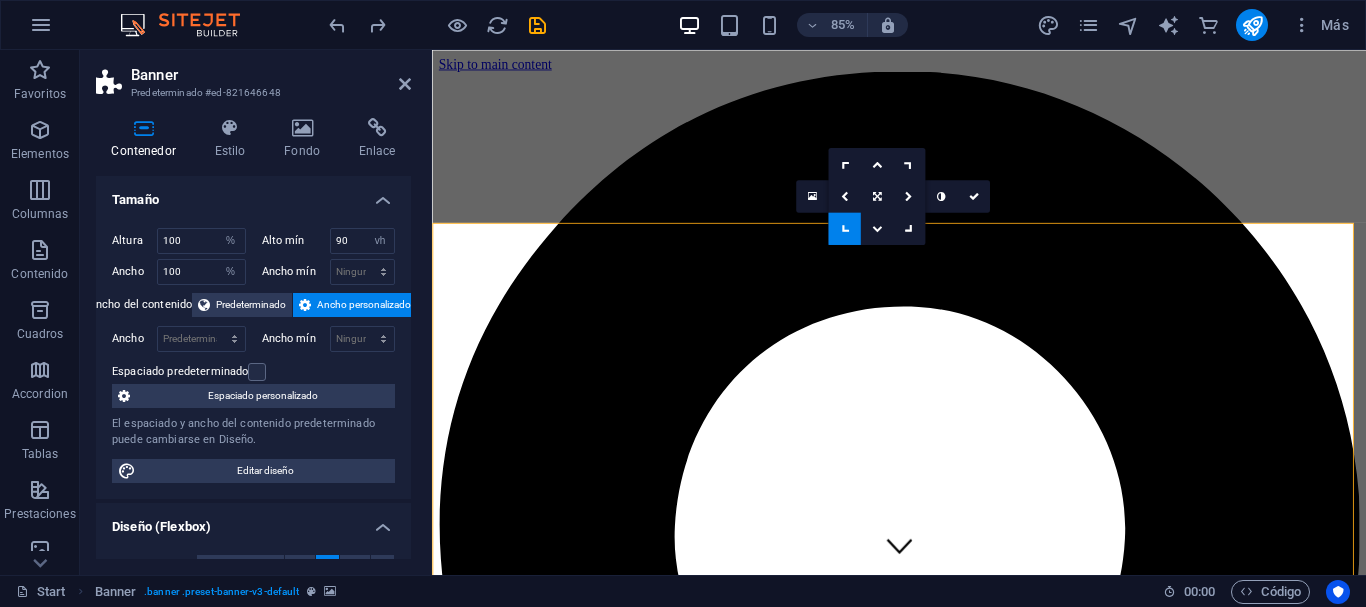 click at bounding box center [981, 6270] 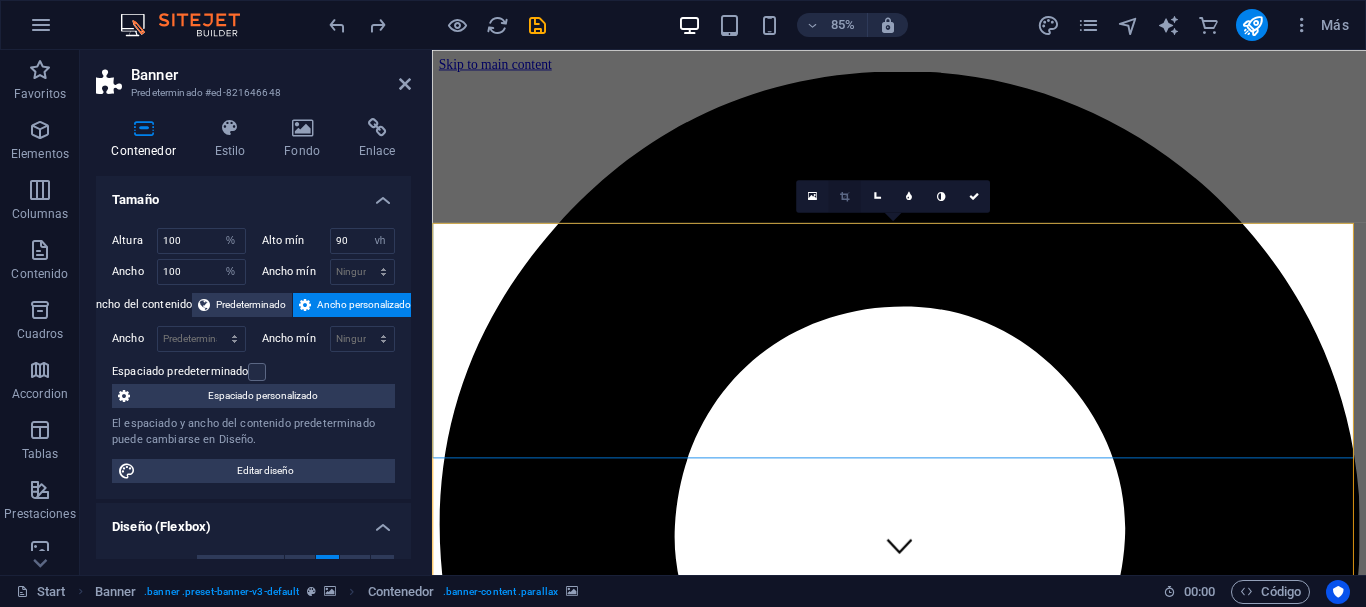 click at bounding box center (844, 196) 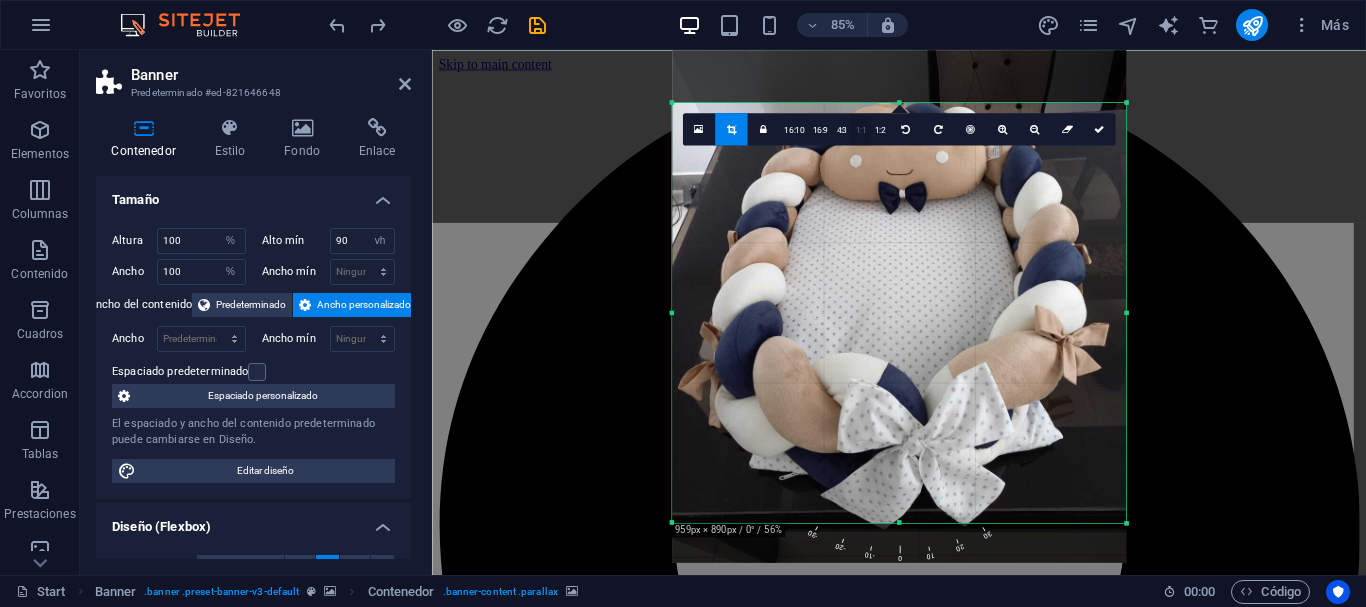 click on "1:1" at bounding box center (860, 130) 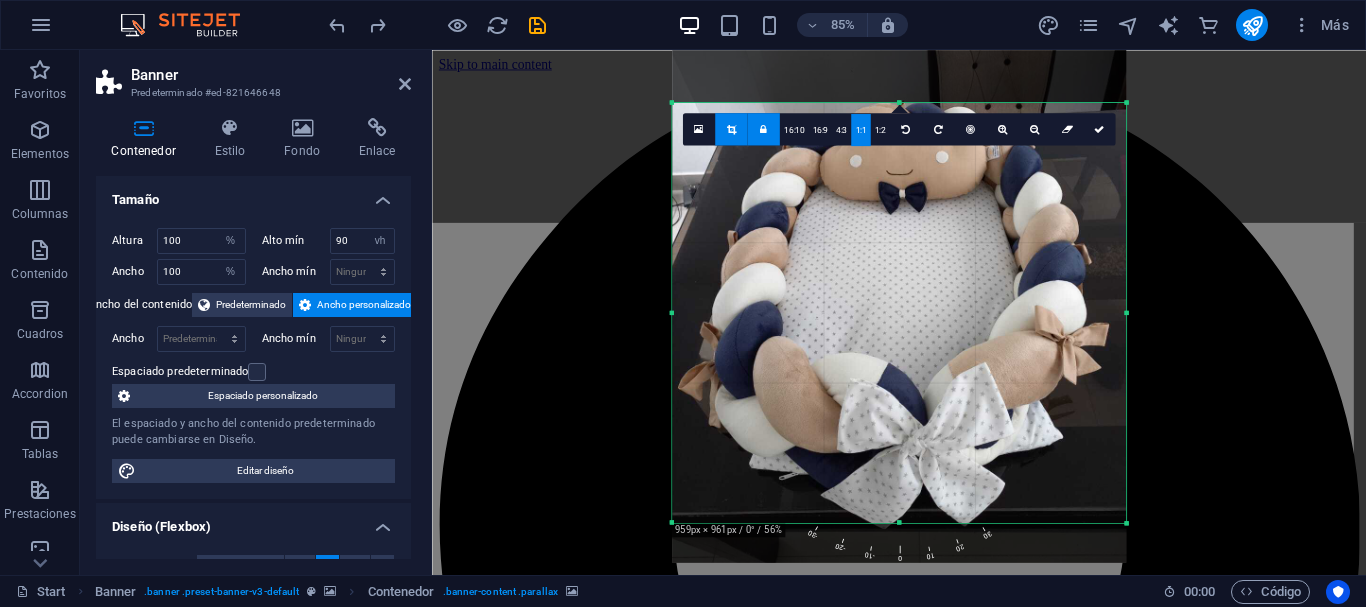 click at bounding box center (899, 136) 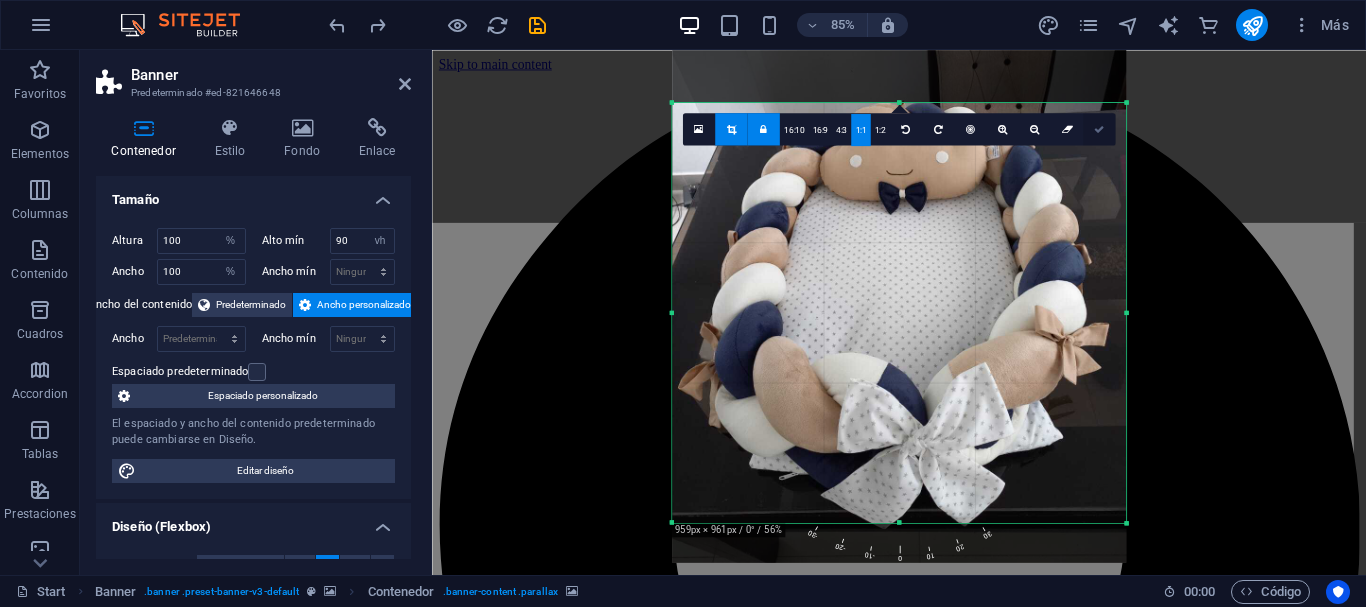 click at bounding box center (1099, 129) 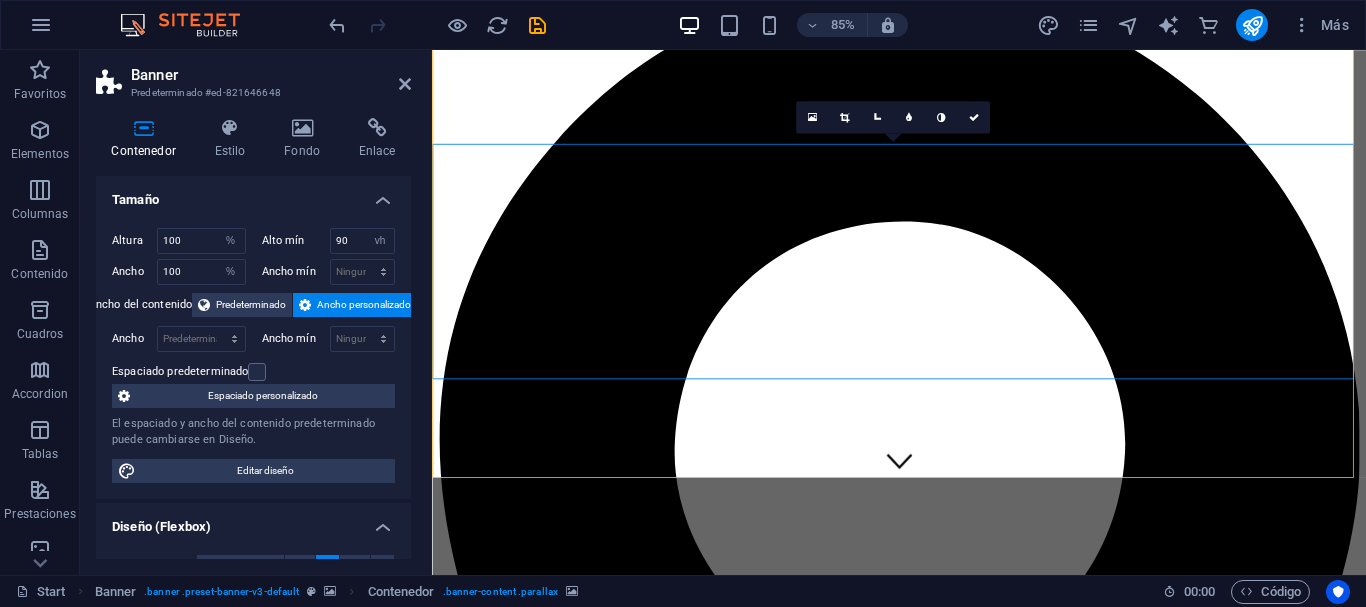 scroll, scrollTop: 0, scrollLeft: 0, axis: both 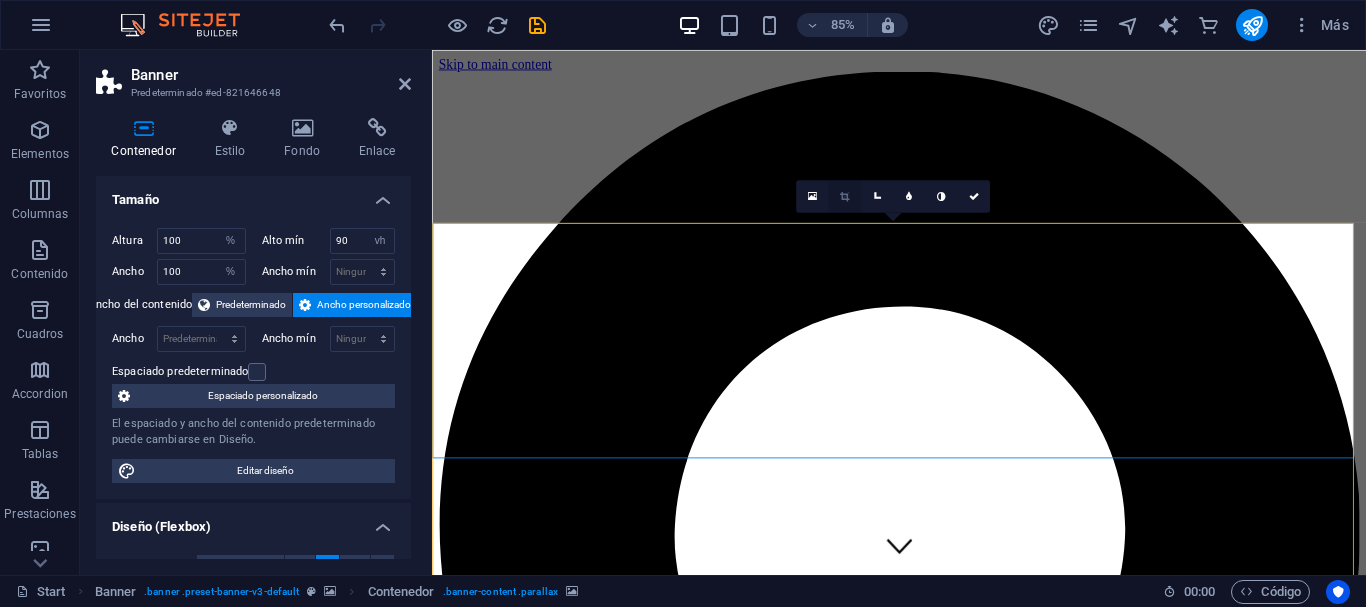 click at bounding box center [844, 196] 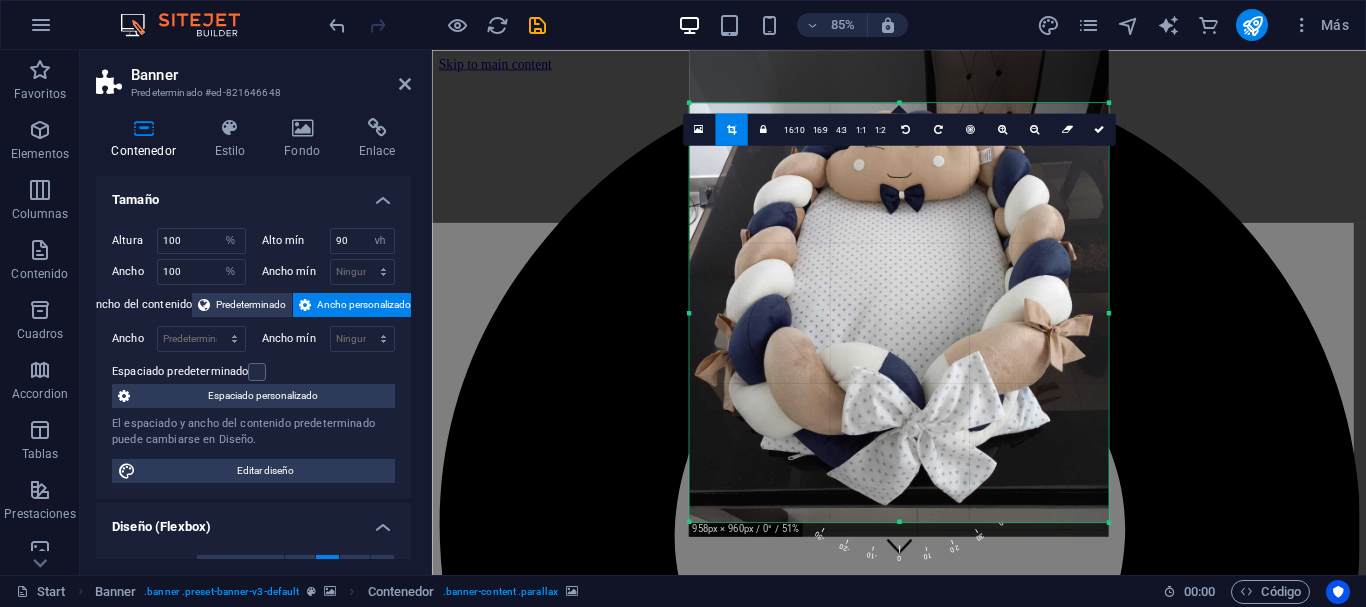 drag, startPoint x: 898, startPoint y: 519, endPoint x: 904, endPoint y: 505, distance: 15.231546 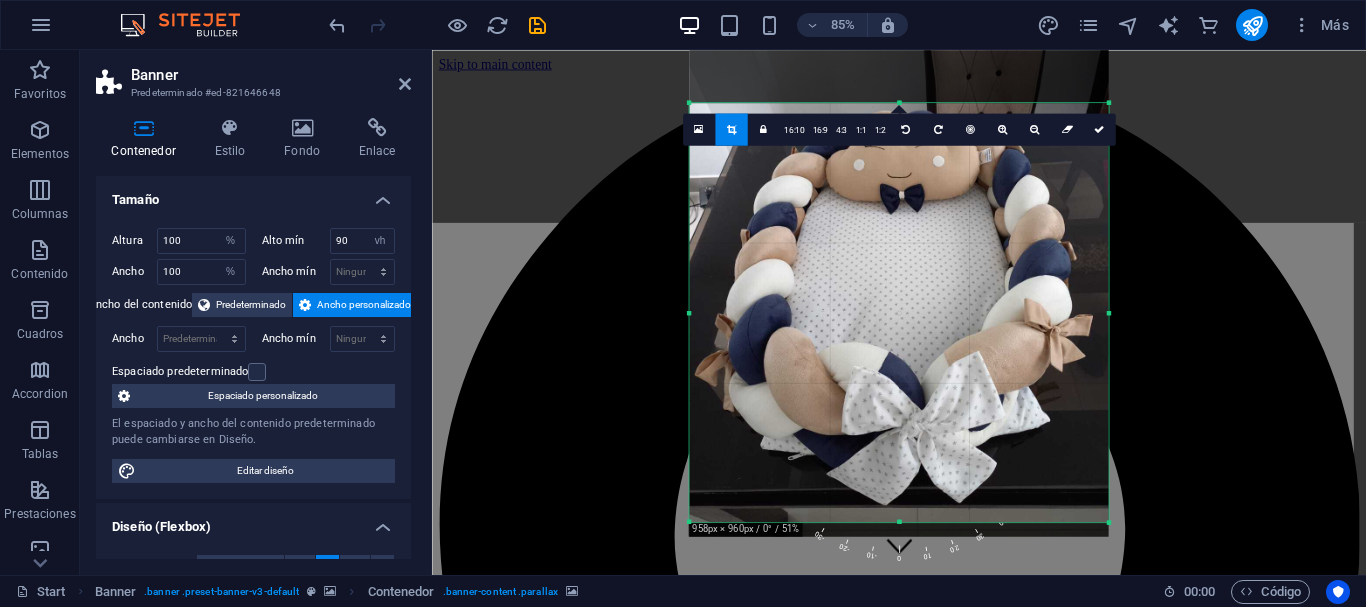 click at bounding box center (899, 256) 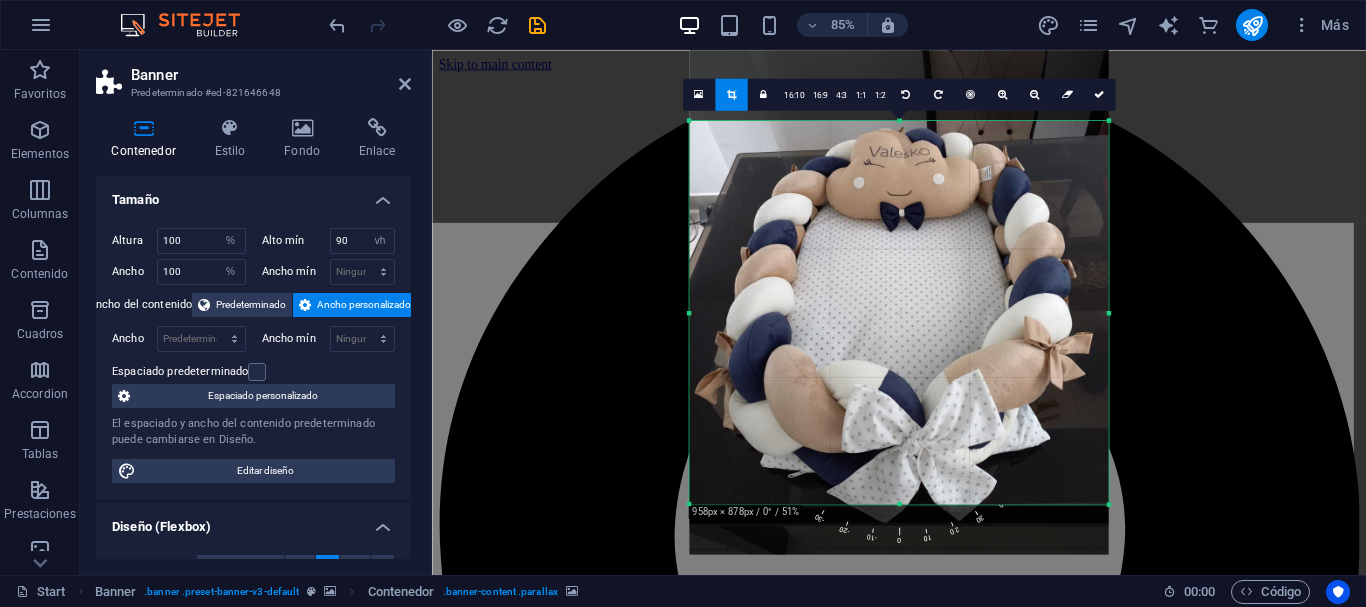 drag, startPoint x: 902, startPoint y: 520, endPoint x: 915, endPoint y: 478, distance: 43.965897 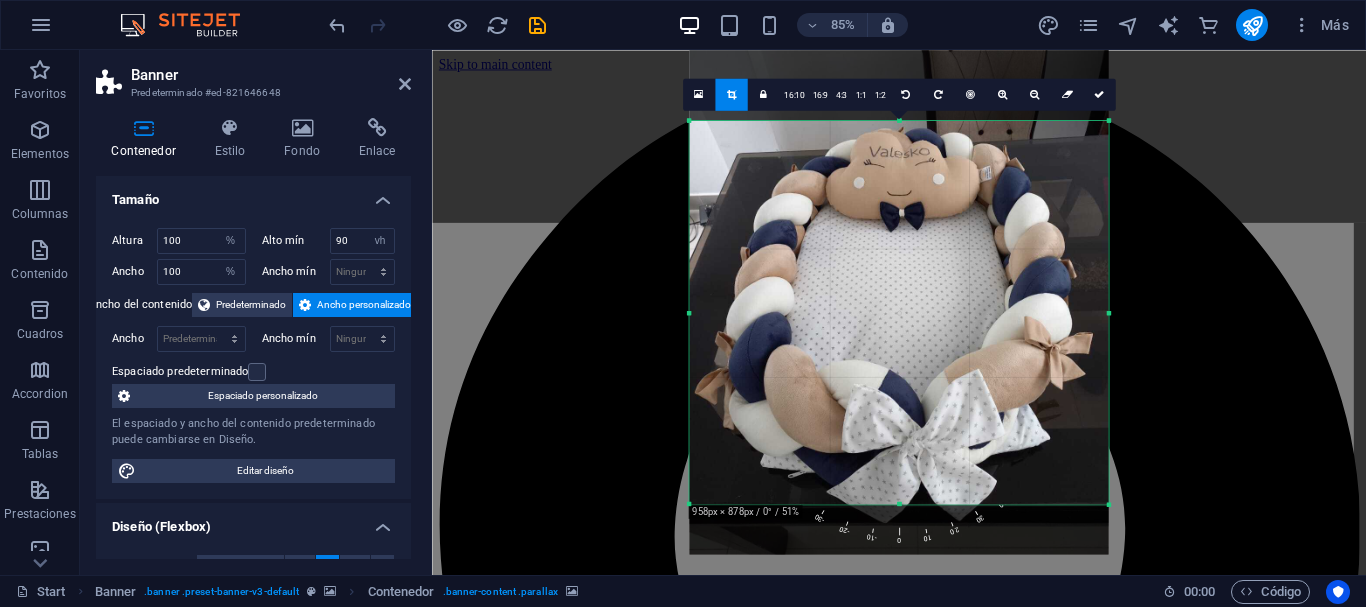 click on "180 170 160 150 140 130 120 110 100 90 80 70 60 50 40 30 20 10 0 -10 -20 -30 -40 -50 -60 -70 -80 -90 -100 -110 -120 -130 -140 -150 -160 -170 958px × 878px / 0° / 51% 16:10 16:9 4:3 1:1 1:2 0" at bounding box center [898, 313] 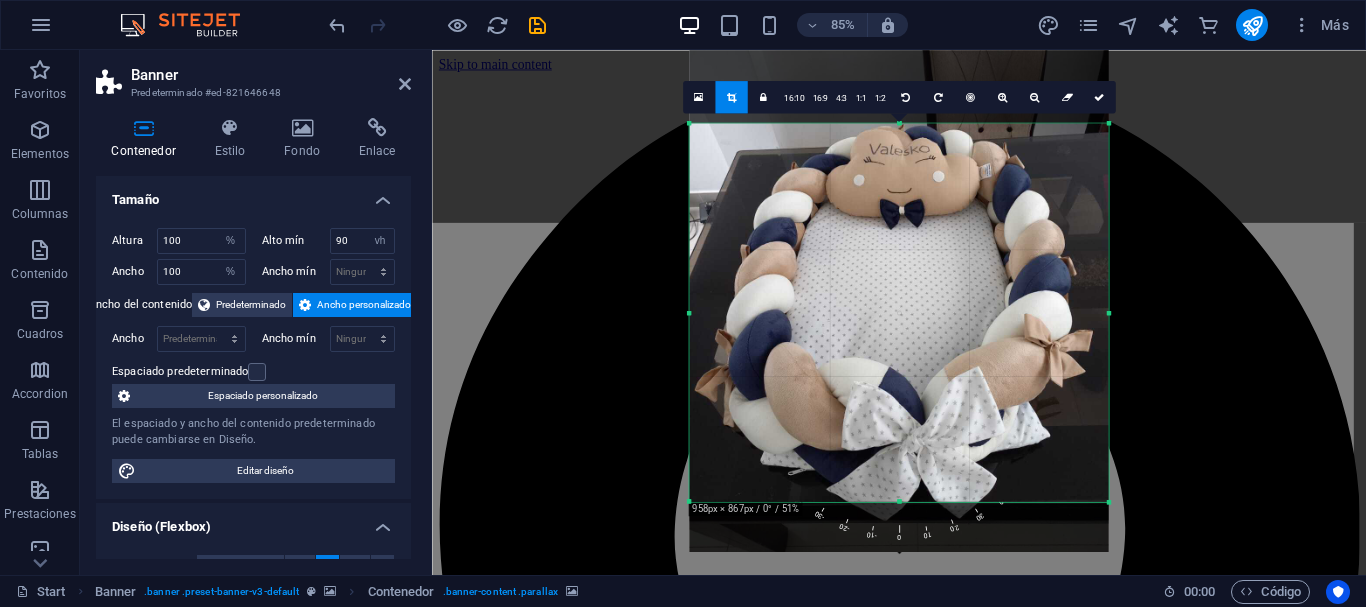 click on "180 170 160 150 140 130 120 110 100 90 80 70 60 50 40 30 20 10 0 -10 -20 -30 -40 -50 -60 -70 -80 -90 -100 -110 -120 -130 -140 -150 -160 -170 958px × 867px / 0° / 51% 16:10 16:9 4:3 1:1 1:2 0" at bounding box center (898, 312) 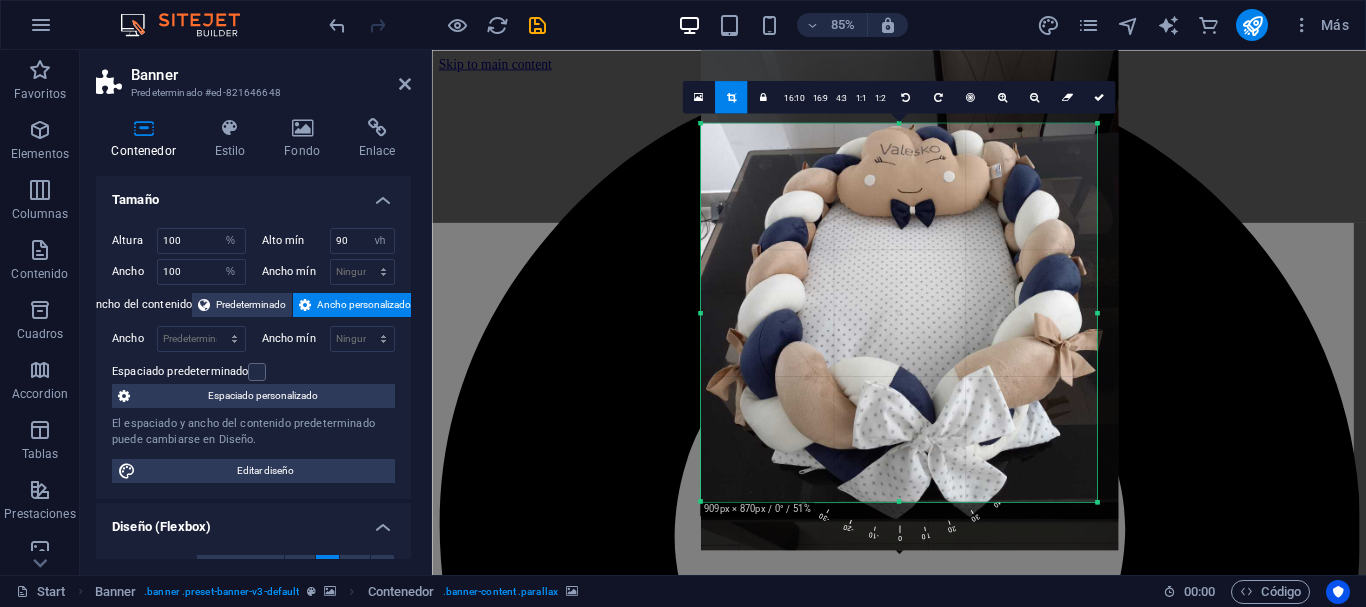 drag, startPoint x: 1110, startPoint y: 308, endPoint x: 1083, endPoint y: 310, distance: 27.073973 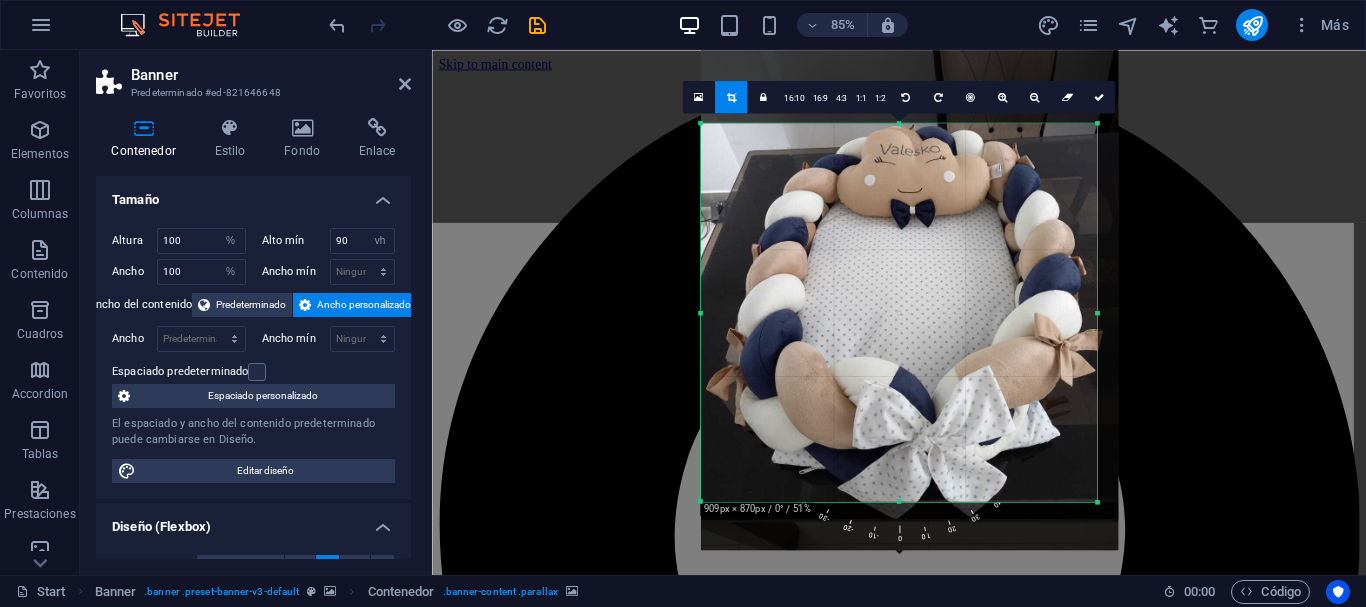 click on "180 170 160 150 140 130 120 110 100 90 80 70 60 50 40 30 20 10 0 -10 -20 -30 -40 -50 -60 -70 -80 -90 -100 -110 -120 -130 -140 -150 -160 -170 909px × 870px / 0° / 51% 16:10 16:9 4:3 1:1 1:2 0" at bounding box center [899, 312] 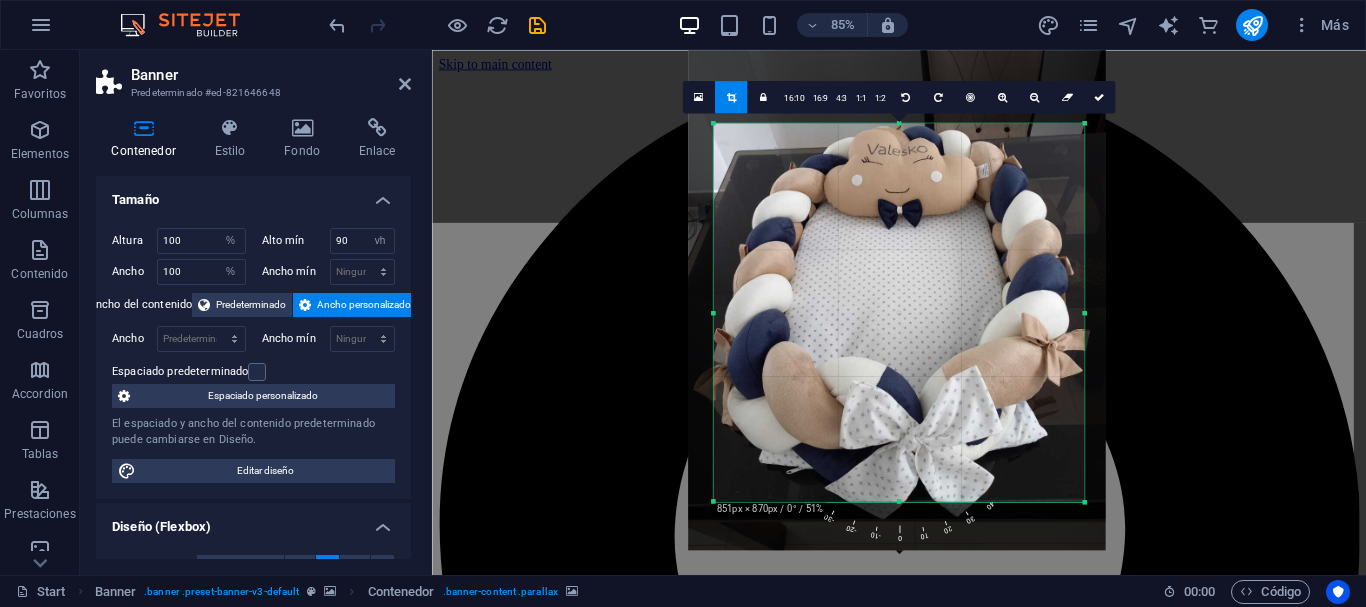 drag, startPoint x: 704, startPoint y: 313, endPoint x: 734, endPoint y: 322, distance: 31.320919 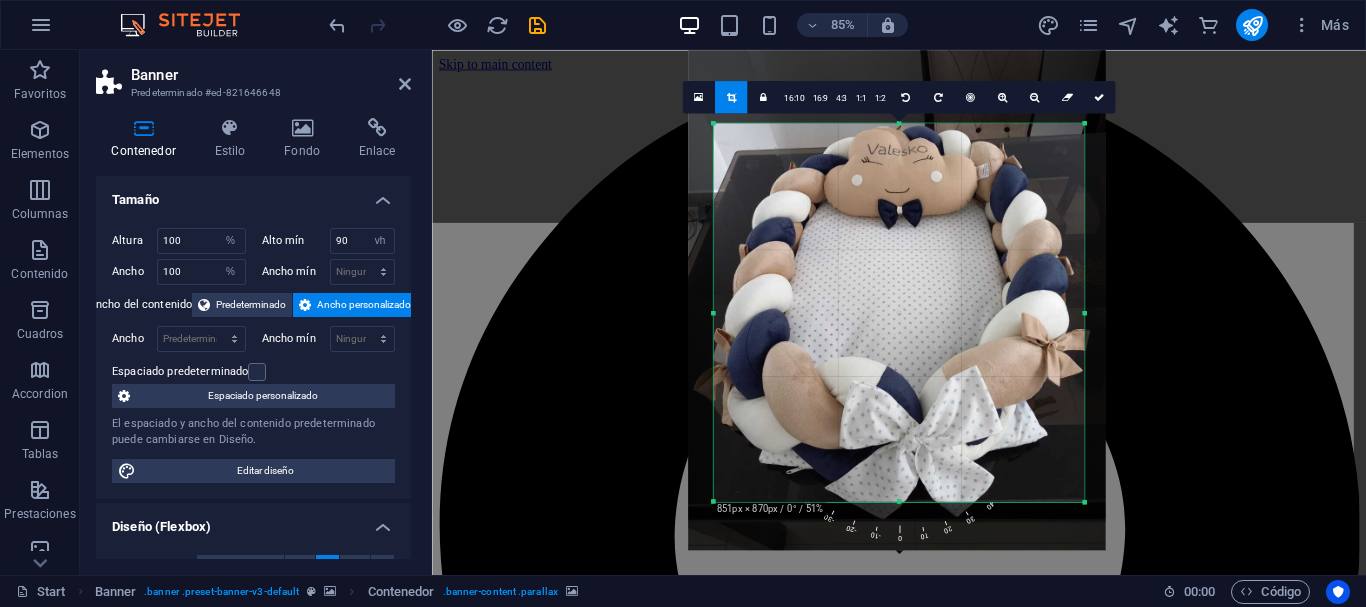 click on "180 170 160 150 140 130 120 110 100 90 80 70 60 50 40 30 20 10 0 -10 -20 -30 -40 -50 -60 -70 -80 -90 -100 -110 -120 -130 -140 -150 -160 -170 851px × 870px / 0° / 51% 16:10 16:9 4:3 1:1 1:2 0" at bounding box center [899, 312] 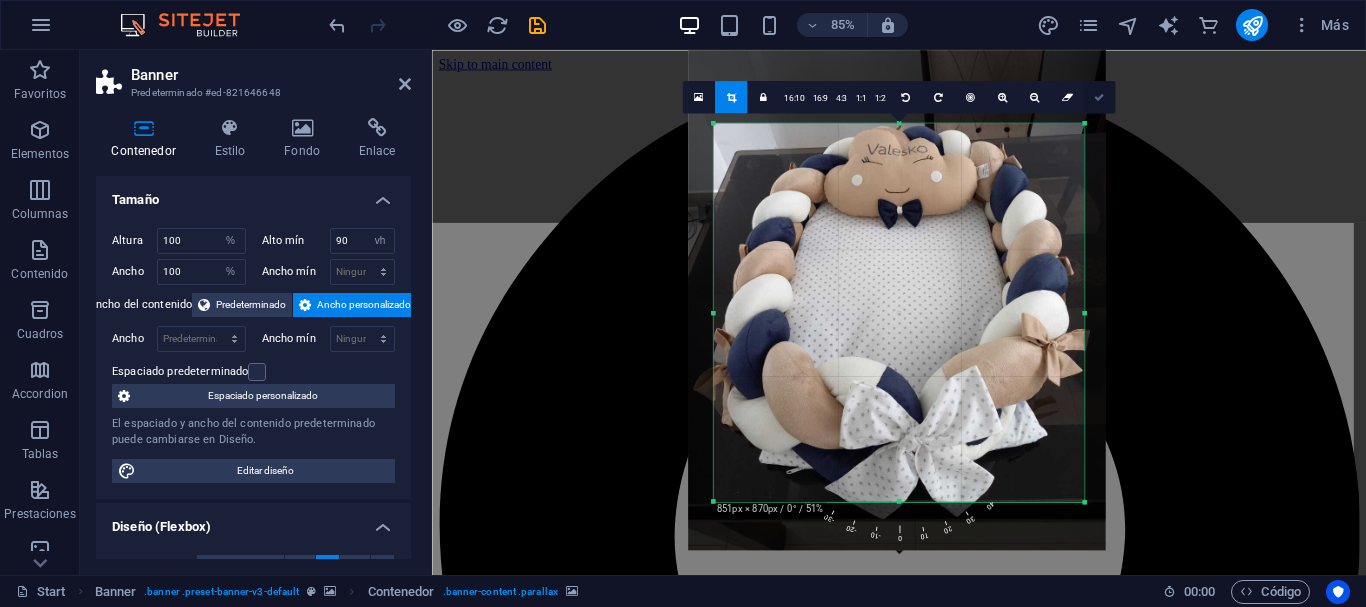 click at bounding box center (1099, 97) 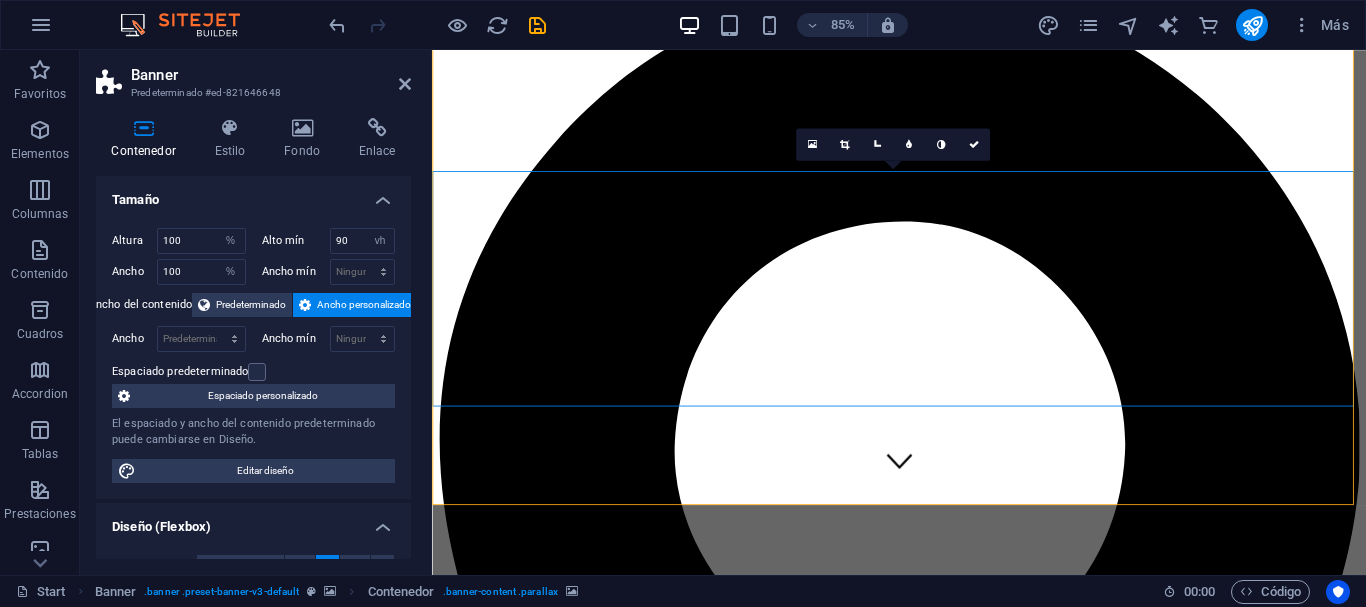 scroll, scrollTop: 0, scrollLeft: 0, axis: both 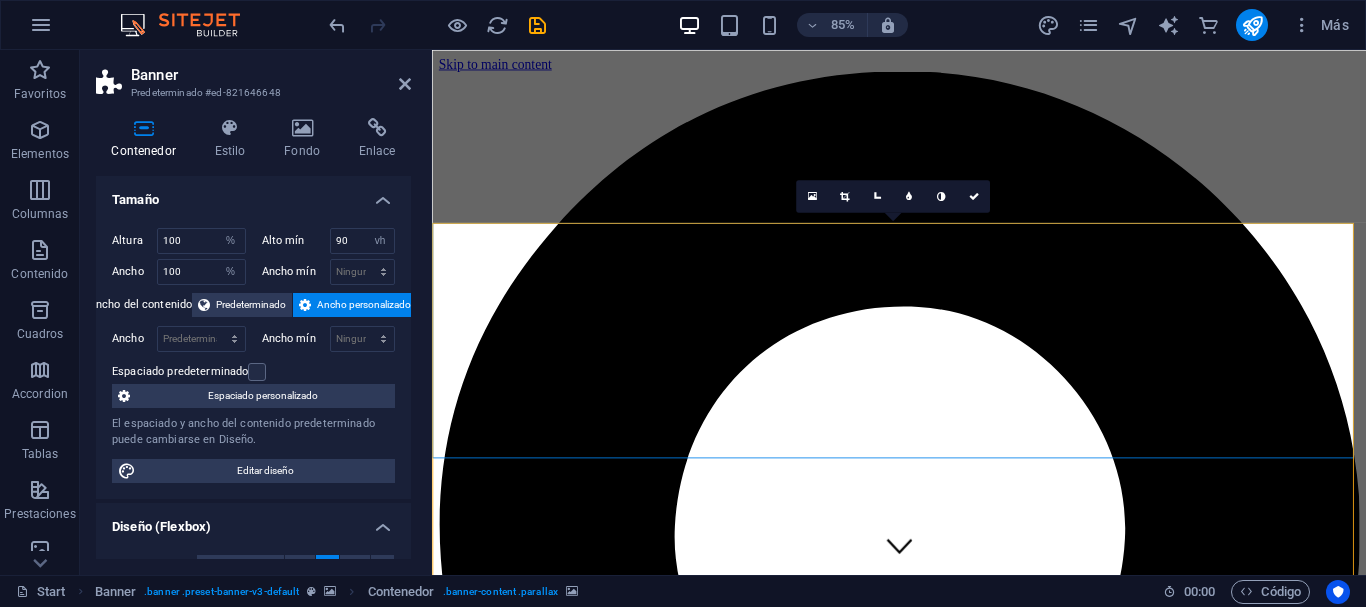 click at bounding box center (981, 6270) 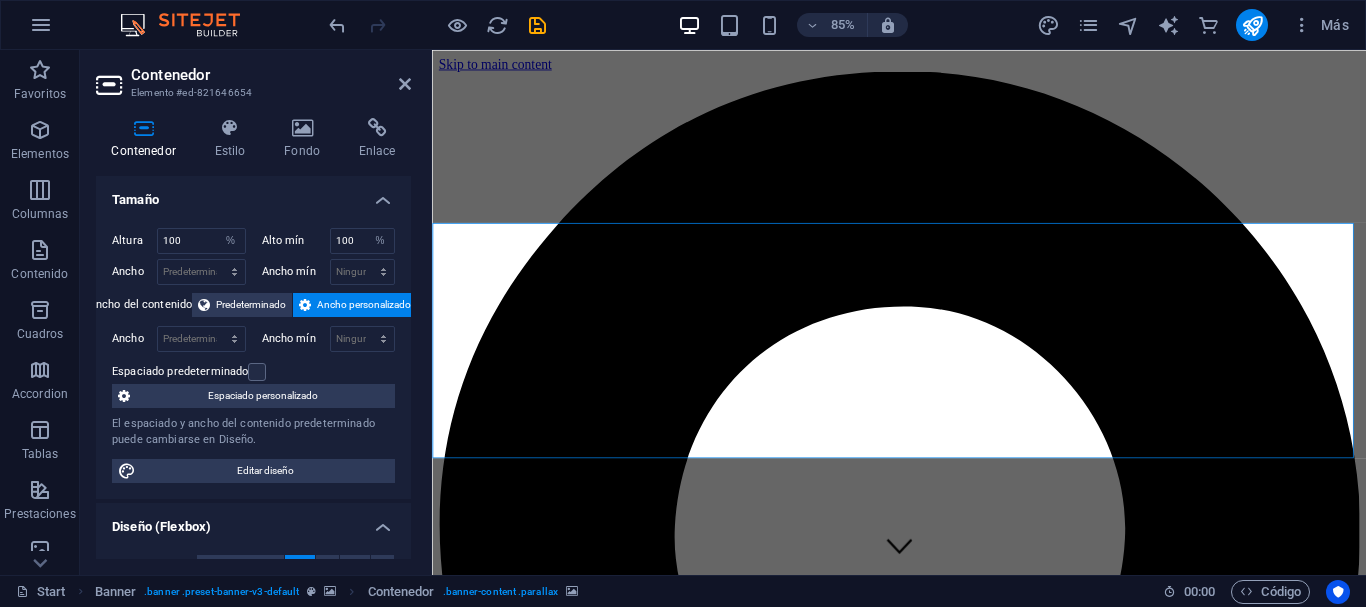 click at bounding box center (-164, 7370) 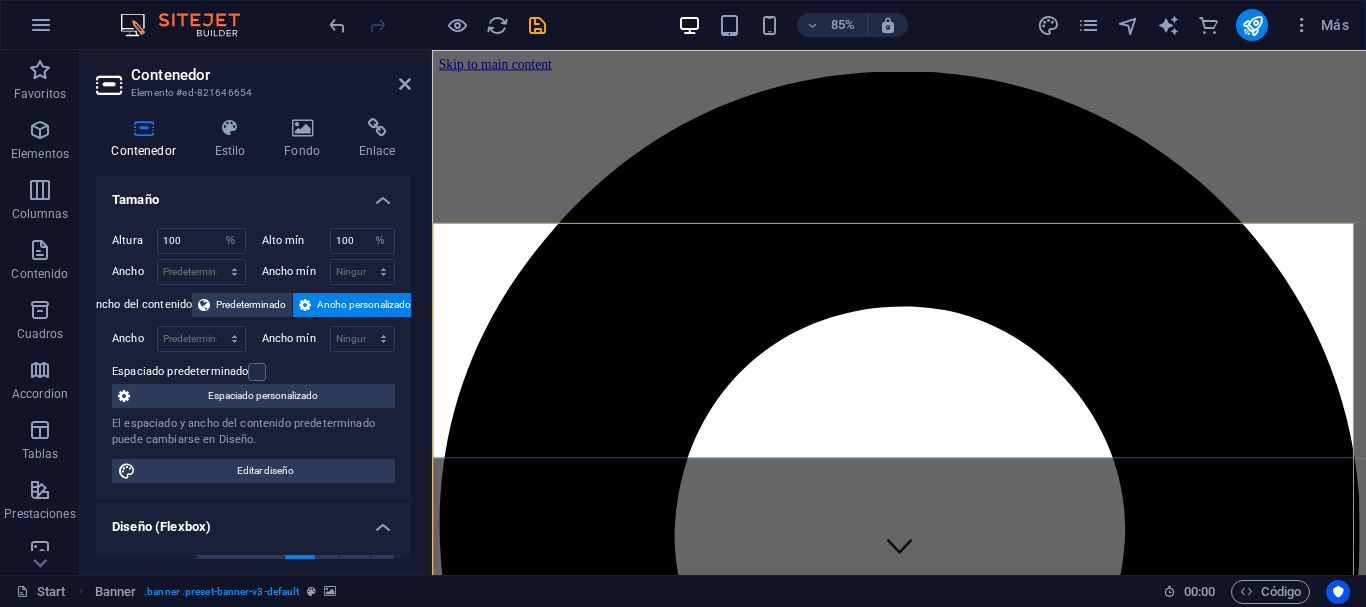 click at bounding box center [-164, 7370] 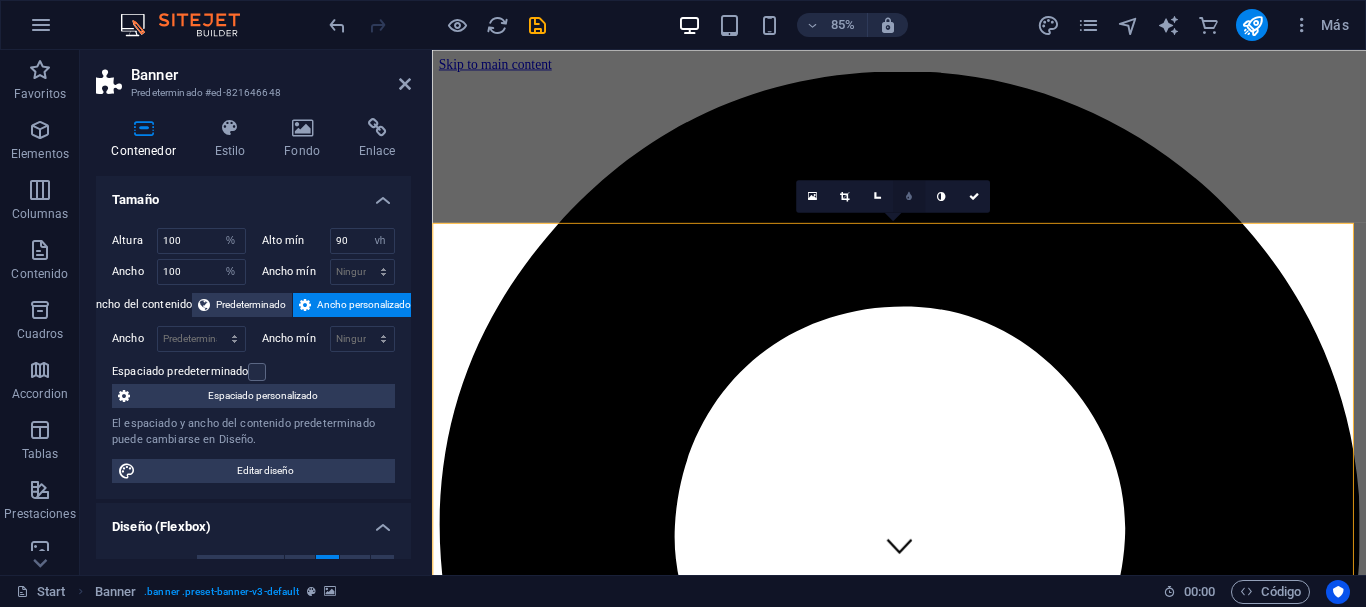 click at bounding box center [909, 196] 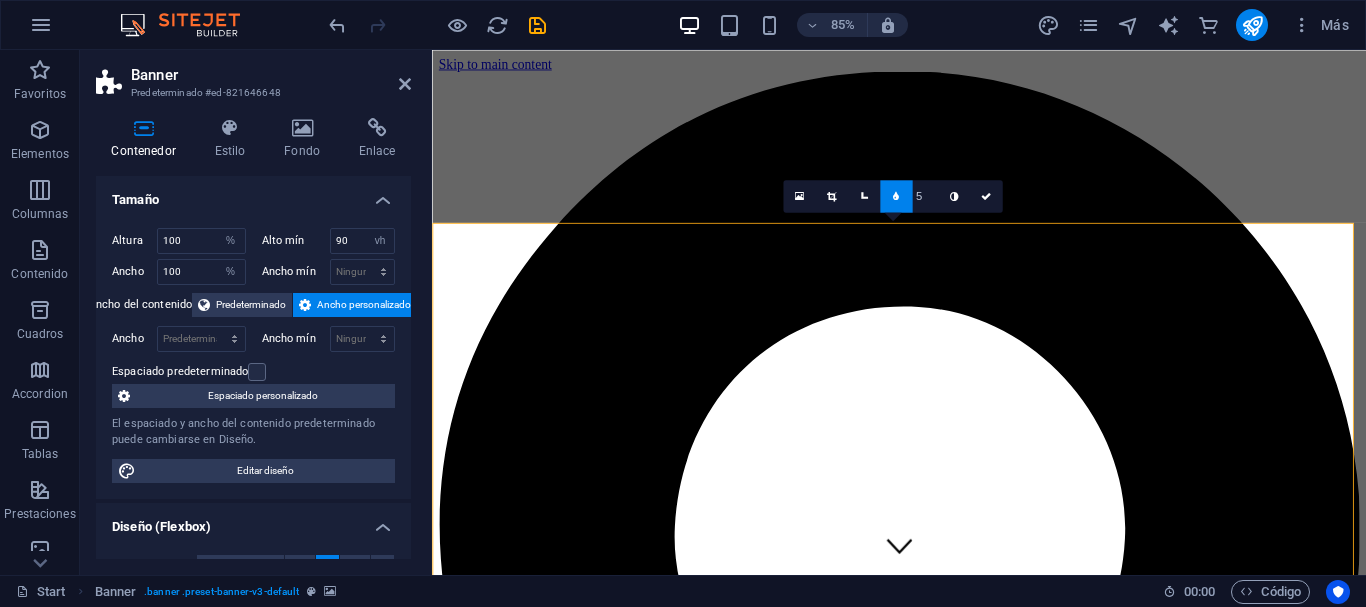 click at bounding box center (896, 196) 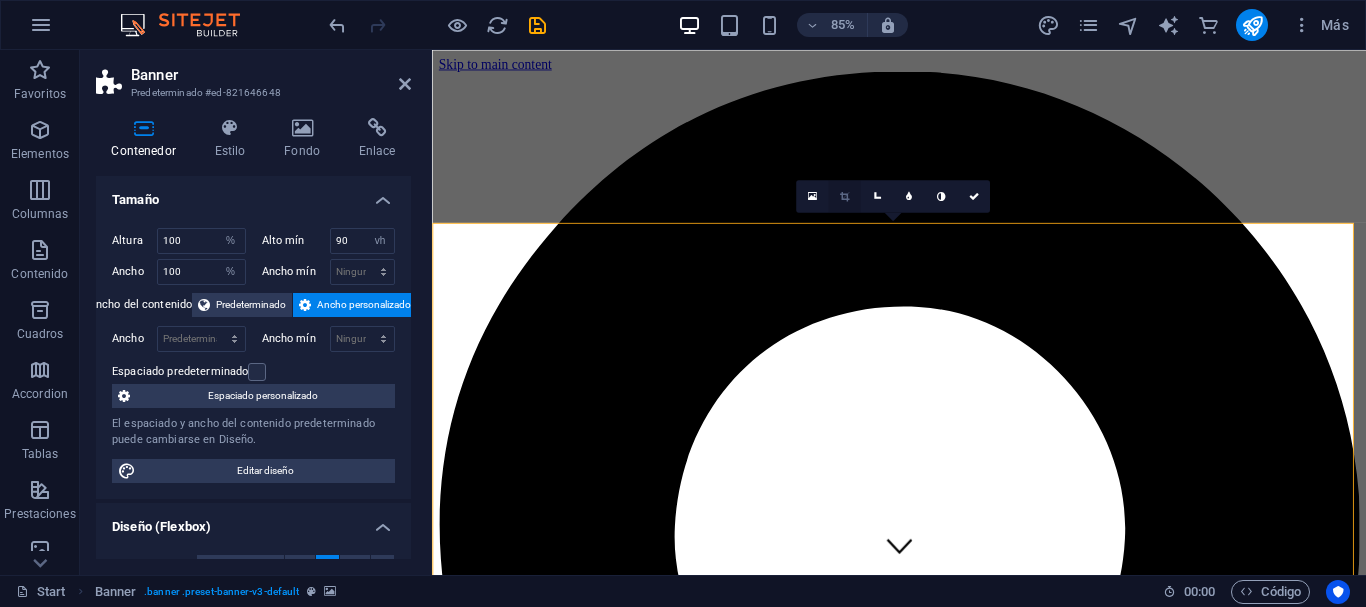 click at bounding box center [844, 196] 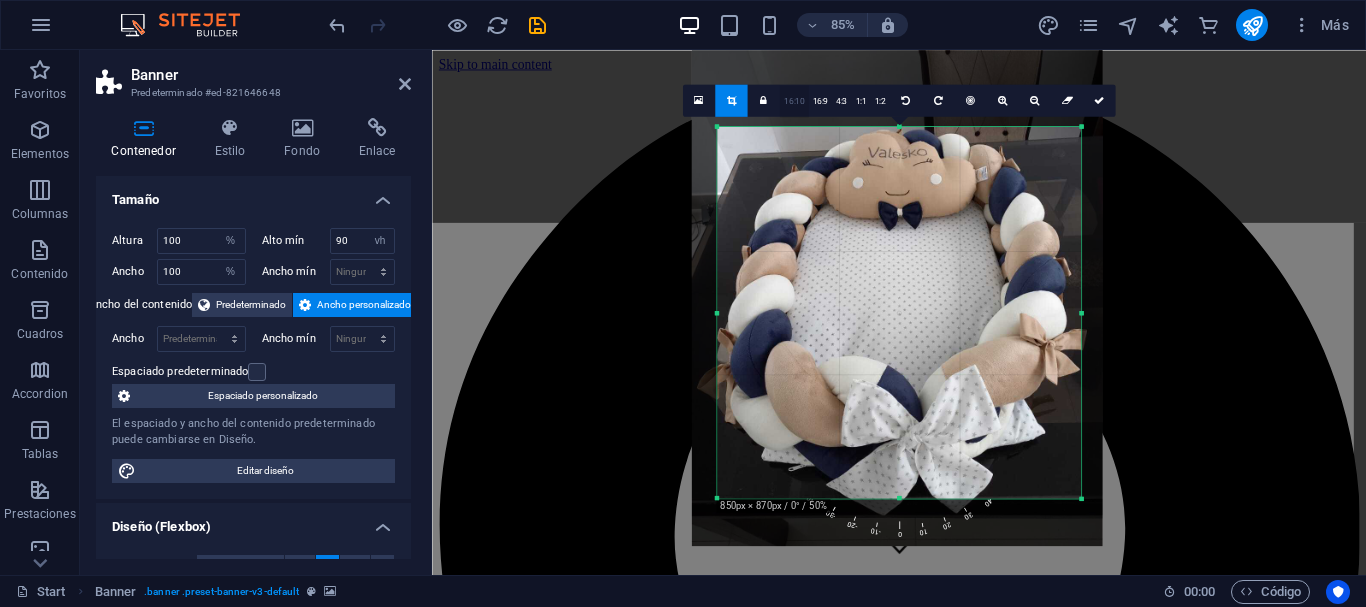 click on "16:10" at bounding box center [794, 101] 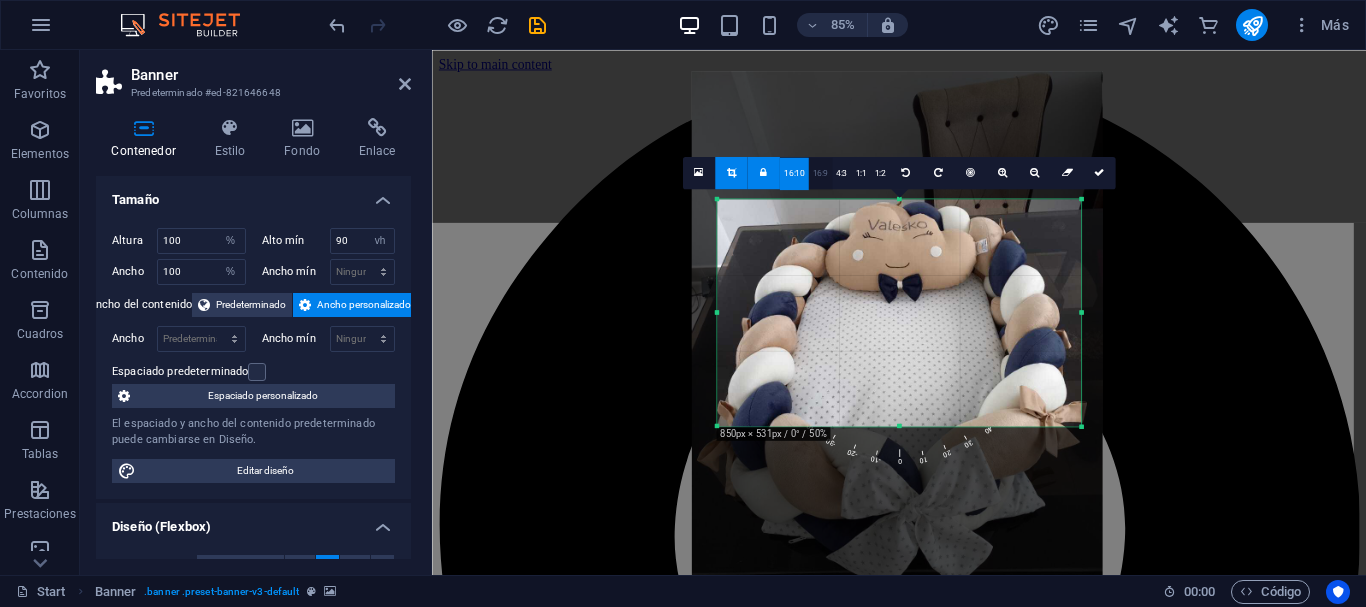 click on "16:9" at bounding box center [820, 173] 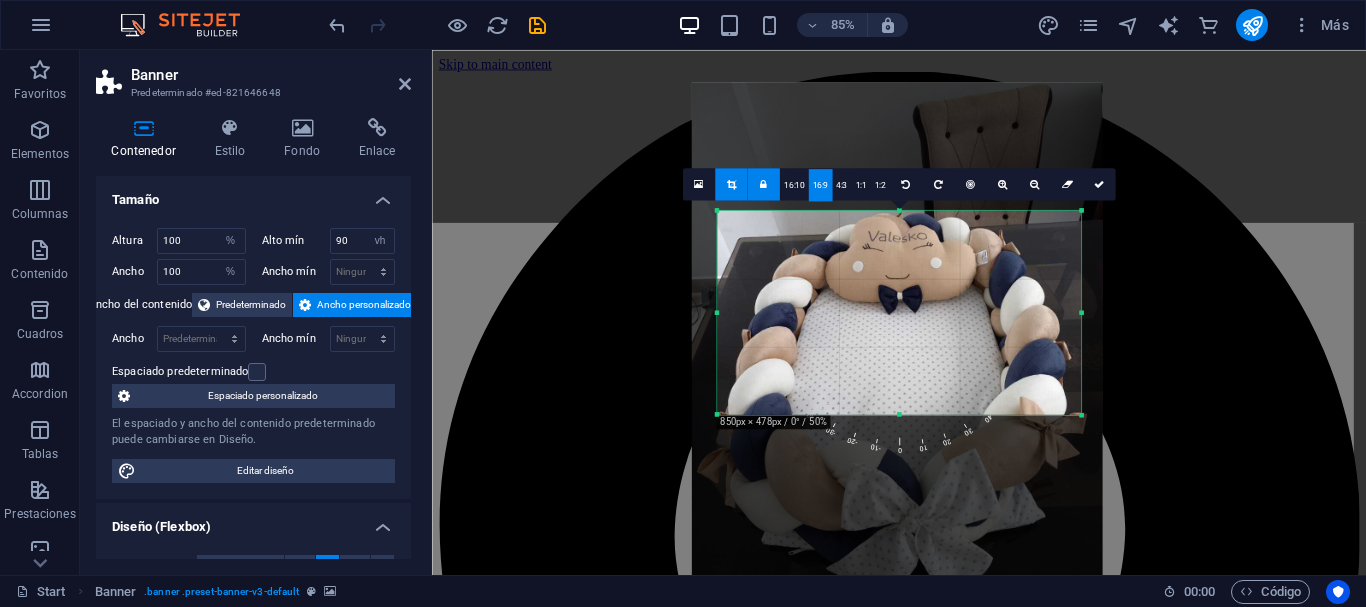 click on "4:3" at bounding box center (841, 185) 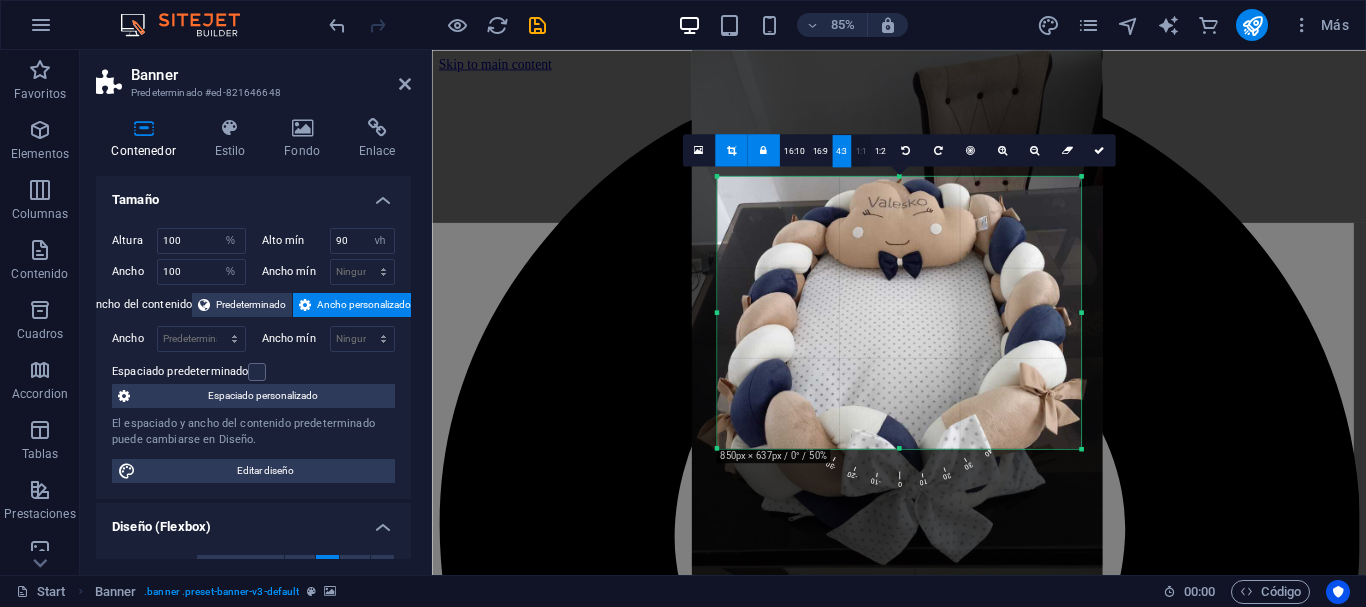 click on "1:1" at bounding box center [860, 151] 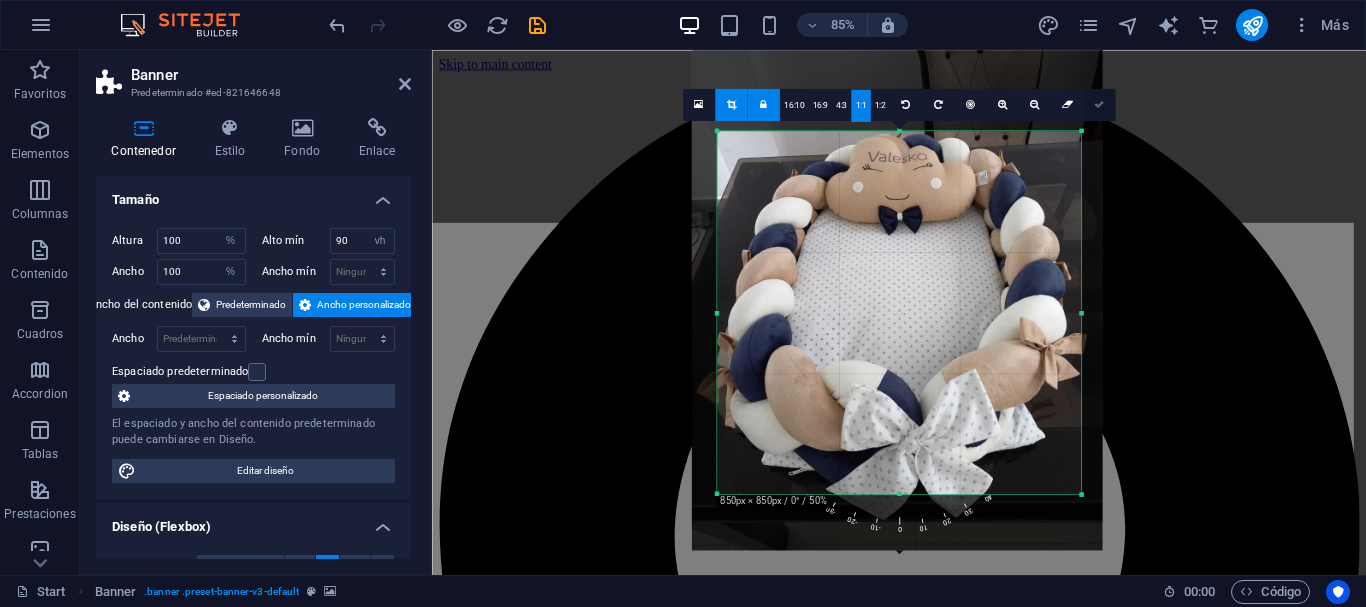 click at bounding box center [1099, 104] 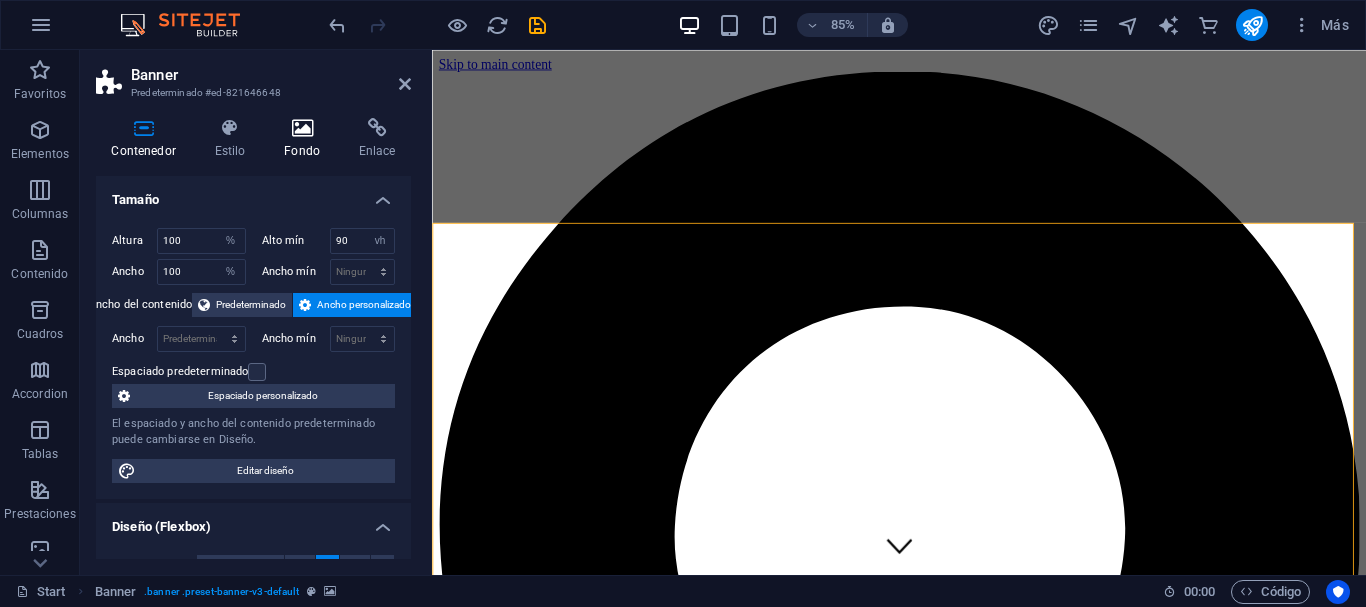 click at bounding box center [302, 128] 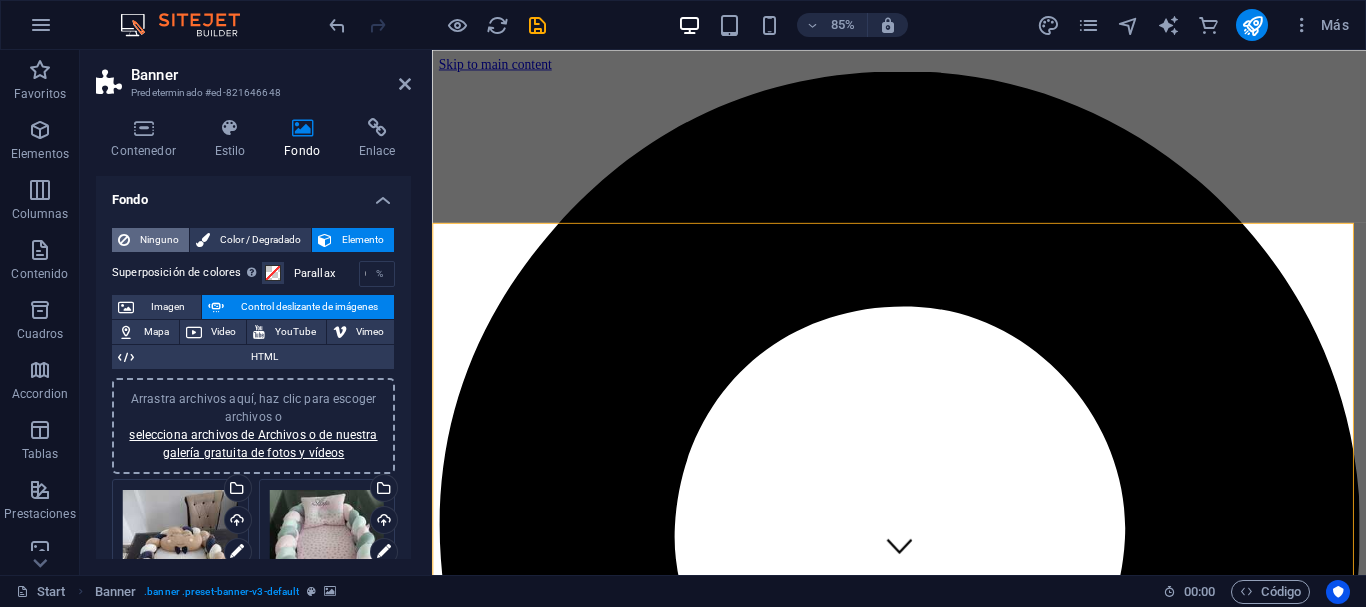click on "Ninguno" at bounding box center [159, 240] 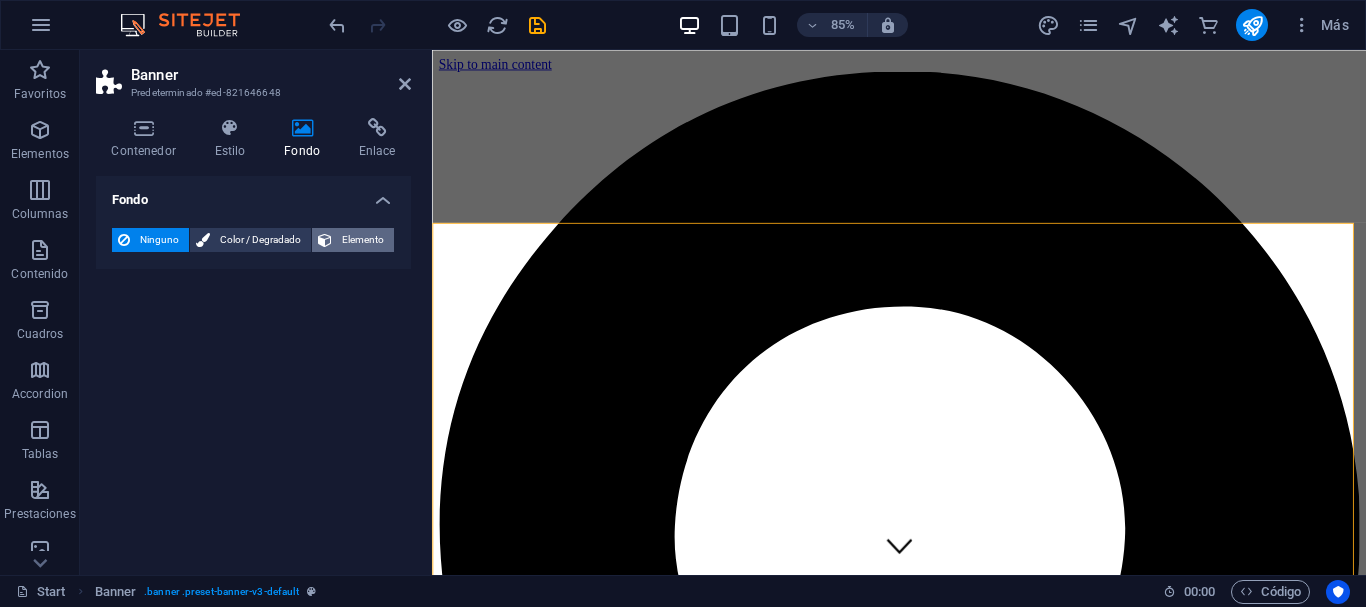 click on "Elemento" at bounding box center [363, 240] 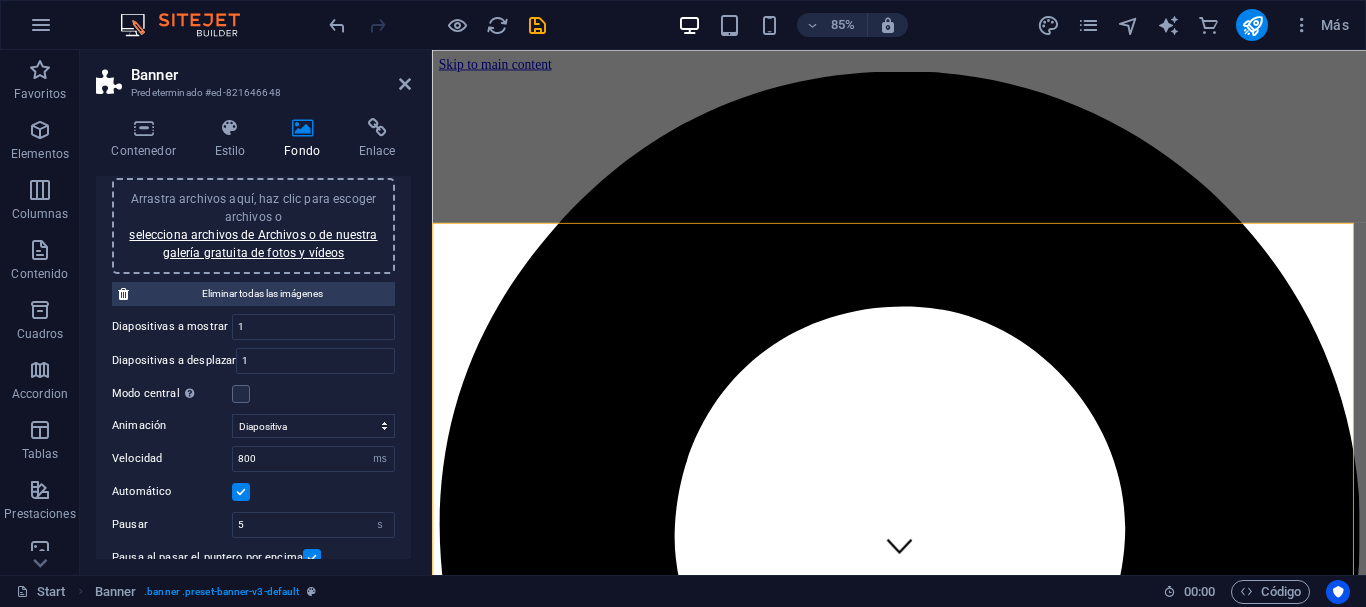 scroll, scrollTop: 0, scrollLeft: 0, axis: both 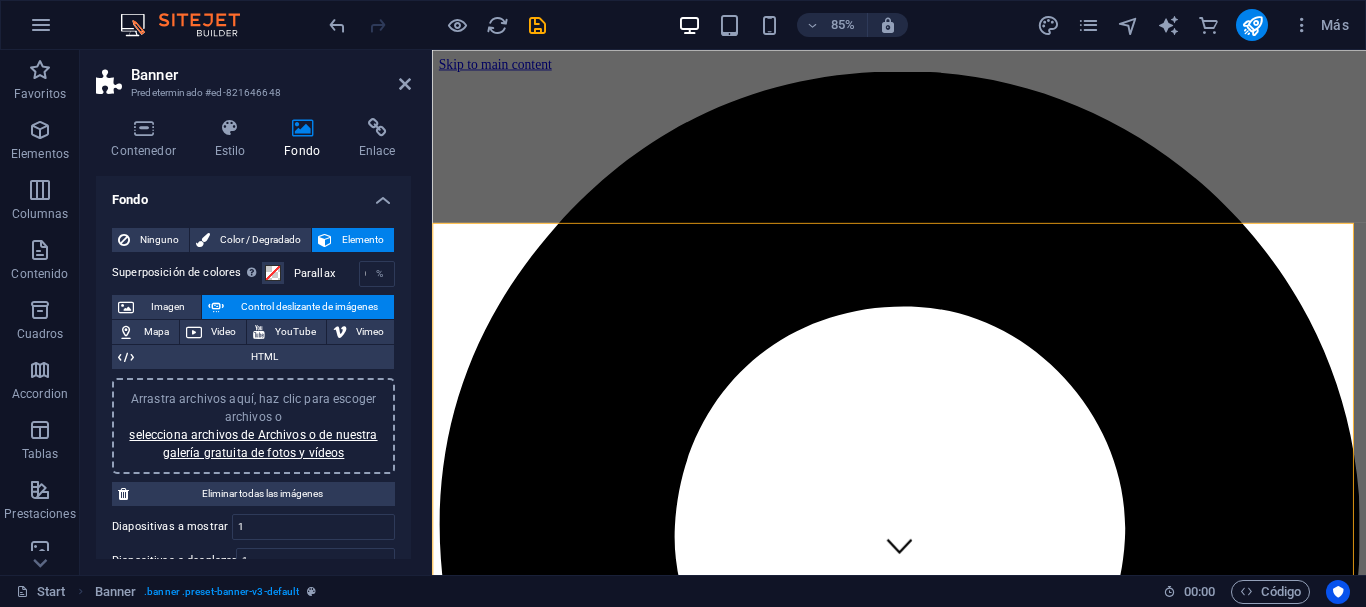 click at bounding box center (981, 5795) 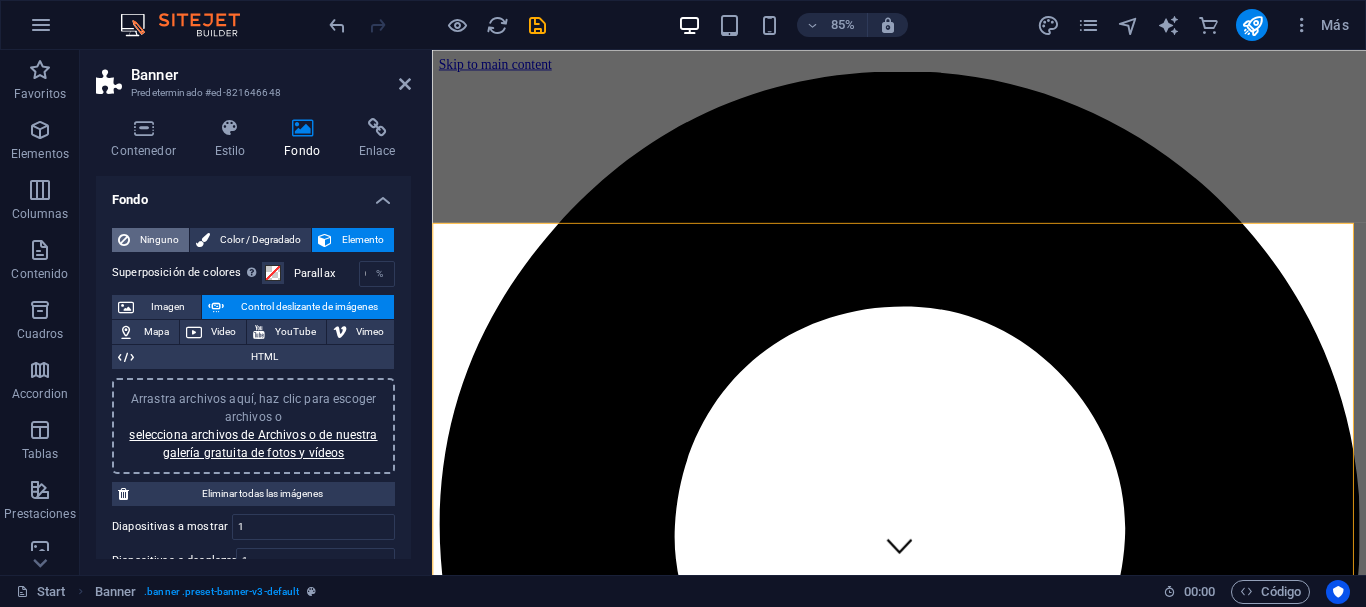 click on "Ninguno" at bounding box center (159, 240) 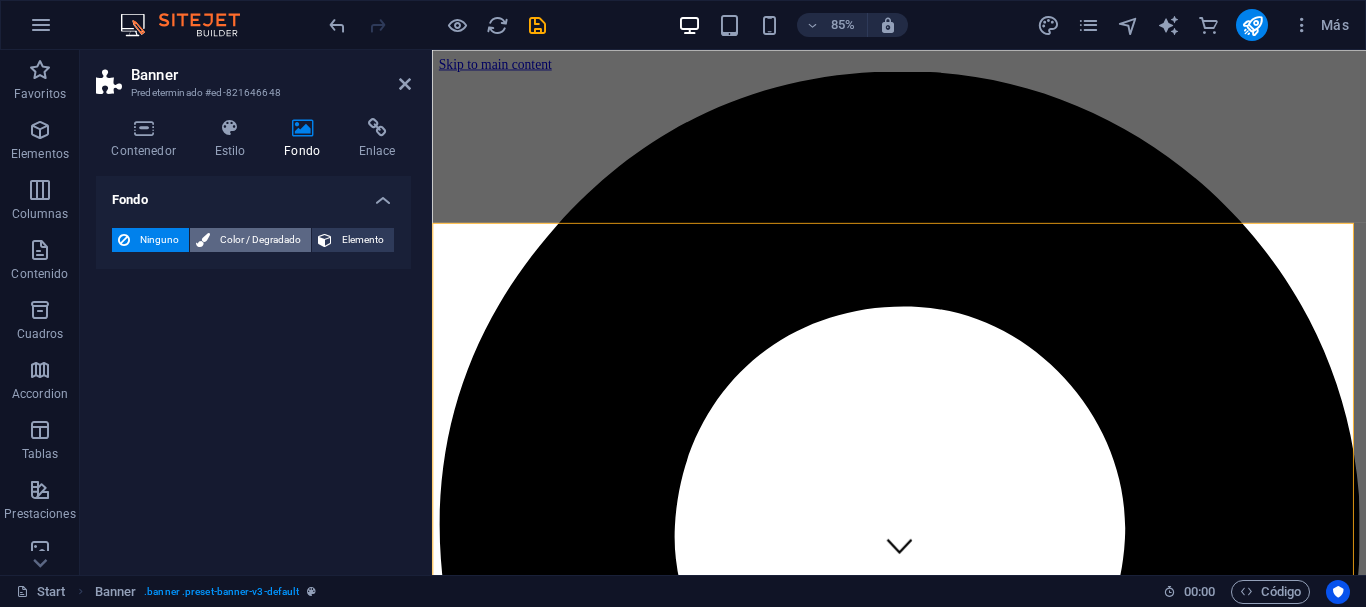 click on "Color / Degradado" at bounding box center (260, 240) 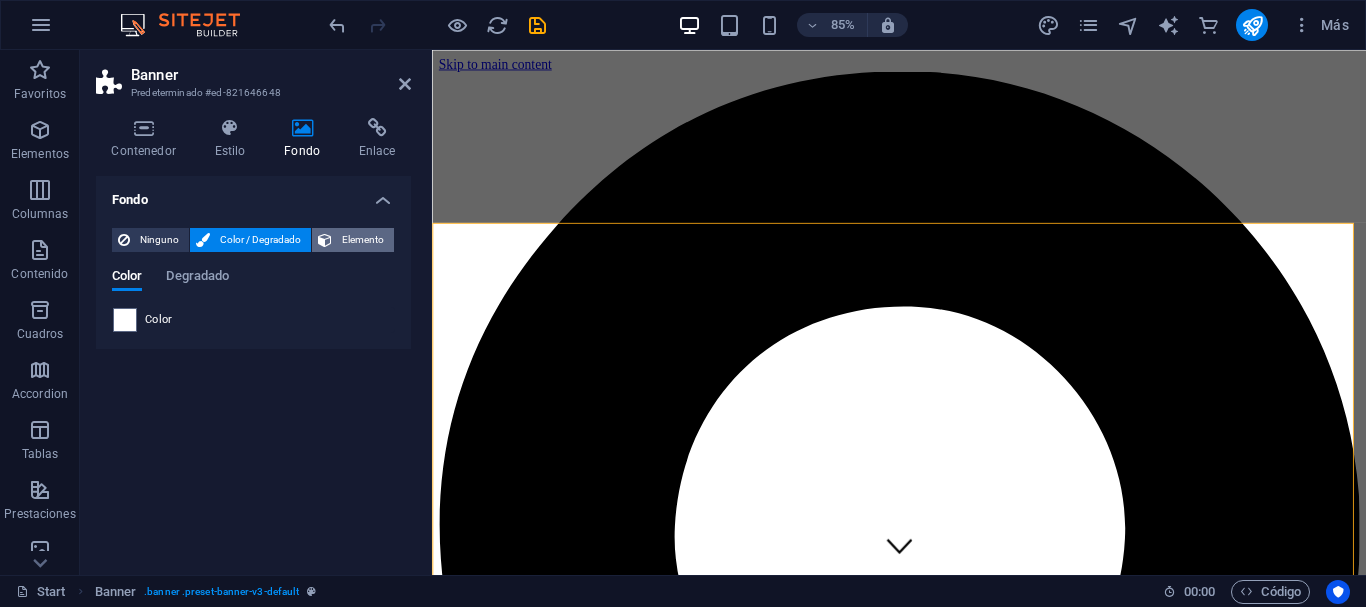 click on "Elemento" at bounding box center (363, 240) 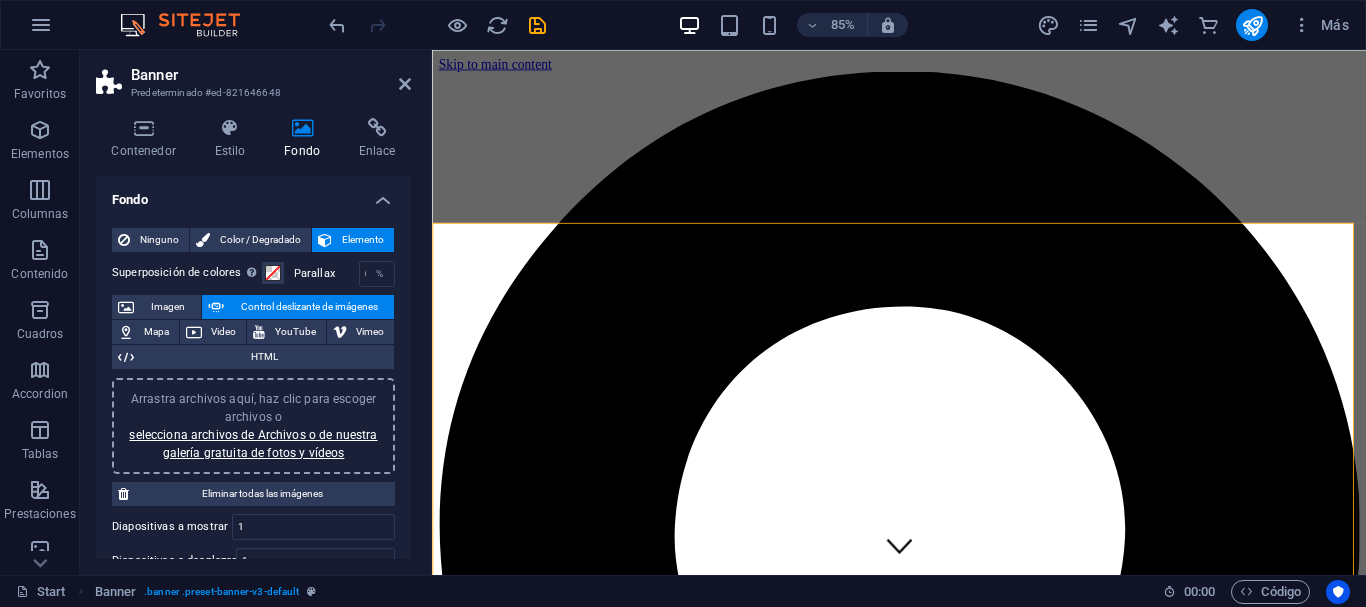 click on "Control deslizante de imágenes" at bounding box center (309, 307) 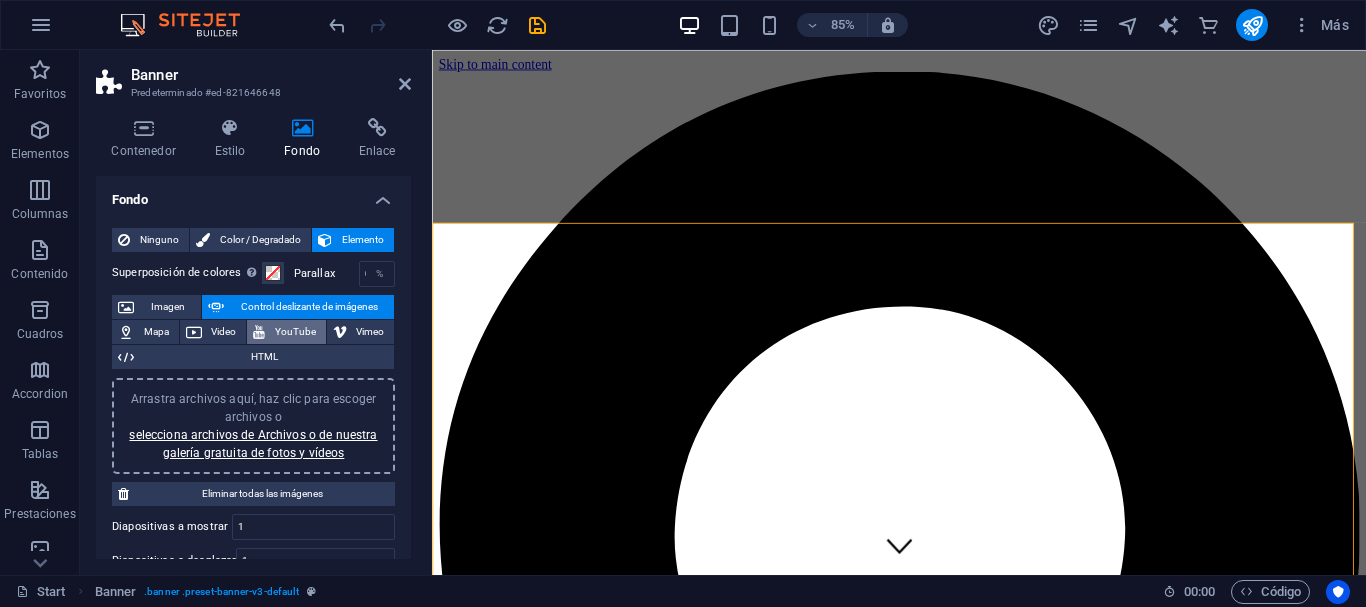 click on "YouTube" at bounding box center [295, 332] 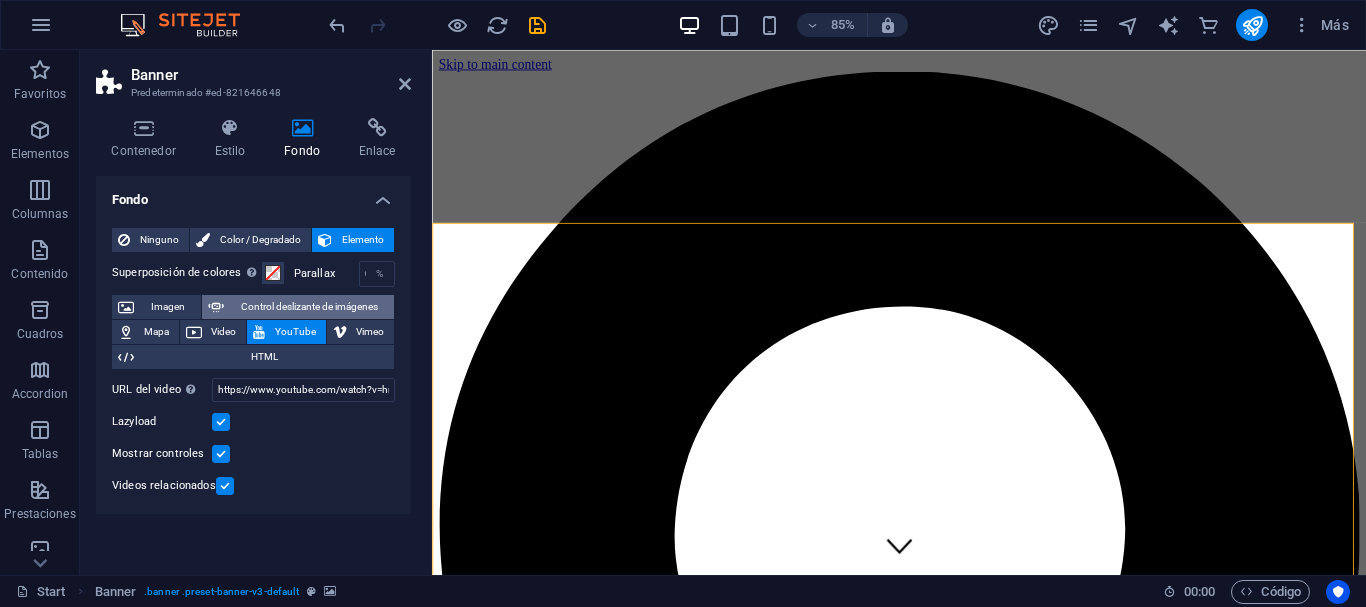 click on "Control deslizante de imágenes" at bounding box center (309, 307) 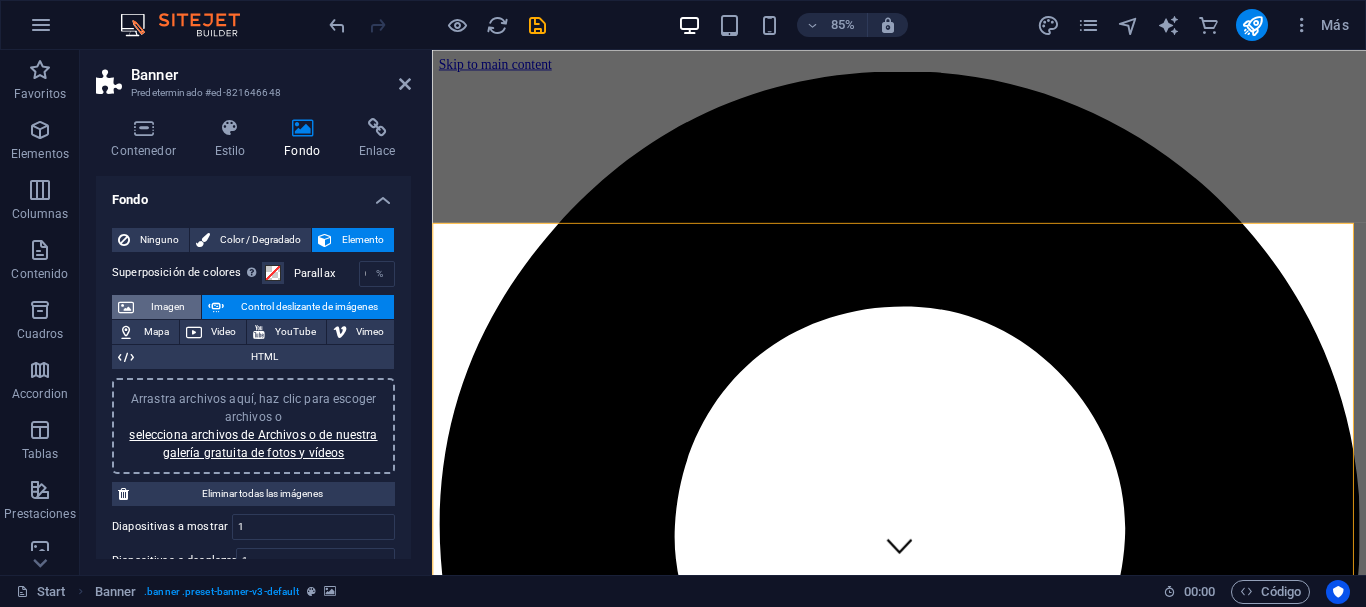 click on "Imagen" at bounding box center (167, 307) 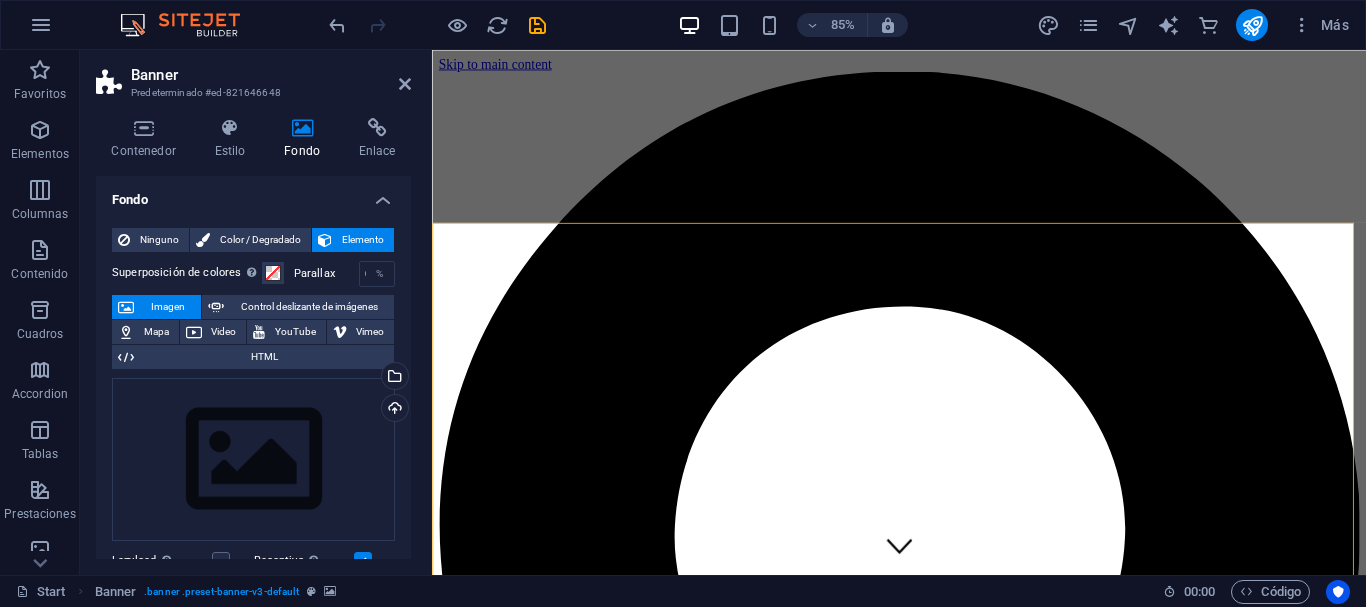click on "Imagen" at bounding box center (167, 307) 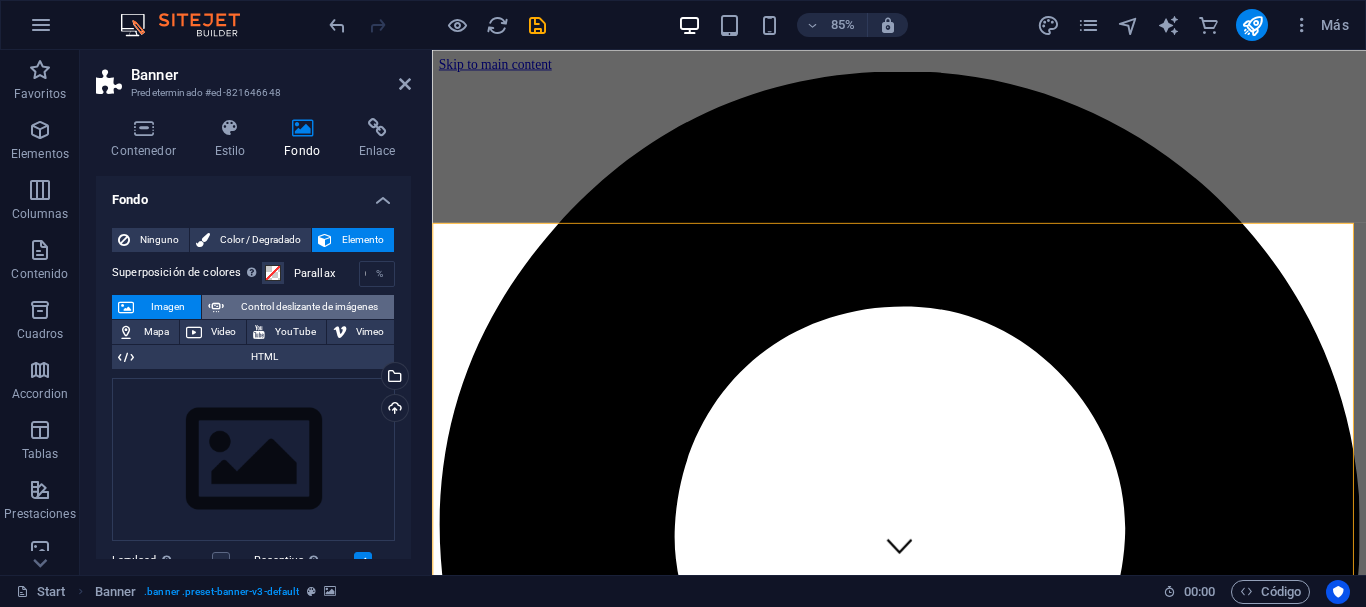 click on "Control deslizante de imágenes" at bounding box center [309, 307] 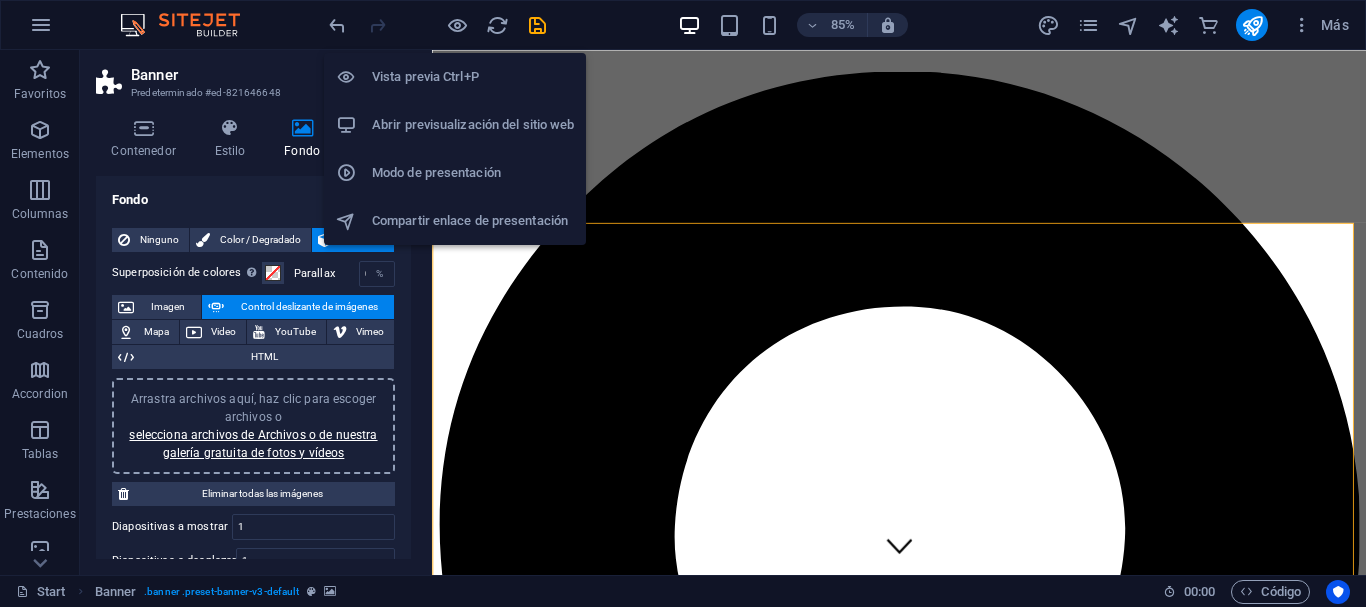 click on "Abrir previsualización del sitio web" at bounding box center (473, 125) 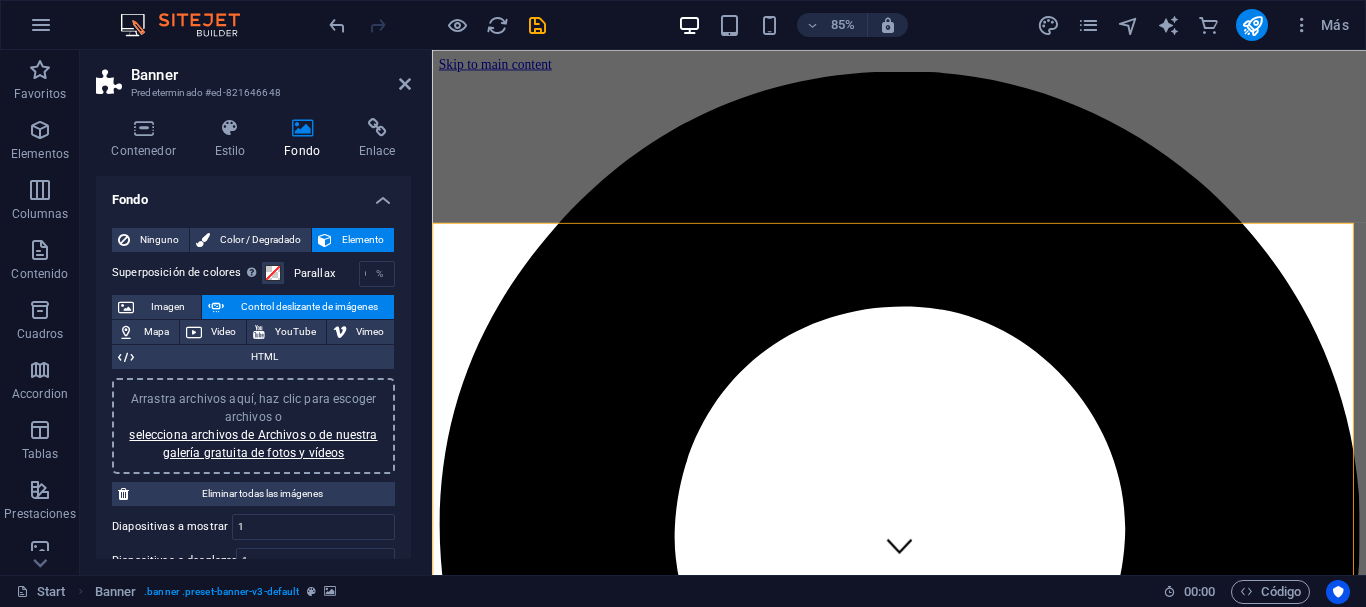 scroll, scrollTop: 100, scrollLeft: 0, axis: vertical 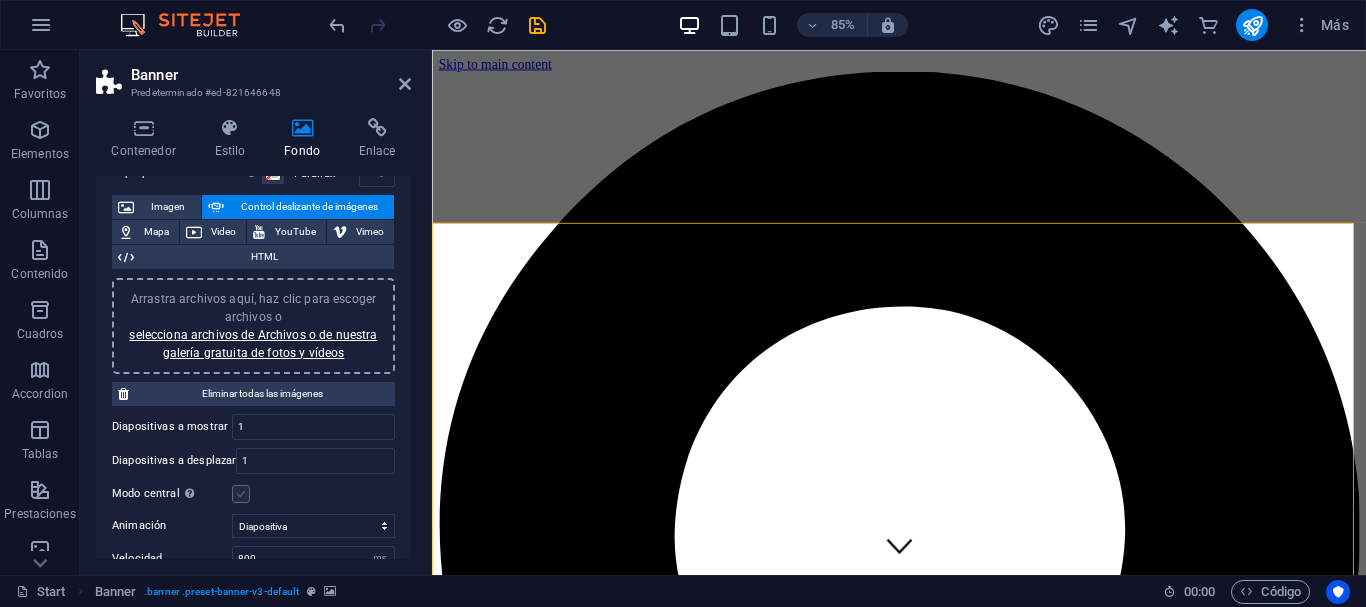 click at bounding box center (241, 494) 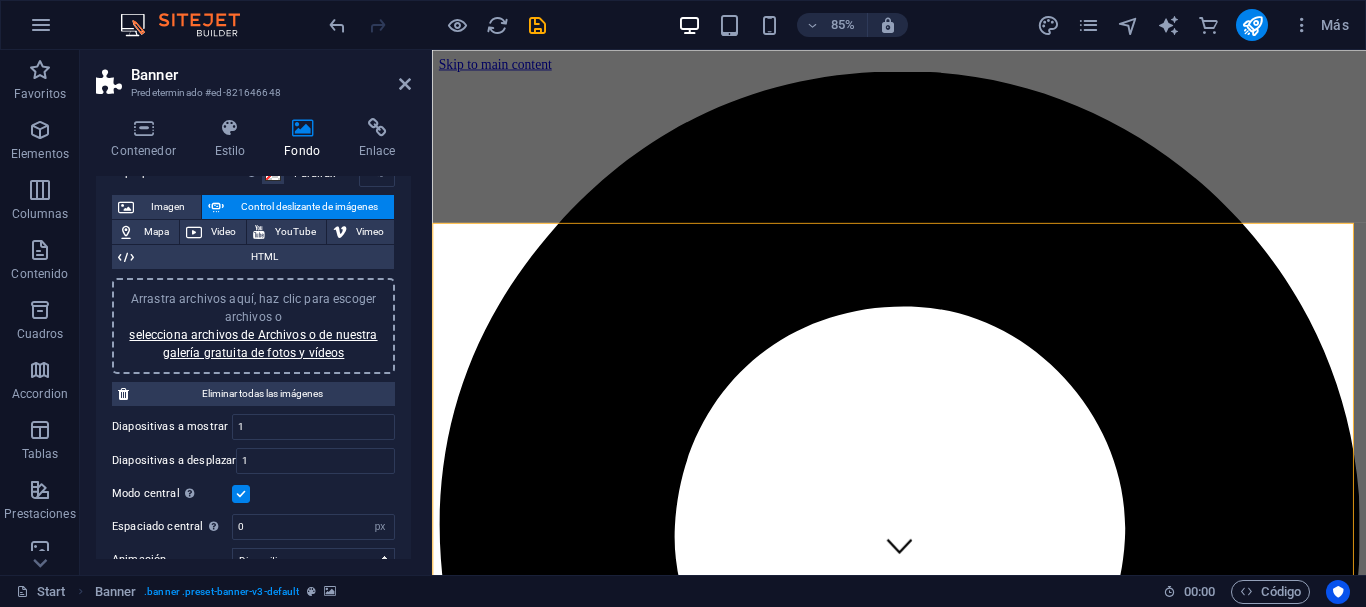 click at bounding box center (241, 494) 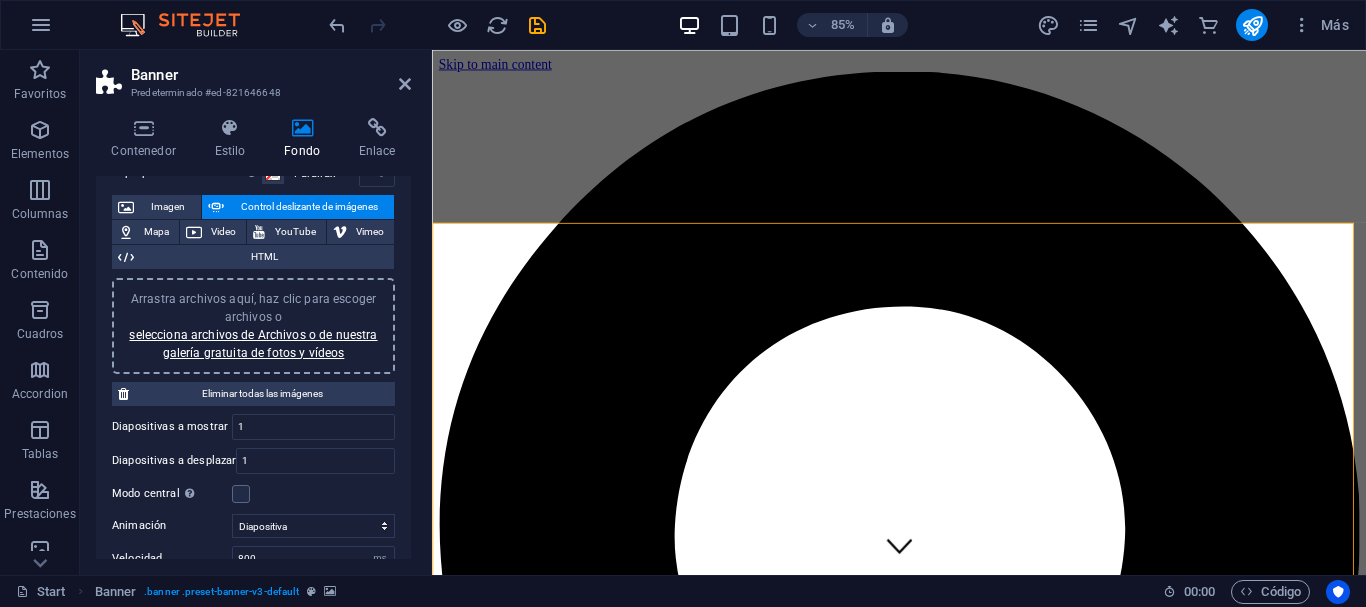 click at bounding box center (981, 6270) 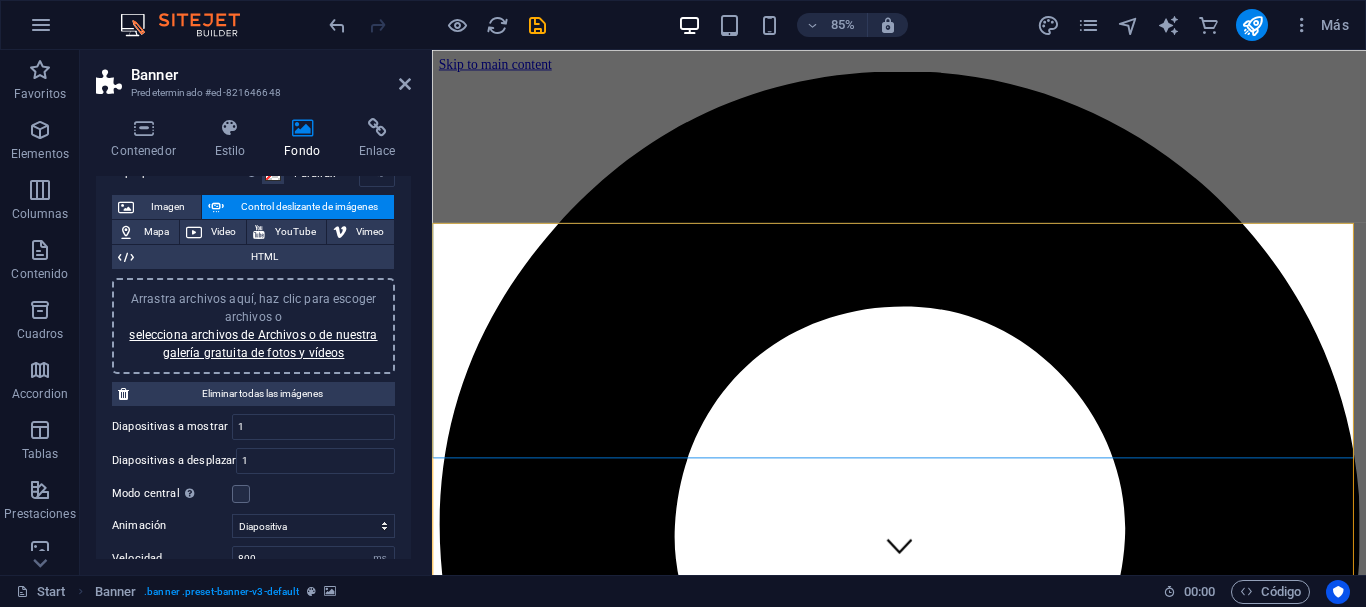 click at bounding box center [981, 6270] 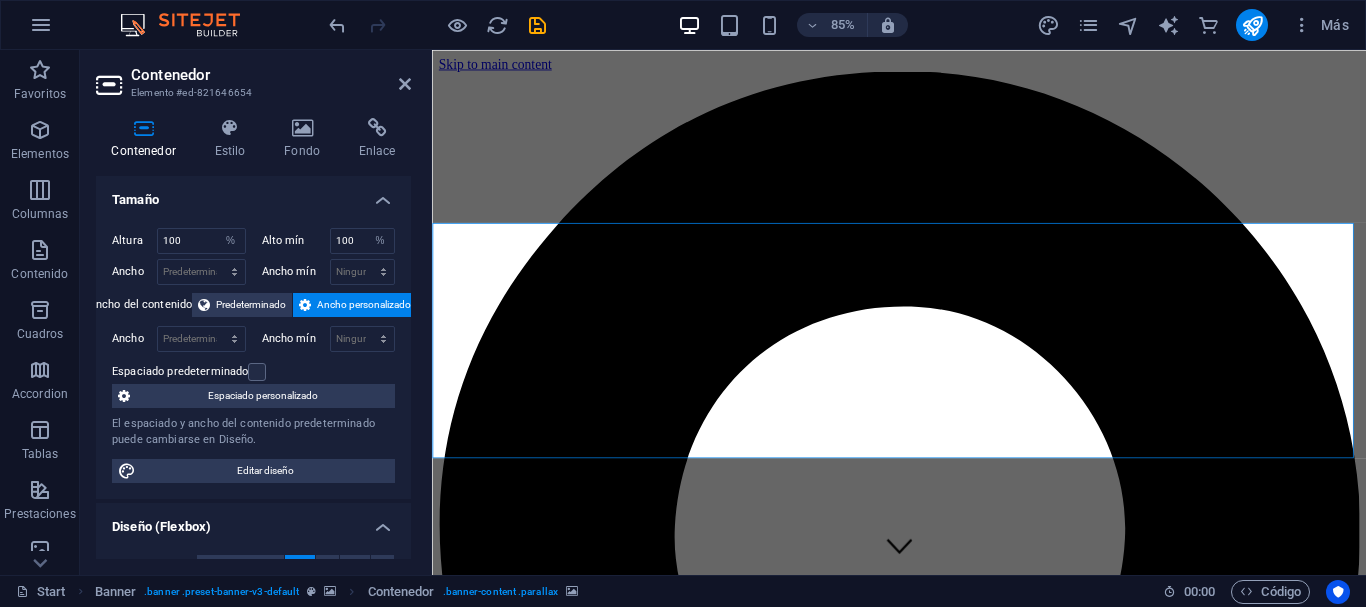 click at bounding box center (981, 5795) 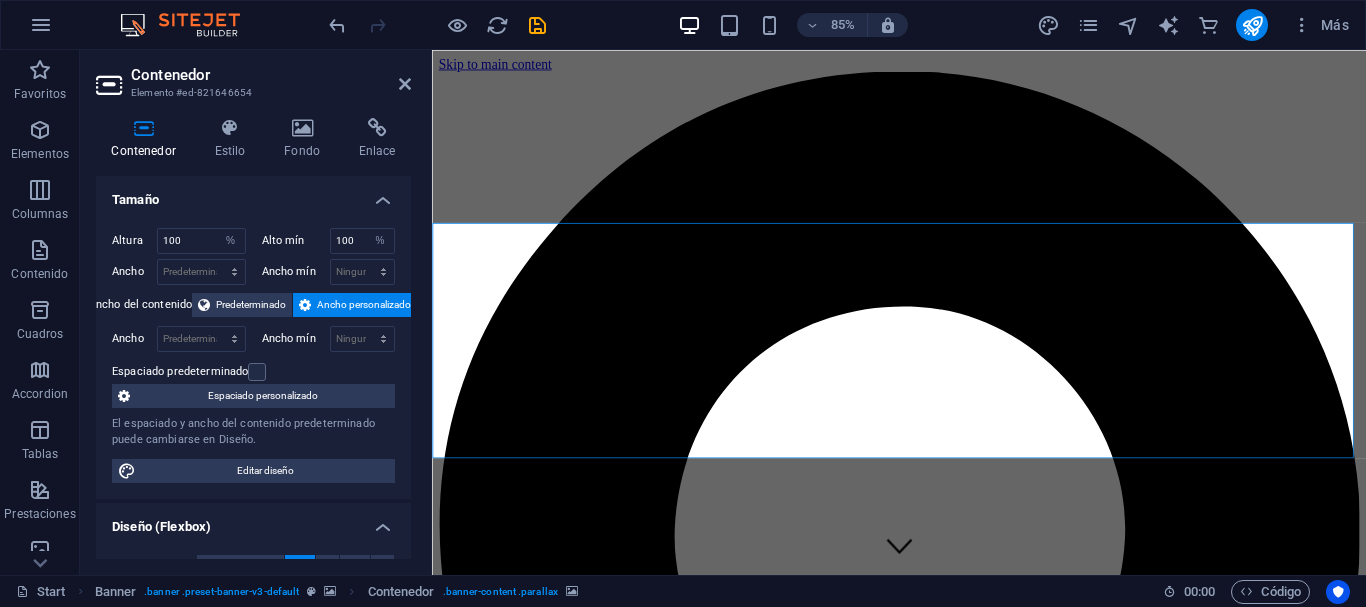 click at bounding box center (981, 5795) 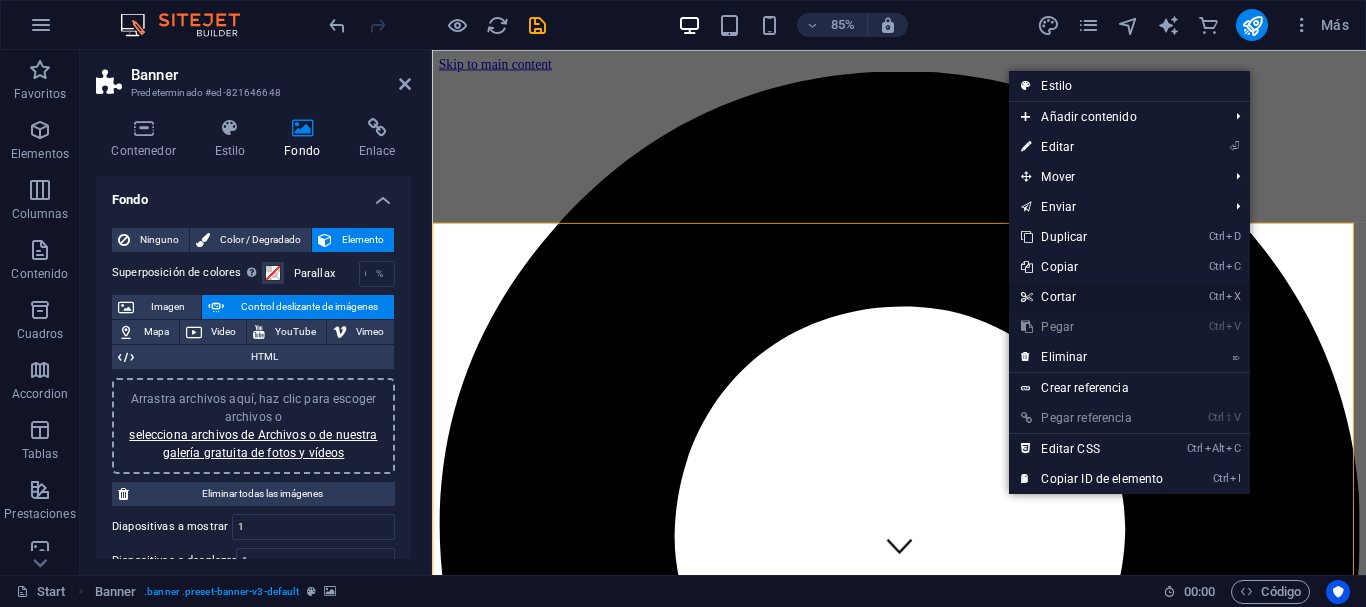 click on "Ctrl X  Cortar" at bounding box center [1092, 297] 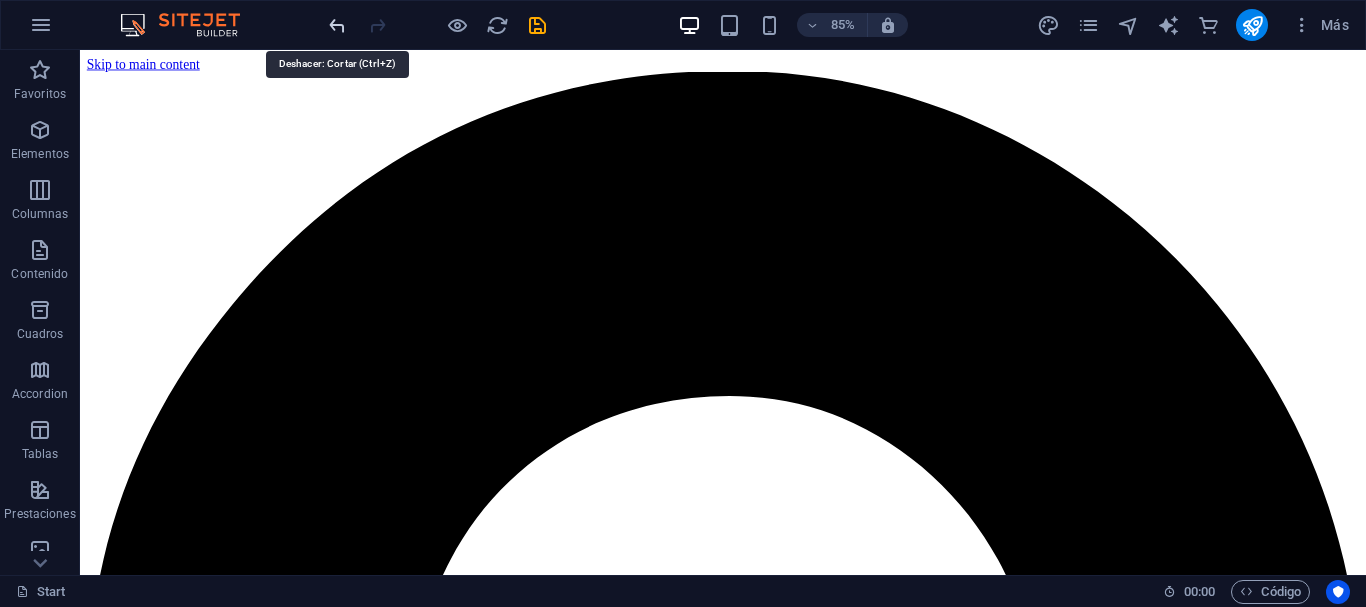 click at bounding box center [337, 25] 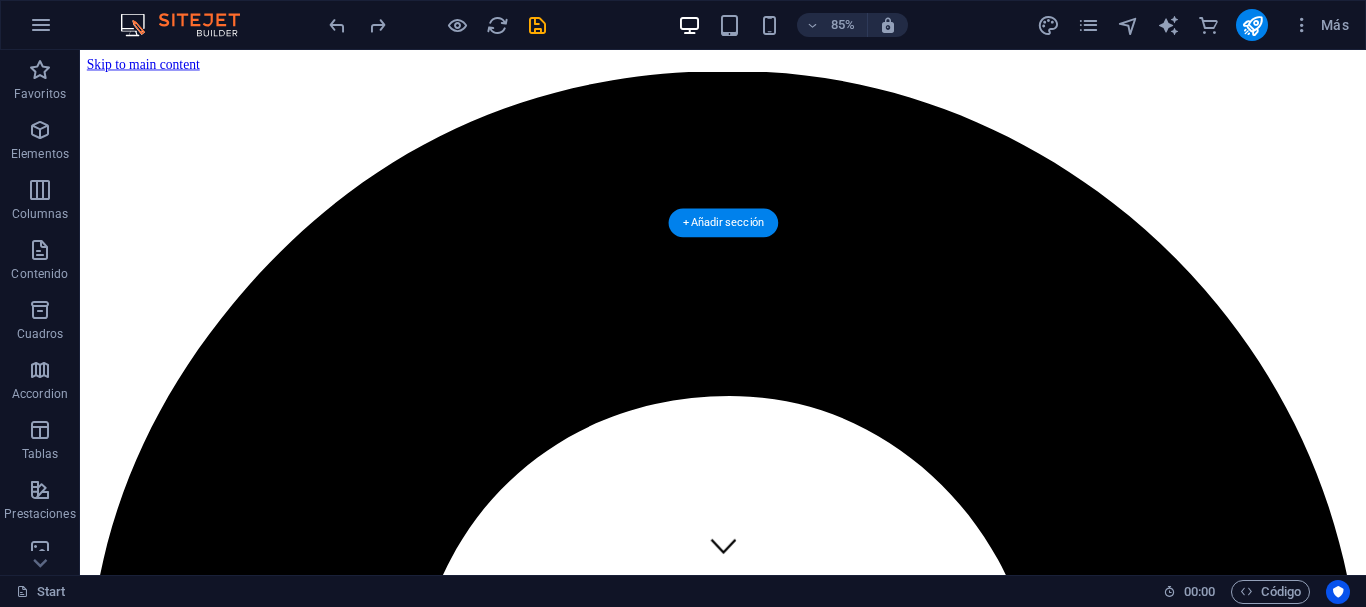 click at bounding box center [836, 7813] 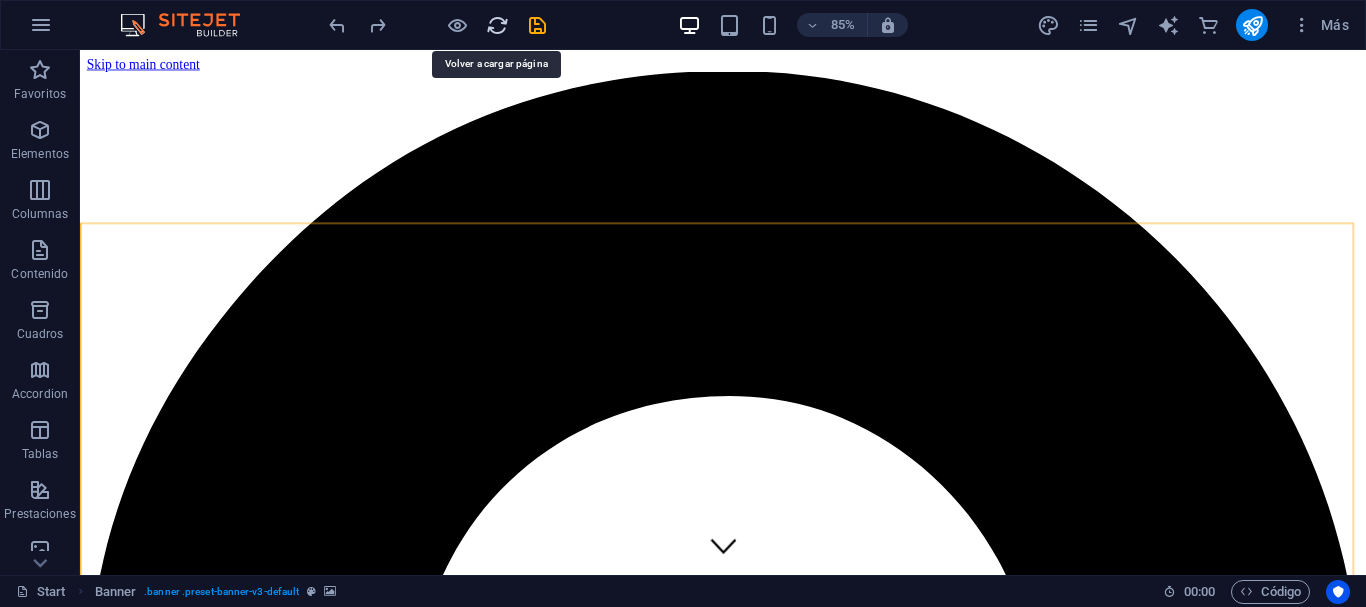drag, startPoint x: 498, startPoint y: 36, endPoint x: 818, endPoint y: 24, distance: 320.2249 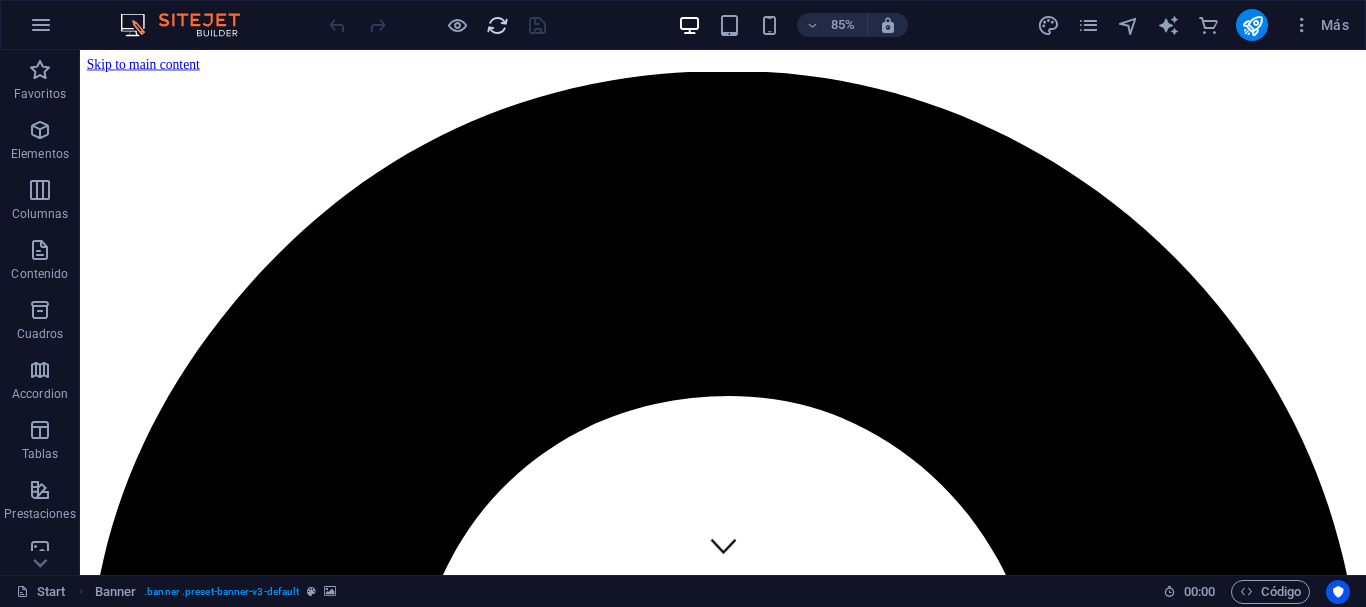 scroll, scrollTop: 0, scrollLeft: 0, axis: both 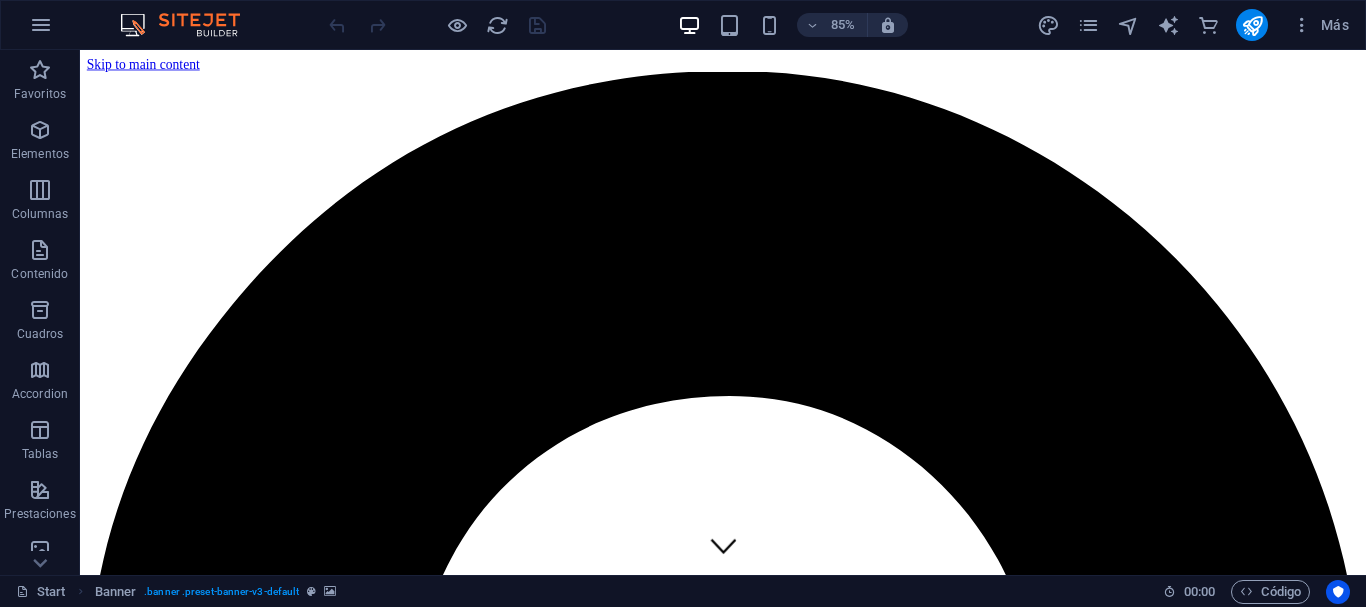 click at bounding box center [836, 8289] 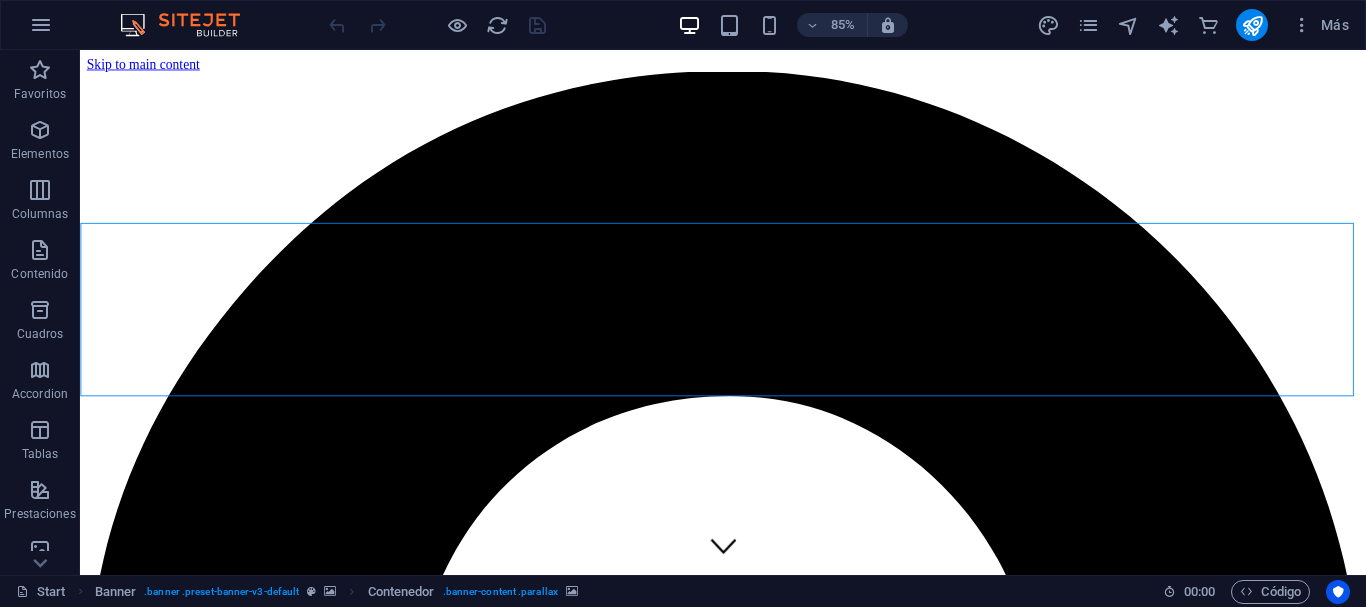 click at bounding box center (836, 8289) 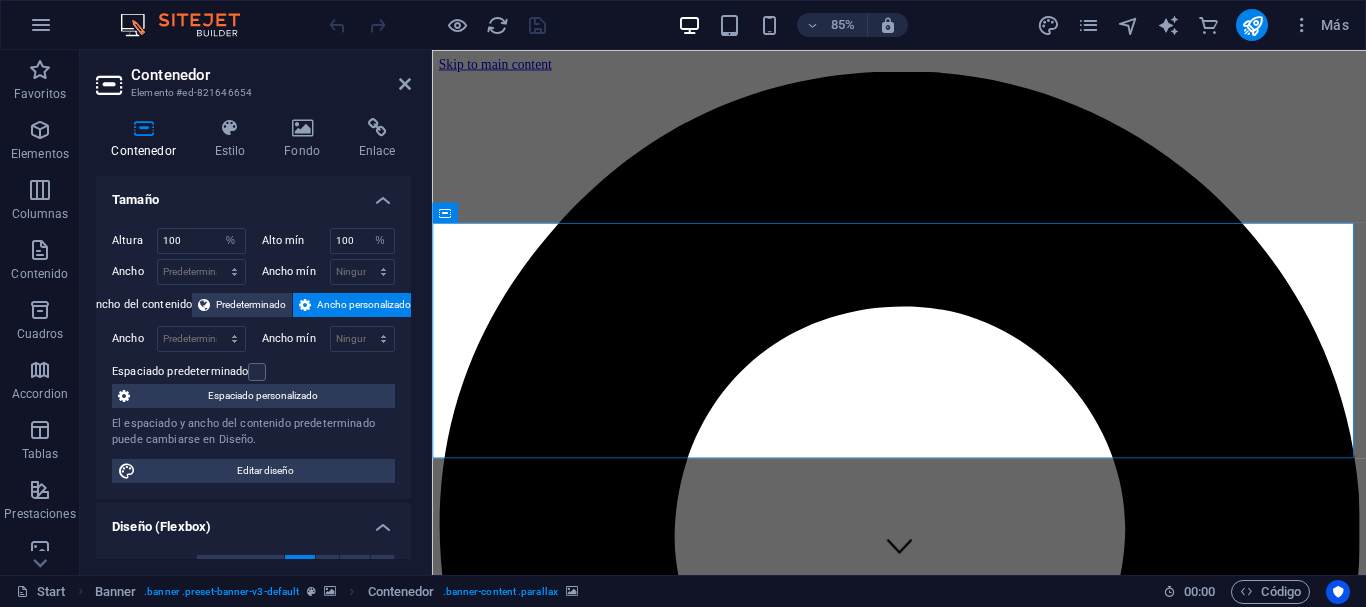 click at bounding box center [981, 9751] 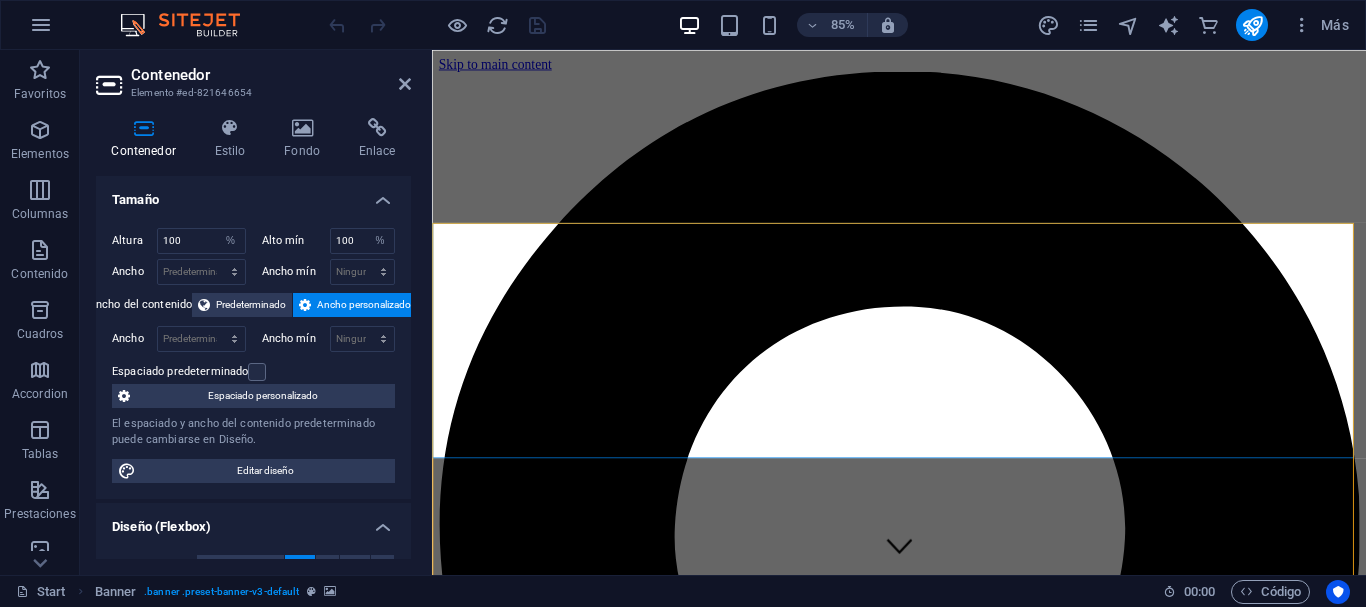 click at bounding box center [-3356, 10753] 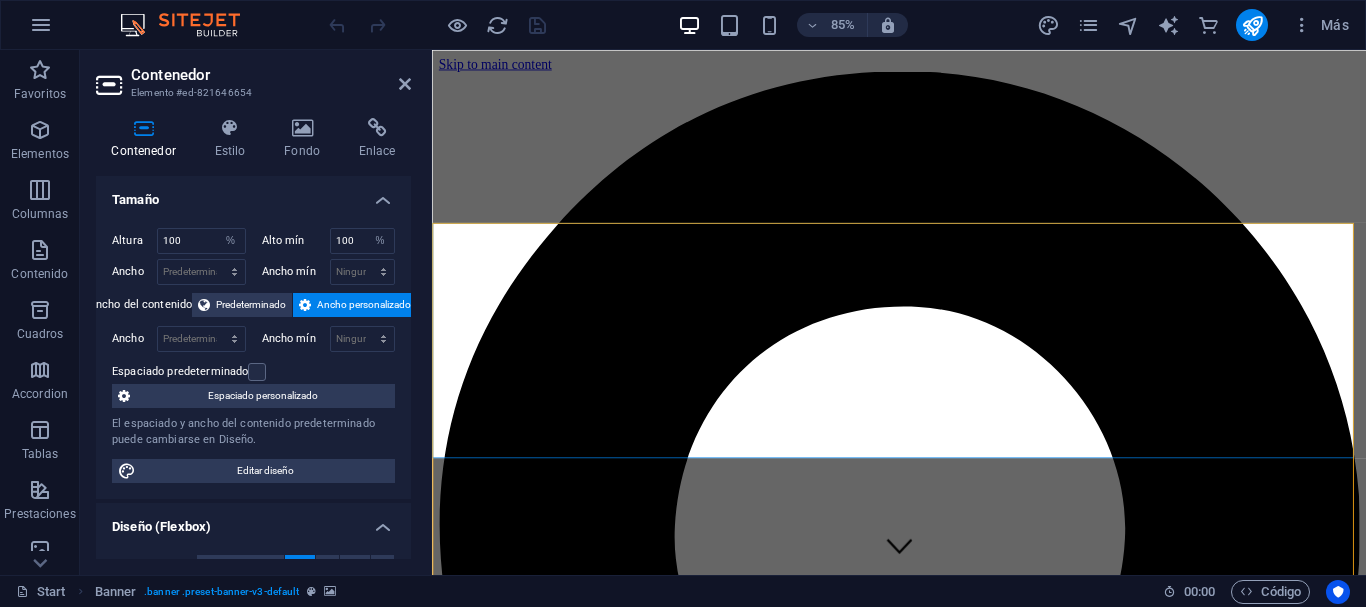 select on "%" 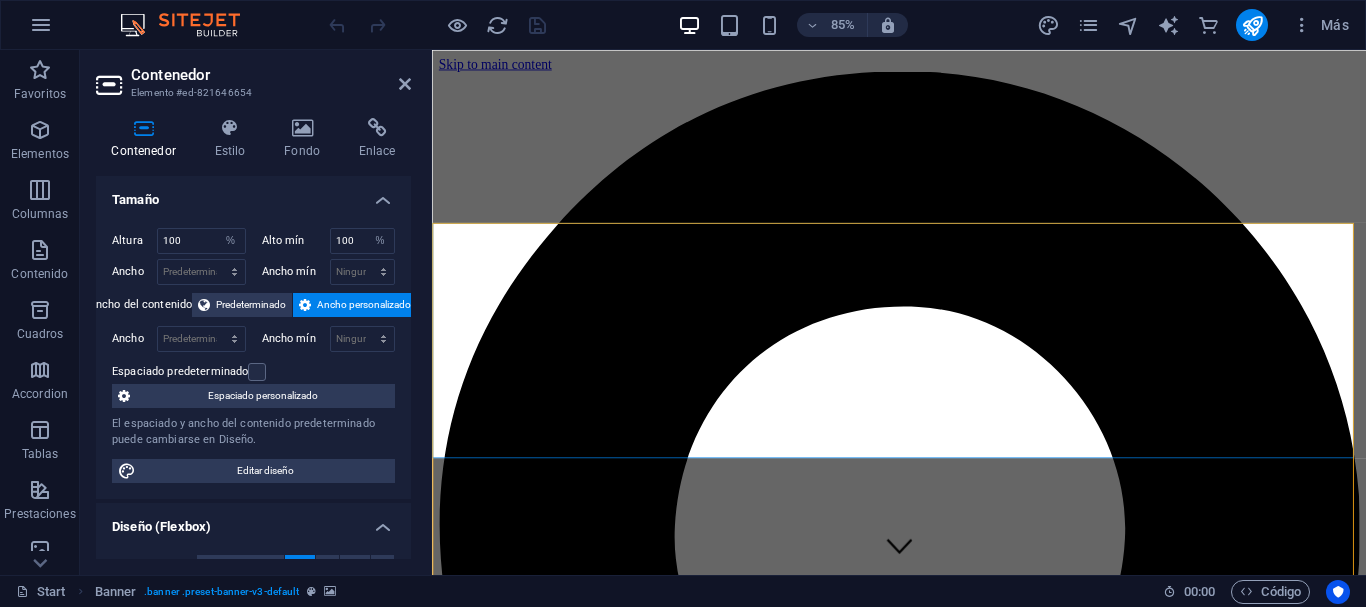 select on "vh" 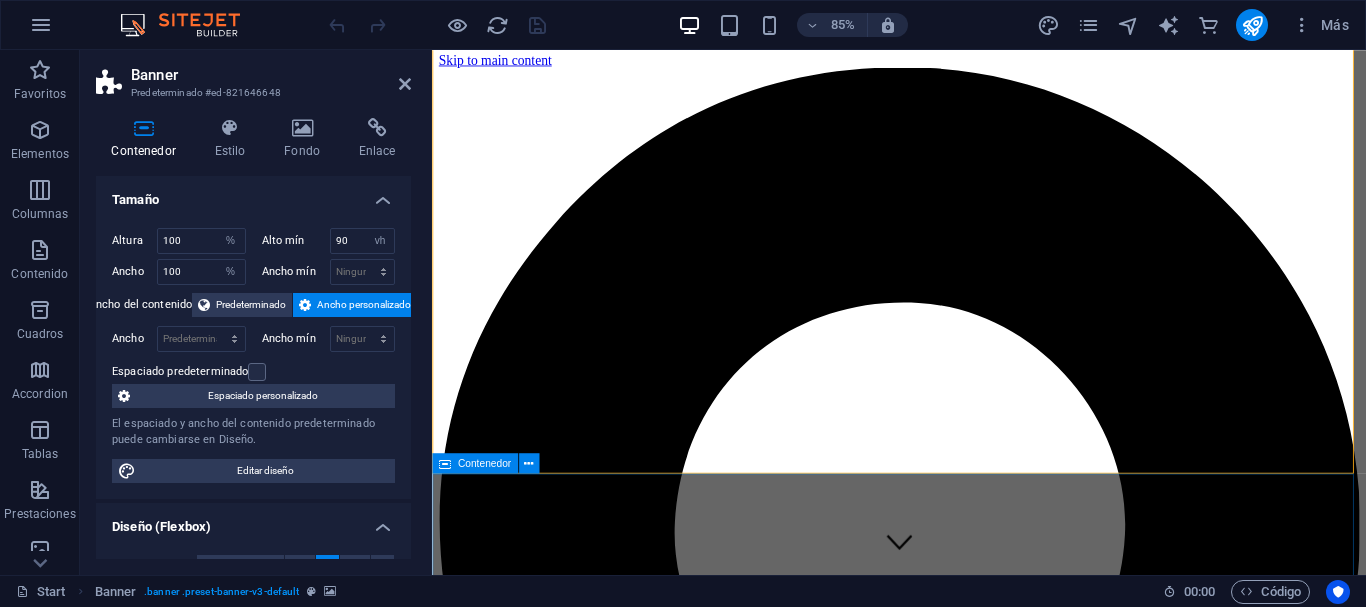 scroll, scrollTop: 0, scrollLeft: 0, axis: both 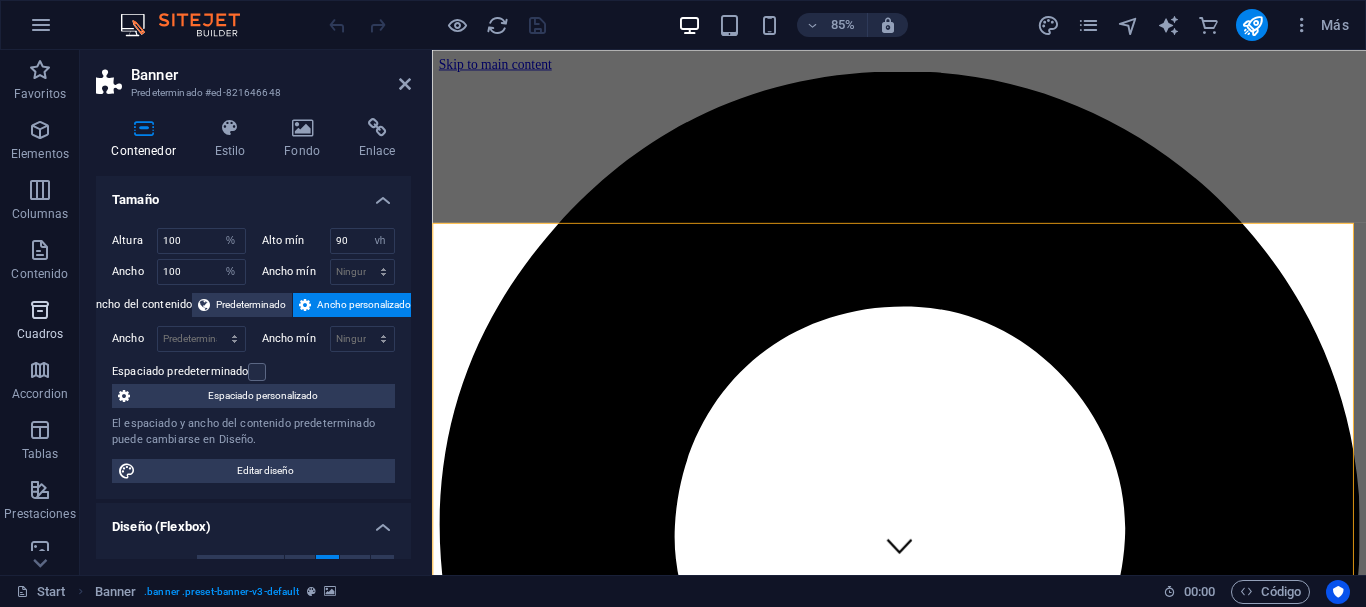click at bounding box center [40, 310] 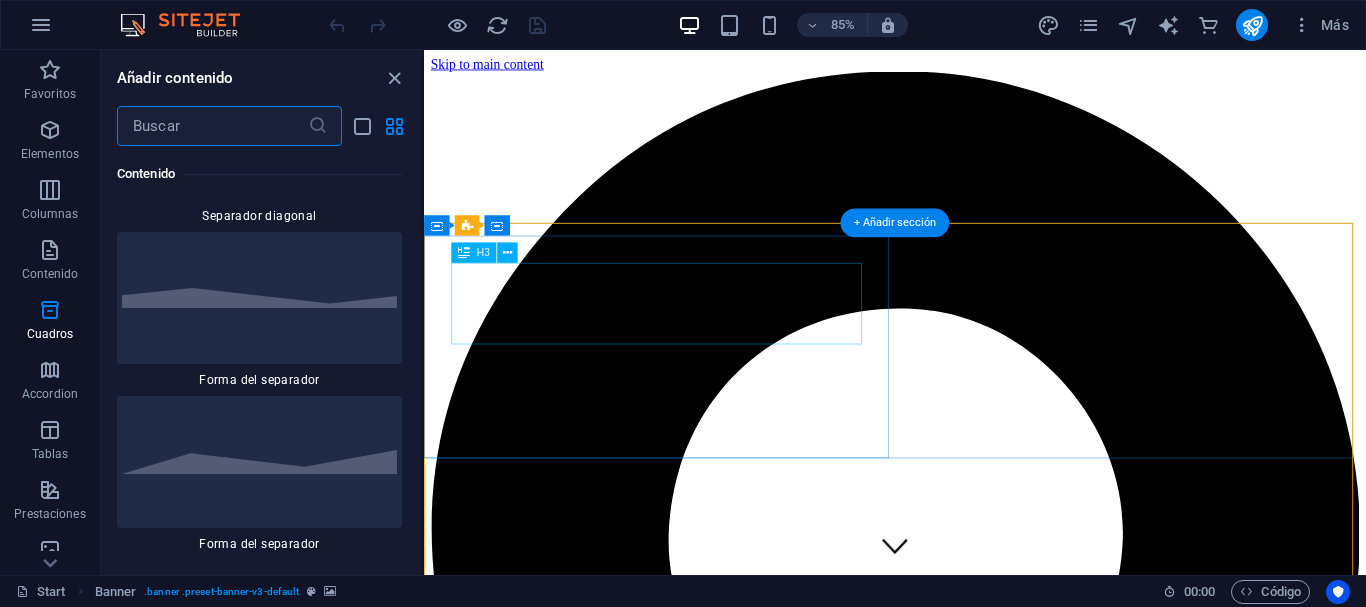 scroll, scrollTop: 10060, scrollLeft: 0, axis: vertical 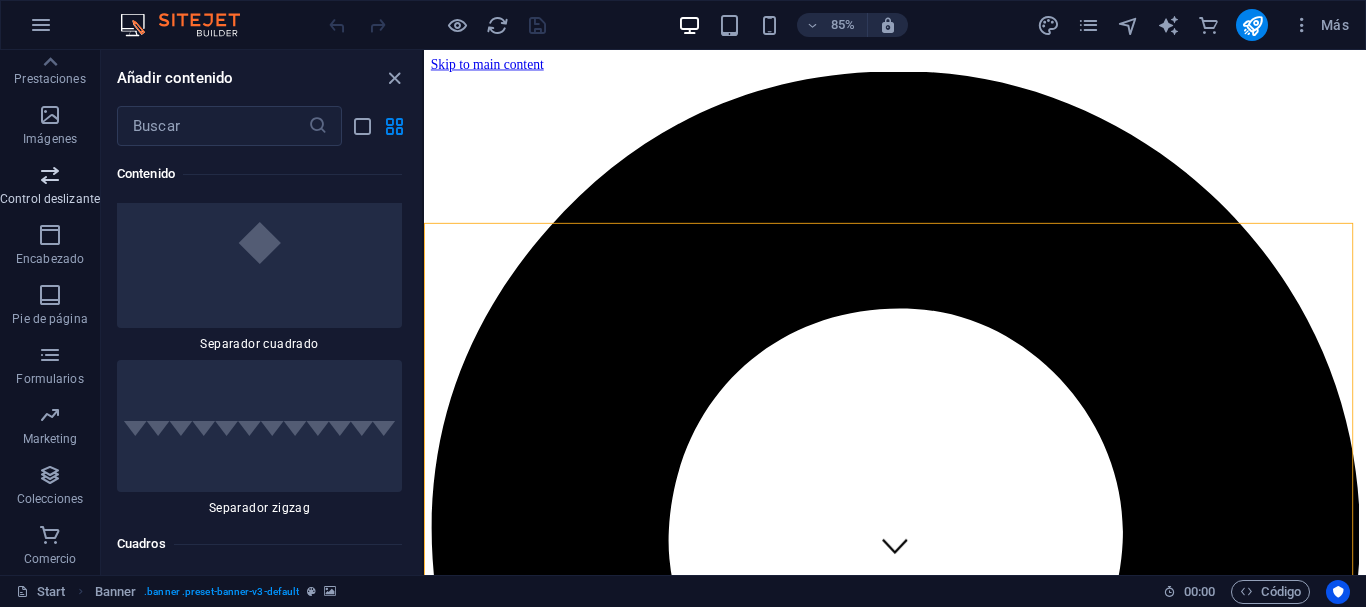 type 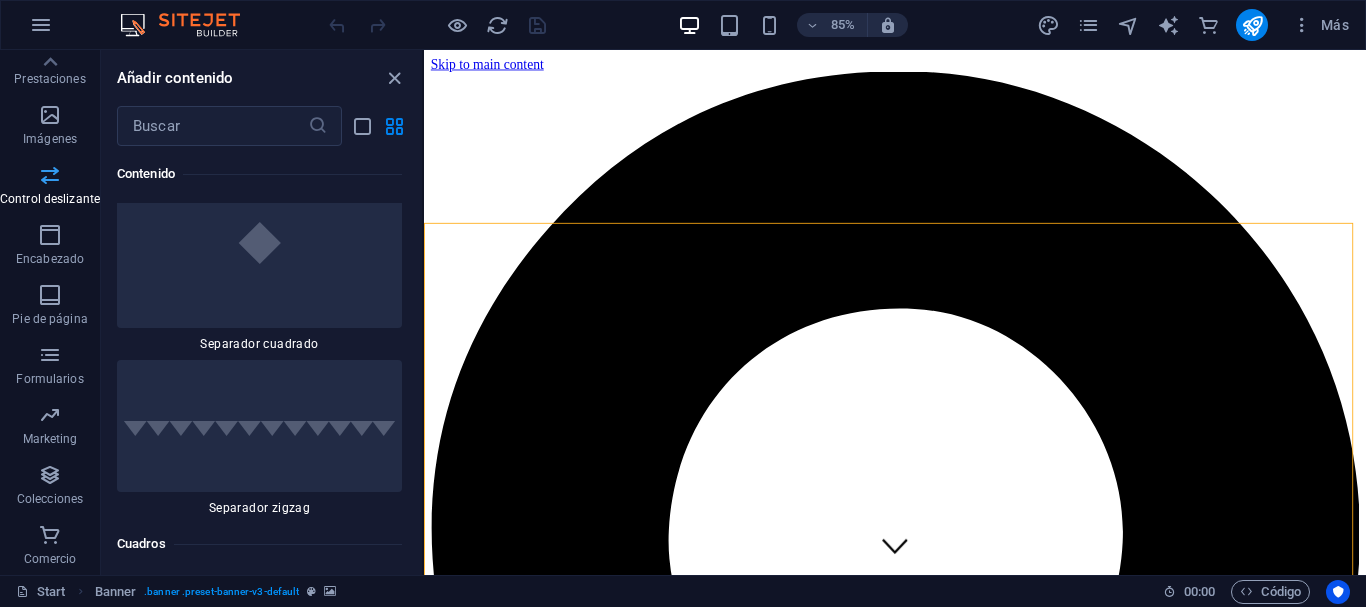 click at bounding box center (50, 175) 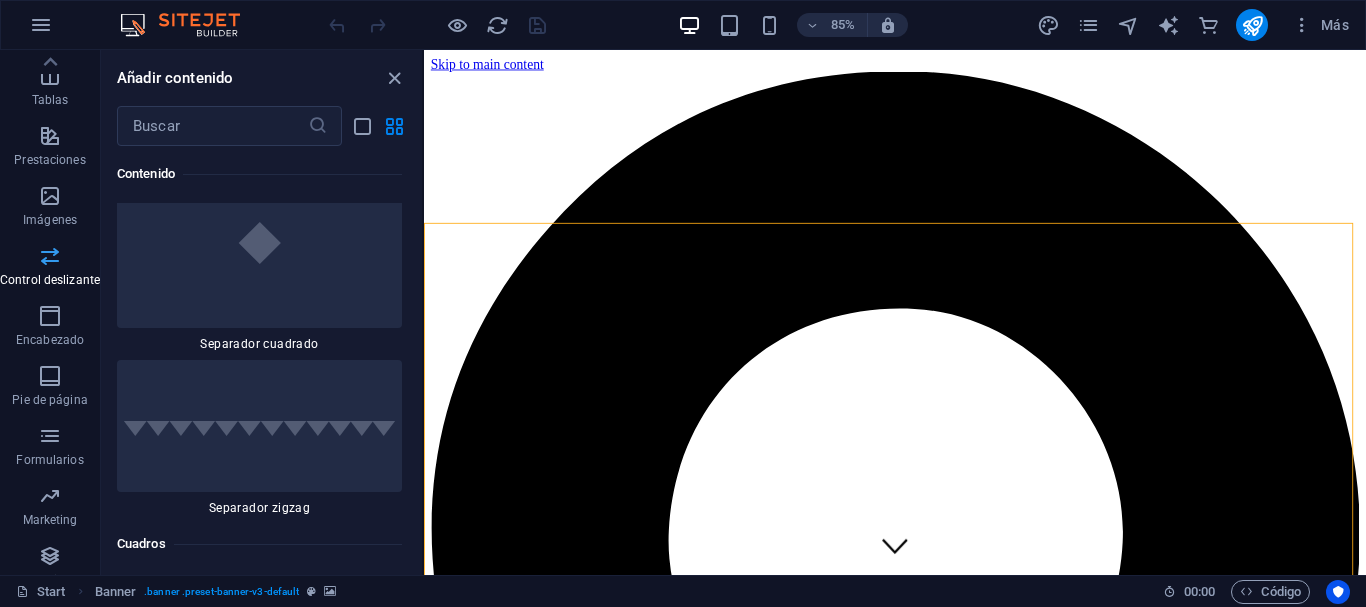 scroll, scrollTop: 335, scrollLeft: 0, axis: vertical 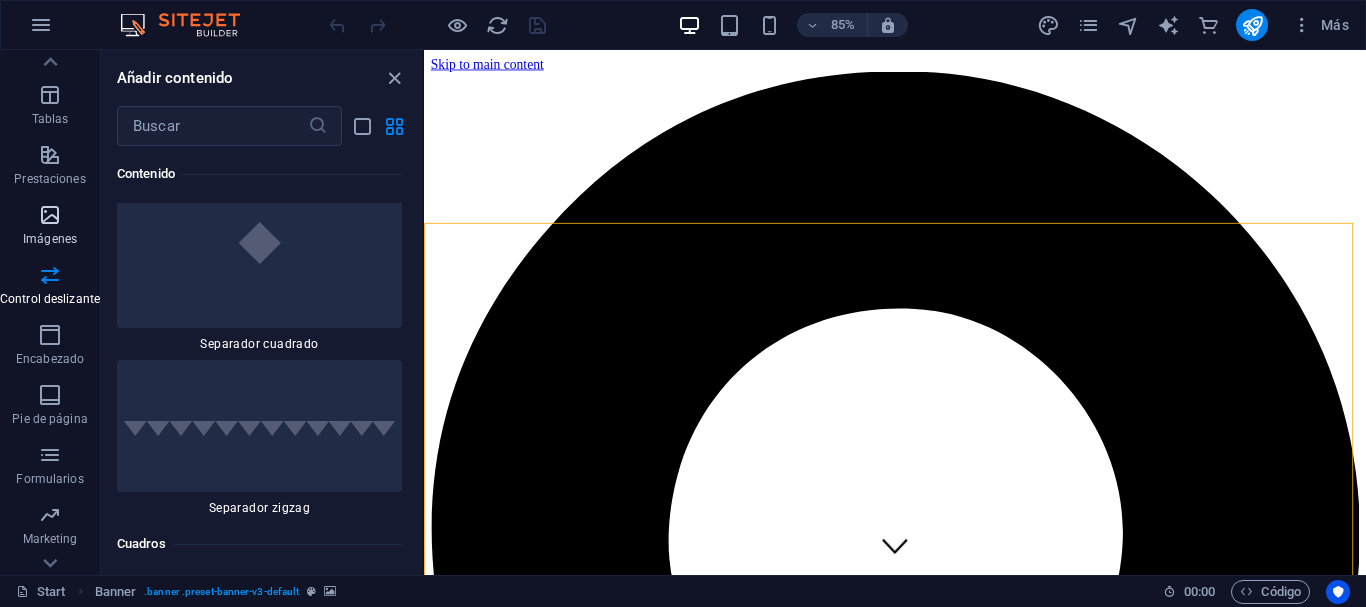 type 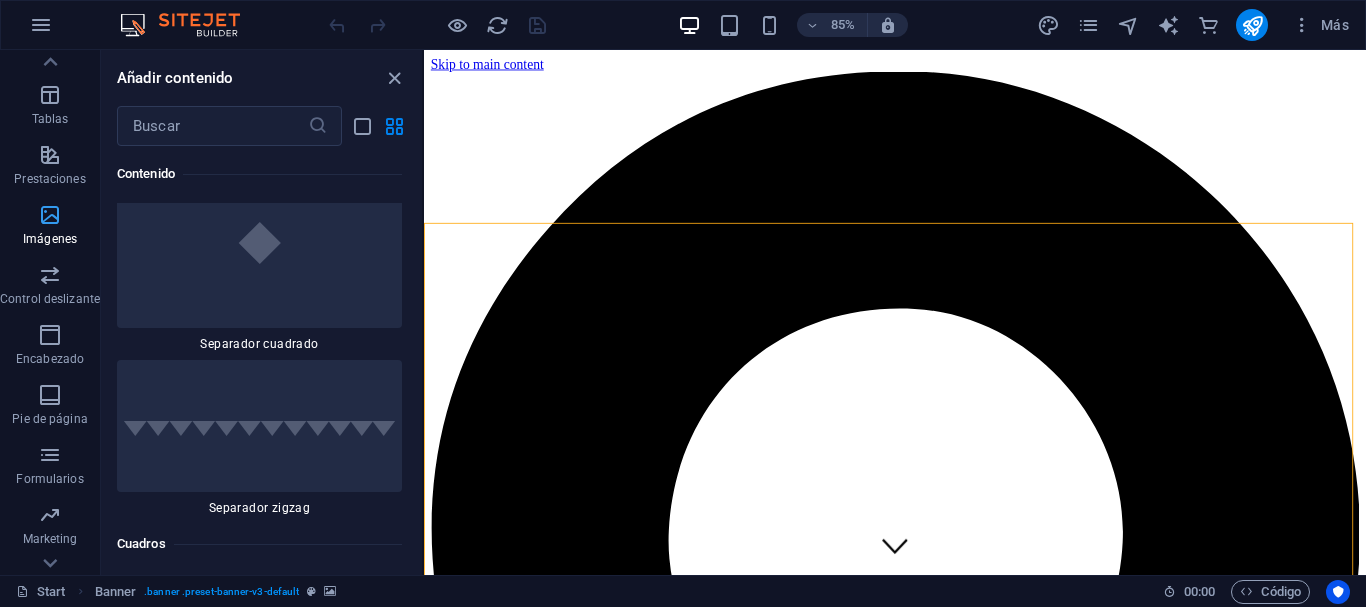 scroll, scrollTop: 10475, scrollLeft: 0, axis: vertical 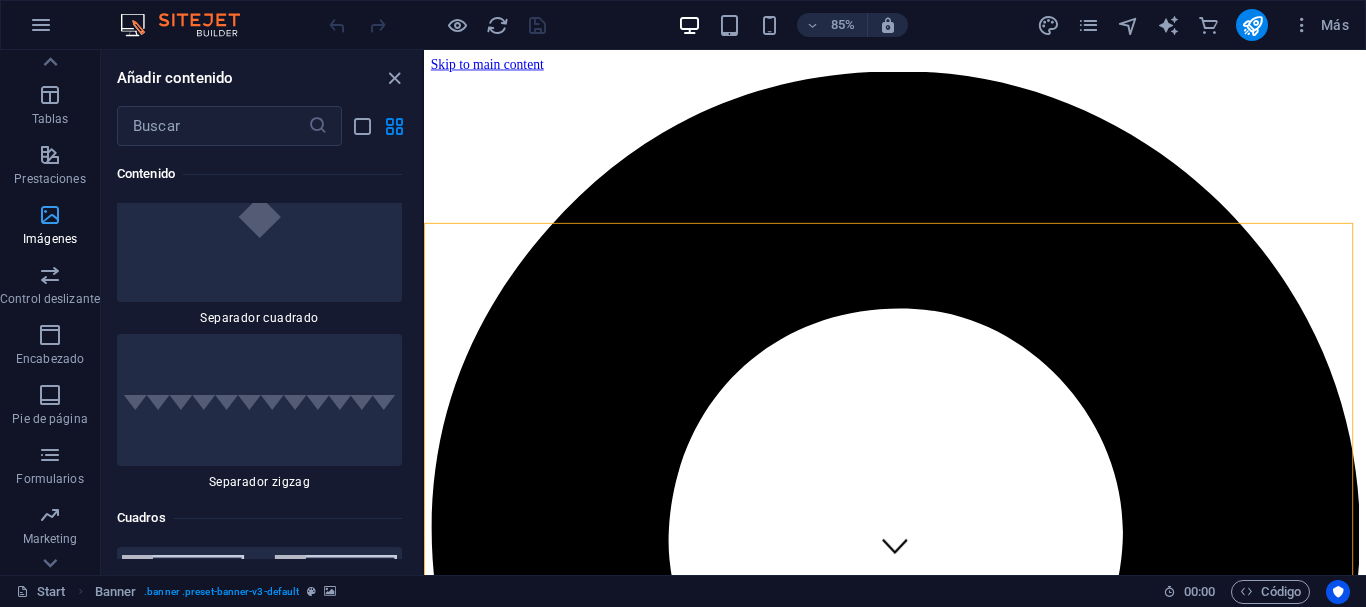 click at bounding box center [50, 215] 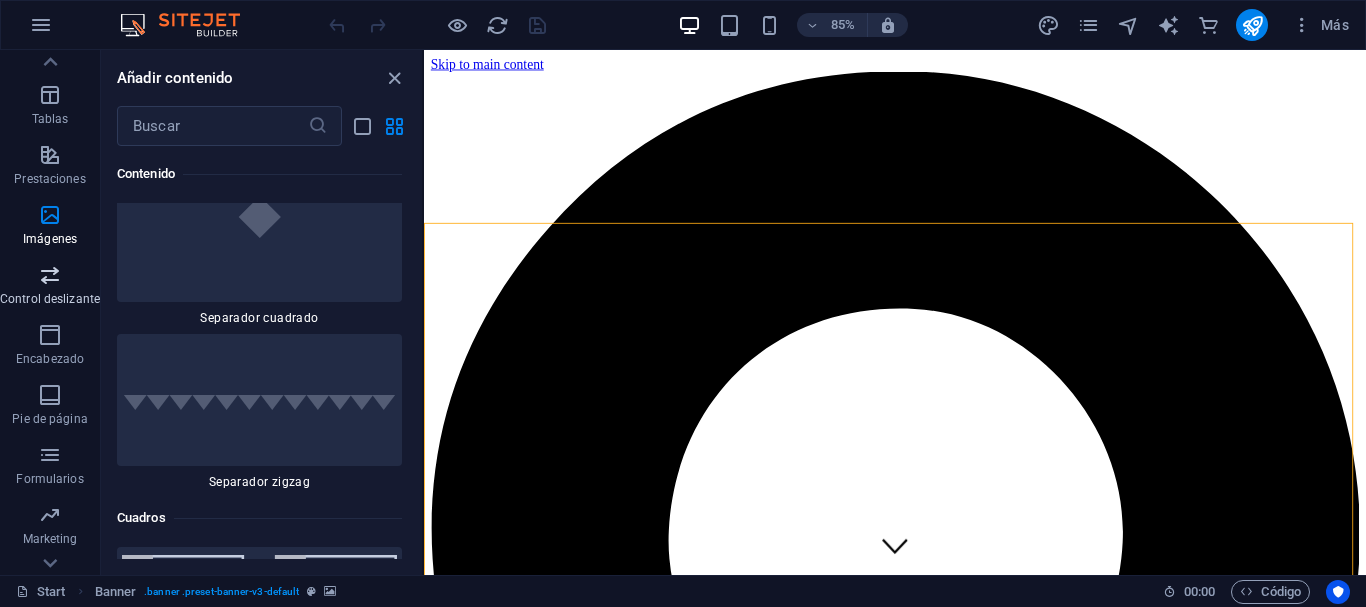 click on "Control deslizante" at bounding box center (50, 287) 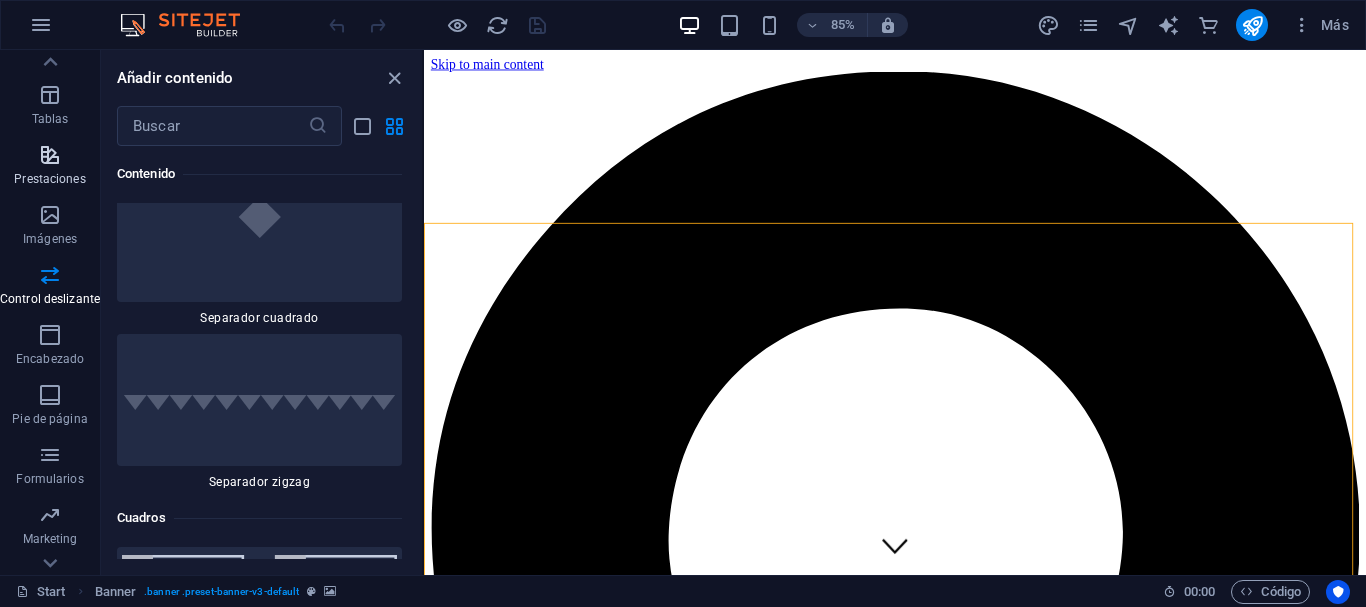 type 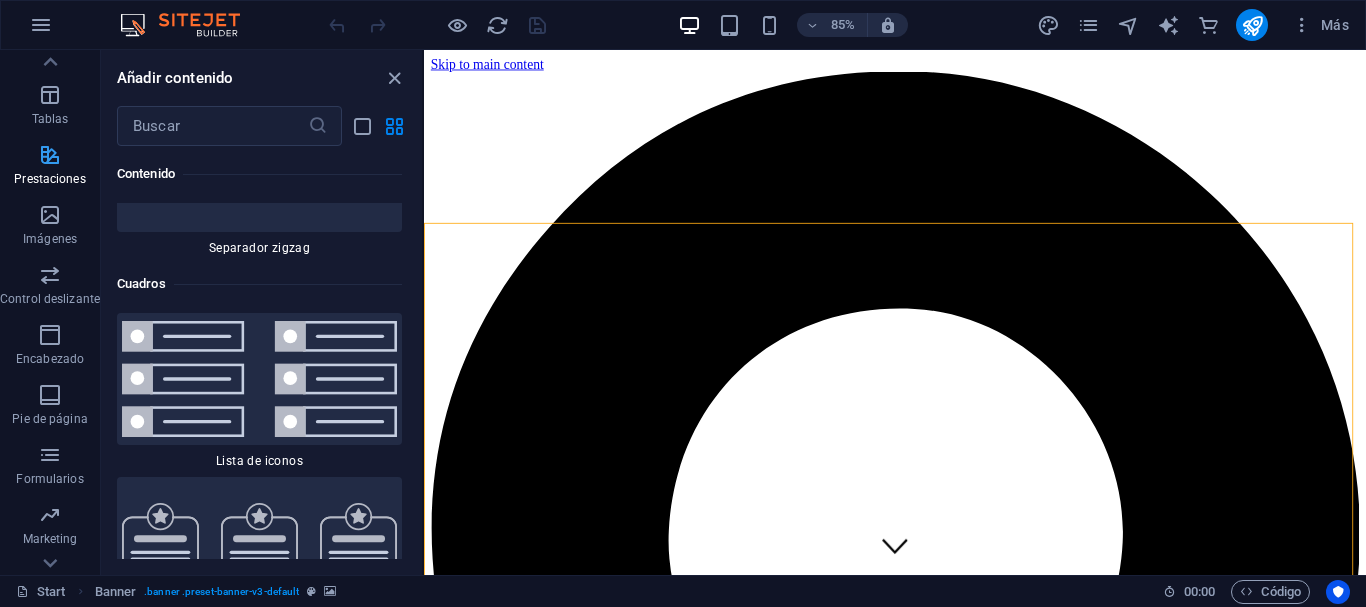 scroll, scrollTop: 10851, scrollLeft: 0, axis: vertical 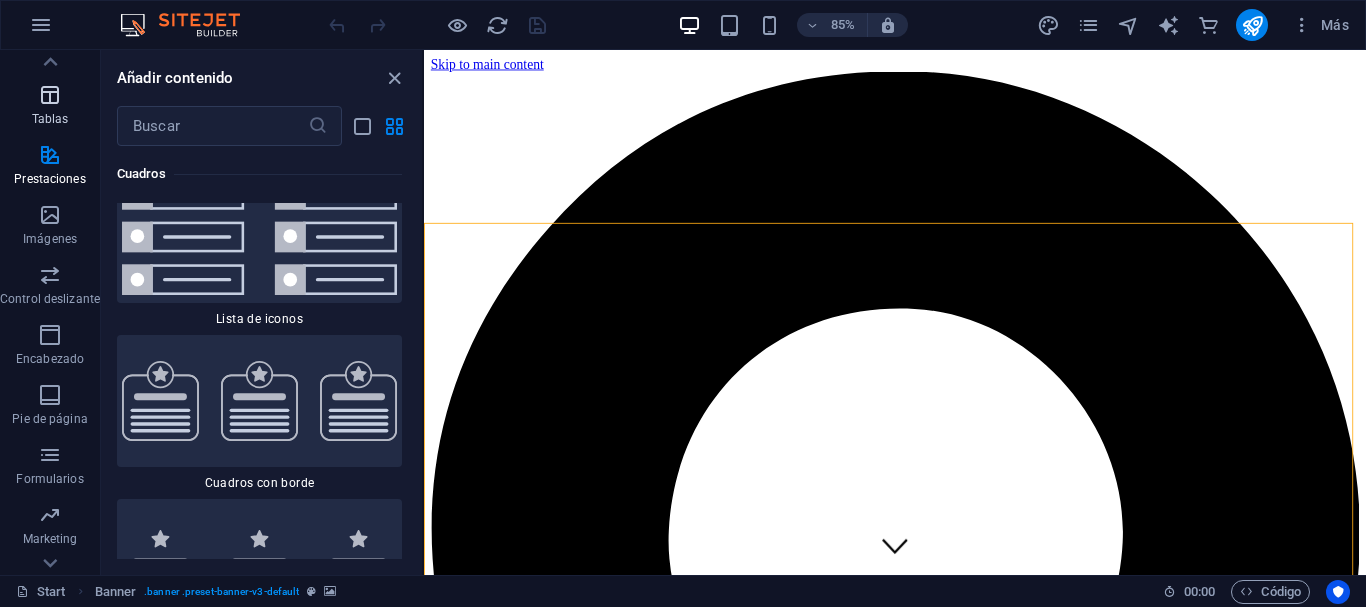 type 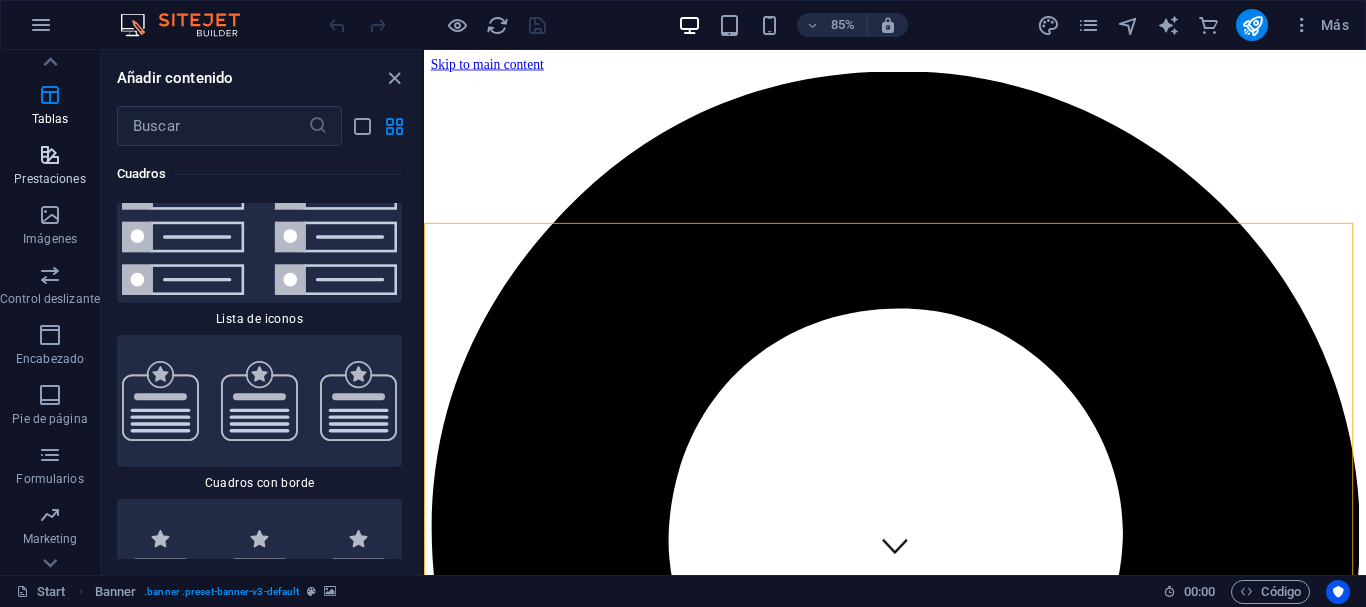 click on "Prestaciones" at bounding box center [49, 179] 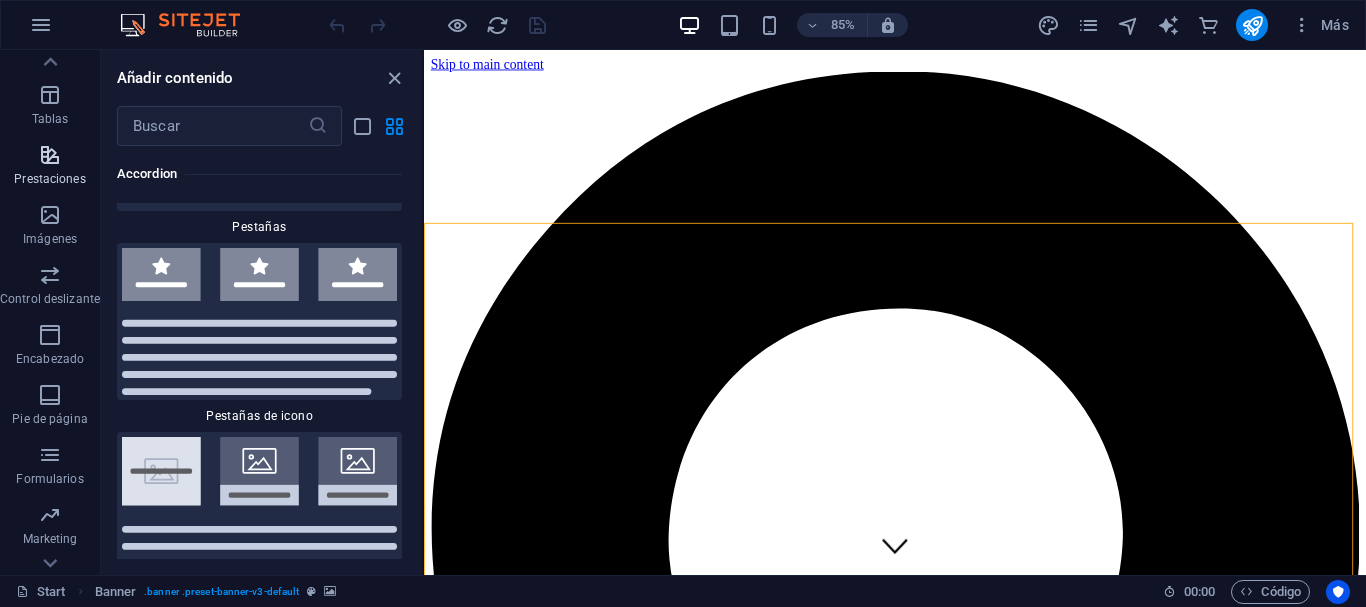 scroll, scrollTop: 15285, scrollLeft: 0, axis: vertical 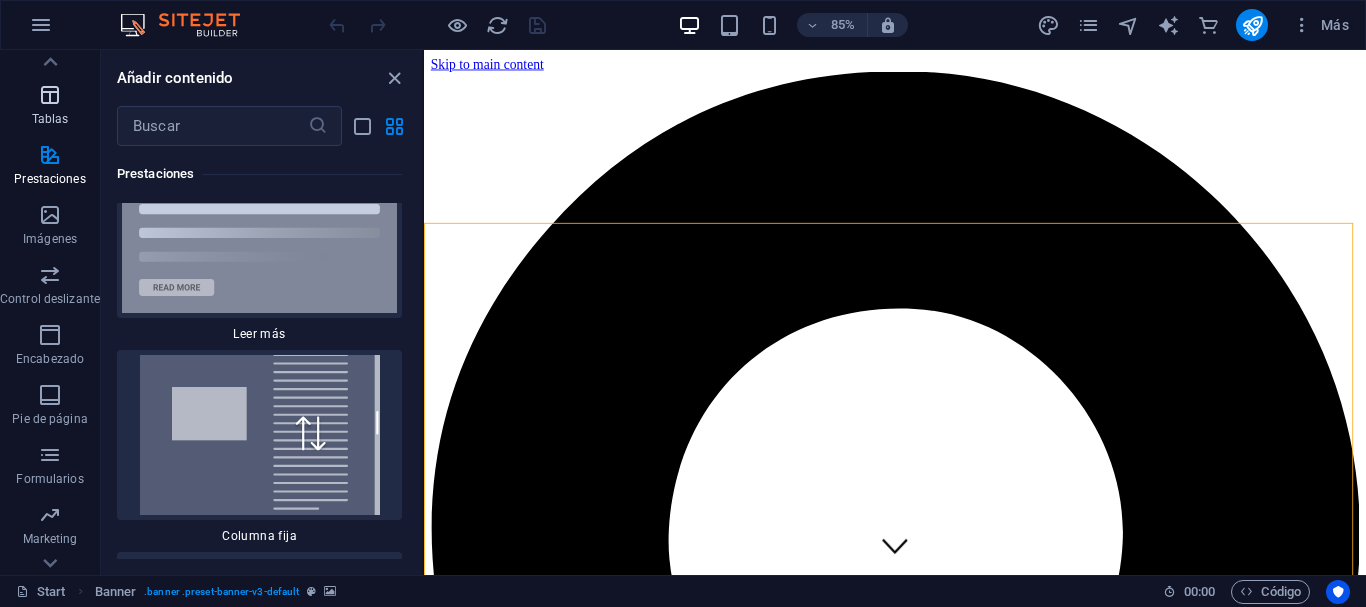 click on "Tablas" at bounding box center (50, 119) 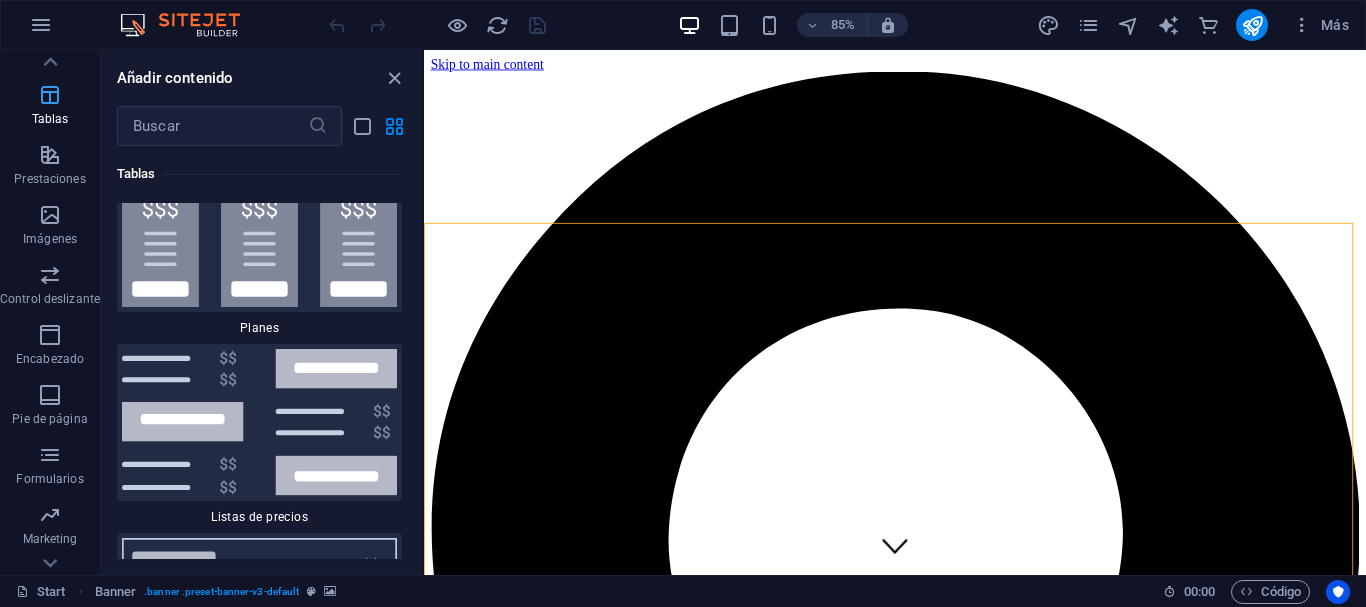 scroll, scrollTop: 13576, scrollLeft: 0, axis: vertical 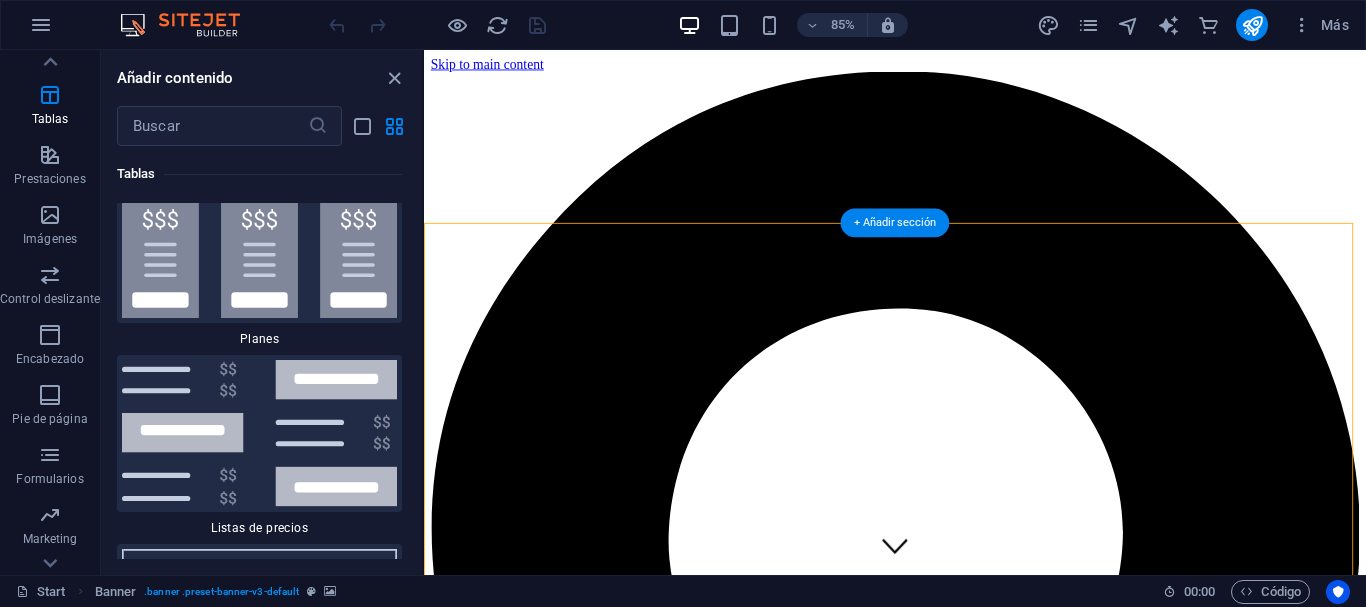 click at bounding box center (978, 6314) 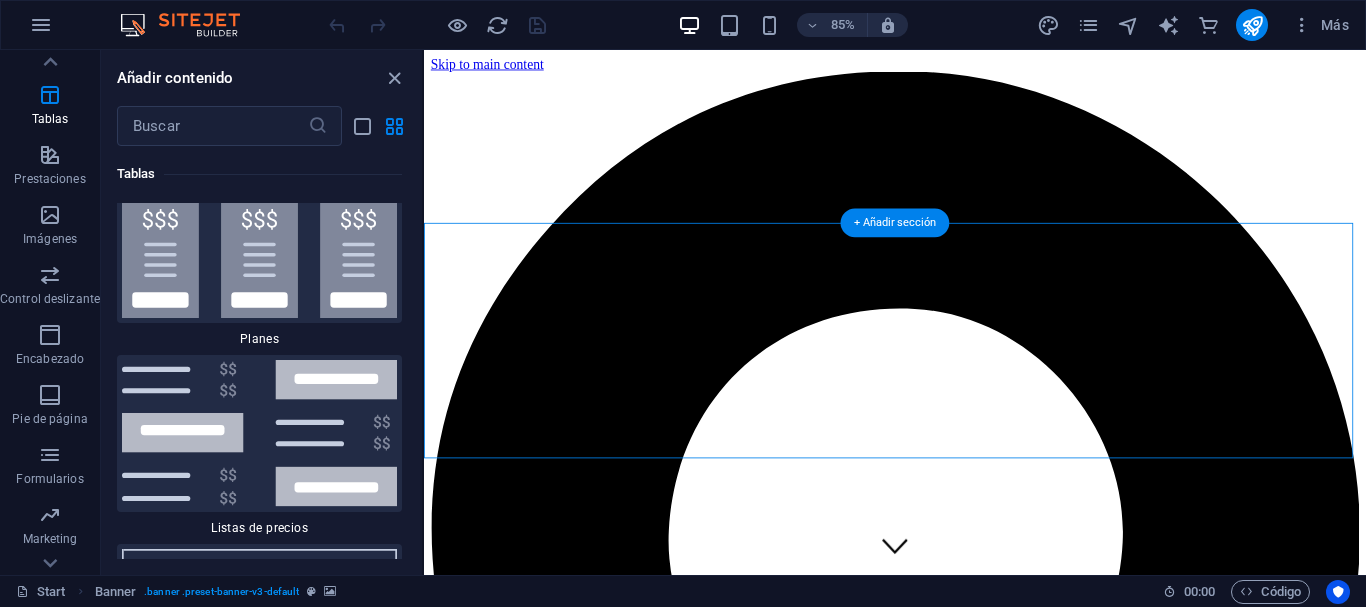 click at bounding box center [978, 6314] 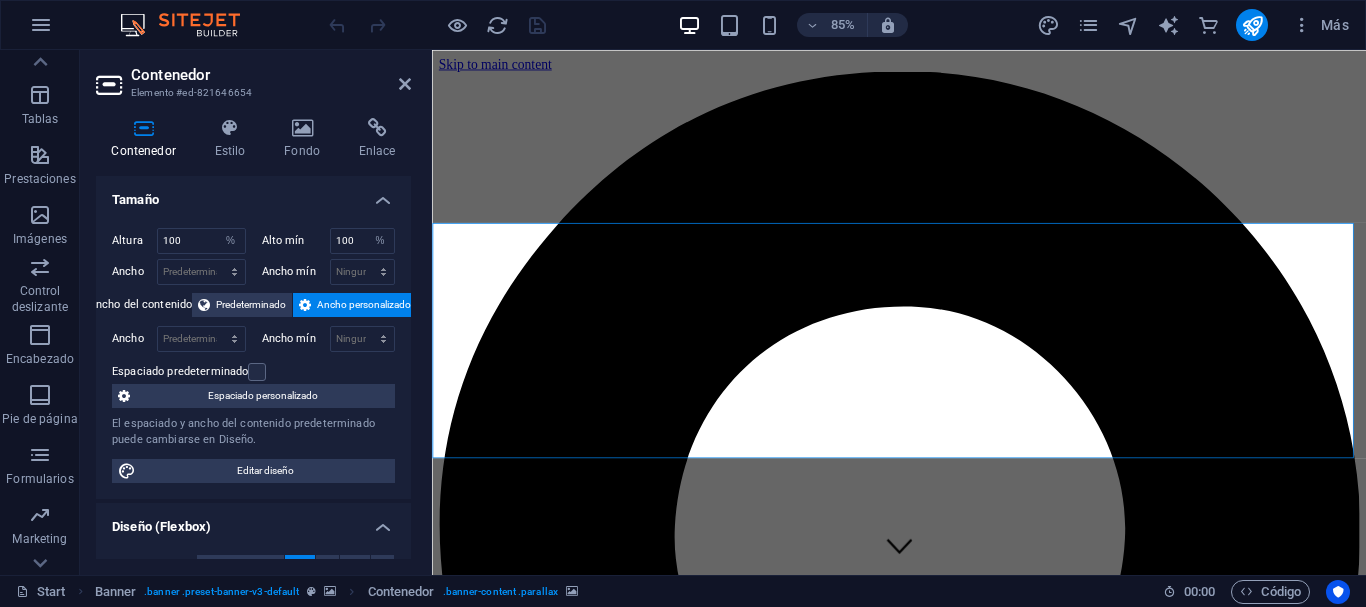 click at bounding box center (-1109, 8571) 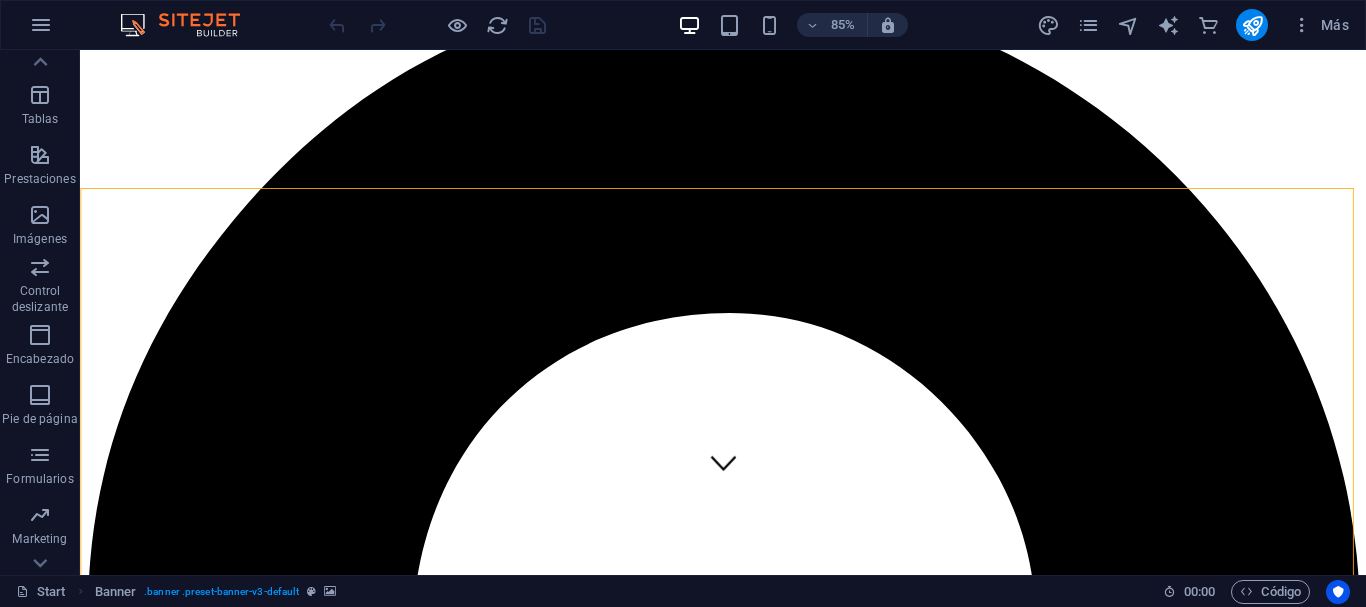scroll, scrollTop: 100, scrollLeft: 0, axis: vertical 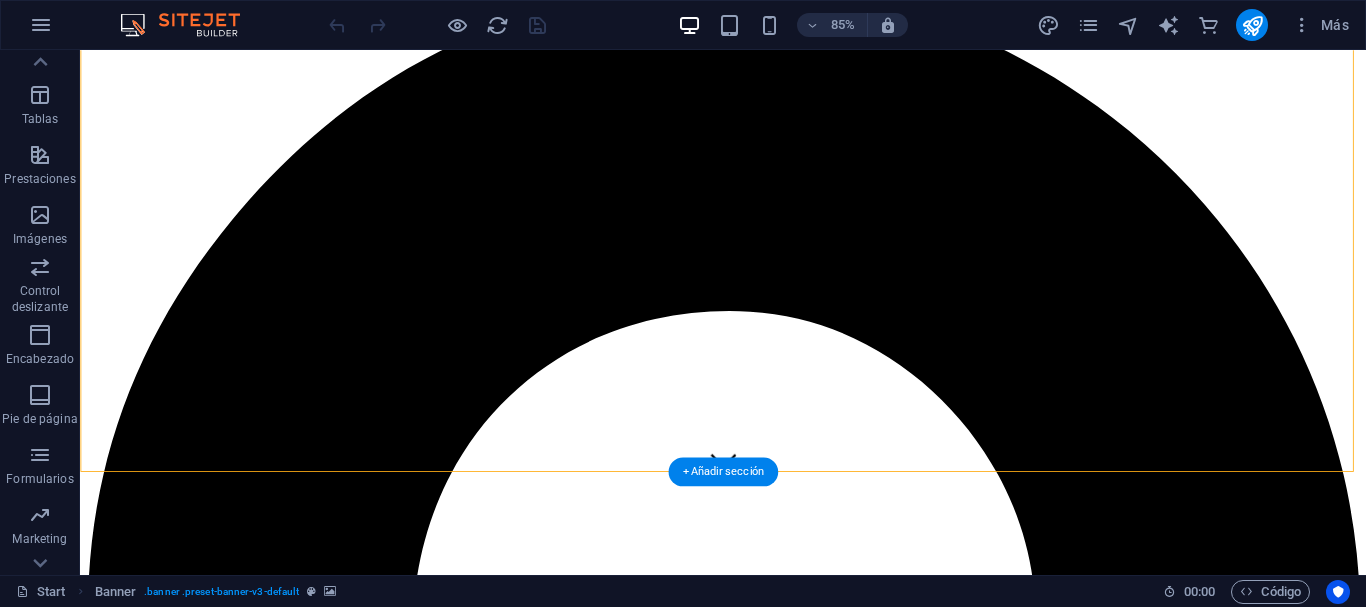 click at bounding box center [-2289, 10489] 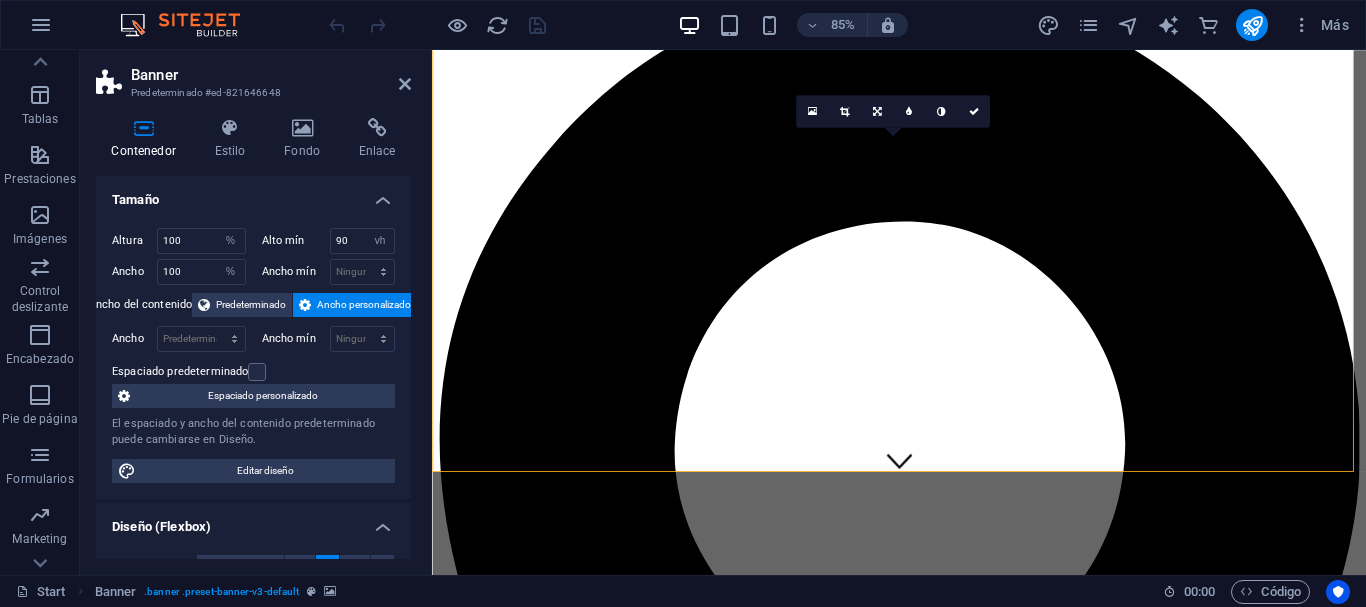 scroll, scrollTop: 0, scrollLeft: 0, axis: both 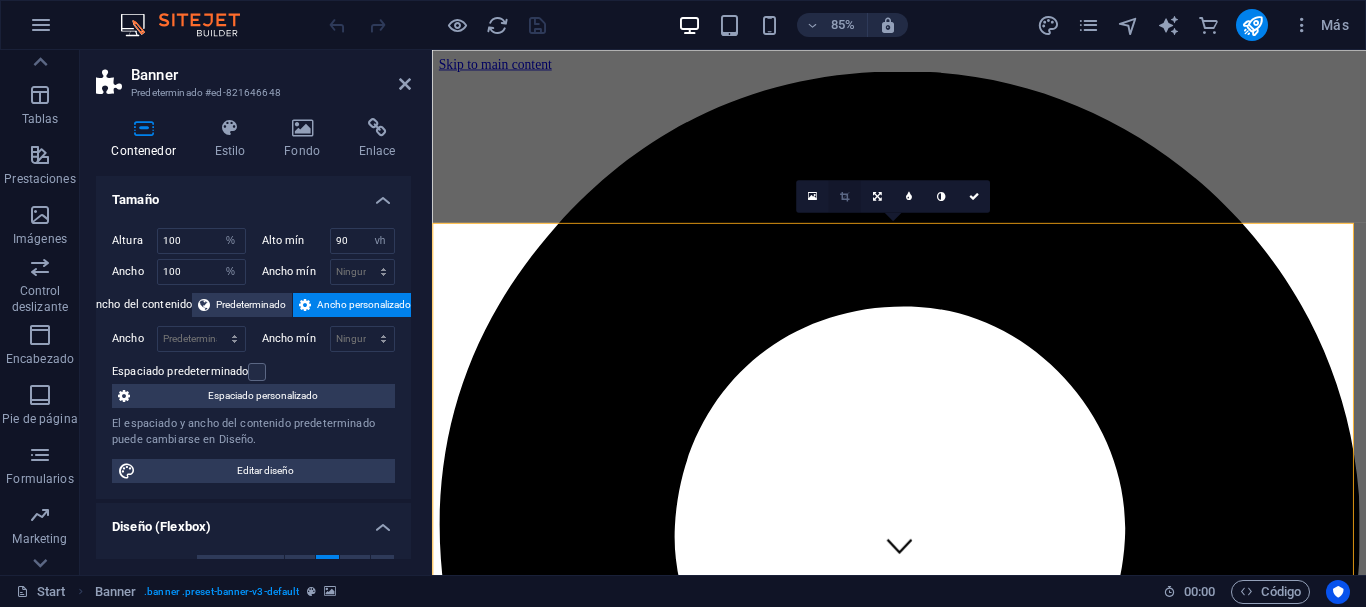 click at bounding box center [844, 196] 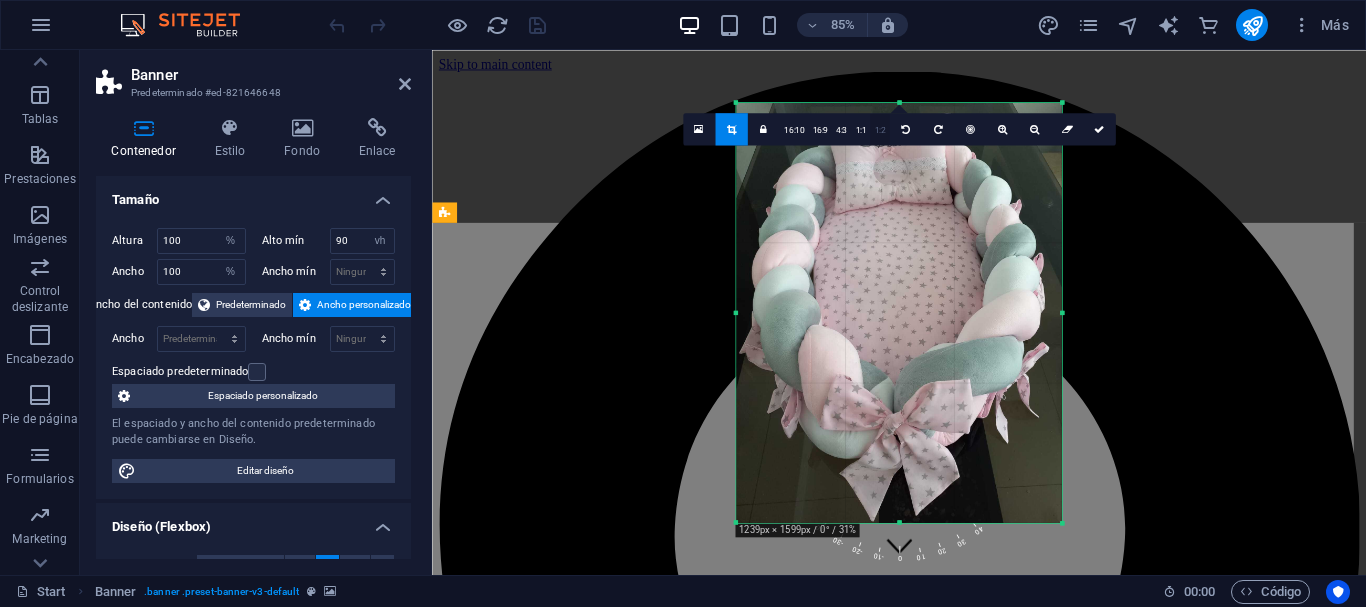 click on "1:2" at bounding box center (879, 130) 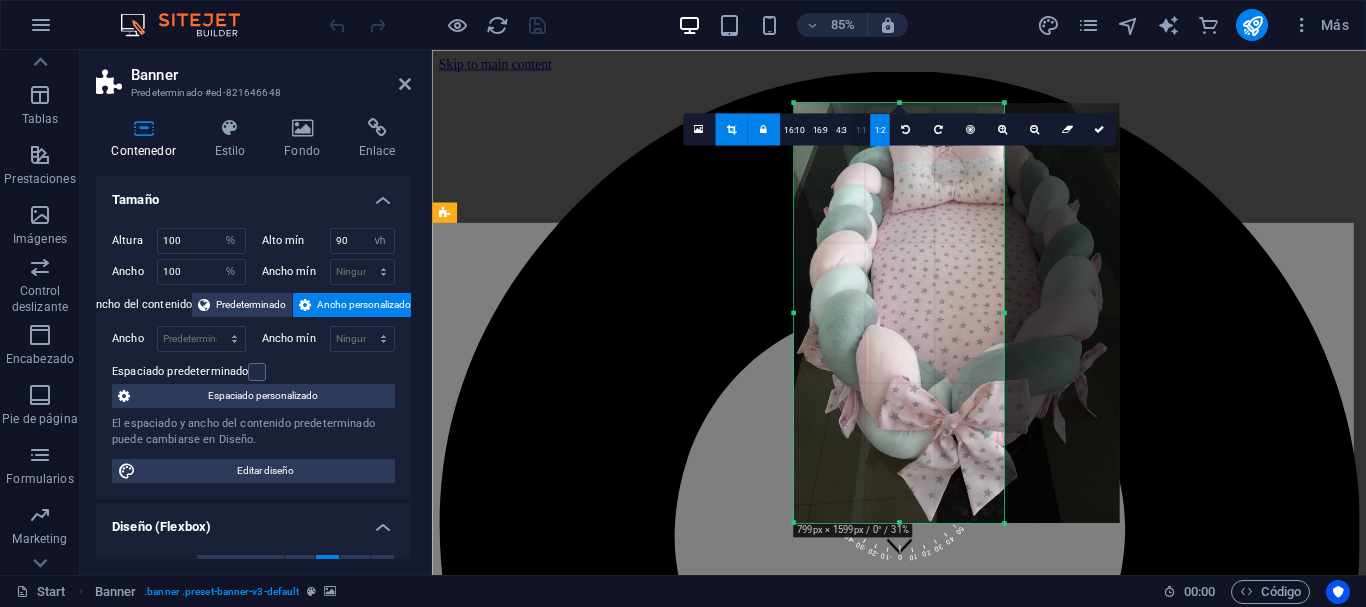 click on "1:1" at bounding box center [860, 130] 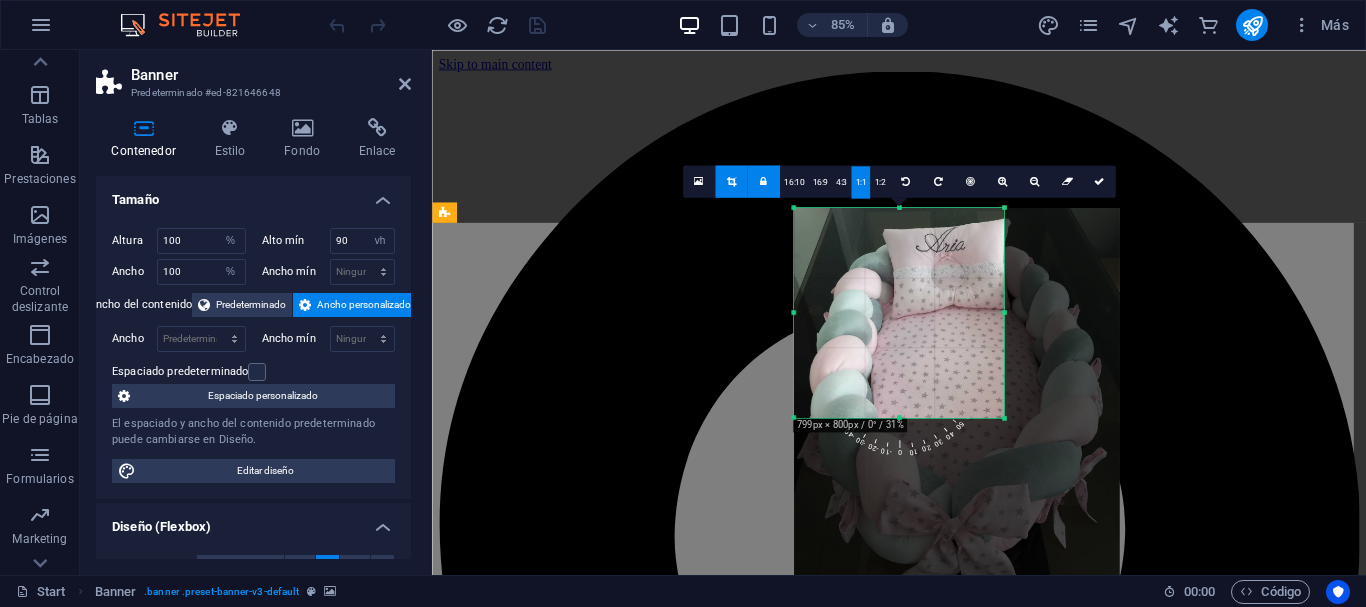 click at bounding box center [899, 136] 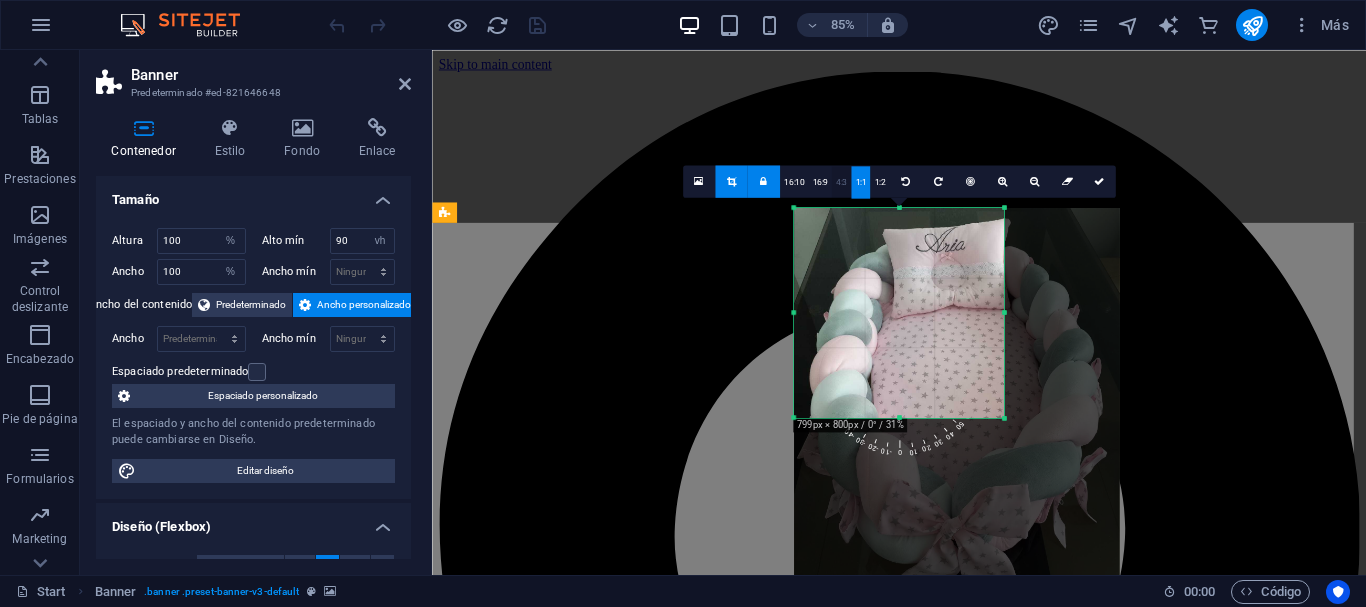 click on "4:3" at bounding box center (841, 182) 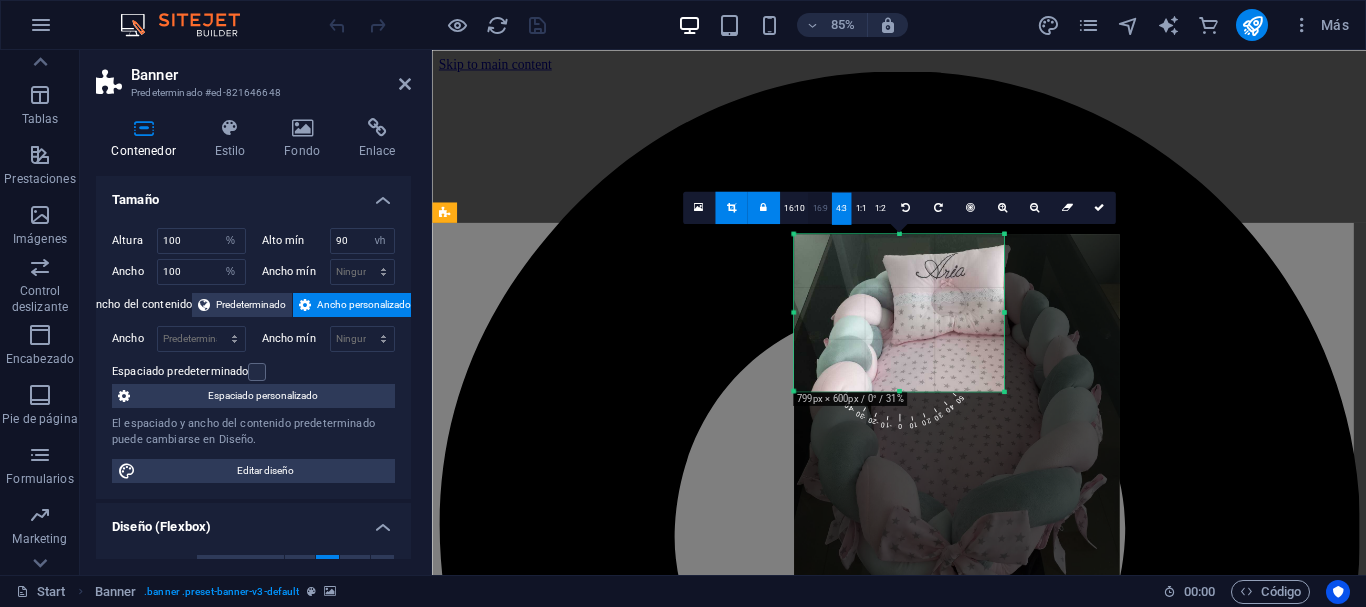 click on "16:9" at bounding box center [820, 208] 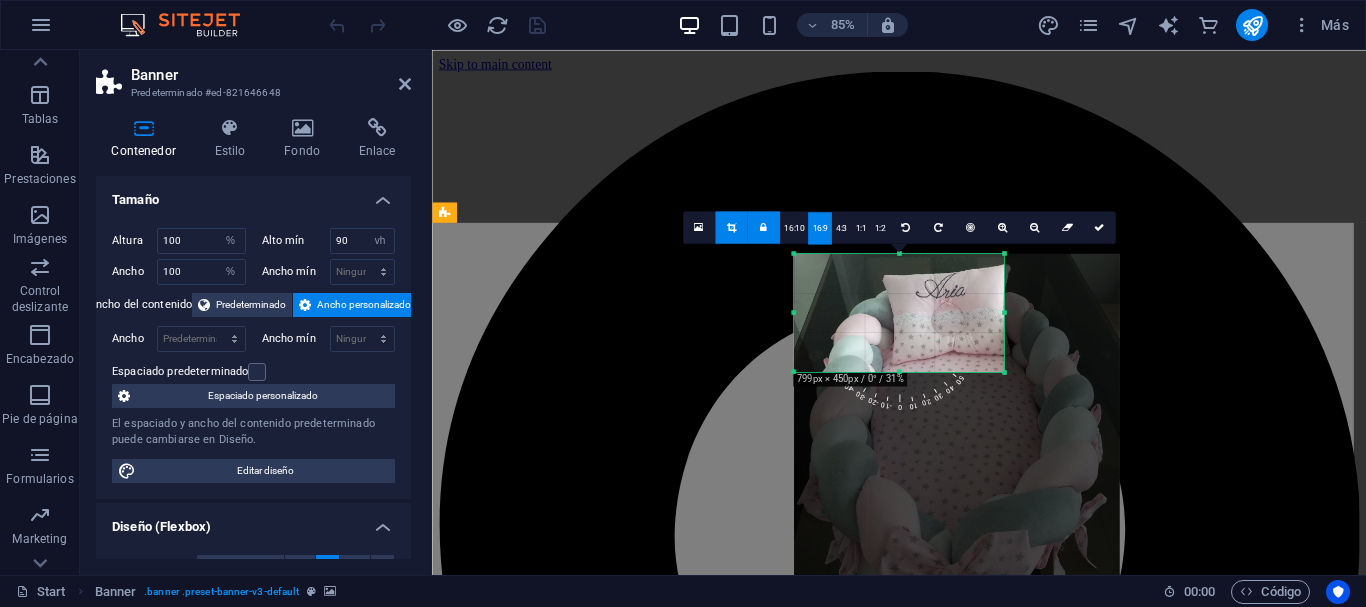 click on "16:9" at bounding box center (820, 228) 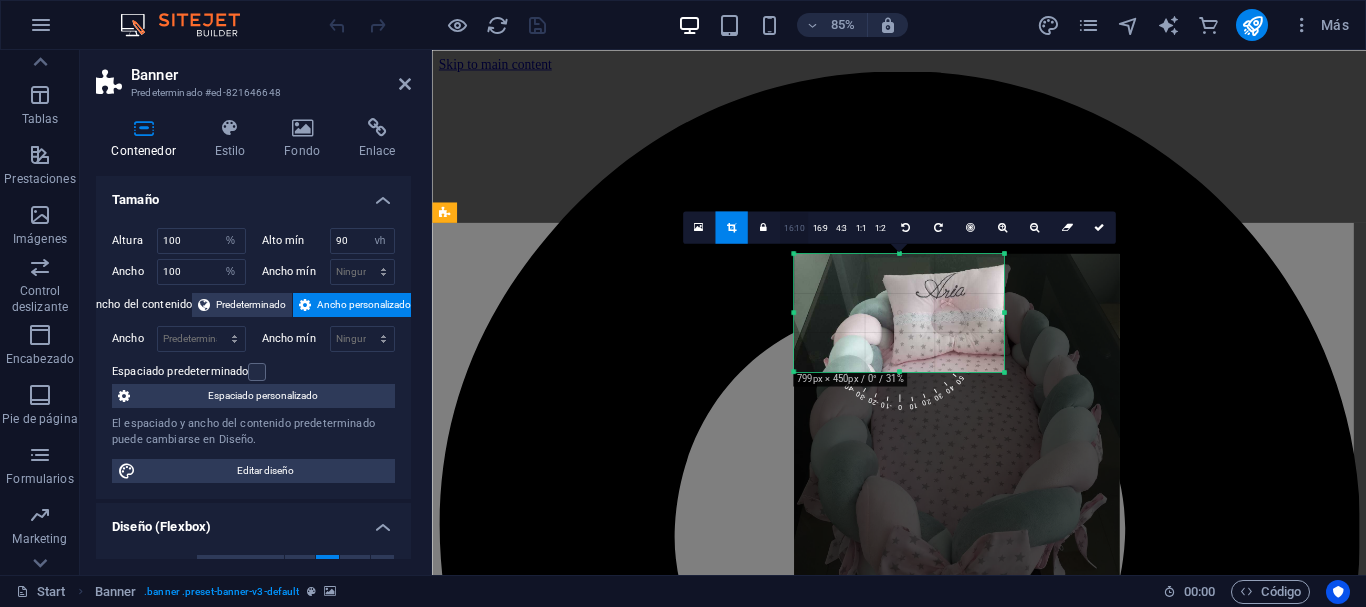 click on "16:10" at bounding box center [794, 228] 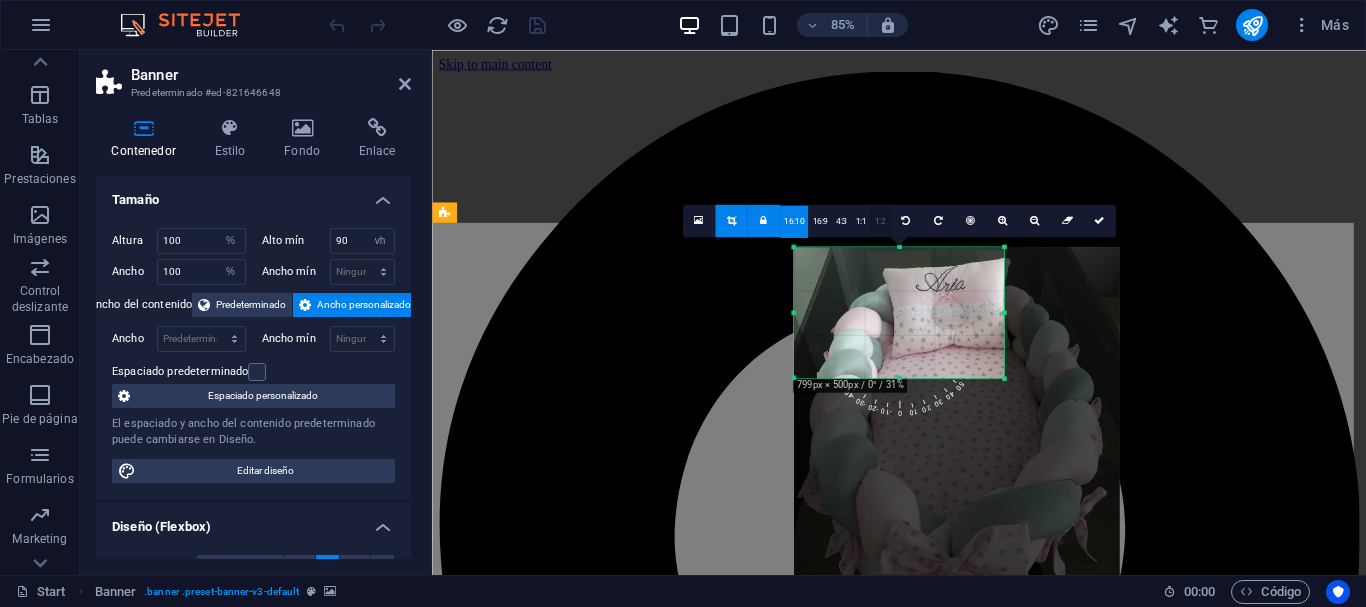 click on "1:2" at bounding box center [879, 221] 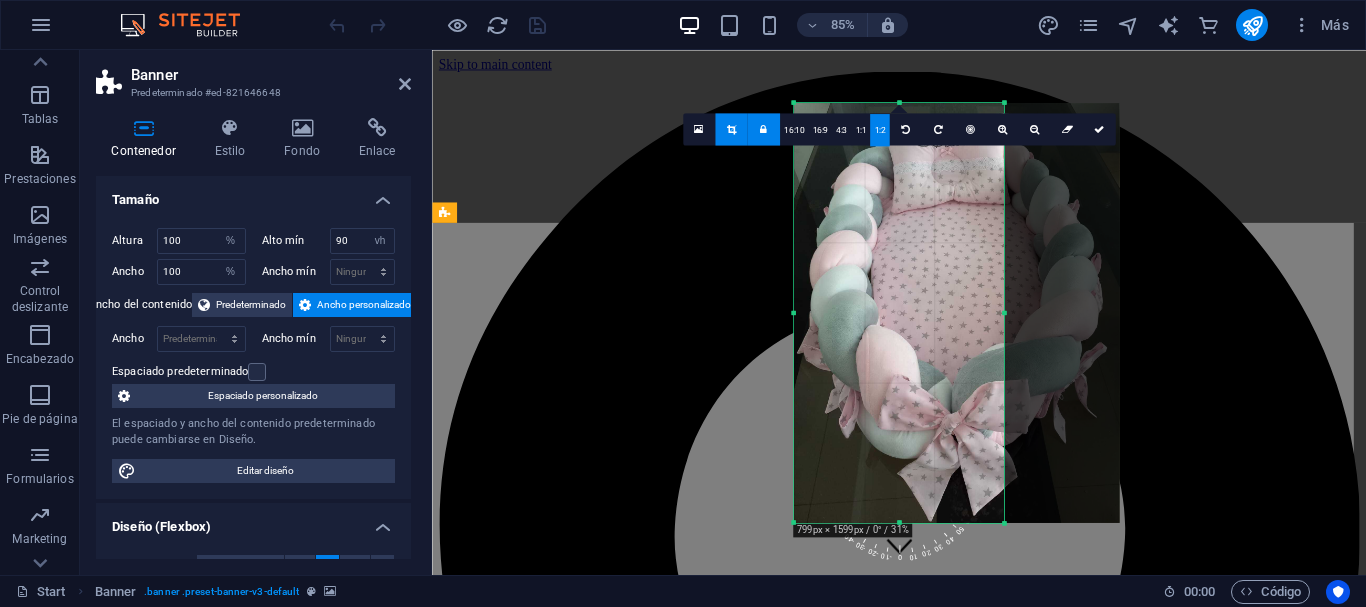 click at bounding box center [899, 136] 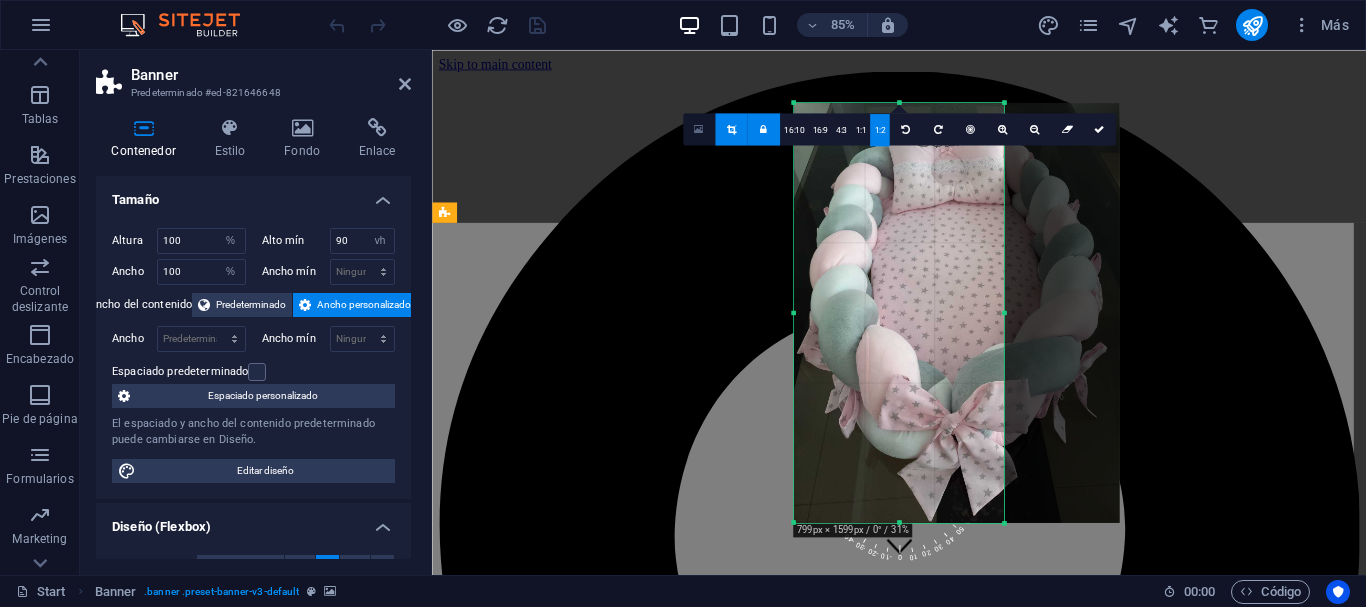 click at bounding box center (699, 129) 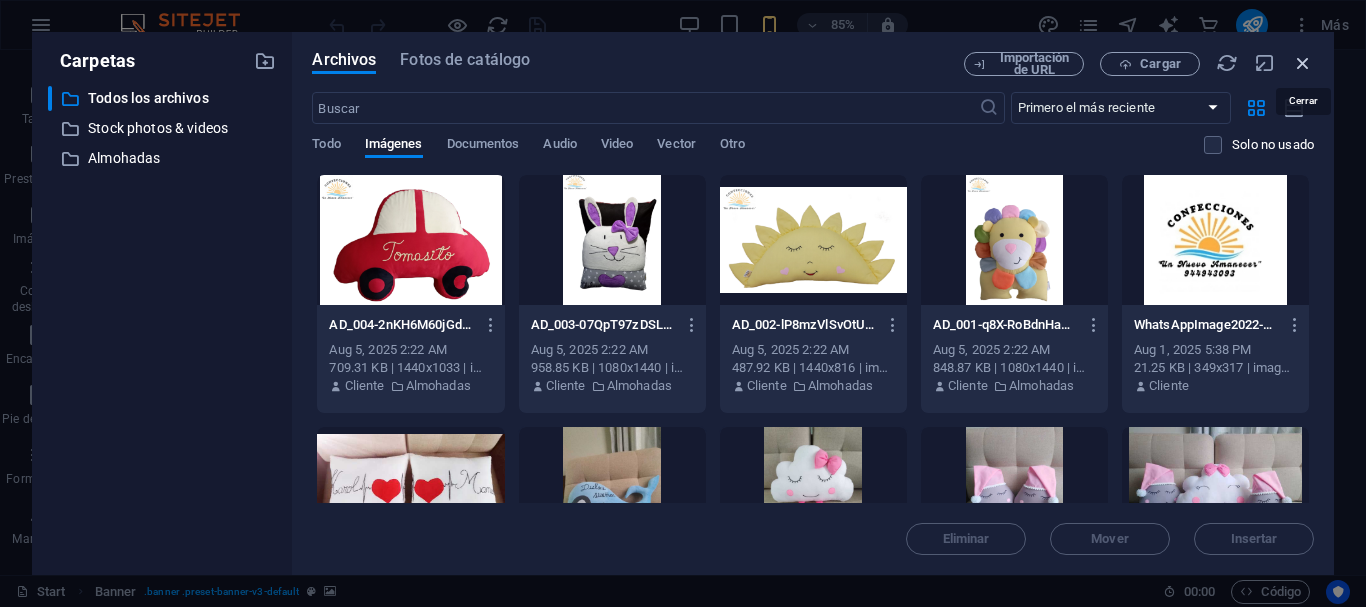 click at bounding box center (1303, 63) 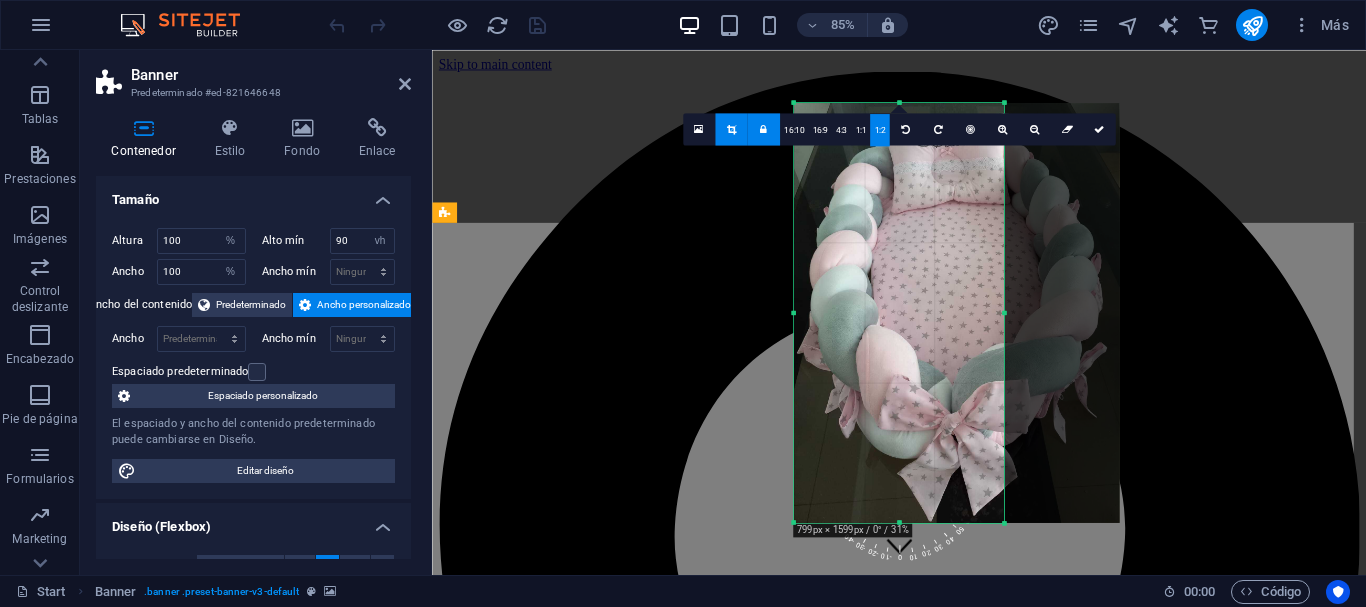 click at bounding box center (899, 136) 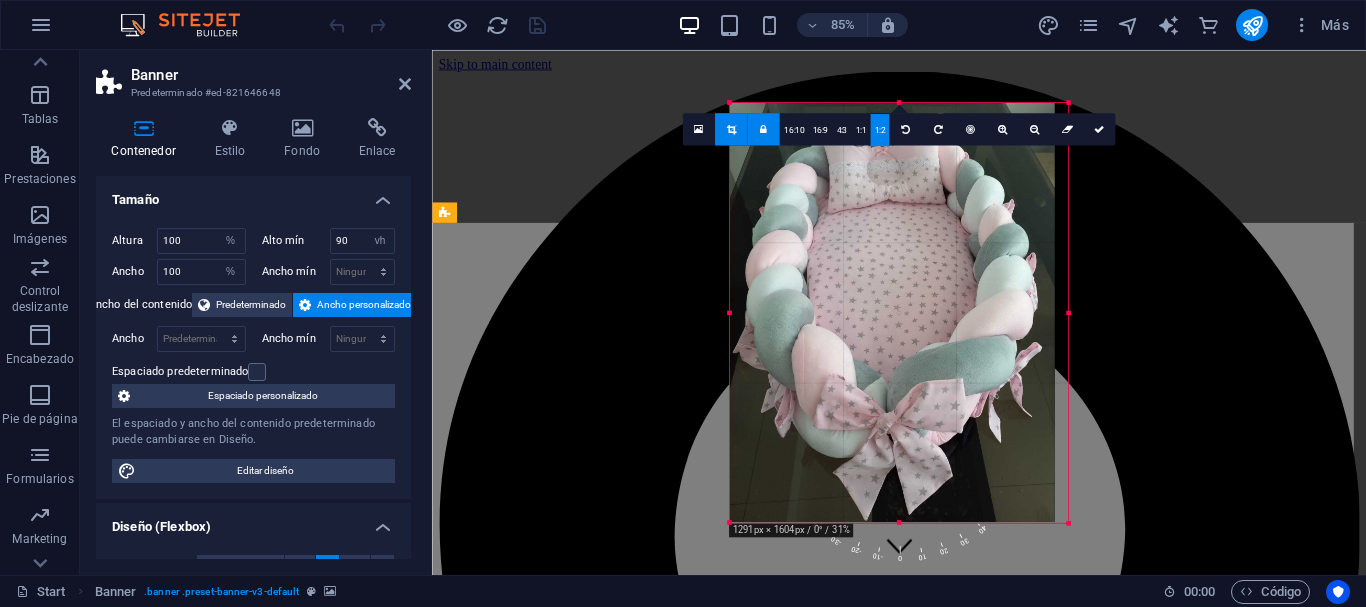 drag, startPoint x: 1006, startPoint y: 308, endPoint x: 1157, endPoint y: 341, distance: 154.5639 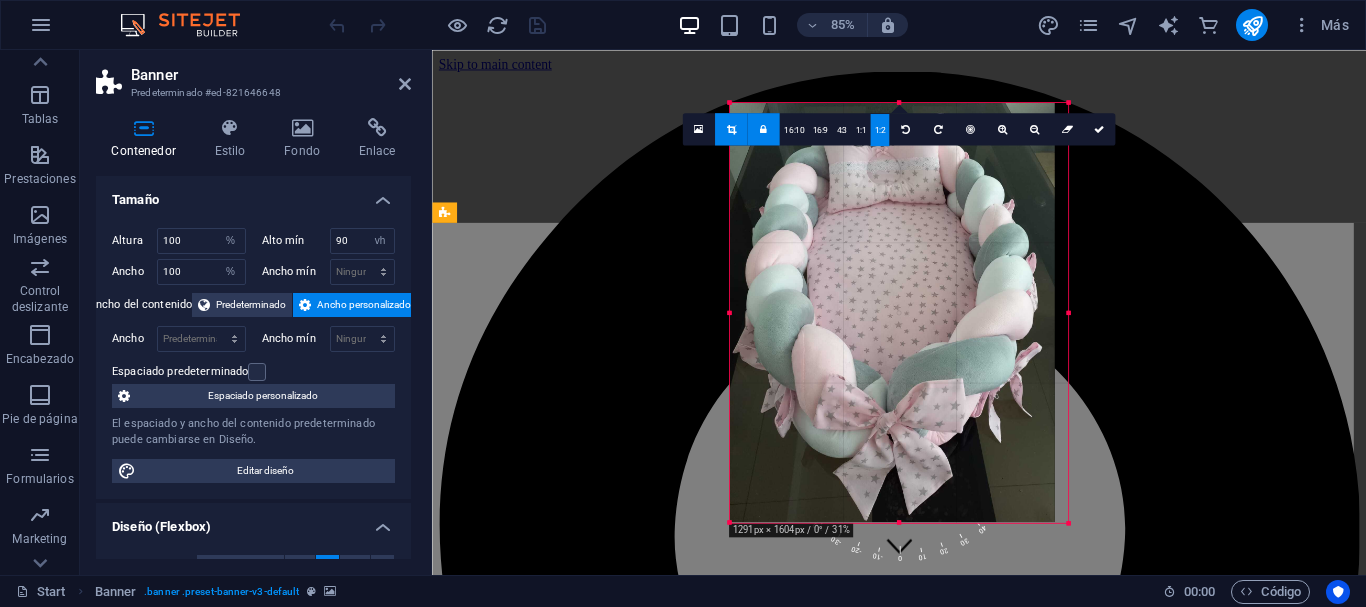 click on "Banner   Contenedor   Banner
Arrastra aquí para reemplazar el contenido existente. Si quieres crear un elemento nuevo, pulsa “Ctrl”.
H2   Contenedor   Contenedor   Contenedor   H3   Barra de menús   Botón   Texto   Separador   Logo   Barra de información   Menú   Icono 180 170 160 150 140 130 120 110 100 90 80 70 60 50 40 30 20 10 0 -10 -20 -30 -40 -50 -60 -70 -80 -90 -100 -110 -120 -130 -140 -150 -160 -170 1292px × 664px / 0° / 84% 16:10 16:9 4:3 1:1 1:2 0 180 170 160 150 140 130 120 110 100 90 80 70 60 50 40 30 20 10 0 -10 -20 -30 -40 -50 -60 -70 -80 -90 -100 -110 -120 -130 -140 -150 -160 -170 960px × 493px / 0° / 113% 16:10 16:9 4:3 1:1 1:2 0 180 170 160 150 140 130 120 110 100 90 80 70 60 50 40 30 20 10 0 -10 -20 -30 -40 -50 -60 -70 -80 -90 -100 -110 -120 -130 -140 -150 -160 -170 1291px × 1604px / 0° / 31% 16:10 16:9 4:3 1:1 1:2 0 180 170 160 150 140 130 120 110 100 90 80 70 60 50 40 30 20 10 0 -10 -20 -30 -40 -50 -60 -70 -80 -90 -100 -110 -120 -130 -140 -150 -160 -170" at bounding box center (899, 312) 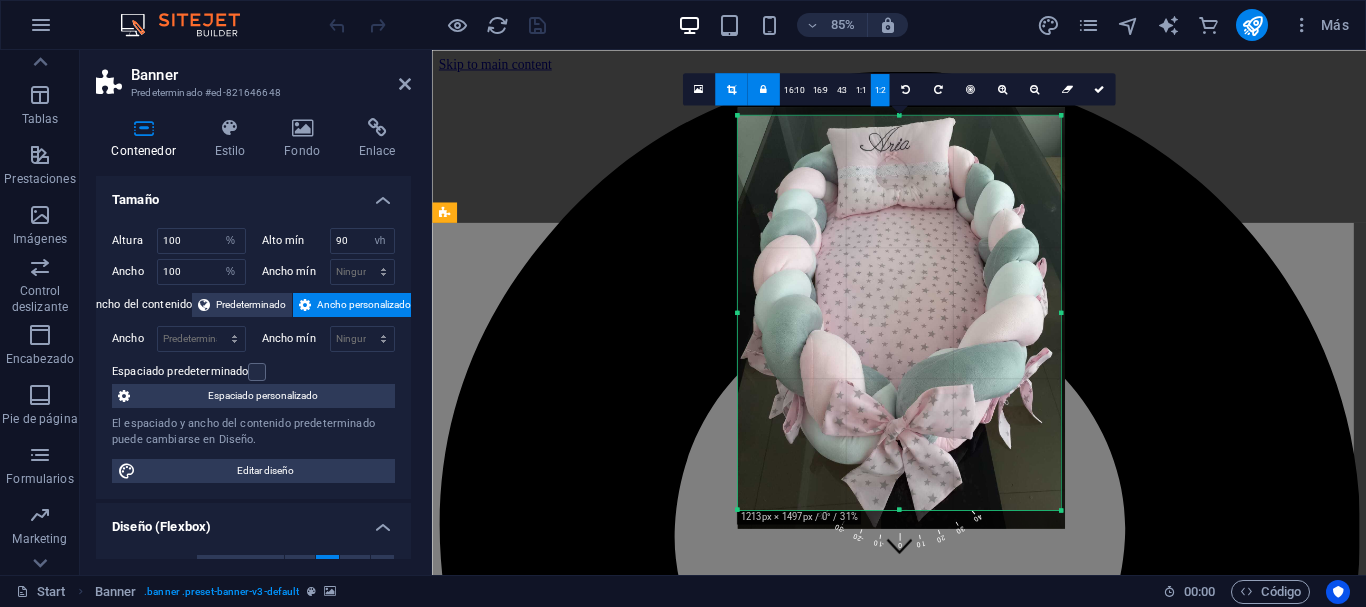 drag, startPoint x: 895, startPoint y: 109, endPoint x: 899, endPoint y: 119, distance: 10.770329 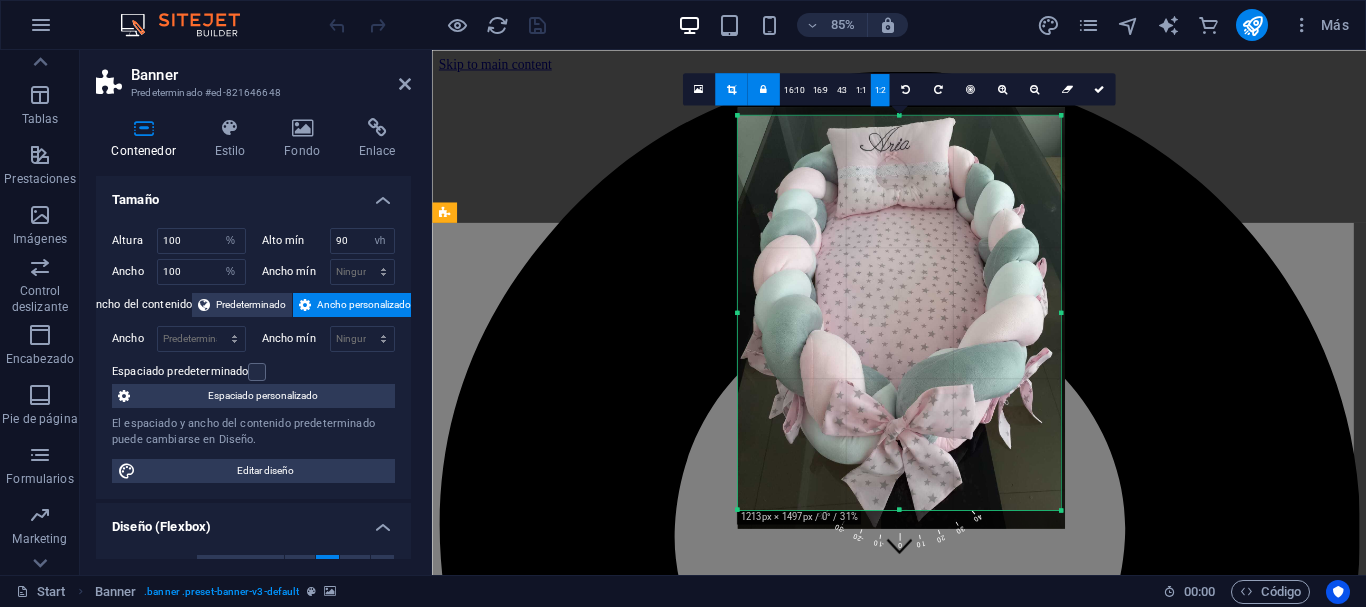 click on "180 170 160 150 140 130 120 110 100 90 80 70 60 50 40 30 20 10 0 -10 -20 -30 -40 -50 -60 -70 -80 -90 -100 -110 -120 -130 -140 -150 -160 -170 1213px × 1497px / 0° / 31% 16:10 16:9 4:3 1:1 1:2 0" at bounding box center (899, 312) 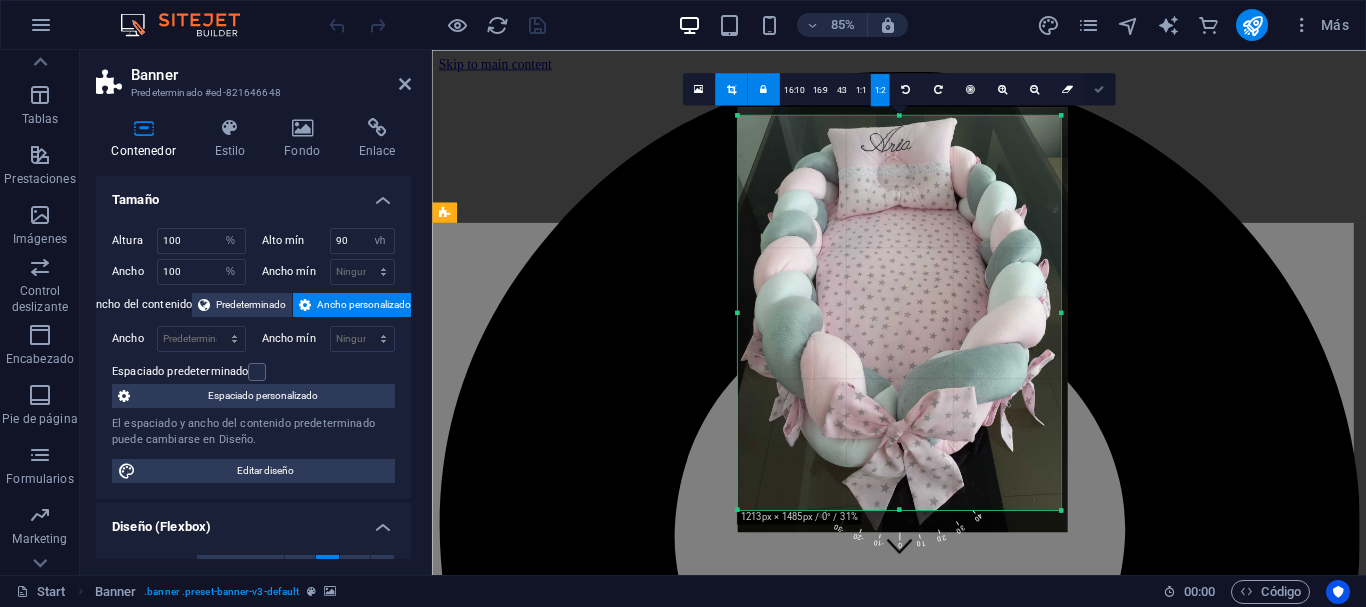 click at bounding box center [1099, 89] 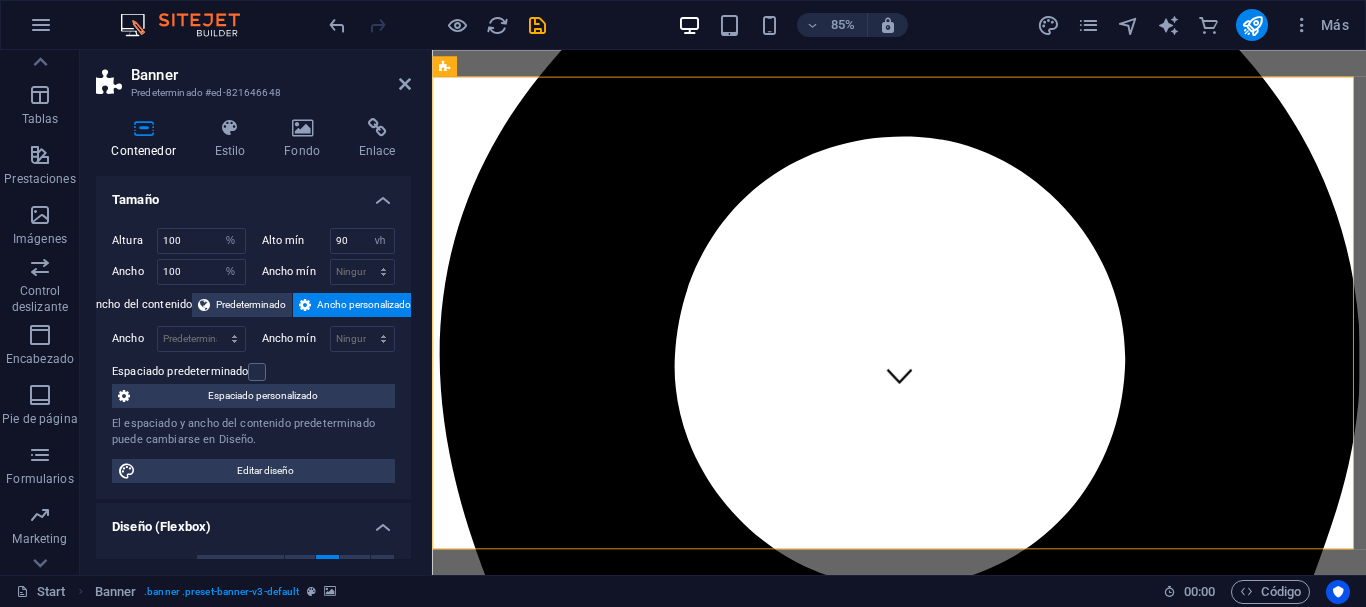 scroll, scrollTop: 0, scrollLeft: 0, axis: both 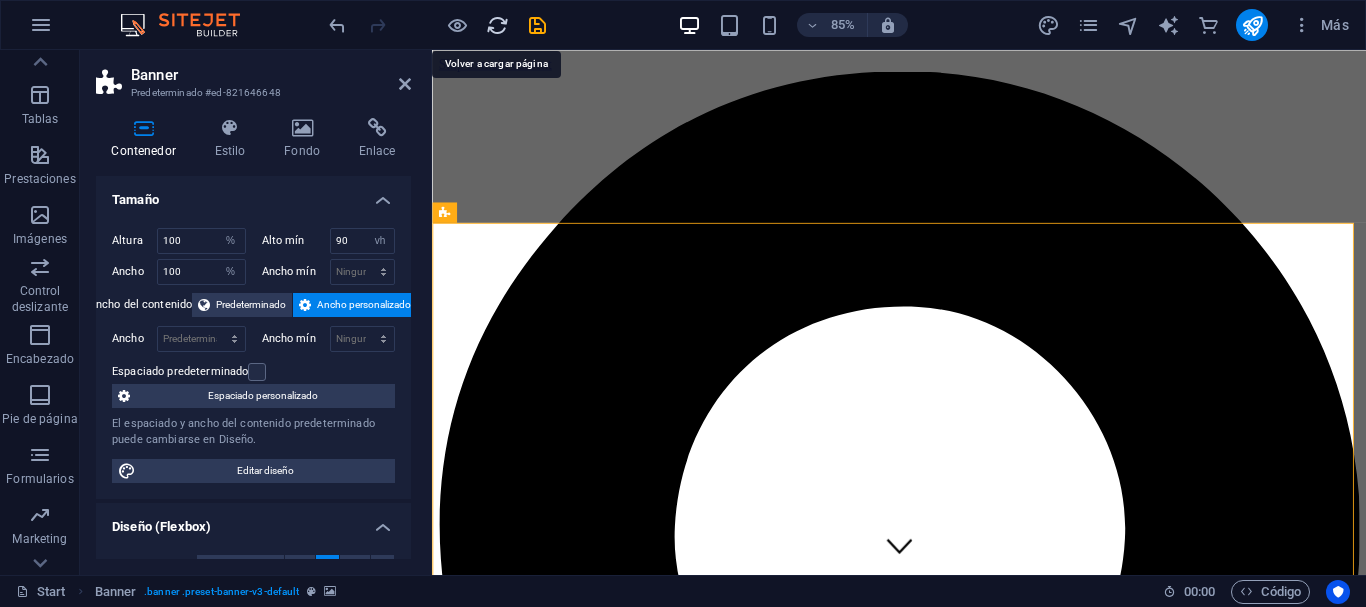 drag, startPoint x: 494, startPoint y: 24, endPoint x: 765, endPoint y: 39, distance: 271.41483 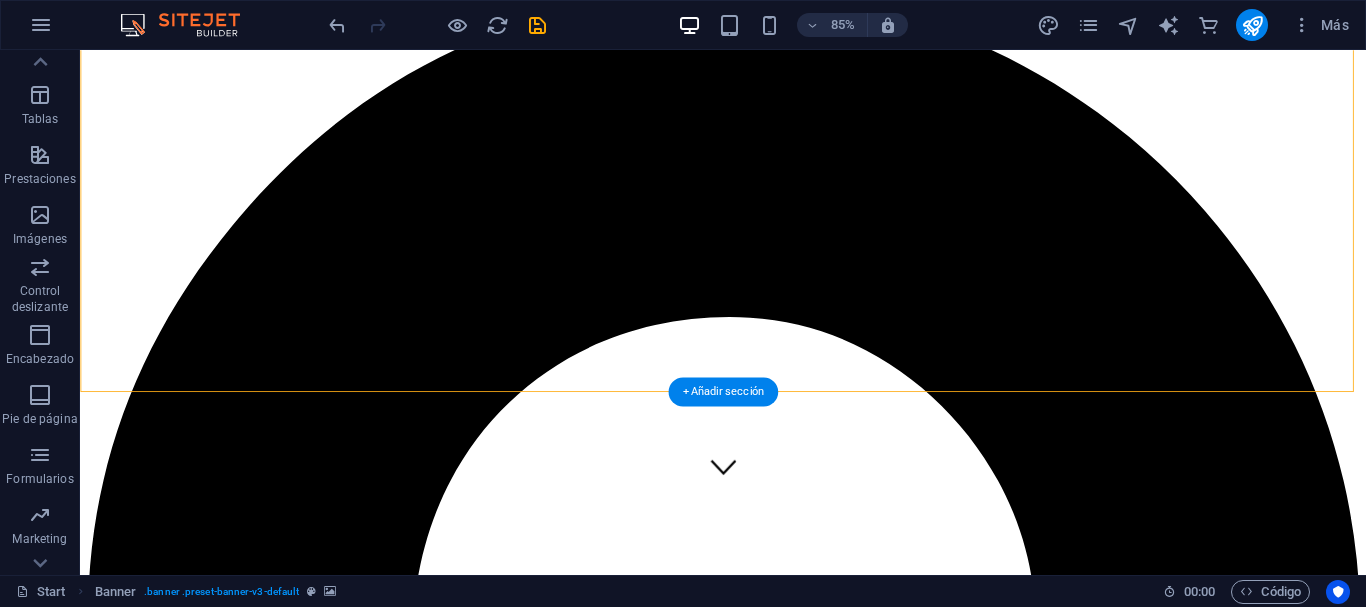 scroll, scrollTop: 0, scrollLeft: 0, axis: both 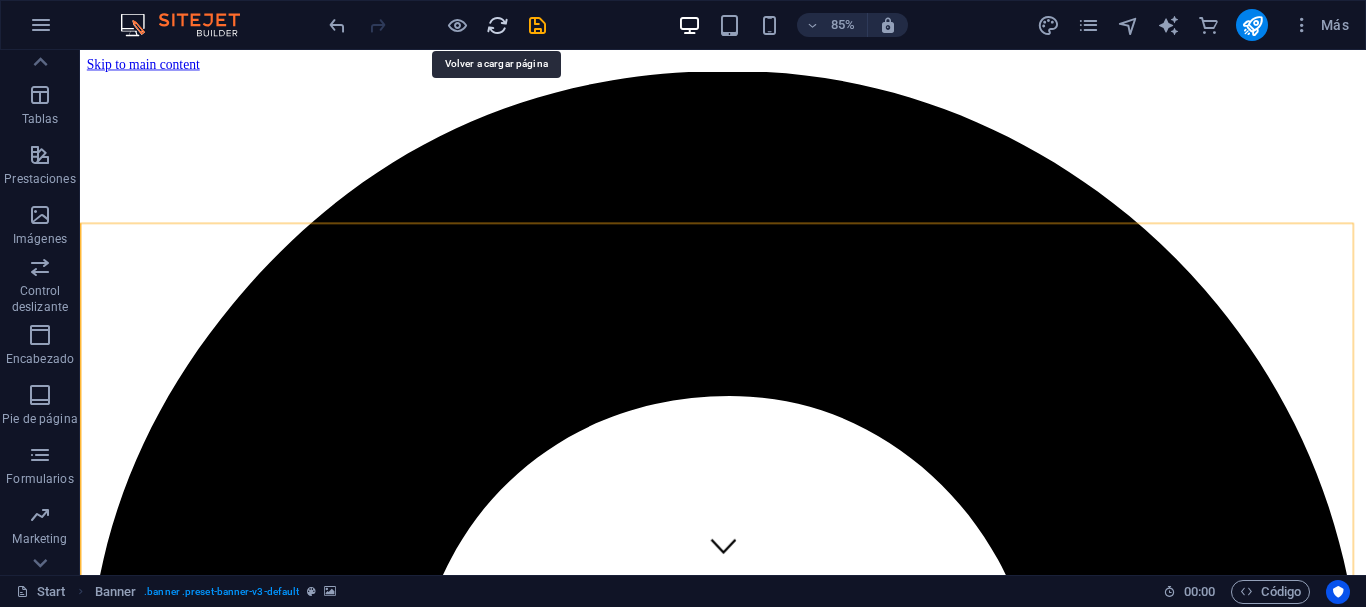 click at bounding box center (497, 25) 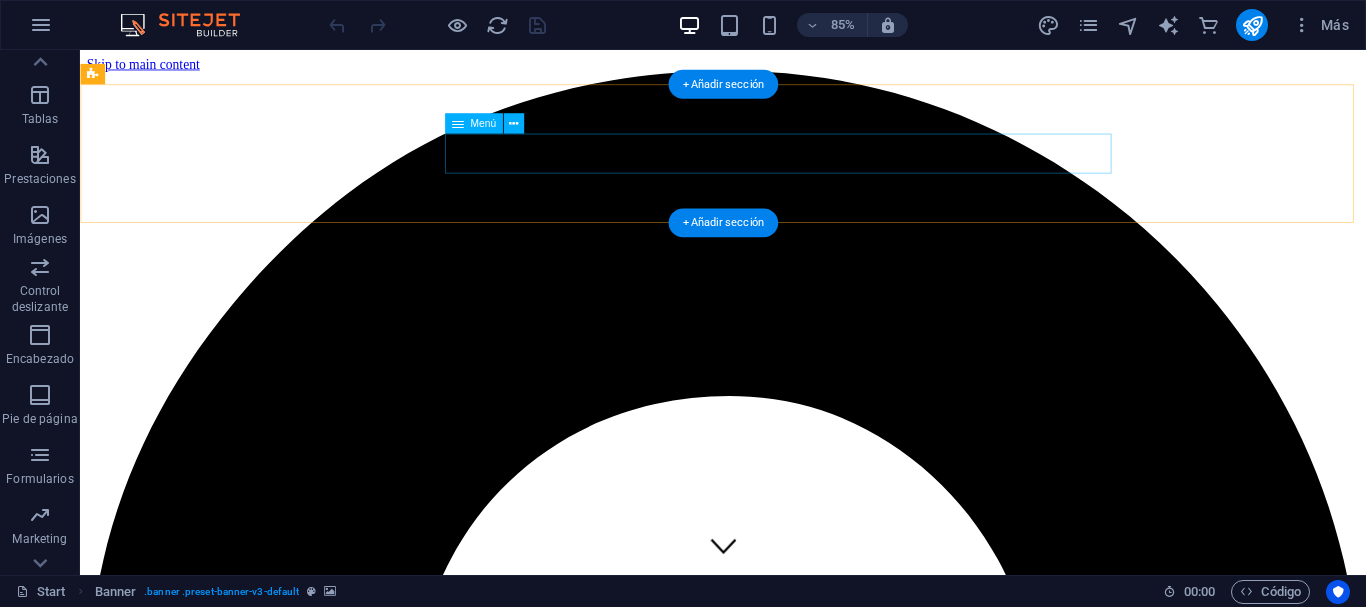scroll, scrollTop: 0, scrollLeft: 0, axis: both 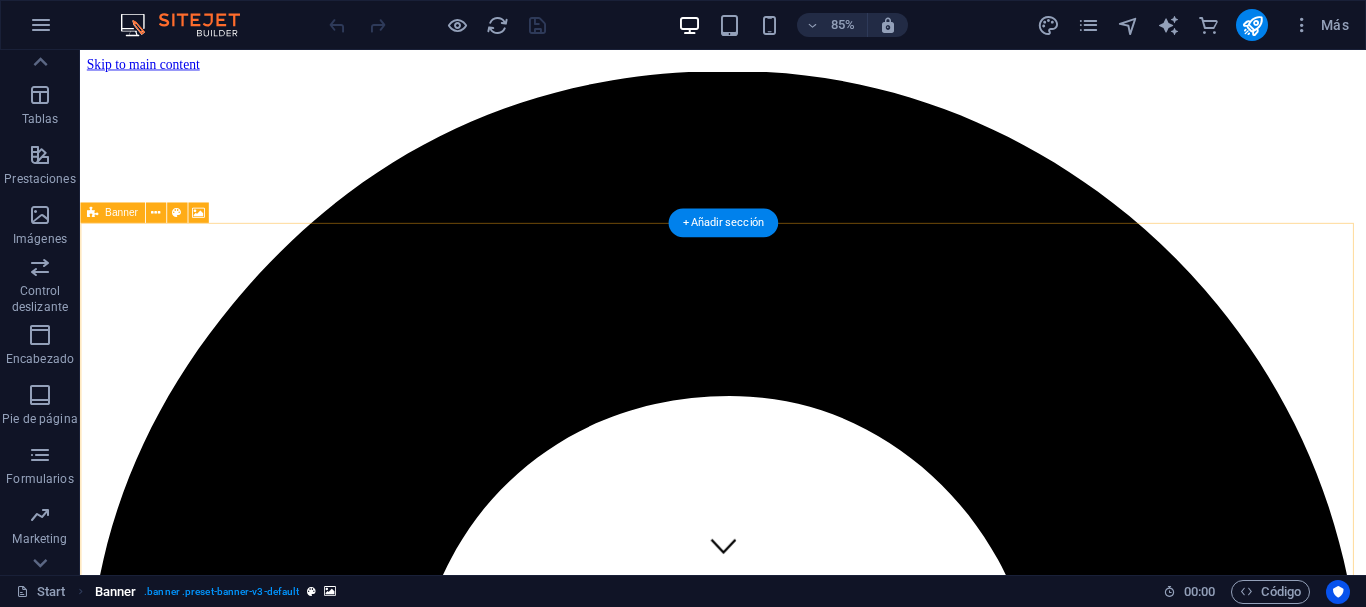 click on ". banner .preset-banner-v3-default" at bounding box center (221, 592) 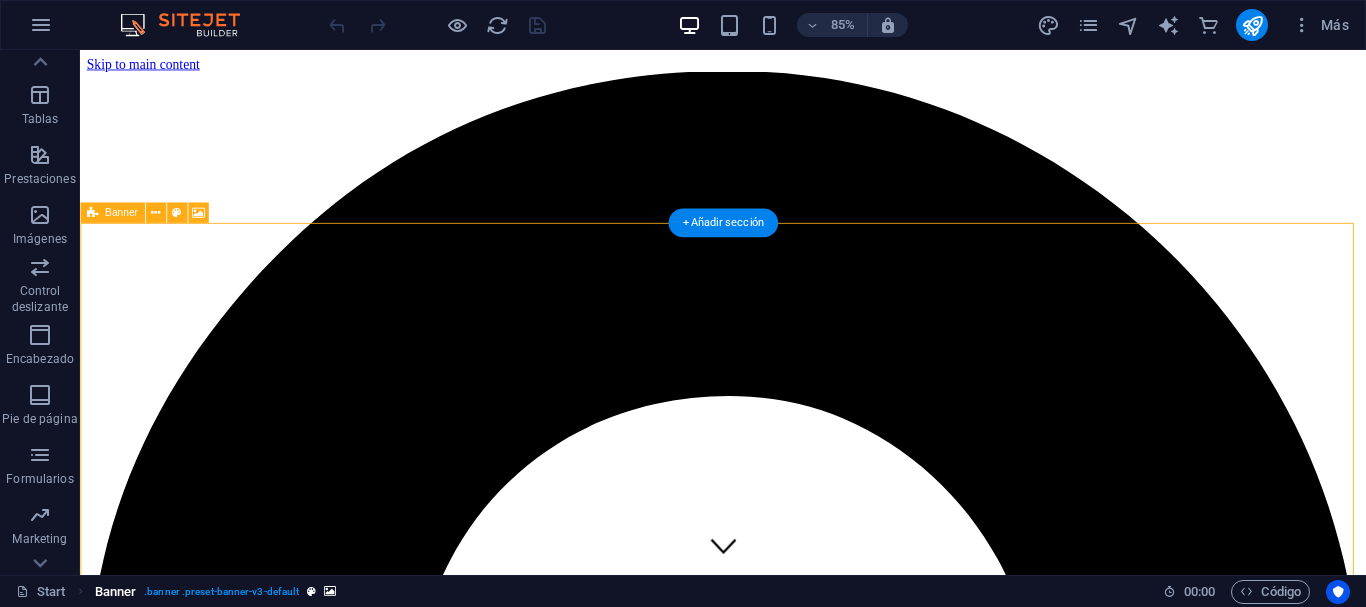 click on ". banner .preset-banner-v3-default" at bounding box center [221, 592] 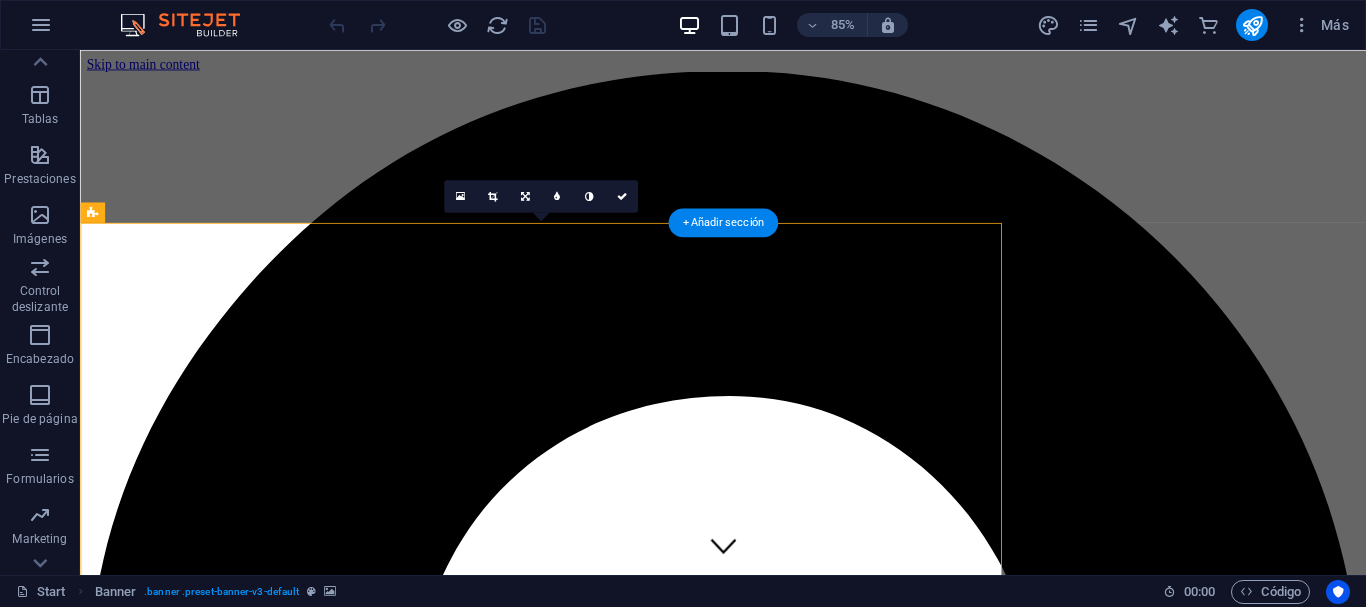 scroll, scrollTop: 0, scrollLeft: 0, axis: both 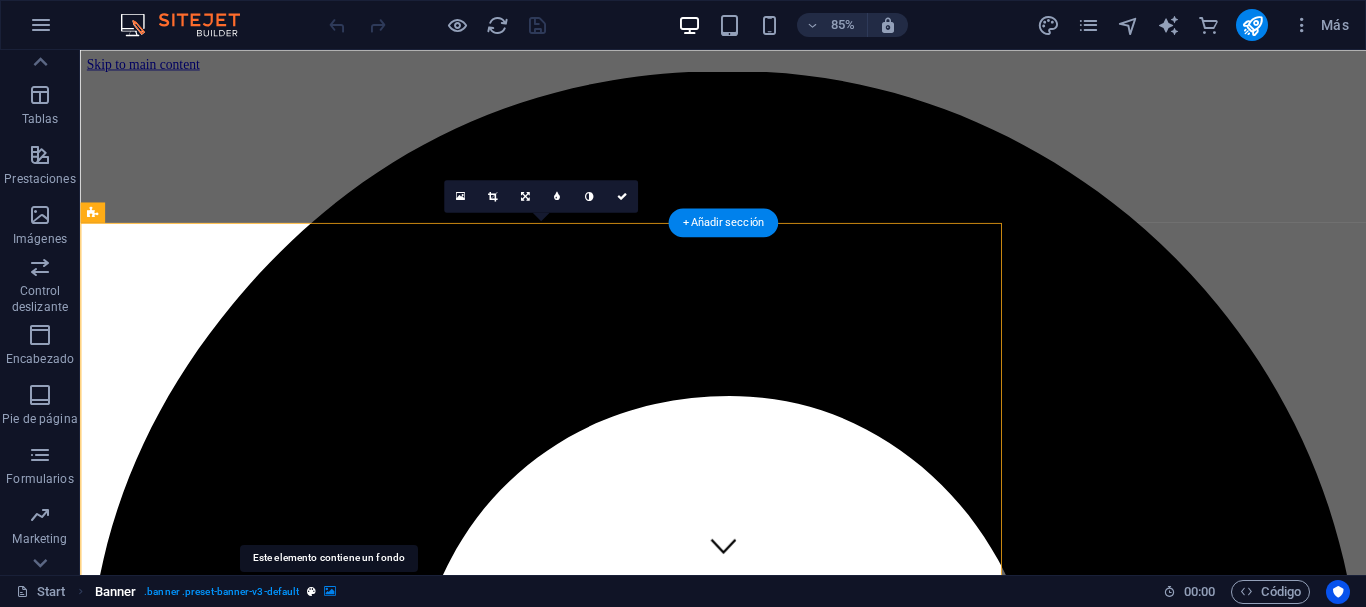 click at bounding box center [330, 591] 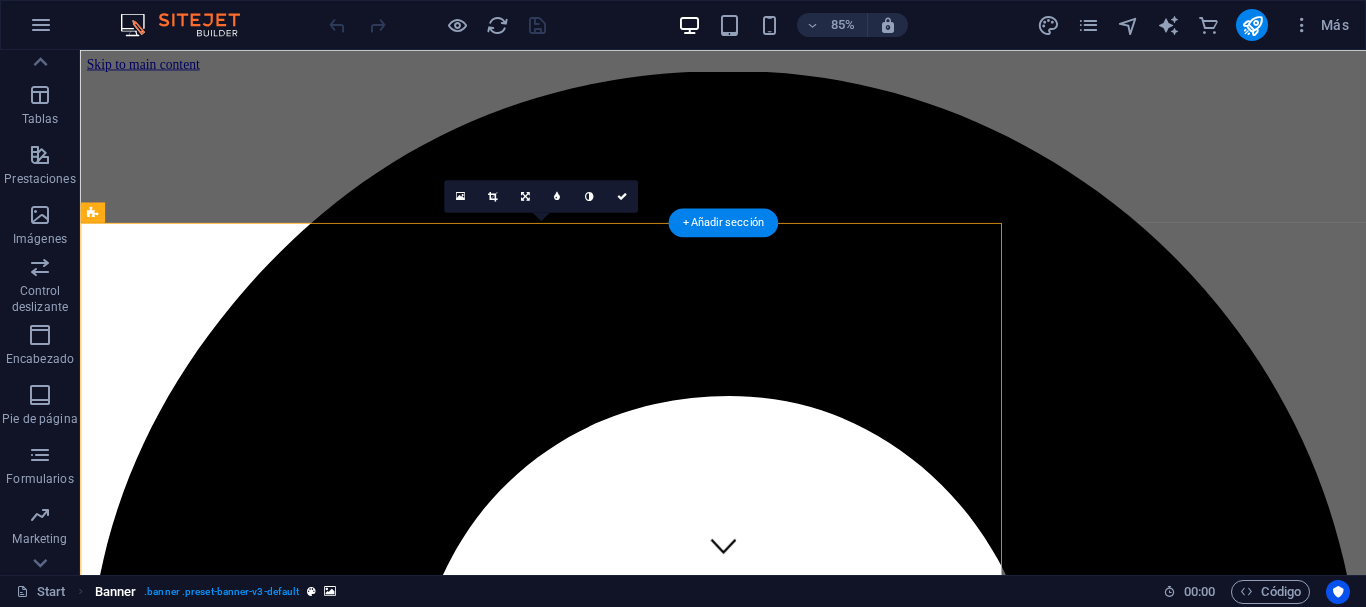 click on ". banner .preset-banner-v3-default" at bounding box center [221, 592] 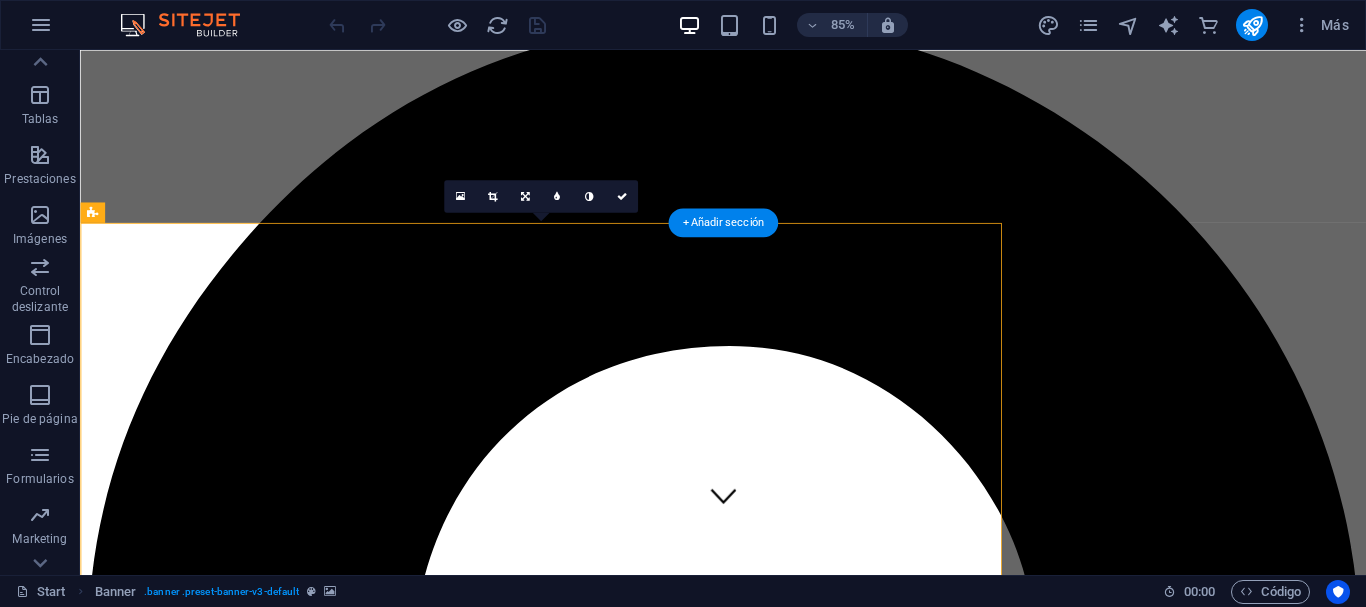 scroll, scrollTop: 0, scrollLeft: 0, axis: both 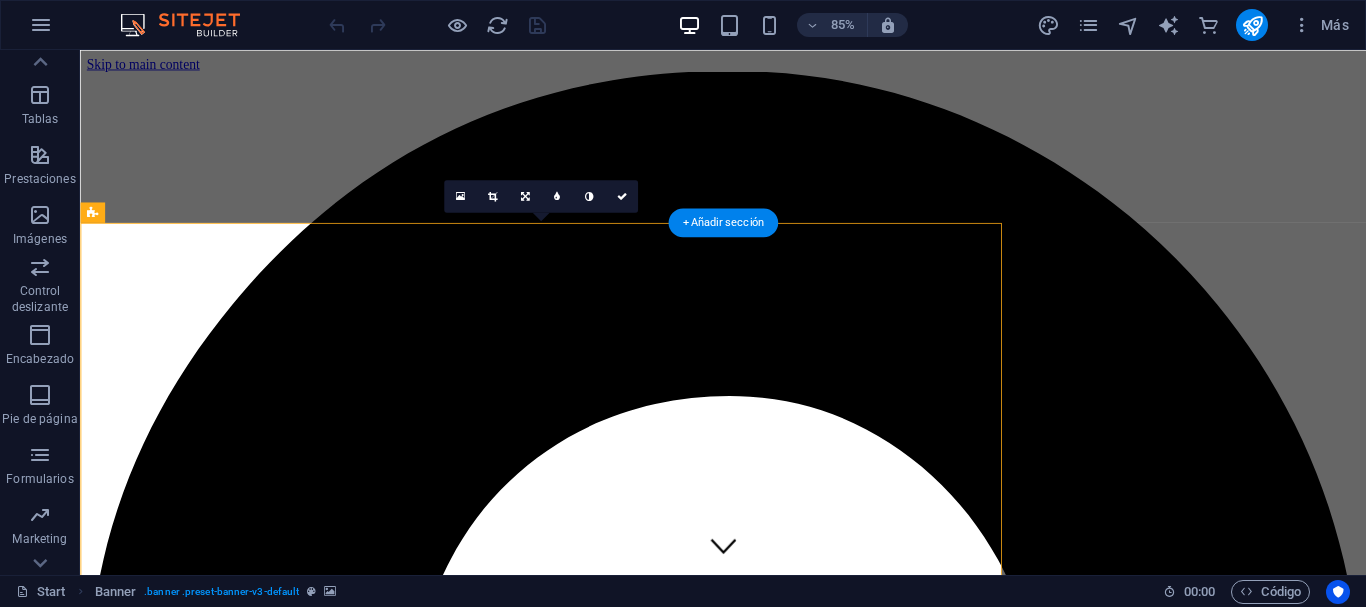 click at bounding box center [836, 23469] 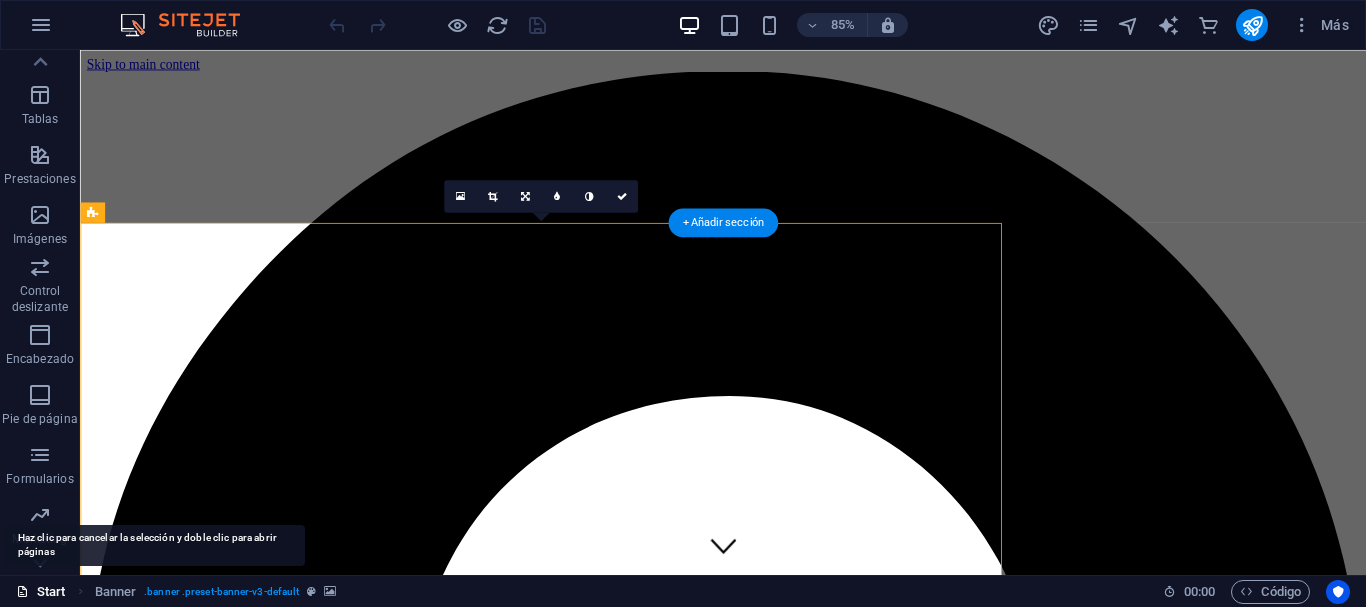 click on "Start" at bounding box center (41, 592) 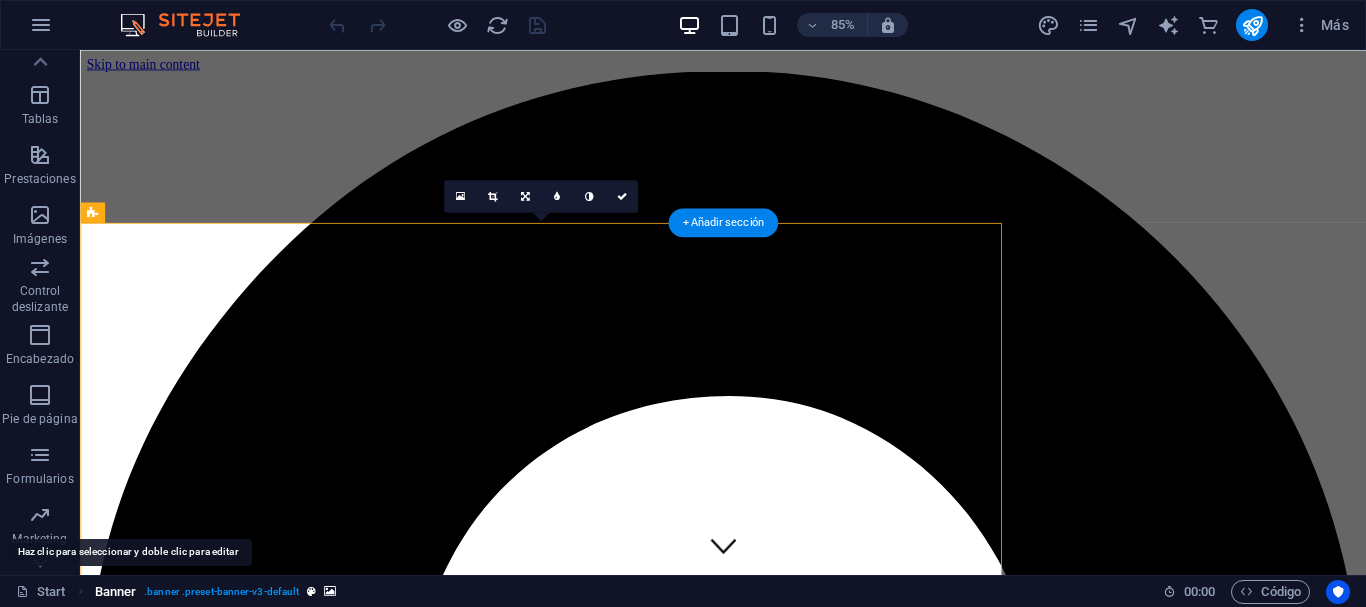 click on "Banner" at bounding box center [116, 592] 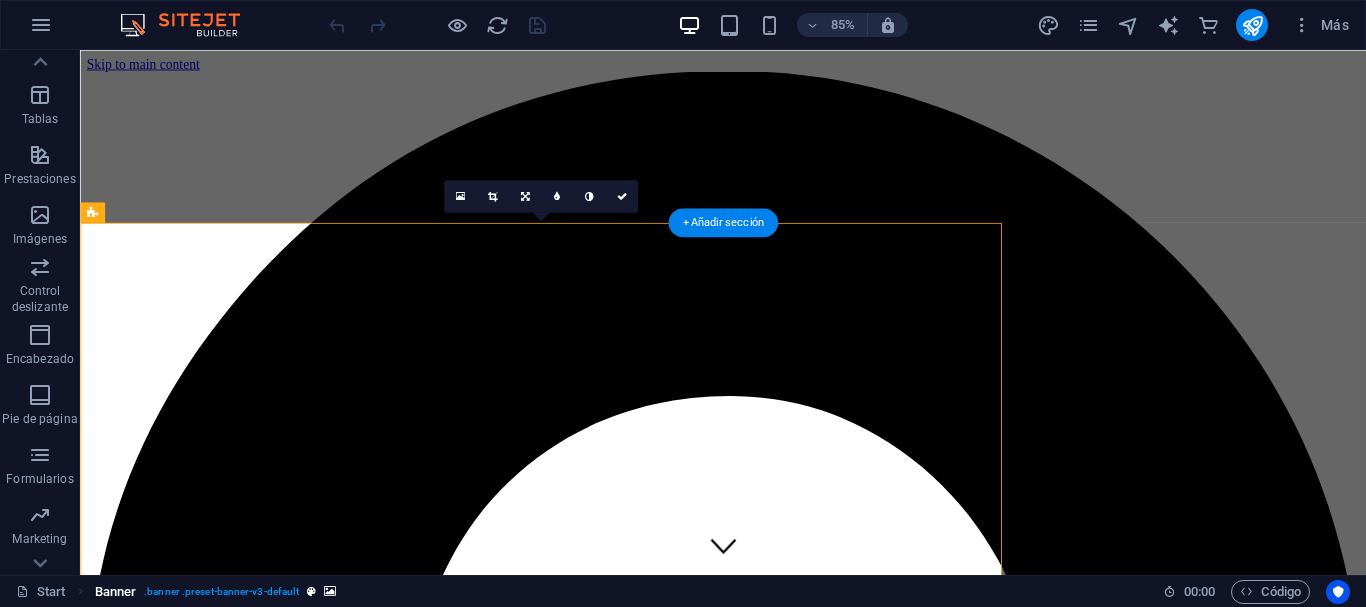 click on ". banner .preset-banner-v3-default" at bounding box center [221, 592] 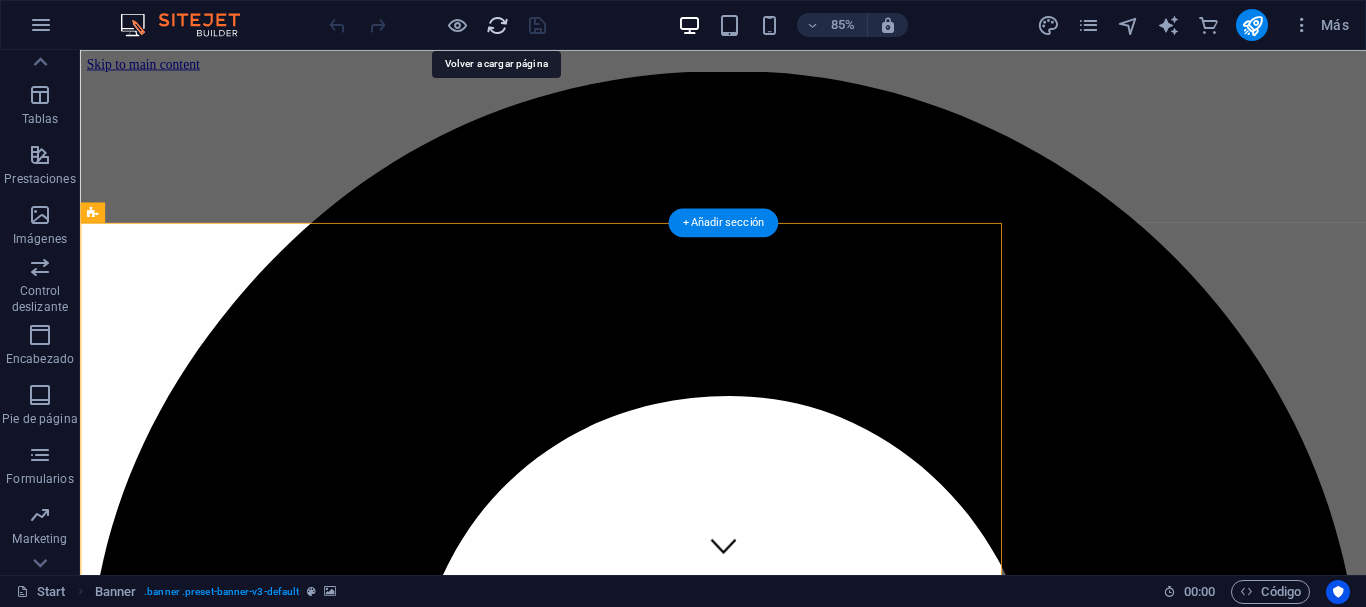 click at bounding box center (497, 25) 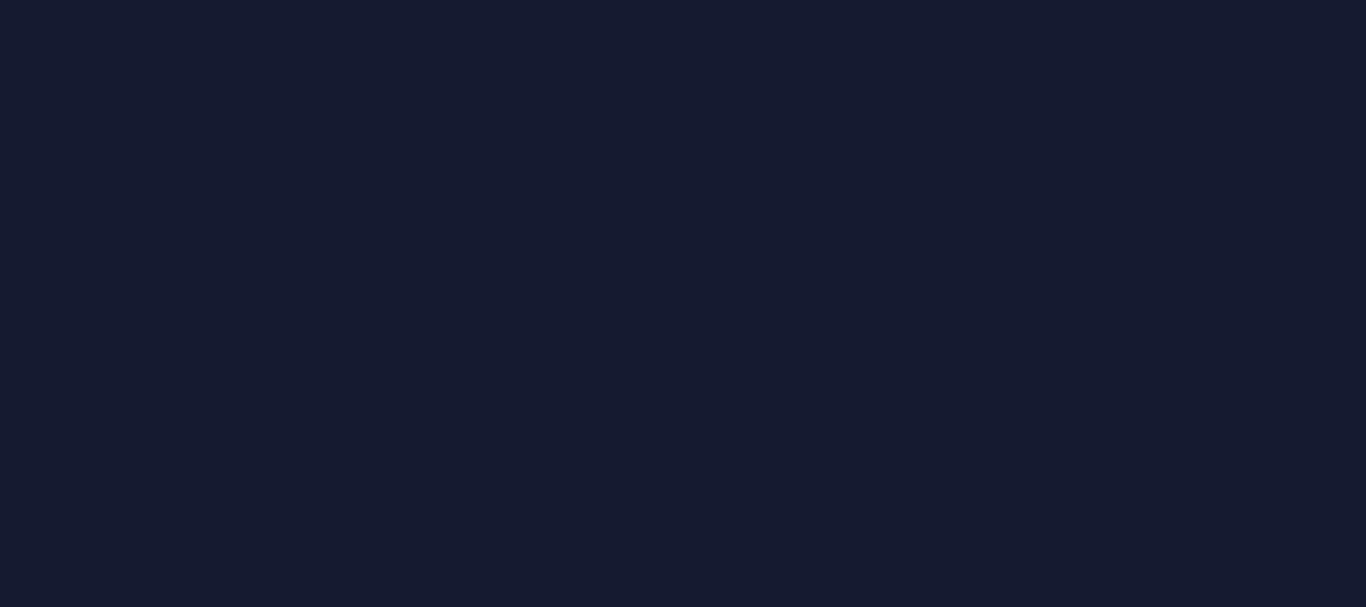scroll, scrollTop: 0, scrollLeft: 0, axis: both 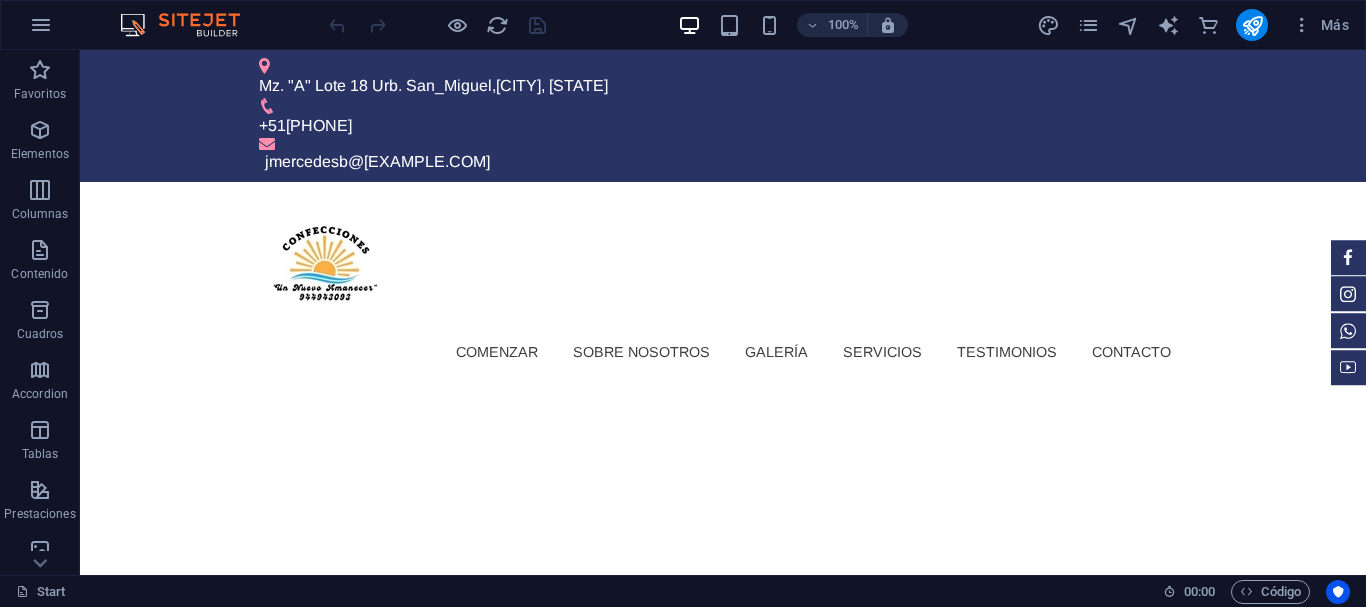 click at bounding box center [723, 949] 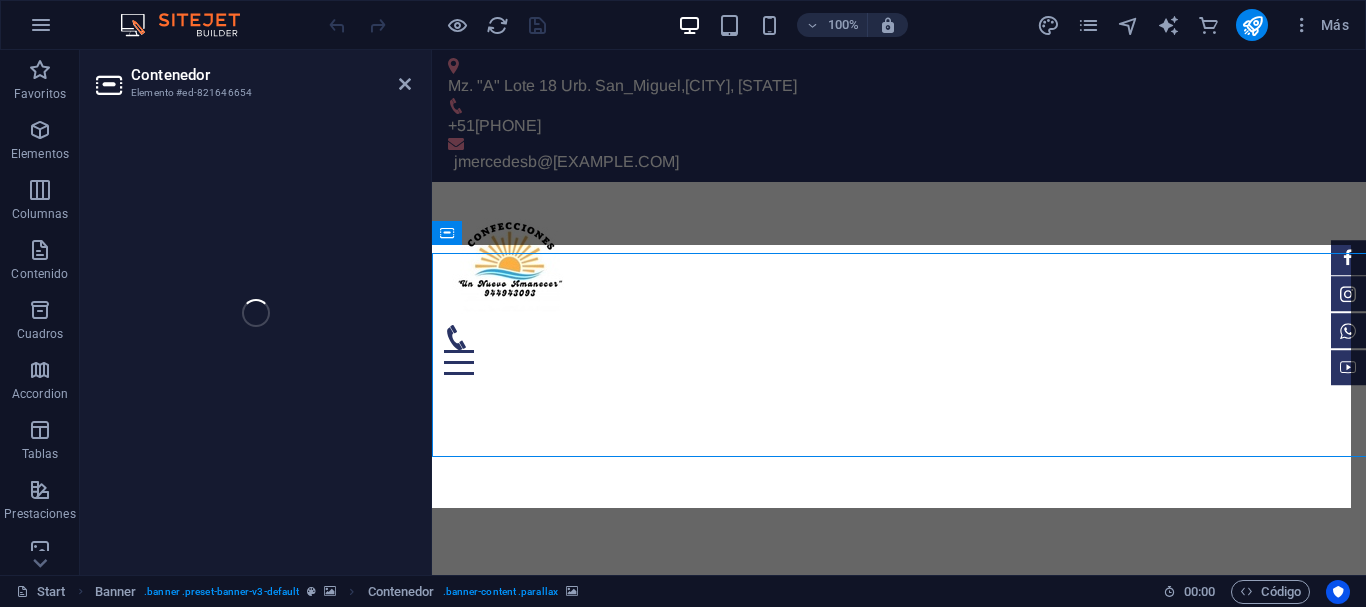 select on "%" 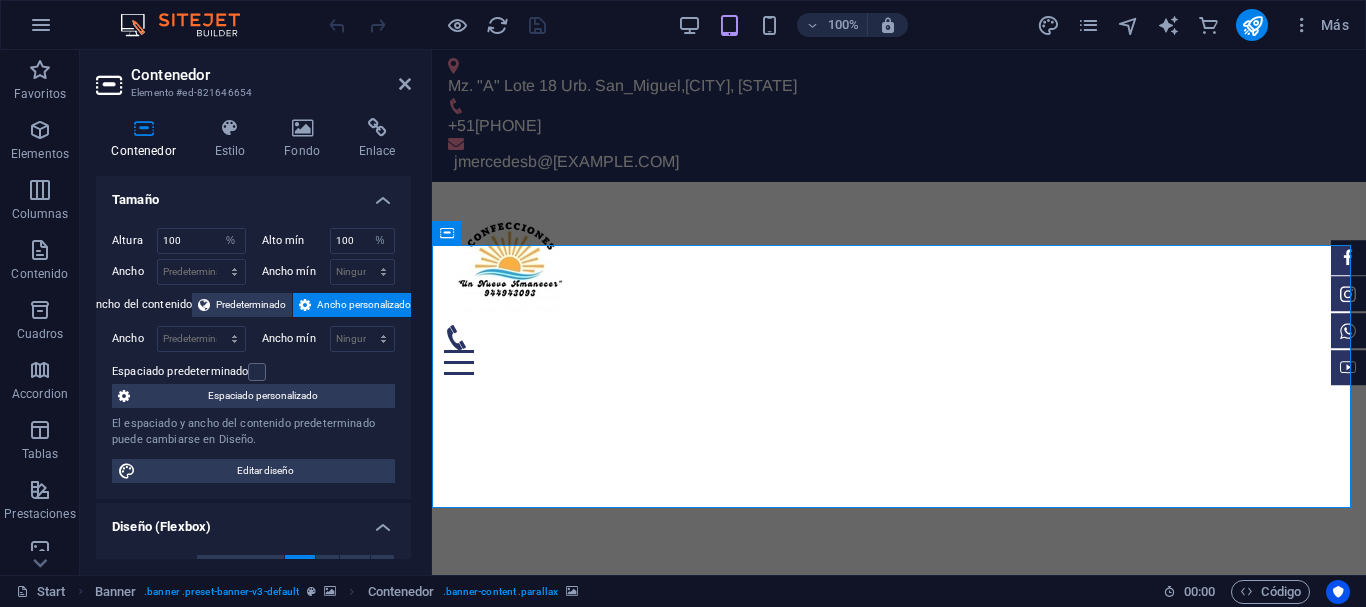 click at bounding box center [-28, 387] 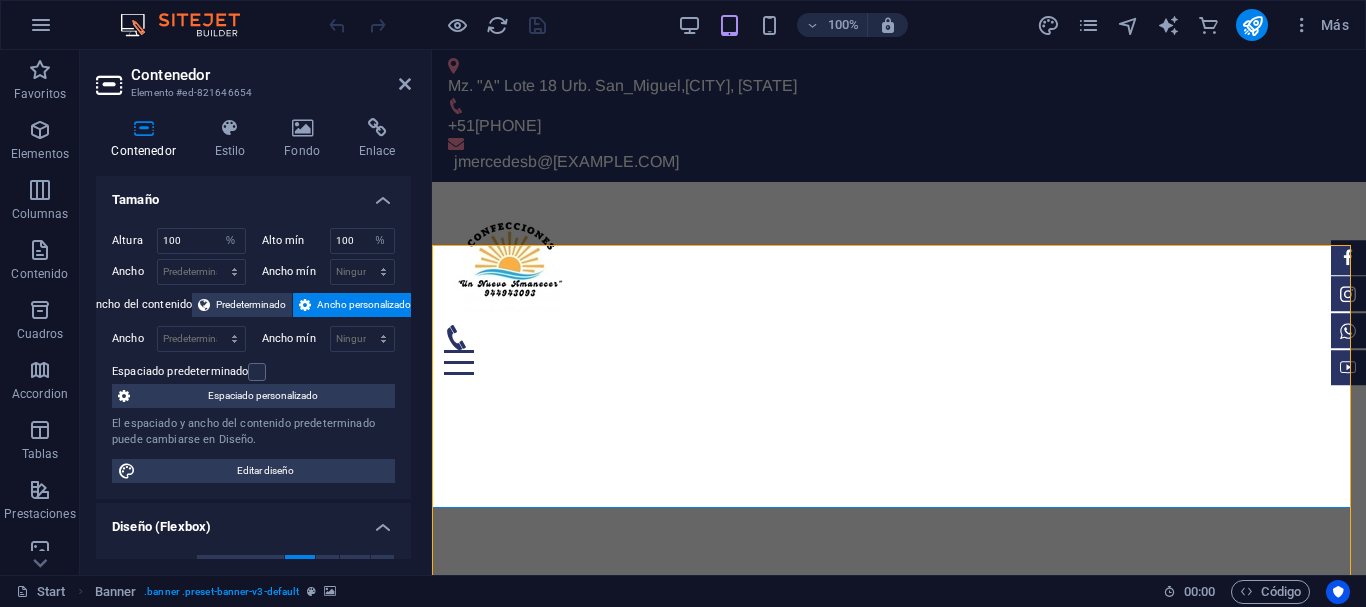 click at bounding box center (899, 623) 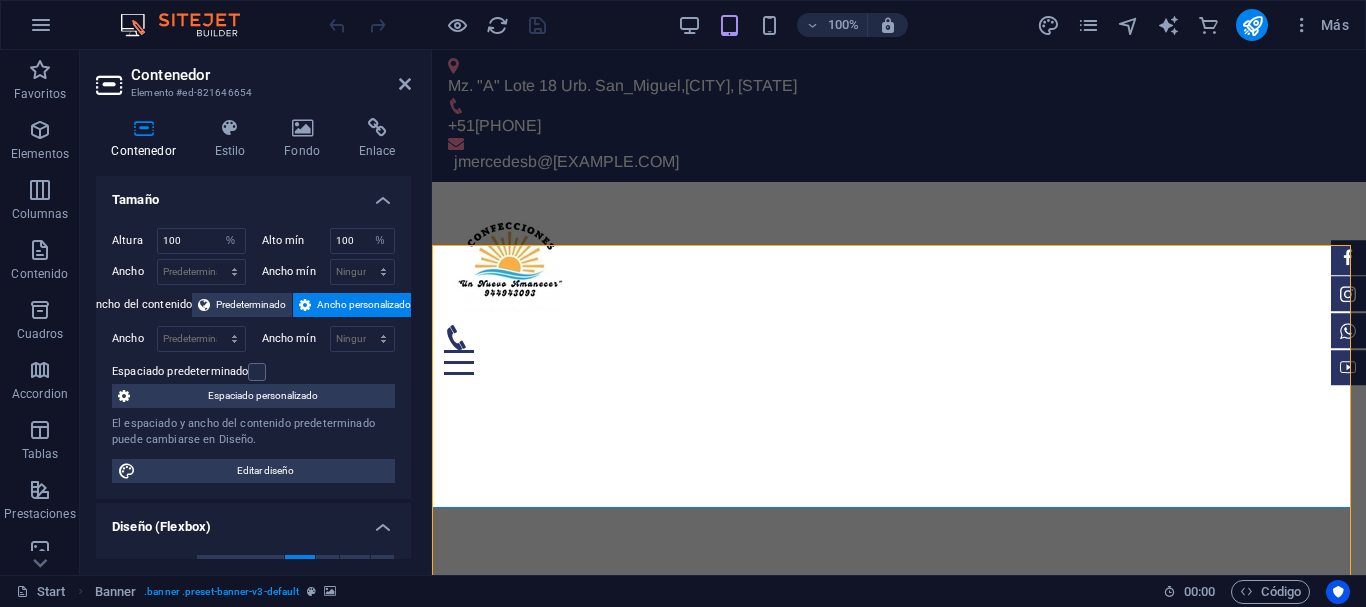 select on "ms" 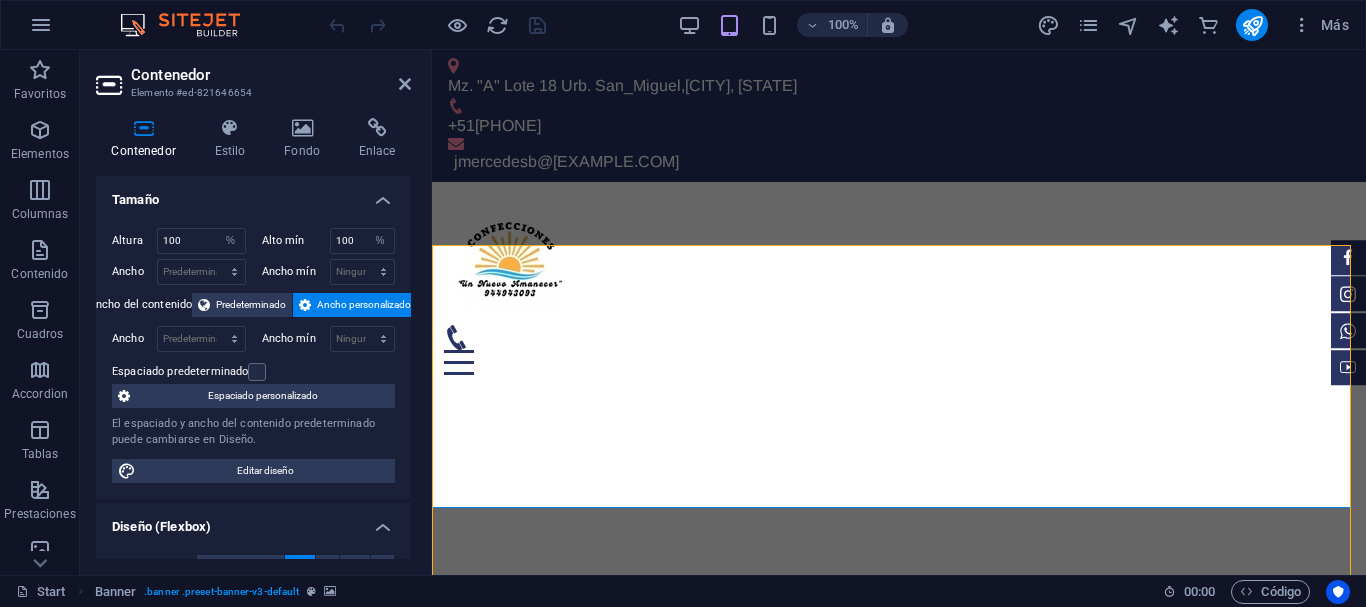 select on "s" 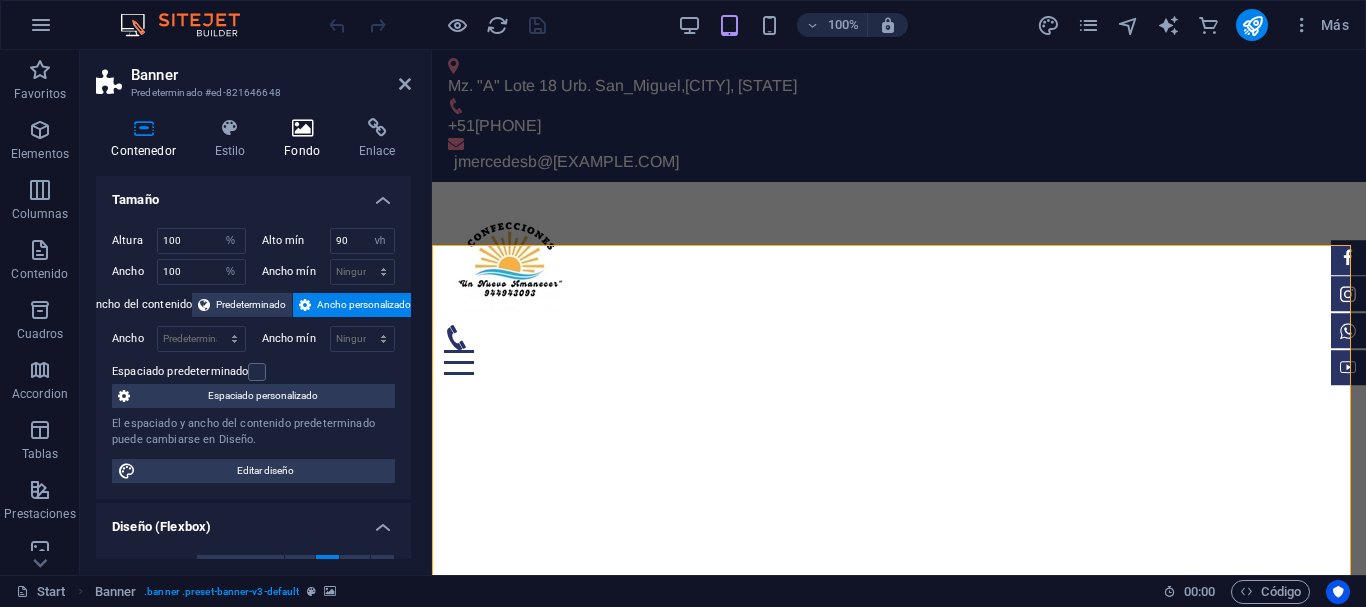 click on "Fondo" at bounding box center [306, 139] 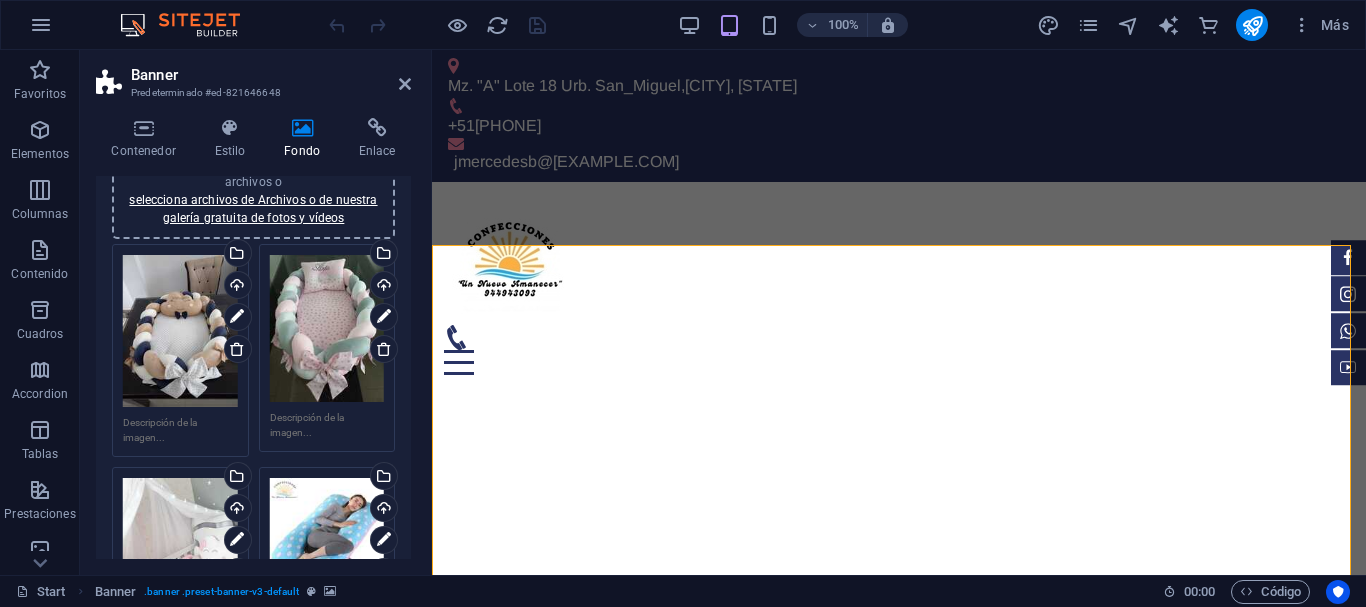 scroll, scrollTop: 300, scrollLeft: 0, axis: vertical 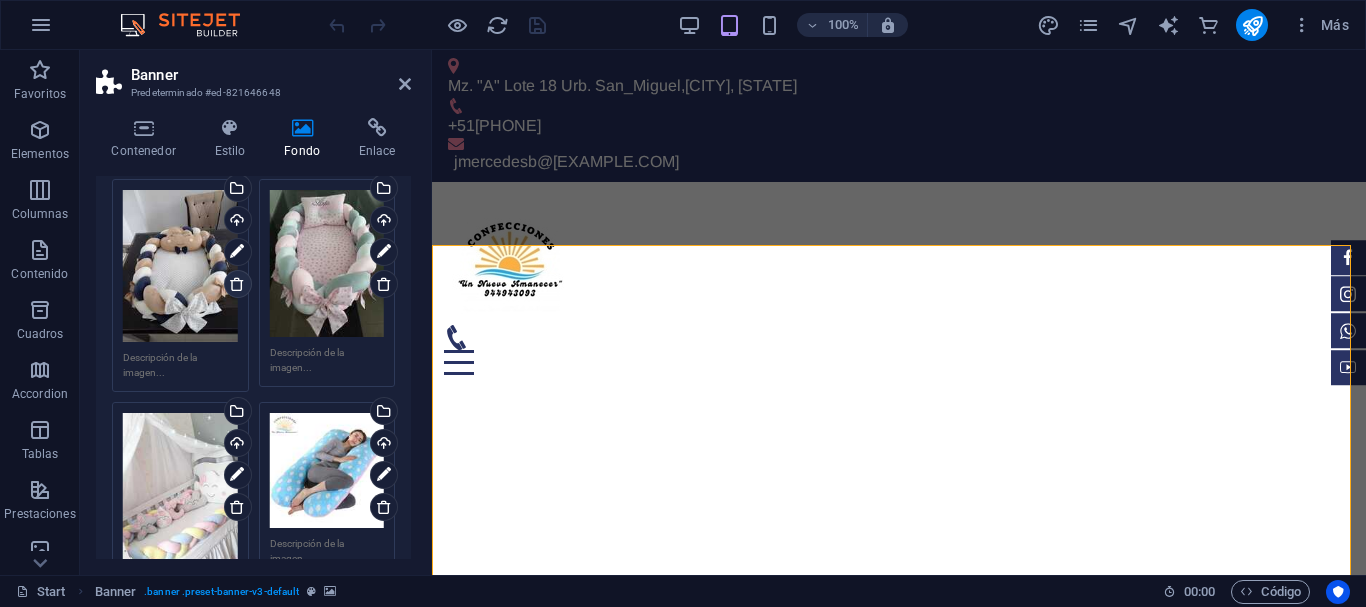 click at bounding box center (238, 284) 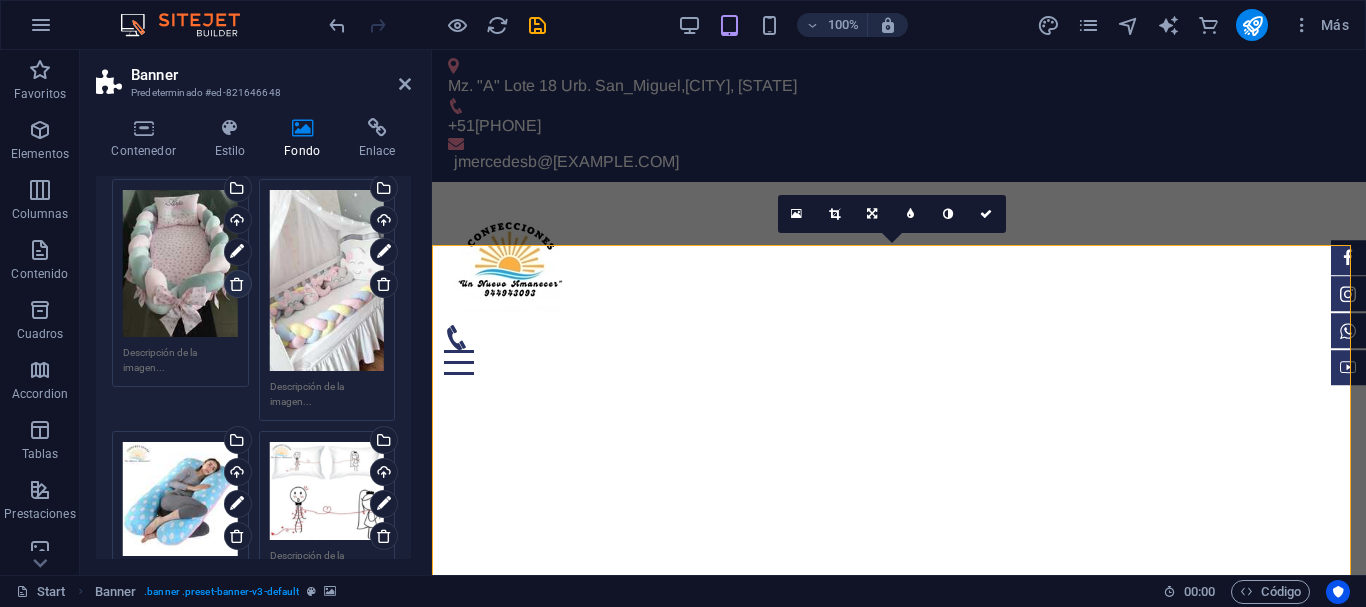 click at bounding box center (237, 284) 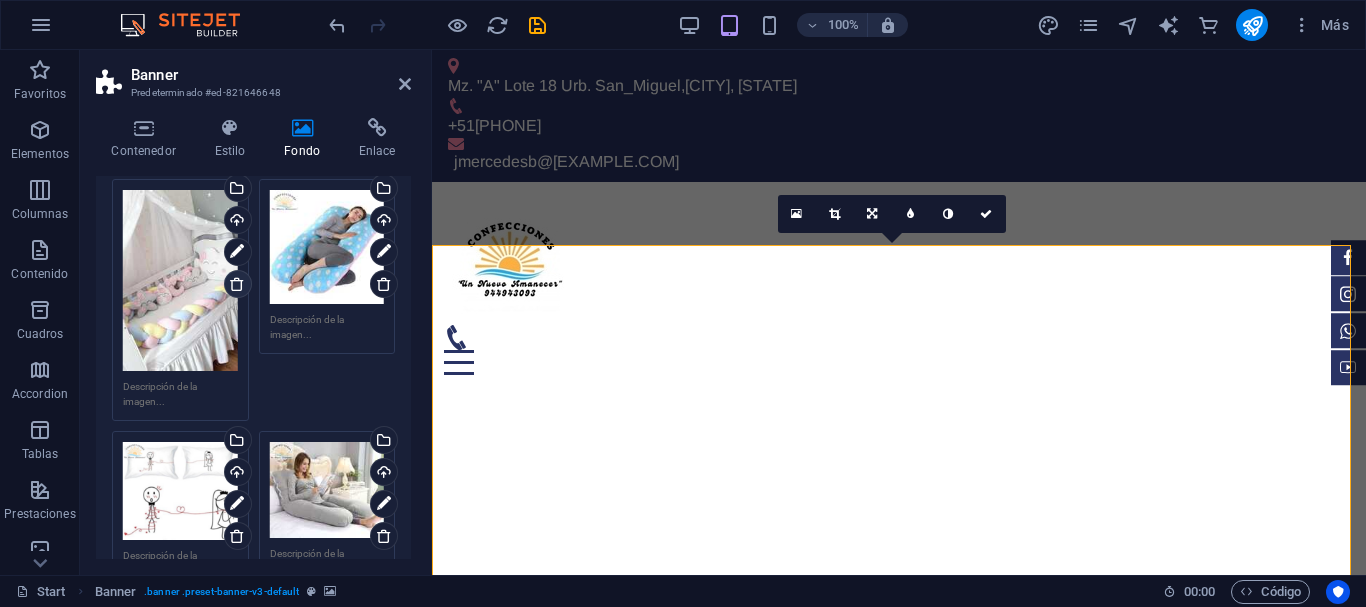 click at bounding box center (237, 284) 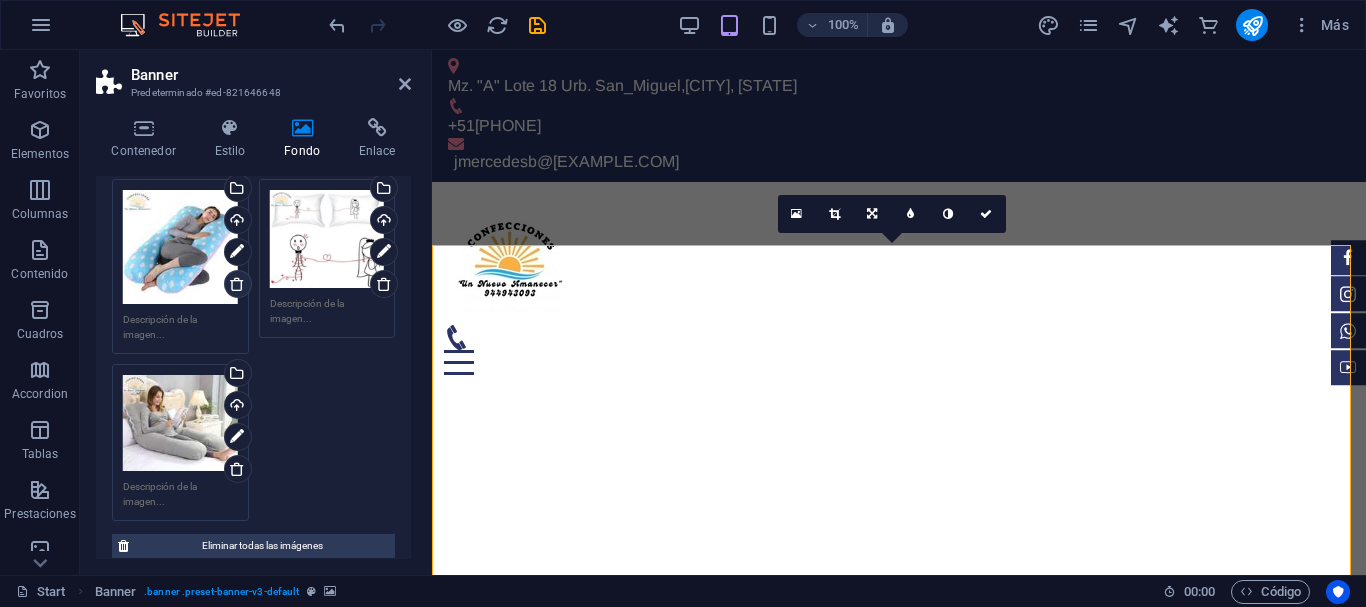 click at bounding box center [237, 284] 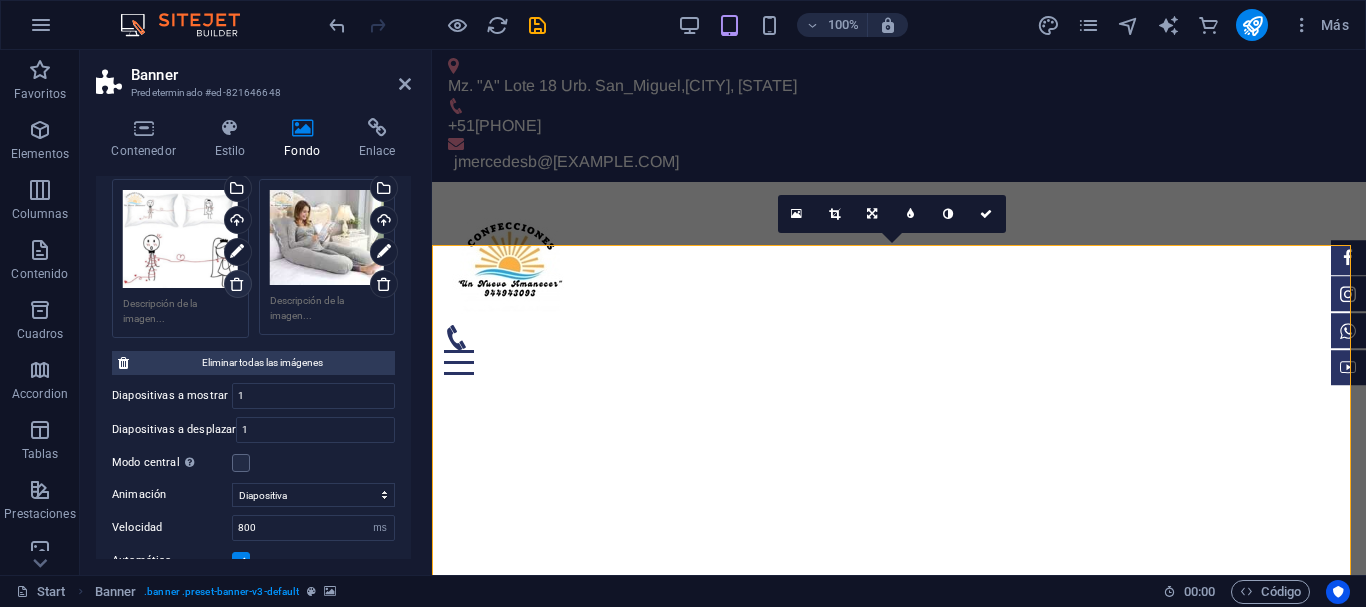 click at bounding box center (237, 284) 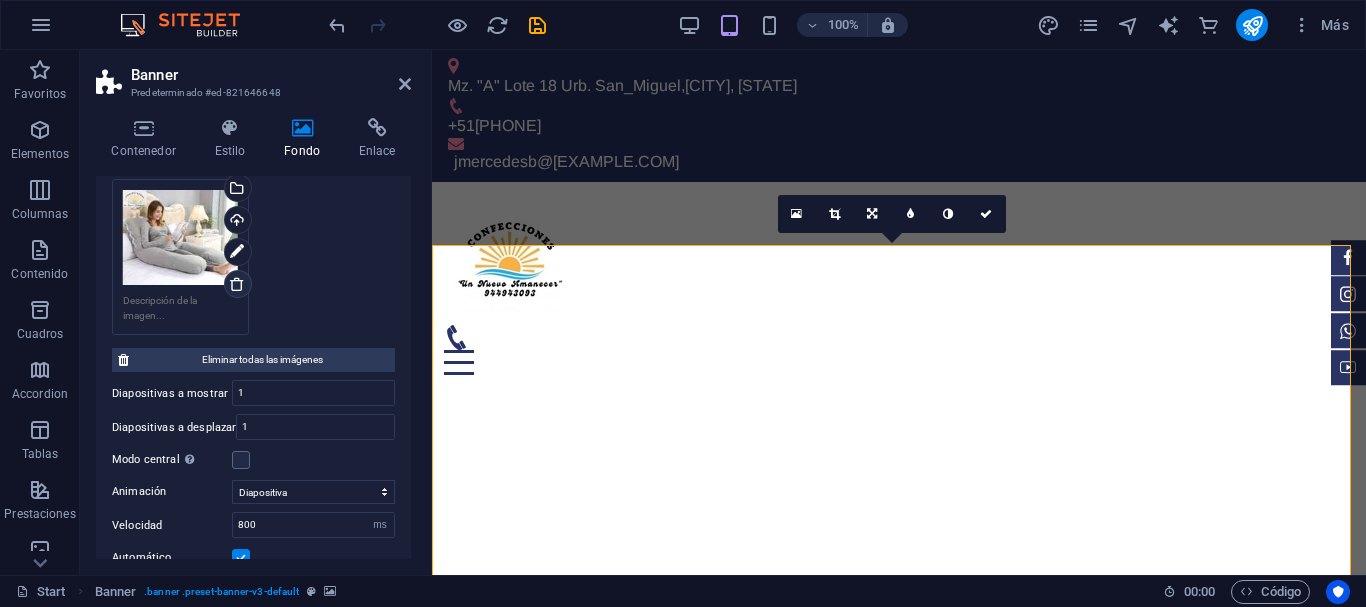 click at bounding box center (237, 284) 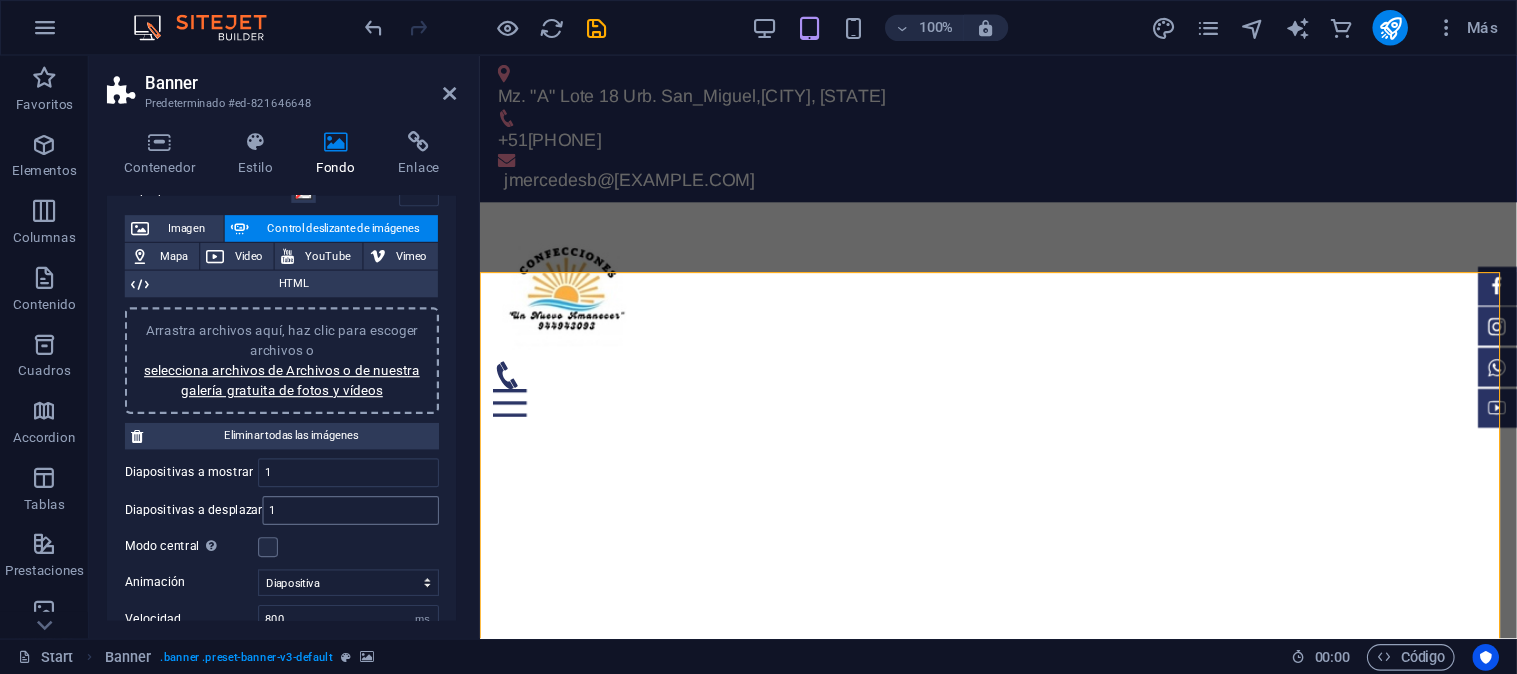 scroll, scrollTop: 100, scrollLeft: 0, axis: vertical 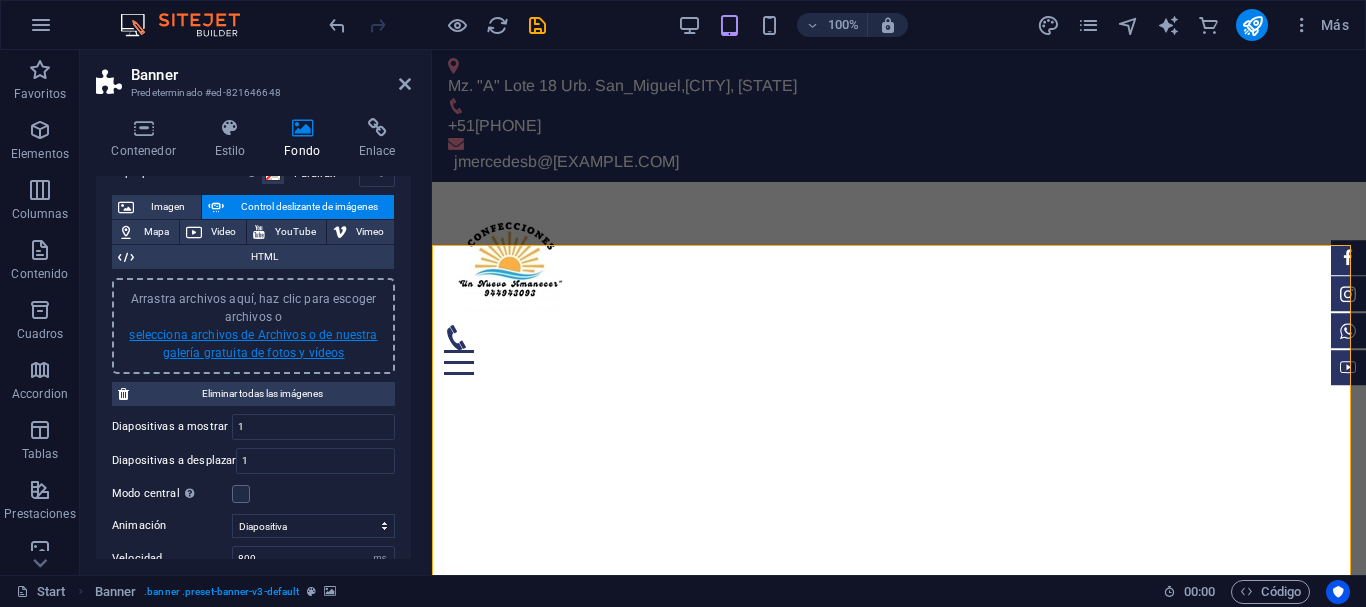 click on "selecciona archivos de Archivos o de nuestra galería gratuita de fotos y vídeos" at bounding box center (253, 344) 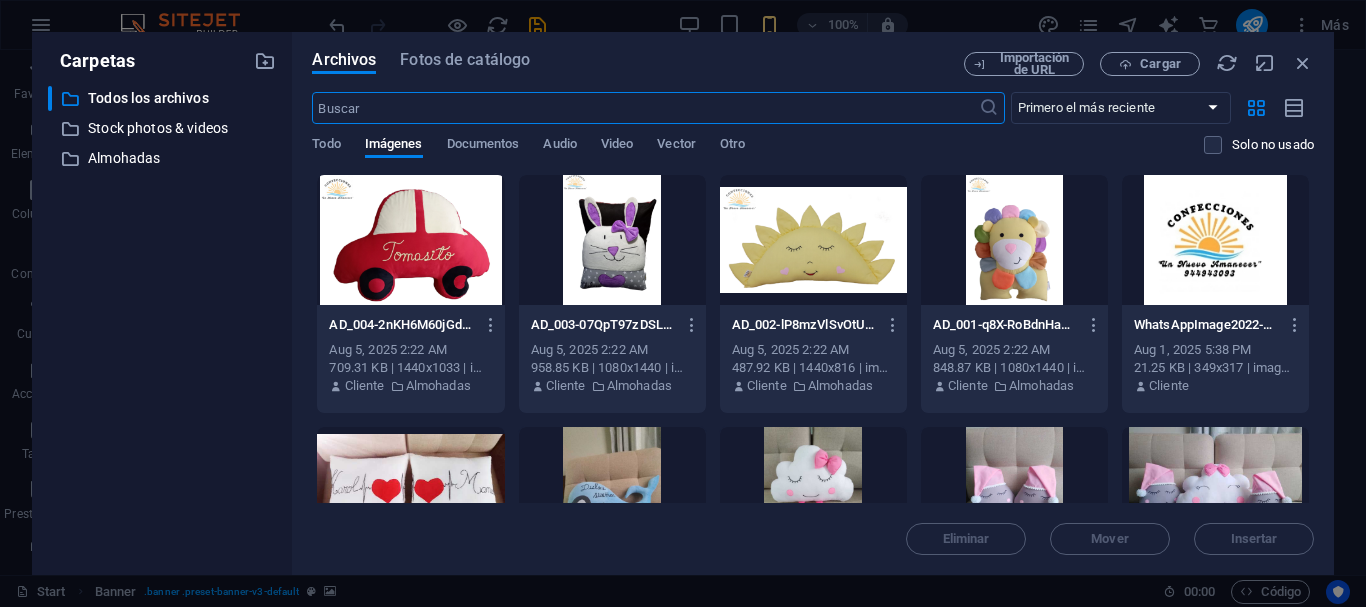 click at bounding box center (410, 240) 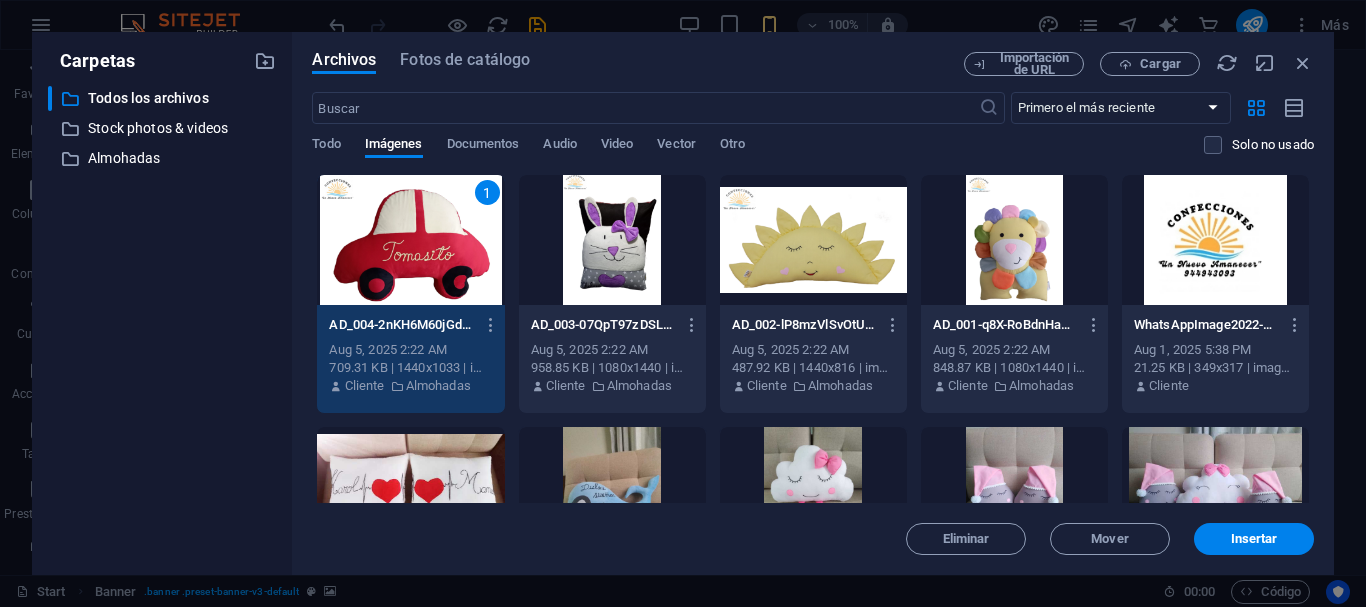 click at bounding box center (612, 240) 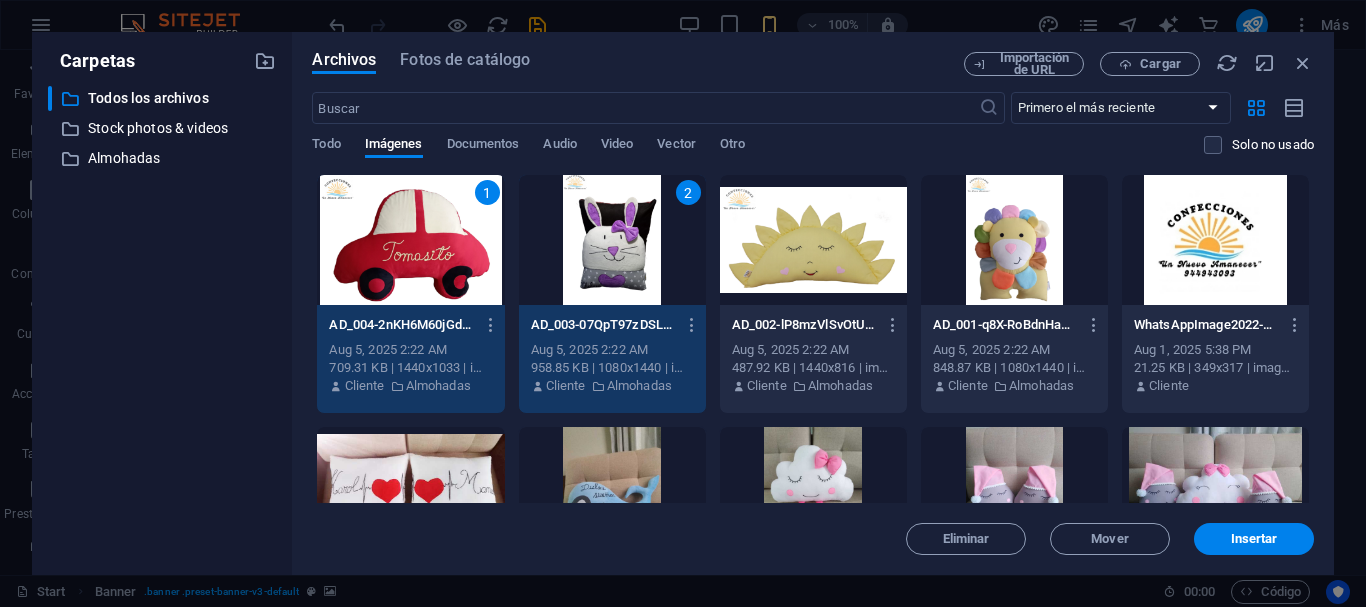 click at bounding box center (813, 240) 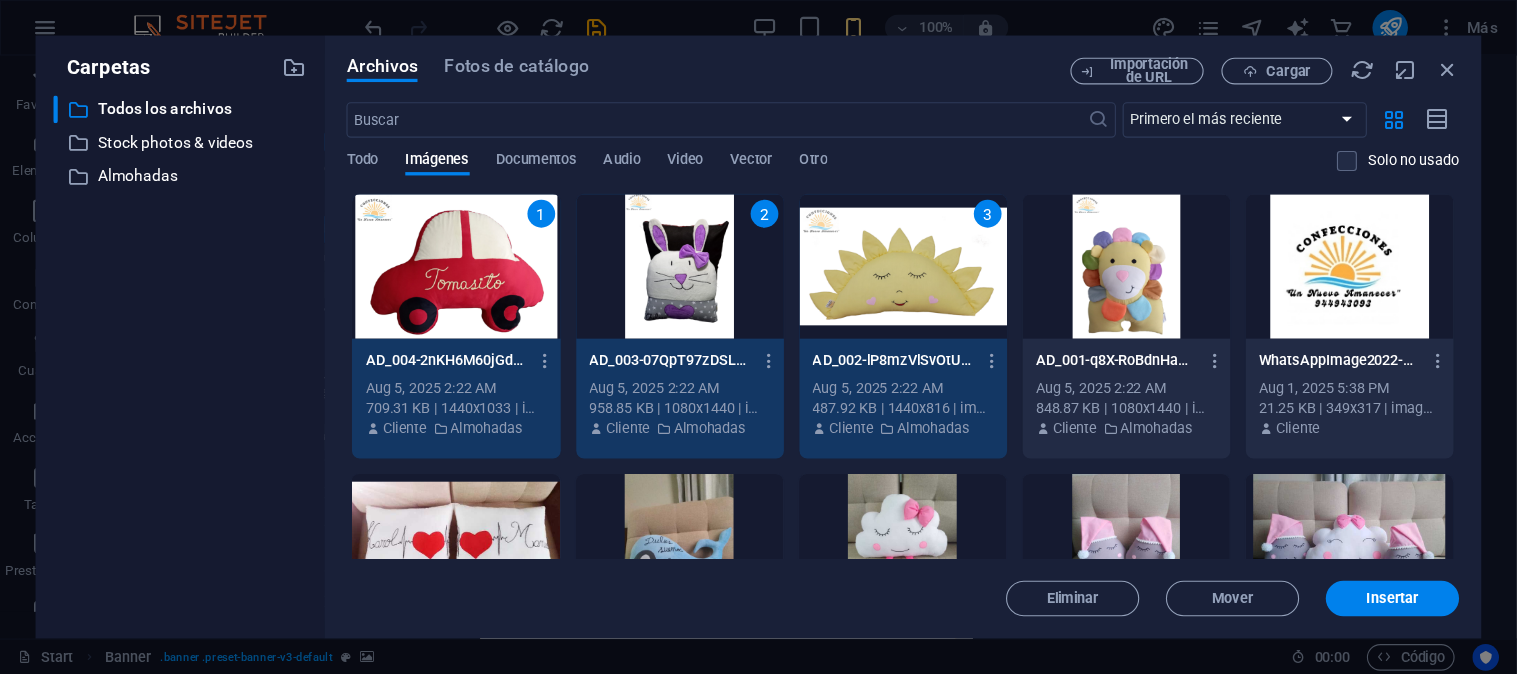 scroll, scrollTop: 100, scrollLeft: 0, axis: vertical 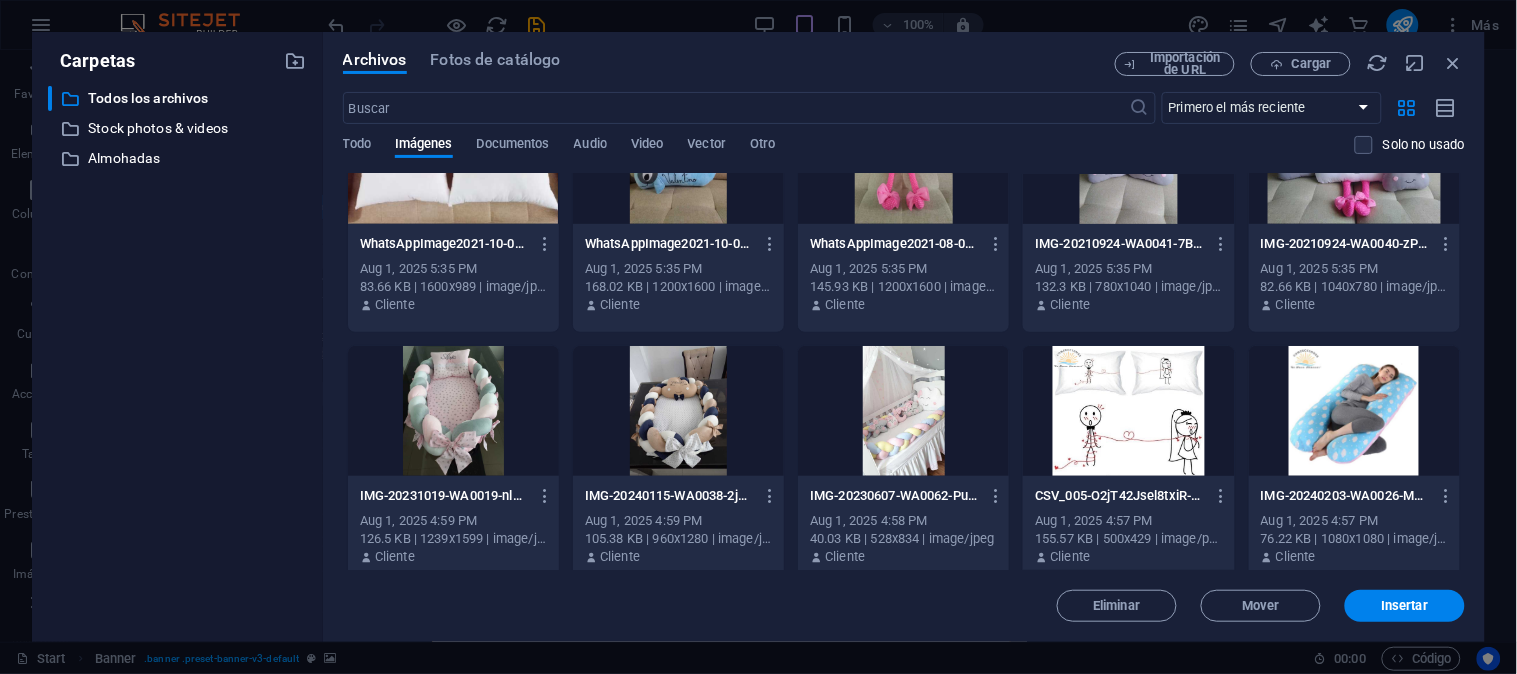 click at bounding box center (1354, 411) 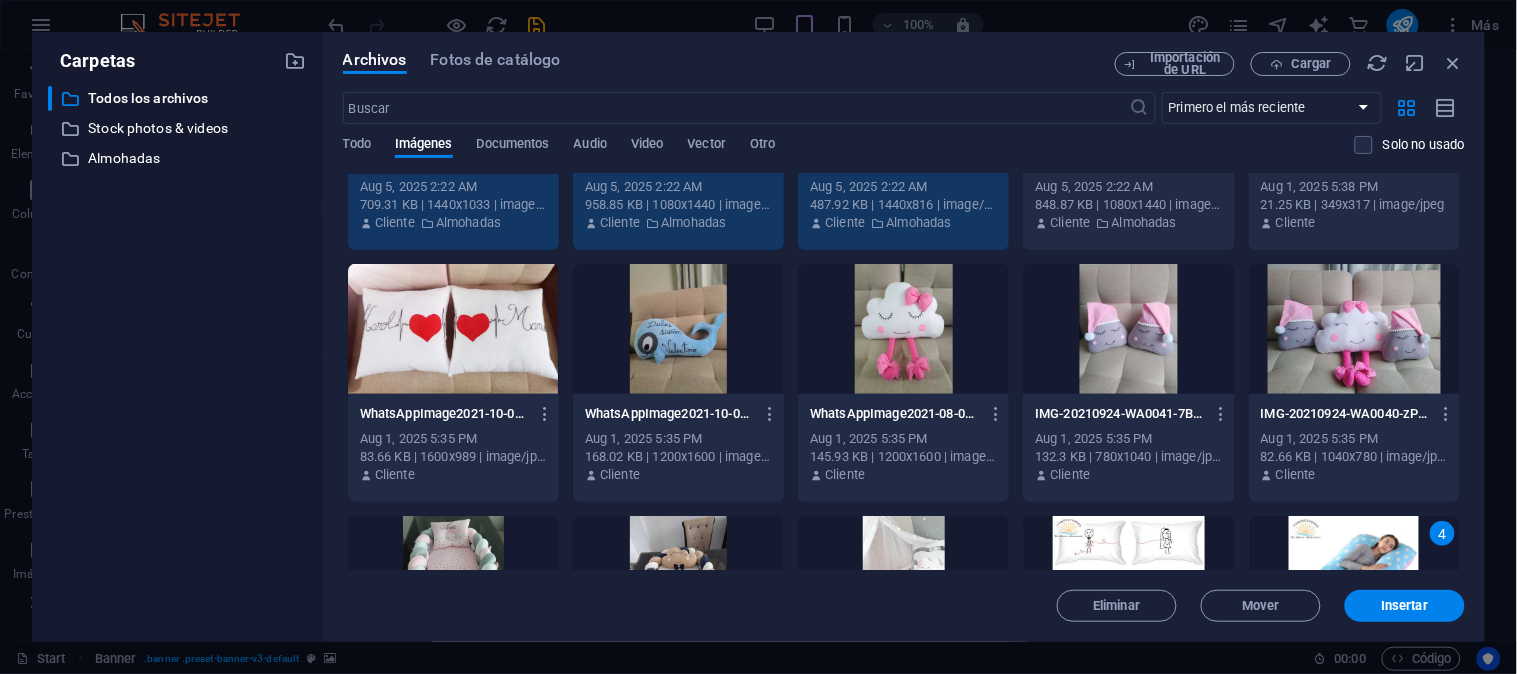 scroll, scrollTop: 111, scrollLeft: 0, axis: vertical 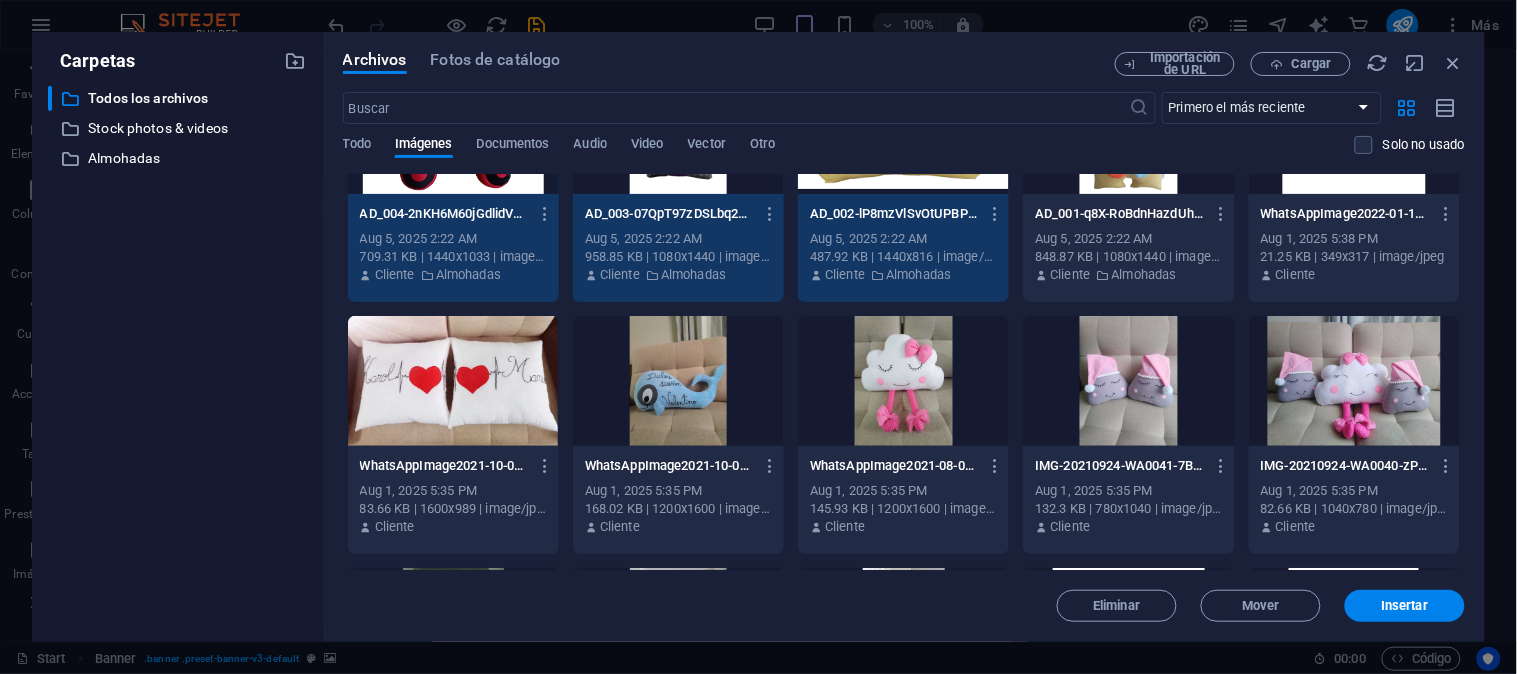 click at bounding box center [1354, 381] 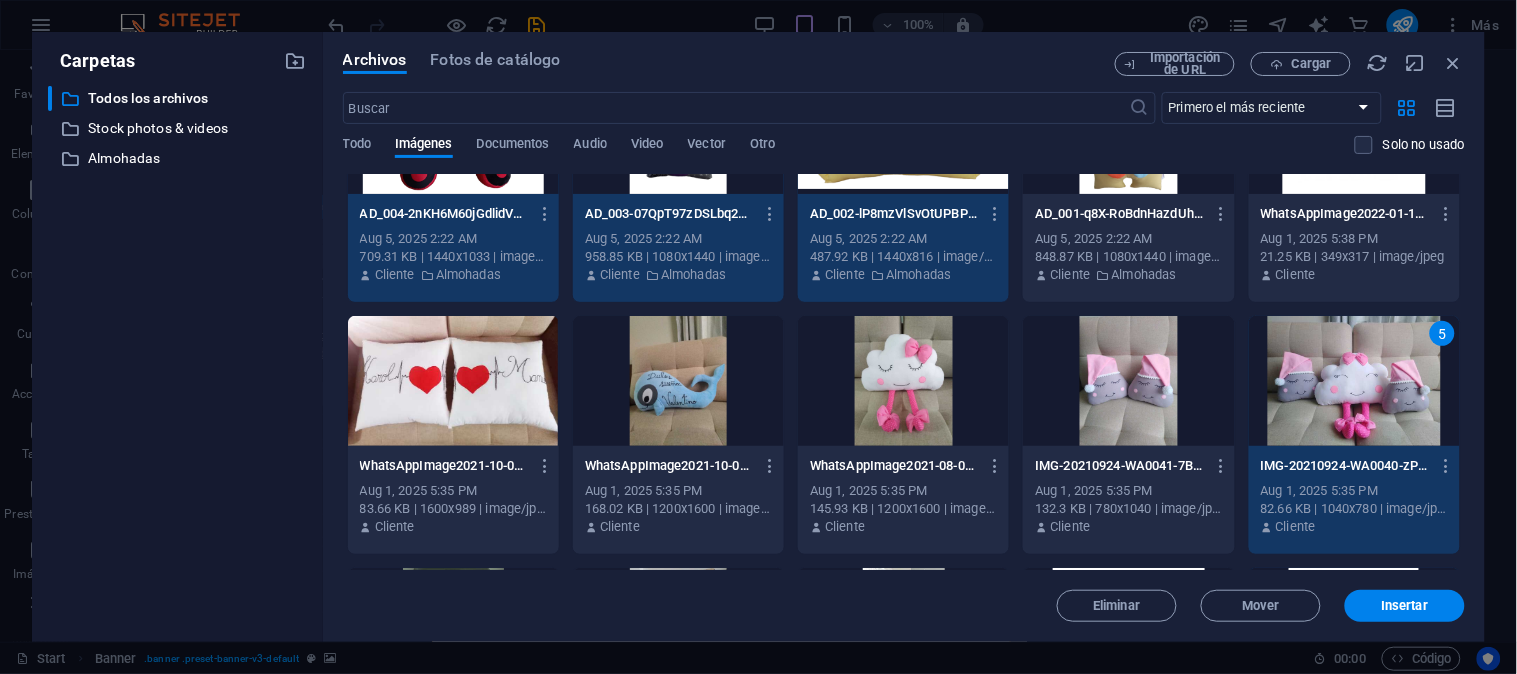 click at bounding box center [678, 381] 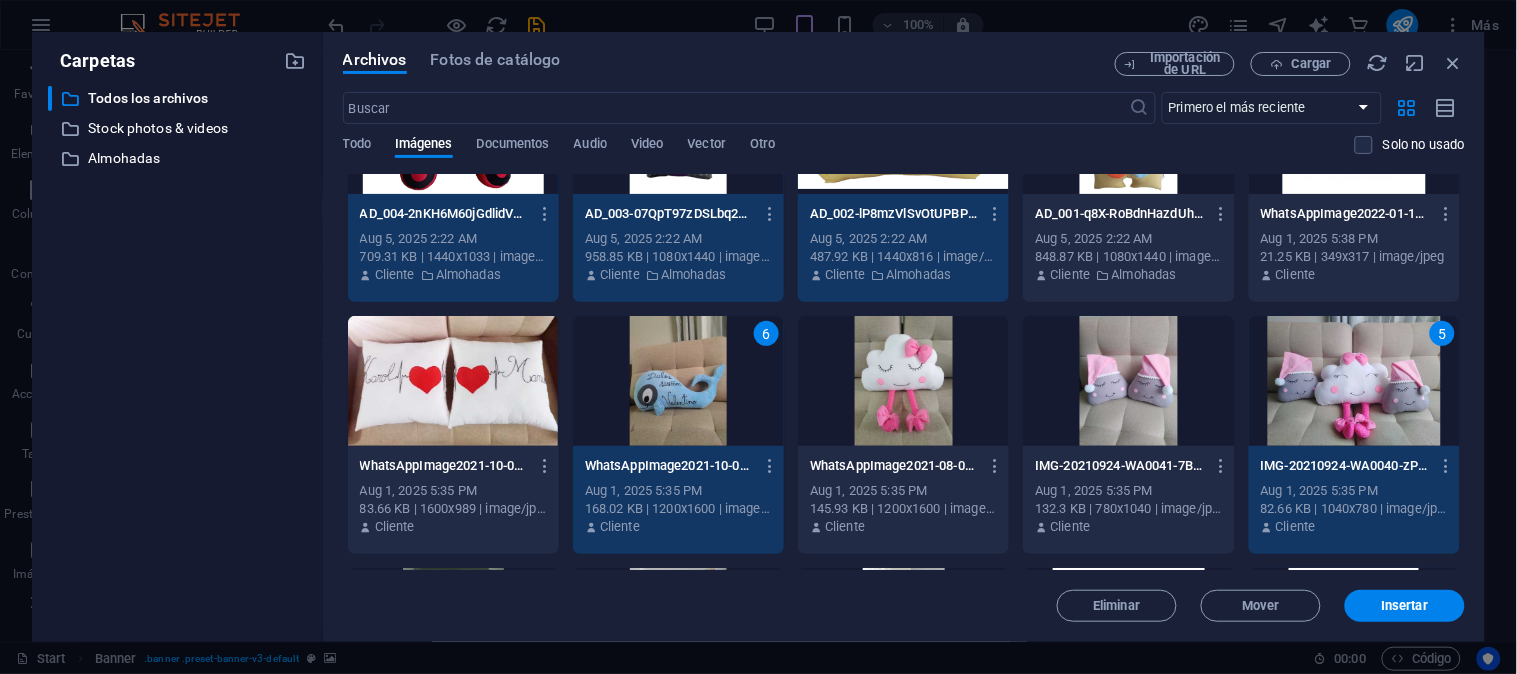 click at bounding box center [453, 381] 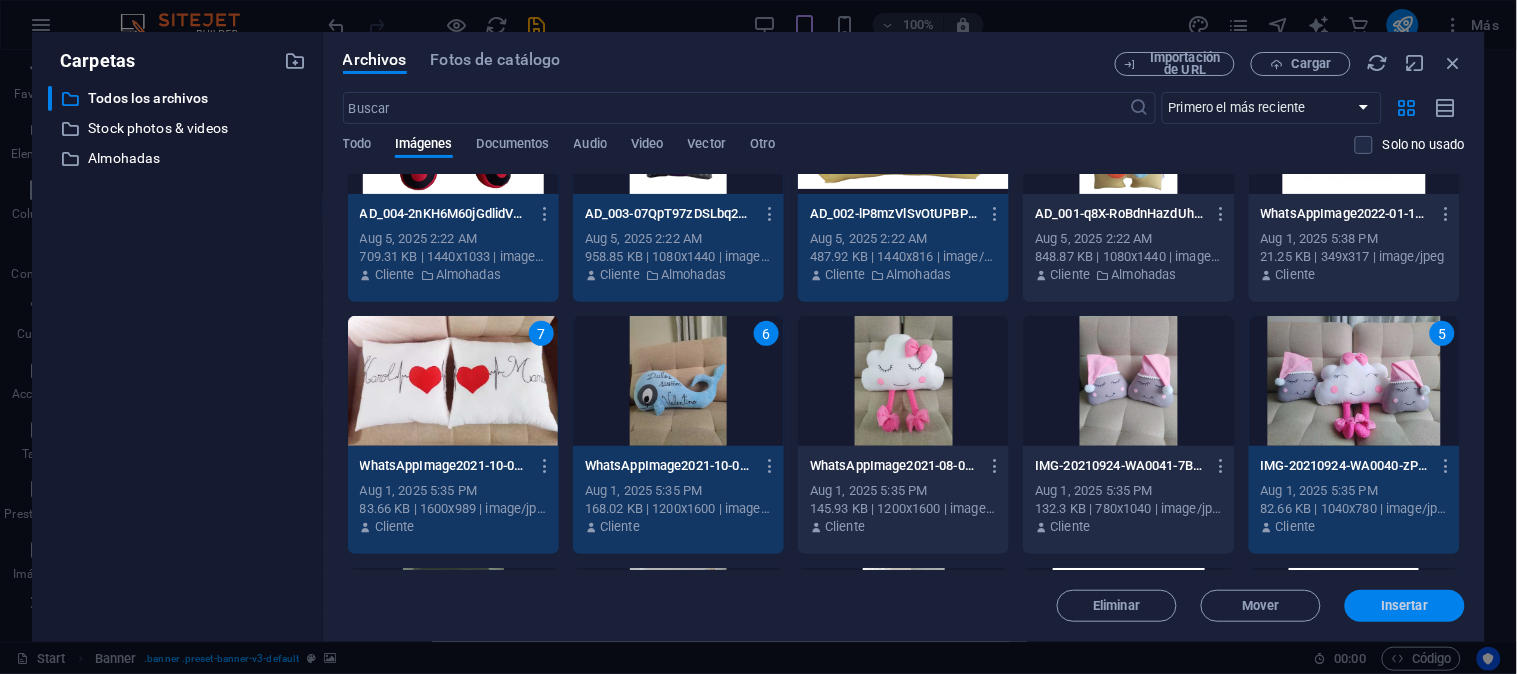 click on "Insertar" at bounding box center [1405, 606] 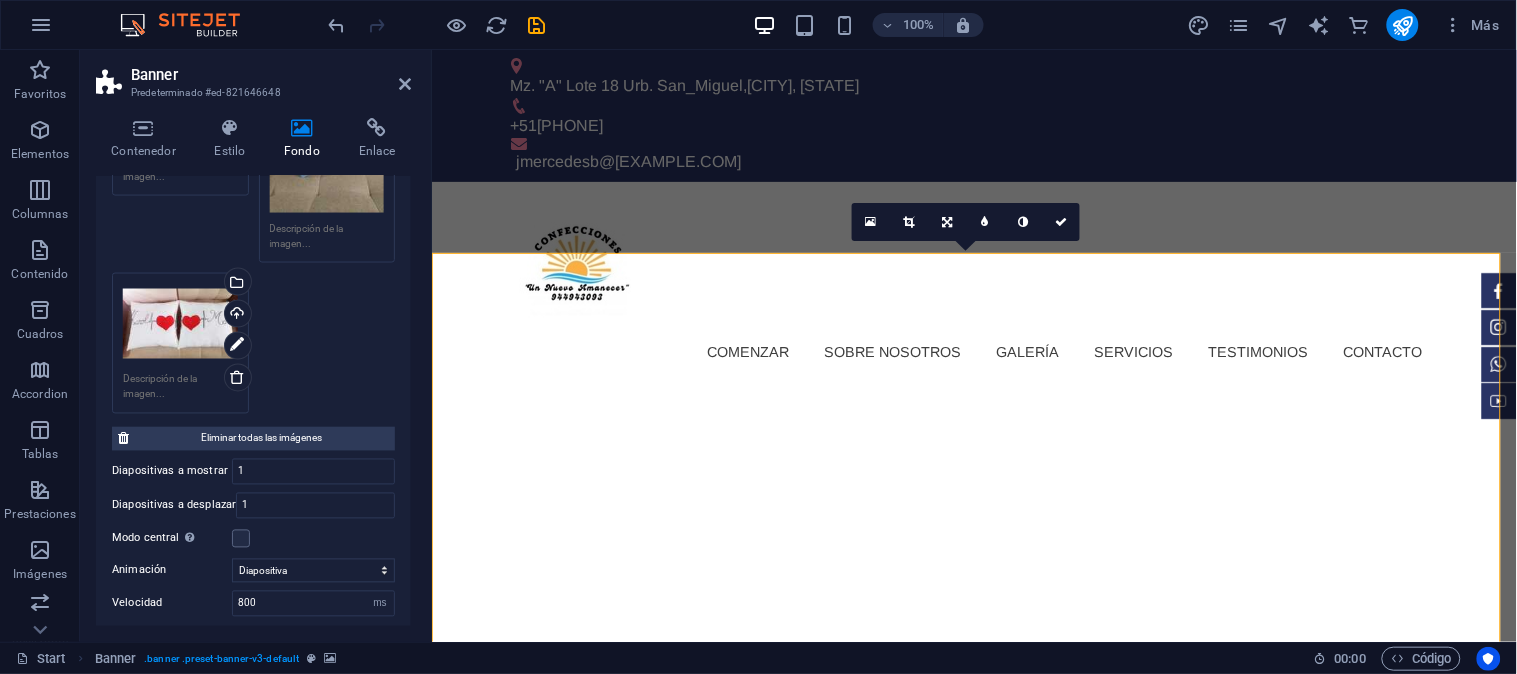 scroll, scrollTop: 877, scrollLeft: 0, axis: vertical 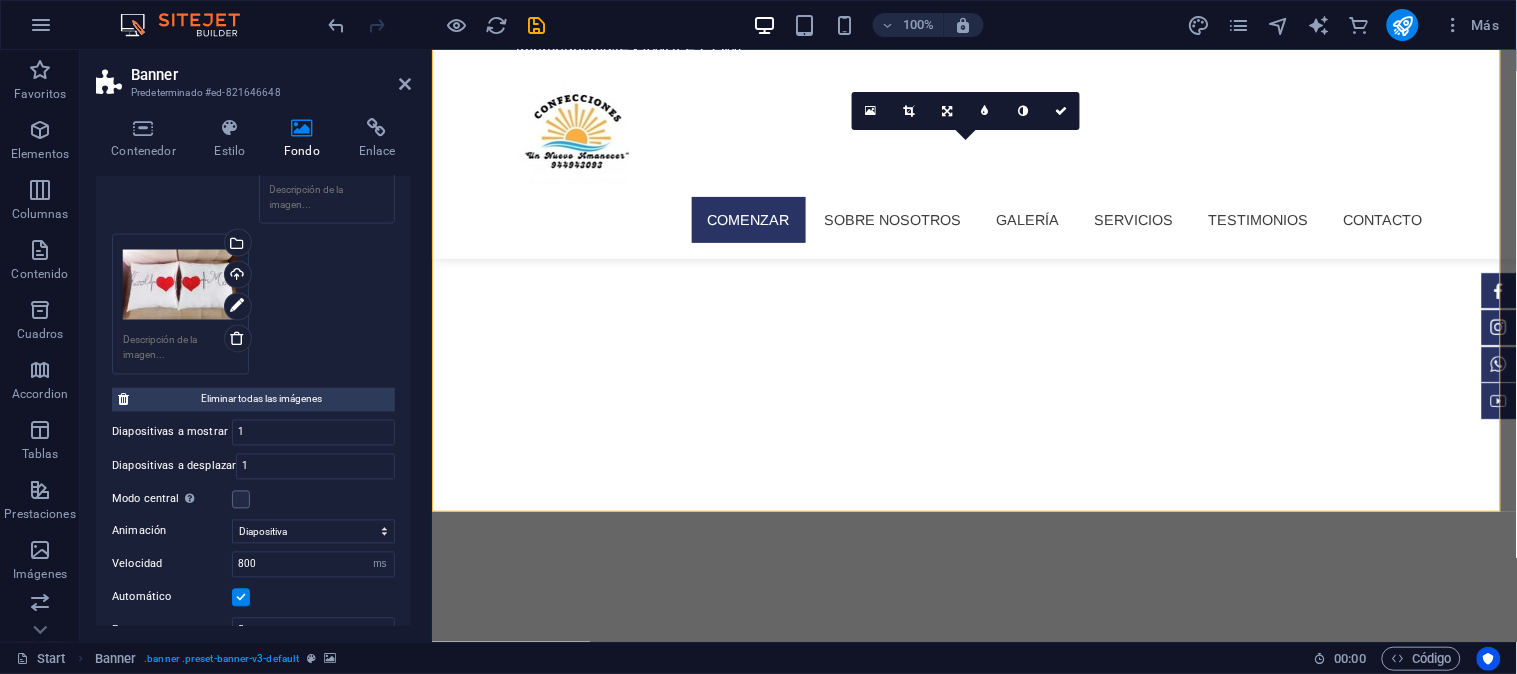 click at bounding box center [973, 930] 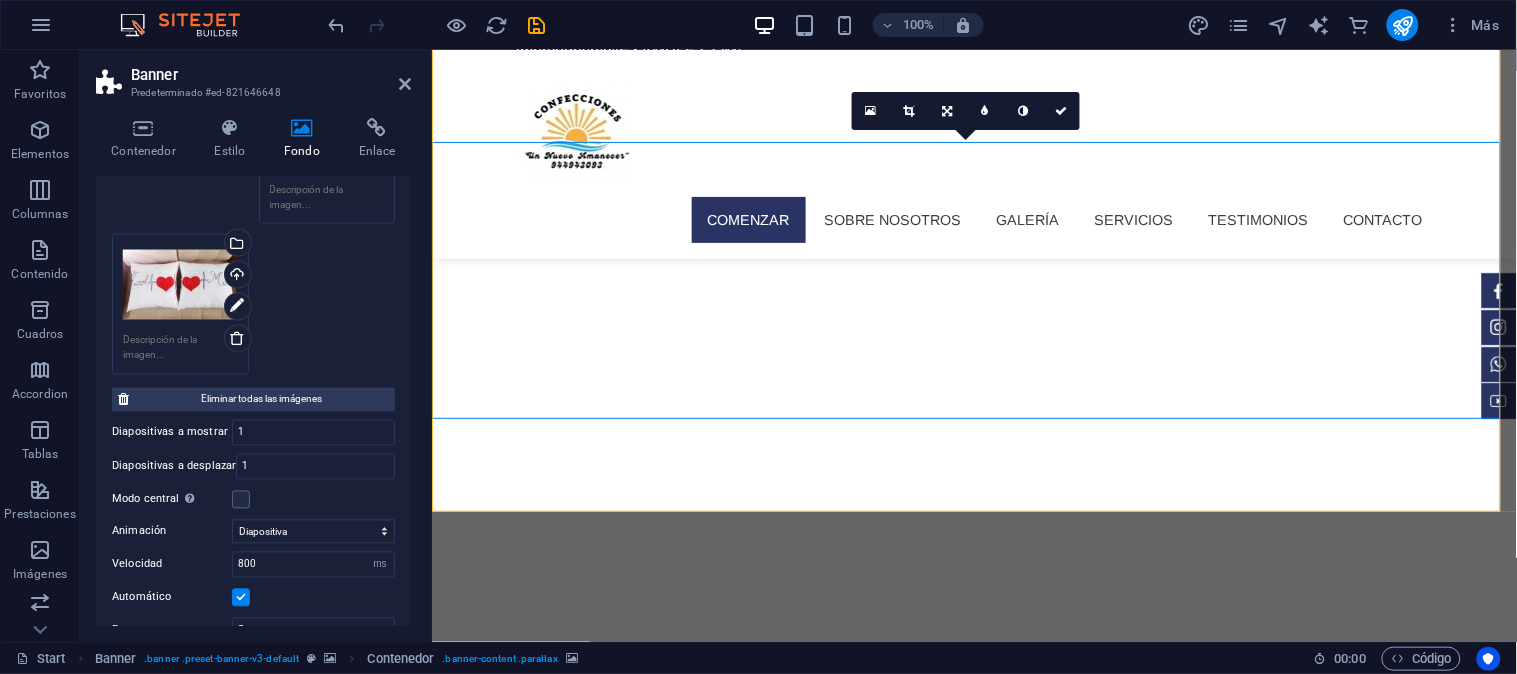 click at bounding box center [973, 930] 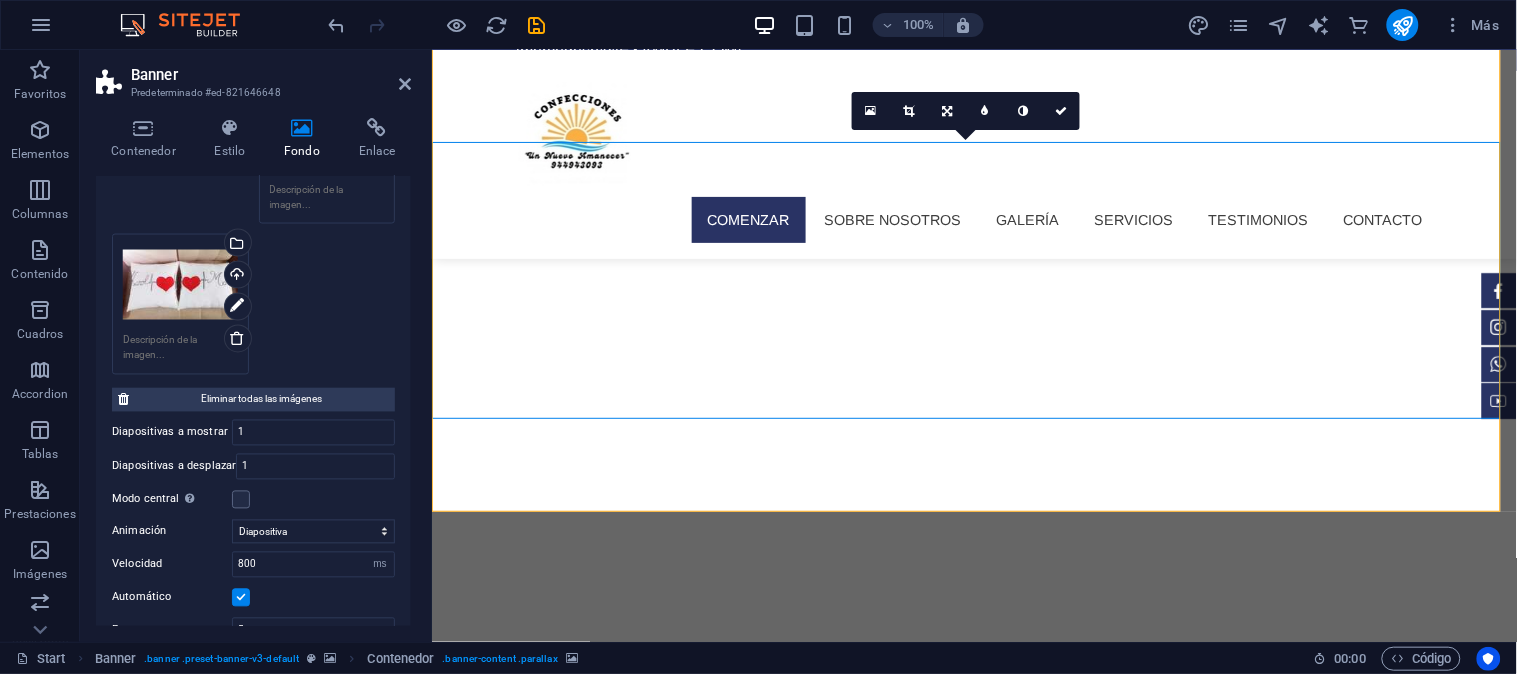 select on "%" 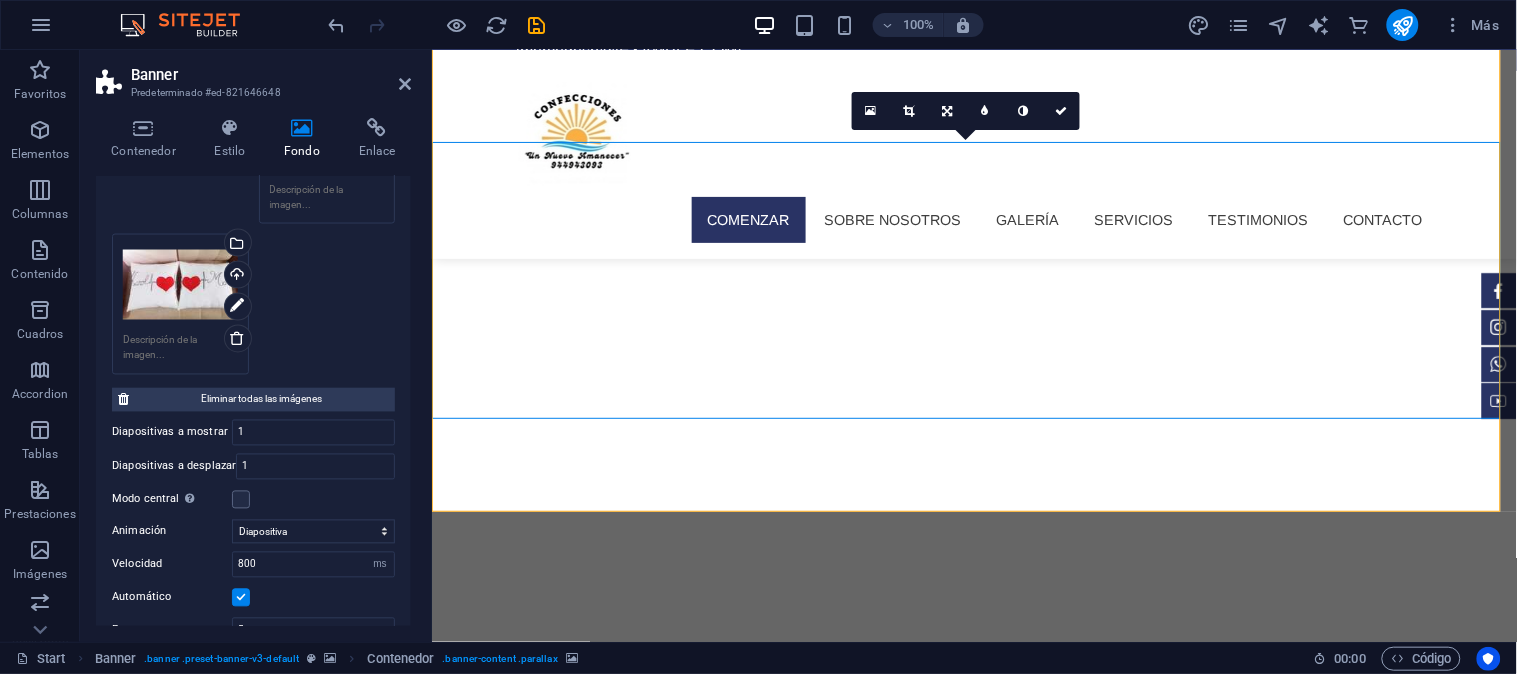 select on "%" 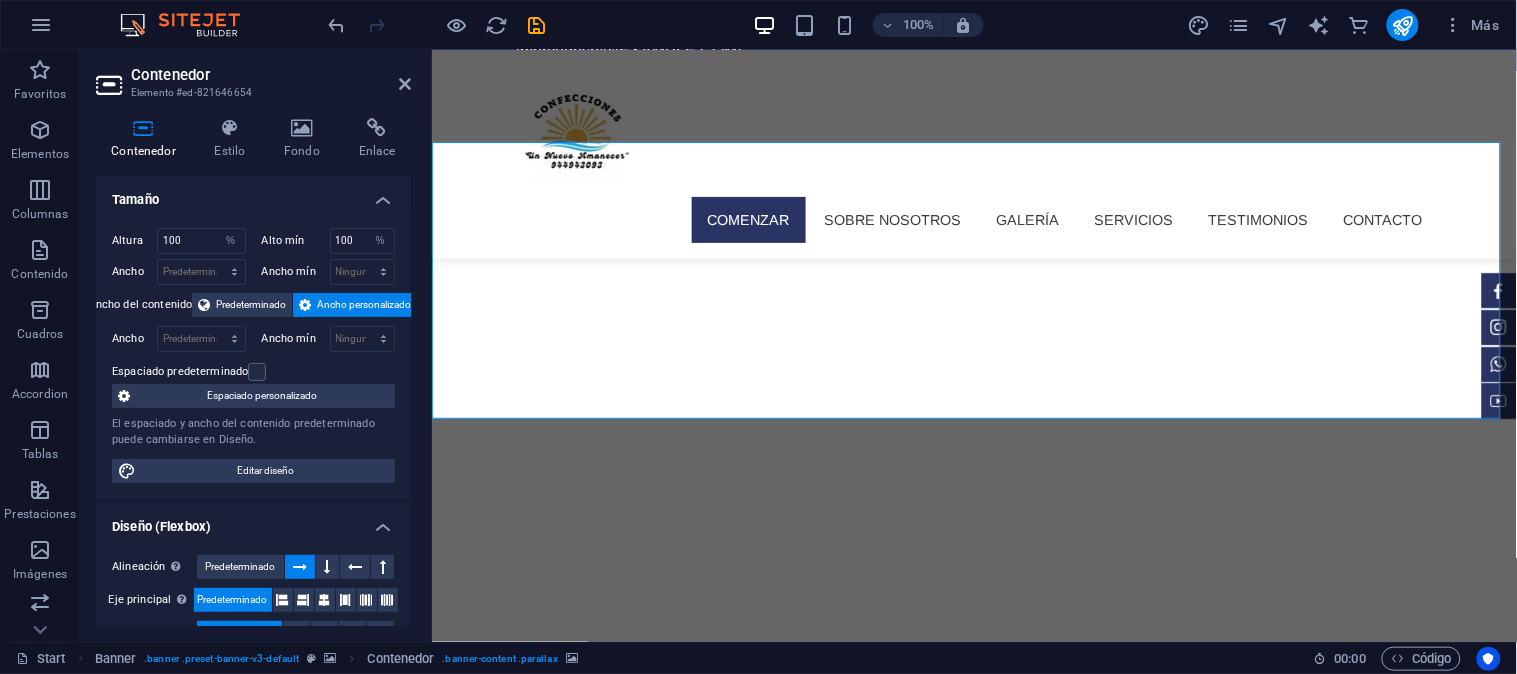 click at bounding box center [-104, 233] 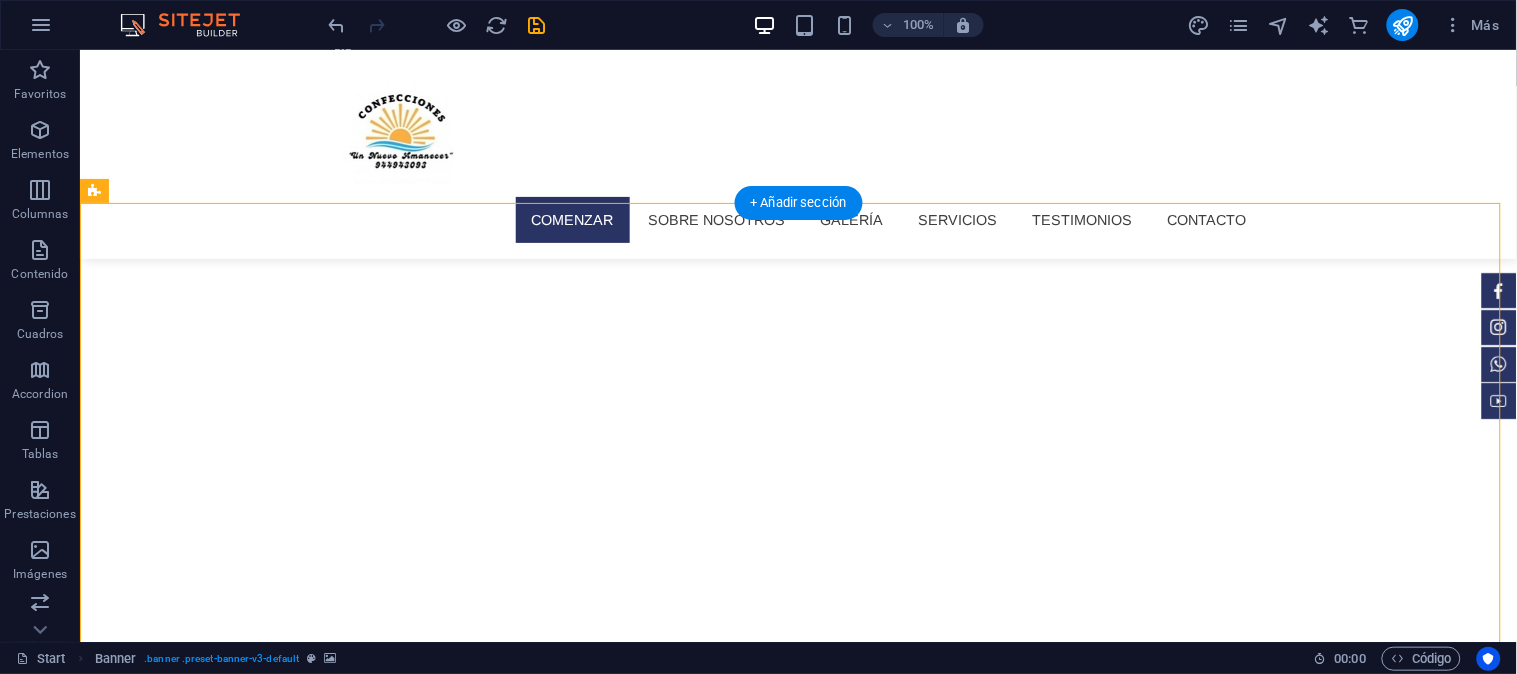 scroll, scrollTop: 111, scrollLeft: 0, axis: vertical 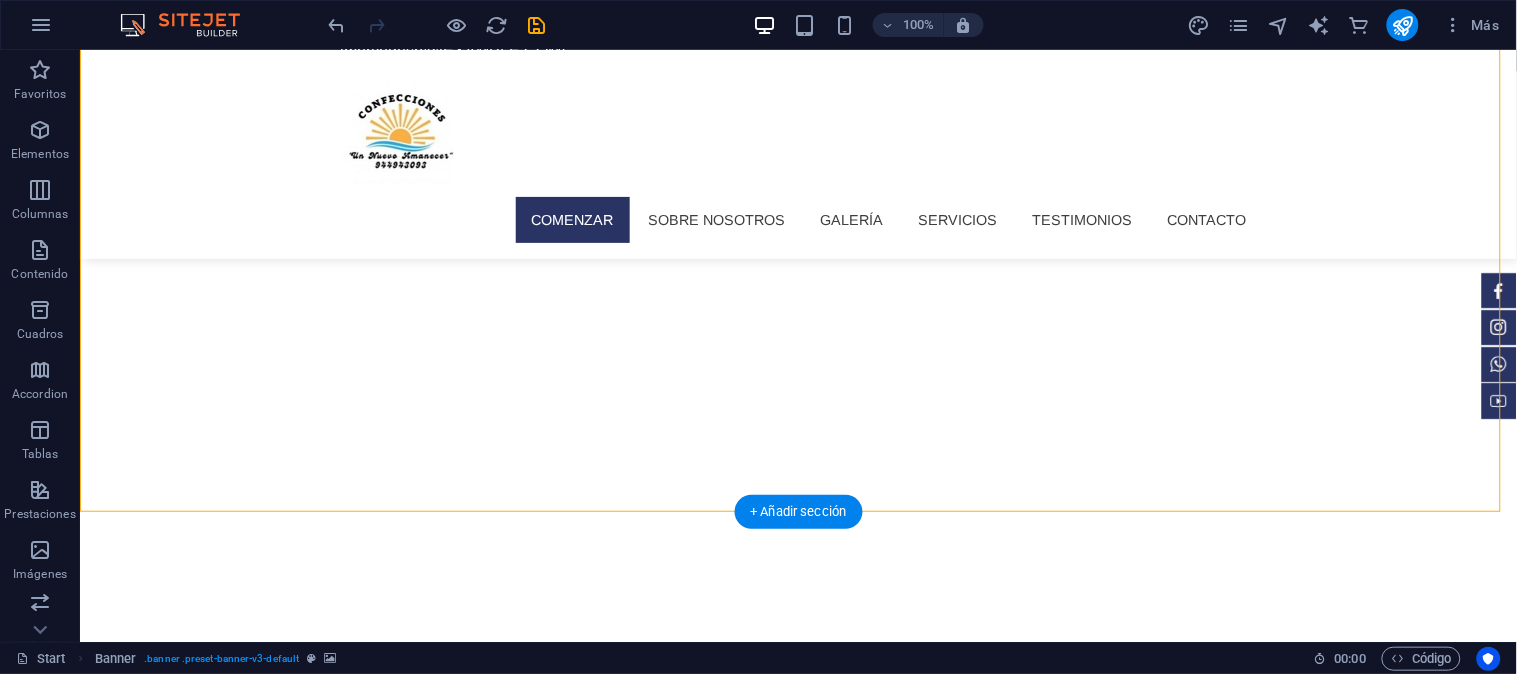 click at bounding box center [-2054, 233] 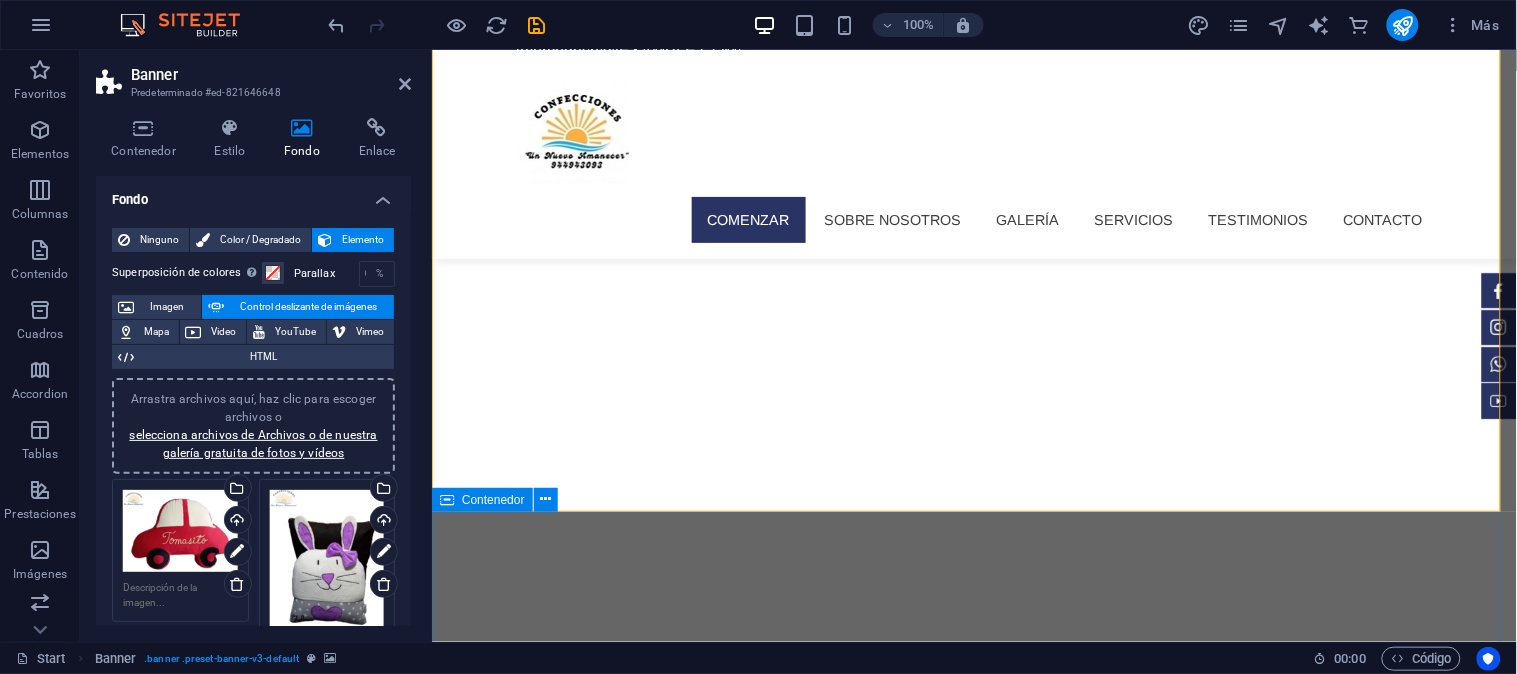 click on "galería  "Almohadas DECORAtIVAS"" at bounding box center [973, 1562] 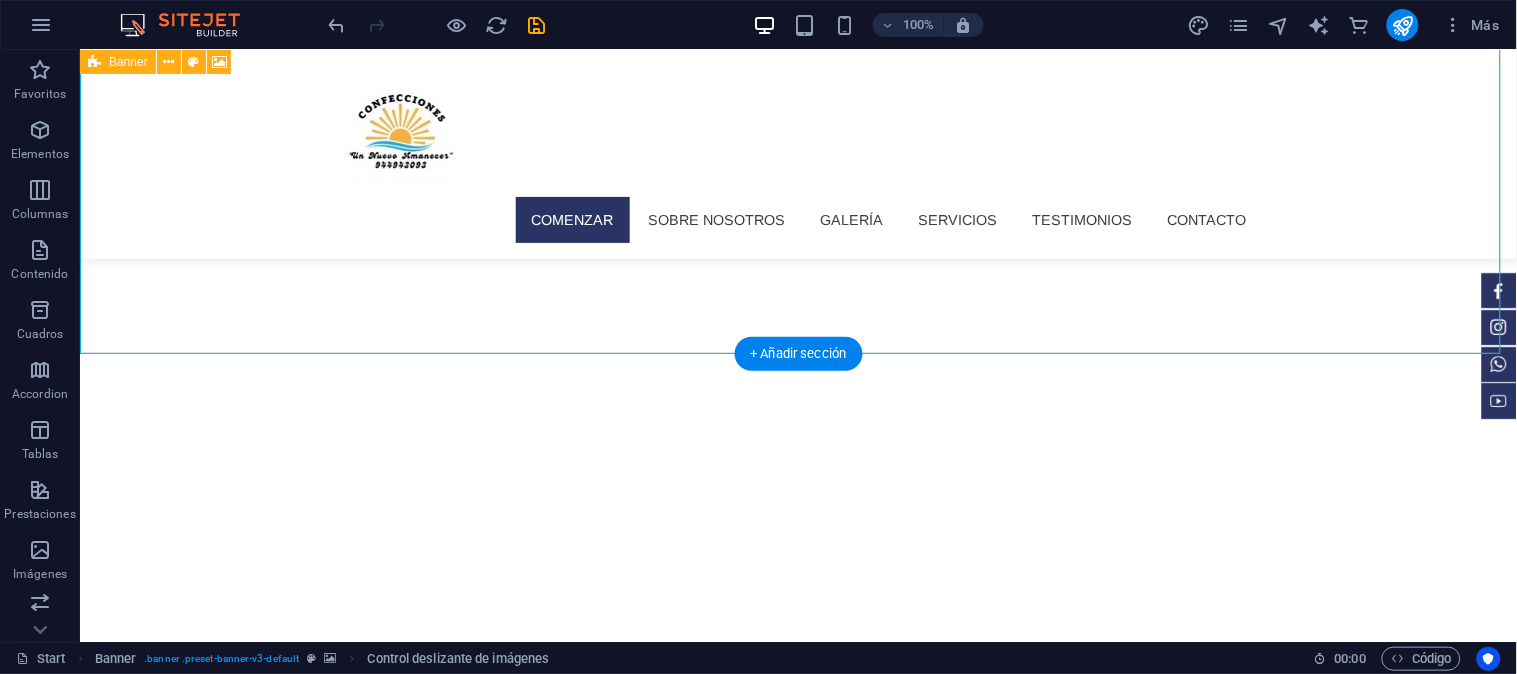 scroll, scrollTop: 111, scrollLeft: 0, axis: vertical 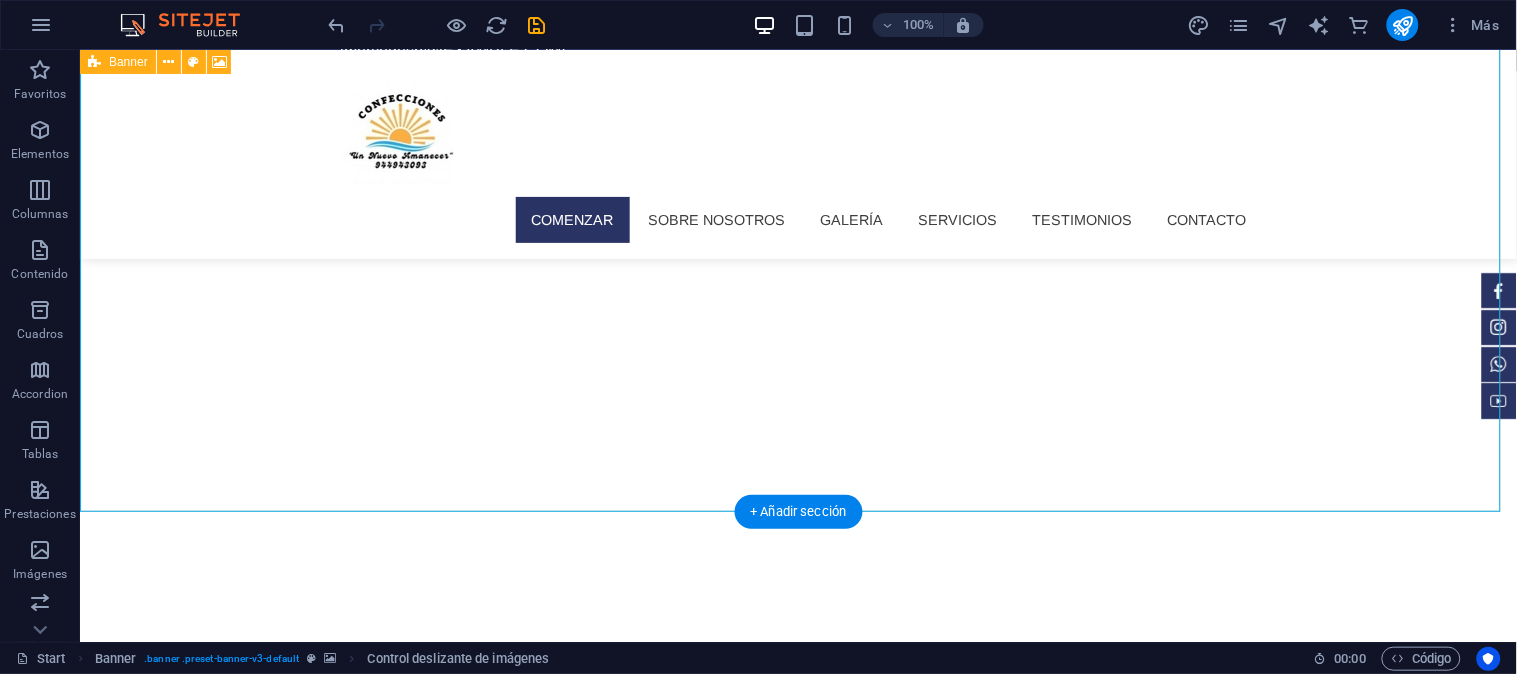 click at bounding box center (-2054, 233) 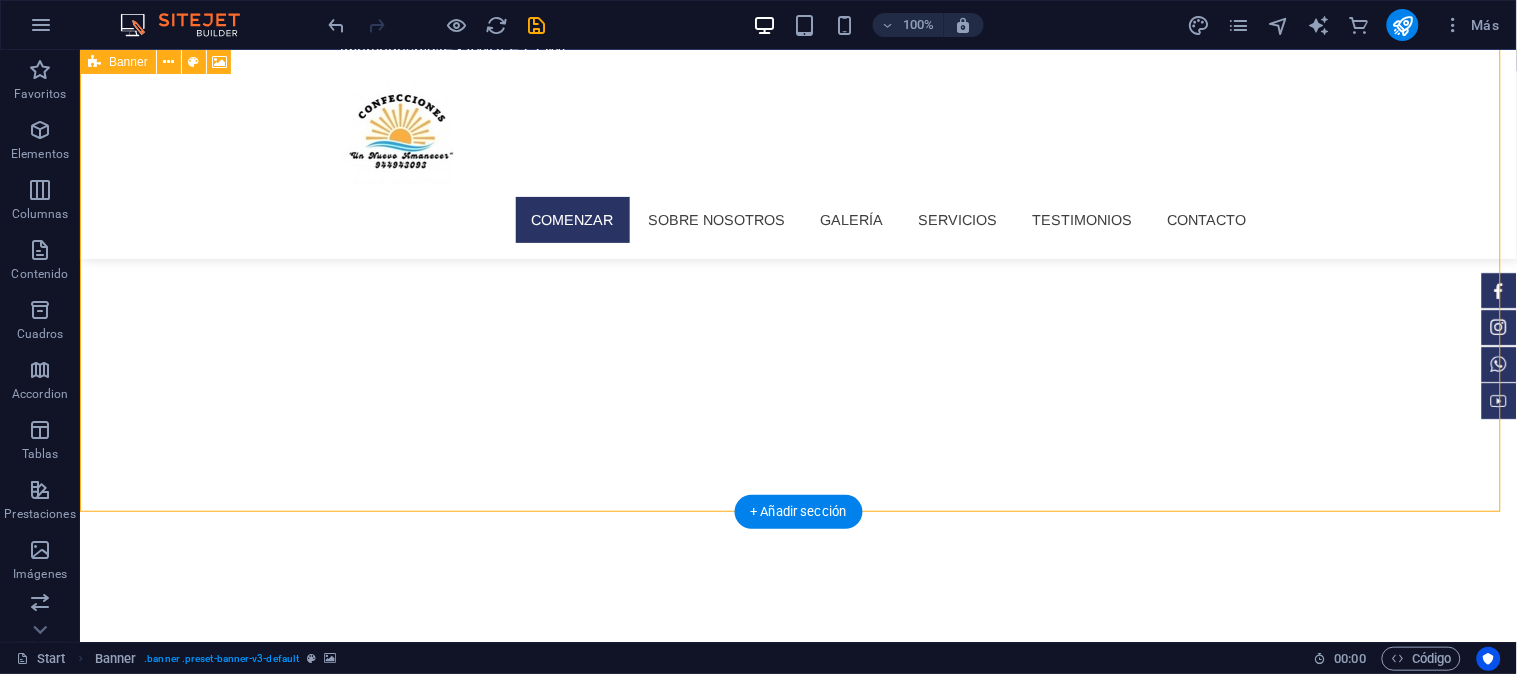 click at bounding box center (-2054, 233) 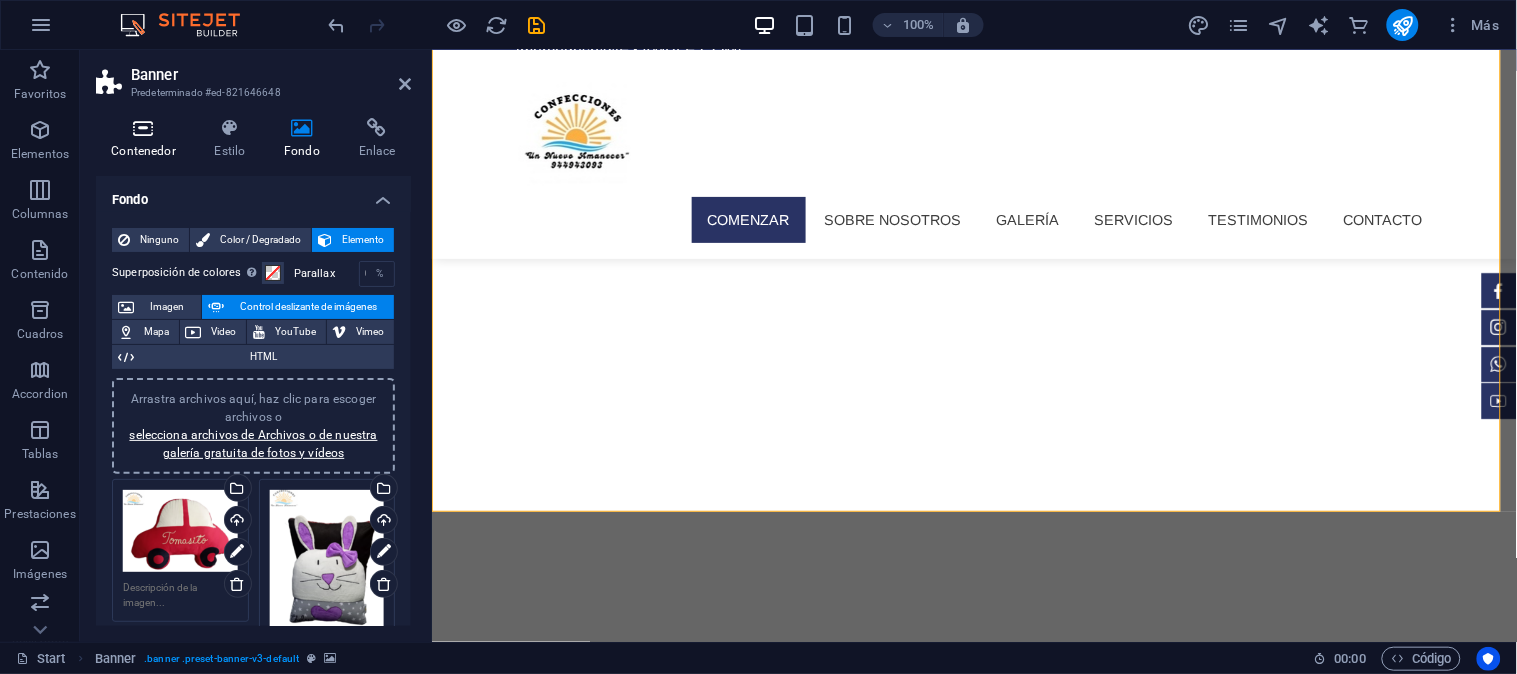 click on "Contenedor" at bounding box center (147, 139) 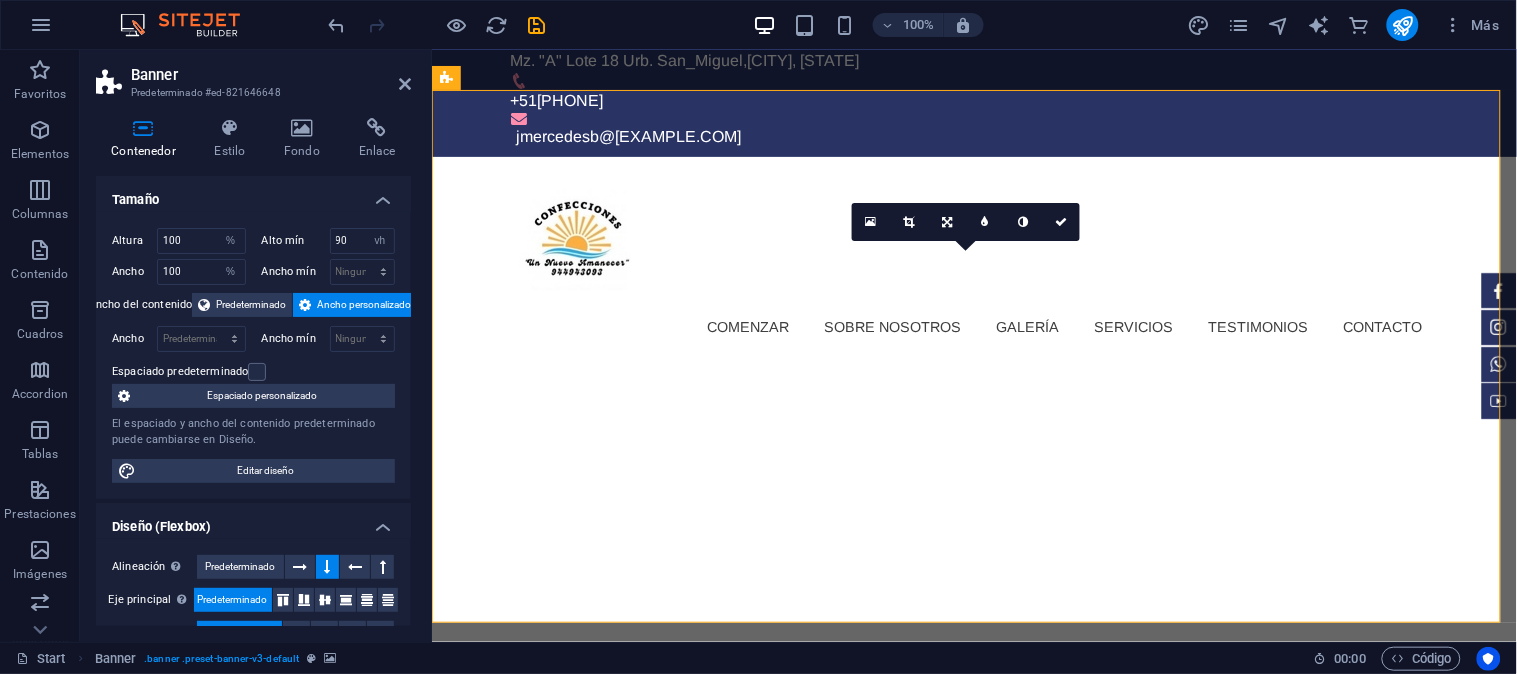 scroll, scrollTop: 0, scrollLeft: 0, axis: both 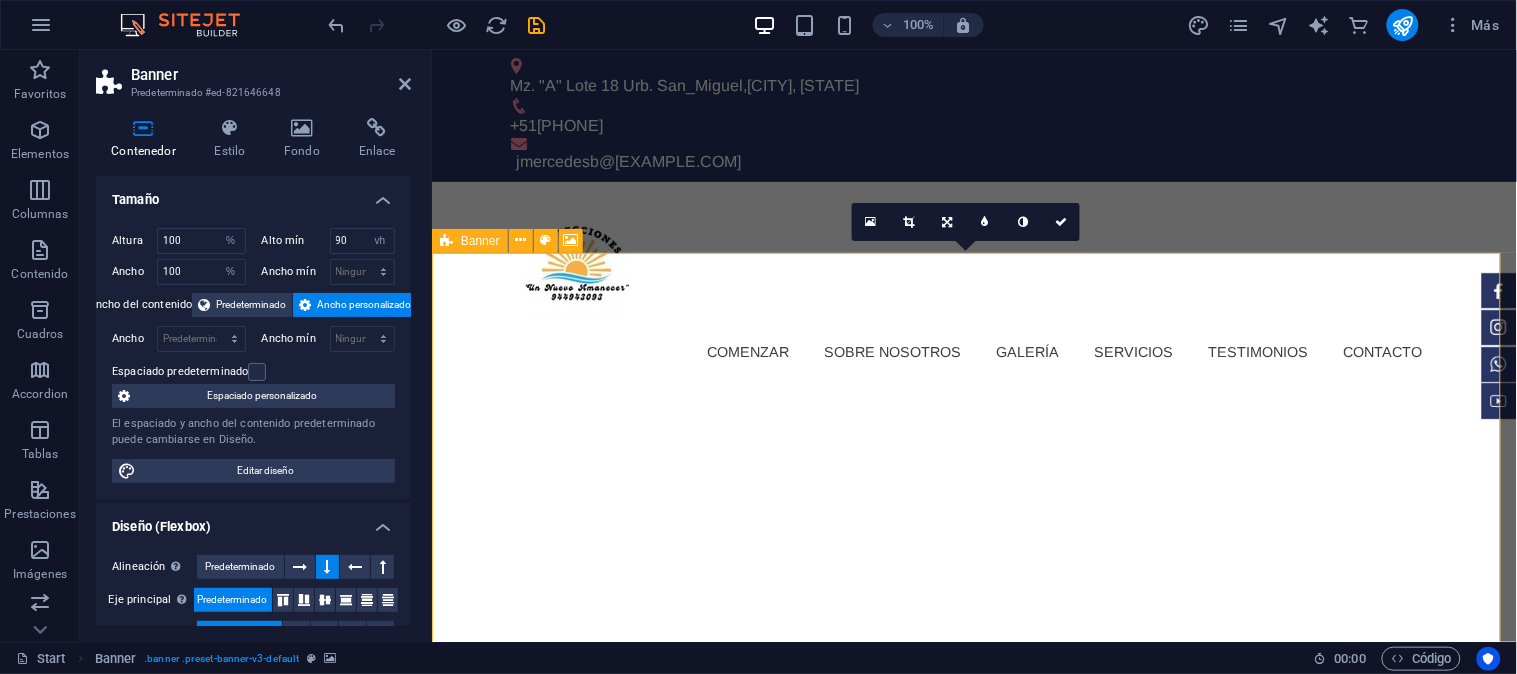 click at bounding box center [-1173, 390] 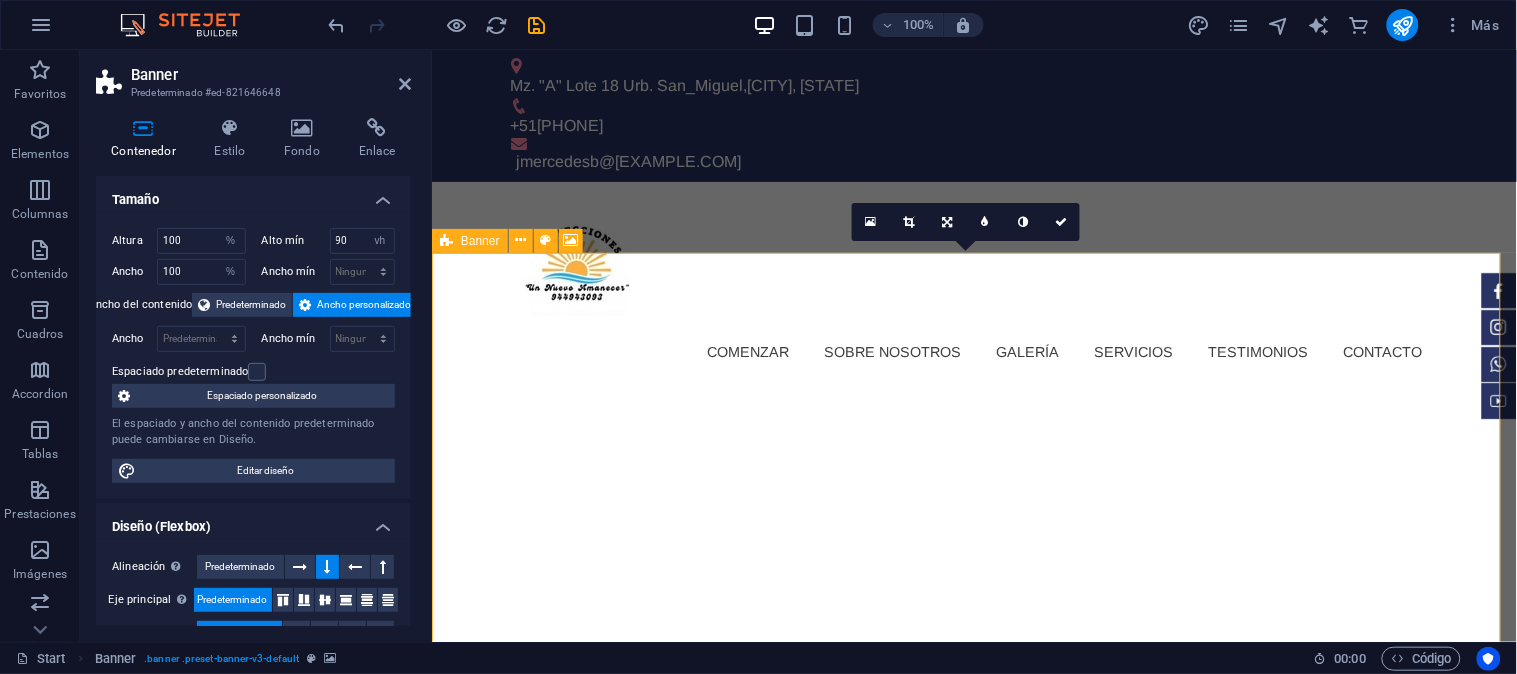 click at bounding box center (-1173, 390) 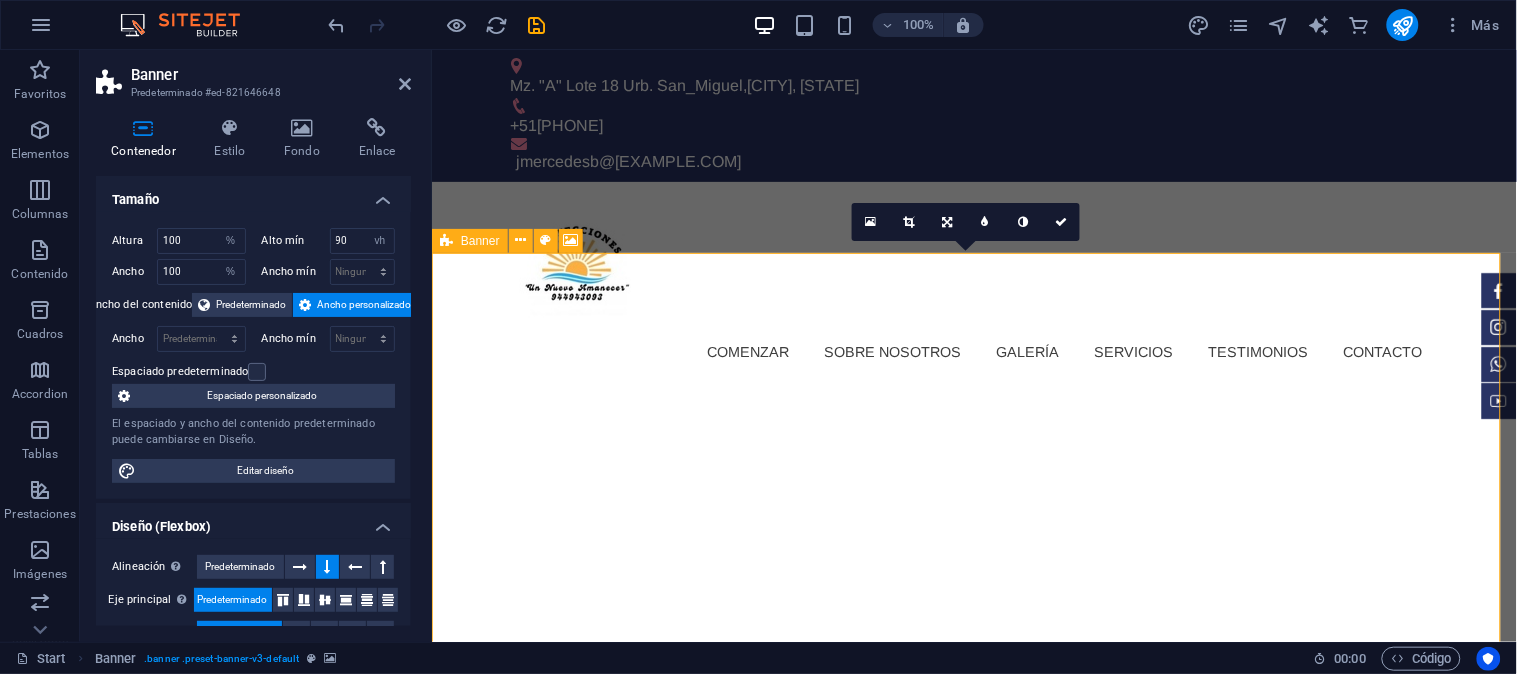 click at bounding box center [-1173, 390] 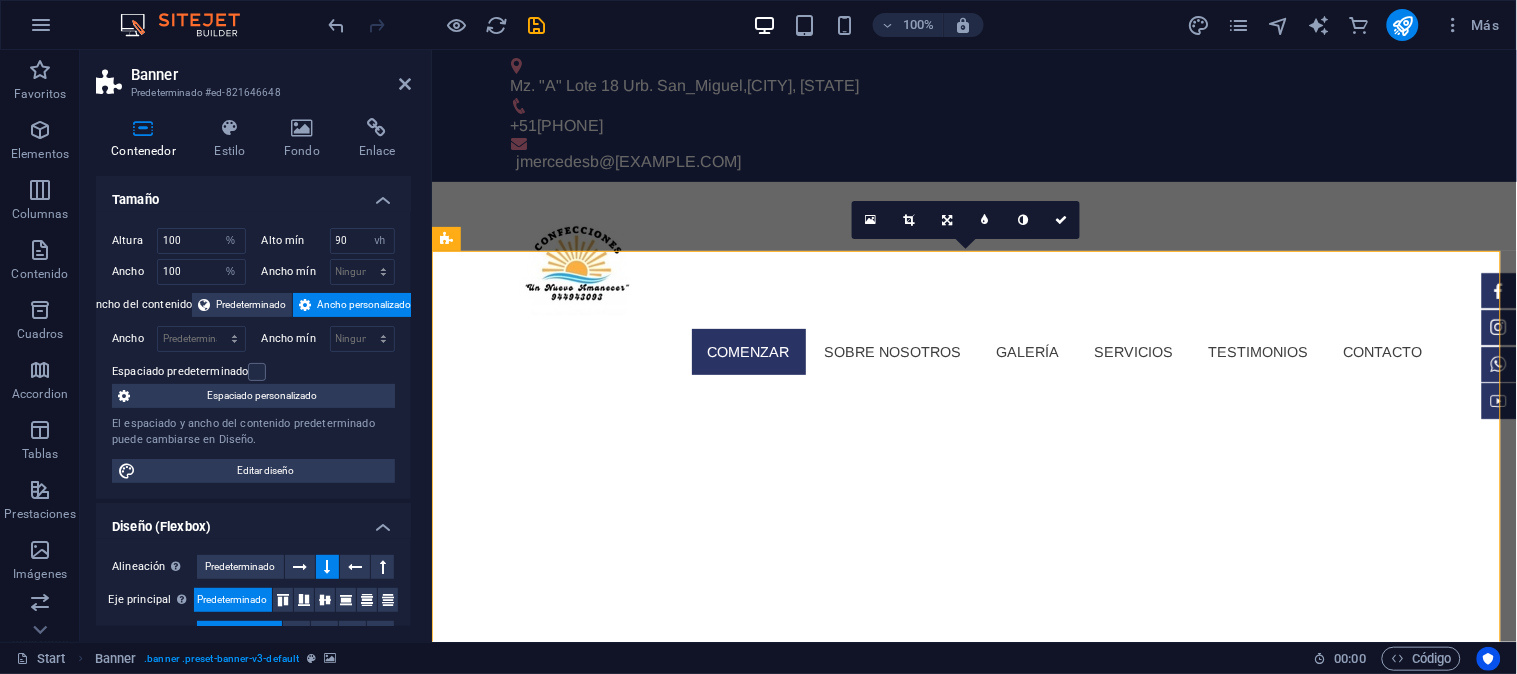 scroll, scrollTop: 111, scrollLeft: 0, axis: vertical 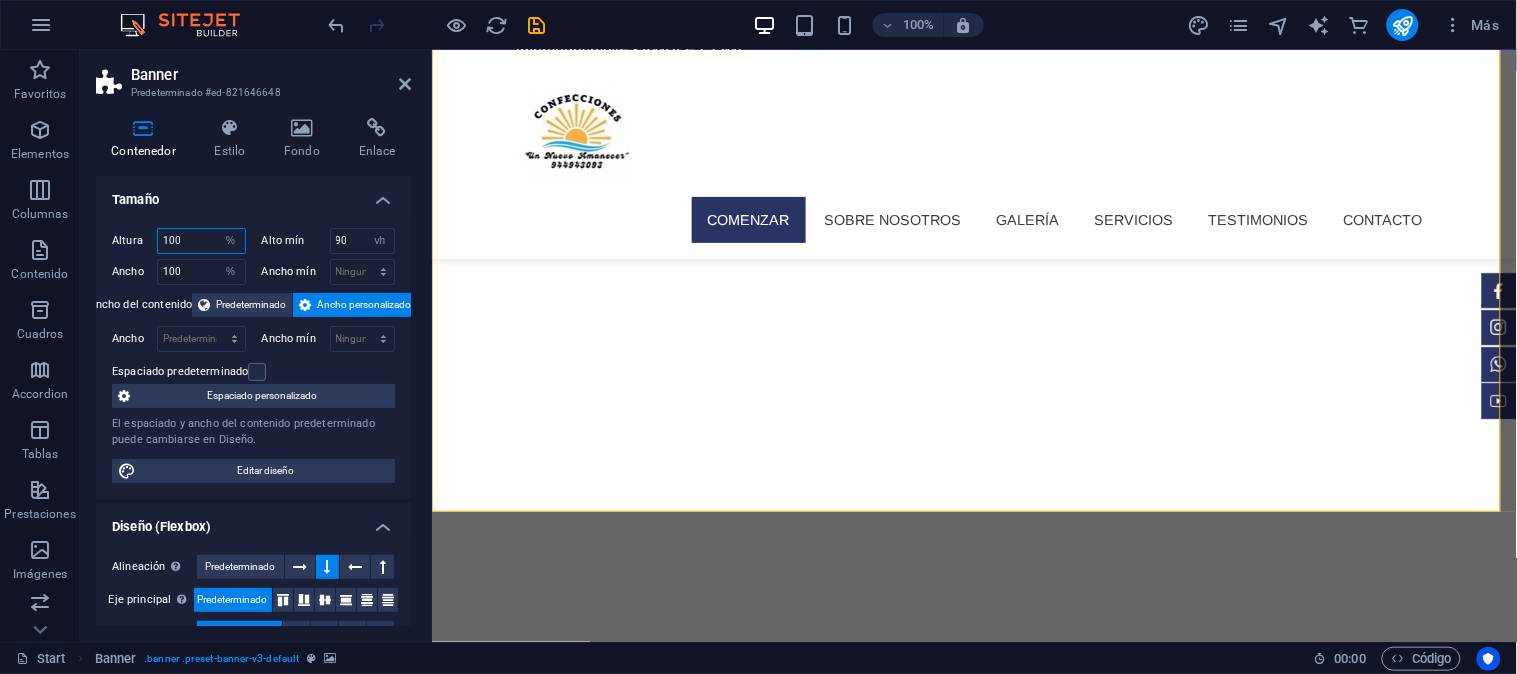 click on "100" at bounding box center [201, 241] 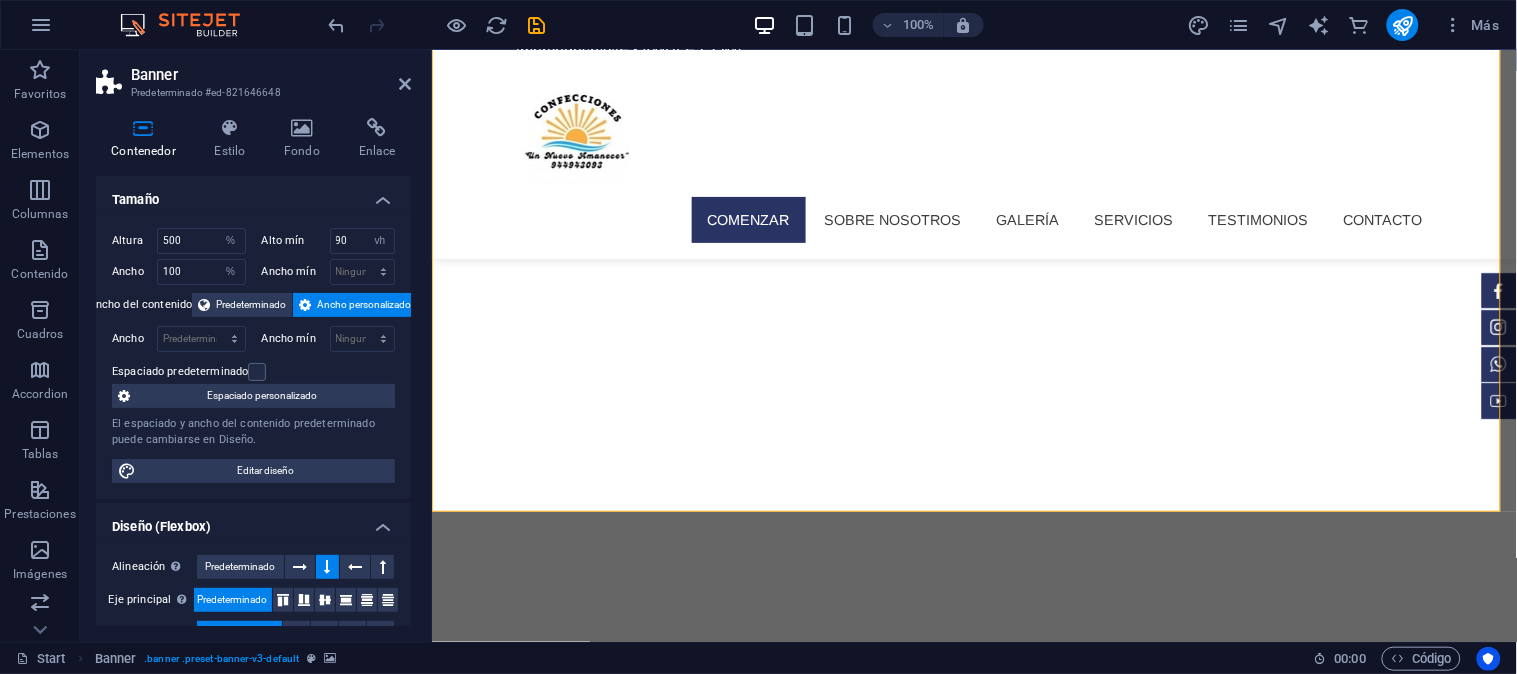 click on "Tamaño" at bounding box center [253, 194] 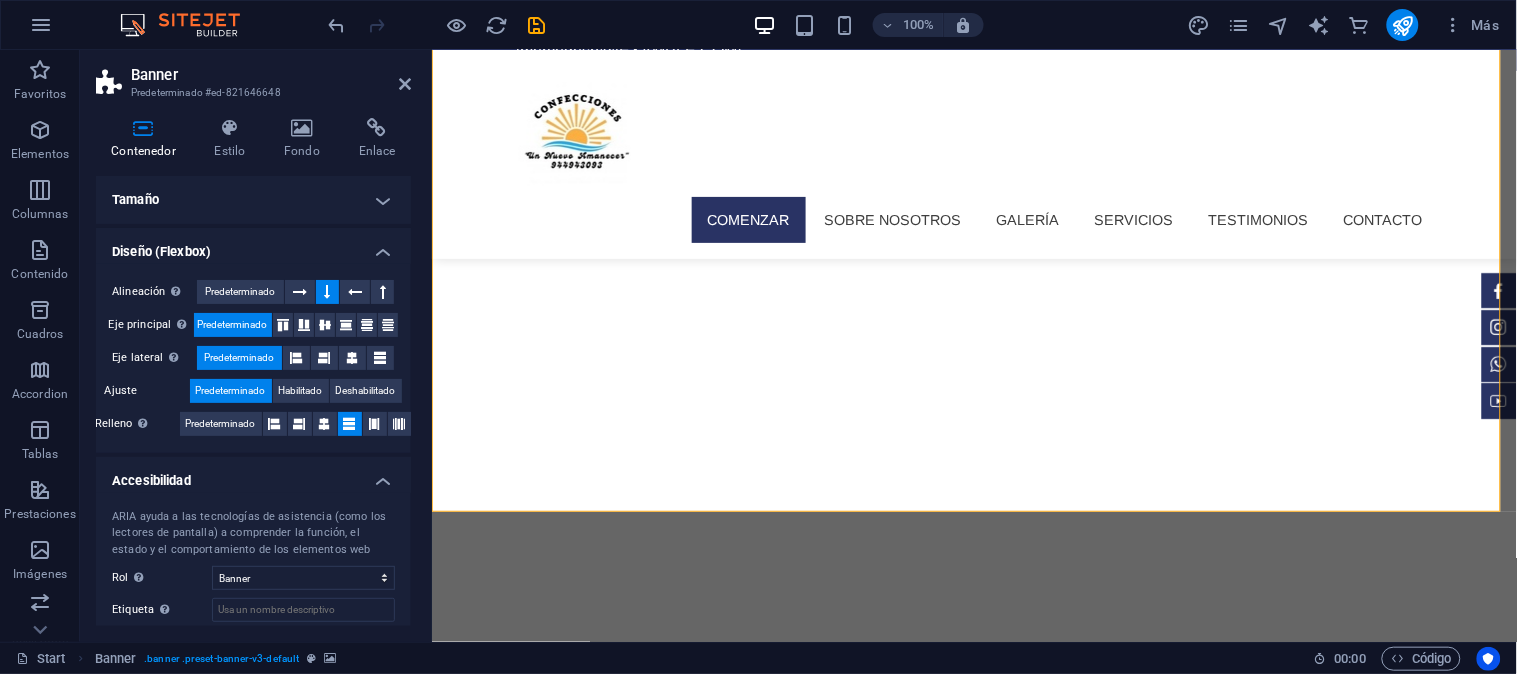 click at bounding box center (143, 128) 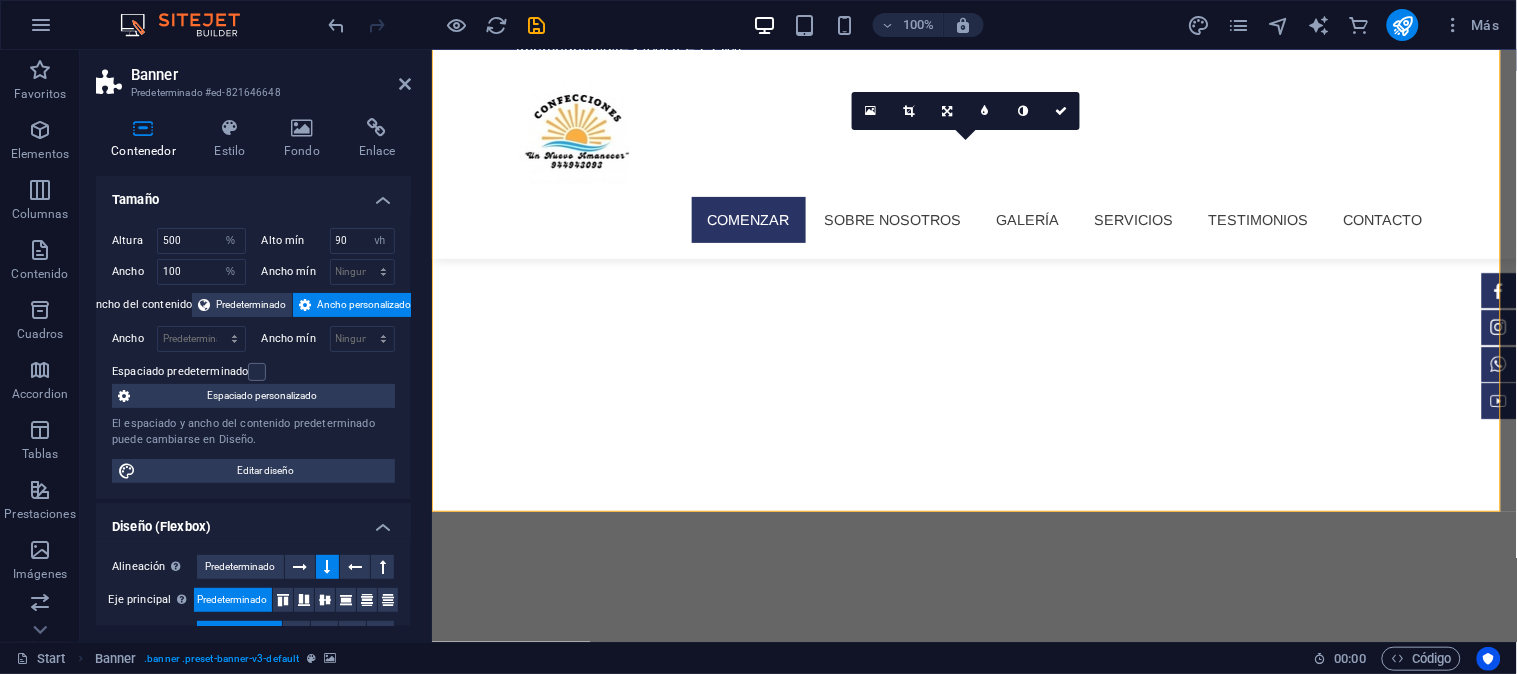 scroll, scrollTop: 0, scrollLeft: 0, axis: both 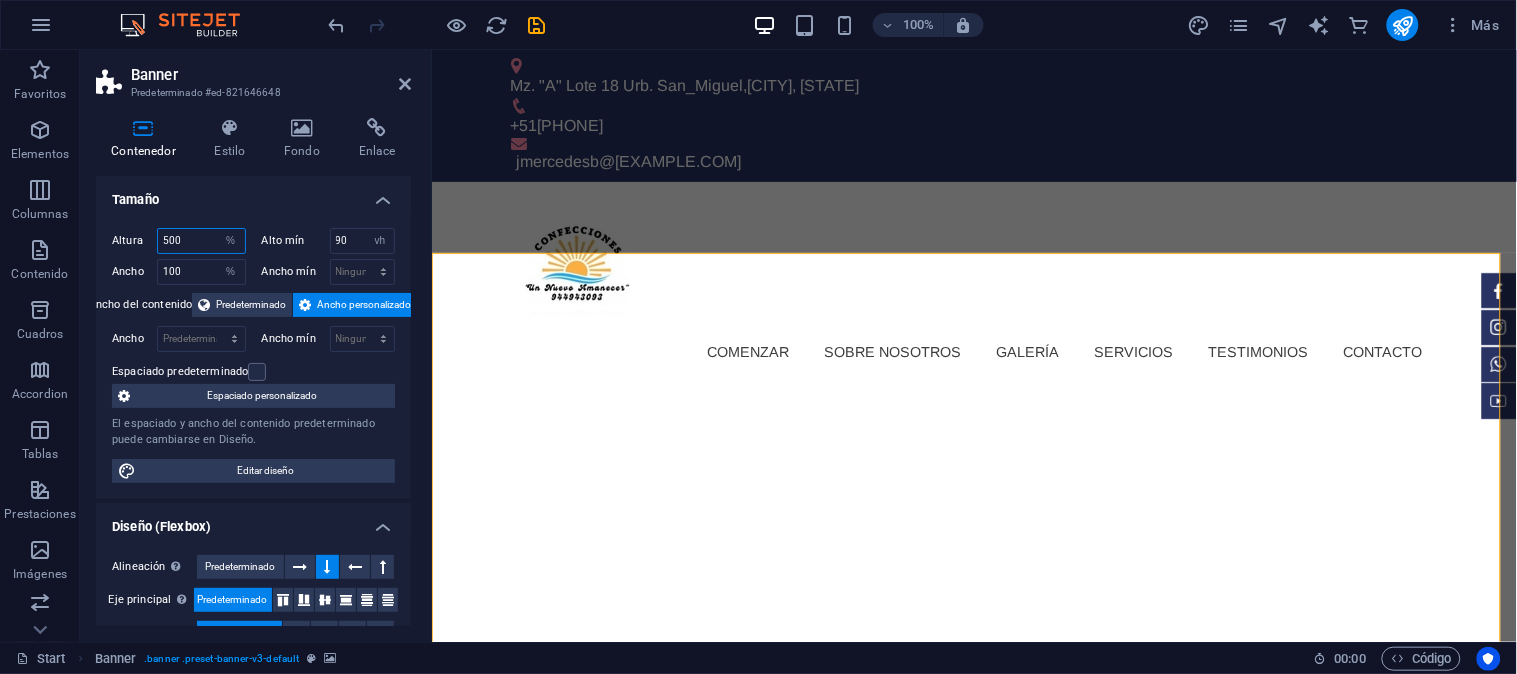 click on "500" at bounding box center (201, 241) 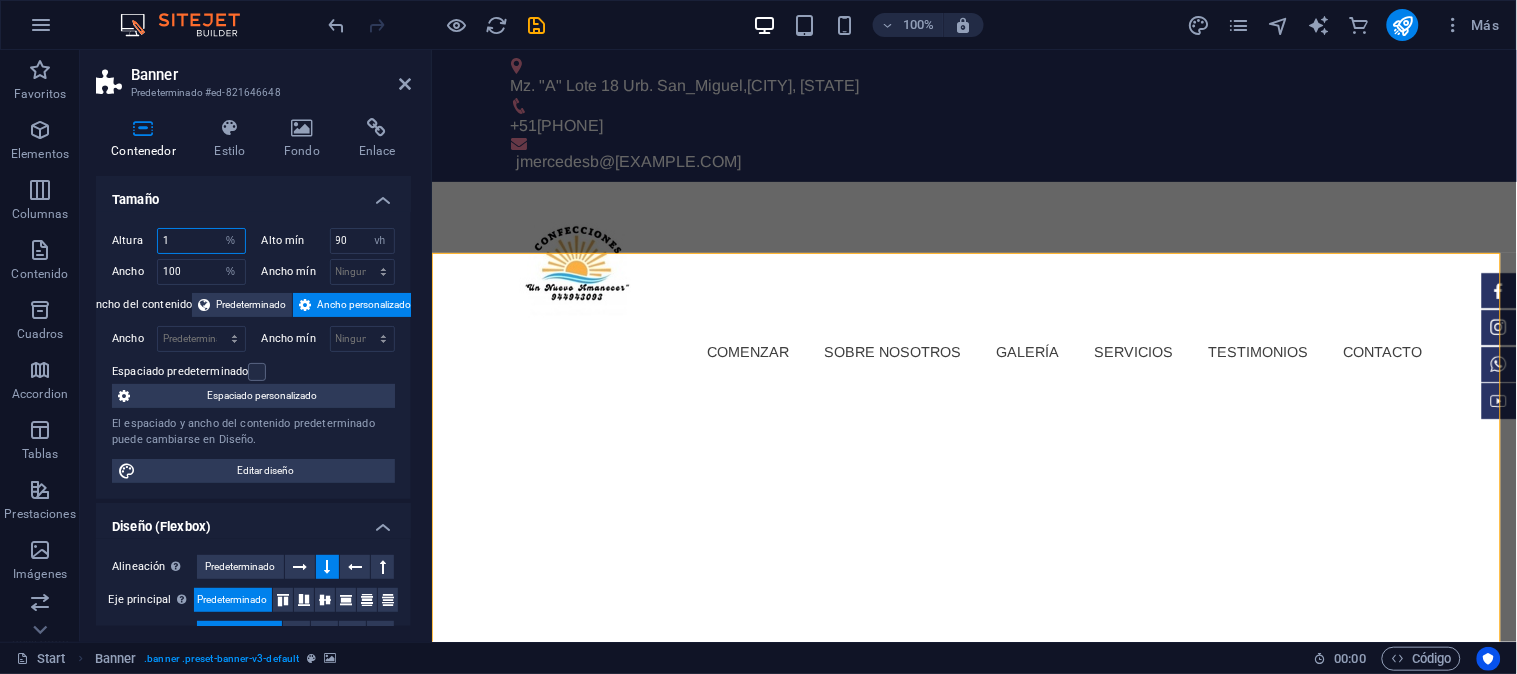 type on "1" 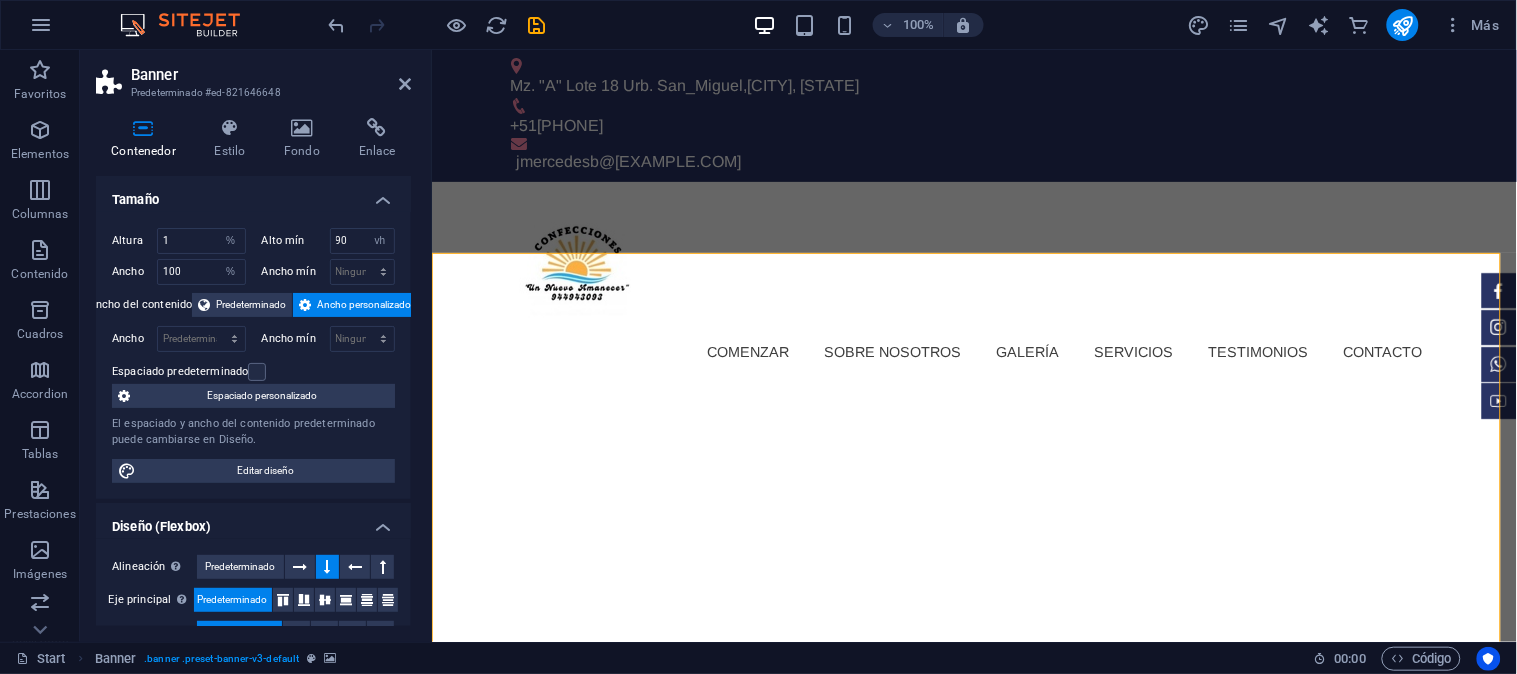 click on "Tamaño" at bounding box center (253, 194) 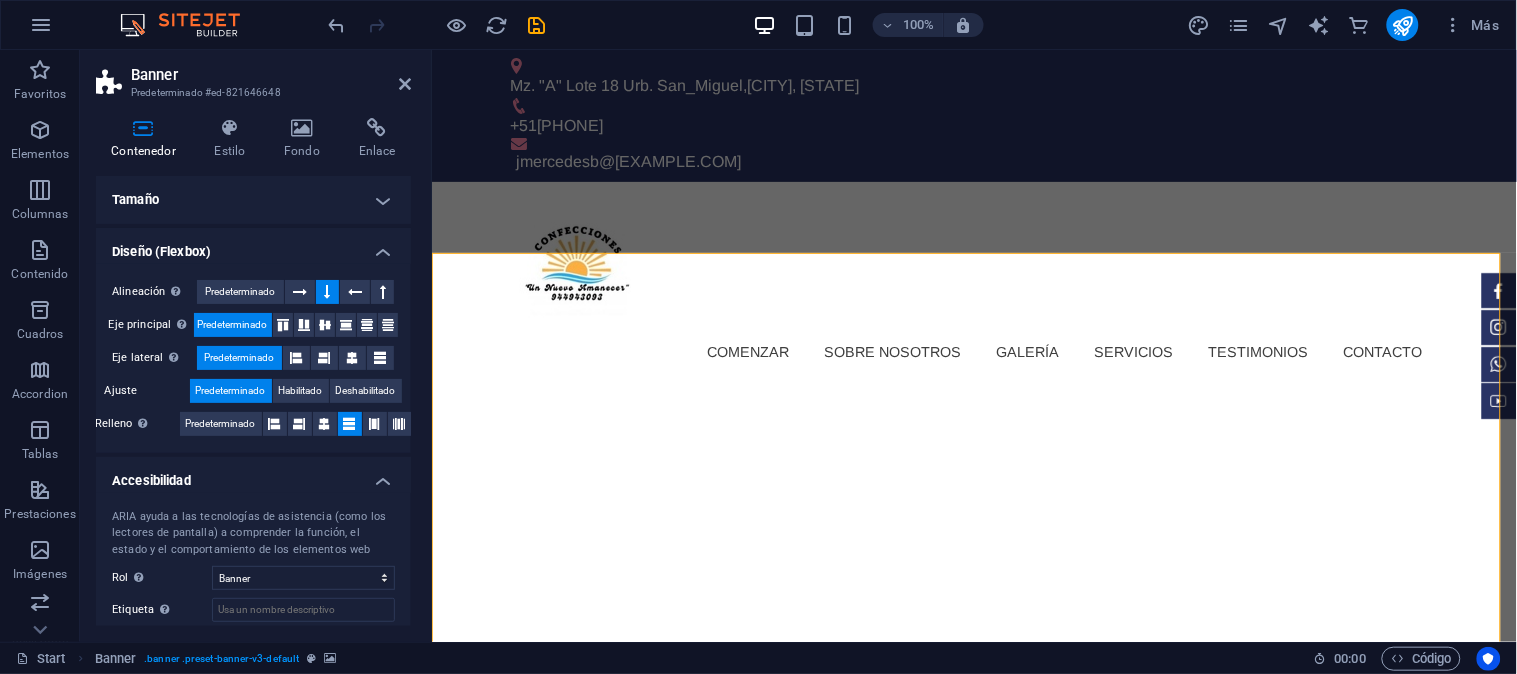 click on "Tamaño" at bounding box center (253, 200) 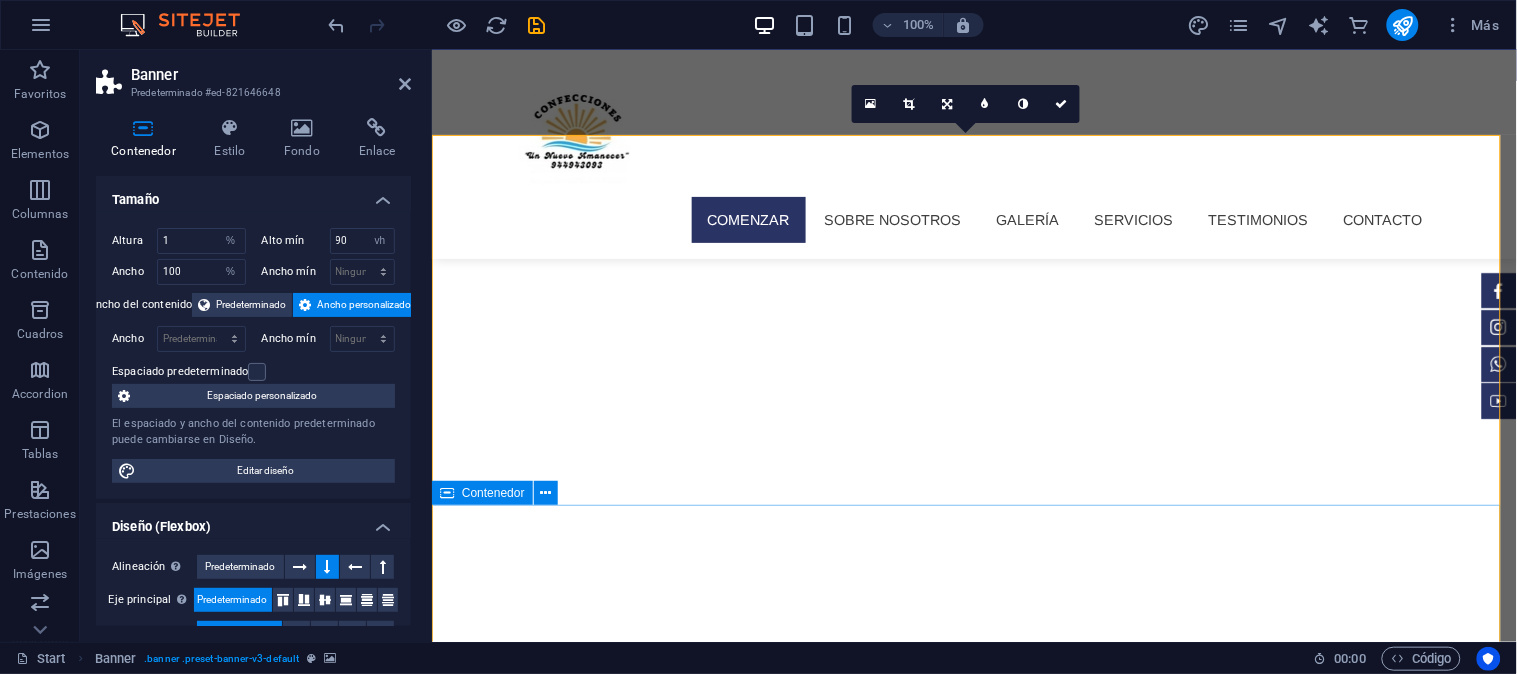 scroll, scrollTop: 222, scrollLeft: 0, axis: vertical 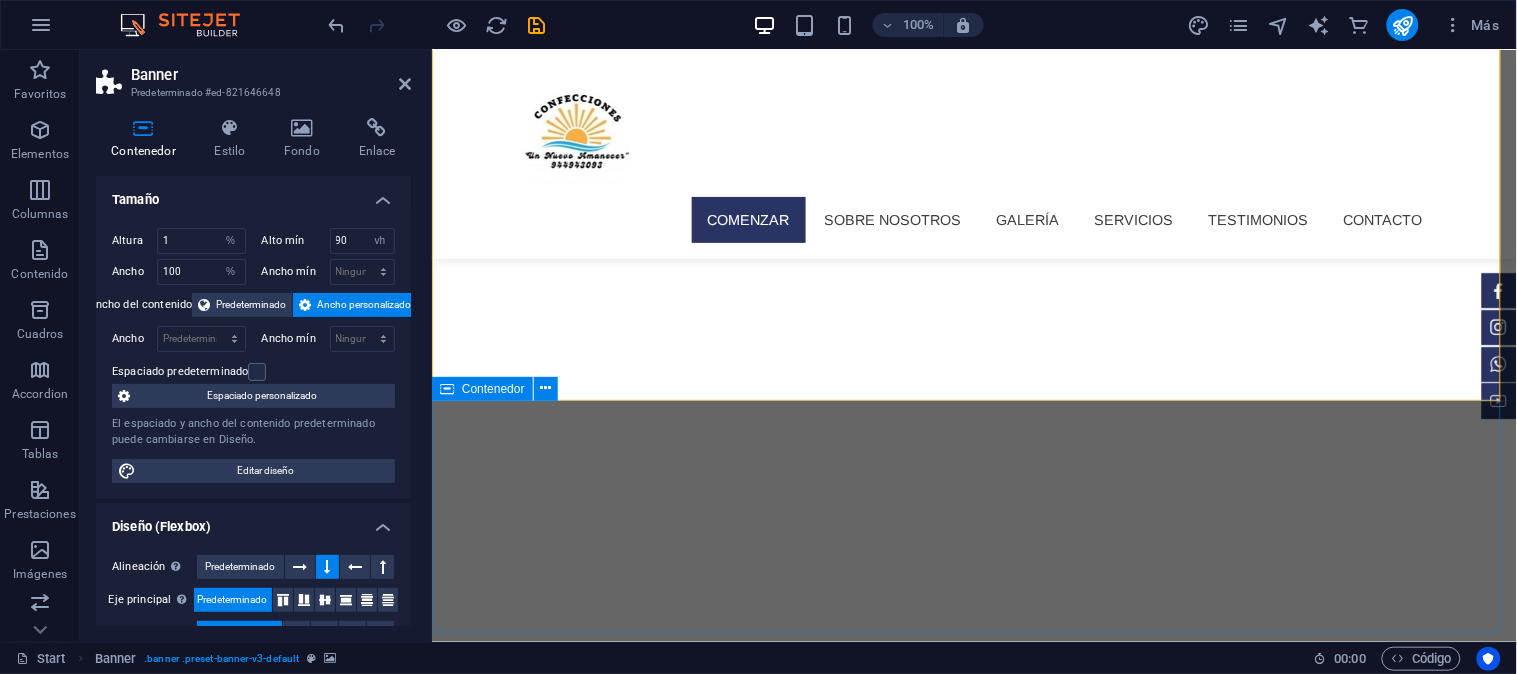 click on "Contenedor" at bounding box center (493, 389) 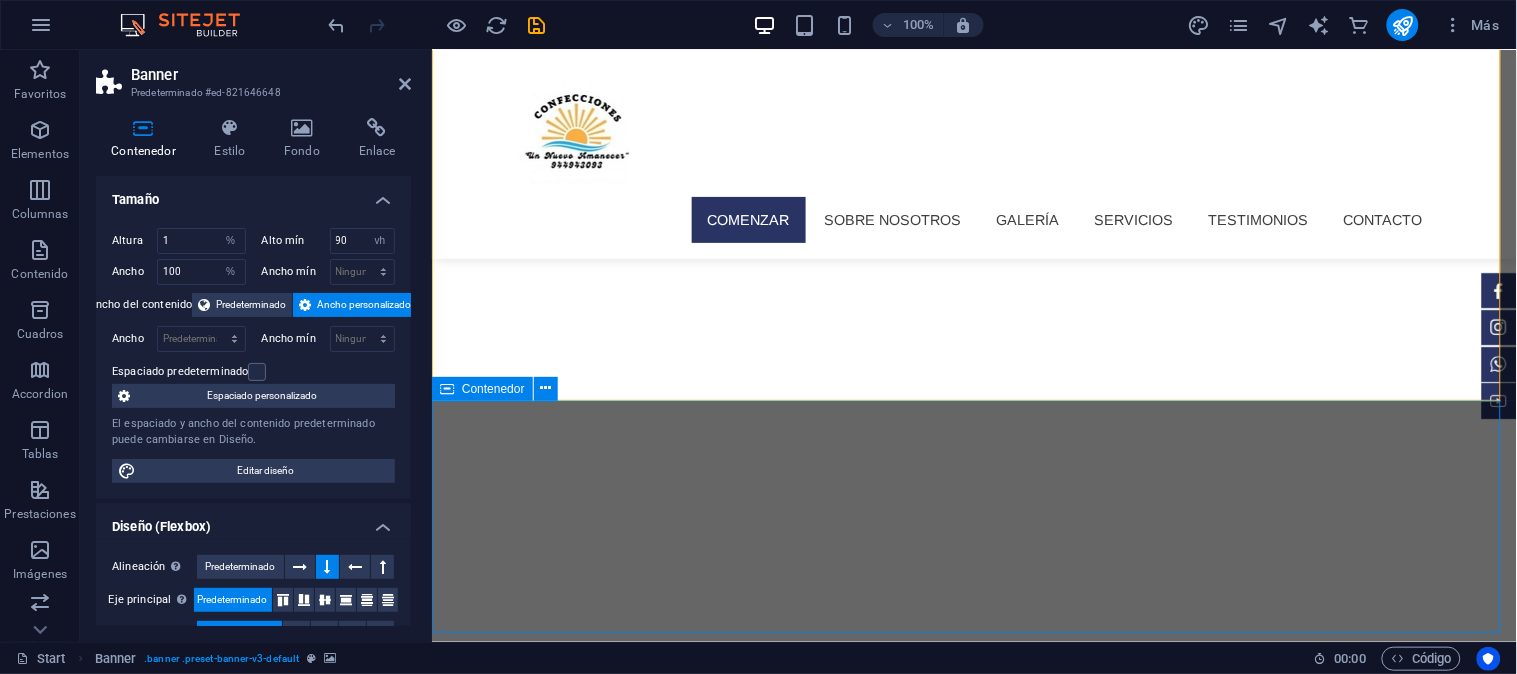 click on "Contenedor" at bounding box center (493, 389) 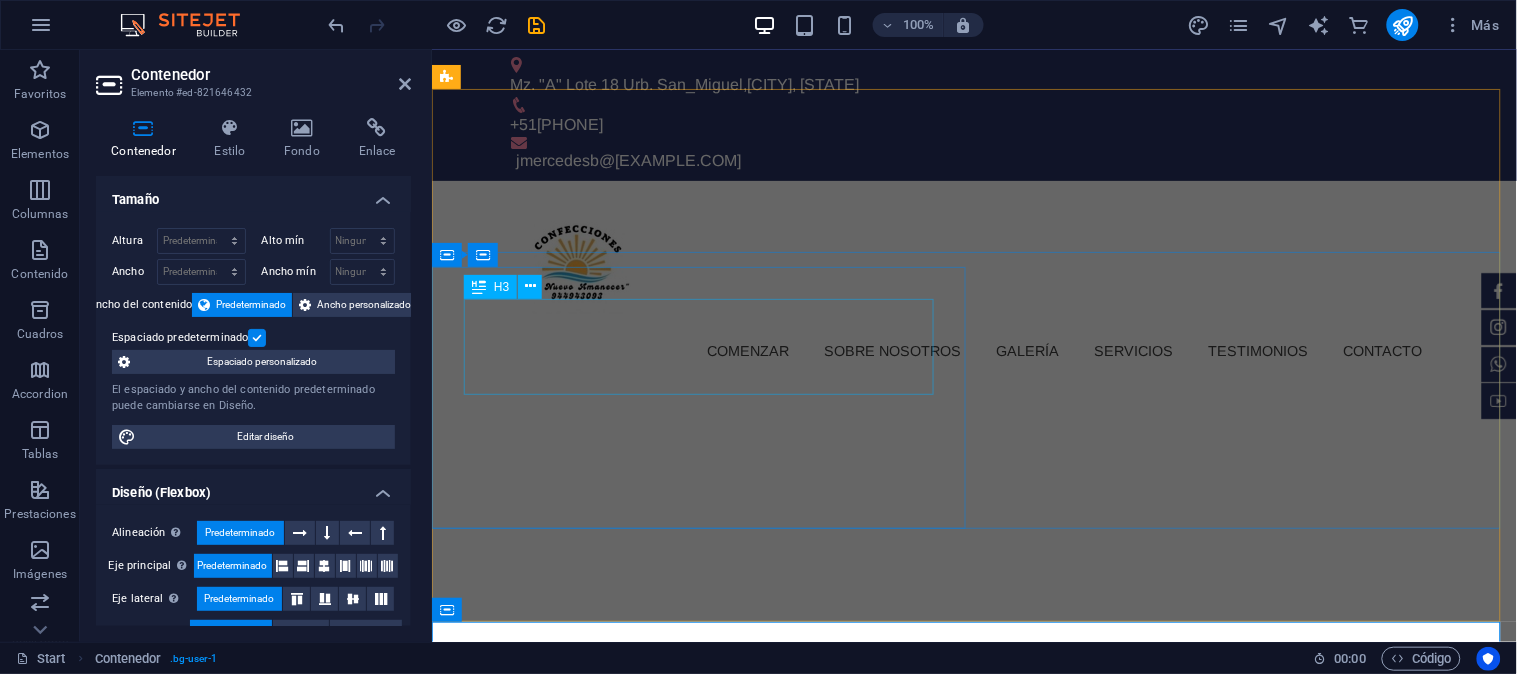 scroll, scrollTop: 0, scrollLeft: 0, axis: both 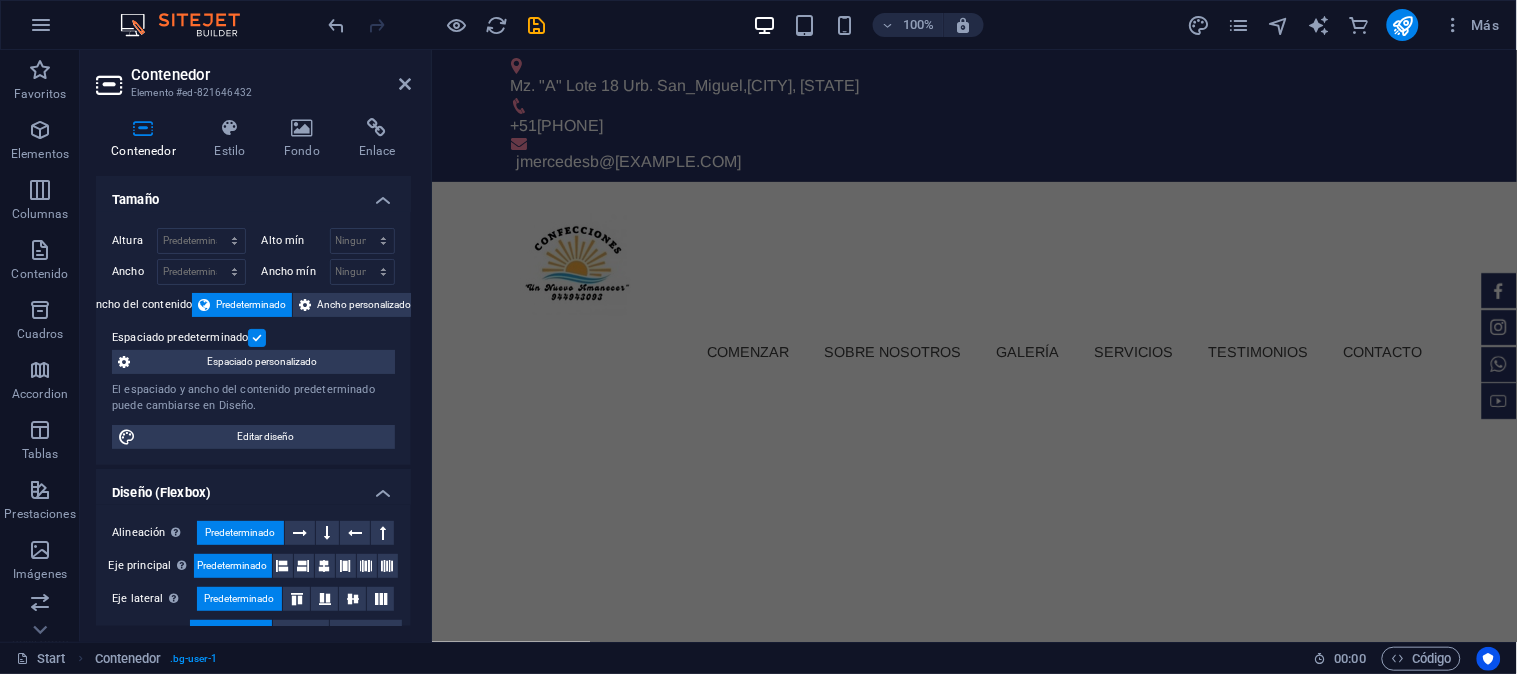 click at bounding box center (973, 1043) 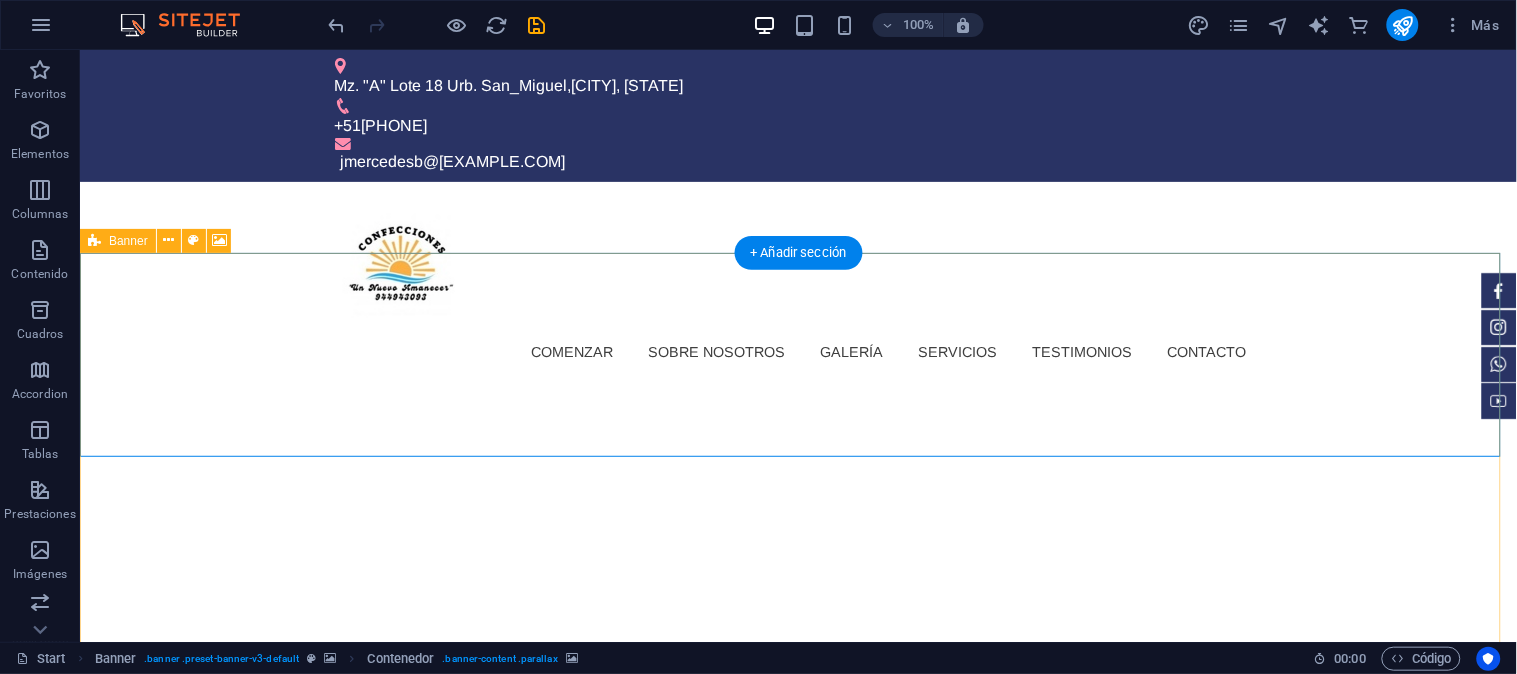 click at bounding box center (-2054, 390) 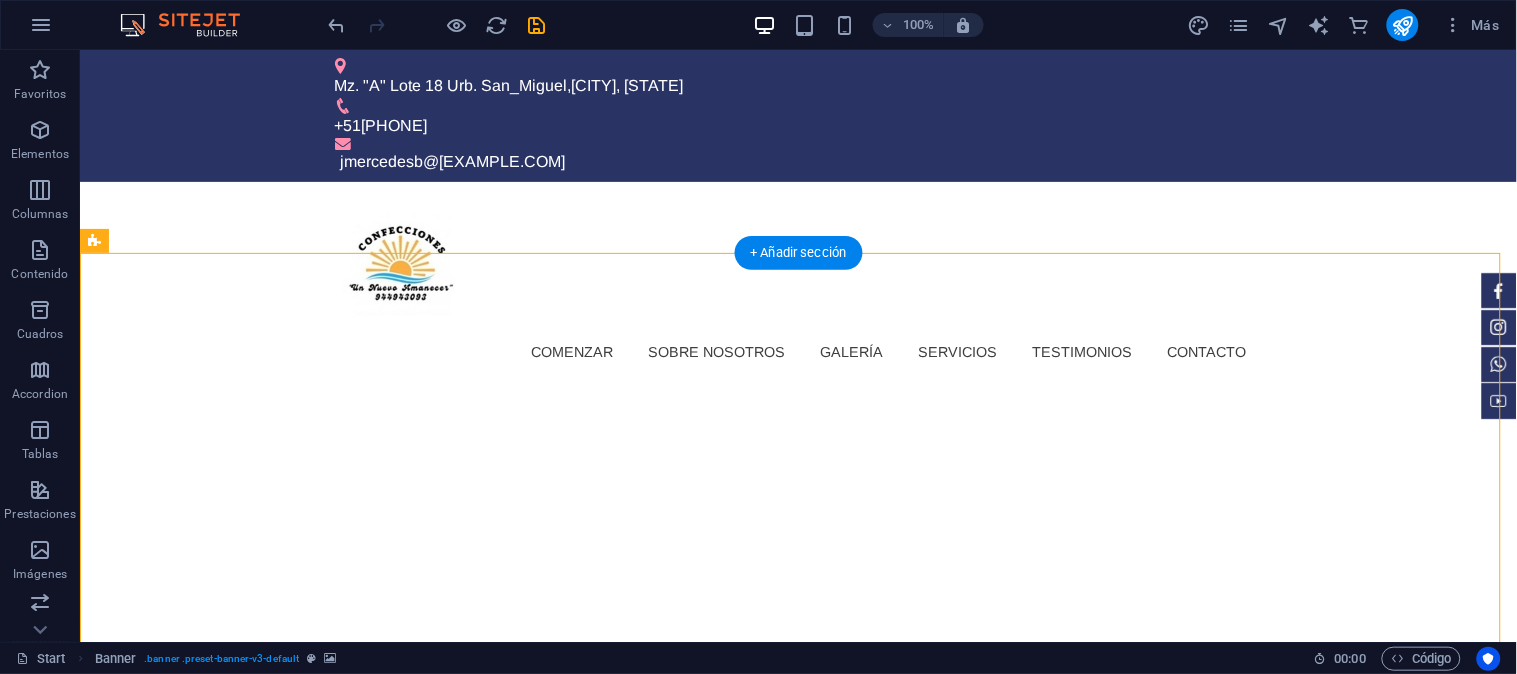 click at bounding box center (797, 1043) 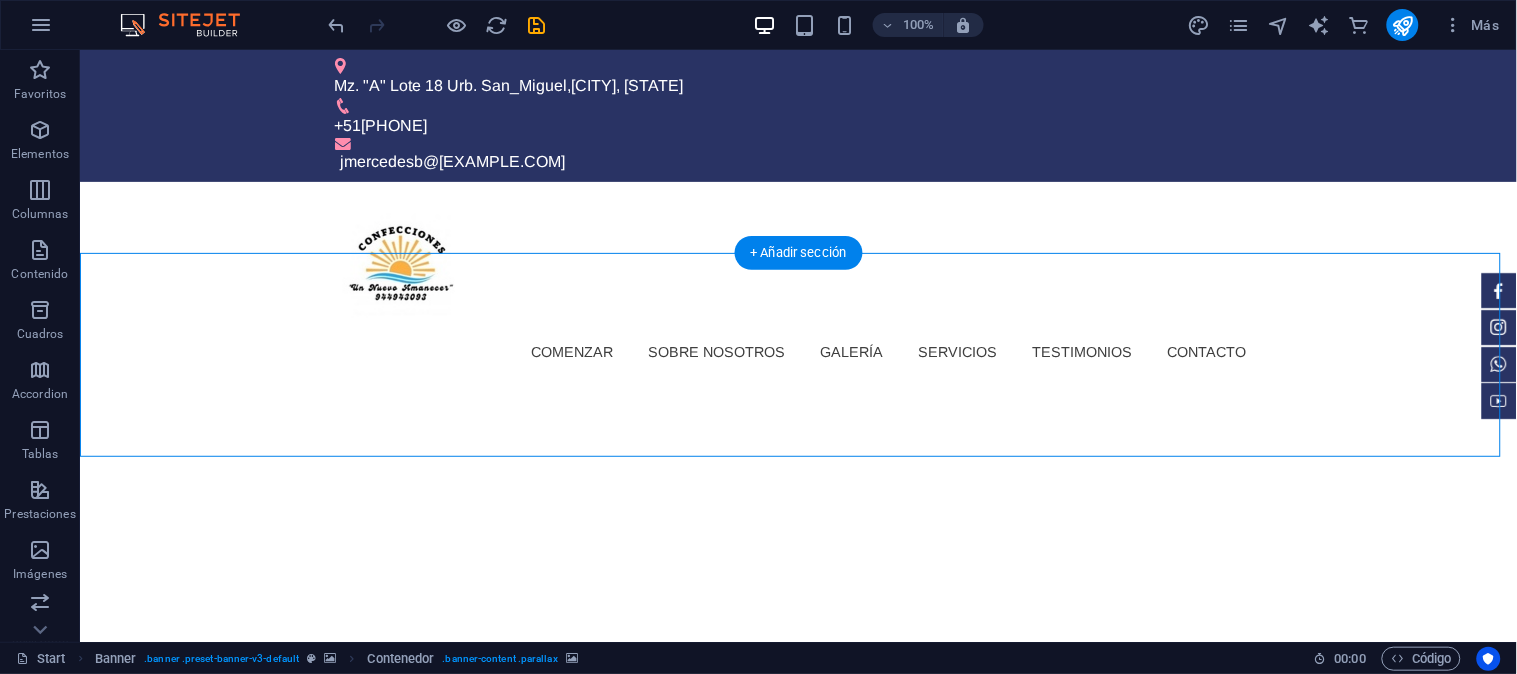 click at bounding box center [797, 1043] 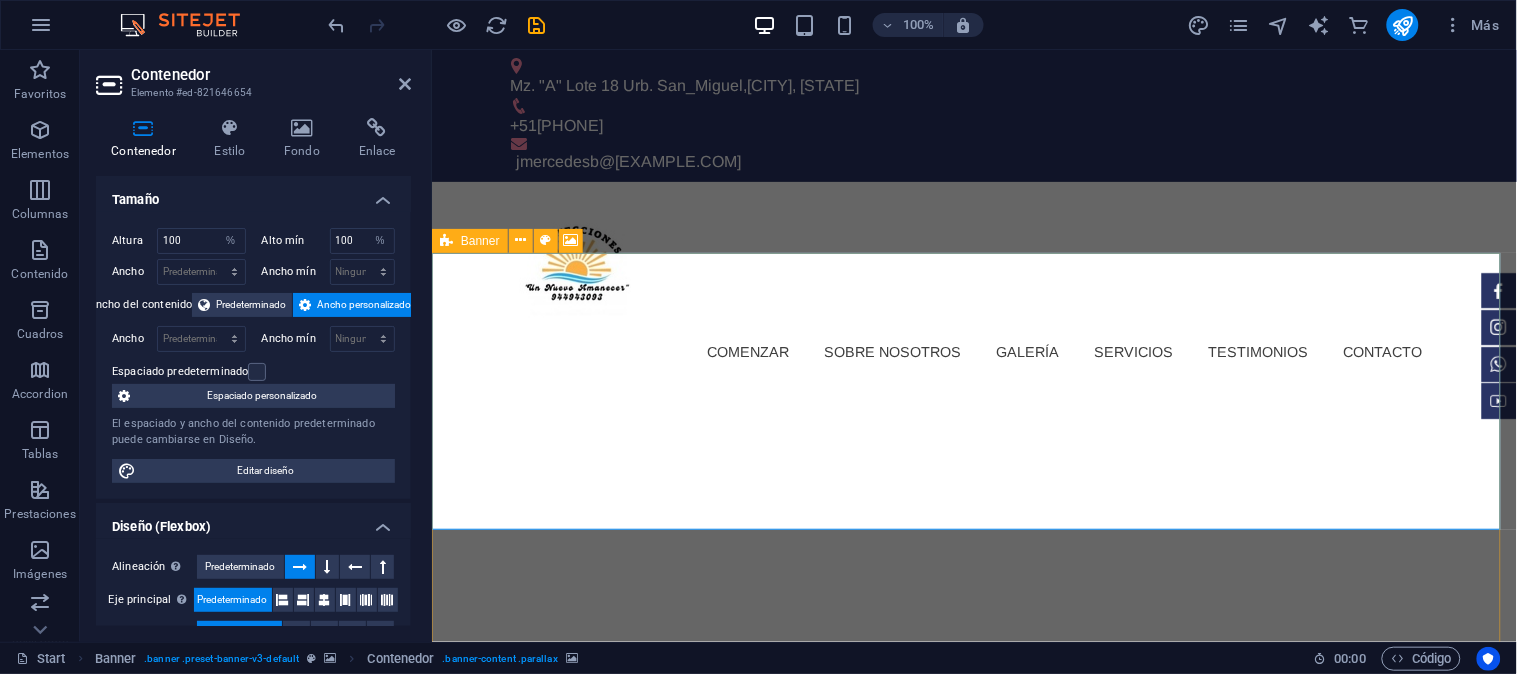 click at bounding box center (-1173, 390) 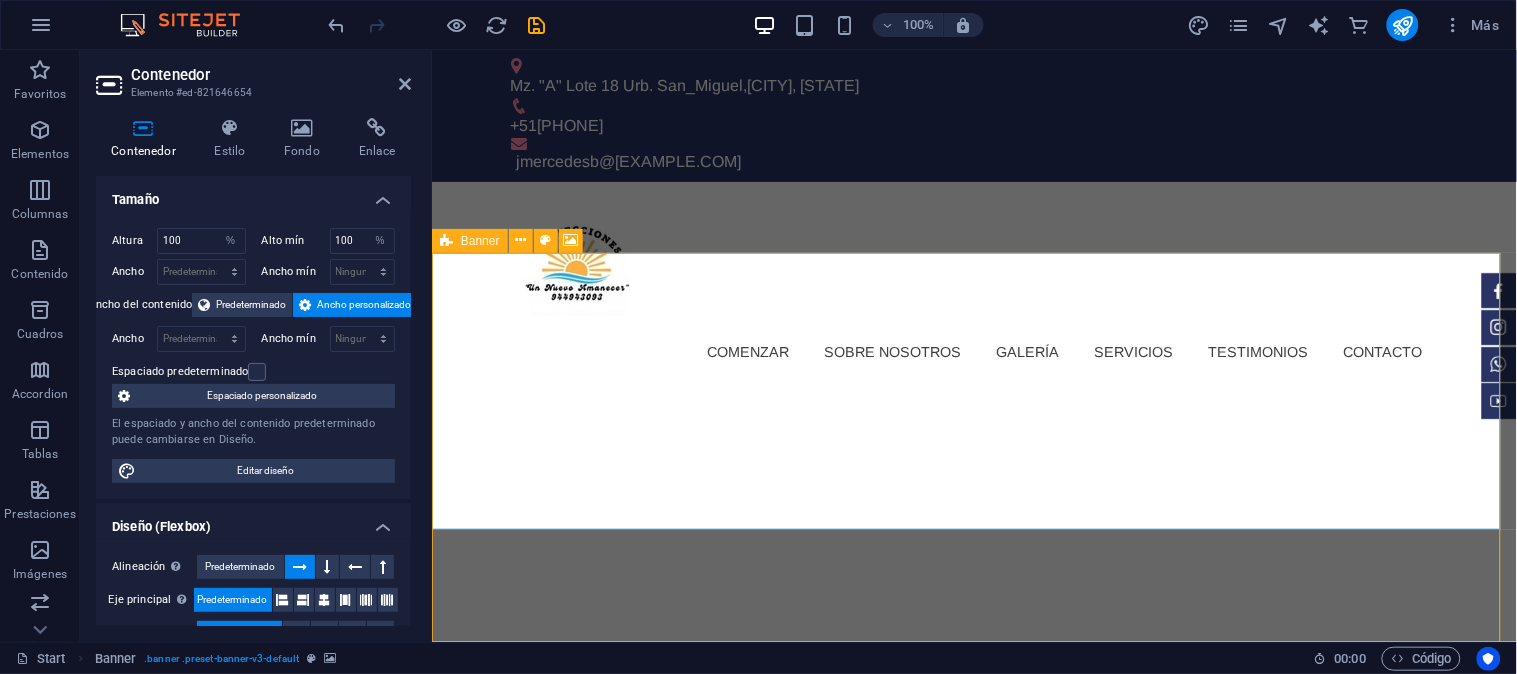click at bounding box center (-1173, 390) 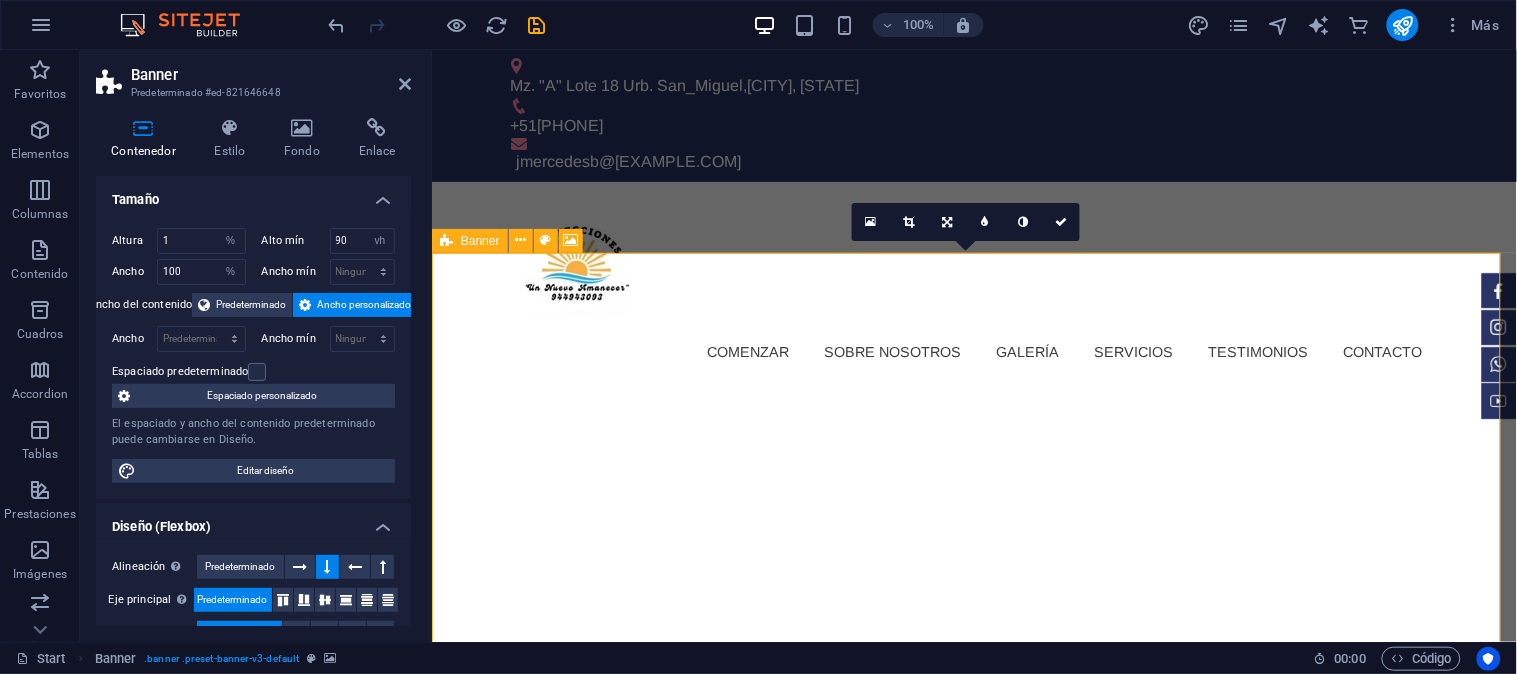 click at bounding box center [-1173, 390] 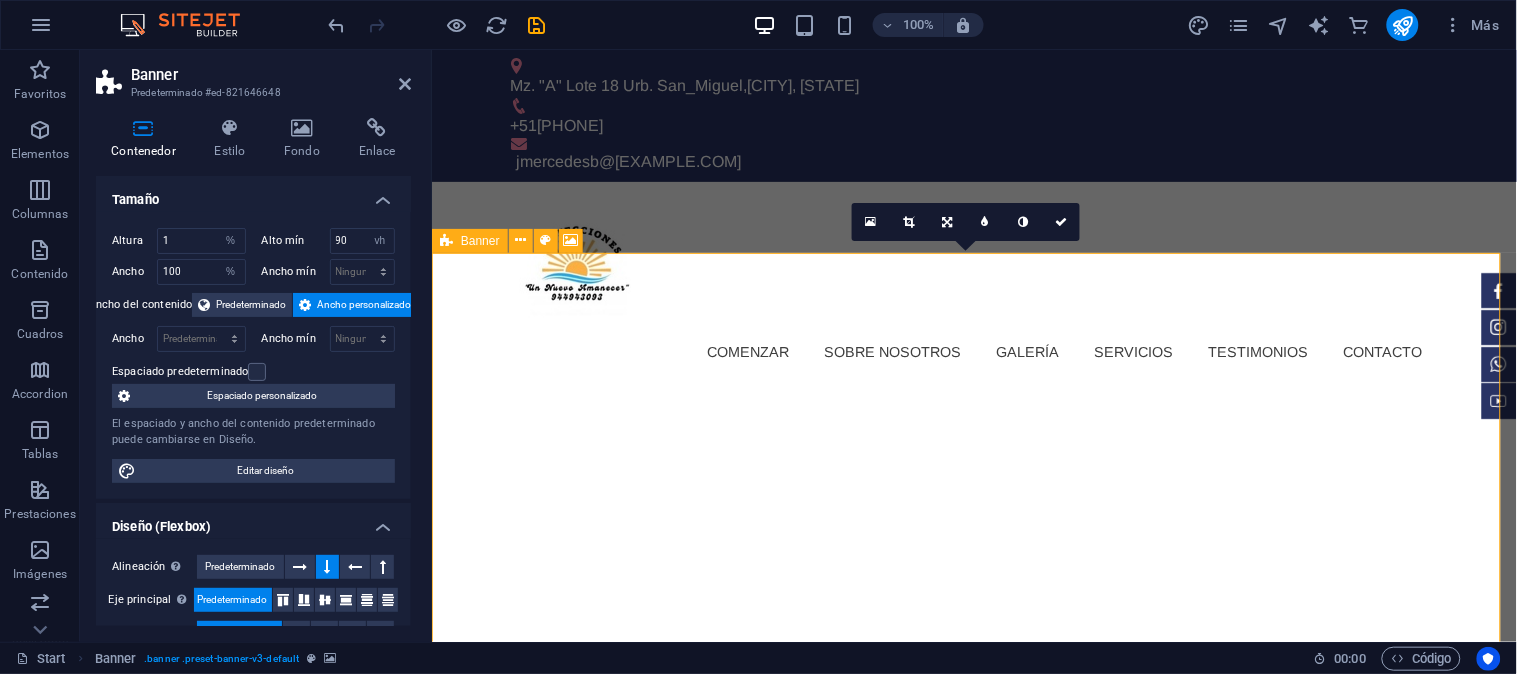 click at bounding box center (-1173, 390) 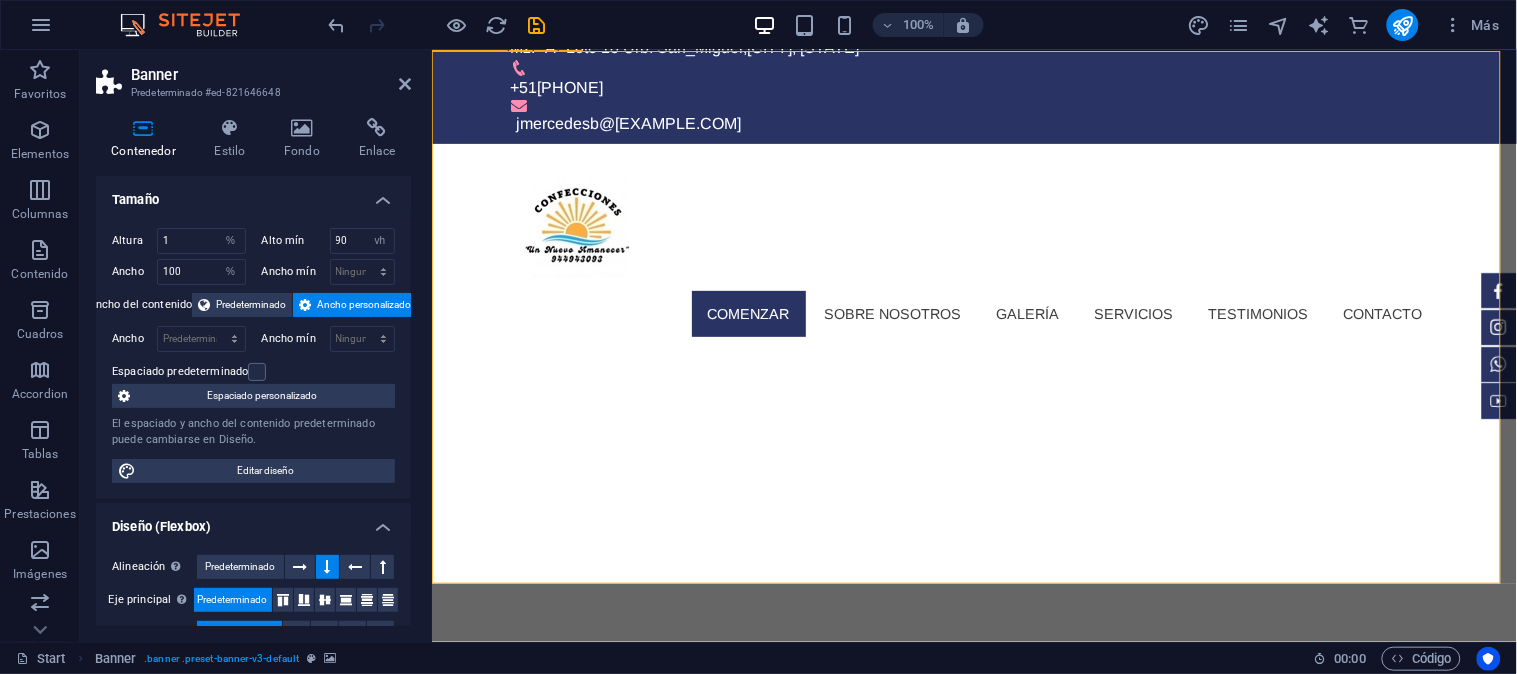scroll, scrollTop: 0, scrollLeft: 0, axis: both 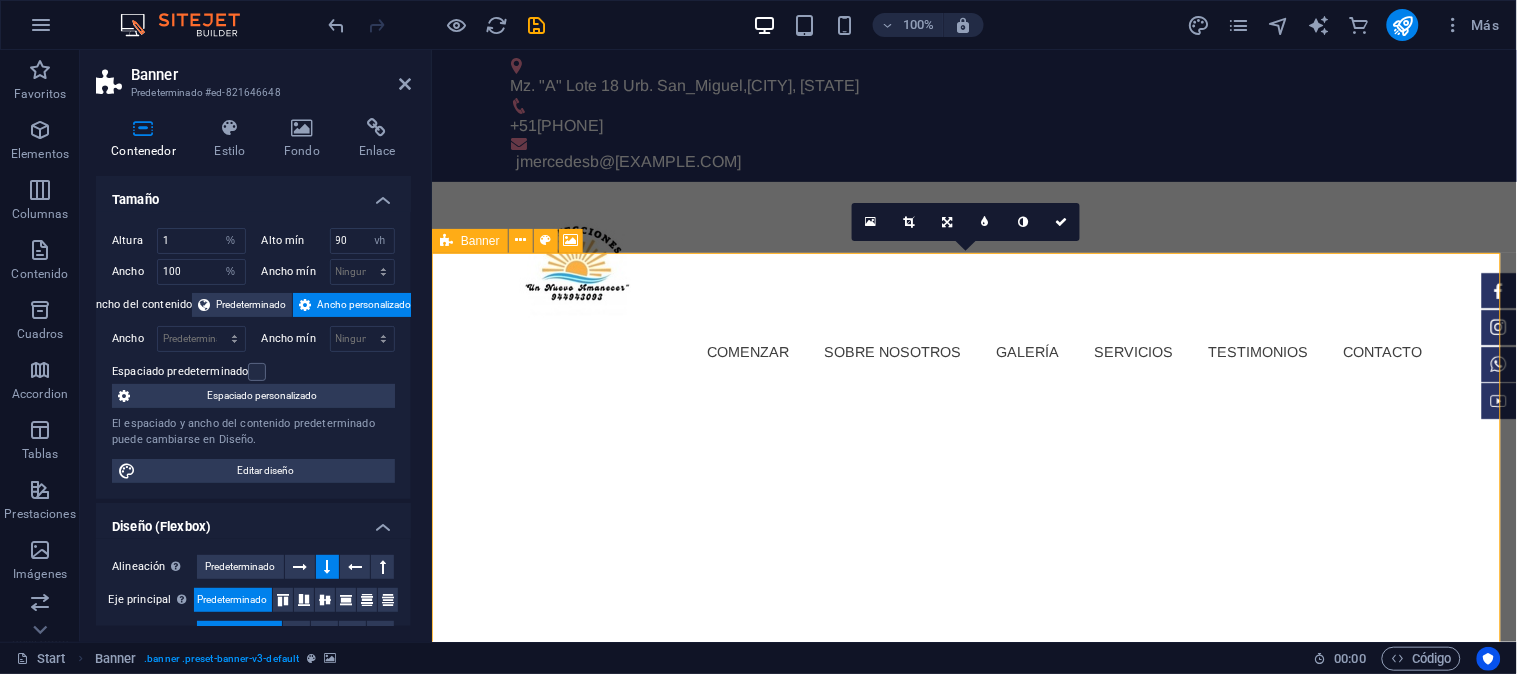 click at bounding box center [-1173, 390] 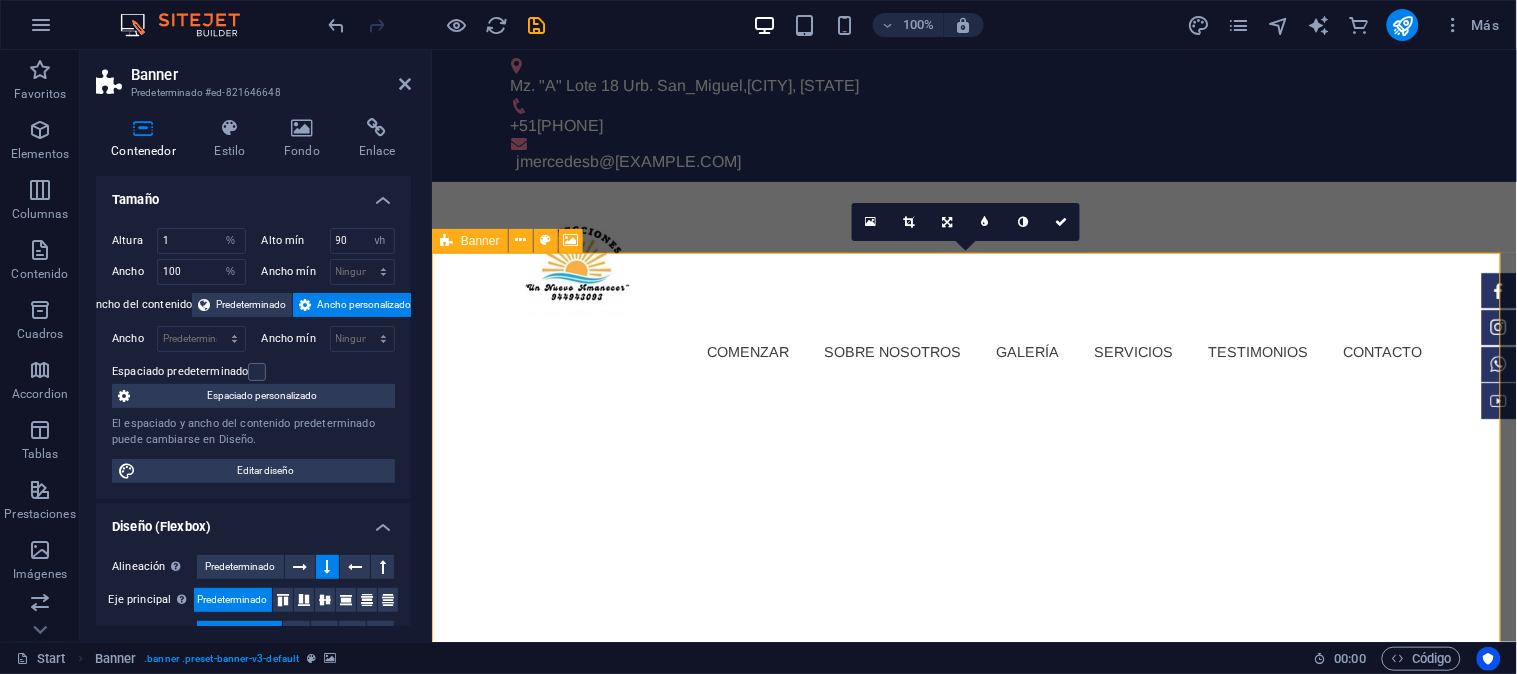 click at bounding box center (-1173, 390) 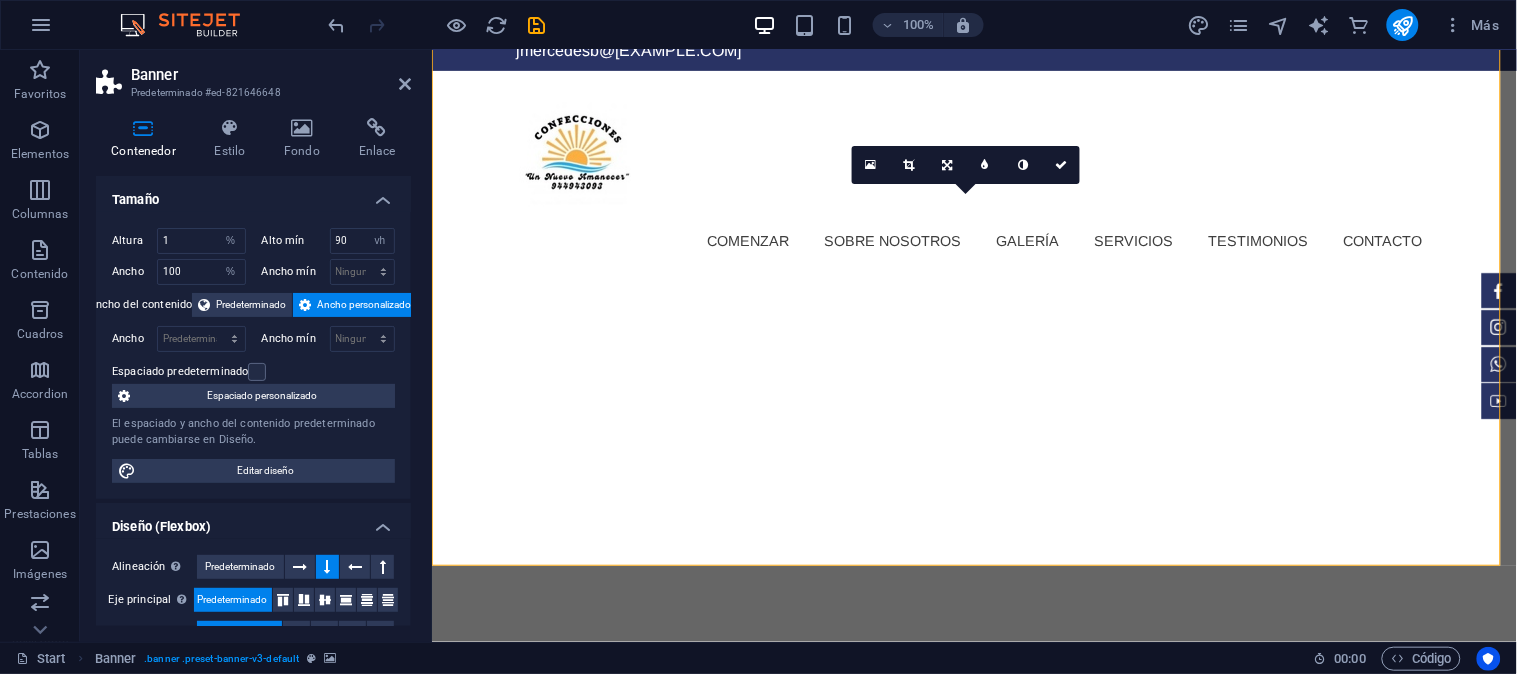 scroll, scrollTop: 0, scrollLeft: 0, axis: both 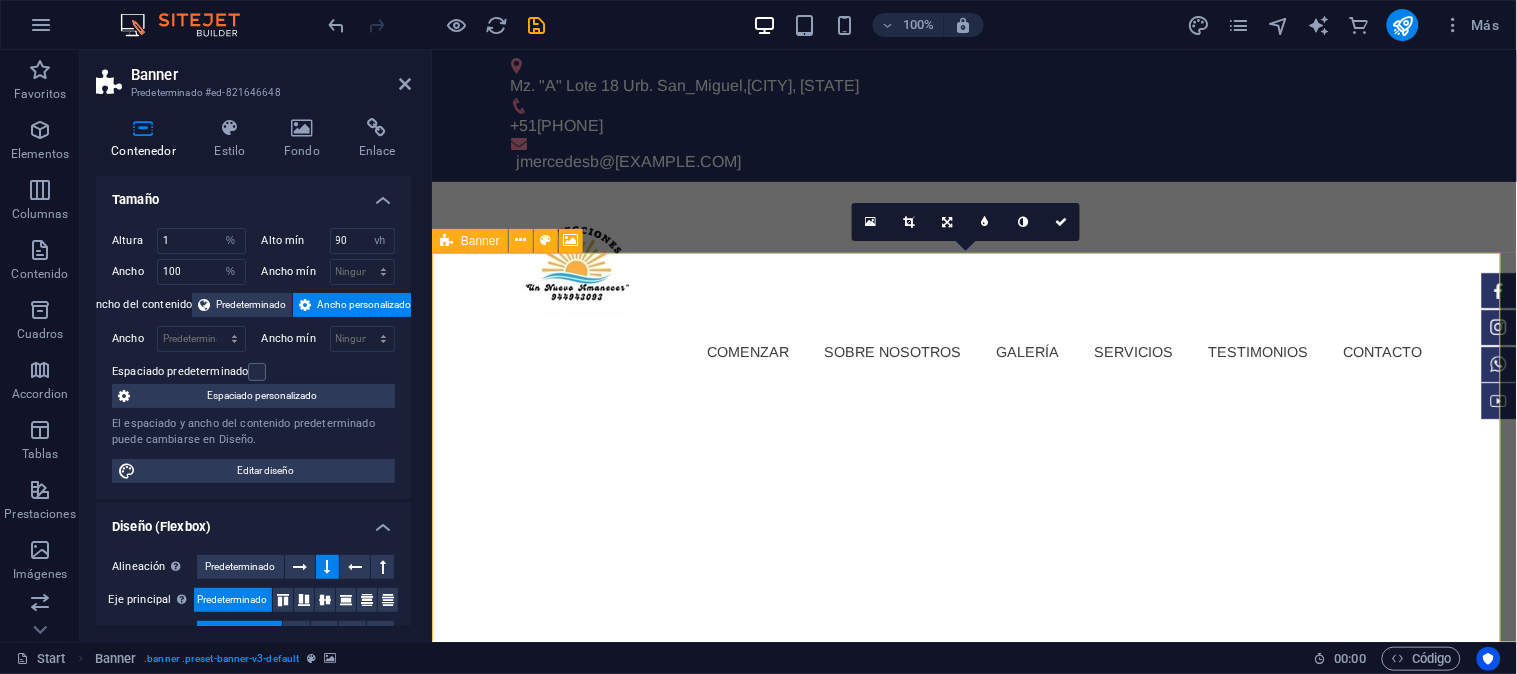 click at bounding box center (-1173, 390) 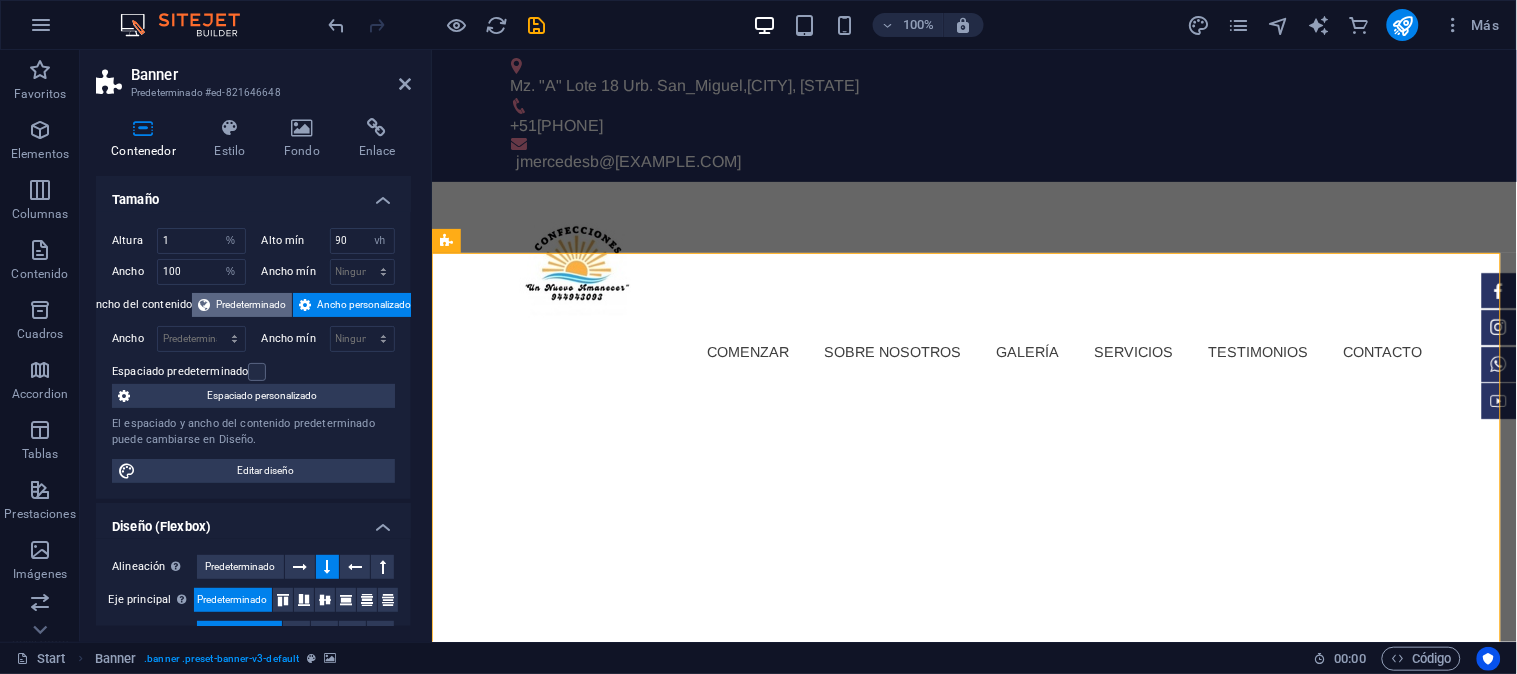 click on "Predeterminado" at bounding box center (251, 305) 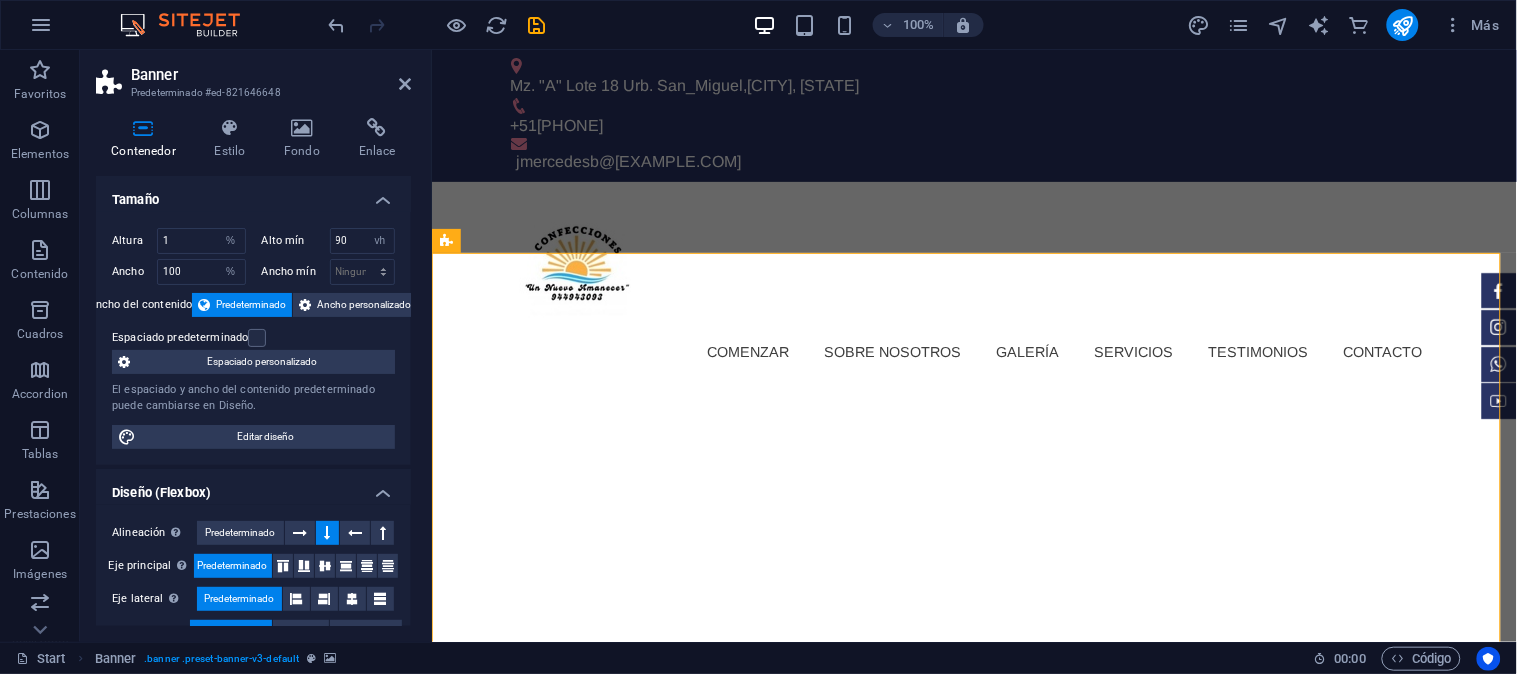 click on "Predeterminado" at bounding box center [251, 305] 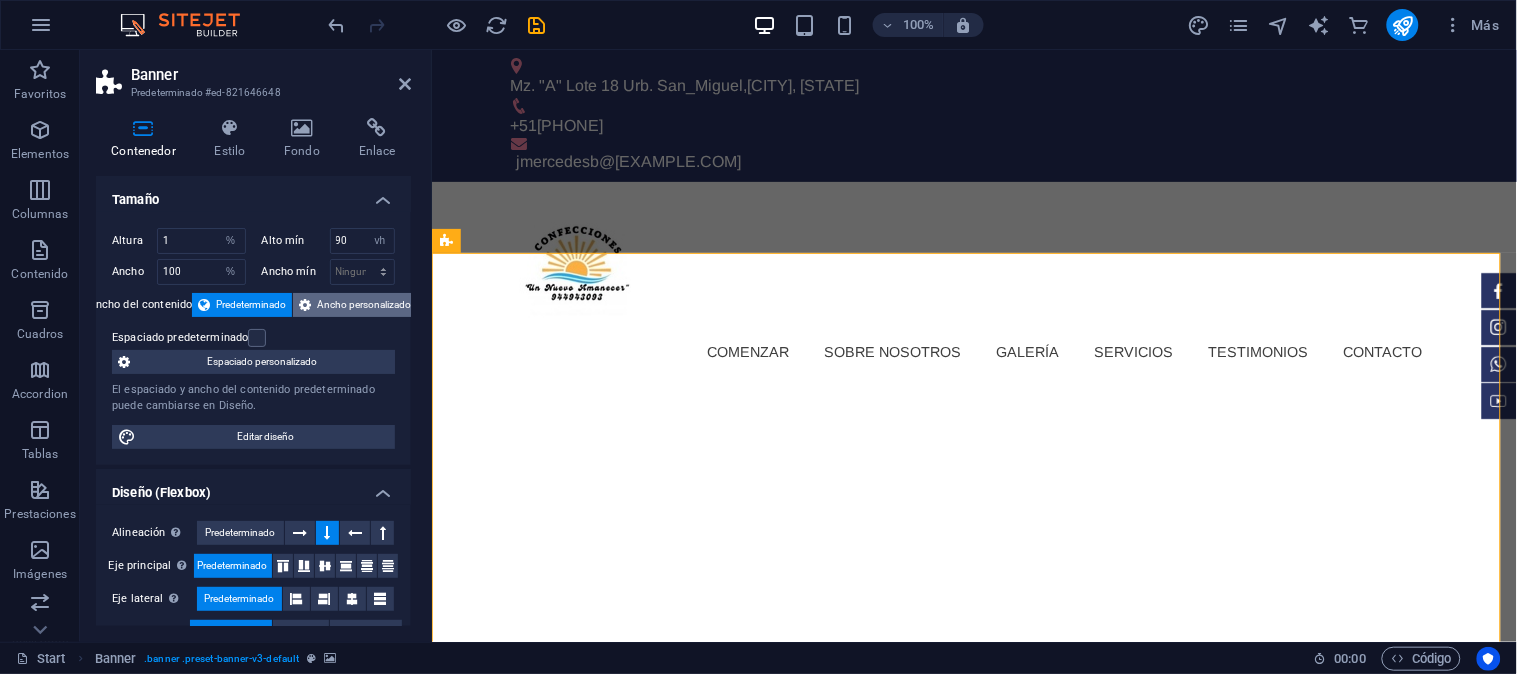 click on "Ancho personalizado" at bounding box center [364, 305] 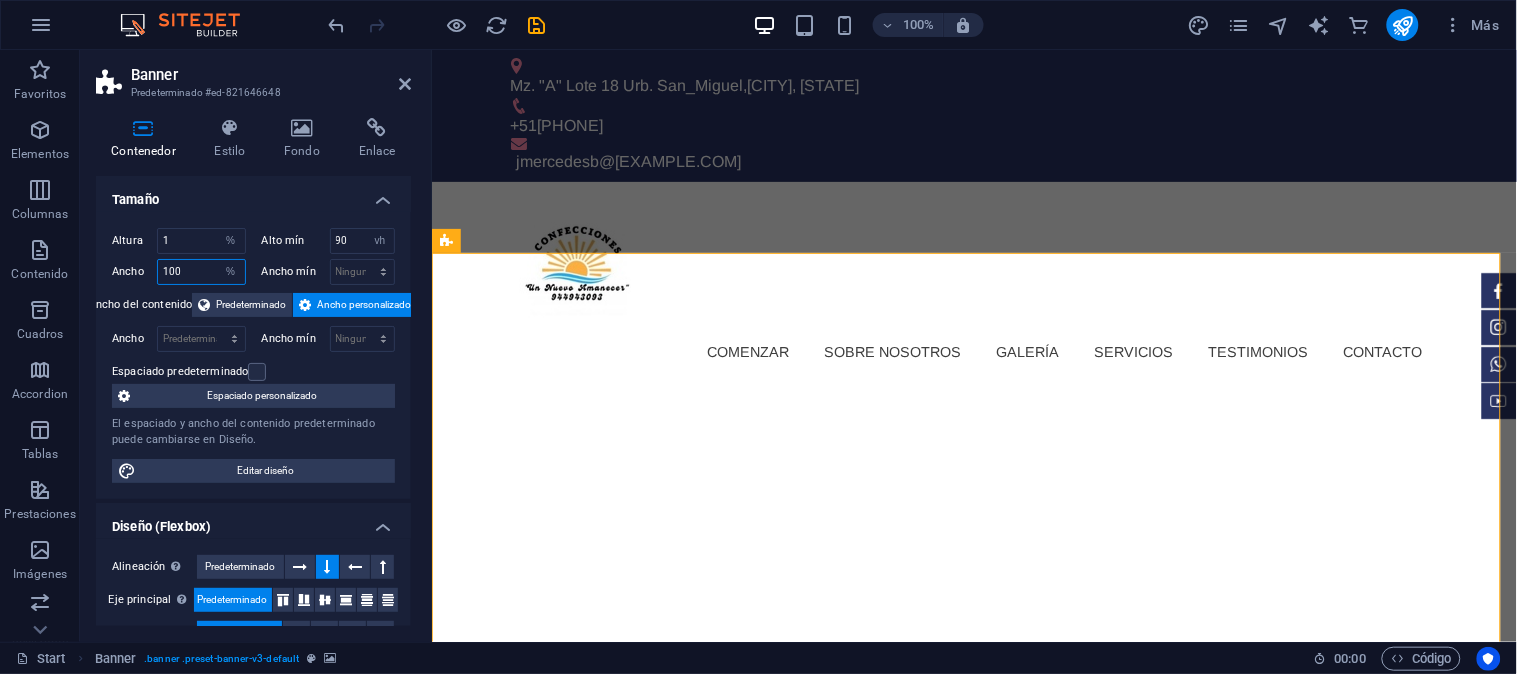 click on "100" at bounding box center [201, 272] 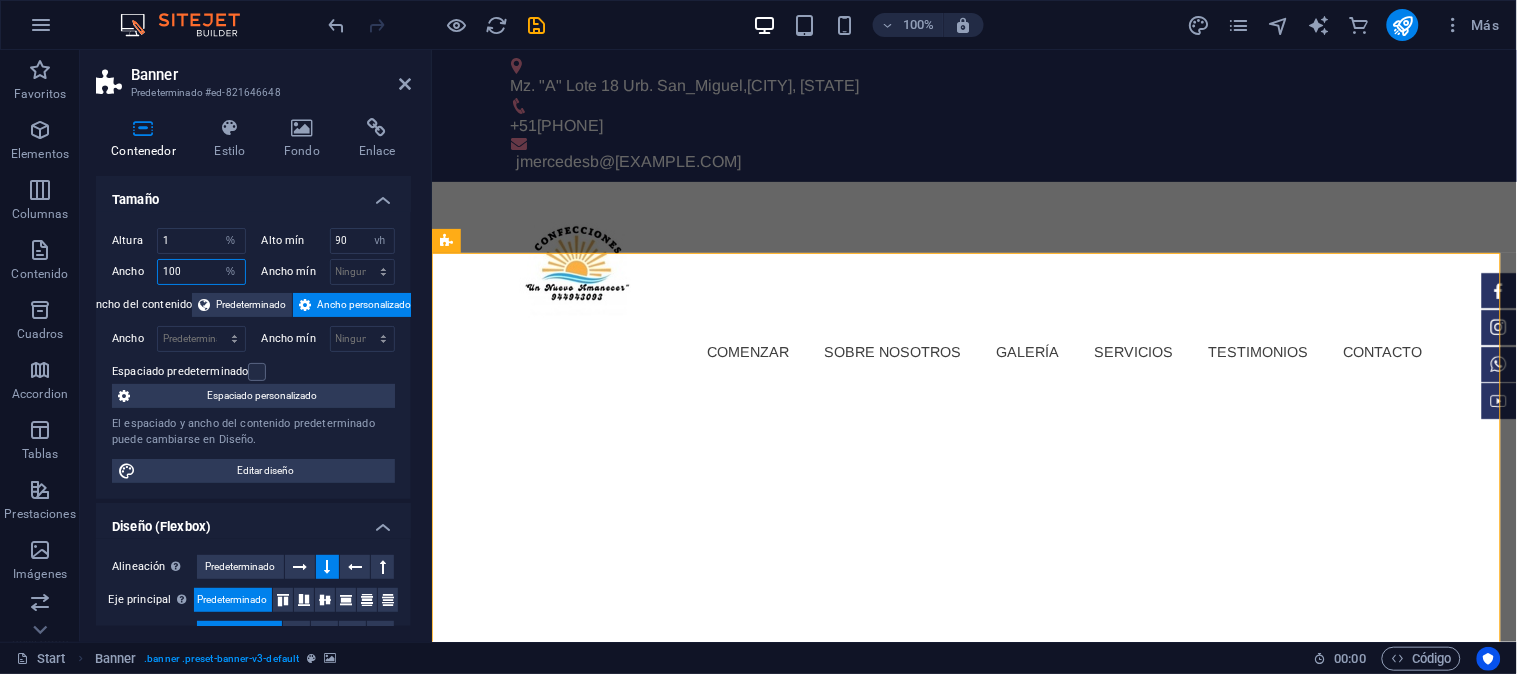 click on "Ancho 100 Predeterminado px rem % em vh vw" at bounding box center [179, 272] 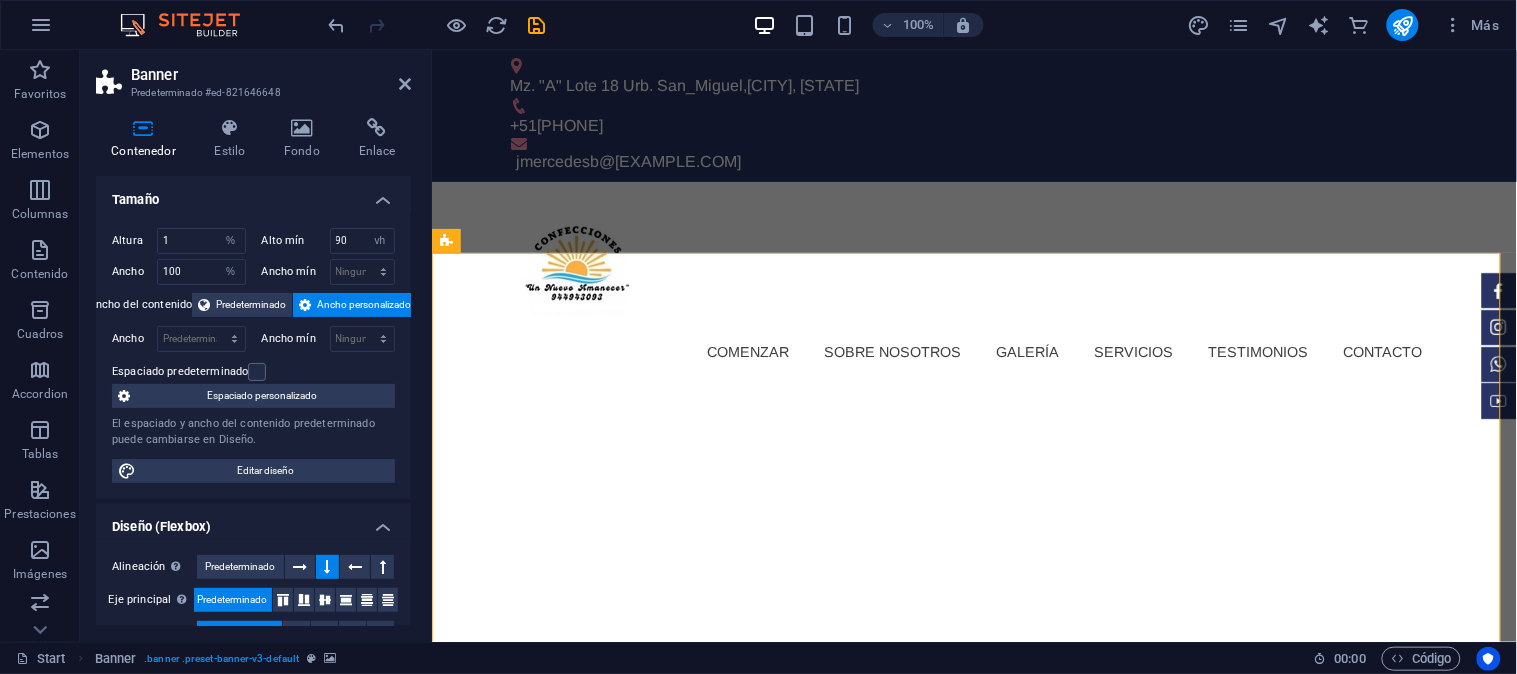 drag, startPoint x: 130, startPoint y: 254, endPoint x: 293, endPoint y: 170, distance: 183.37122 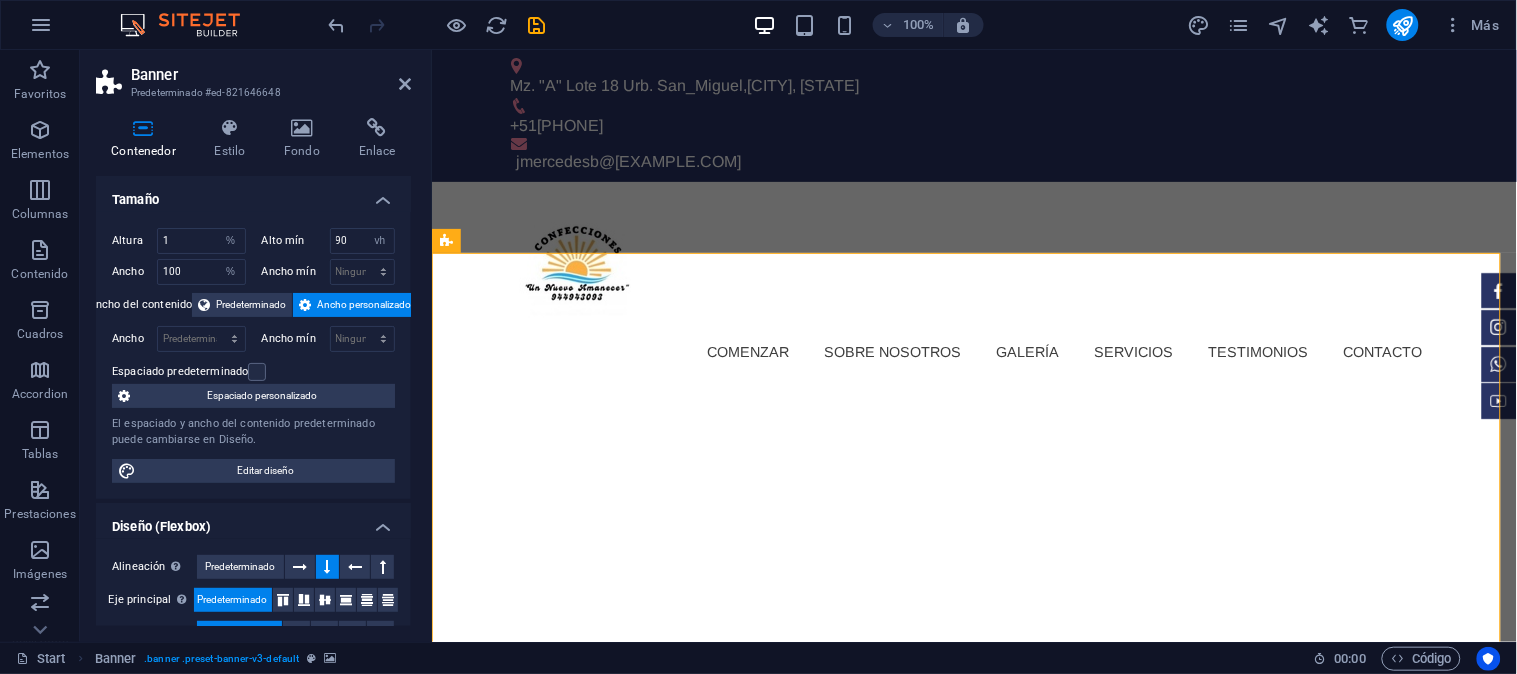 click on "Contenedor Estilo Fondo Enlace Tamaño Altura 1 Predeterminado px rem % vh vw Alto mín 90 Ninguno px rem % vh vw Ancho 100 Predeterminado px rem % em vh vw Ancho mín Ninguno px rem % vh vw Ancho del contenido Predeterminado Ancho personalizado Ancho Predeterminado px rem % em vh vw Ancho mín Ninguno px rem % vh vw Espaciado predeterminado Espaciado personalizado El espaciado y ancho del contenido predeterminado puede cambiarse en Diseño. Editar diseño Diseño (Flexbox) Alineación Determina flex-direction. Predeterminado Eje principal Determina la forma en la que los elementos deberían comportarse por el eje principal en este contenedor (contenido justificado). Predeterminado Eje lateral Controla la dirección vertical del elemento en el contenedor (alinear elementos). Predeterminado Ajuste Predeterminado Habilitado Deshabilitado Relleno Controla las distancias y la dirección de los elementos en el eje Y en varias líneas (alinear contenido). Predeterminado Accesibilidad Rol Ninguno %" at bounding box center (253, 372) 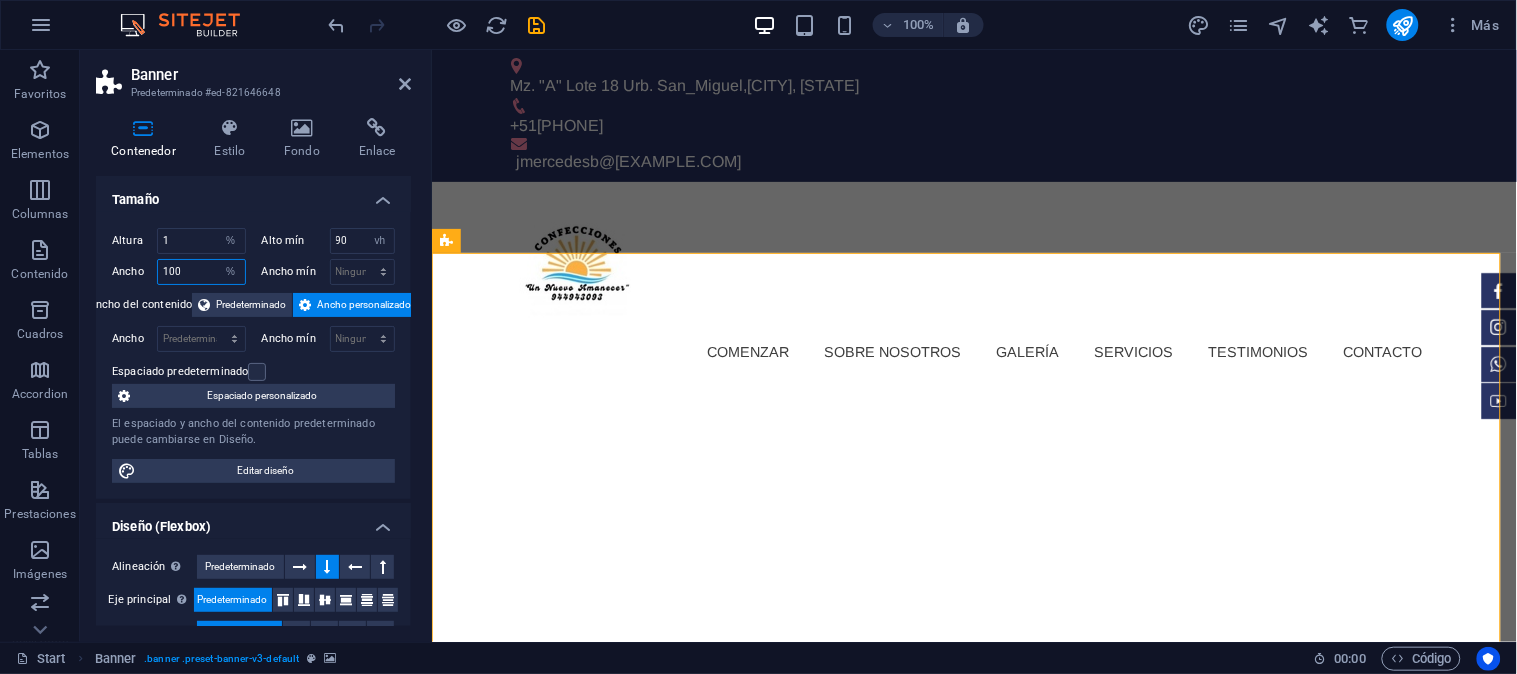 click on "100" at bounding box center (201, 272) 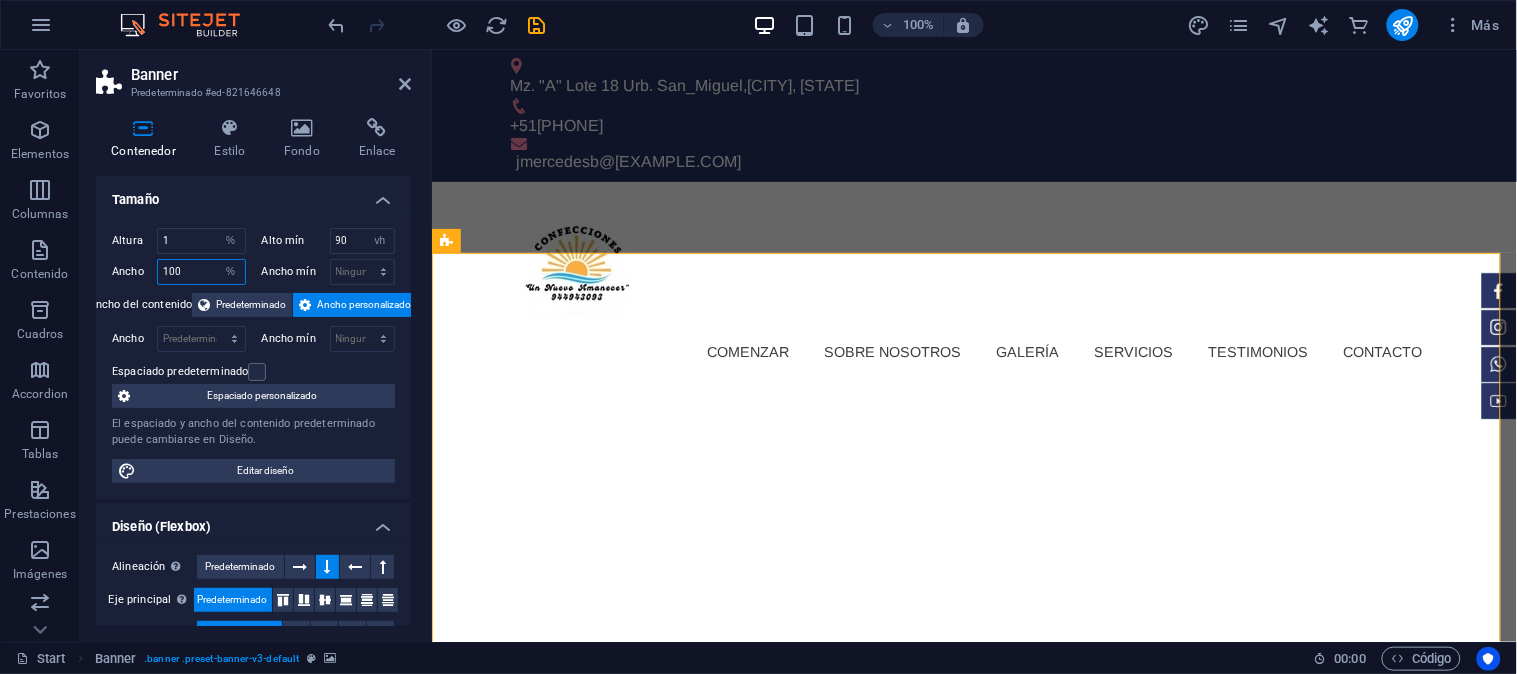 click on "Ancho 100 Predeterminado px rem % em vh vw" at bounding box center [179, 272] 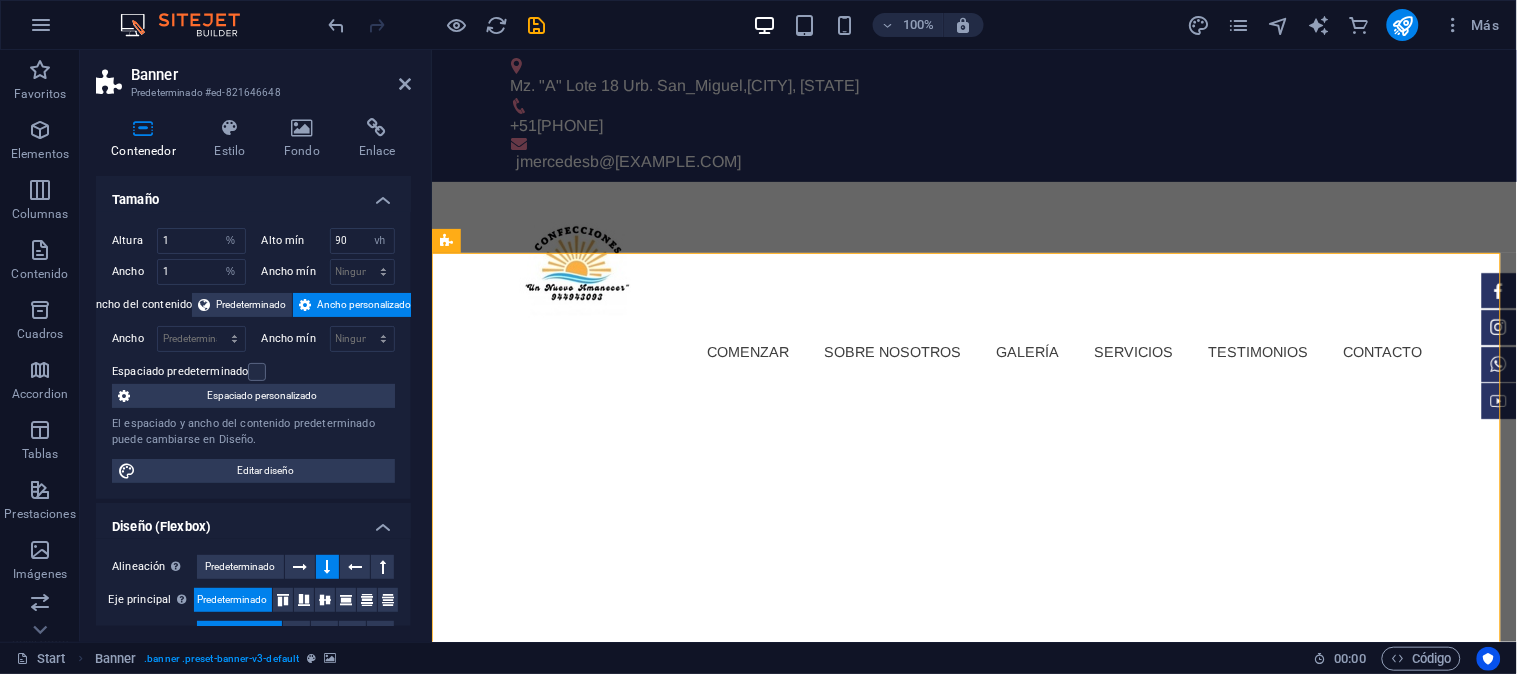 click on "Tamaño" at bounding box center [253, 194] 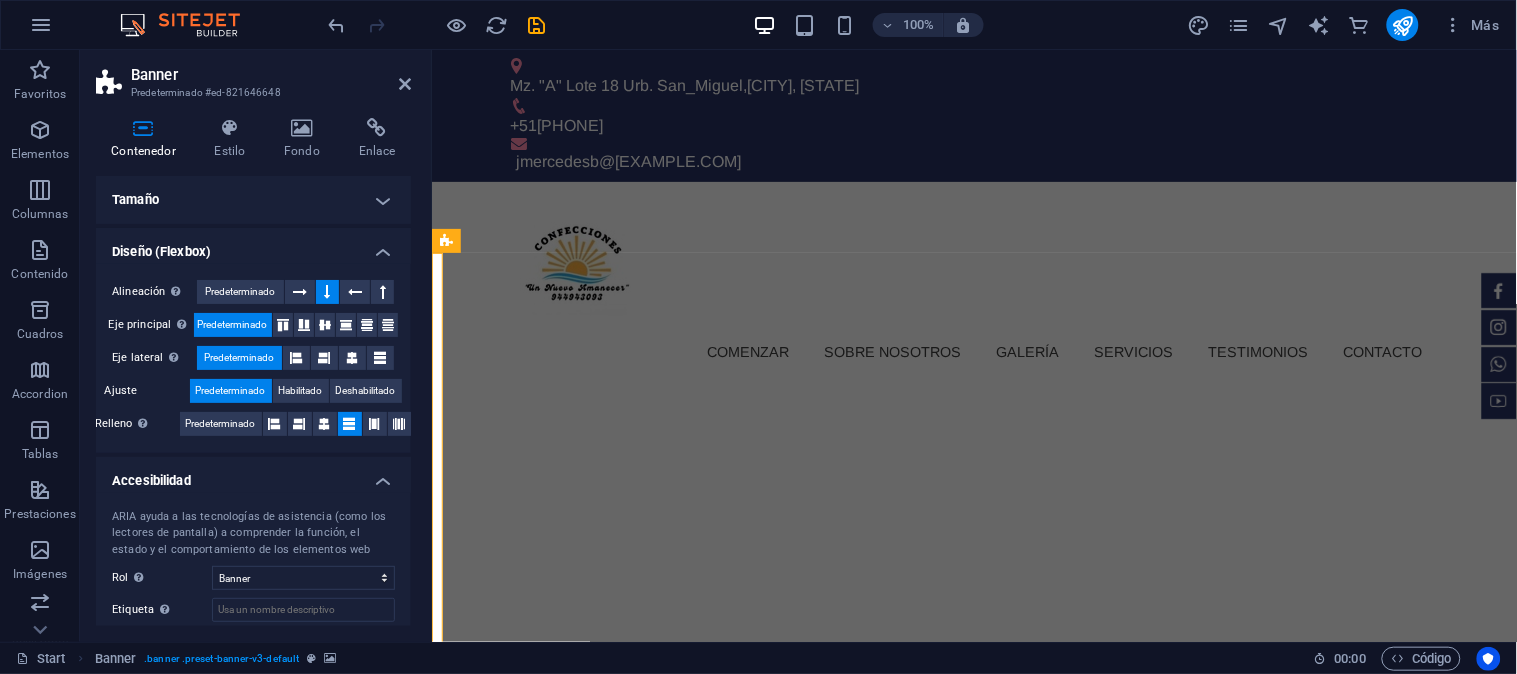 click on "Tamaño" at bounding box center [253, 200] 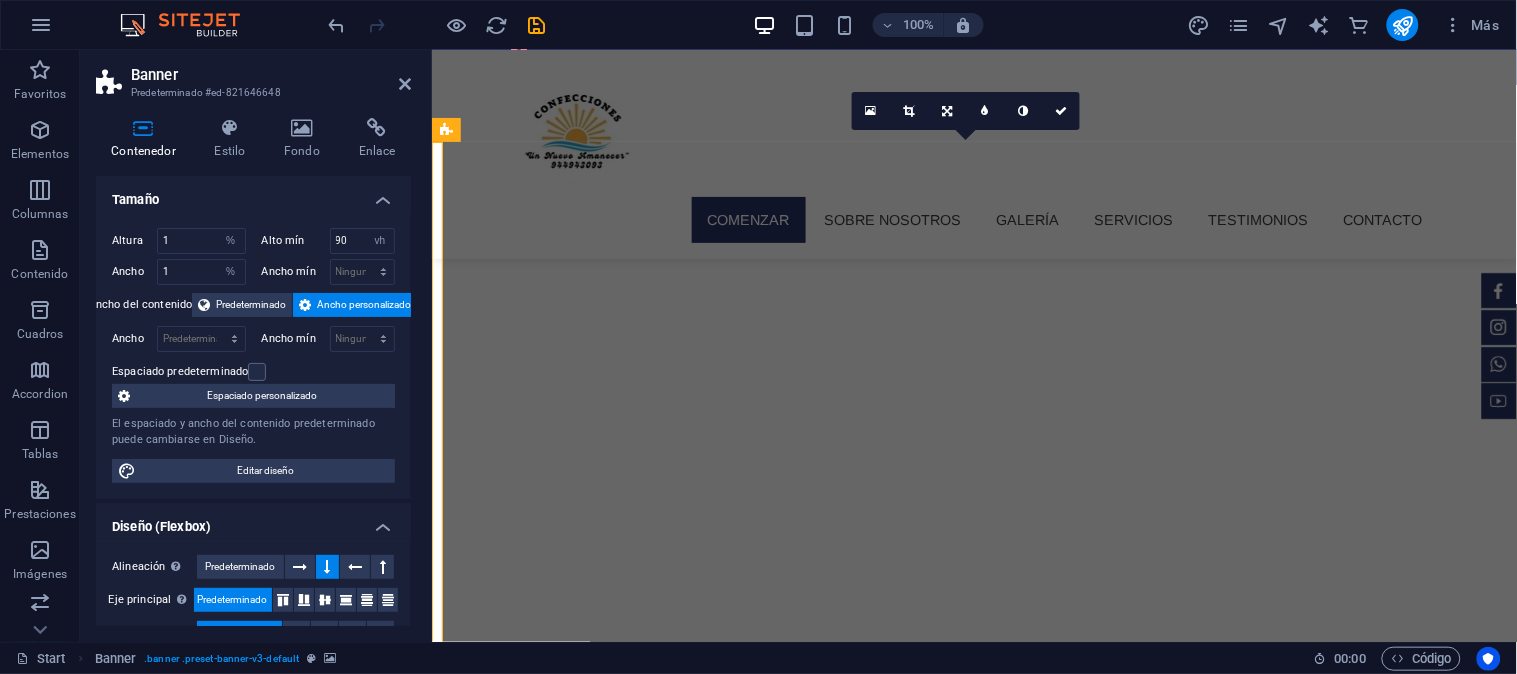scroll, scrollTop: 111, scrollLeft: 0, axis: vertical 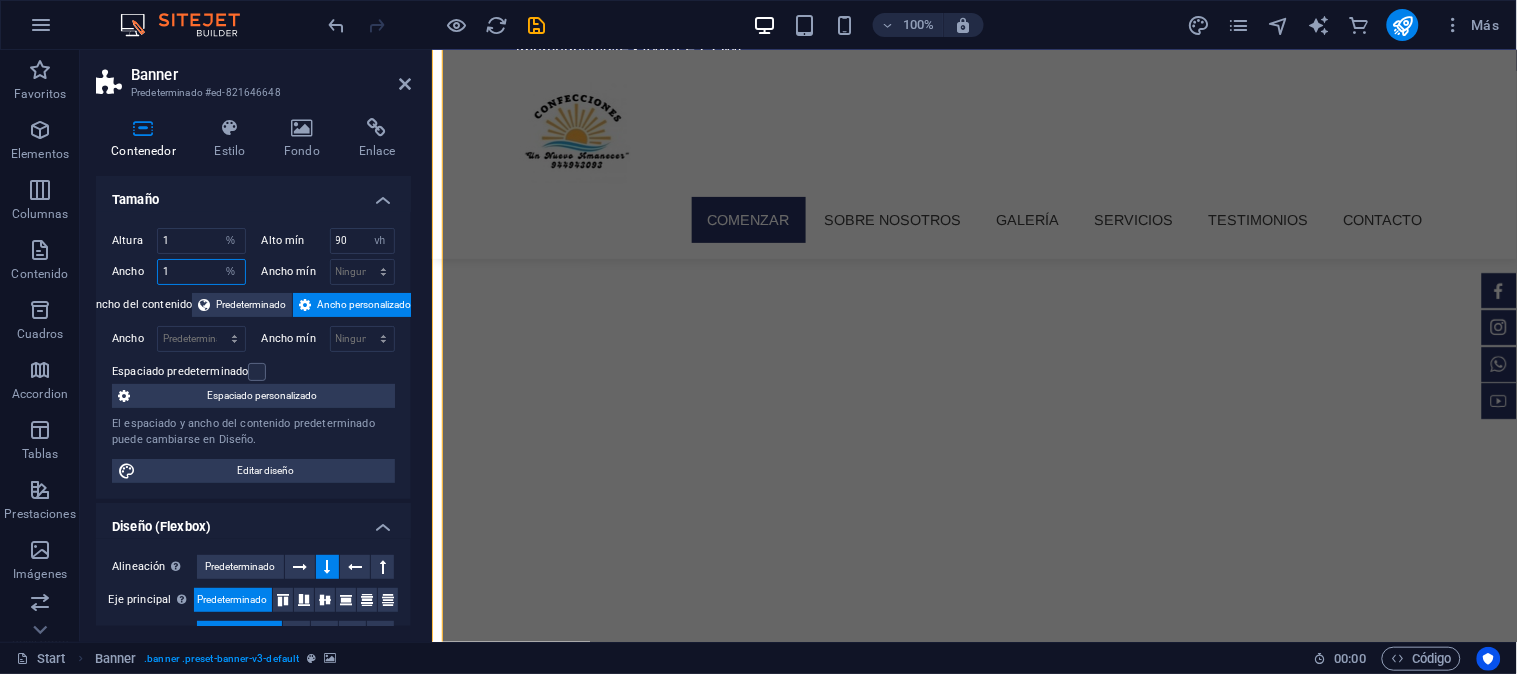 click on "1" at bounding box center [201, 272] 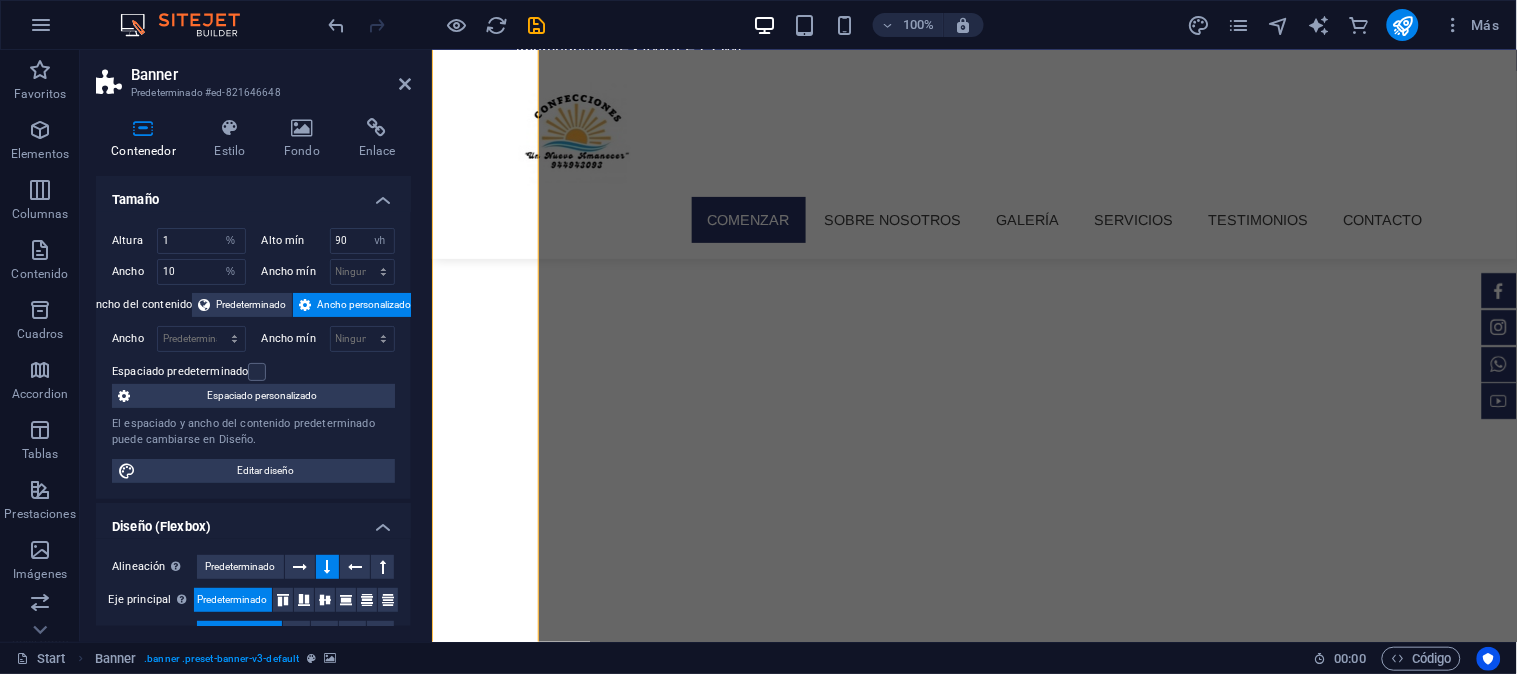 click on "Tamaño" at bounding box center [253, 194] 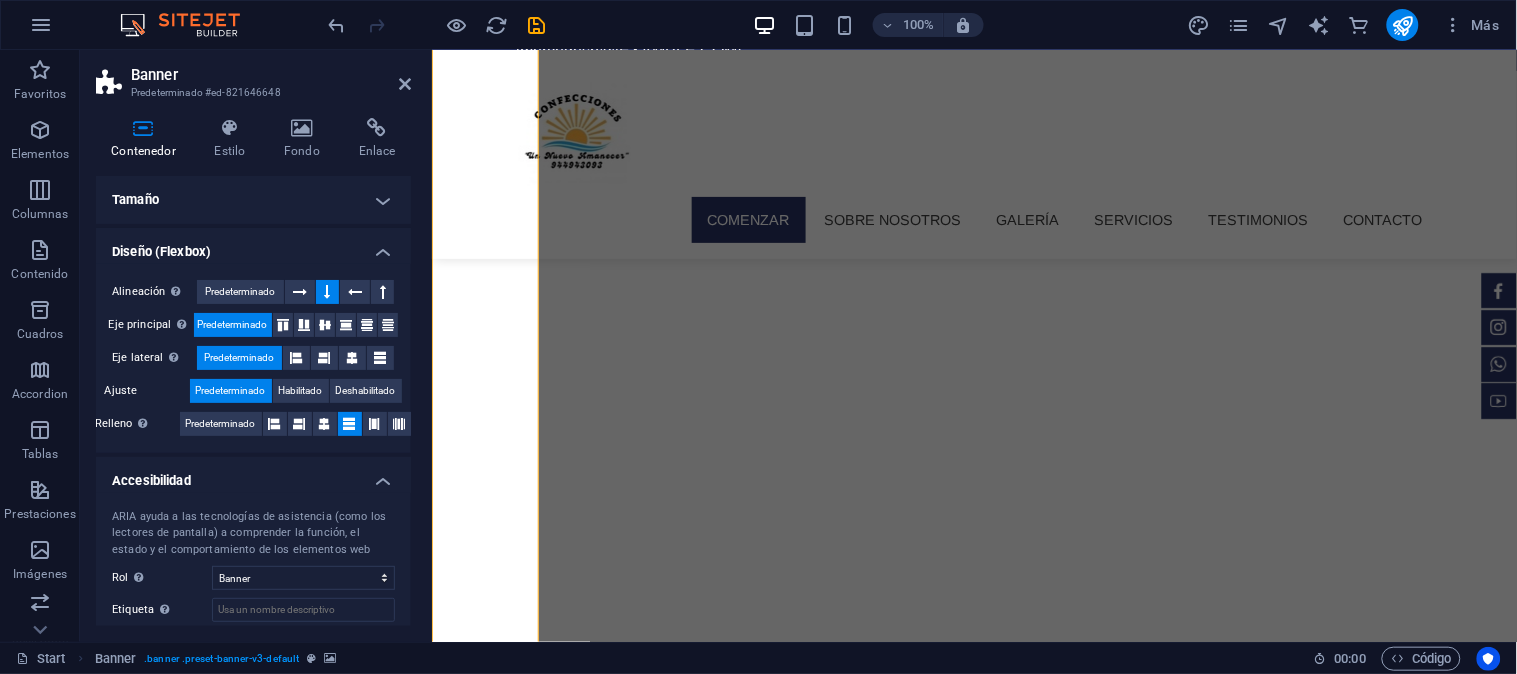 click on "Tamaño" at bounding box center (253, 200) 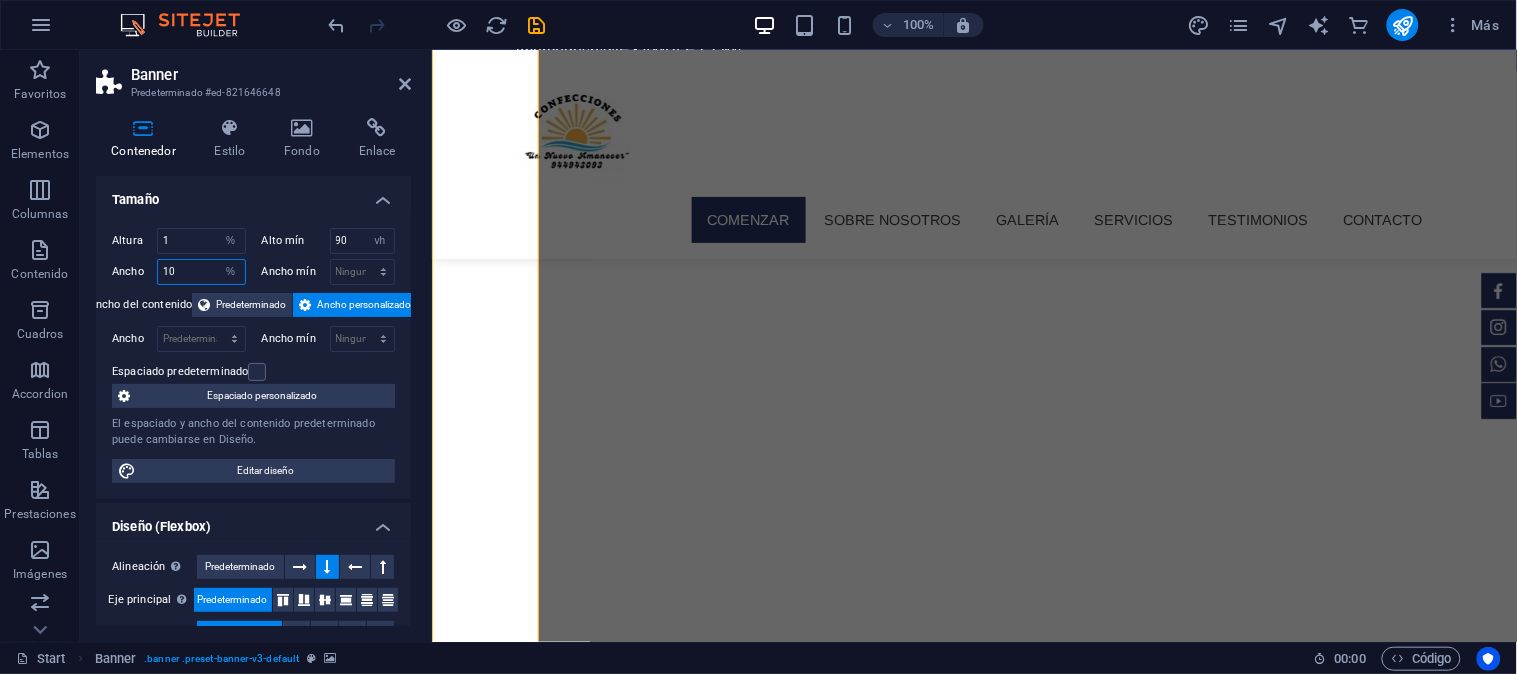 click on "10" at bounding box center (201, 272) 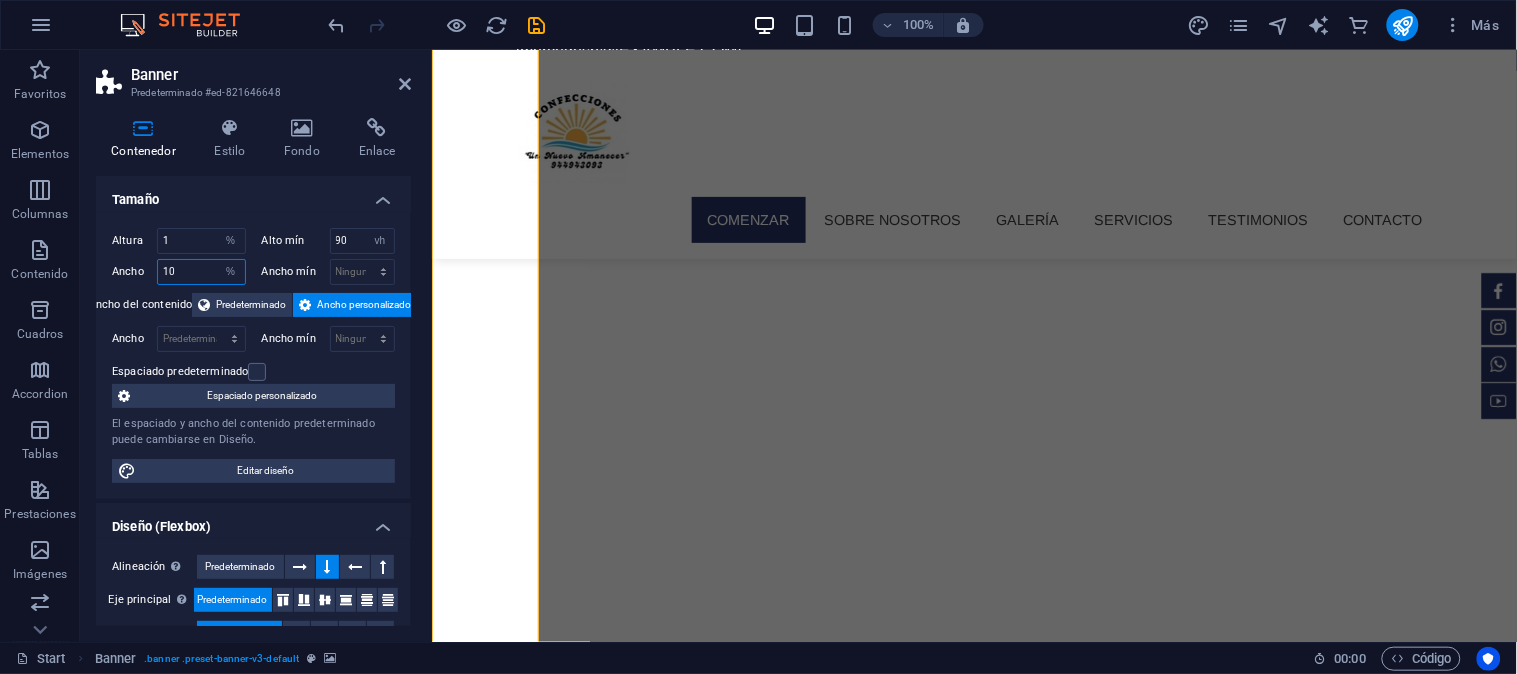 drag, startPoint x: 202, startPoint y: 273, endPoint x: 156, endPoint y: 272, distance: 46.010868 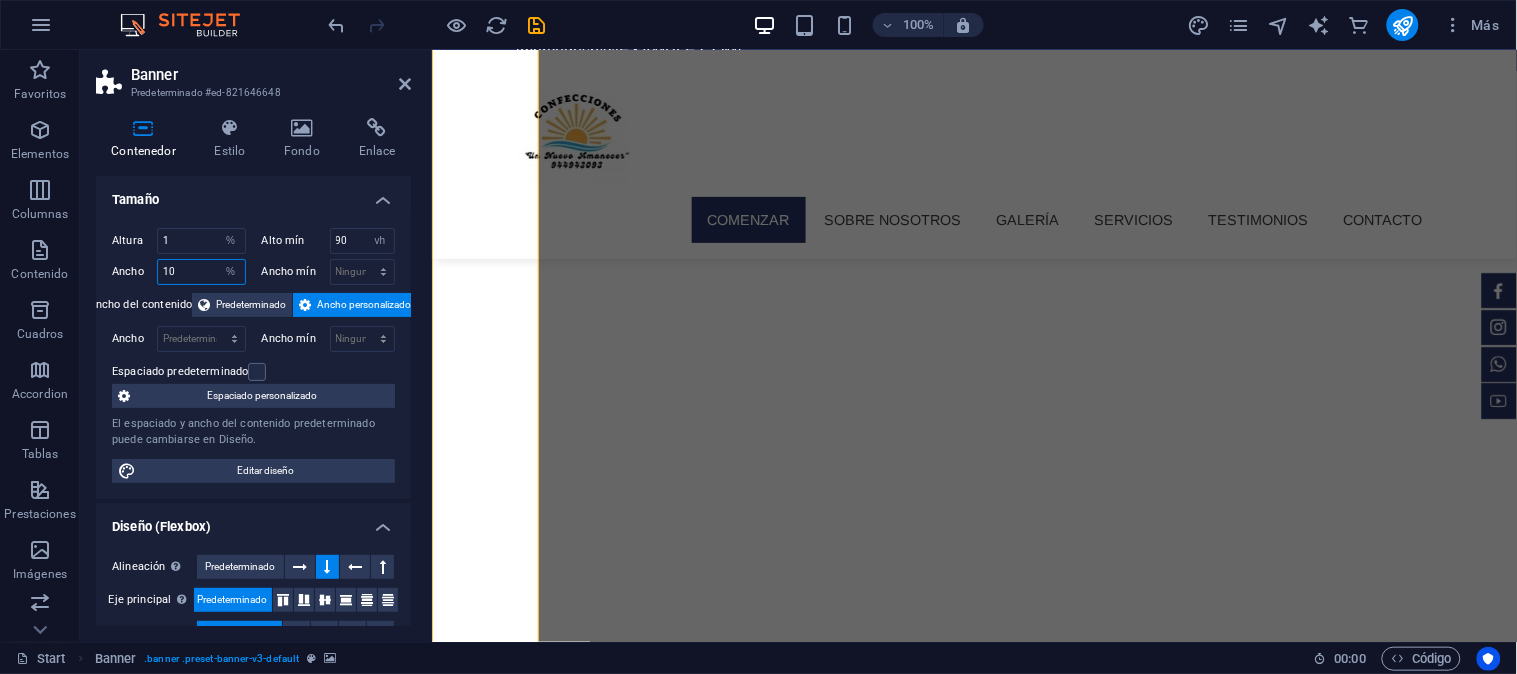 click on "10 Predeterminado px rem % em vh vw" at bounding box center [201, 272] 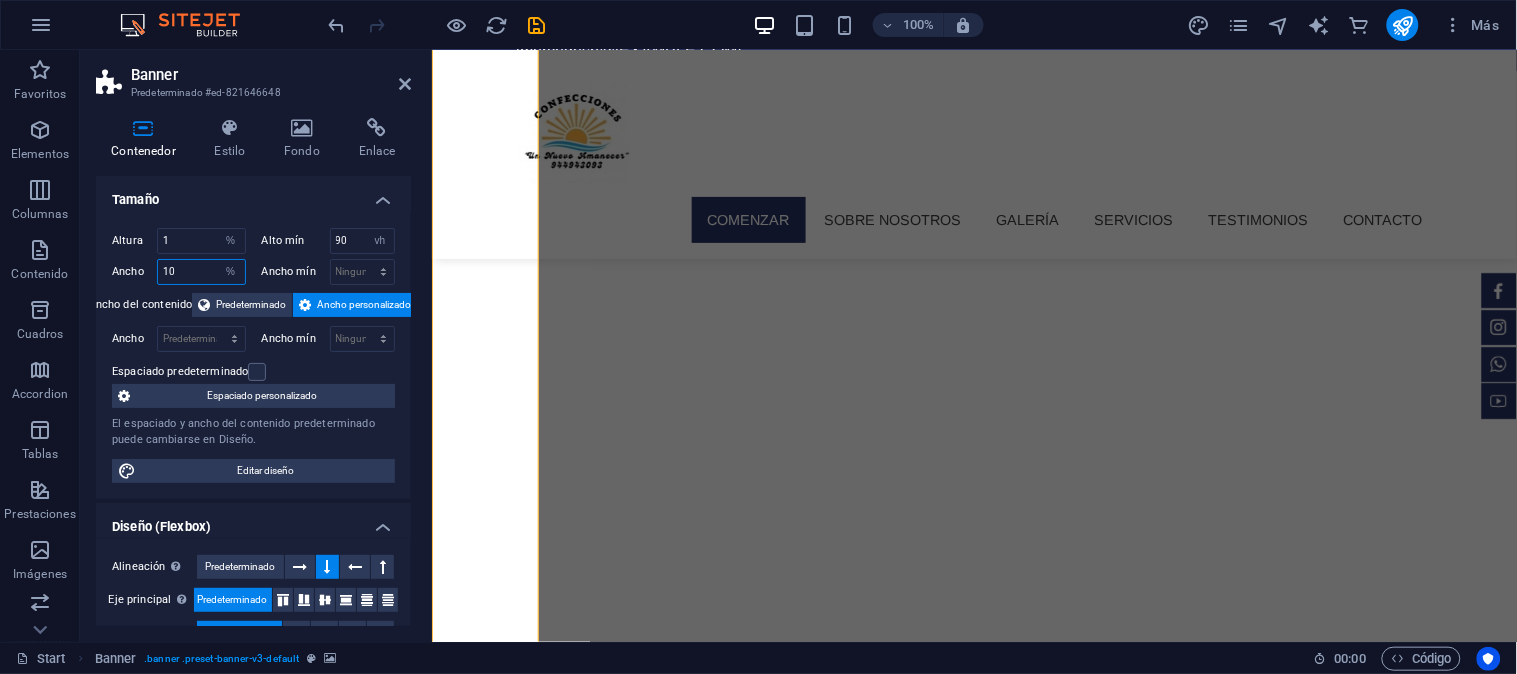 click on "10" at bounding box center (201, 272) 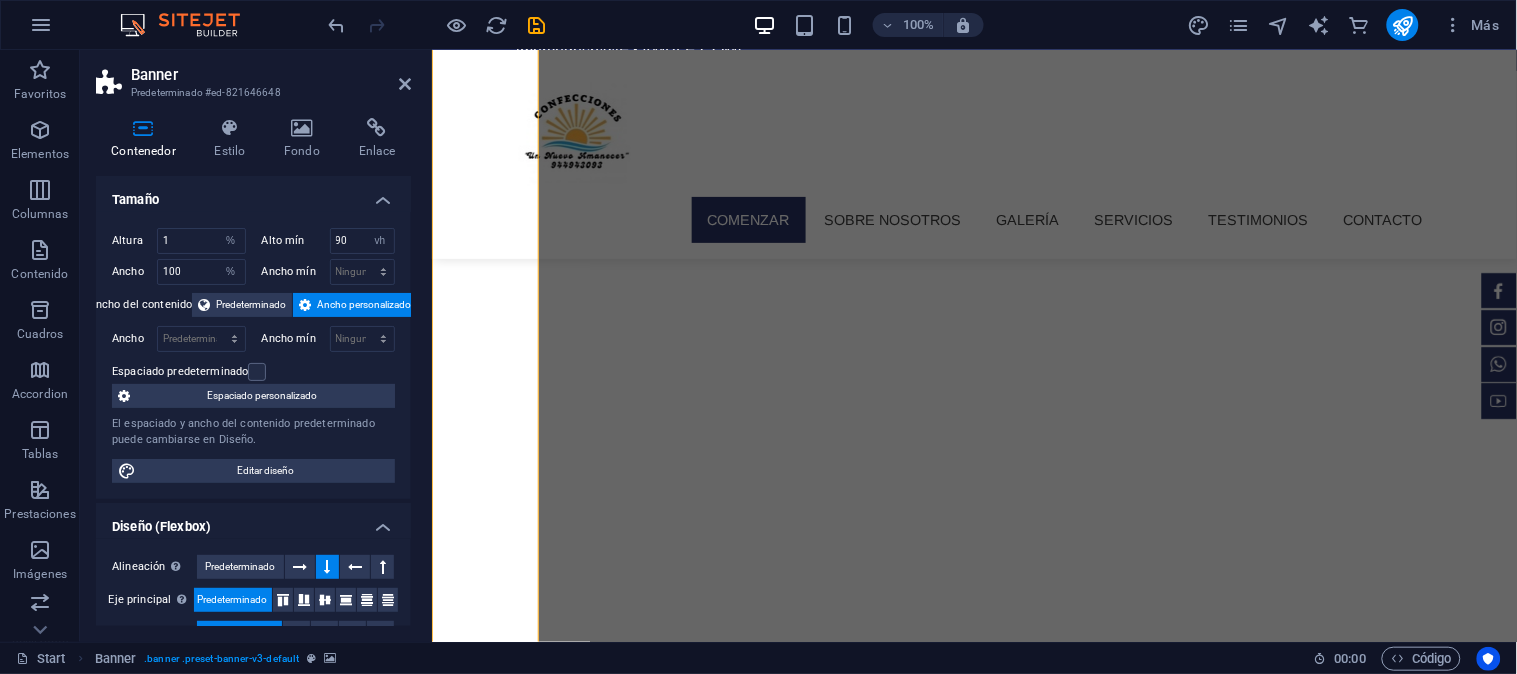 click on "Tamaño" at bounding box center [253, 194] 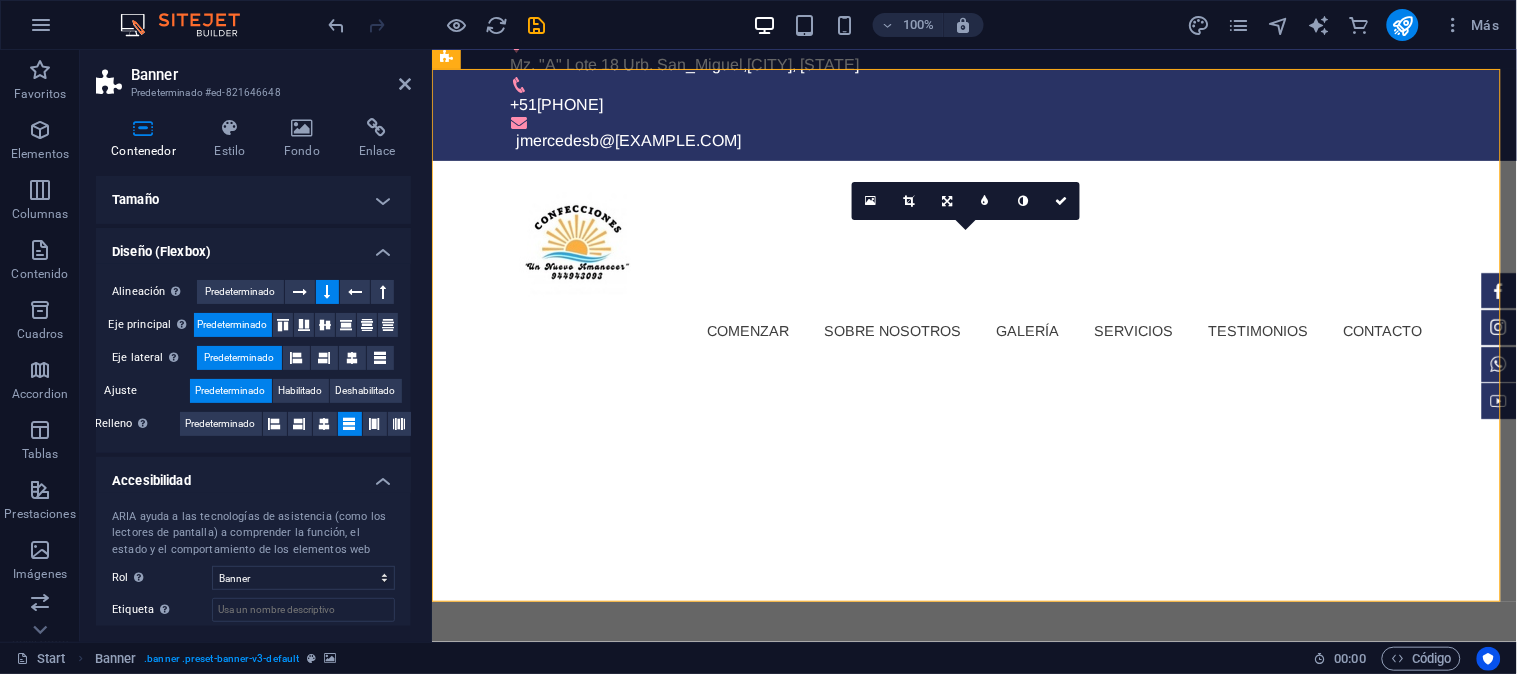 scroll, scrollTop: 0, scrollLeft: 0, axis: both 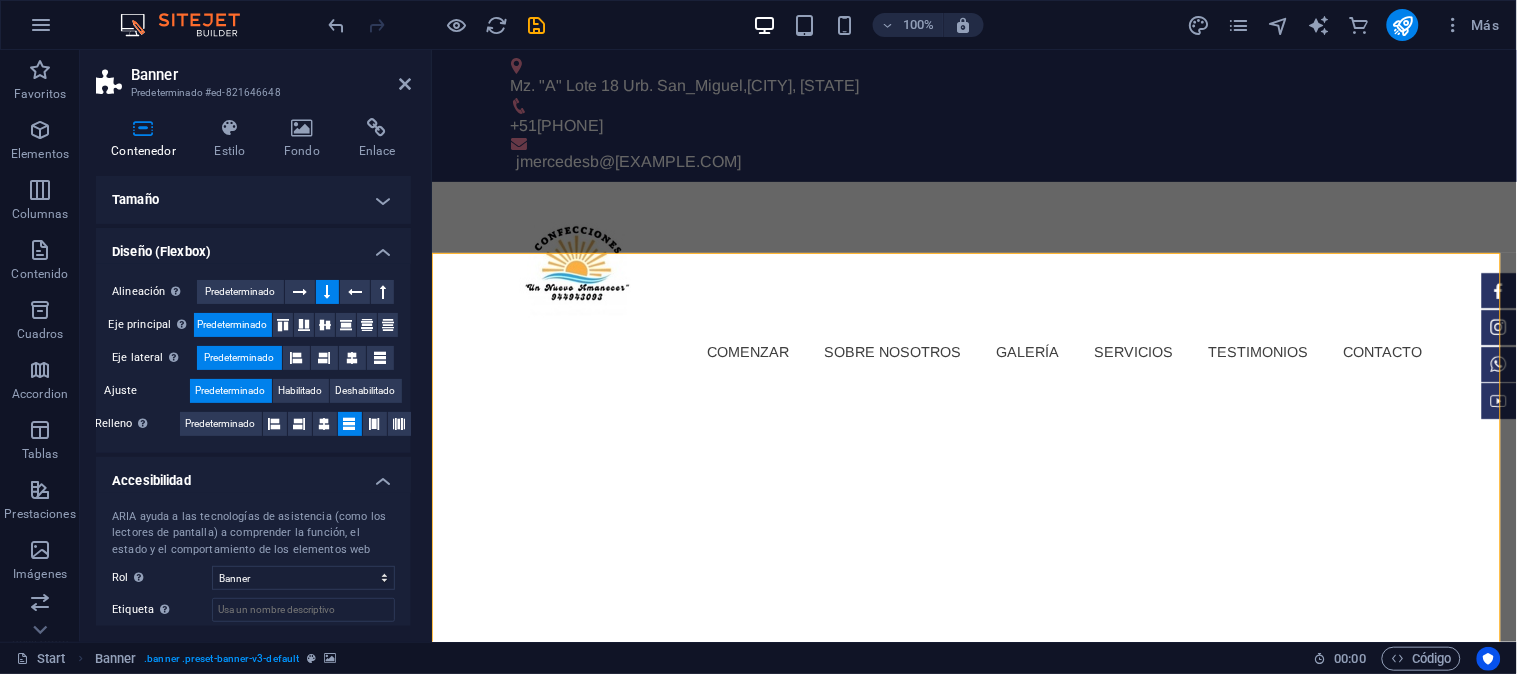 click on "Tamaño" at bounding box center [253, 200] 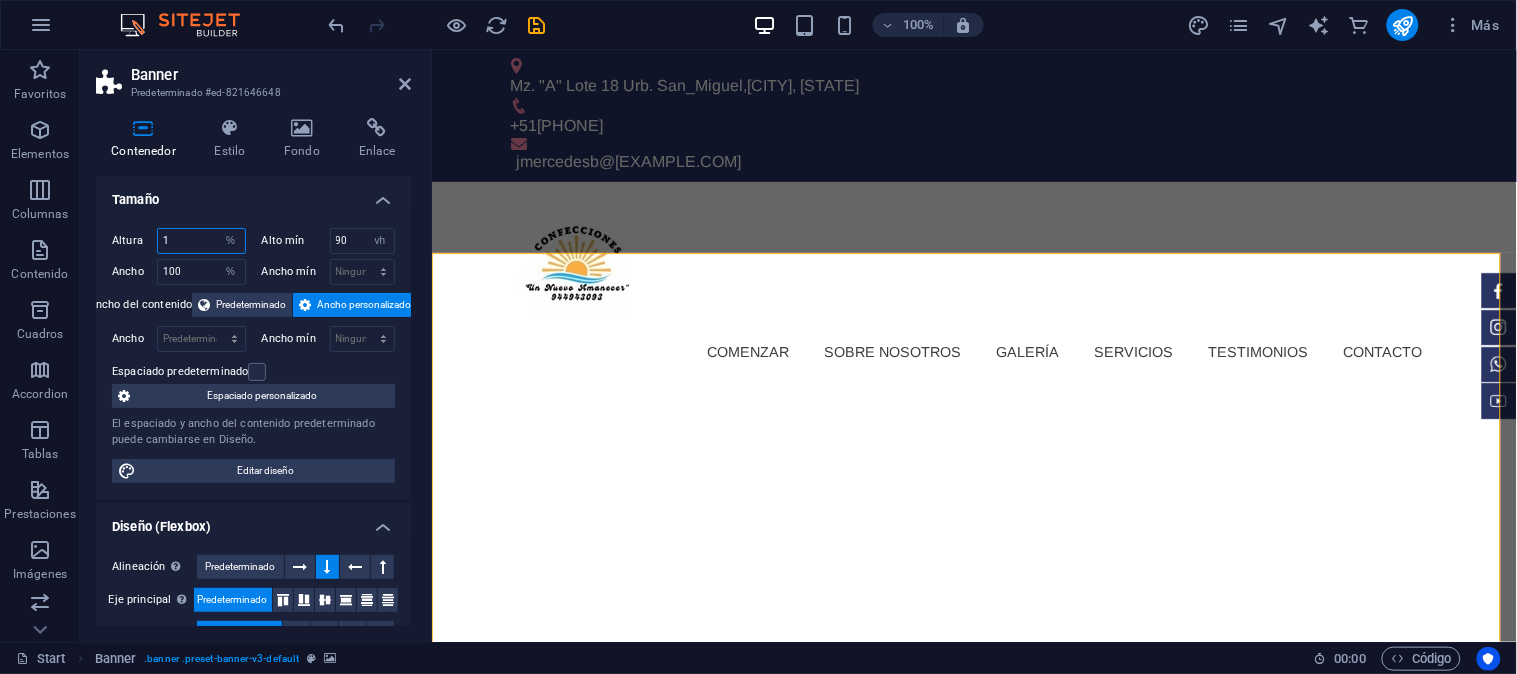 click on "1" at bounding box center (201, 241) 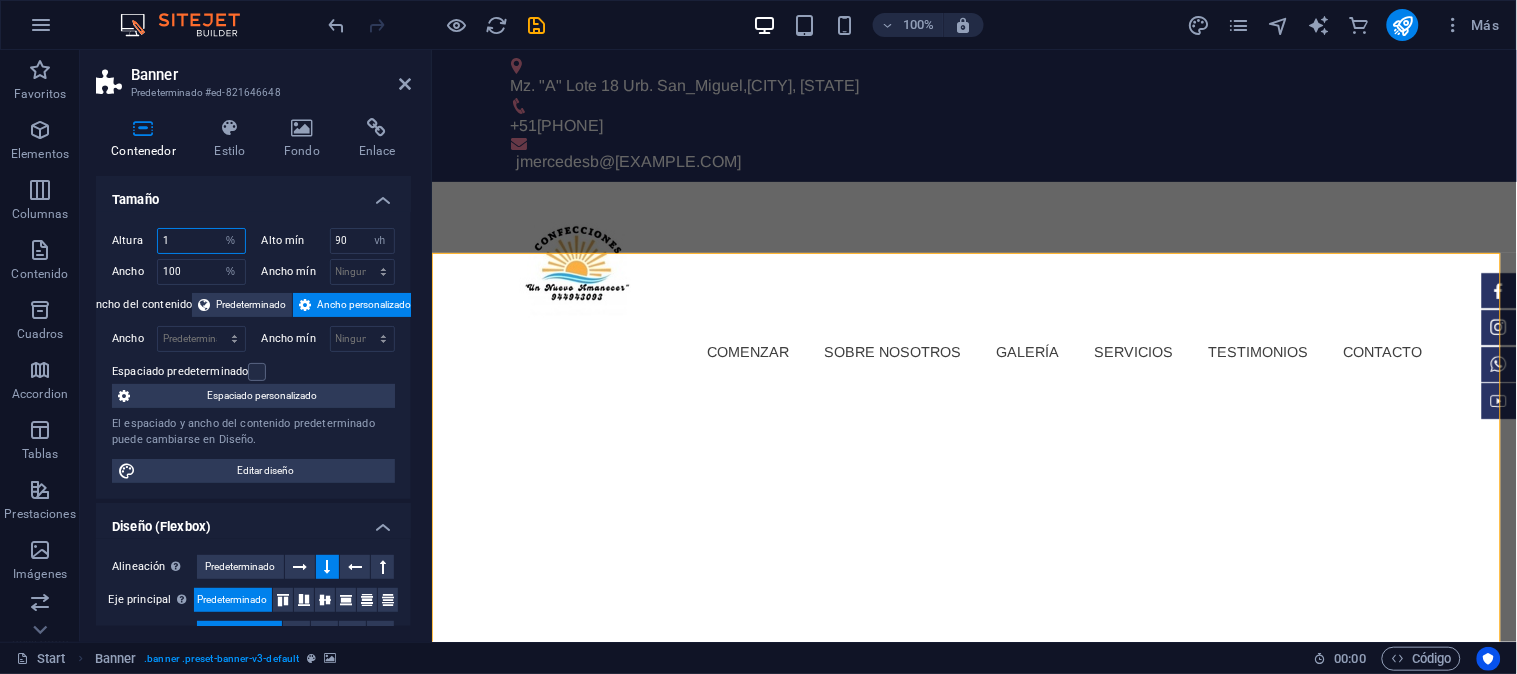 click on "Altura 1 Predeterminado px rem % vh vw" at bounding box center [179, 241] 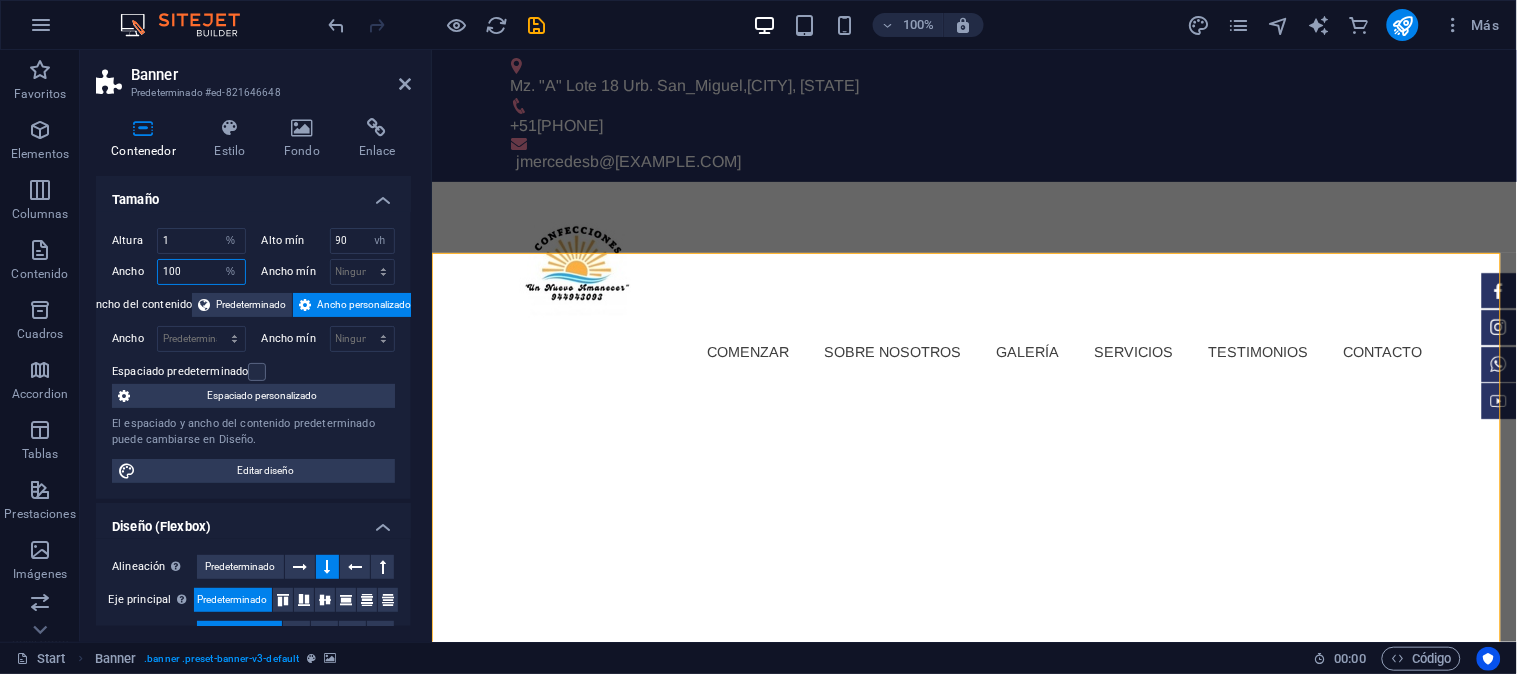 click on "100" at bounding box center [201, 272] 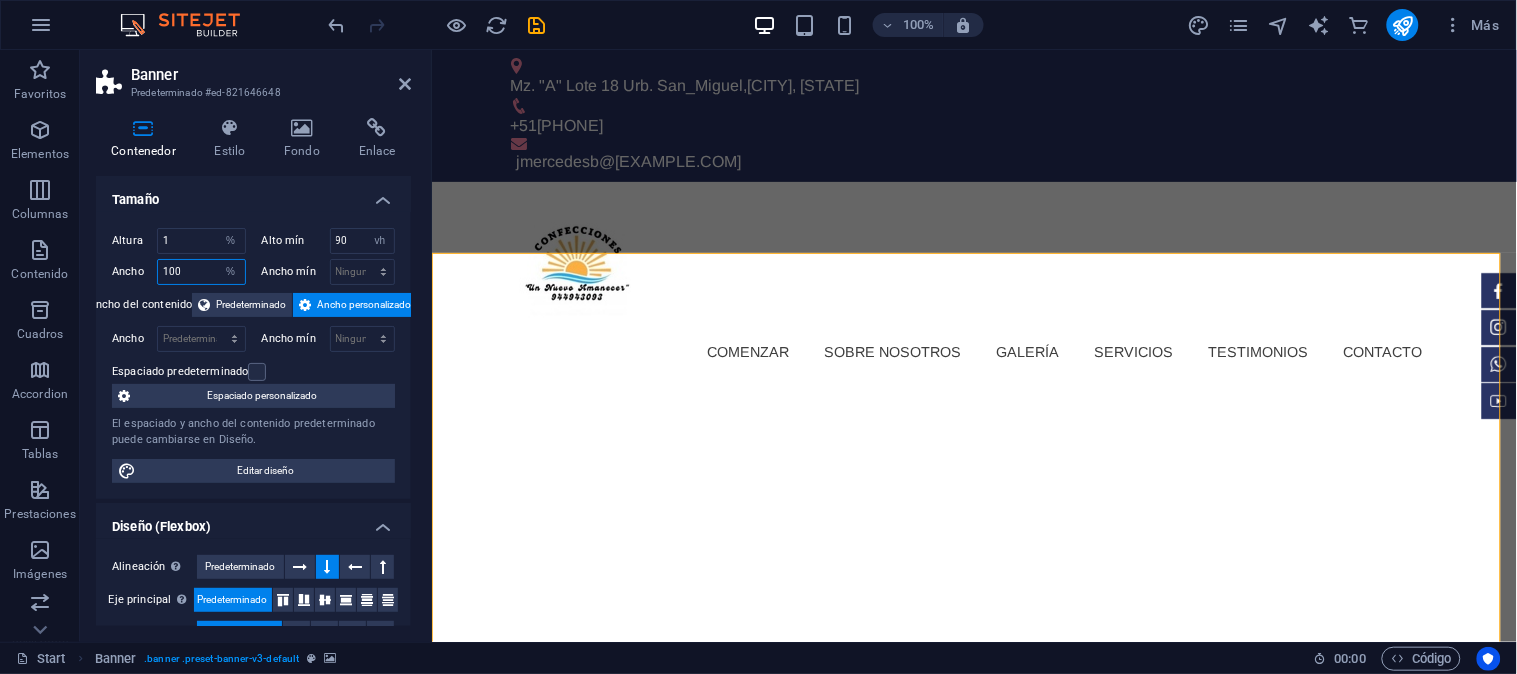 drag, startPoint x: 203, startPoint y: 273, endPoint x: 156, endPoint y: 273, distance: 47 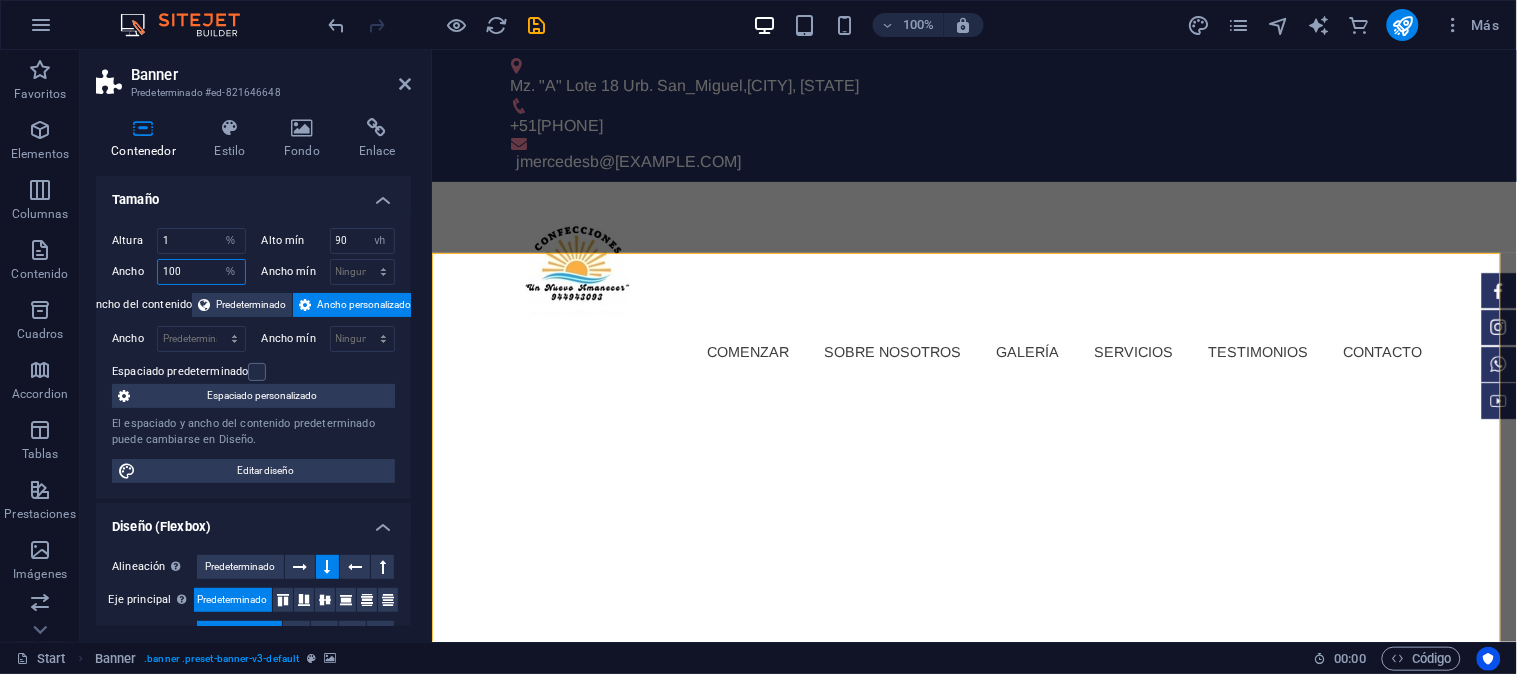 click on "100 Predeterminado px rem % em vh vw" at bounding box center [201, 272] 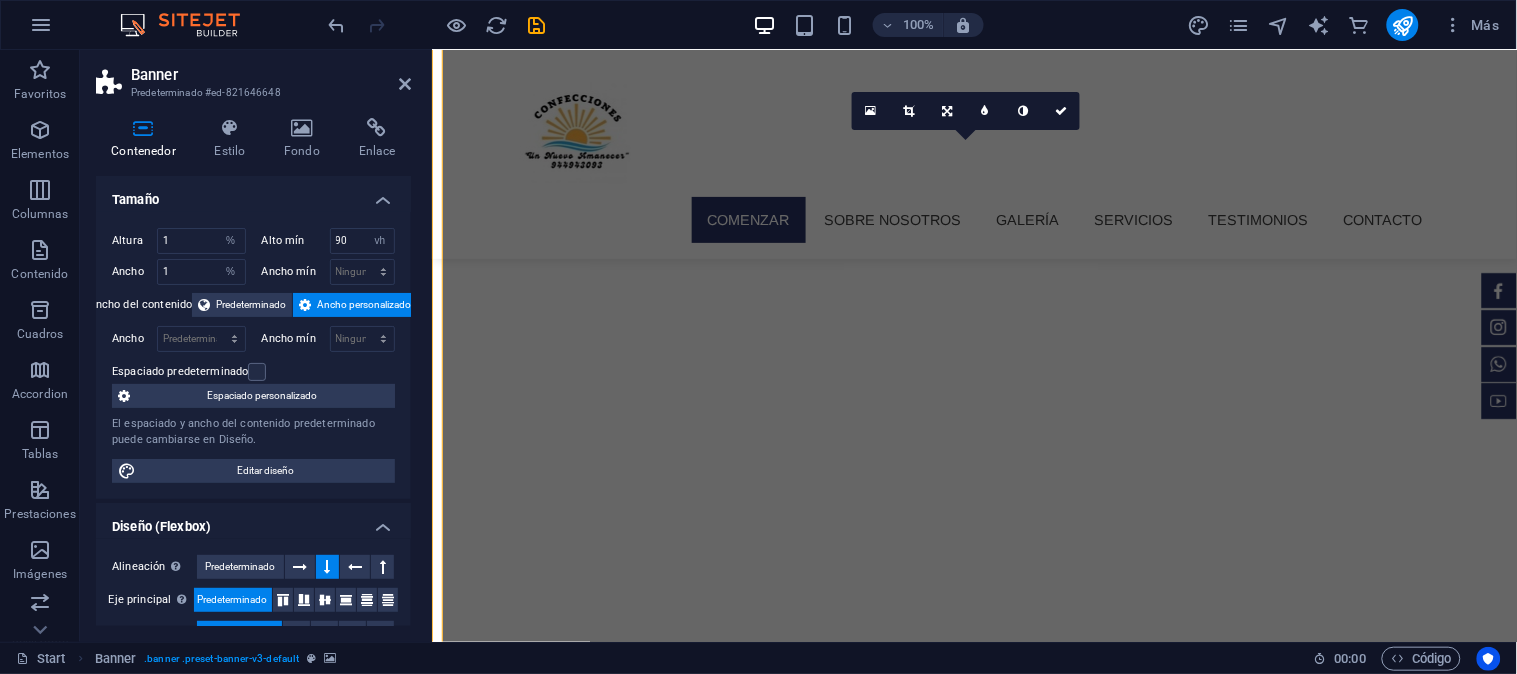 scroll, scrollTop: 111, scrollLeft: 0, axis: vertical 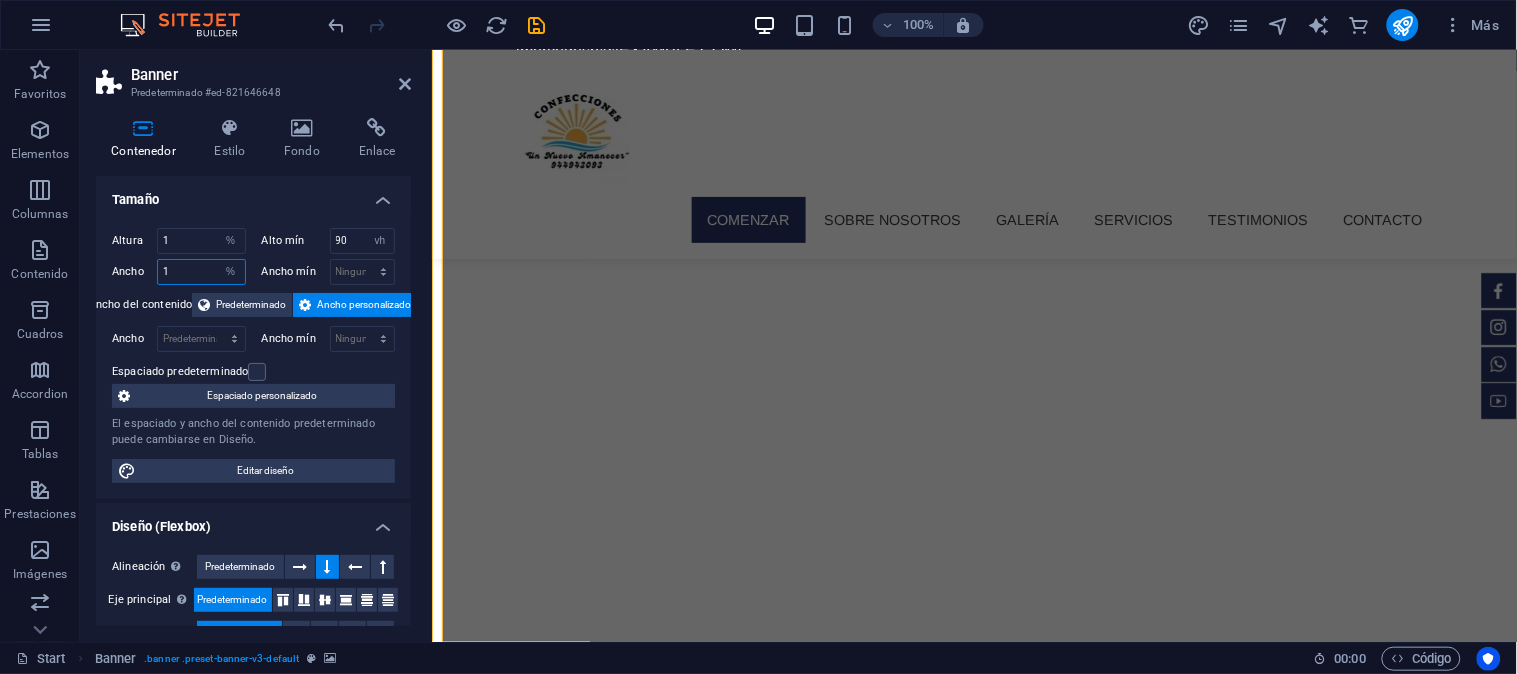 click on "1" at bounding box center [201, 272] 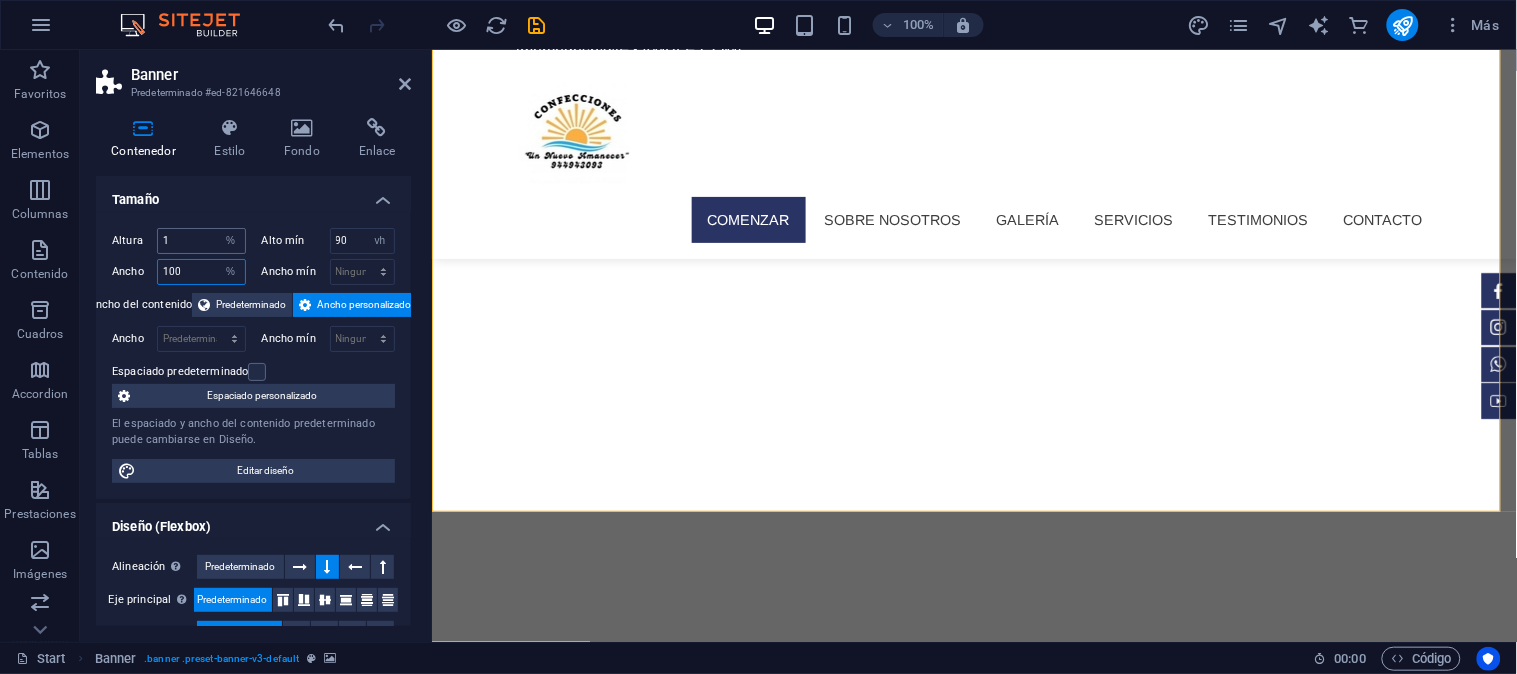 type on "100" 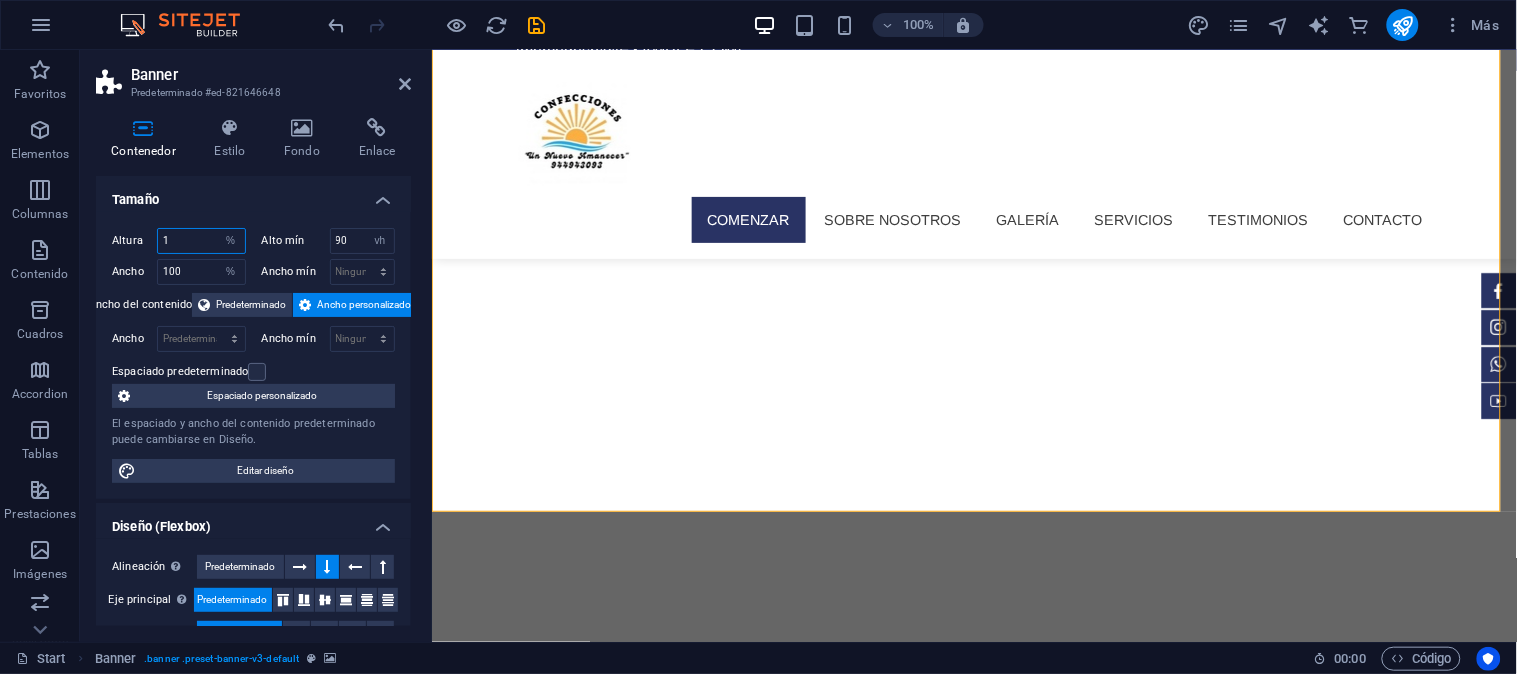 click on "1" at bounding box center (201, 241) 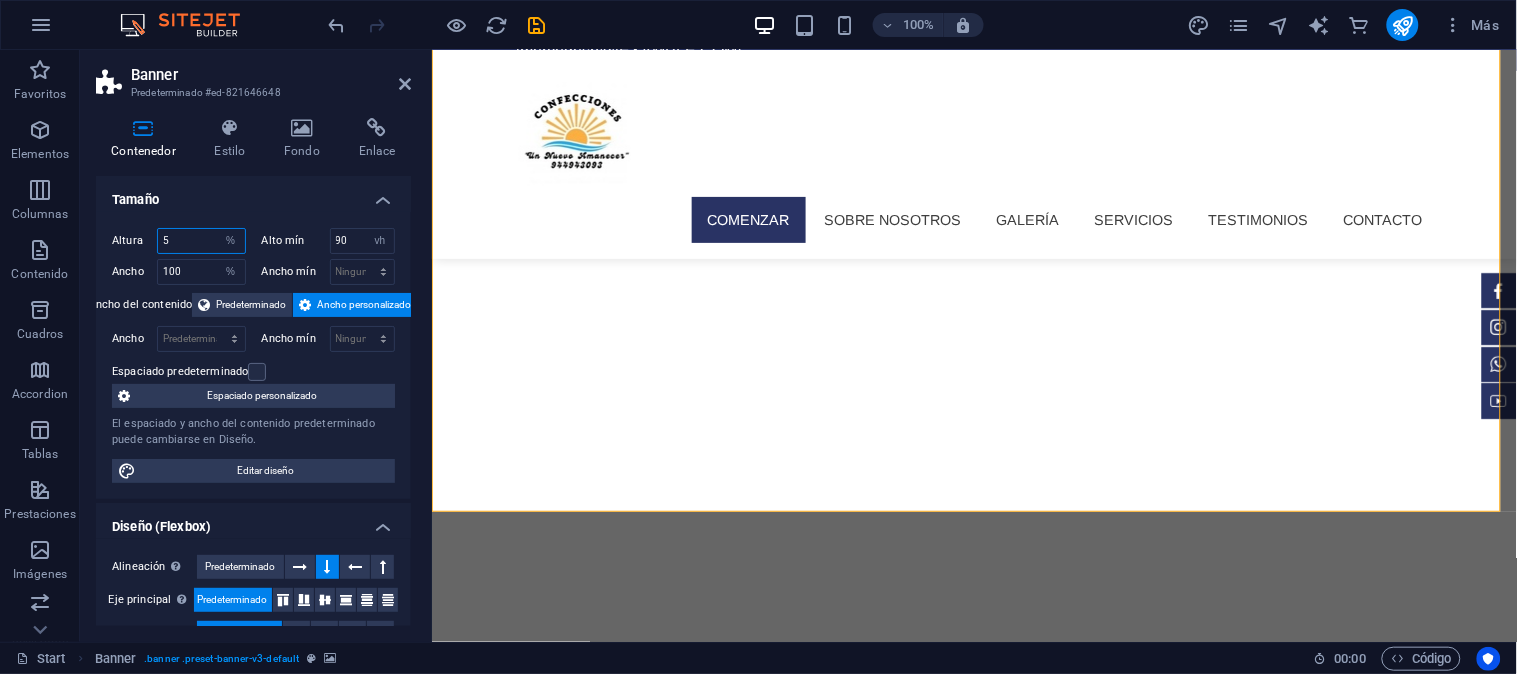 type on "5" 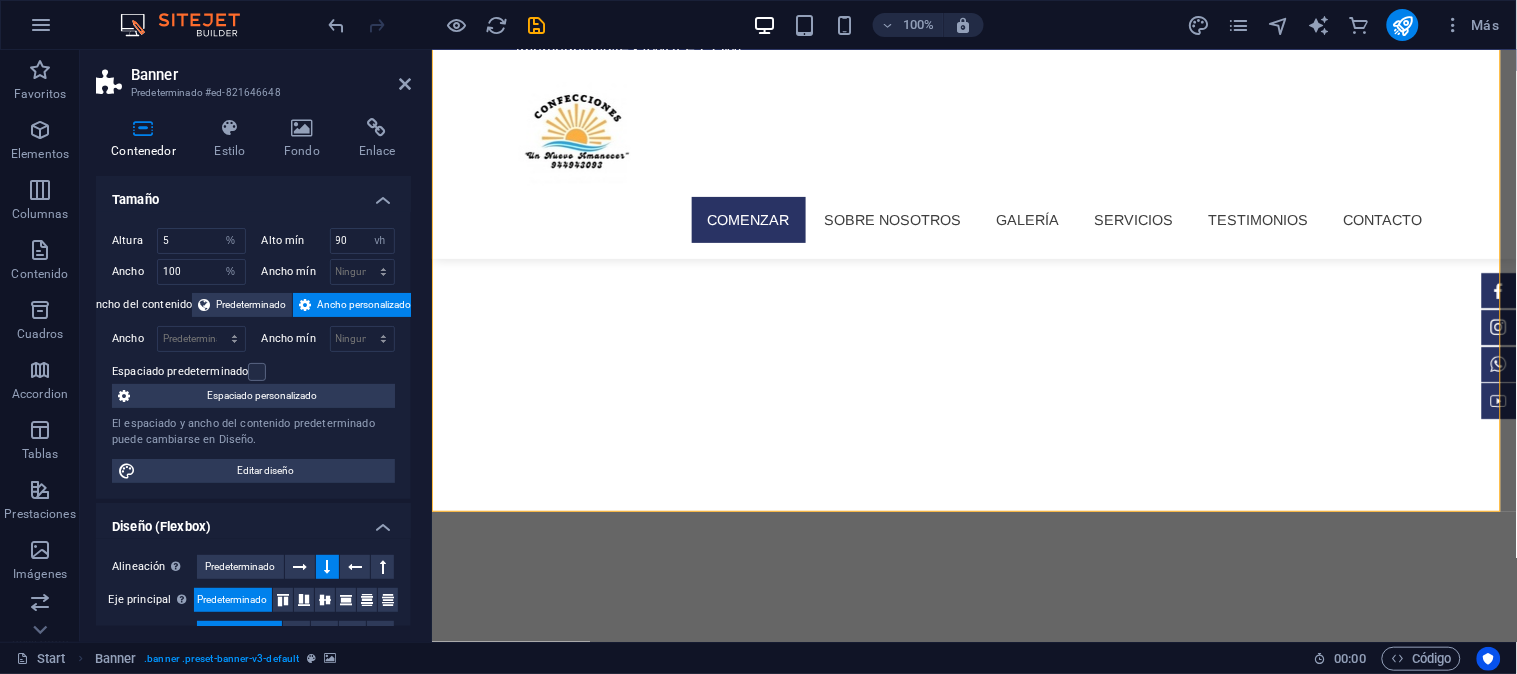 click on "Tamaño" at bounding box center [253, 194] 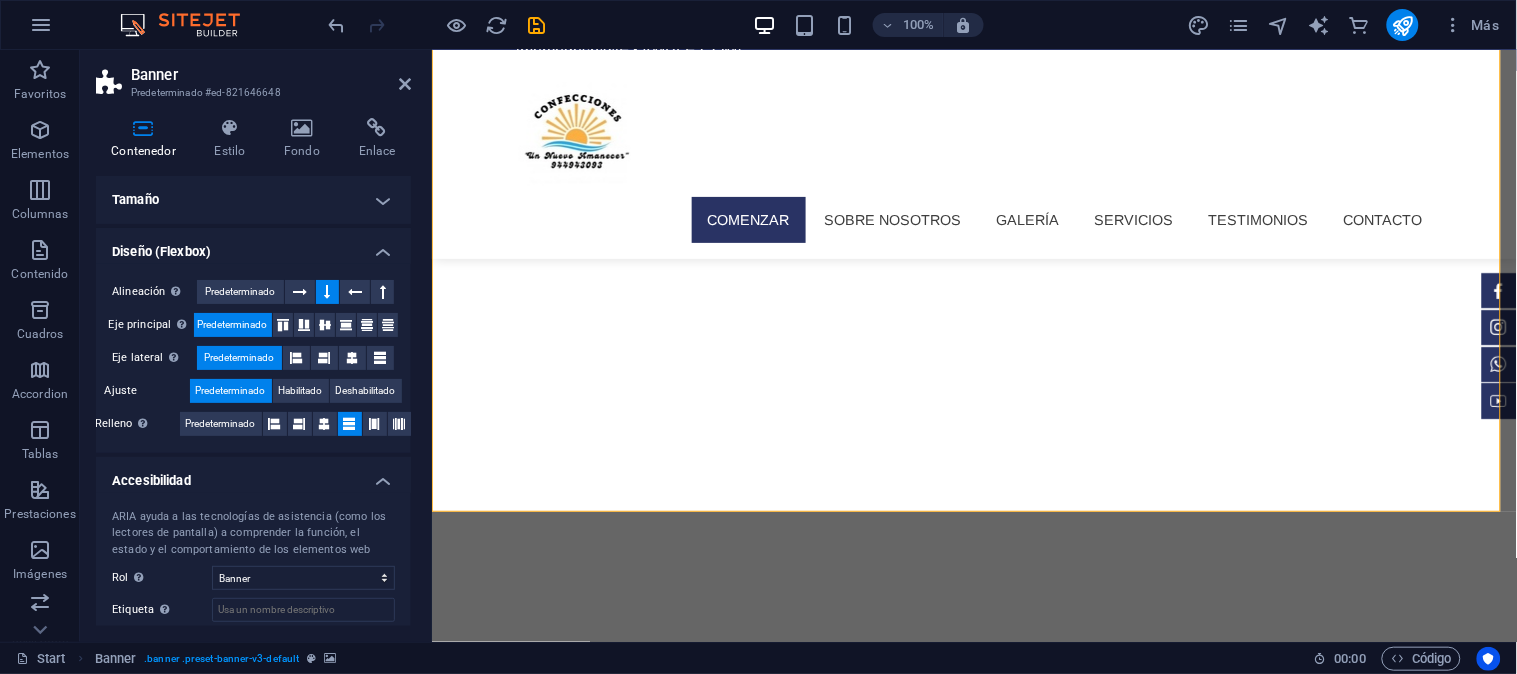 click on "Tamaño" at bounding box center (253, 200) 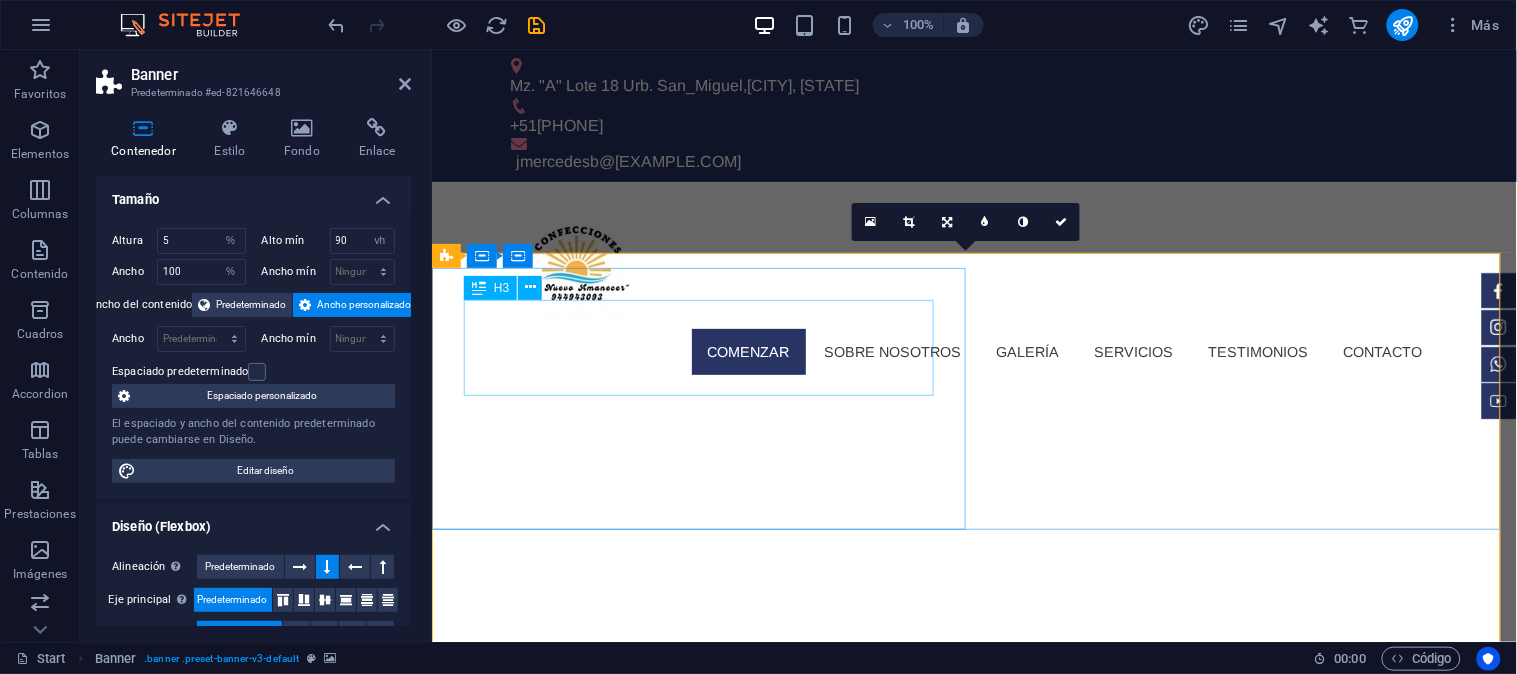 scroll, scrollTop: 111, scrollLeft: 0, axis: vertical 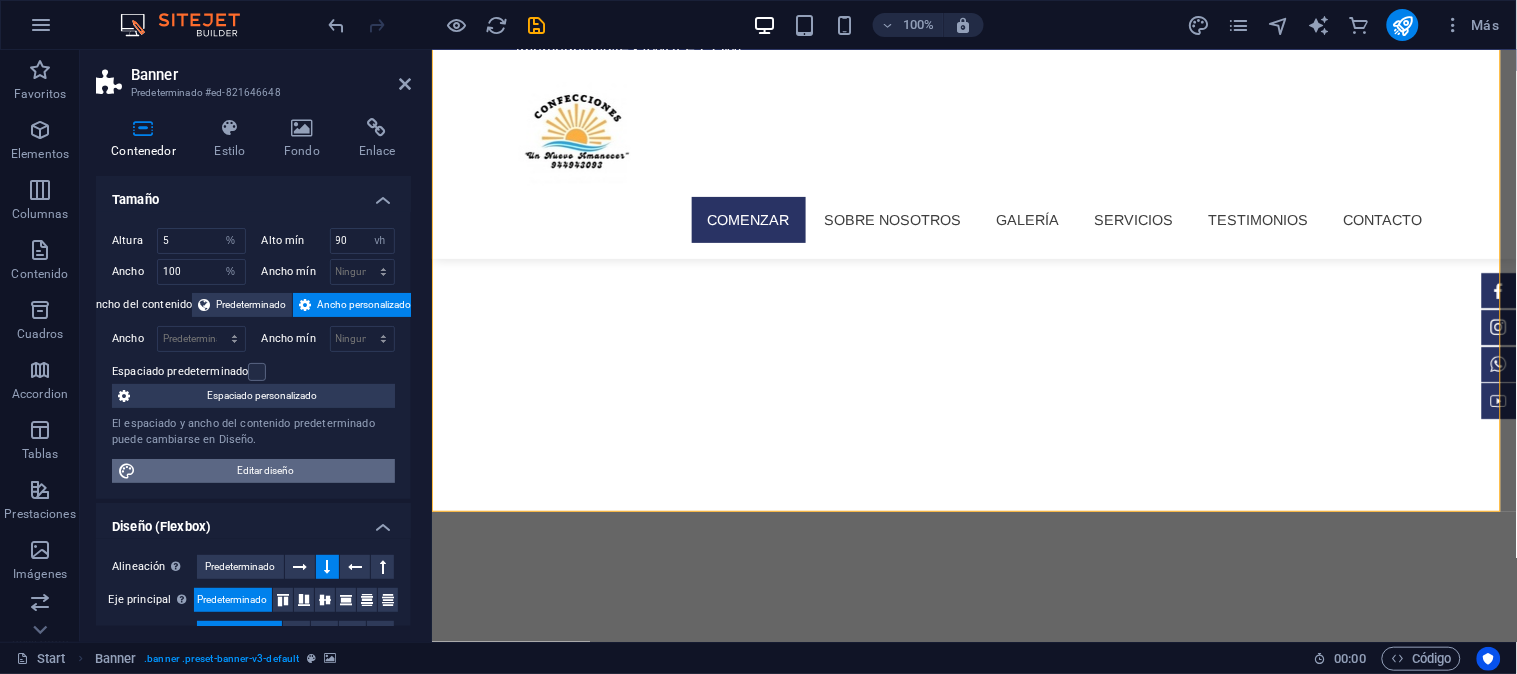 click on "Editar diseño" at bounding box center [265, 471] 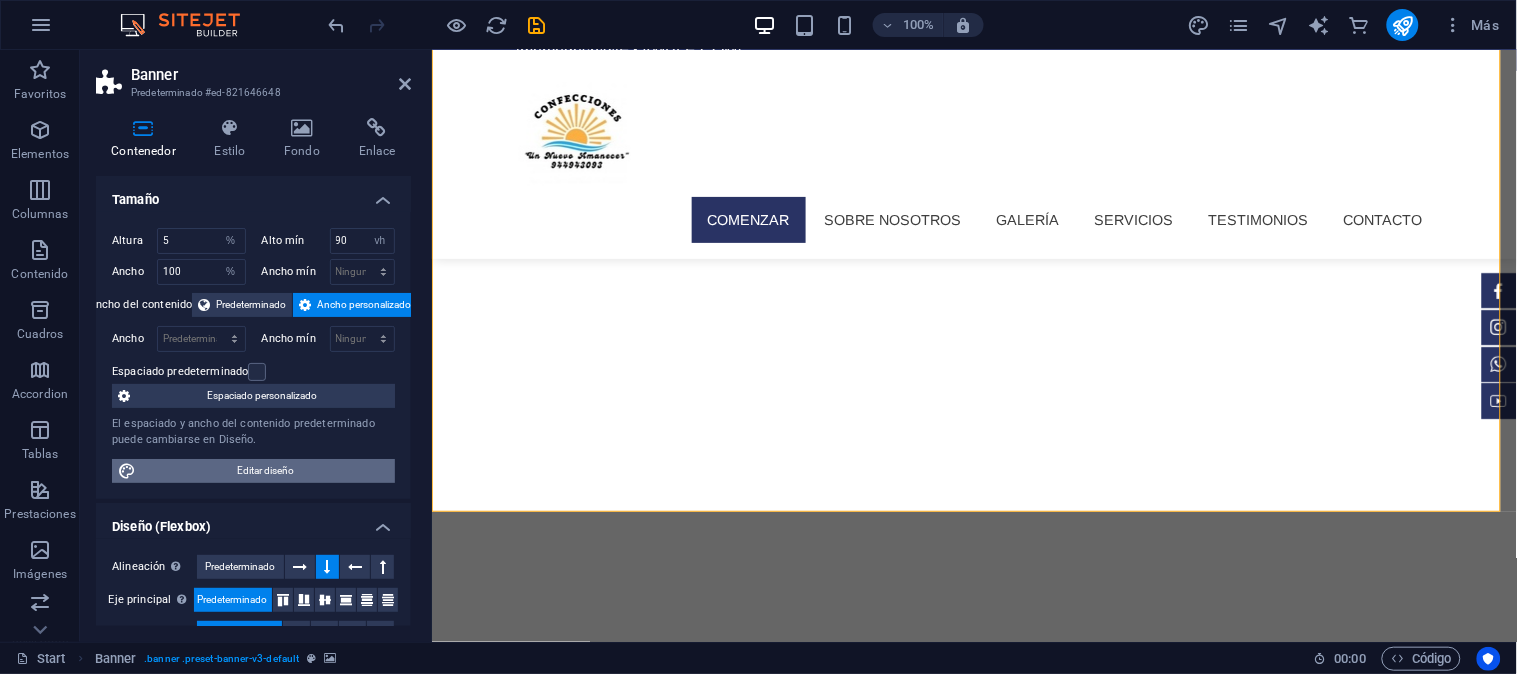 select on "px" 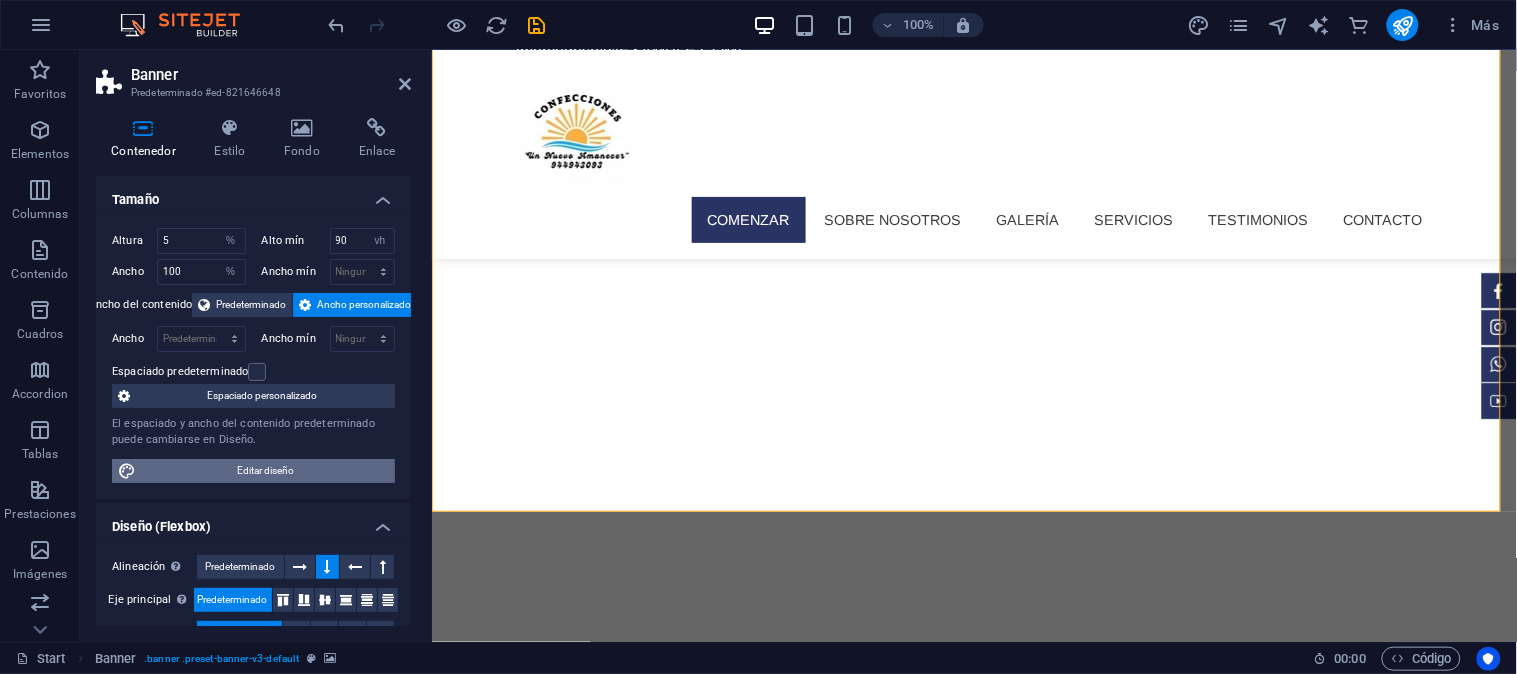 select on "300" 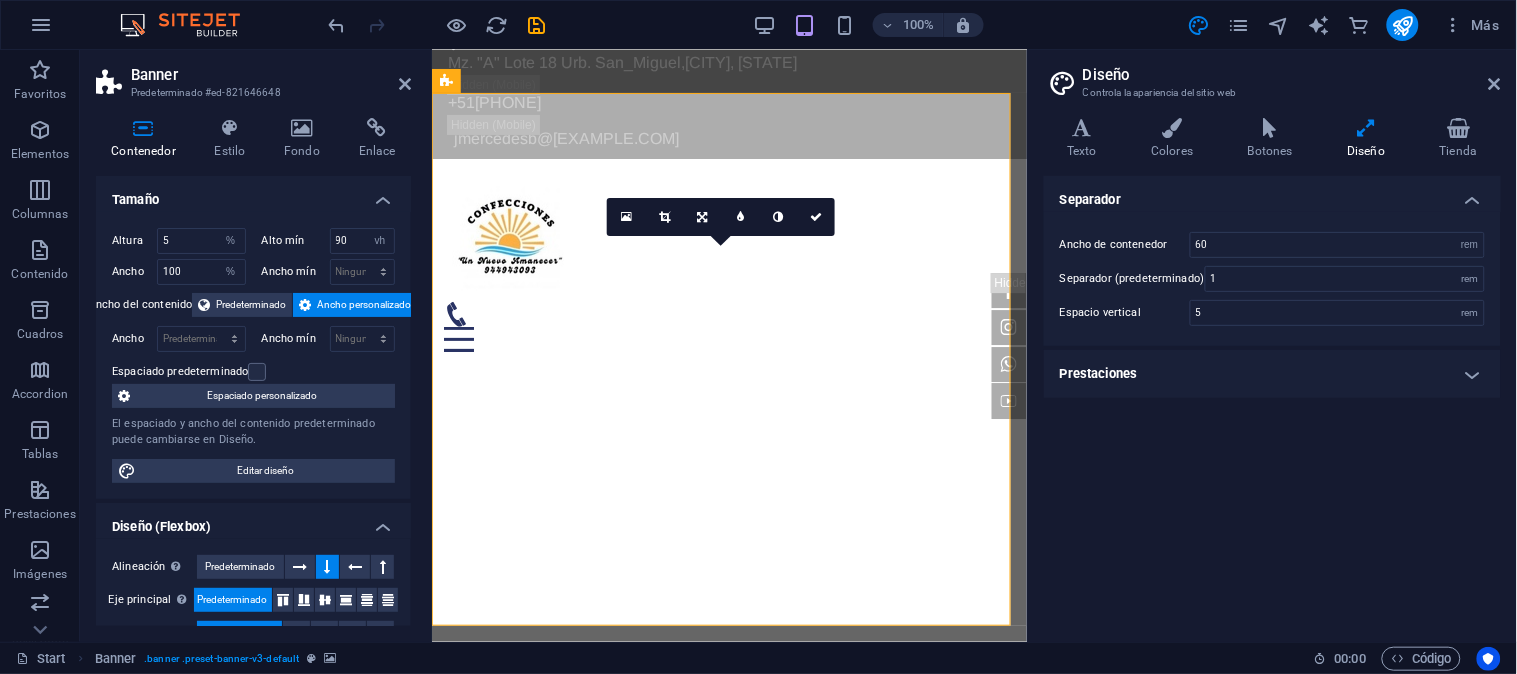 scroll, scrollTop: 0, scrollLeft: 0, axis: both 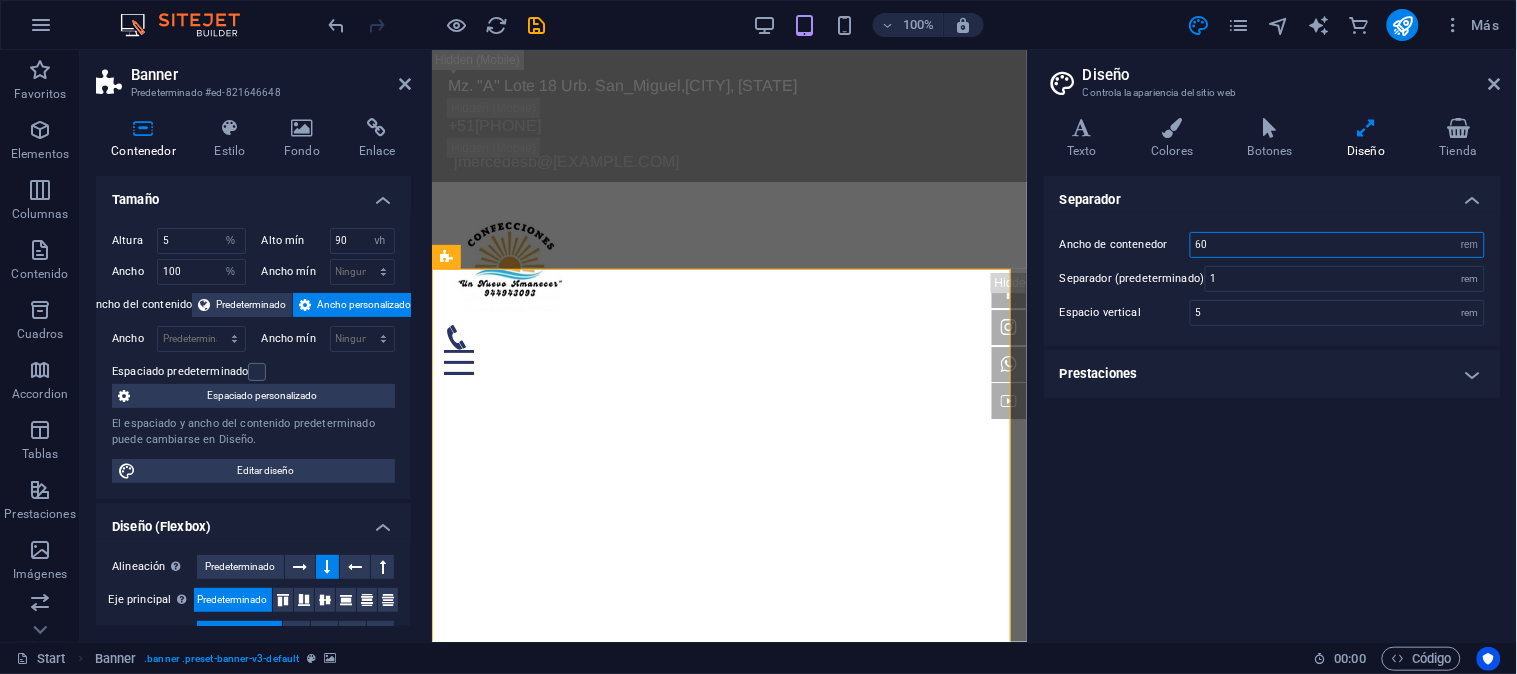click on "60" at bounding box center [1337, 245] 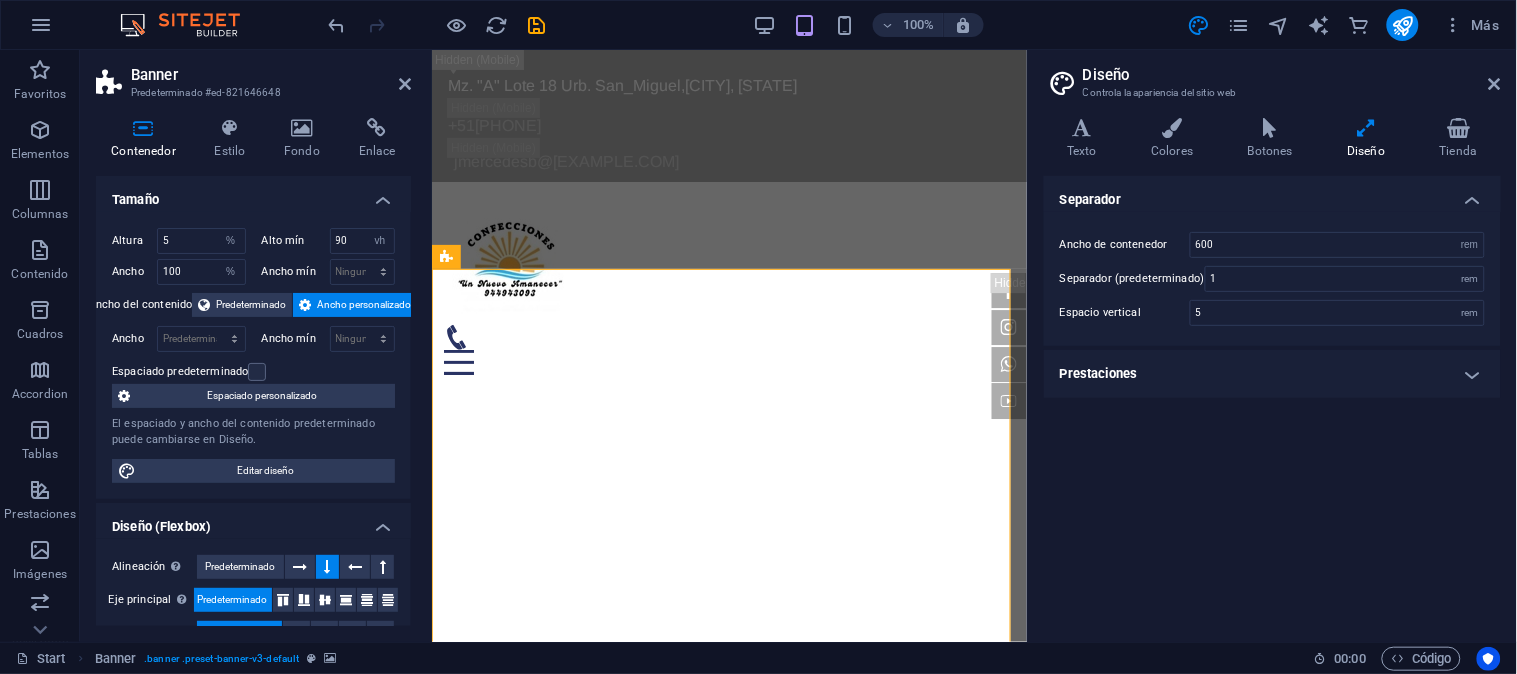 click on "Separador Ancho de contenedor 600 rem px Separador (predeterminado) 1 rem Espacio vertical 5 rem Prestaciones Duración de la transición 0.3 s Función de la transición Lentitud Entrada lenta Salida lenta Entrada/salida lenta Lineal" at bounding box center (1272, 401) 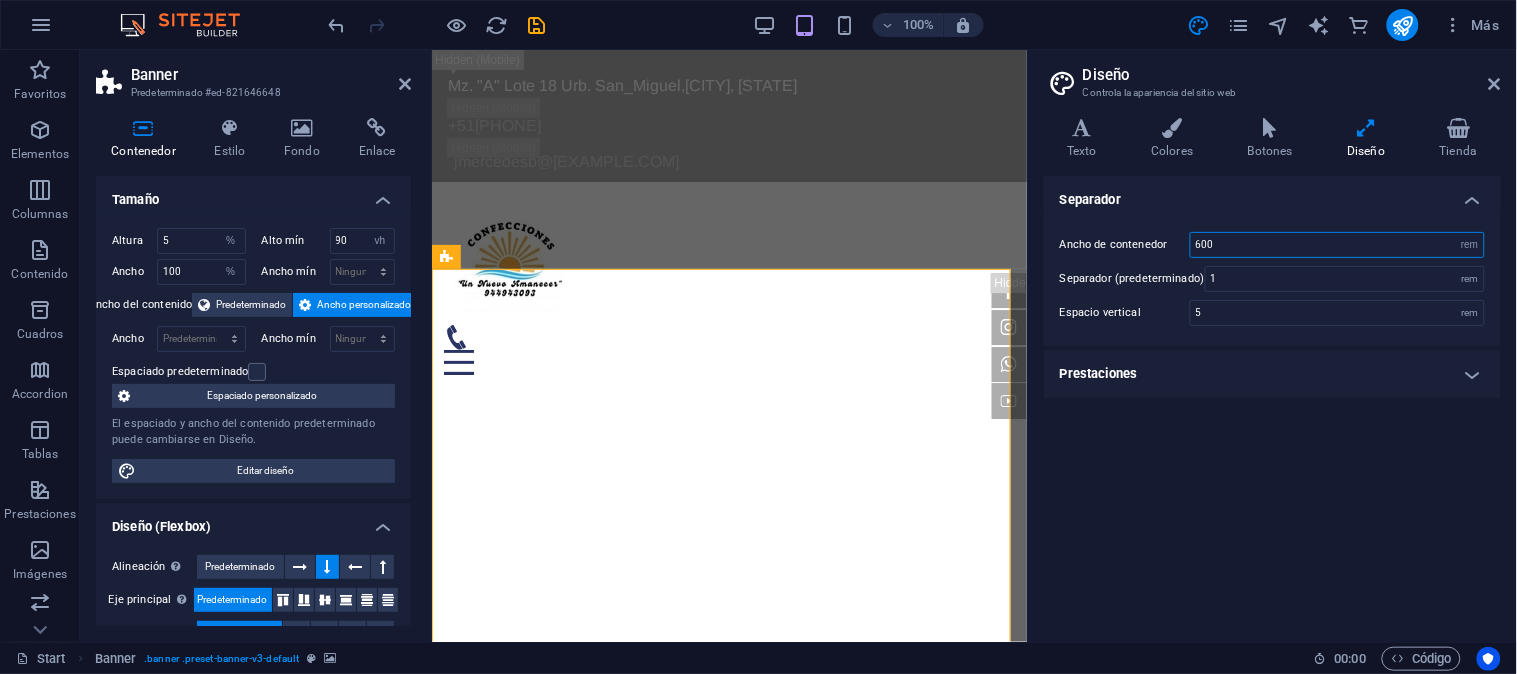 click on "600" at bounding box center [1337, 245] 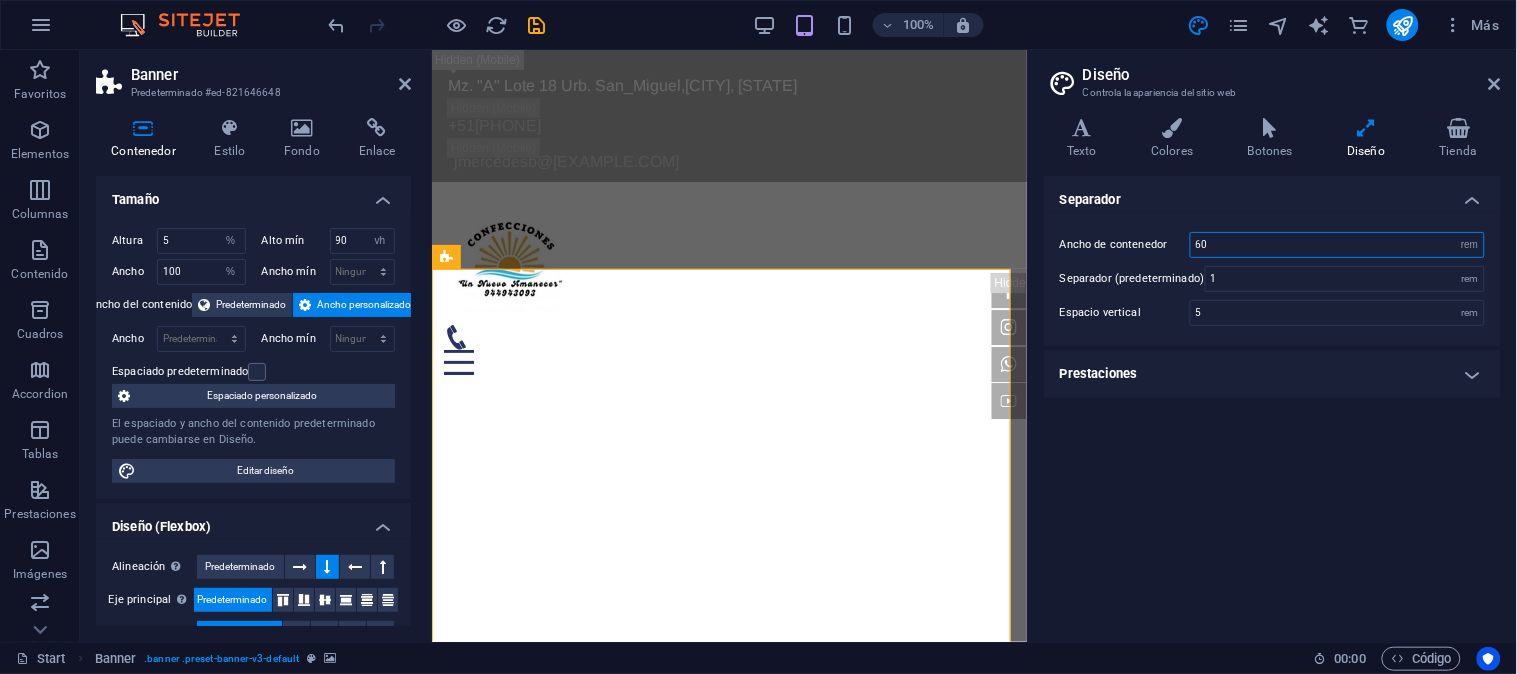 type on "60" 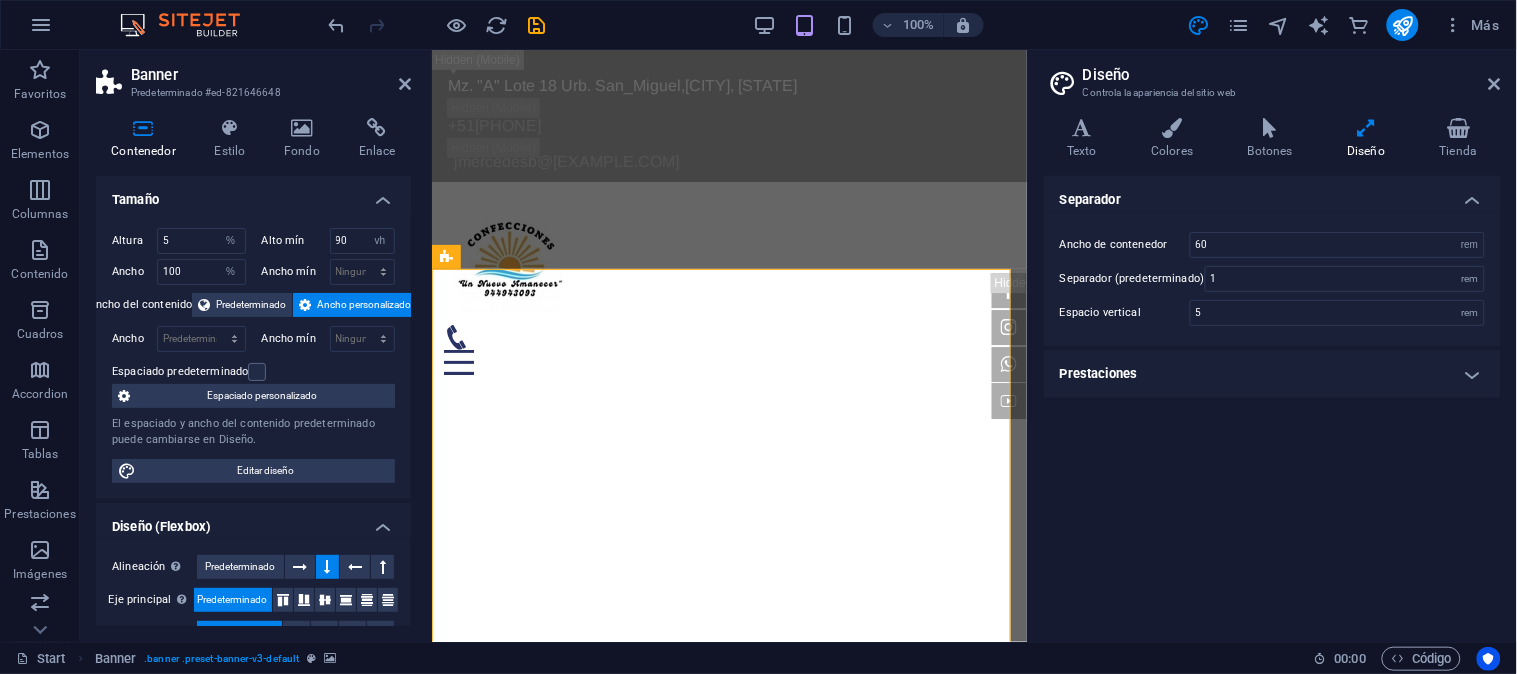 click on "Separador Ancho de contenedor 60 rem px Separador (predeterminado) 1 rem Espacio vertical 5 rem Prestaciones Duración de la transición 0.3 s Función de la transición Lentitud Entrada lenta Salida lenta Entrada/salida lenta Lineal" at bounding box center [1272, 401] 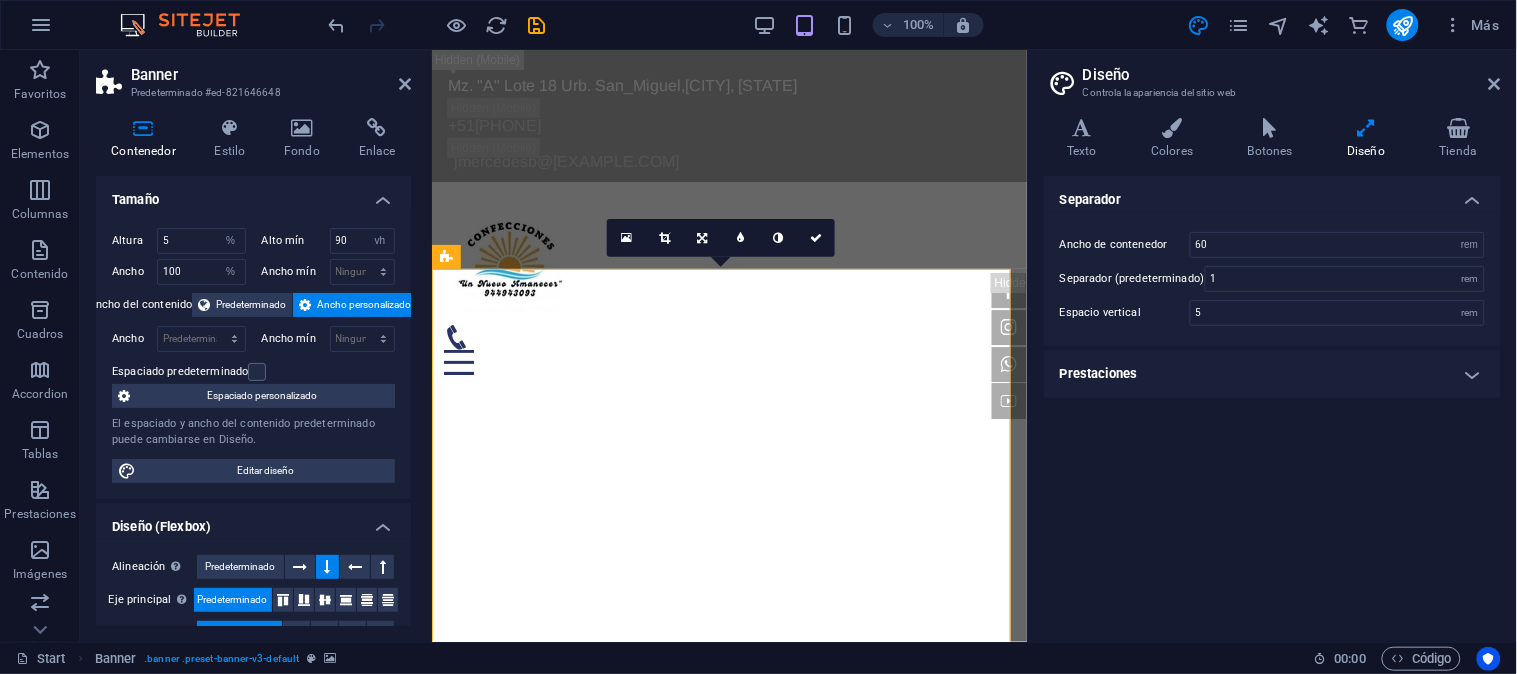 click at bounding box center [728, 1036] 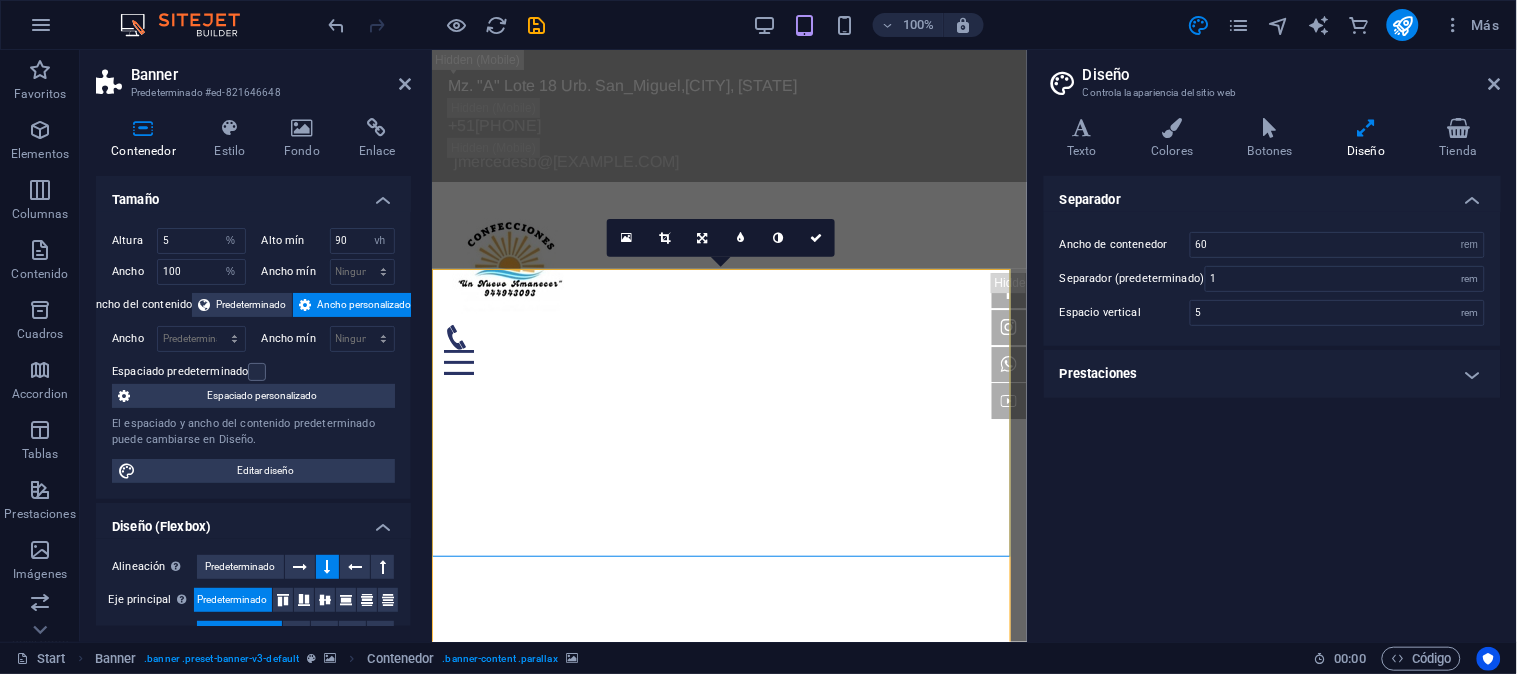 click at bounding box center [728, 1036] 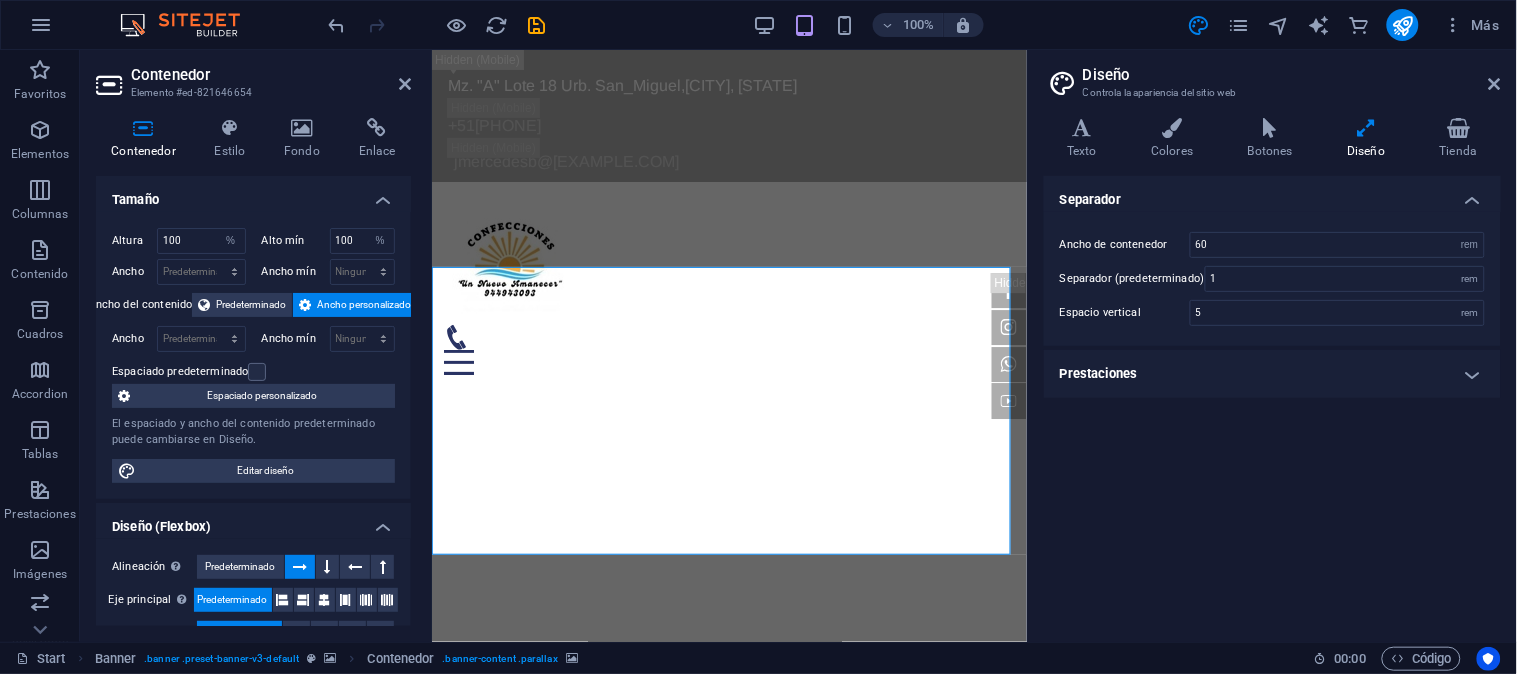 scroll, scrollTop: 111, scrollLeft: 0, axis: vertical 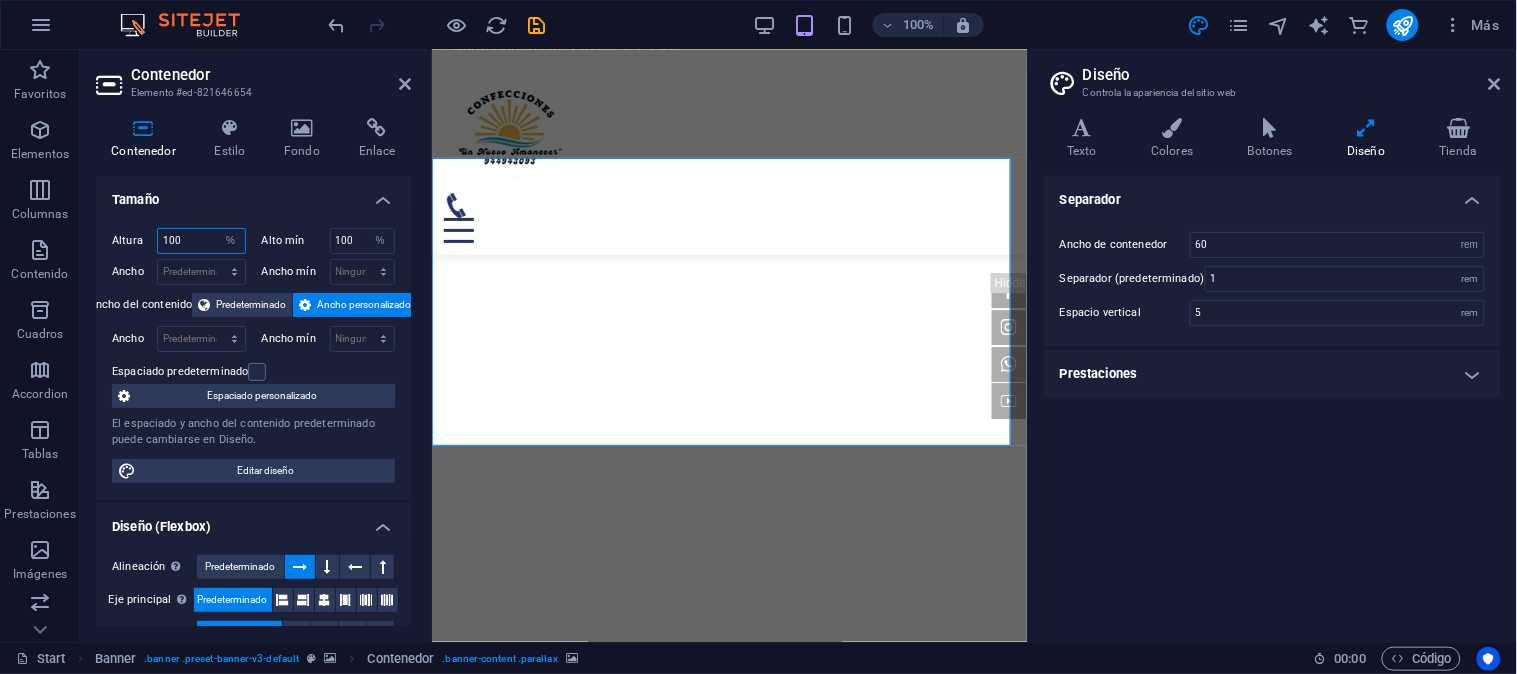 click on "100" at bounding box center [201, 241] 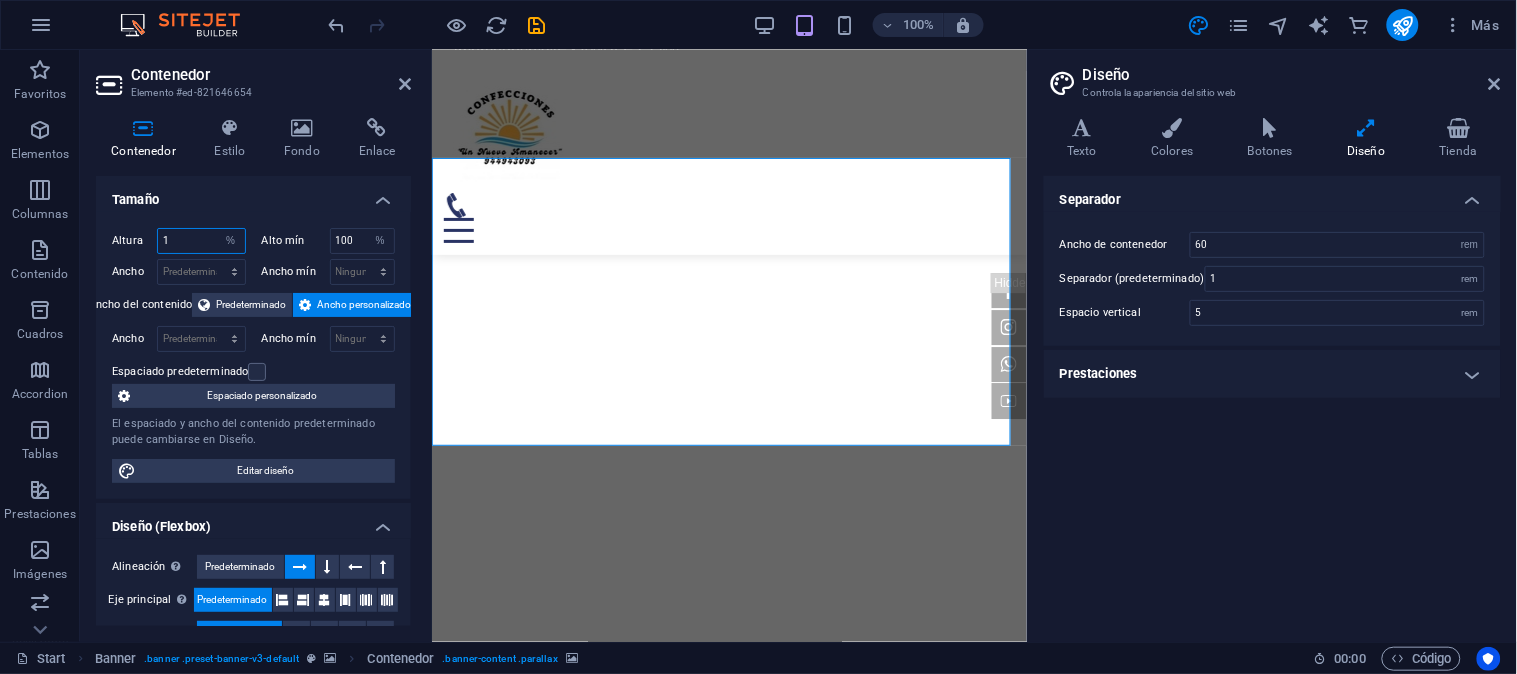 type on "1" 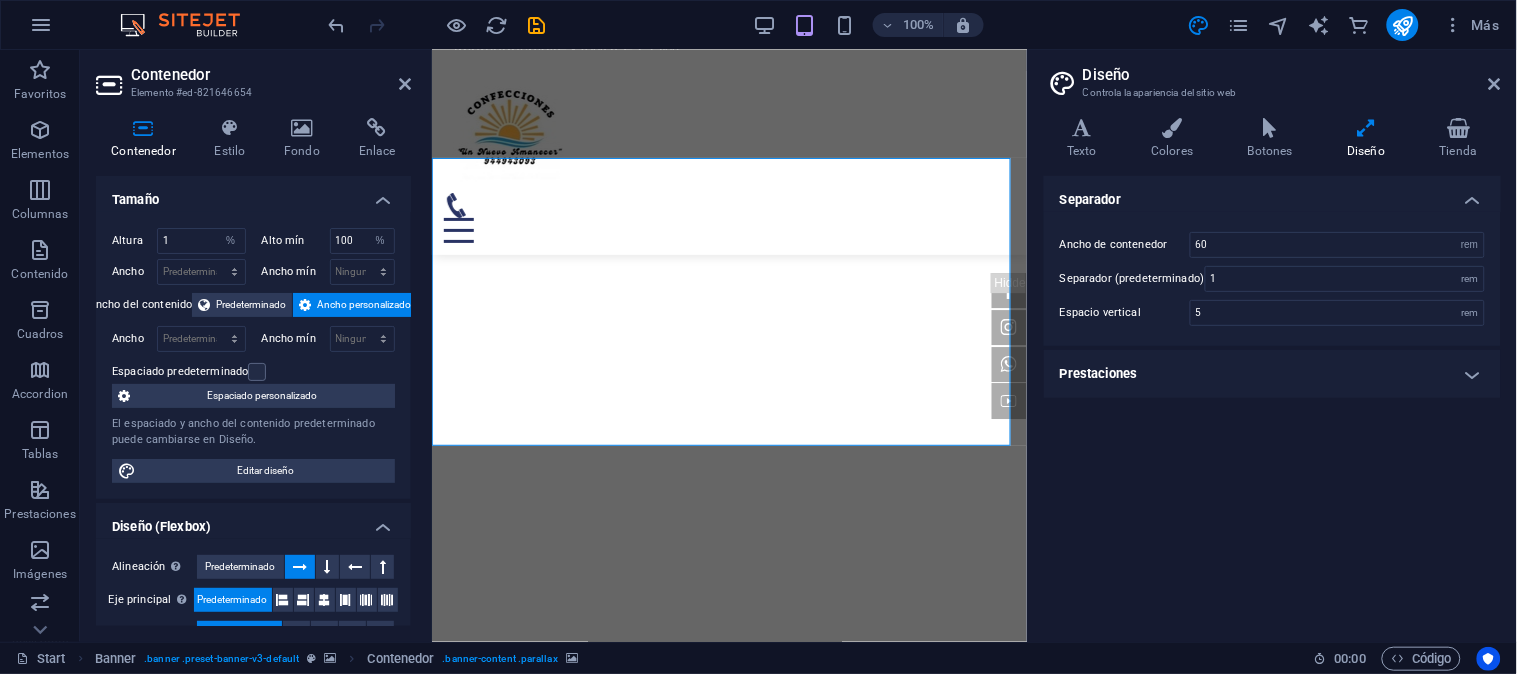 click on "Tamaño" at bounding box center [253, 194] 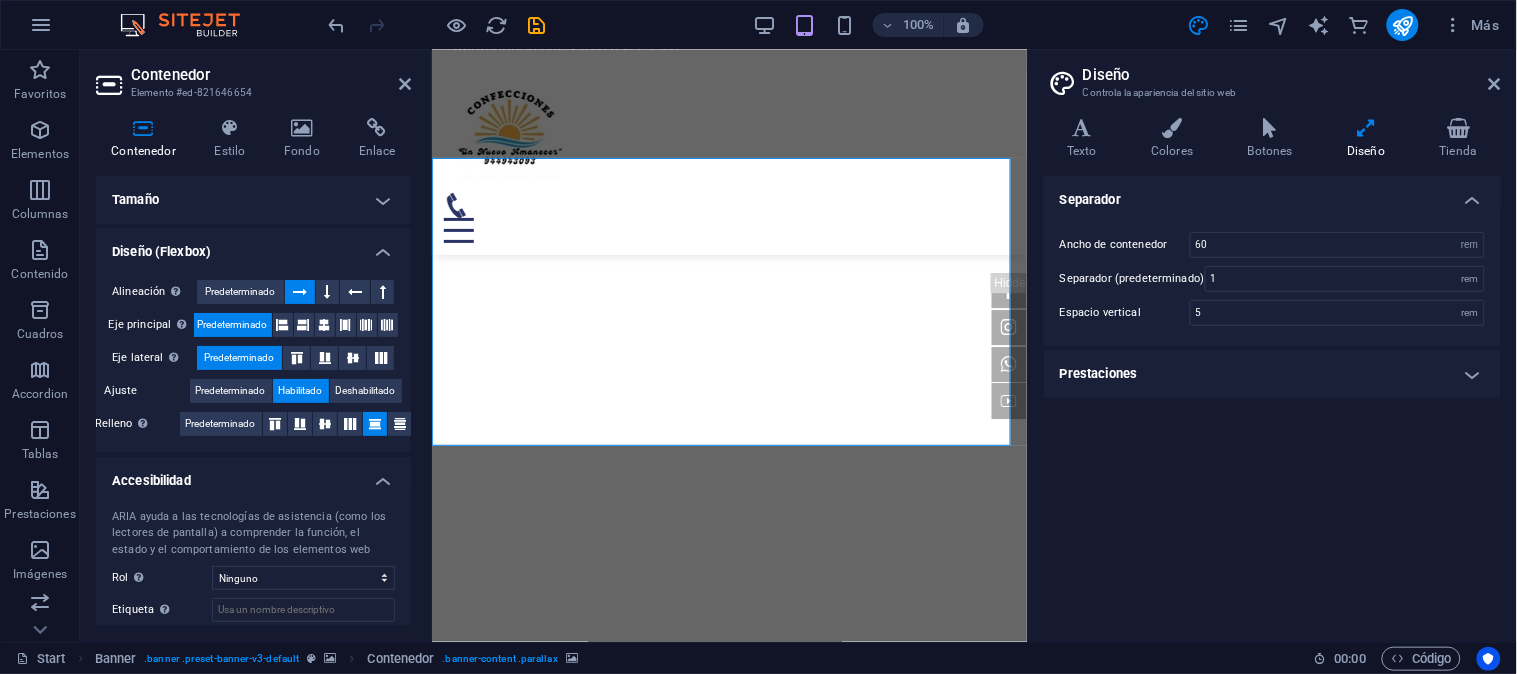 click on "Tamaño" at bounding box center [253, 200] 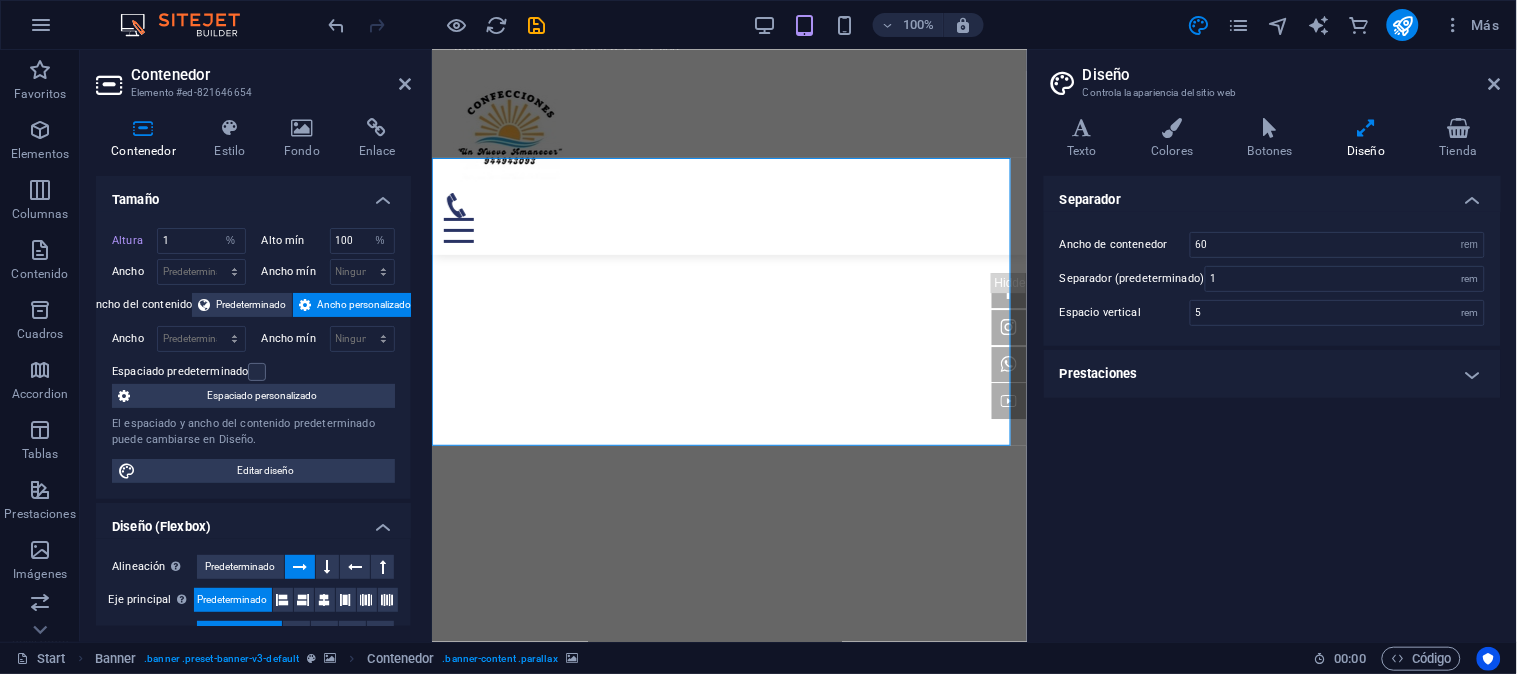click at bounding box center [143, 128] 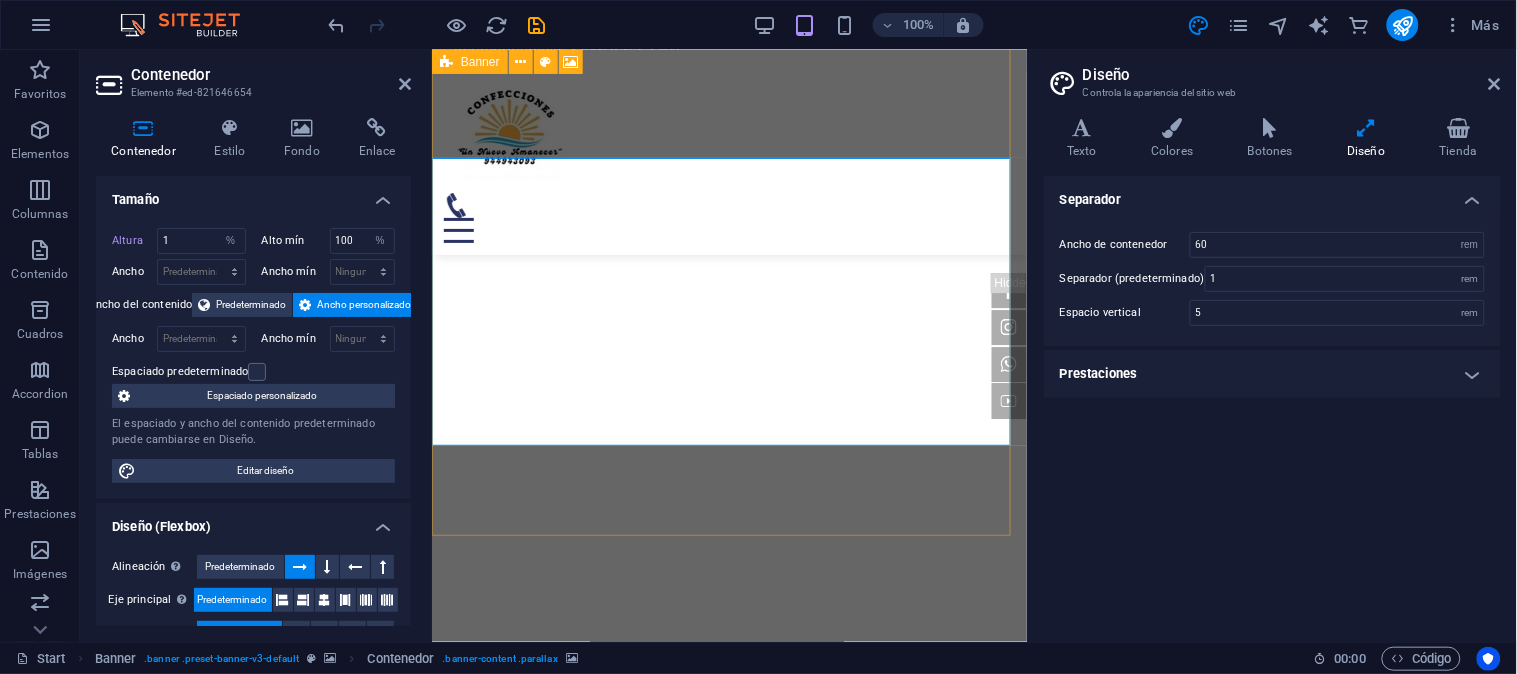 click at bounding box center [-2175, 225] 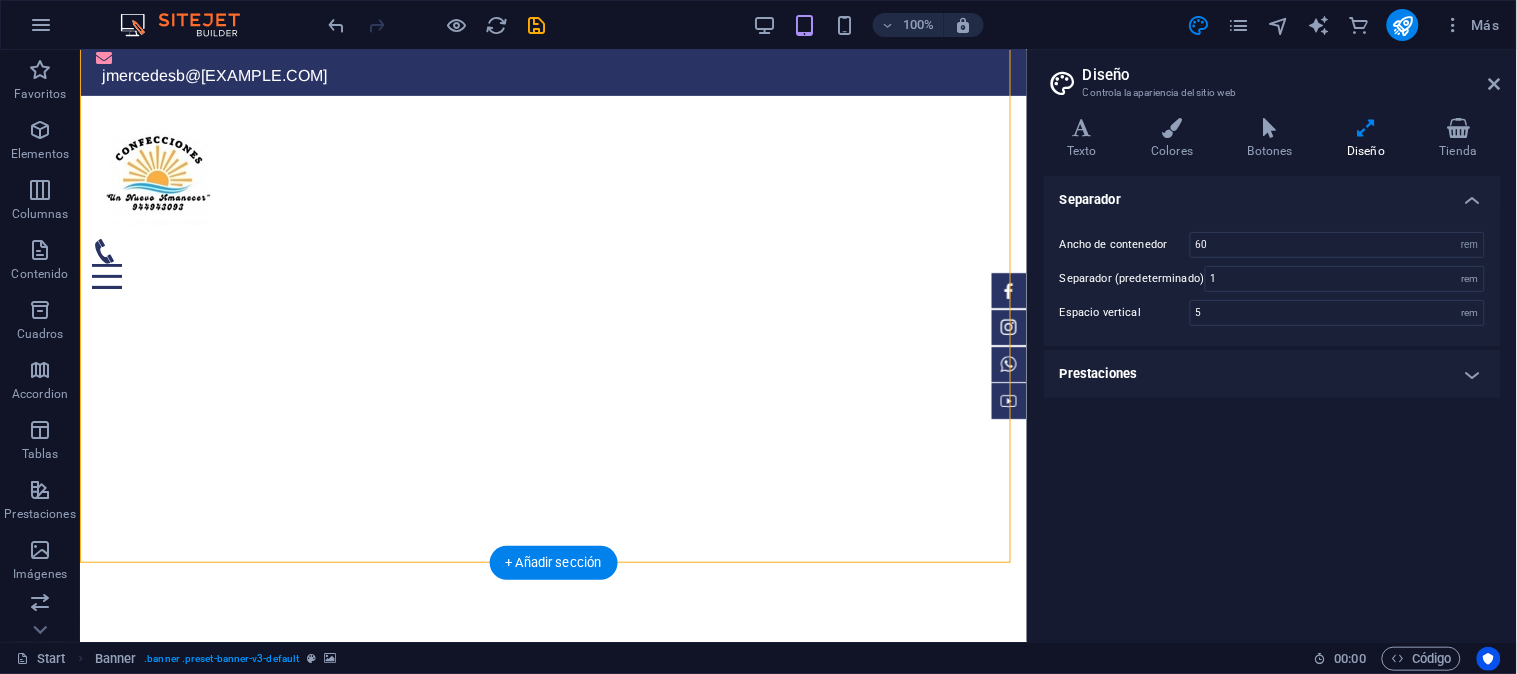 scroll, scrollTop: 0, scrollLeft: 0, axis: both 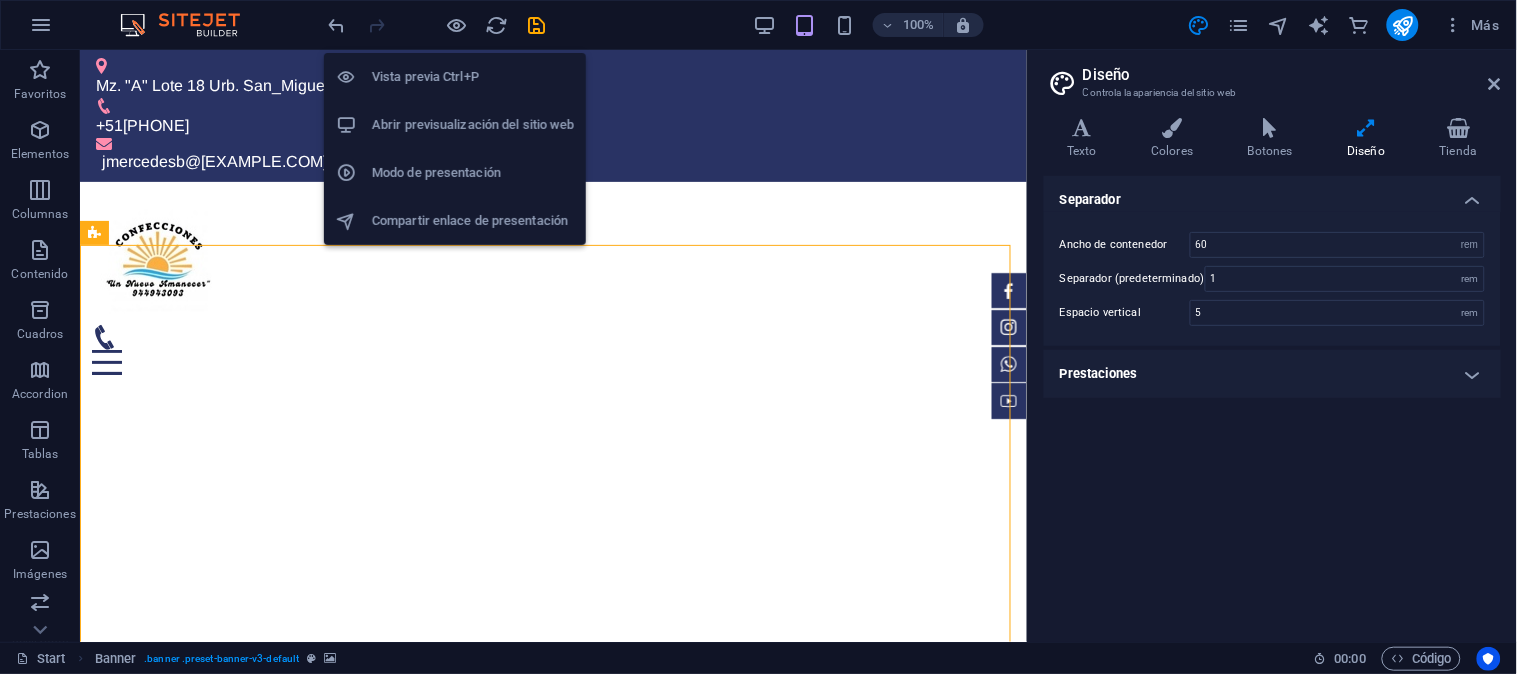 click on "Abrir previsualización del sitio web" at bounding box center (473, 125) 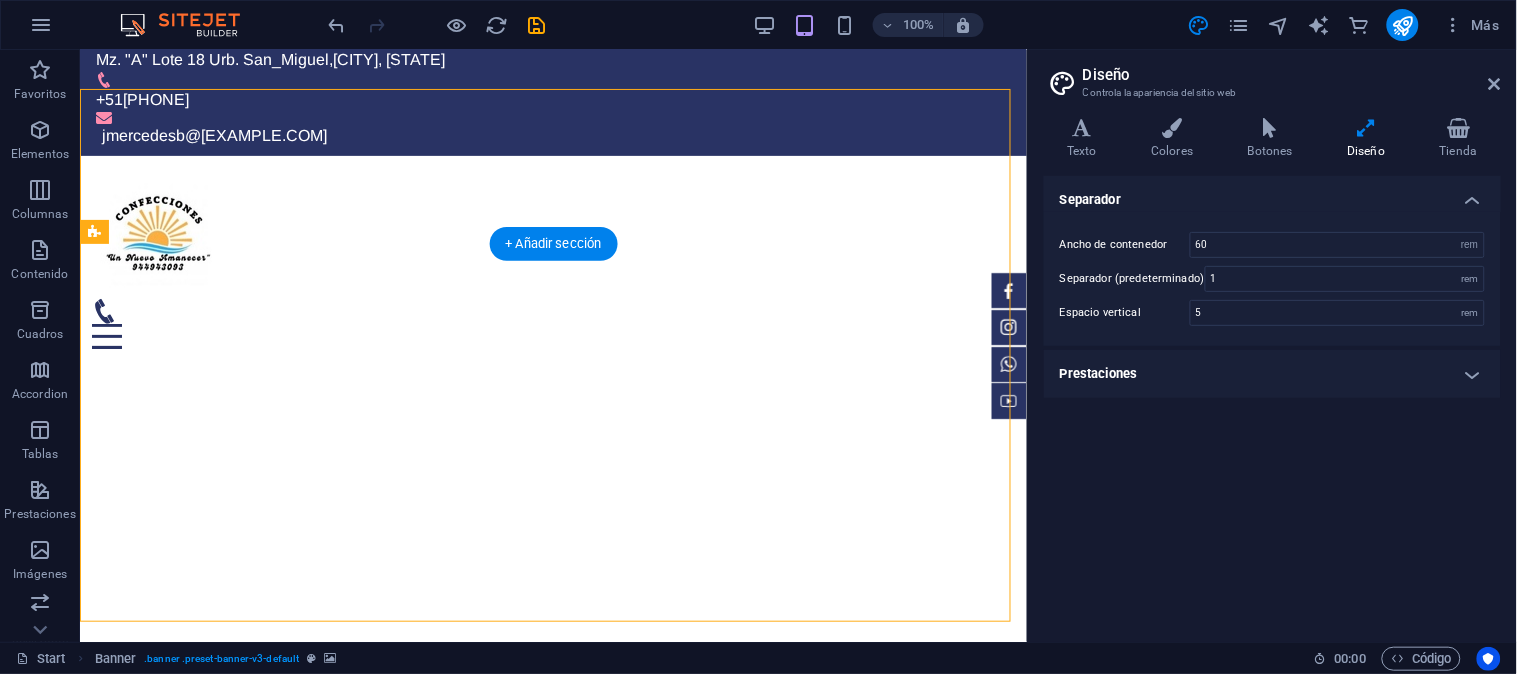 scroll, scrollTop: 0, scrollLeft: 0, axis: both 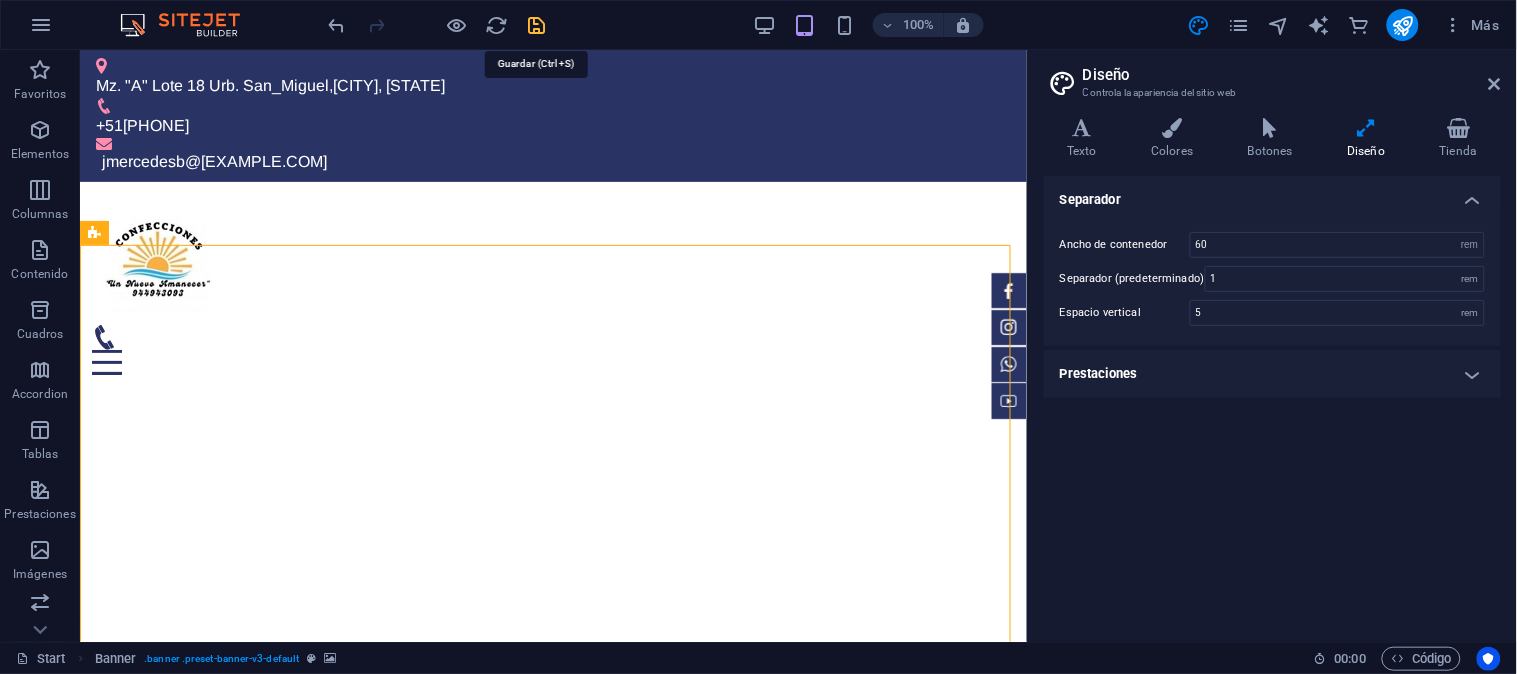 click at bounding box center (537, 25) 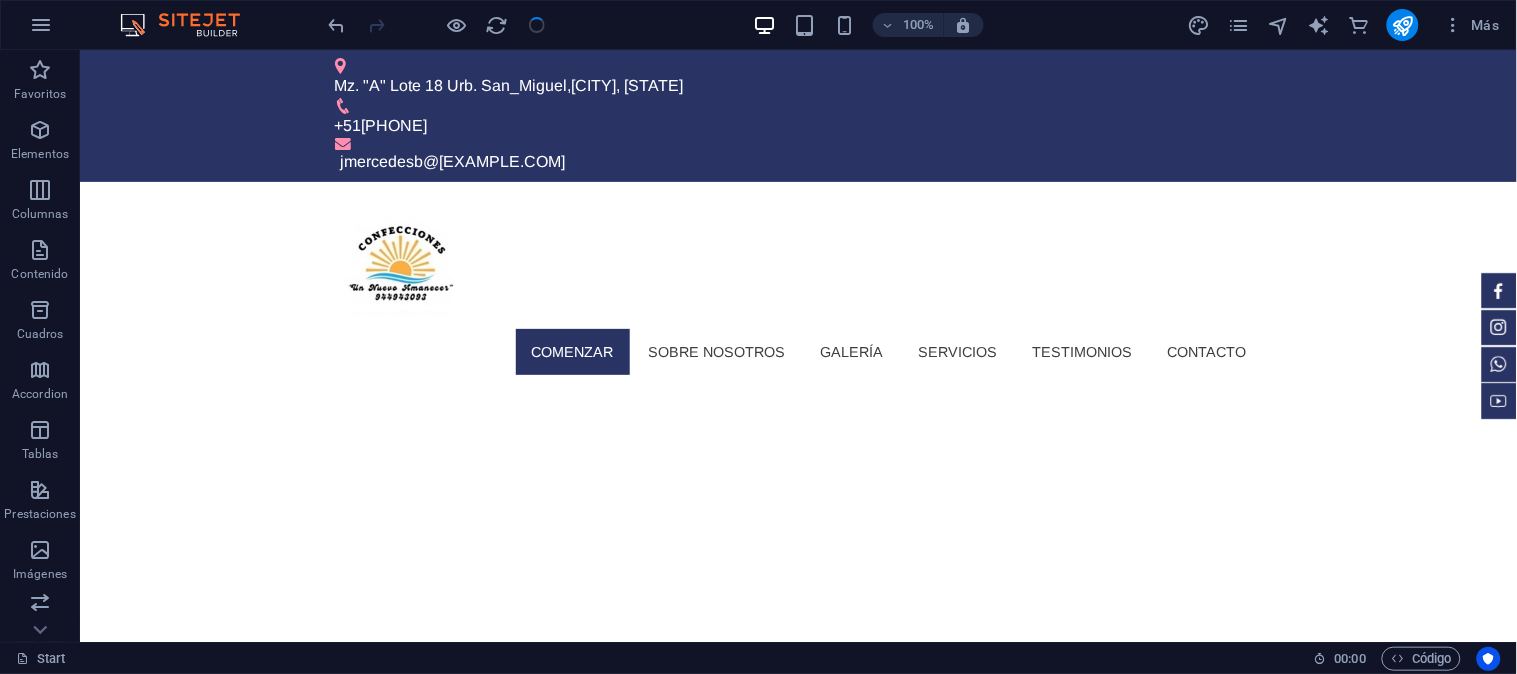 click at bounding box center [437, 25] 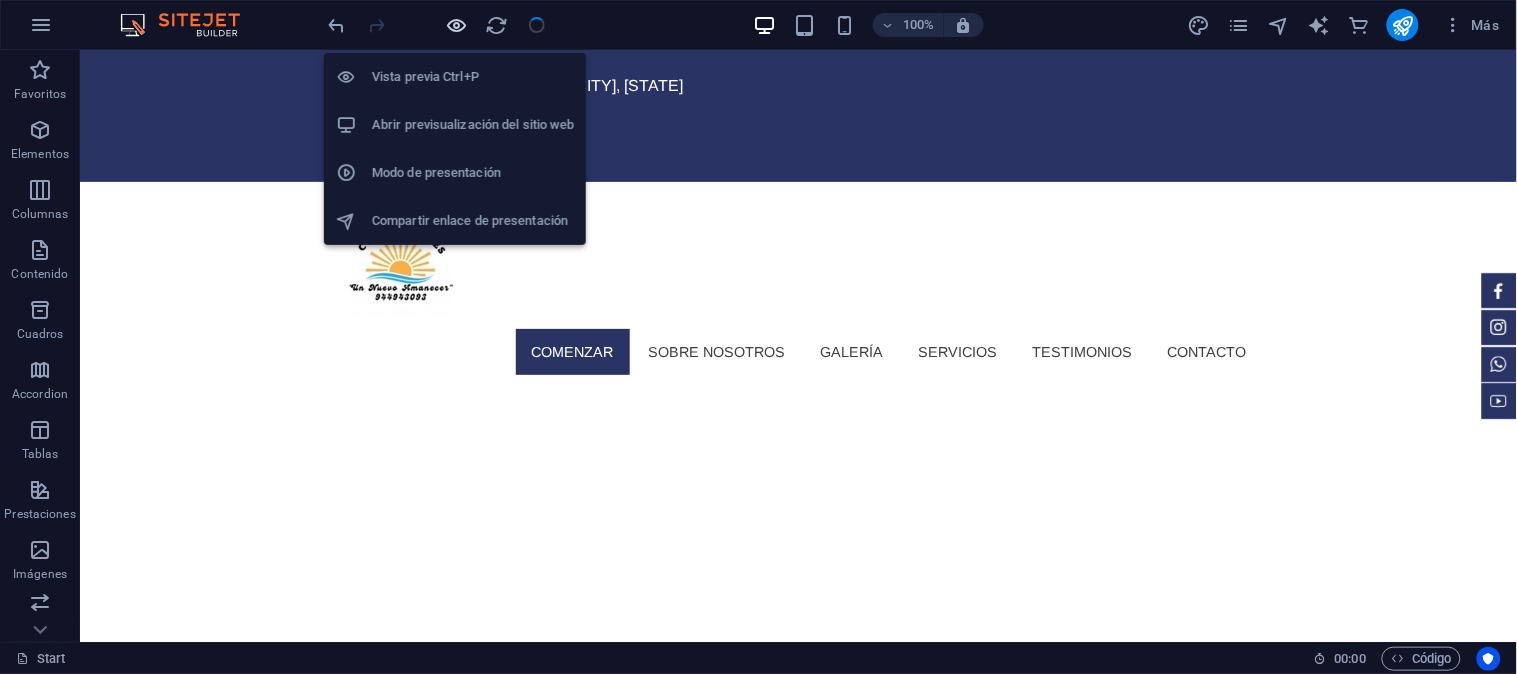 click at bounding box center [457, 25] 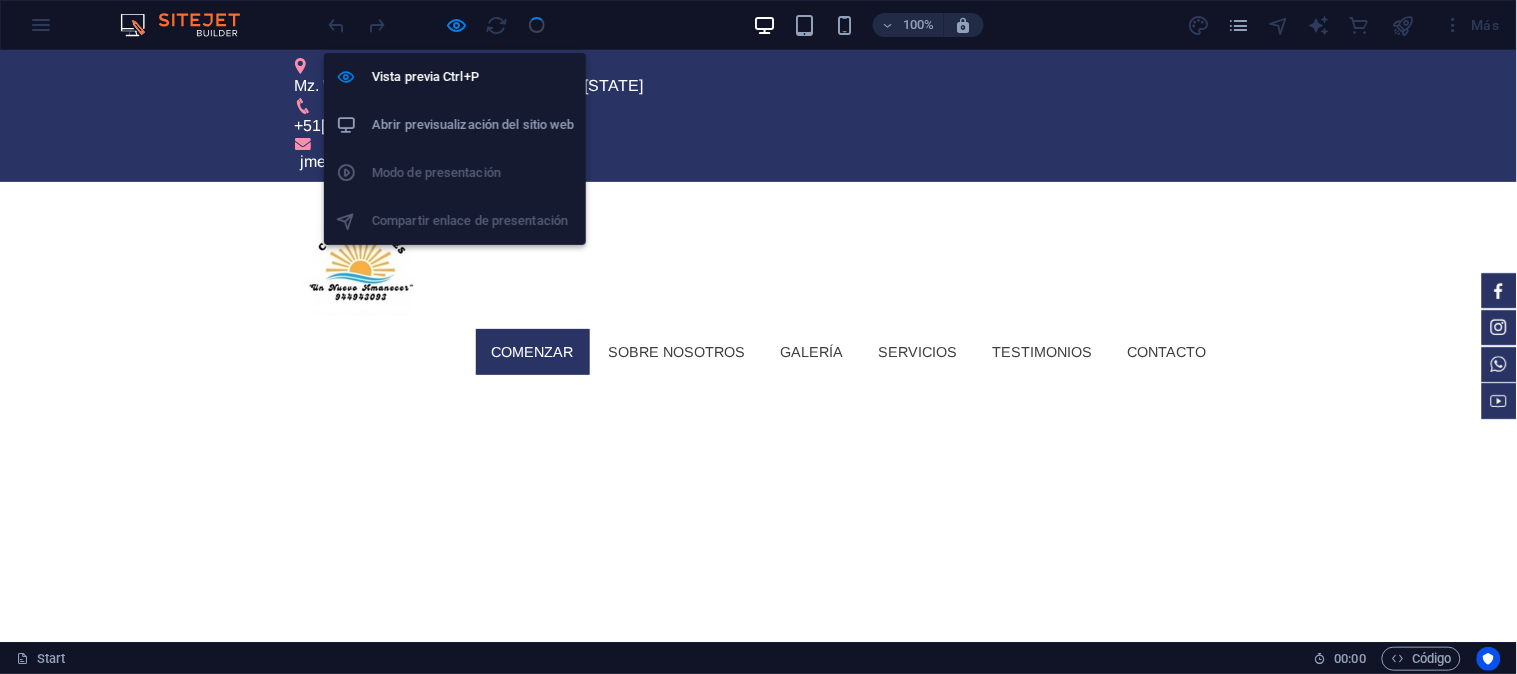 click on "Abrir previsualización del sitio web" at bounding box center (473, 125) 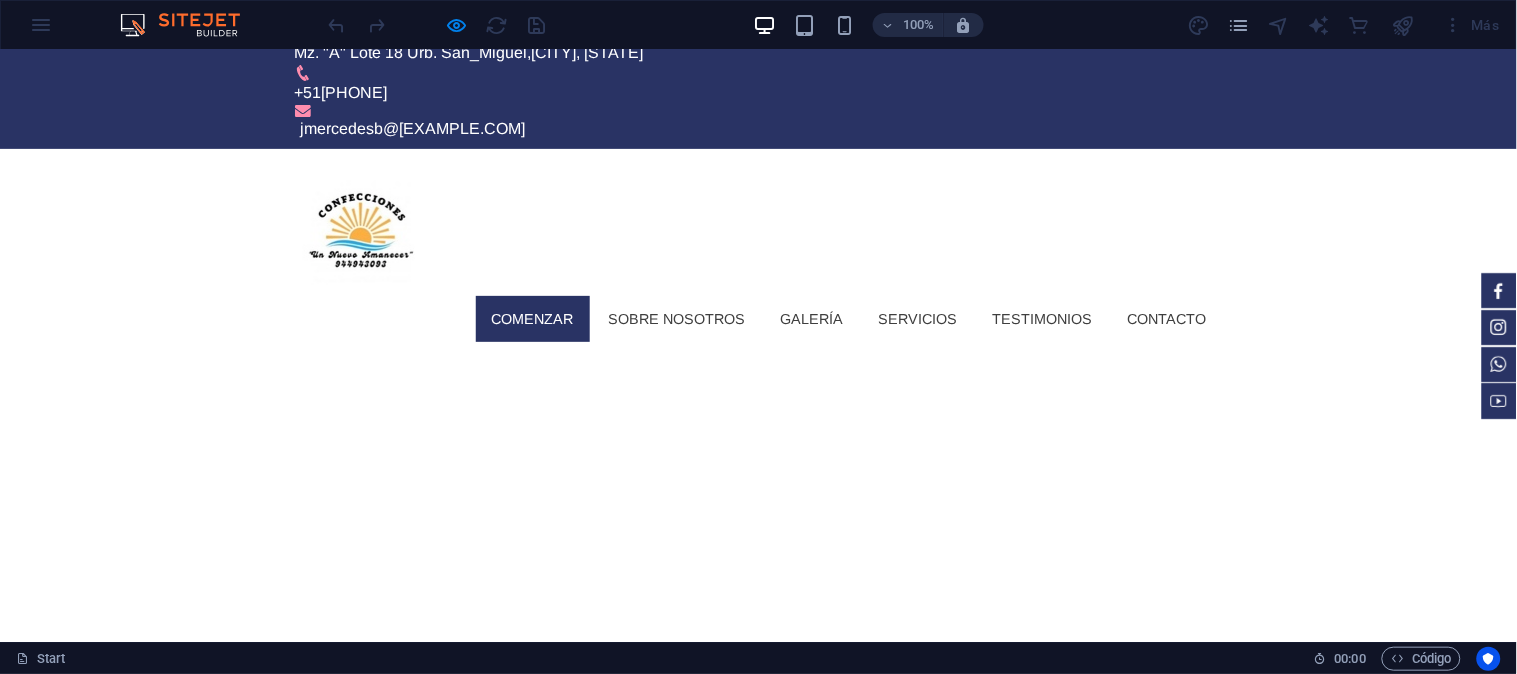 scroll, scrollTop: 0, scrollLeft: 0, axis: both 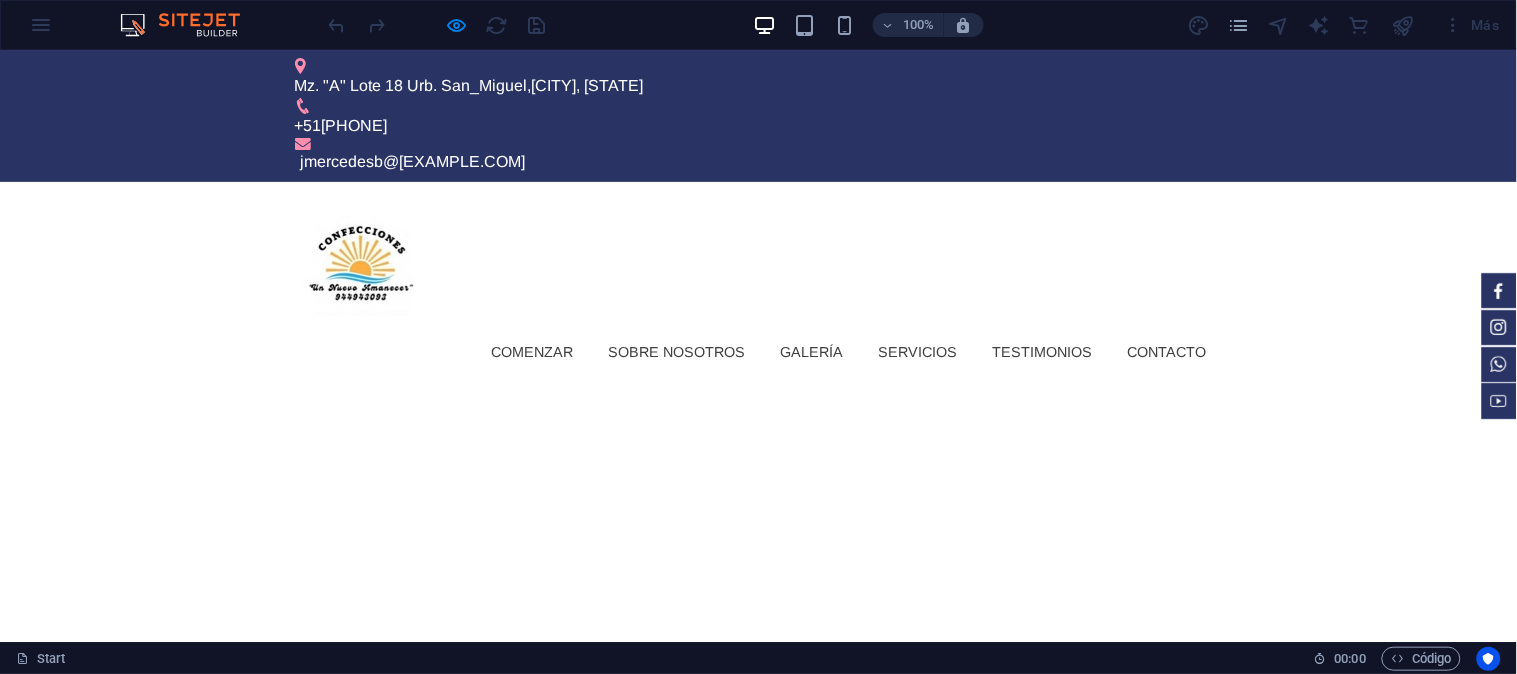 click at bounding box center [190, 25] 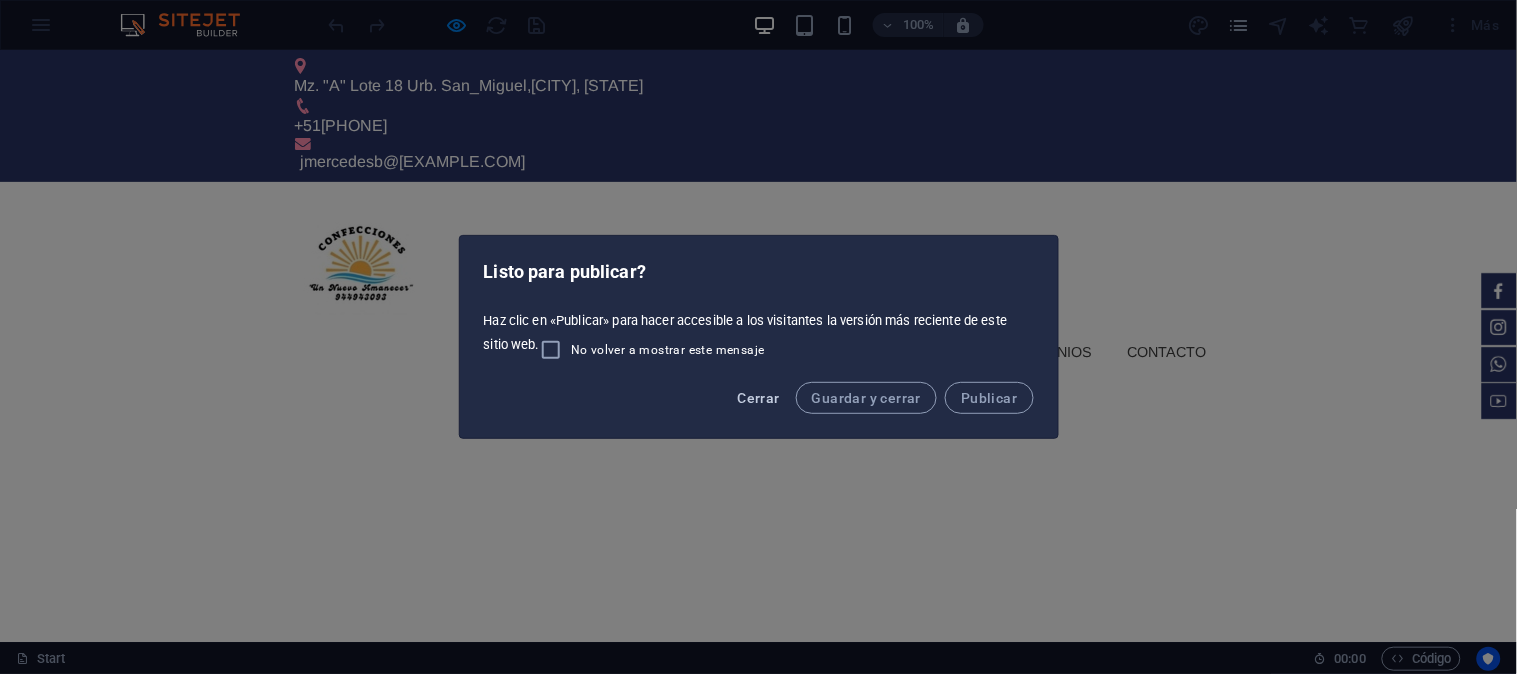 click on "Cerrar" at bounding box center [758, 398] 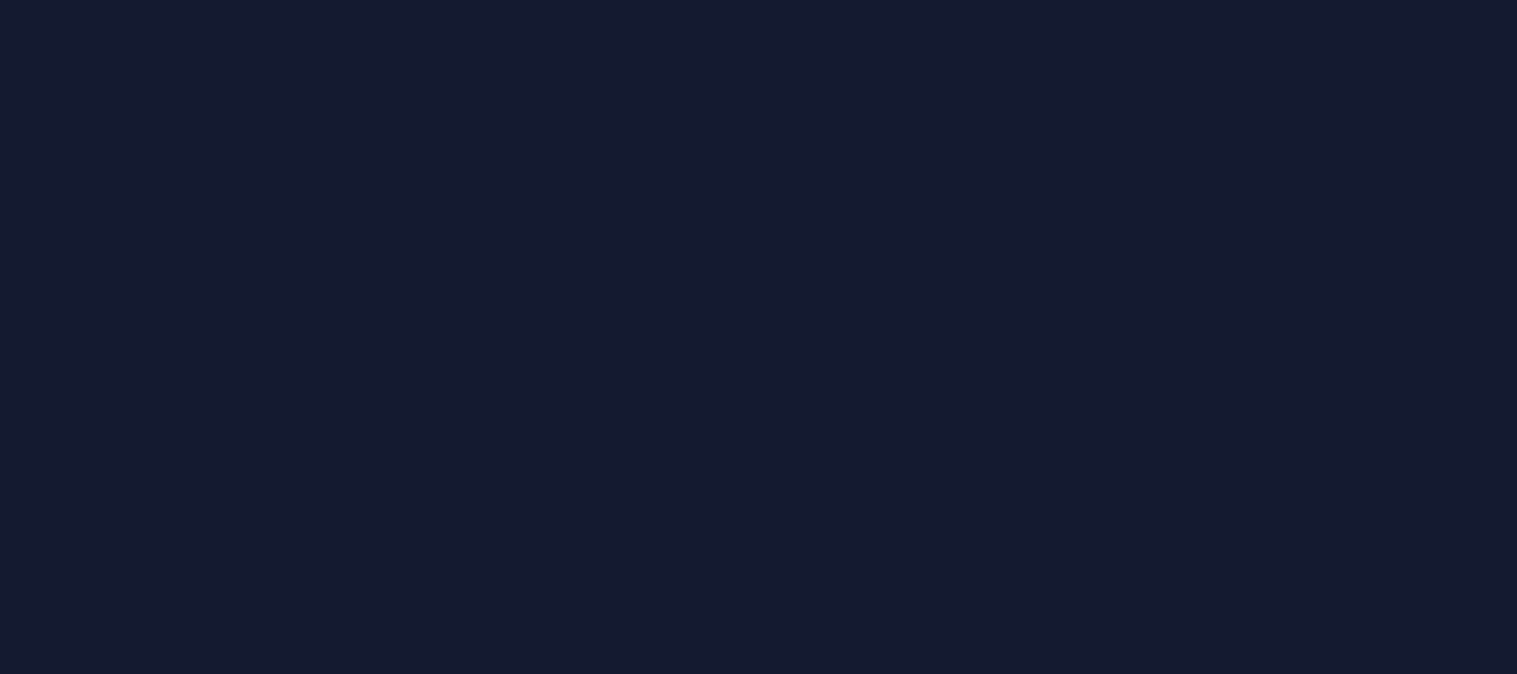 scroll, scrollTop: 0, scrollLeft: 0, axis: both 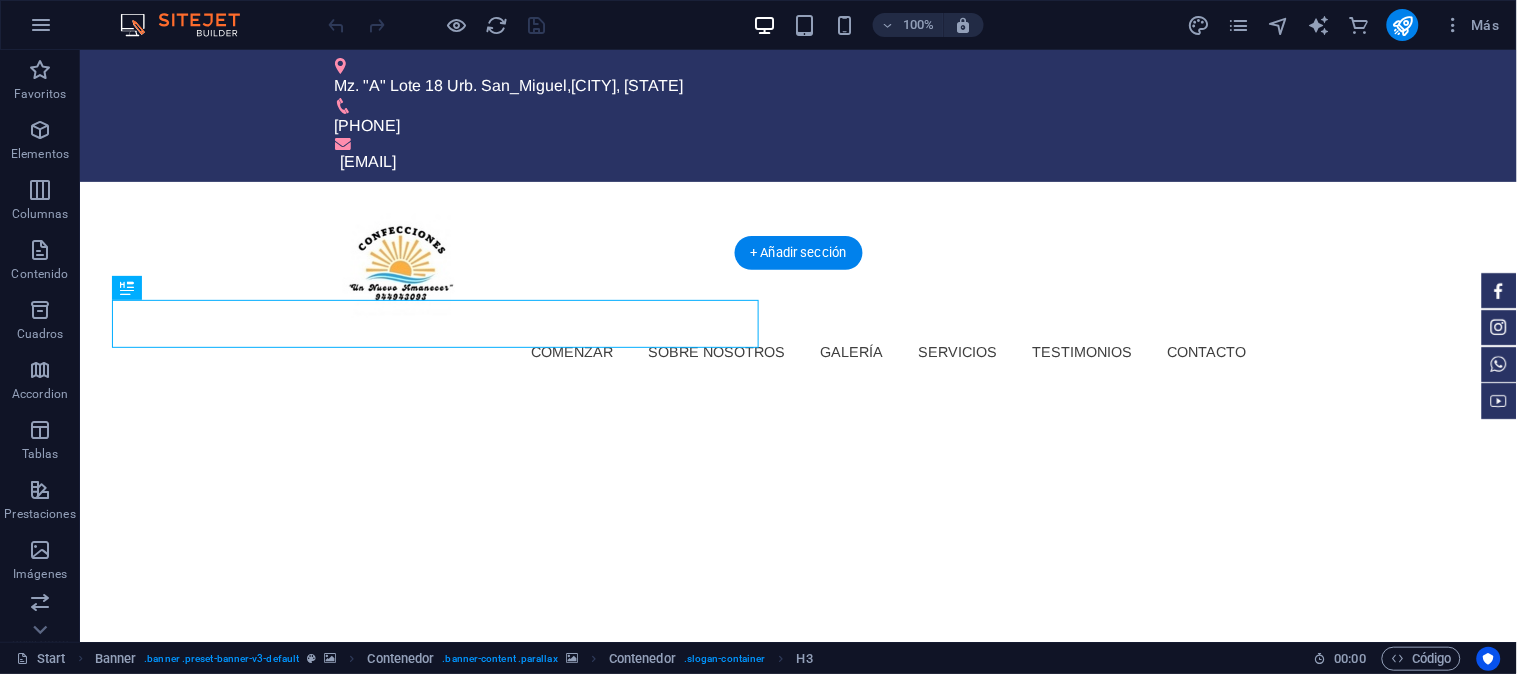 click at bounding box center [-632, 390] 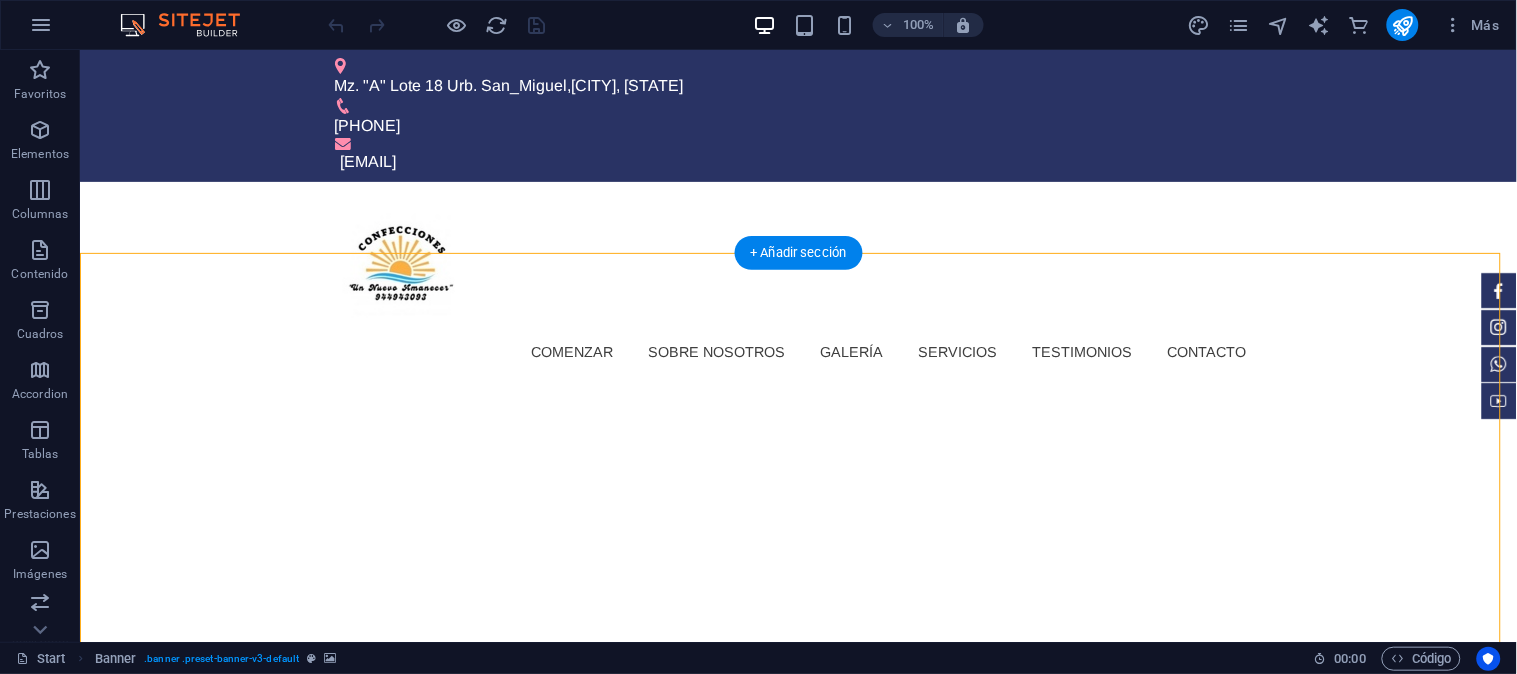 drag, startPoint x: 1194, startPoint y: 485, endPoint x: 1157, endPoint y: 721, distance: 238.88281 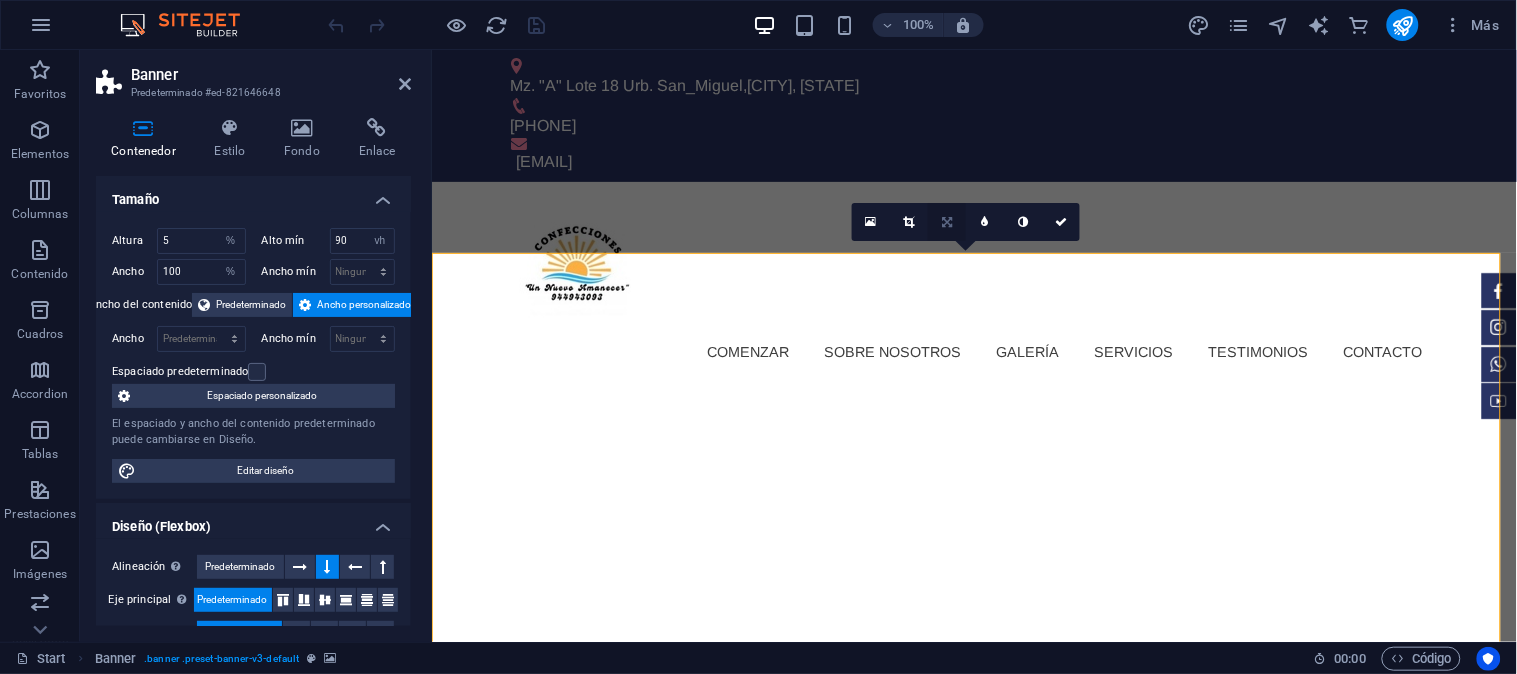 click at bounding box center [947, 222] 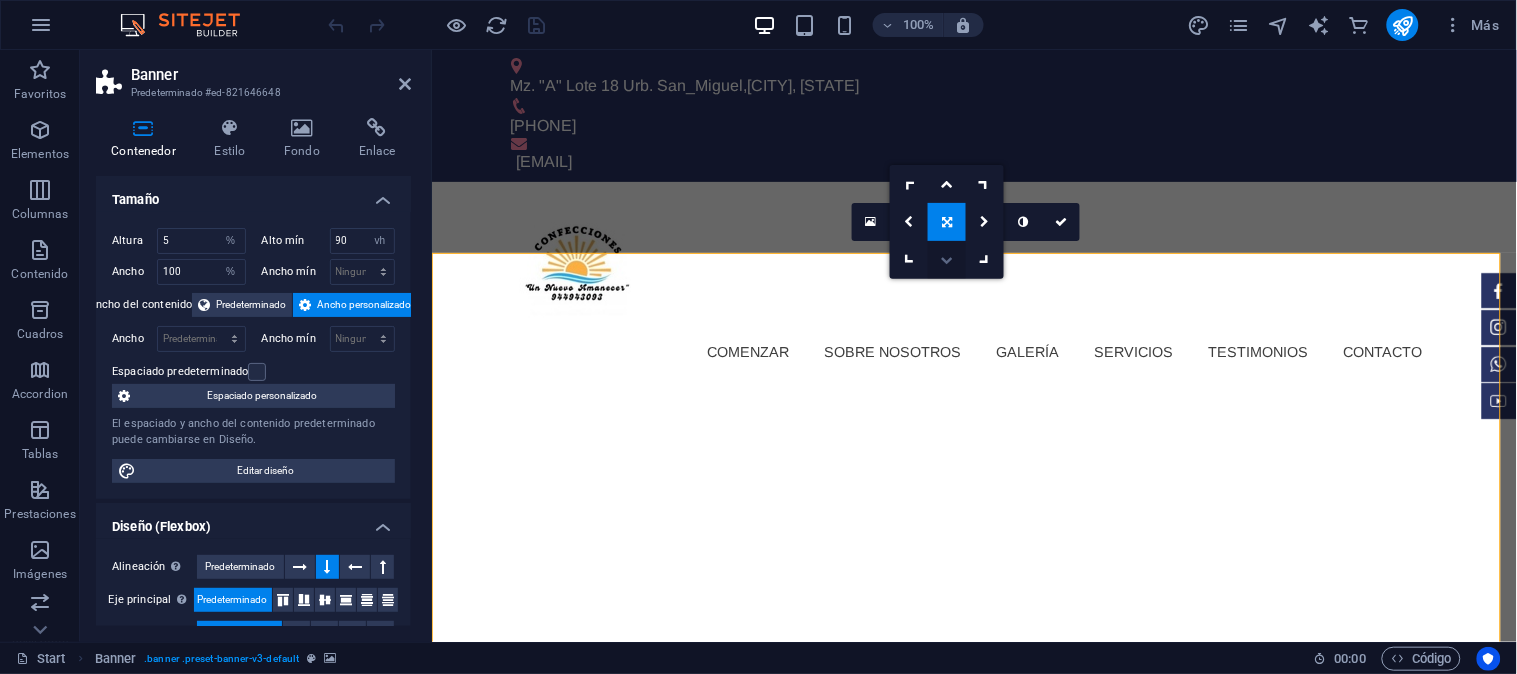 click at bounding box center [947, 260] 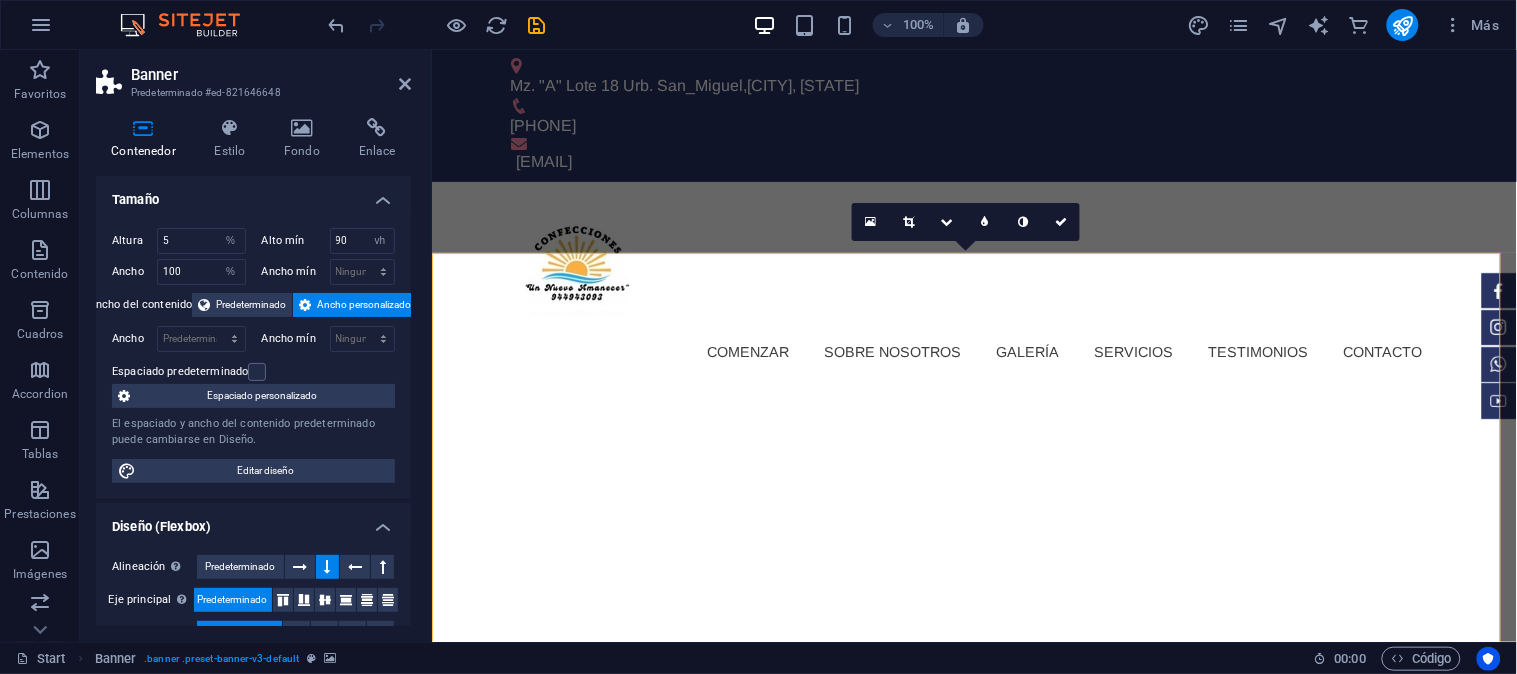 click at bounding box center [947, 222] 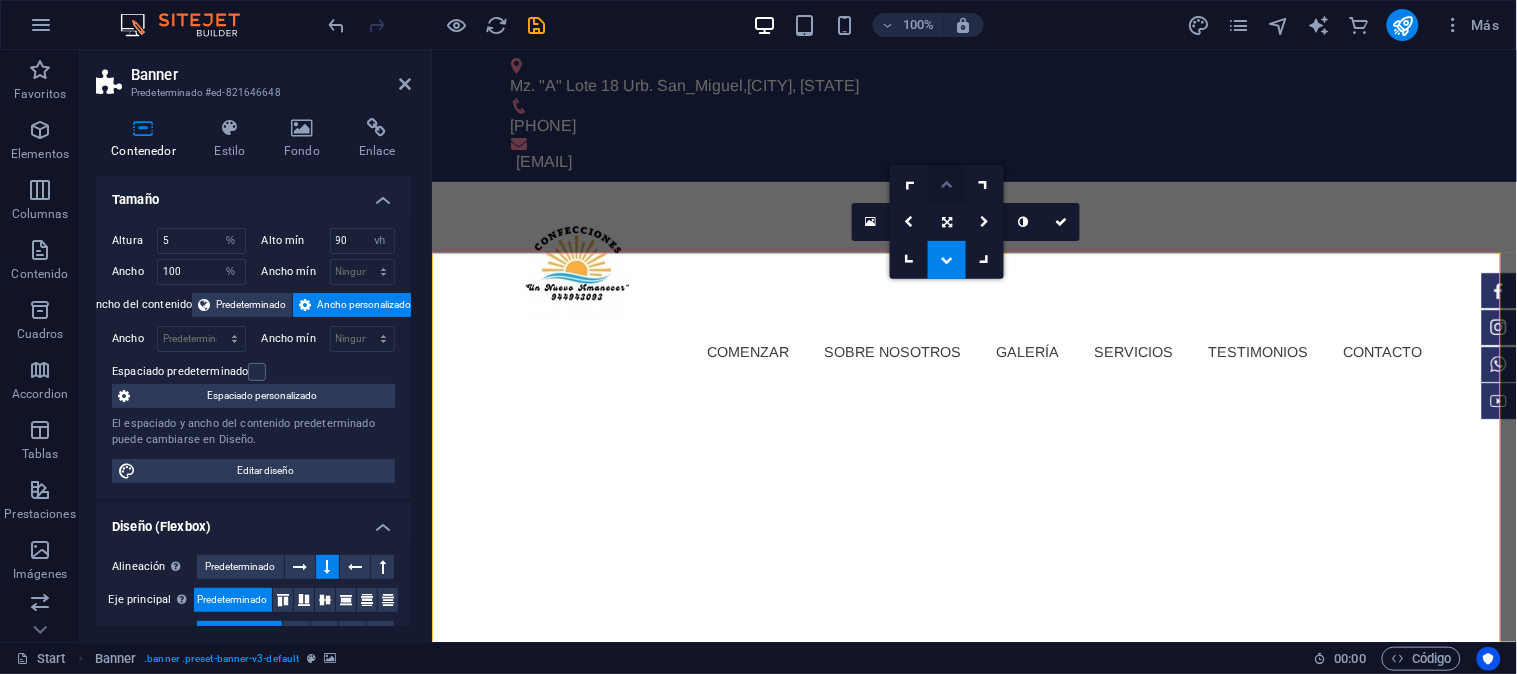 drag, startPoint x: 950, startPoint y: 184, endPoint x: 519, endPoint y: 140, distance: 433.2401 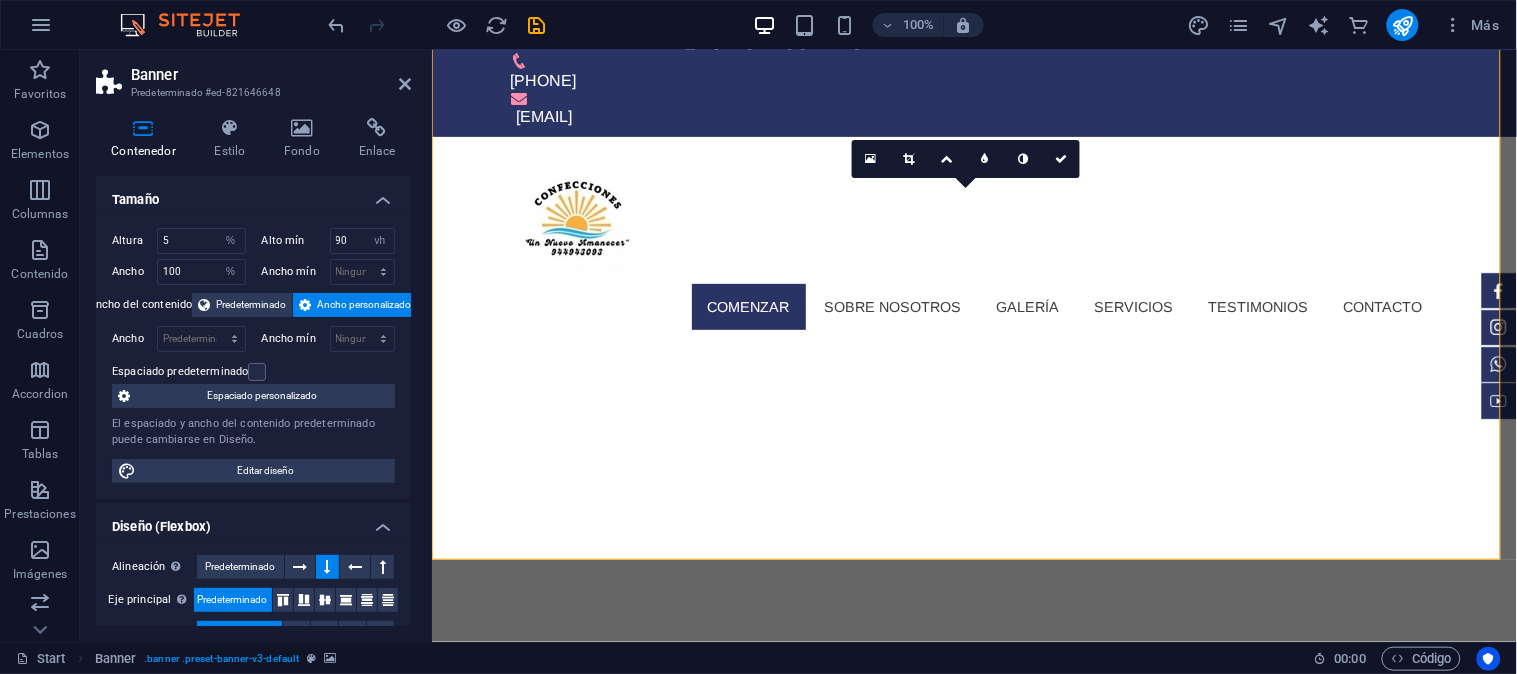 scroll, scrollTop: 0, scrollLeft: 0, axis: both 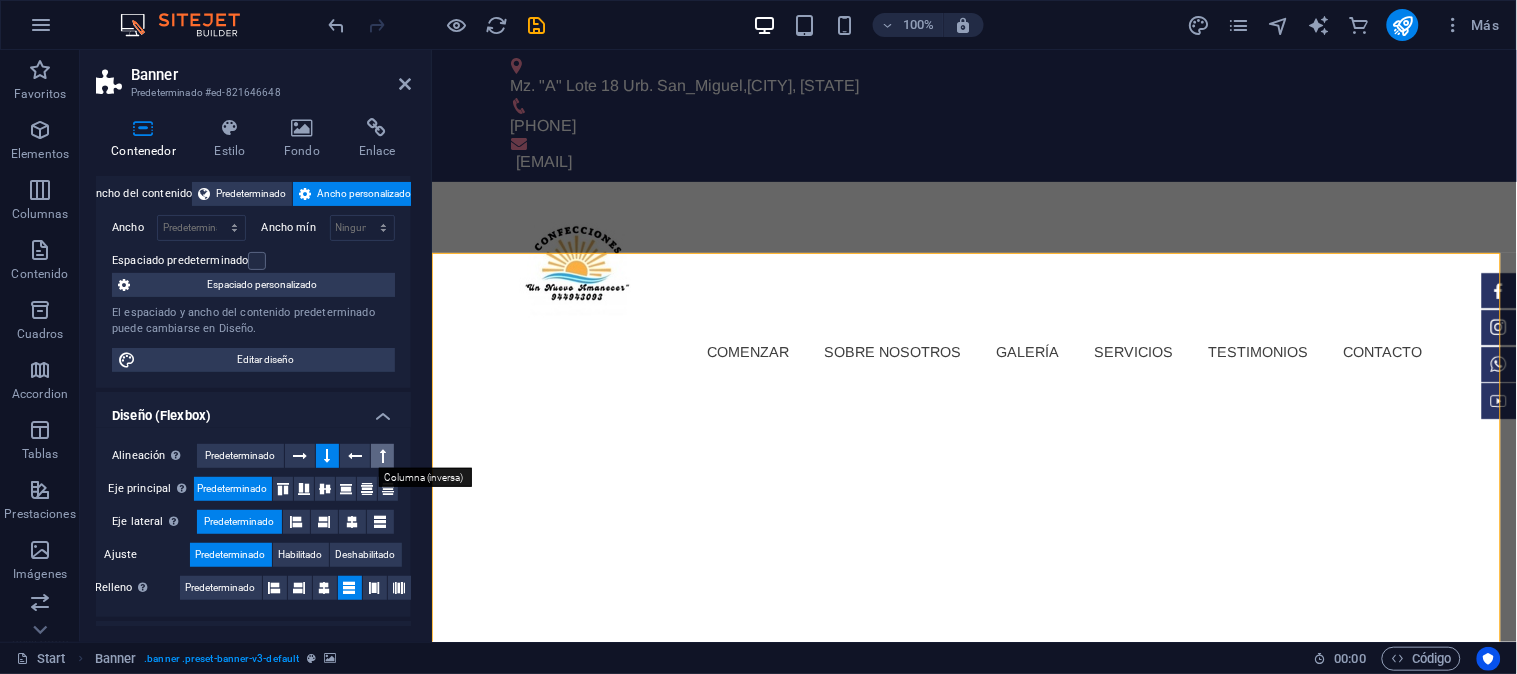 click at bounding box center [382, 456] 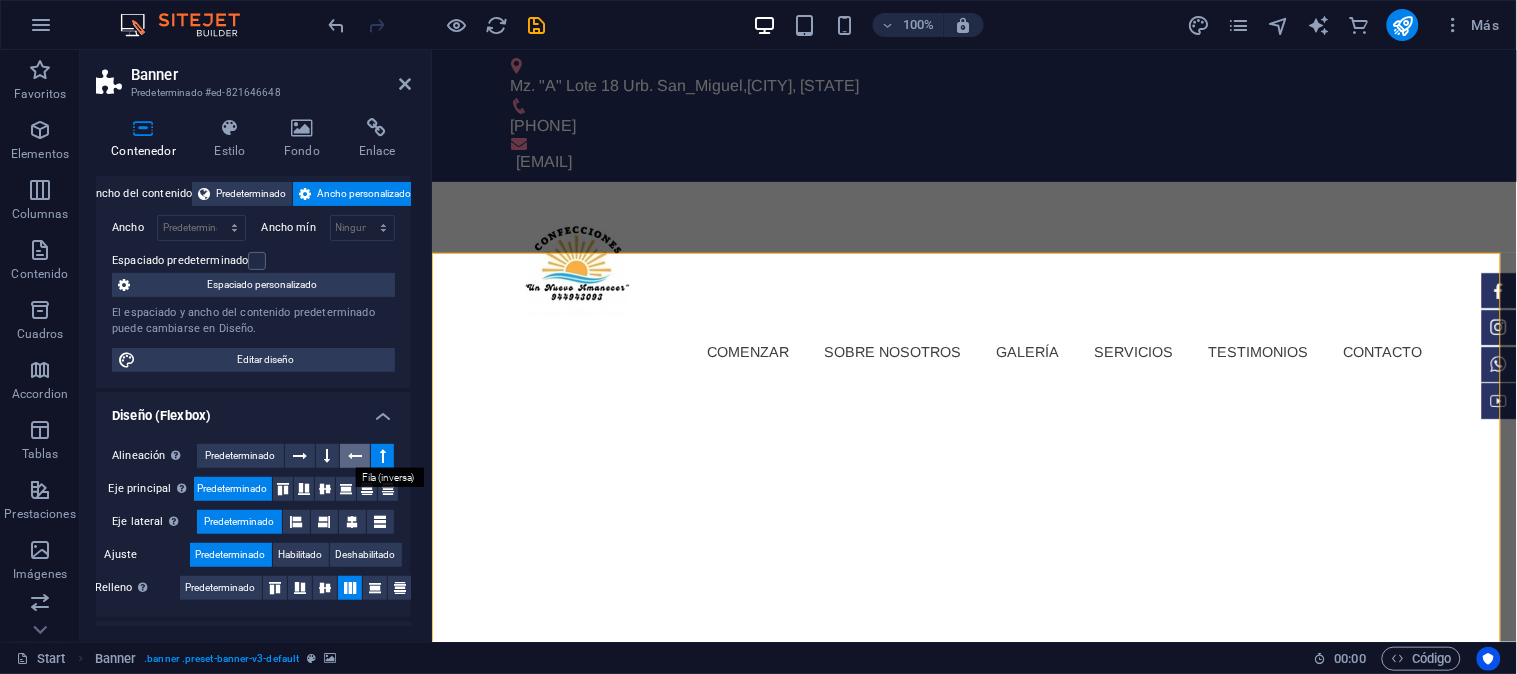 click at bounding box center (355, 456) 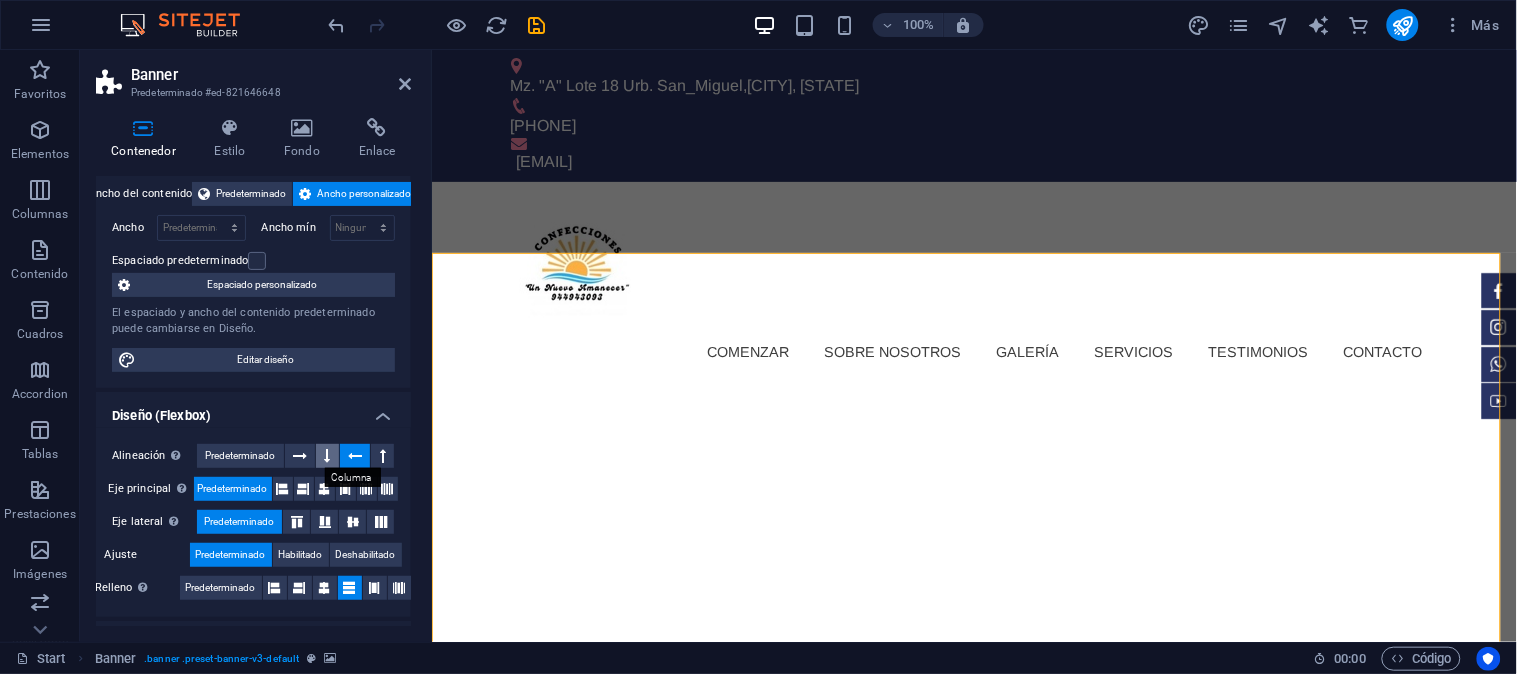 click at bounding box center (328, 456) 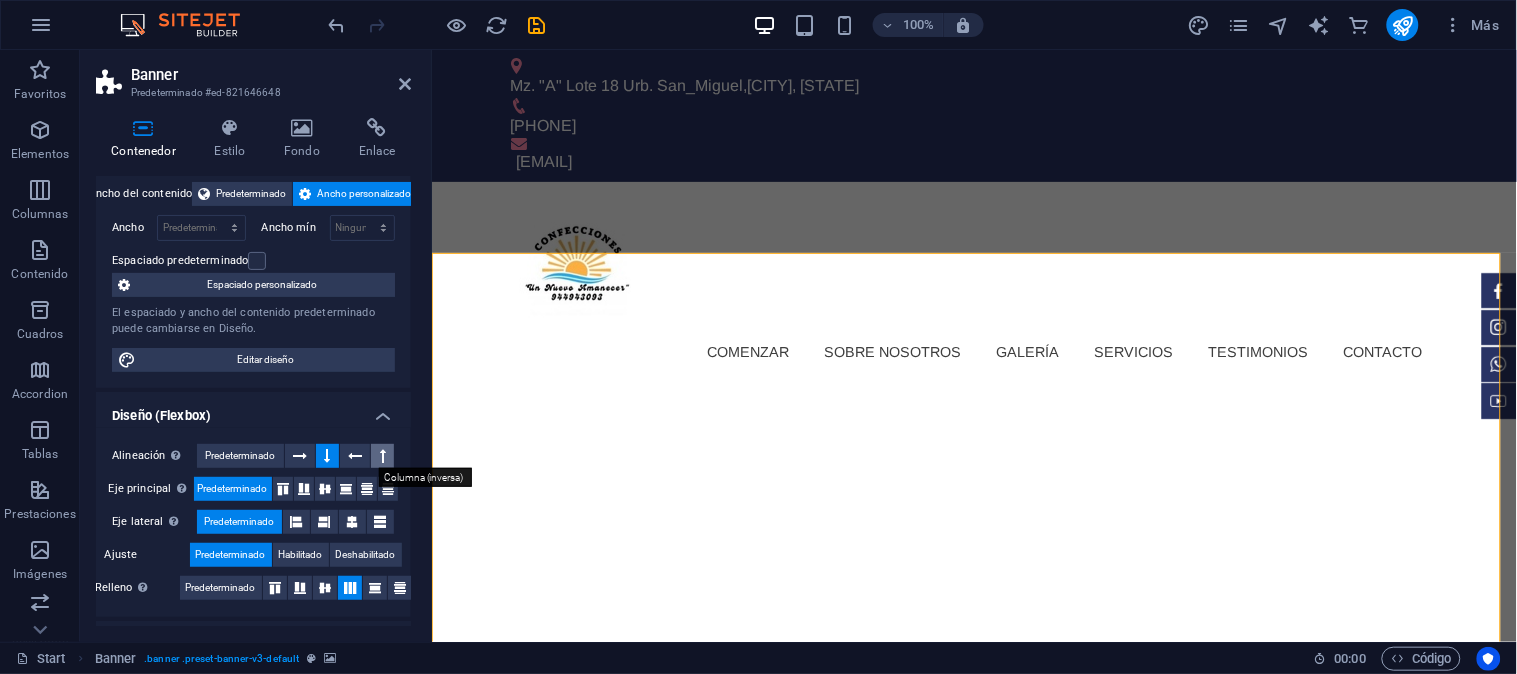 click at bounding box center [383, 456] 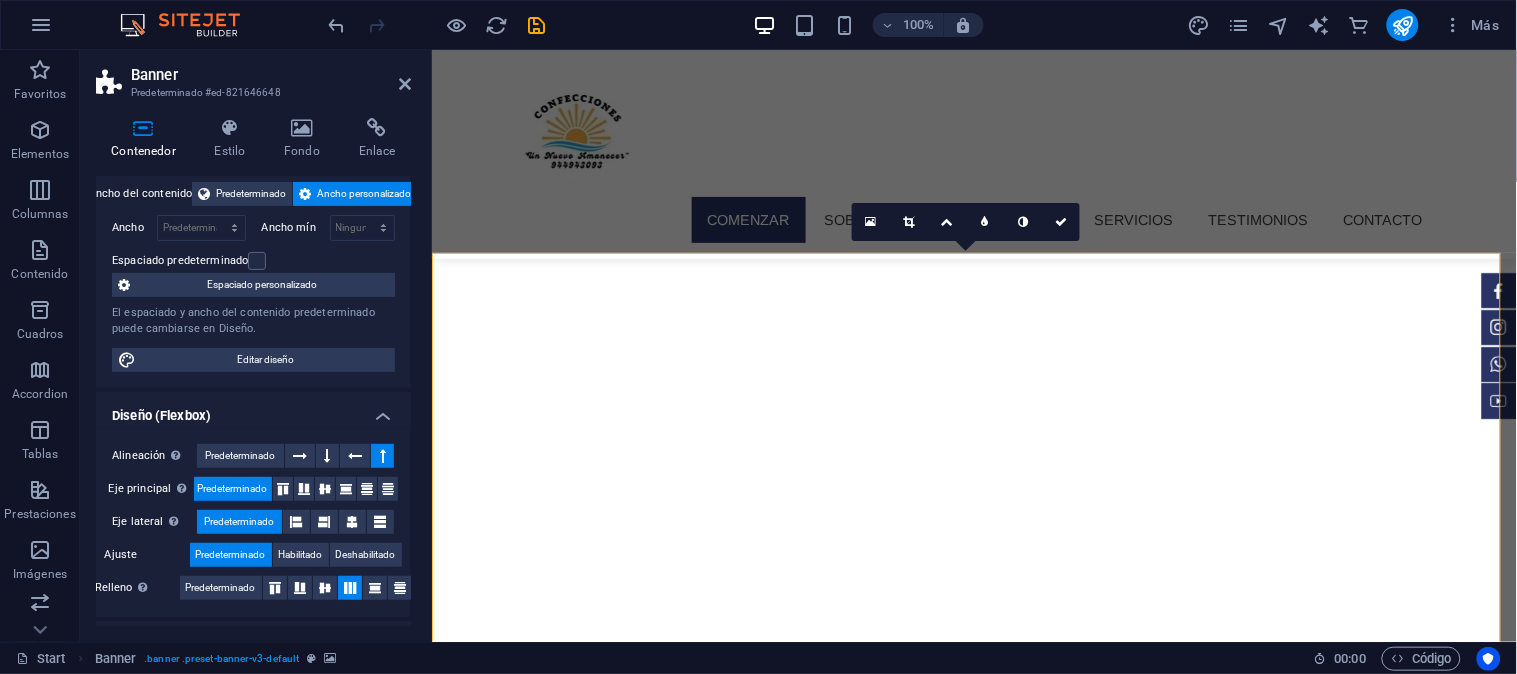 scroll, scrollTop: 111, scrollLeft: 0, axis: vertical 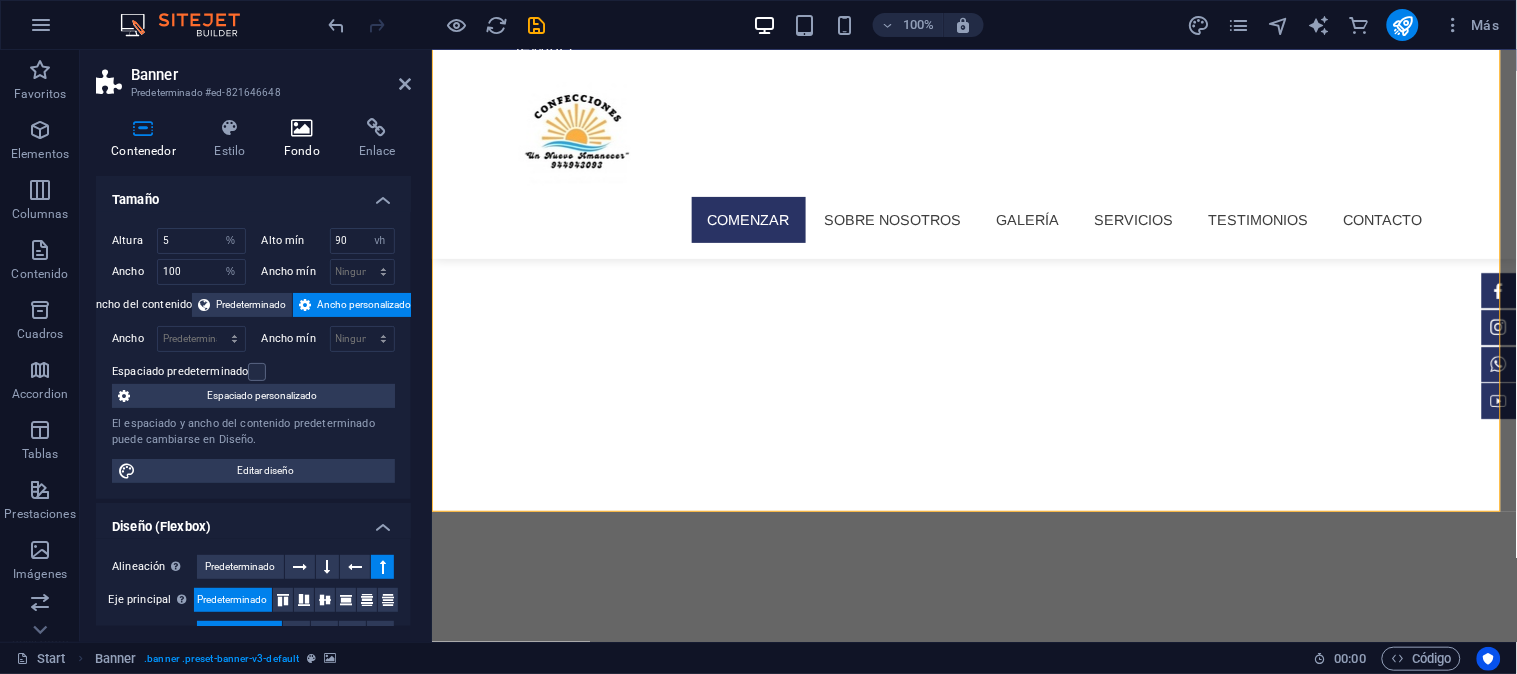 click at bounding box center (302, 128) 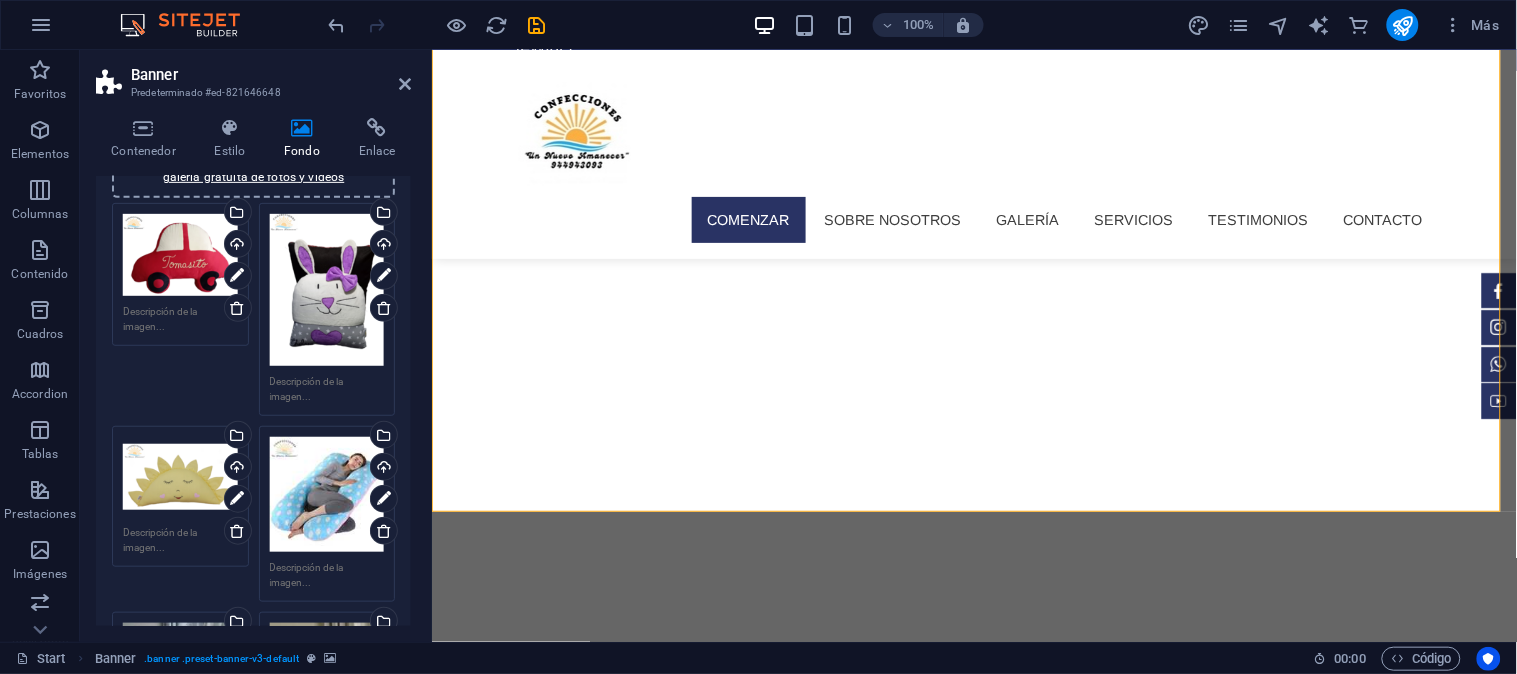 scroll, scrollTop: 333, scrollLeft: 0, axis: vertical 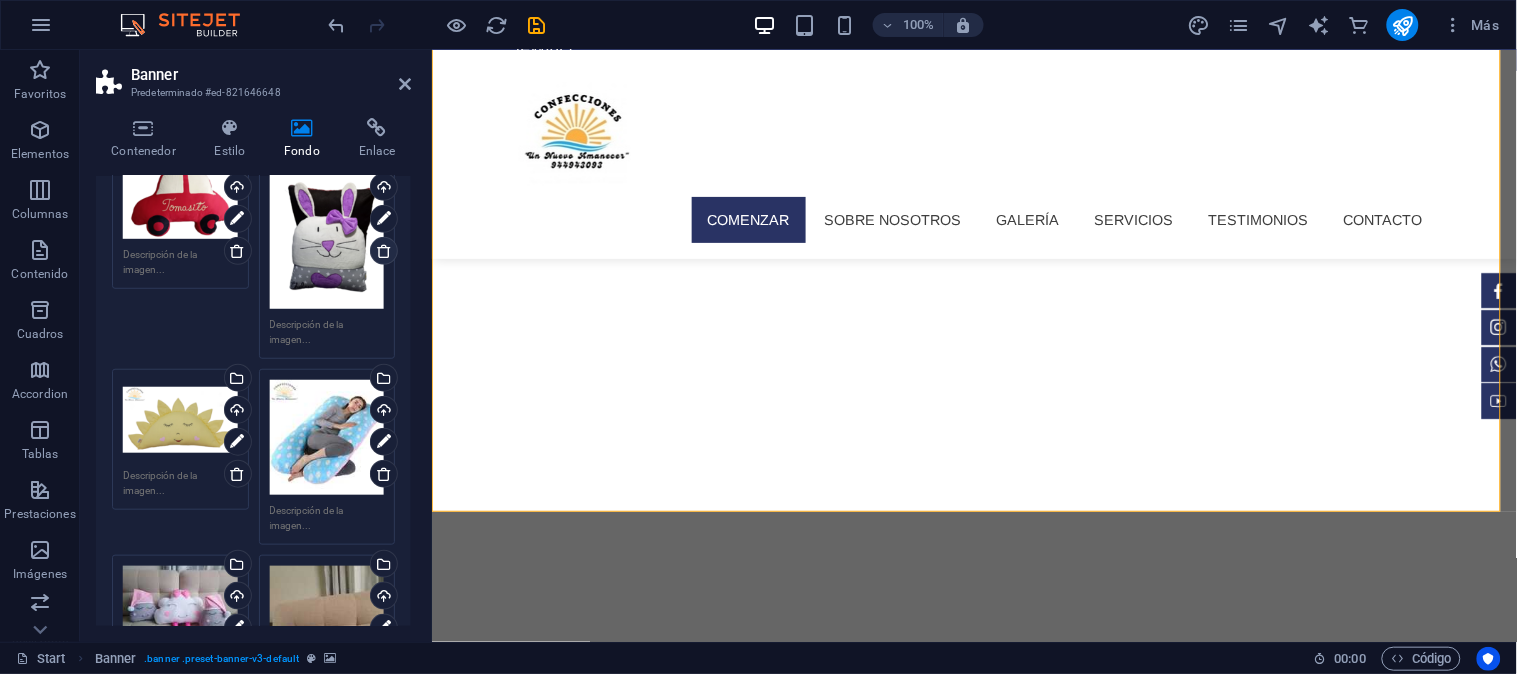 click at bounding box center [384, 251] 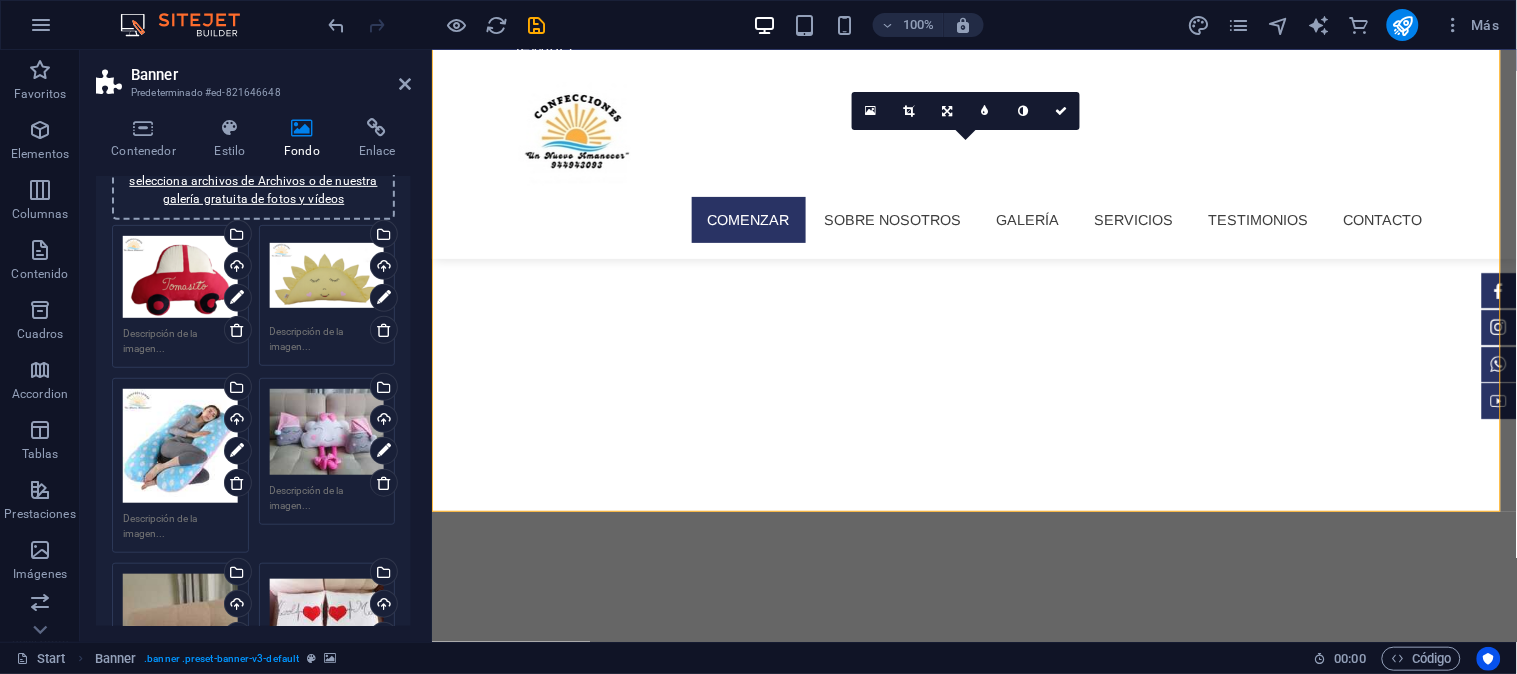 scroll, scrollTop: 222, scrollLeft: 0, axis: vertical 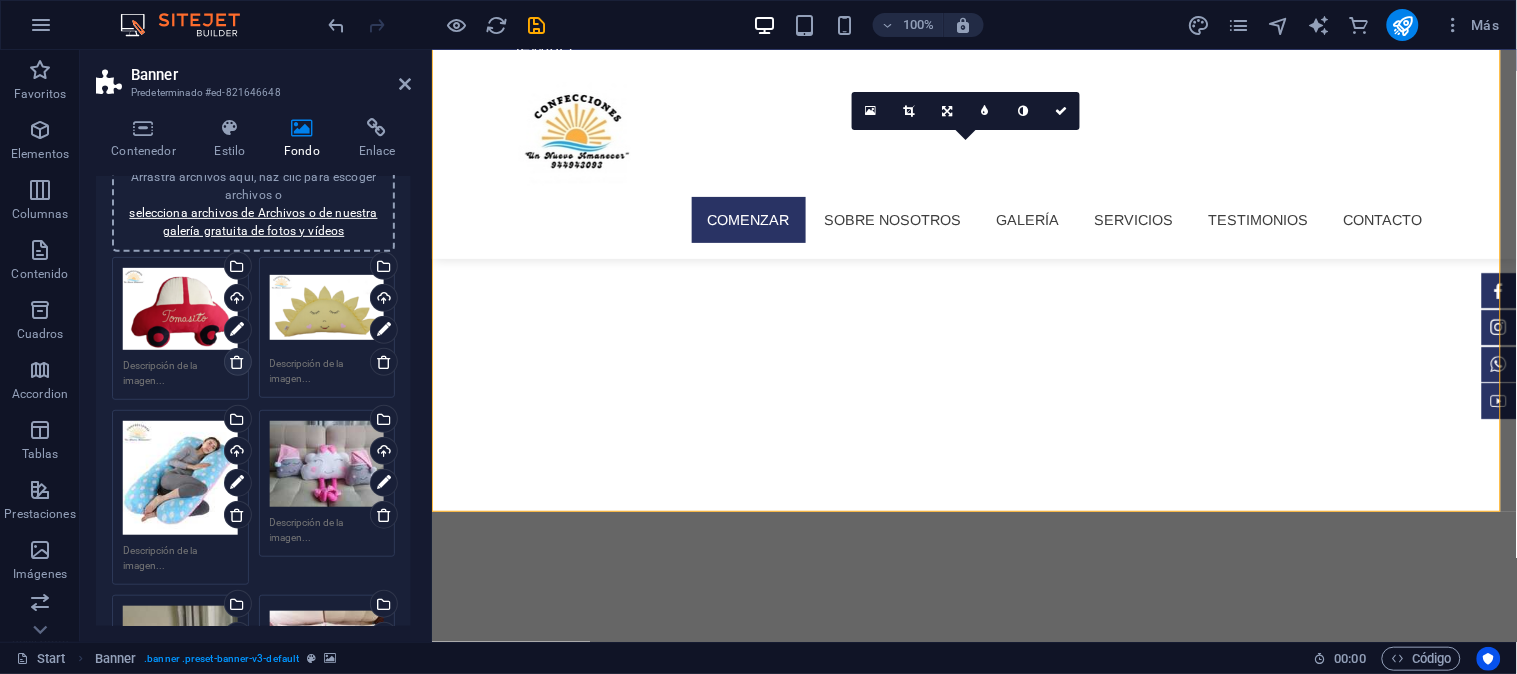 click at bounding box center (237, 362) 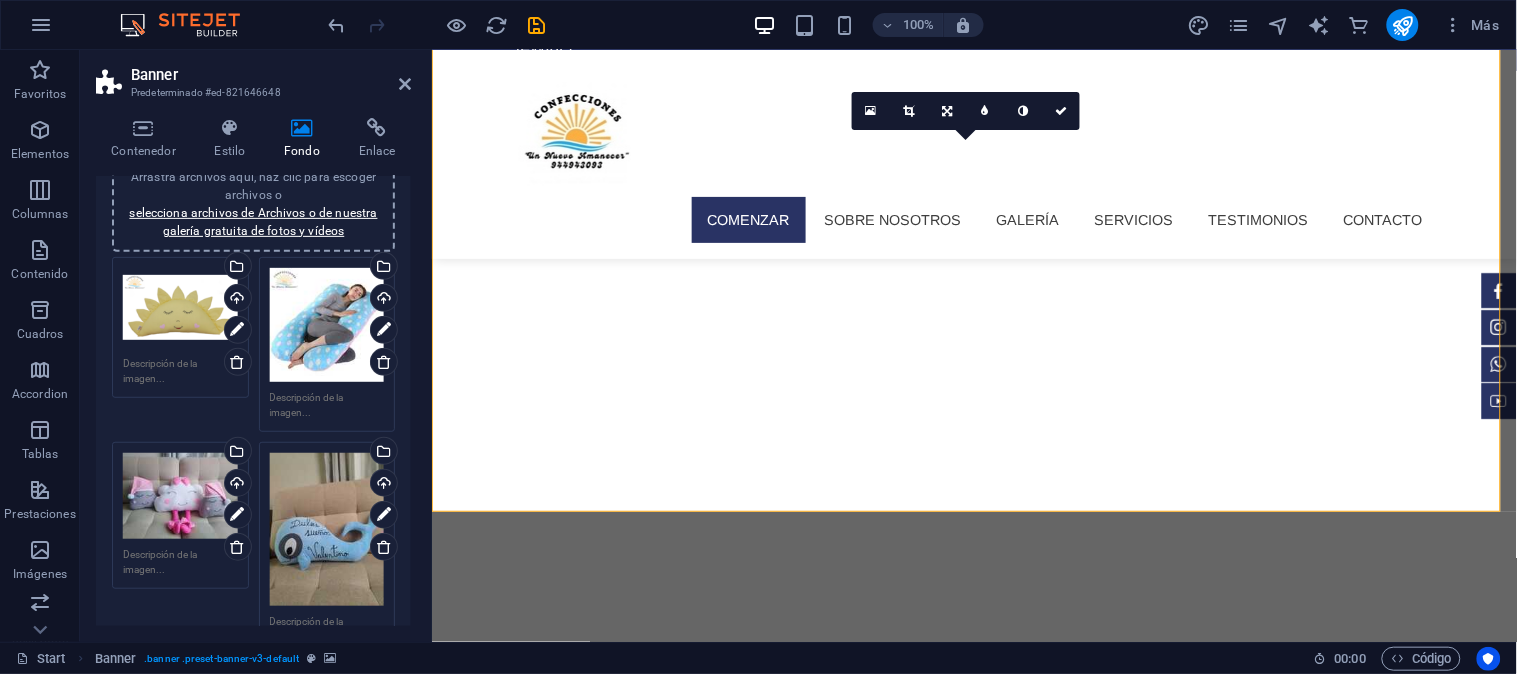 click on "Arrastra archivos aquí, haz clic para escoger archivos o  selecciona archivos de Archivos o de nuestra galería gratuita de fotos y vídeos" at bounding box center [180, 496] 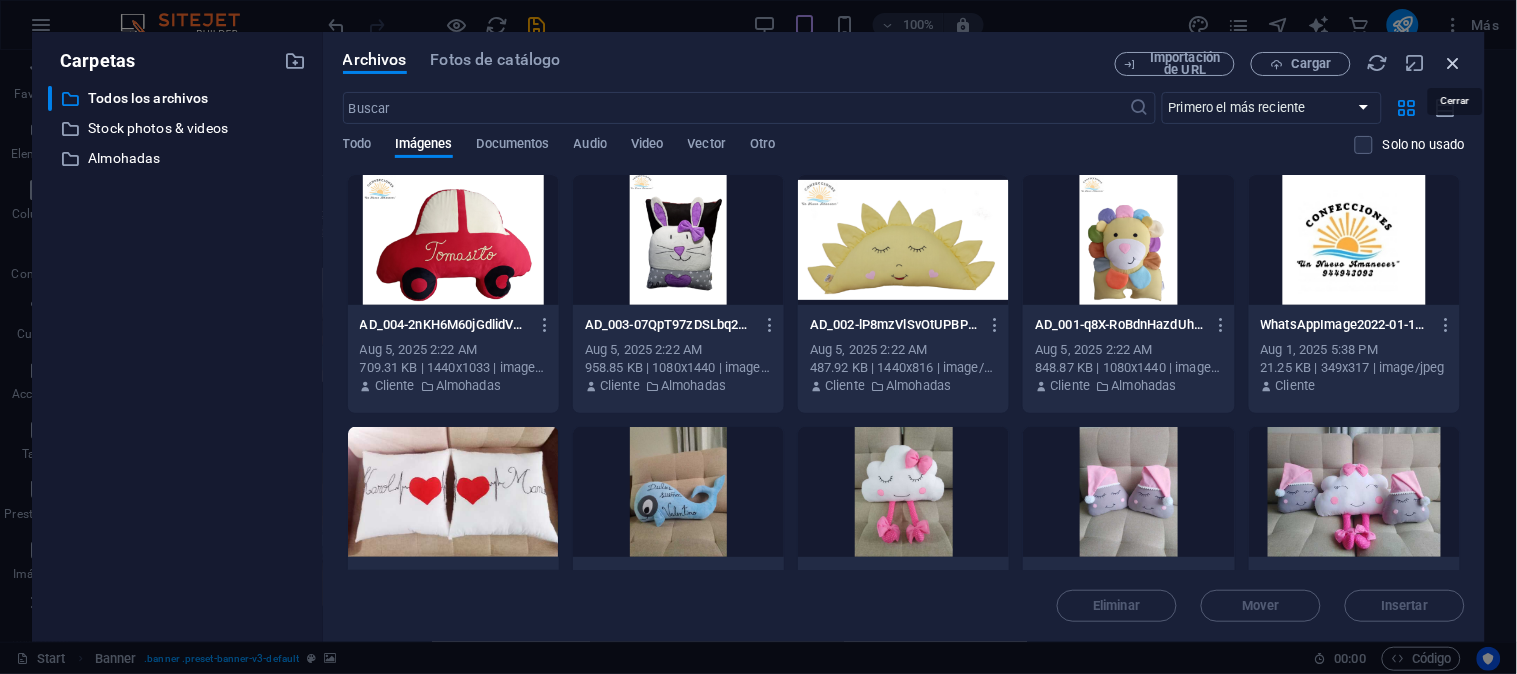 click at bounding box center [1454, 63] 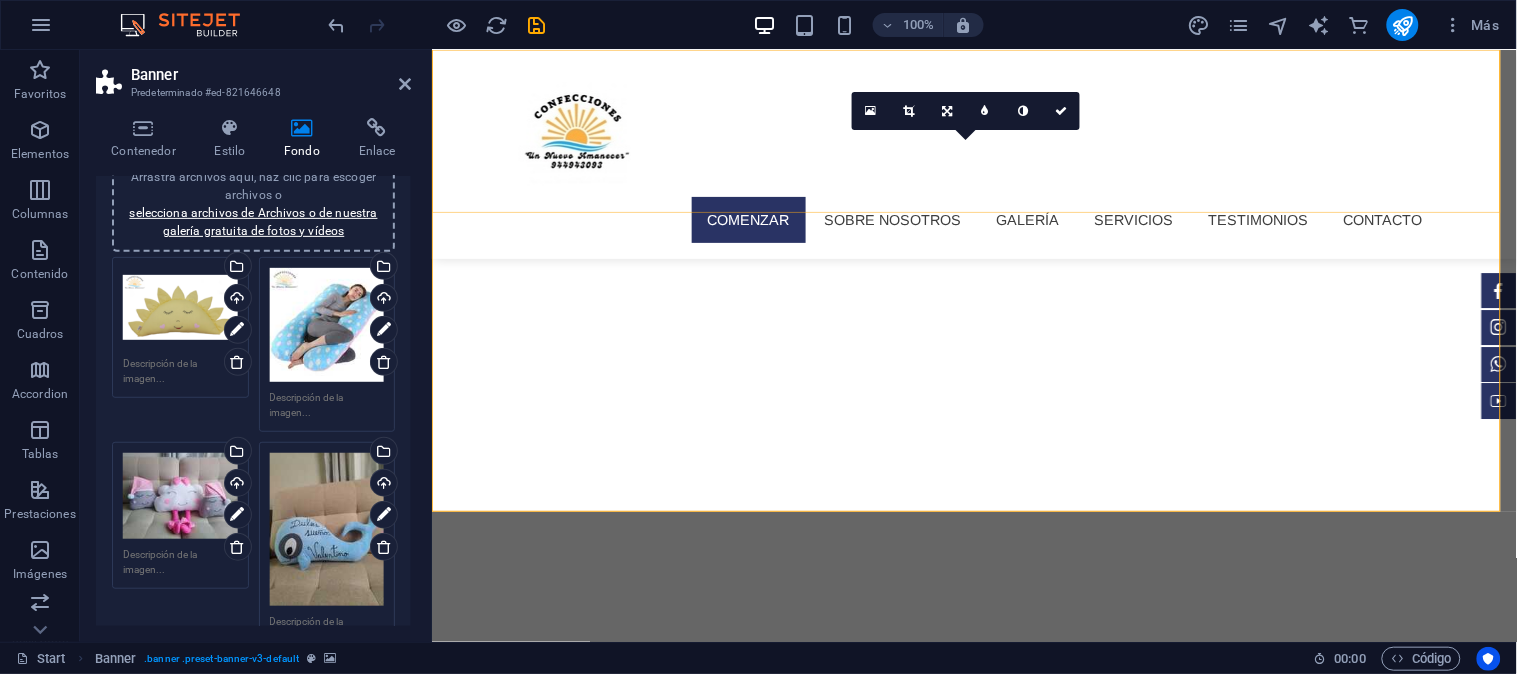 scroll, scrollTop: 111, scrollLeft: 0, axis: vertical 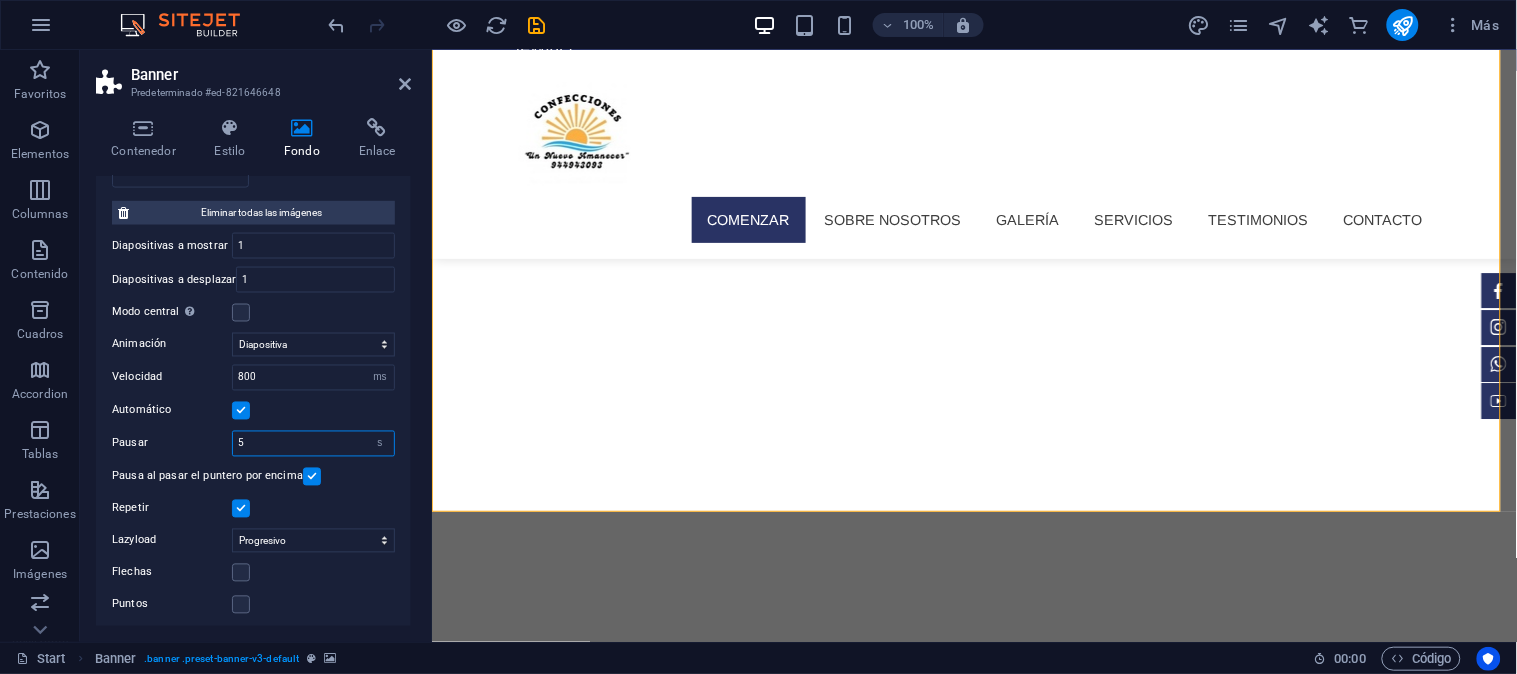 click on "5" at bounding box center (313, 444) 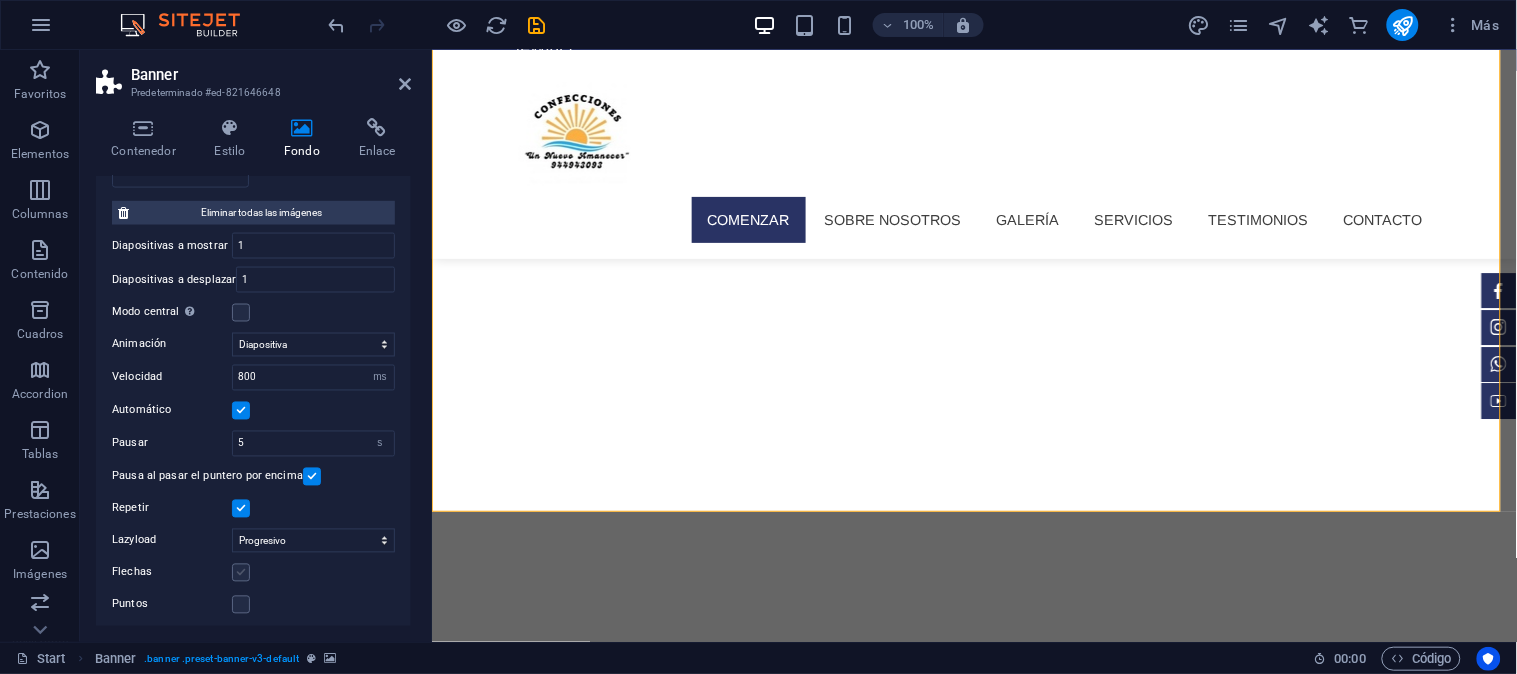 click at bounding box center (241, 573) 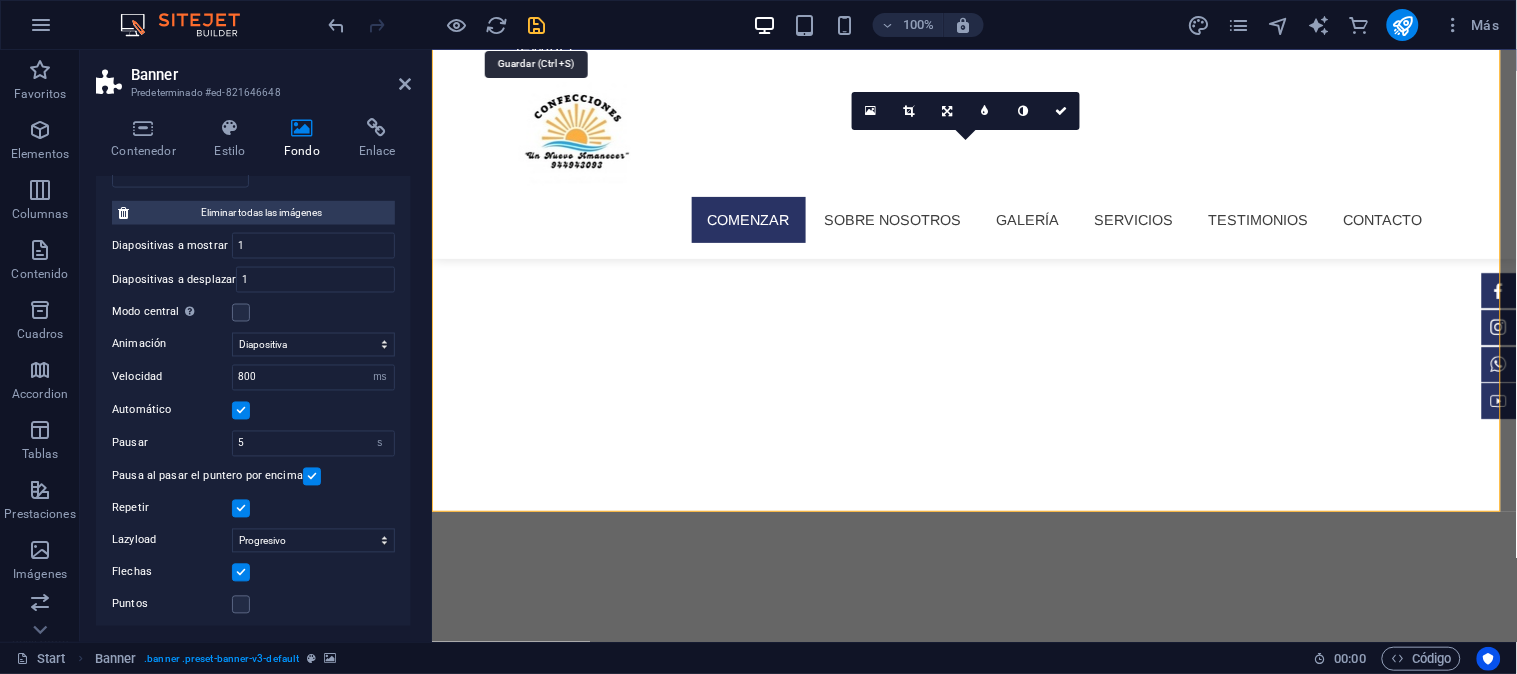 click at bounding box center [537, 25] 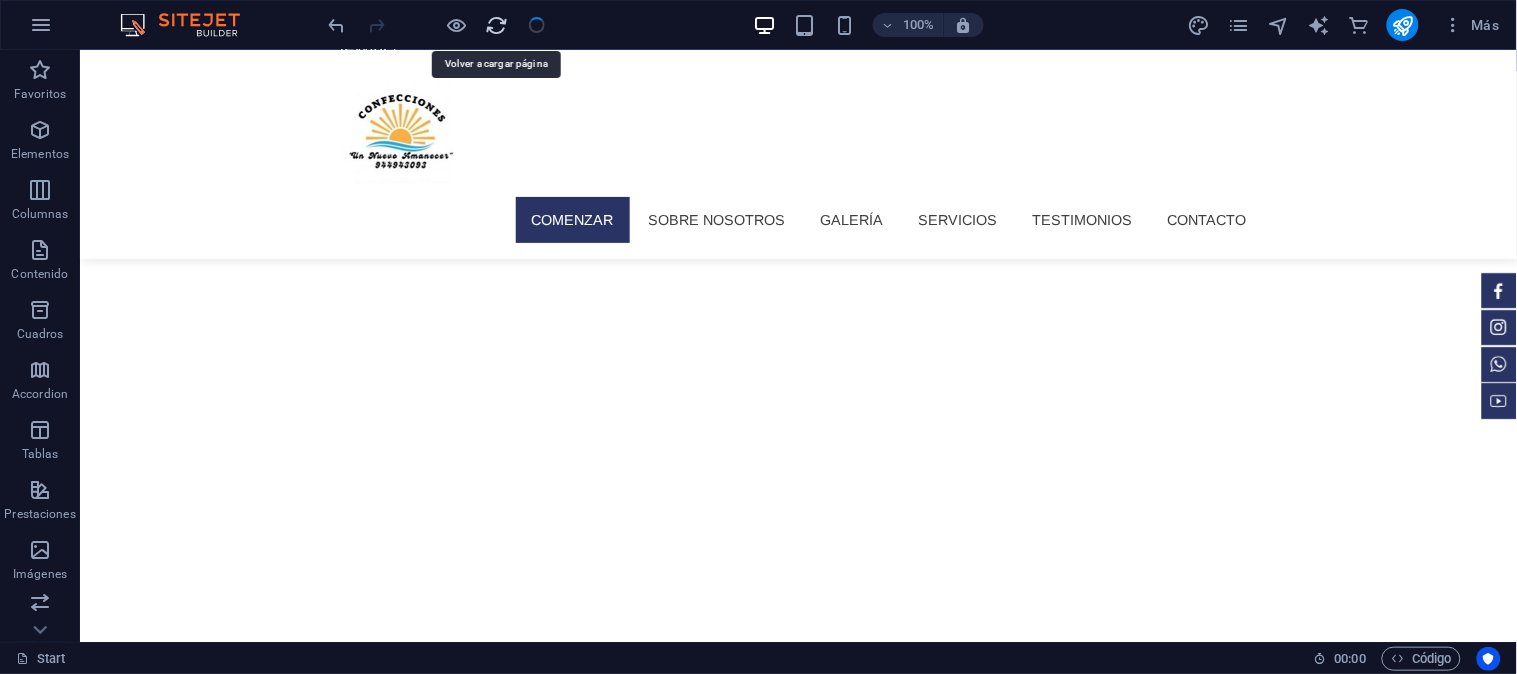 drag, startPoint x: 500, startPoint y: 27, endPoint x: 850, endPoint y: 32, distance: 350.0357 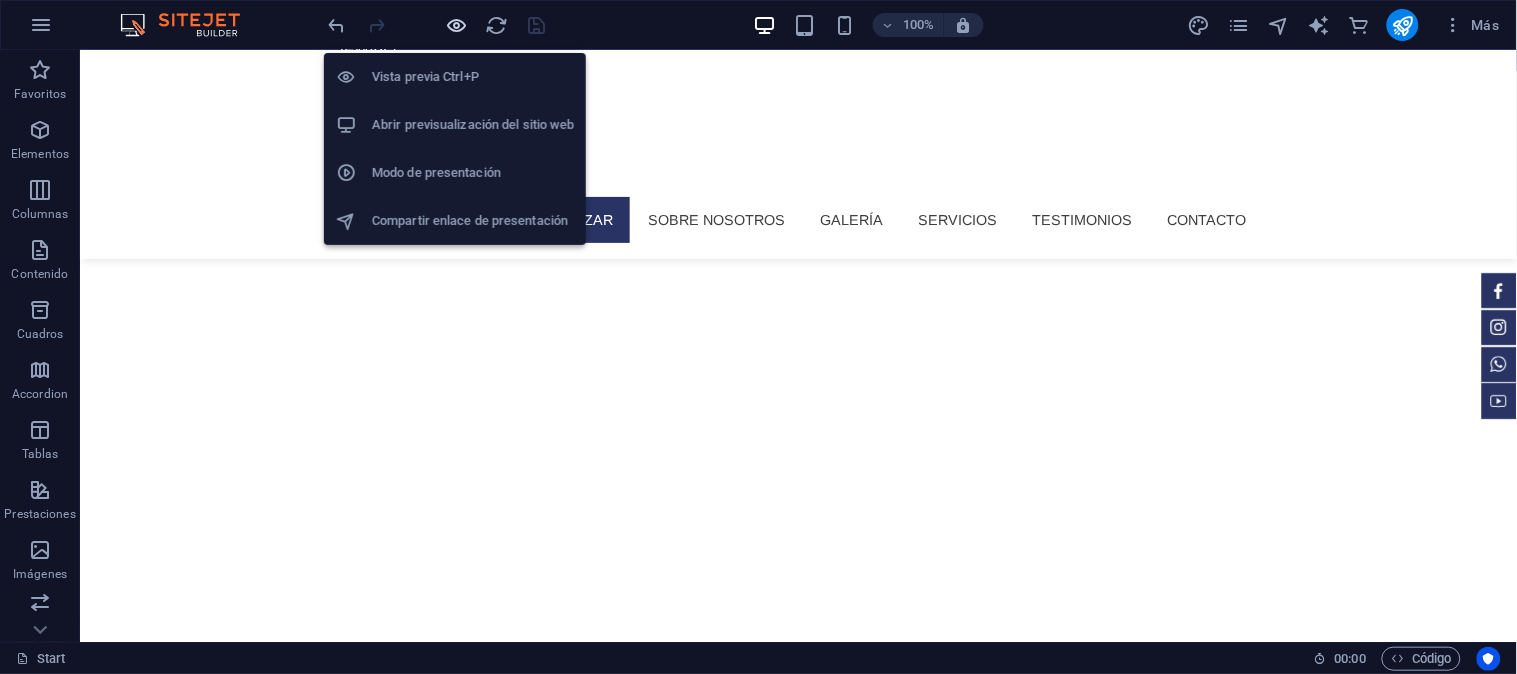 click at bounding box center [457, 25] 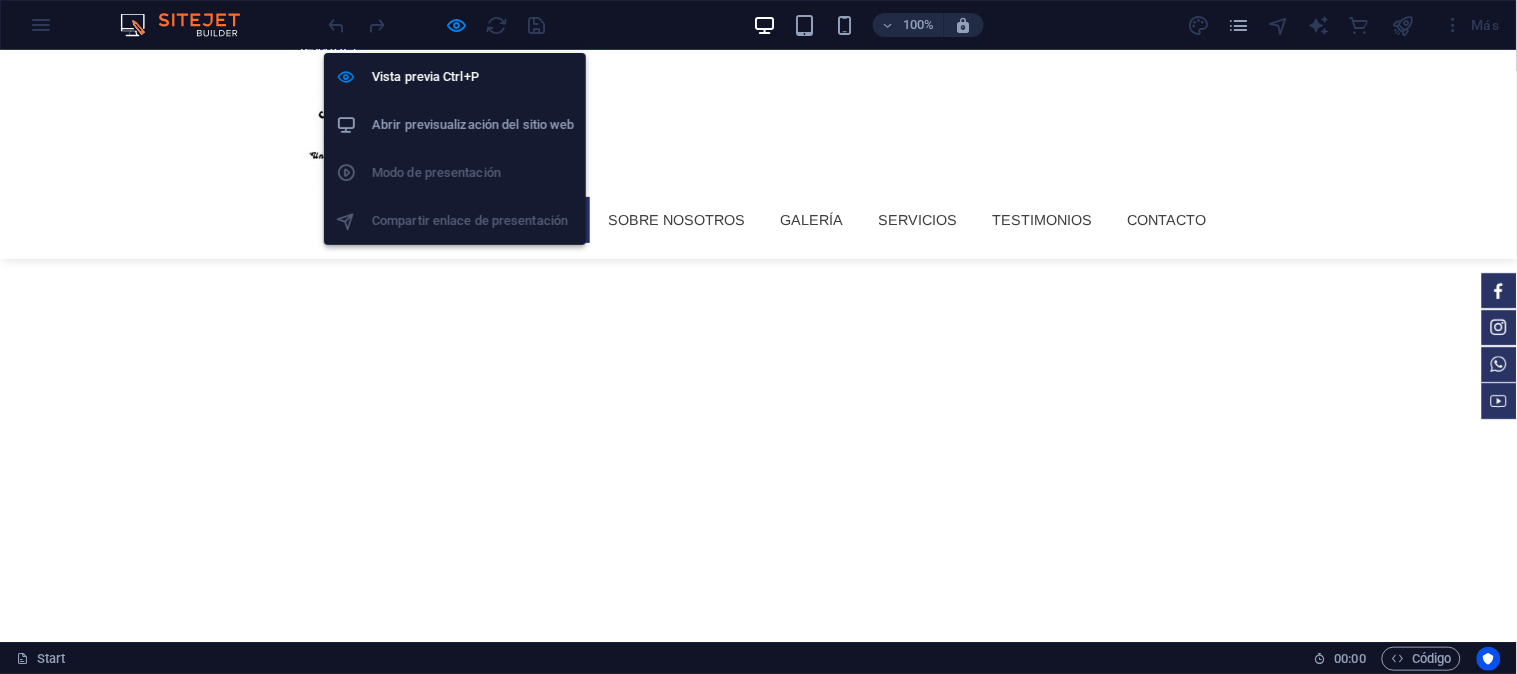 click on "Abrir previsualización del sitio web" at bounding box center (473, 125) 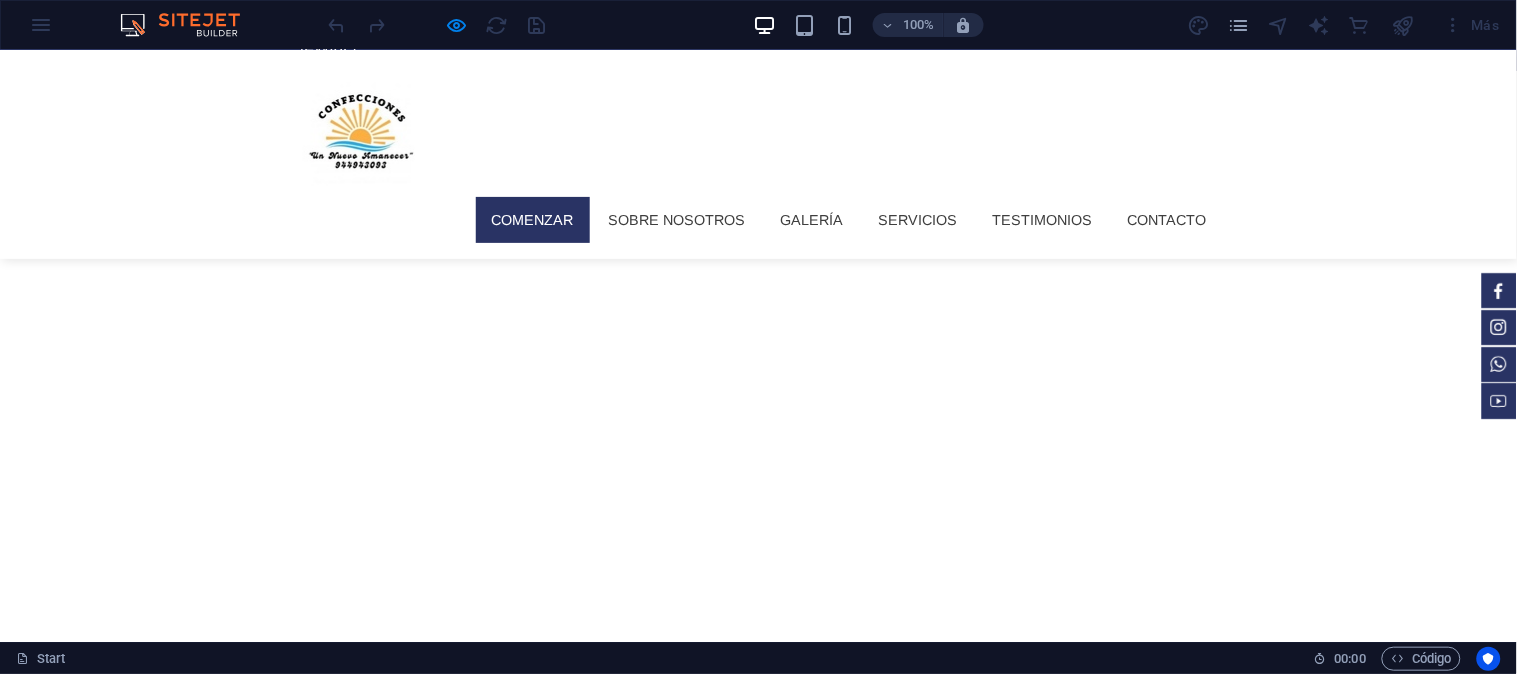 click at bounding box center [190, 25] 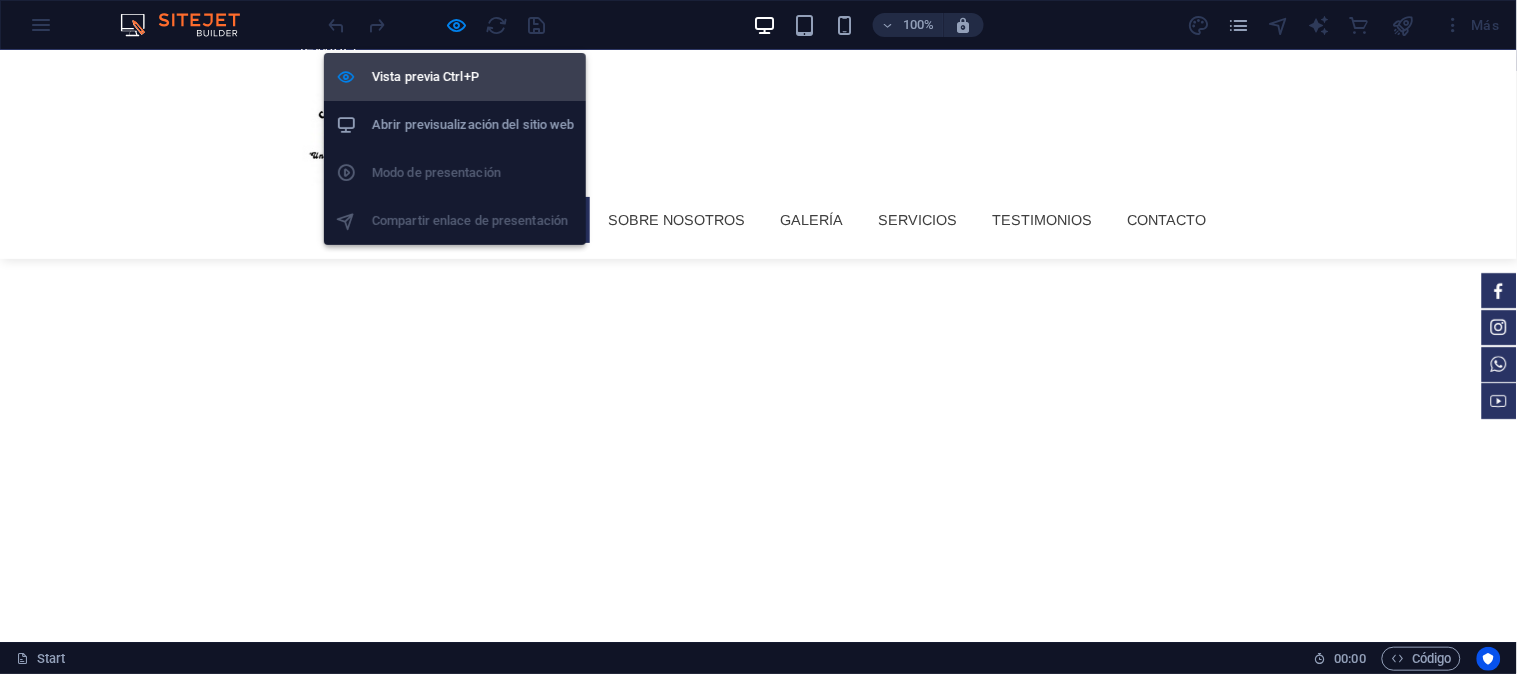 click on "Vista previa Ctrl+P" at bounding box center (473, 77) 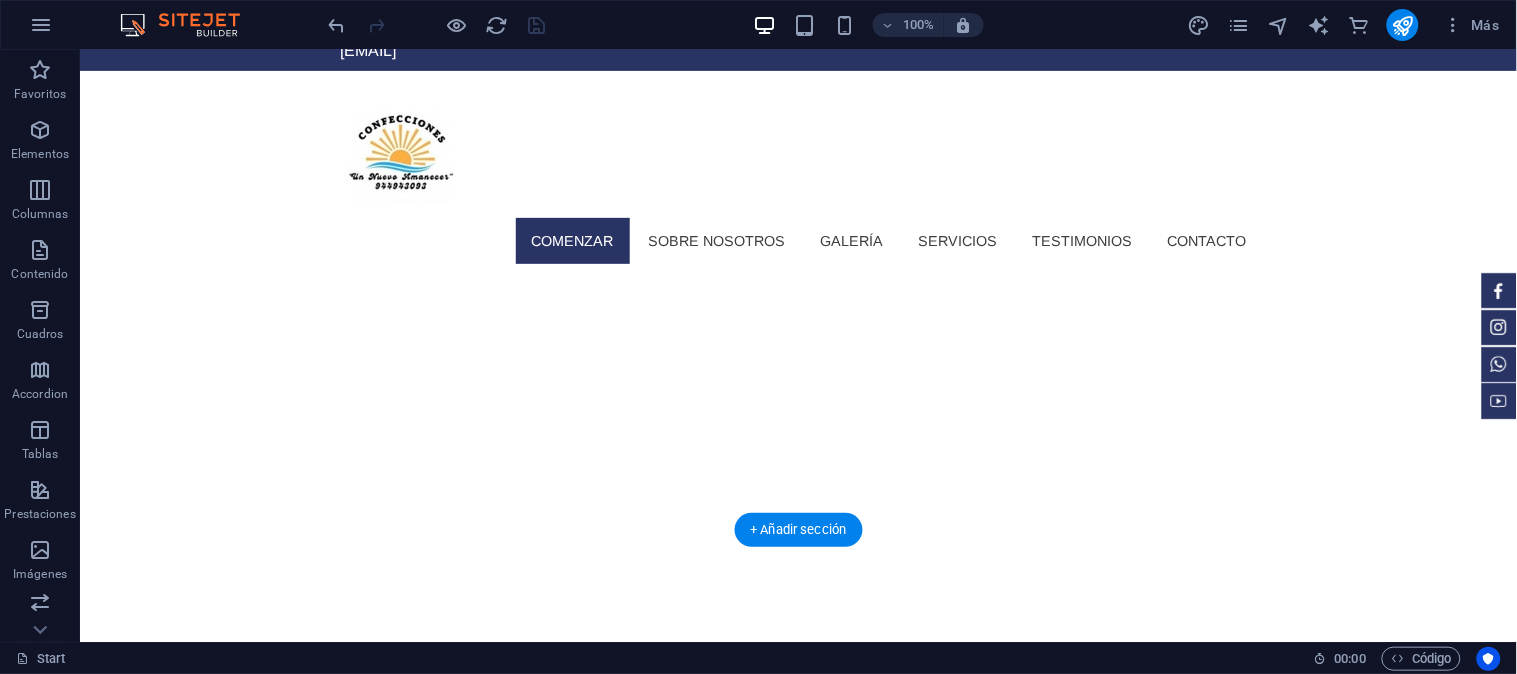 scroll, scrollTop: 0, scrollLeft: 0, axis: both 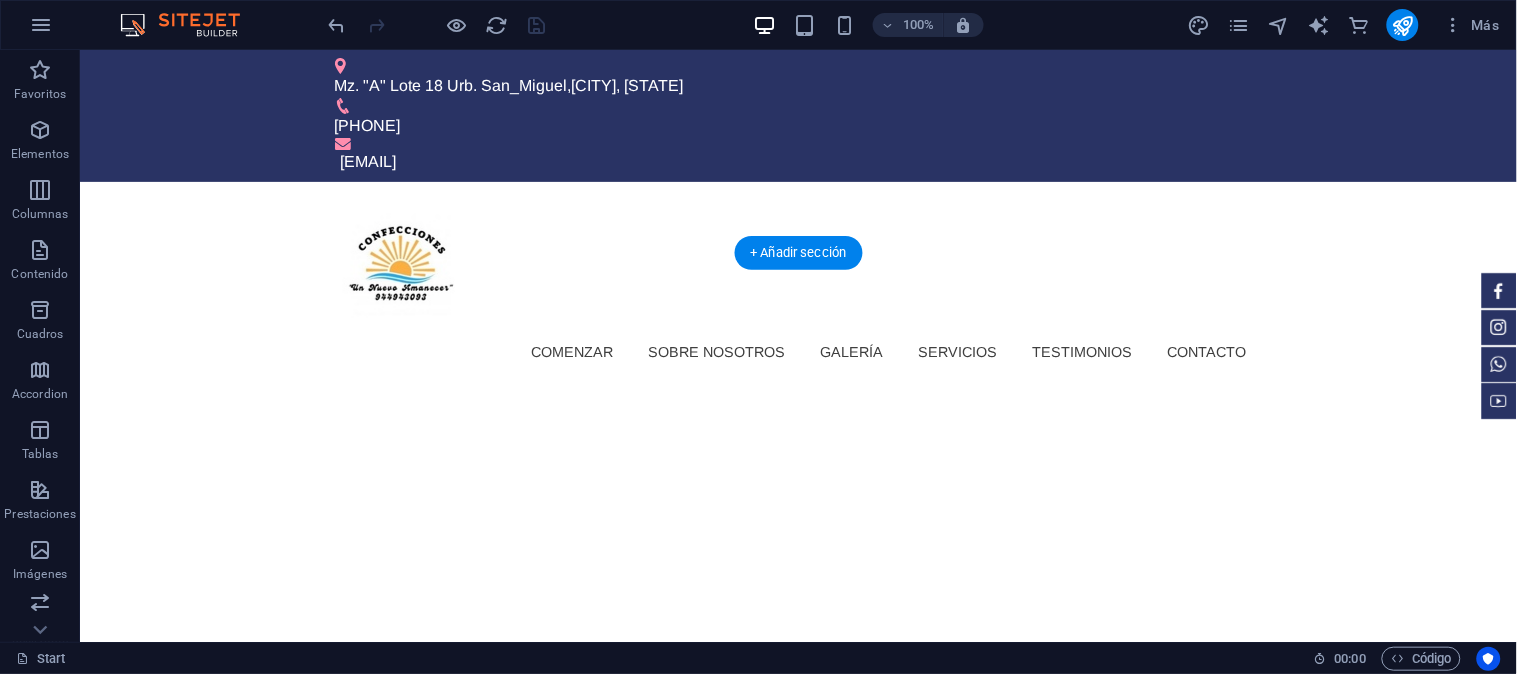 click at bounding box center (-6320, 414) 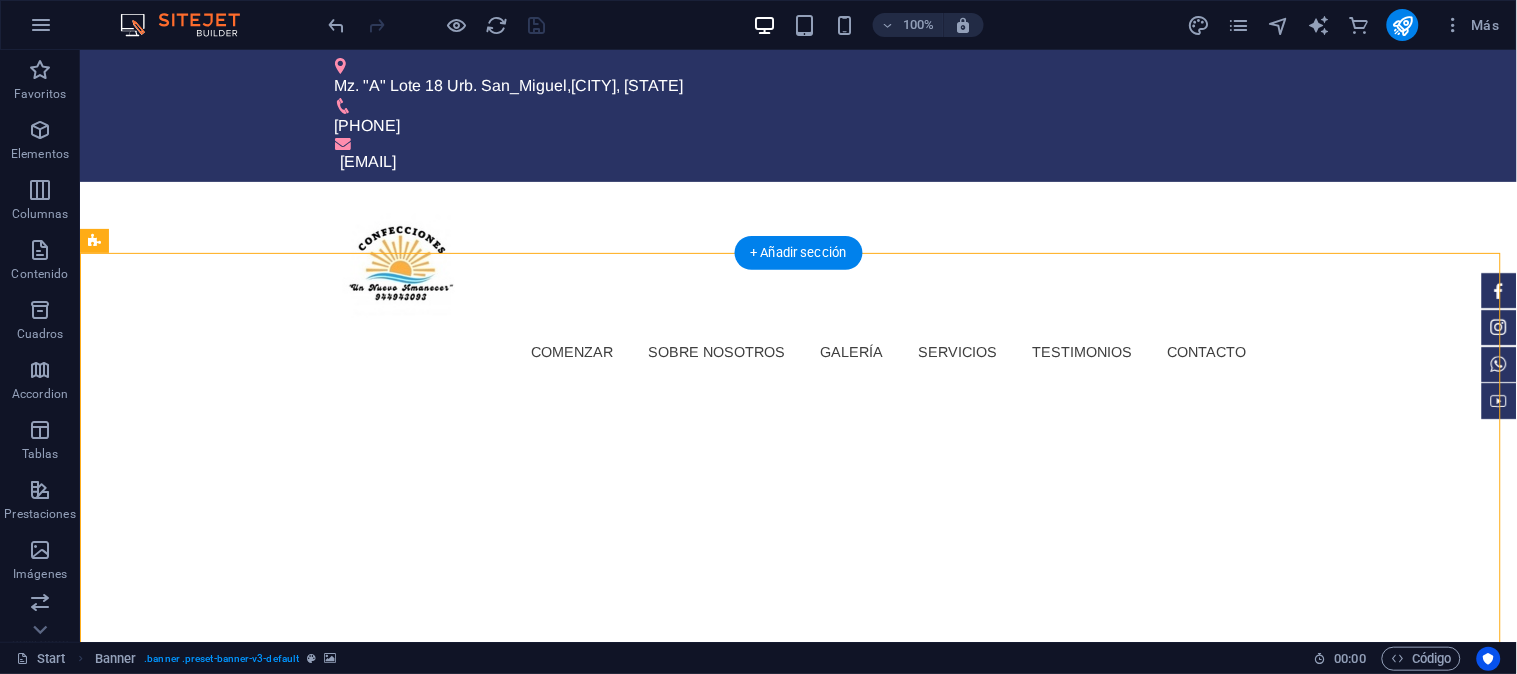 click at bounding box center (-6320, 414) 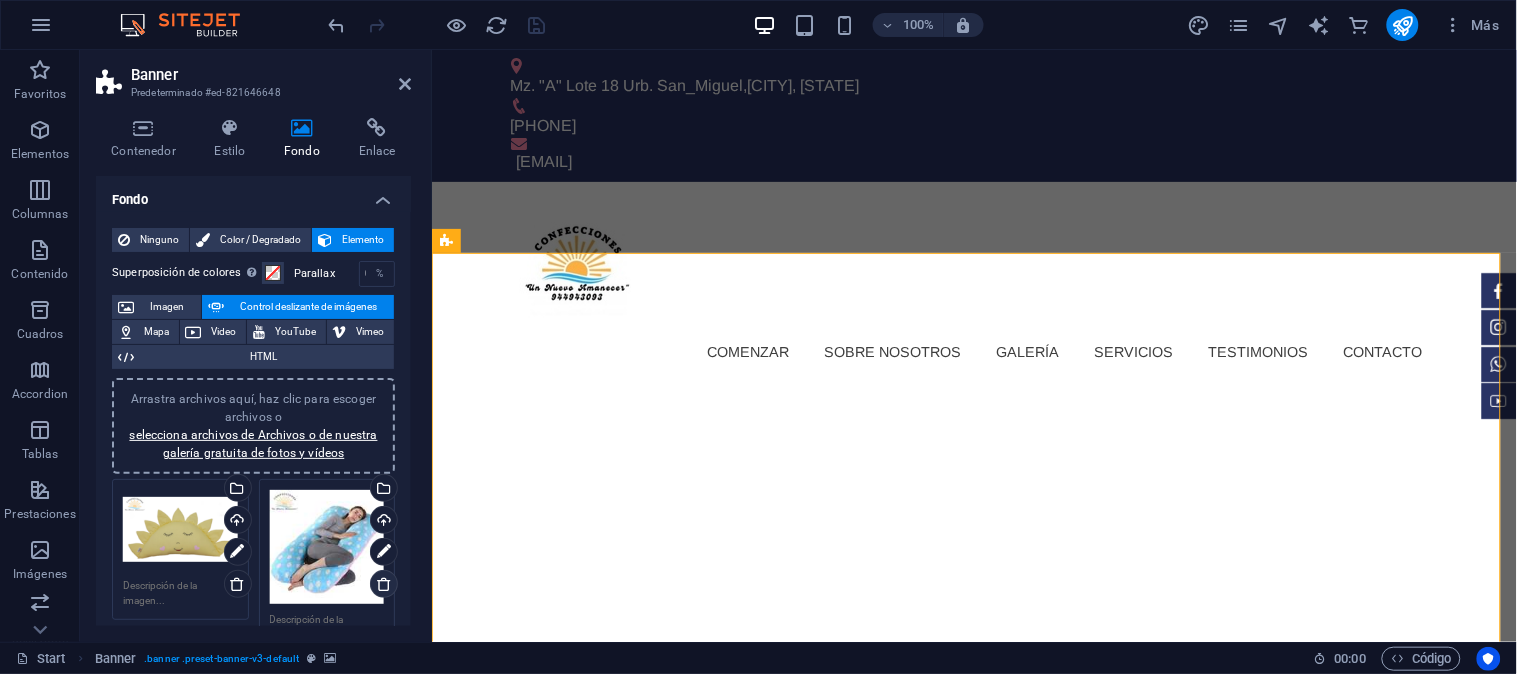 click at bounding box center [384, 584] 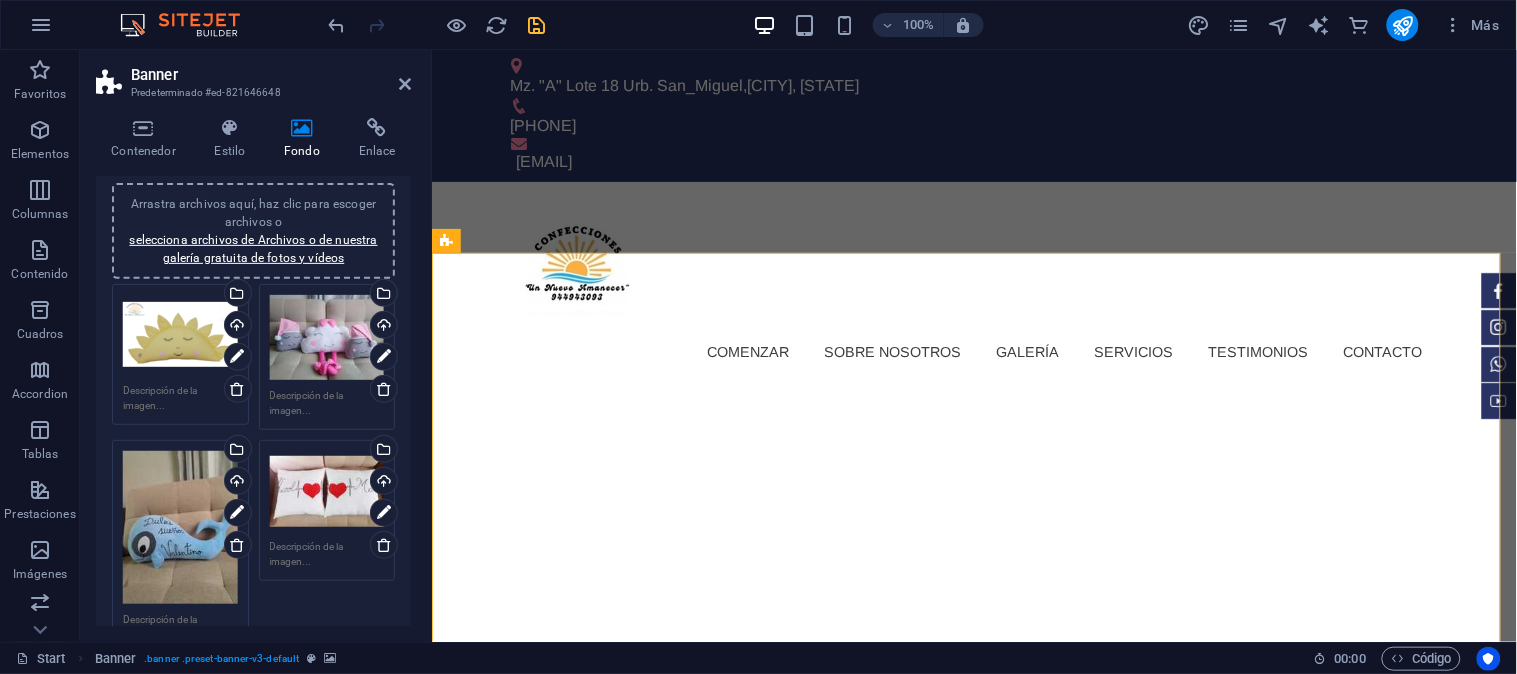 scroll, scrollTop: 222, scrollLeft: 0, axis: vertical 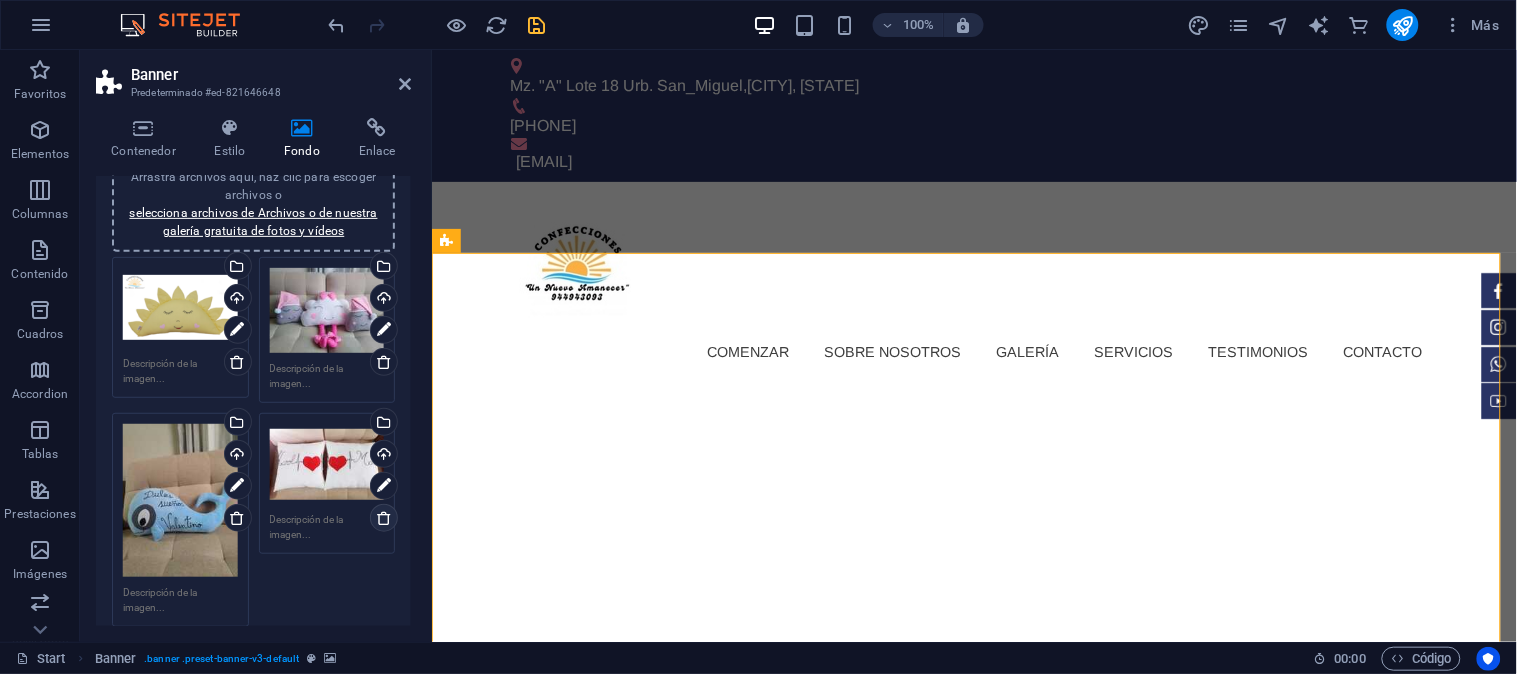 click at bounding box center (384, 518) 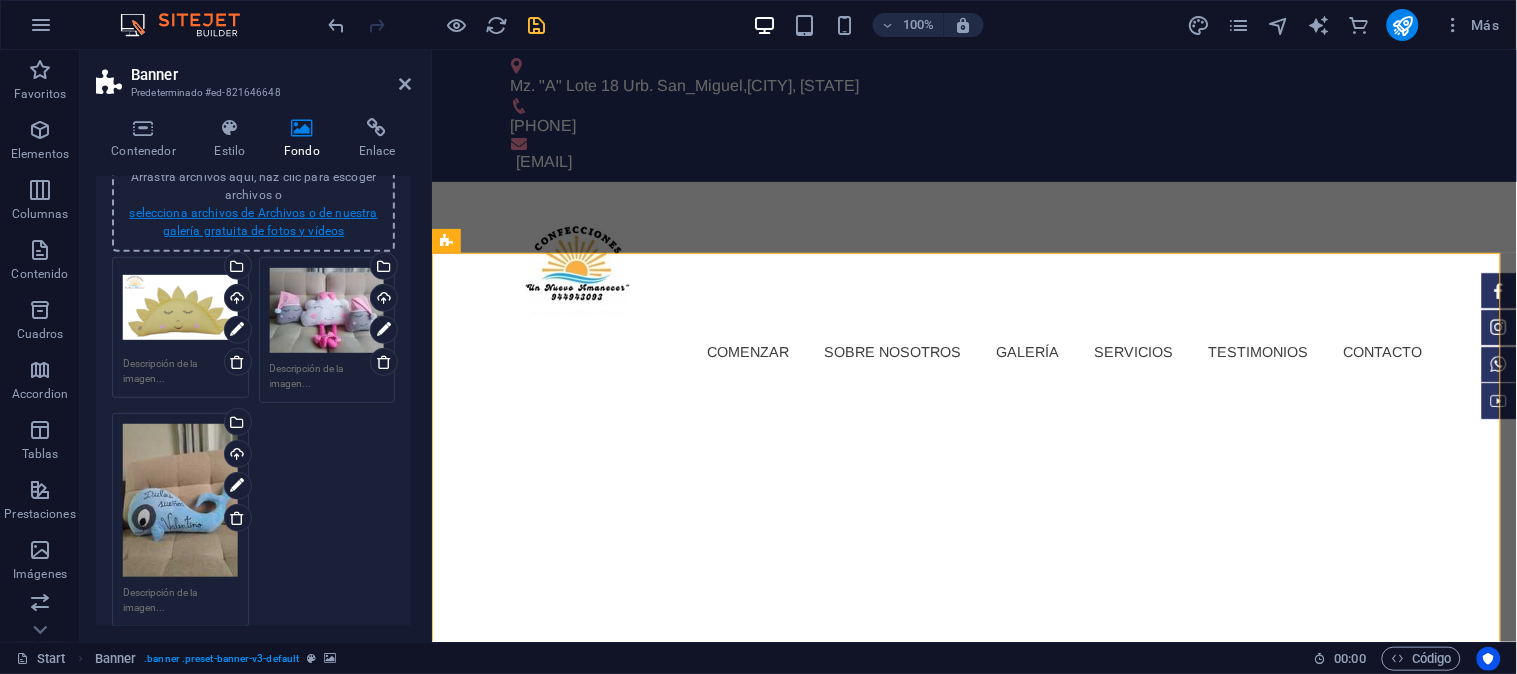 click on "selecciona archivos de Archivos o de nuestra galería gratuita de fotos y vídeos" at bounding box center [253, 222] 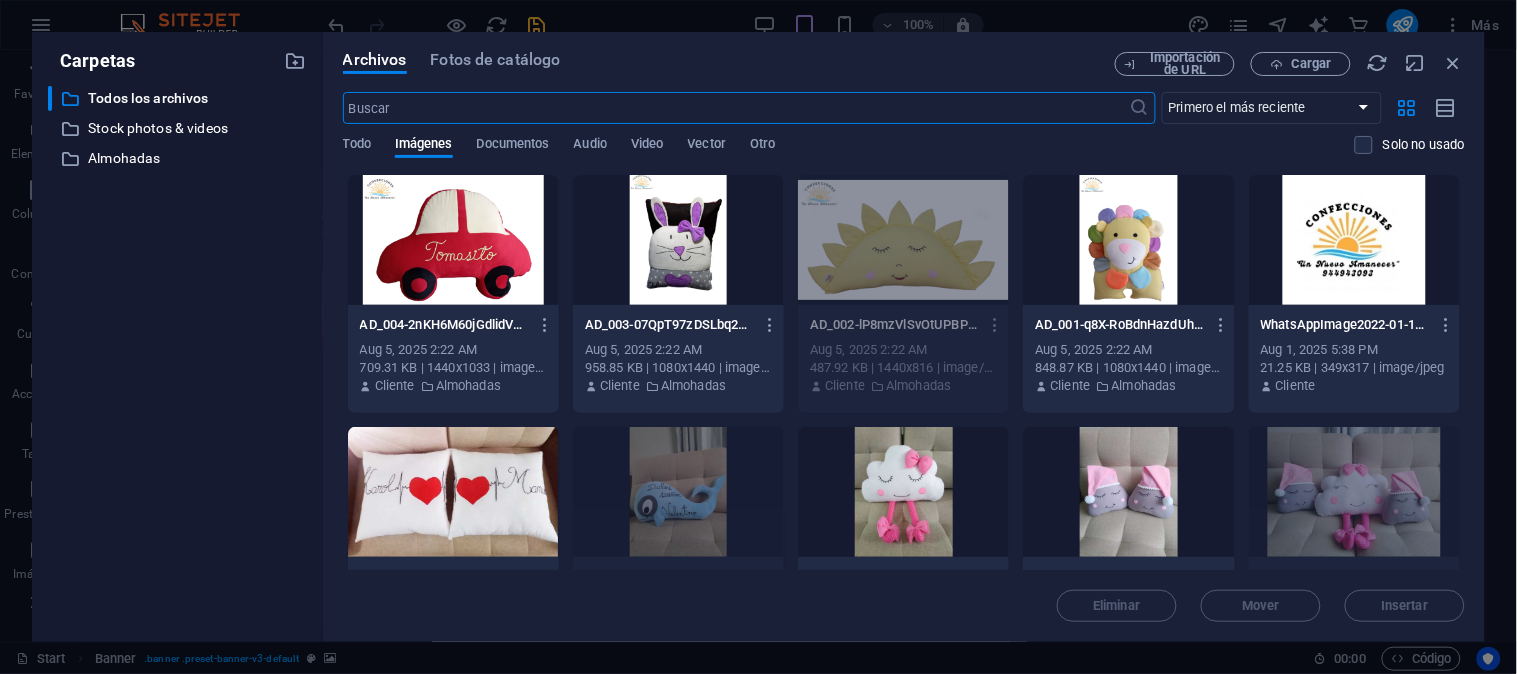 scroll, scrollTop: 111, scrollLeft: 0, axis: vertical 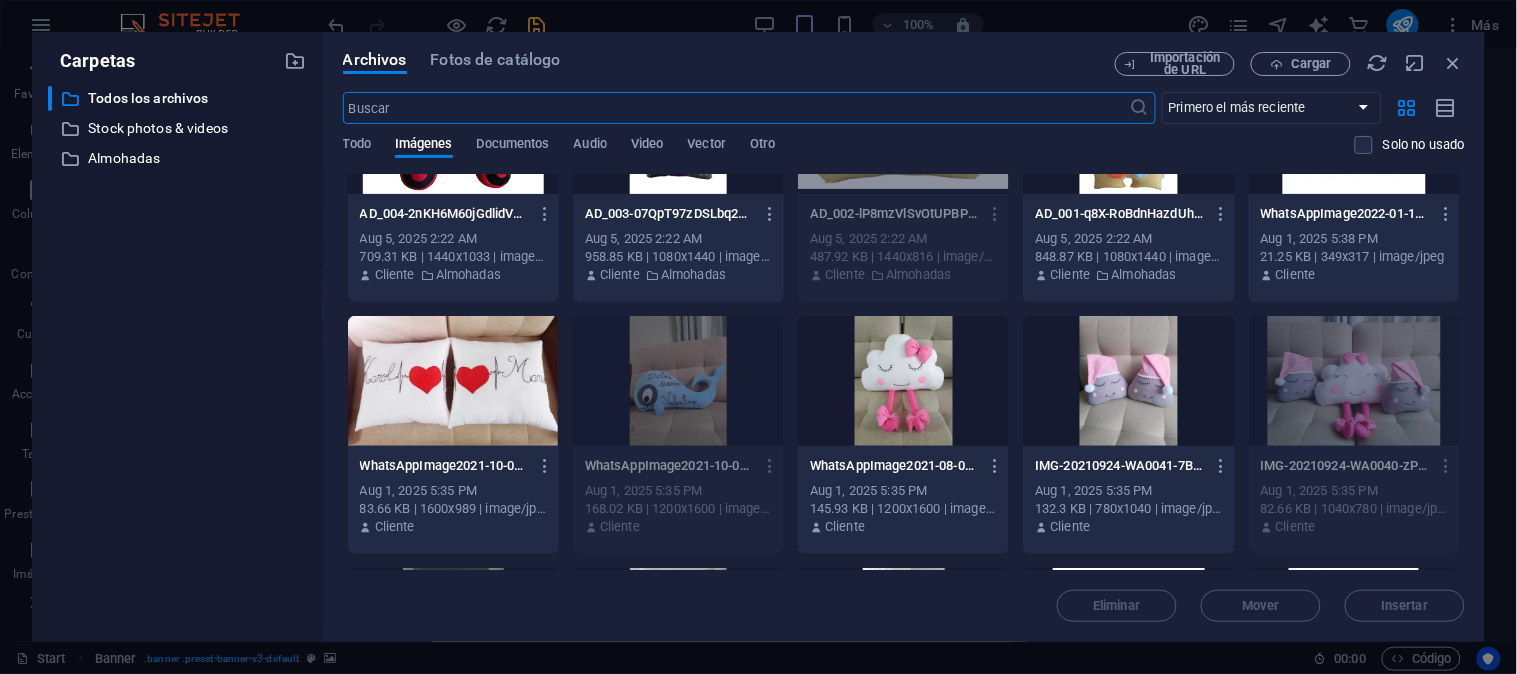 click on "[DATE] [TIME] [DATE] [TIME] [DATE] [TIME] [DATE] [TIME] [DATE] [TIME]" at bounding box center (904, 337) 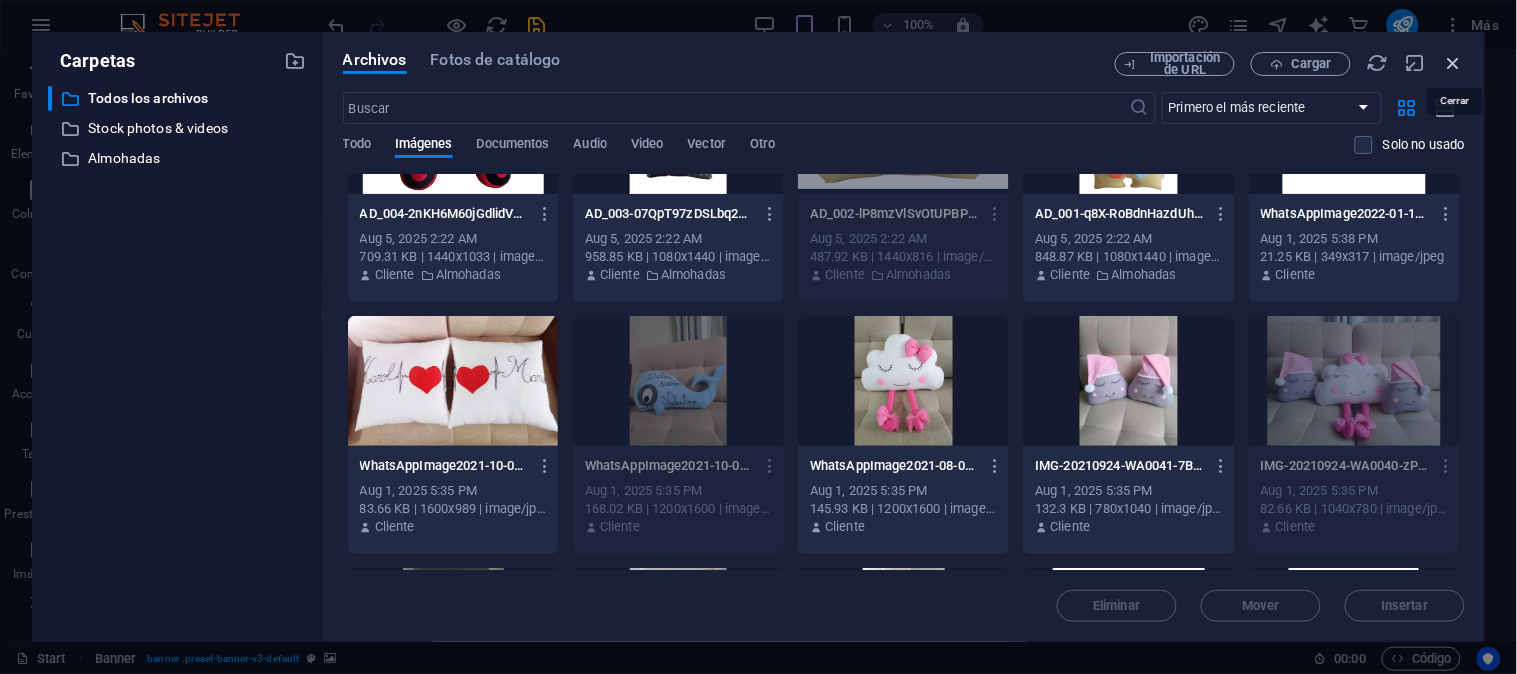 click at bounding box center (1454, 63) 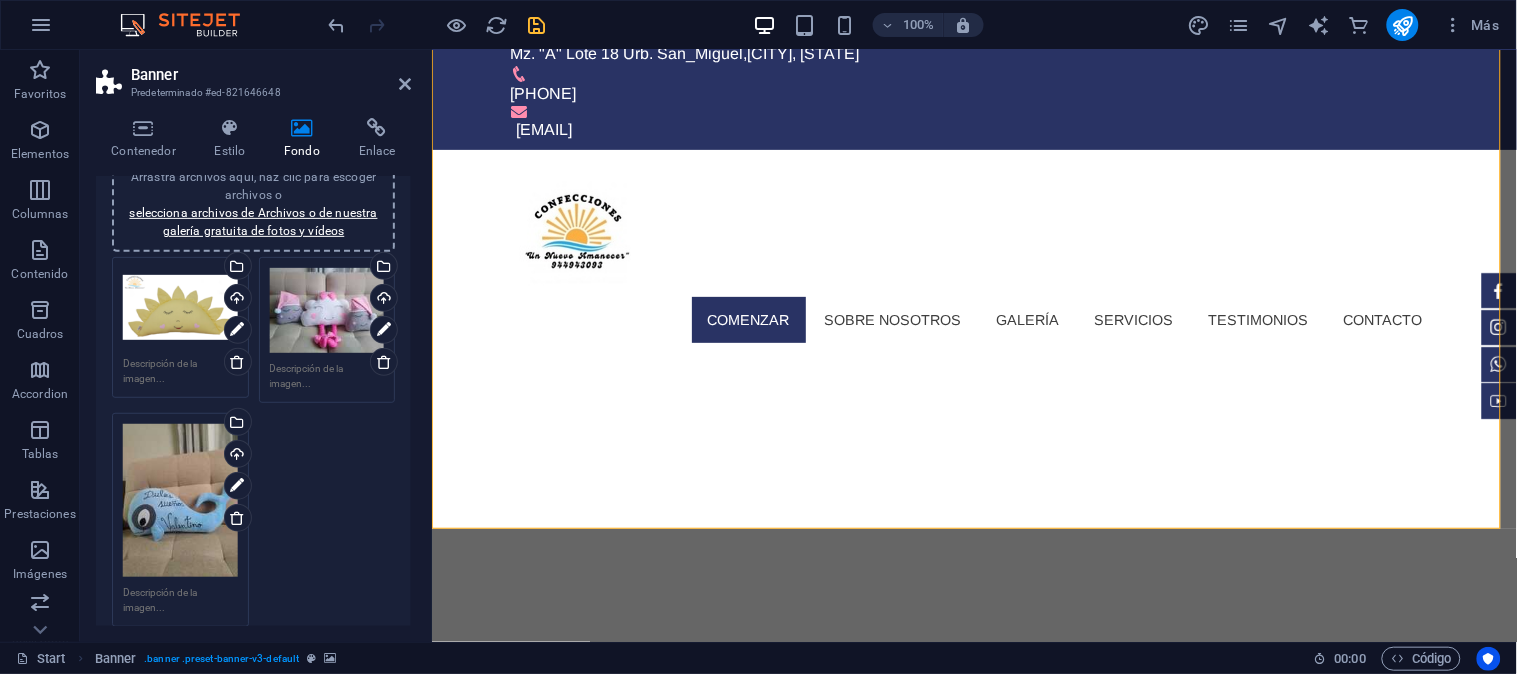 scroll, scrollTop: 0, scrollLeft: 0, axis: both 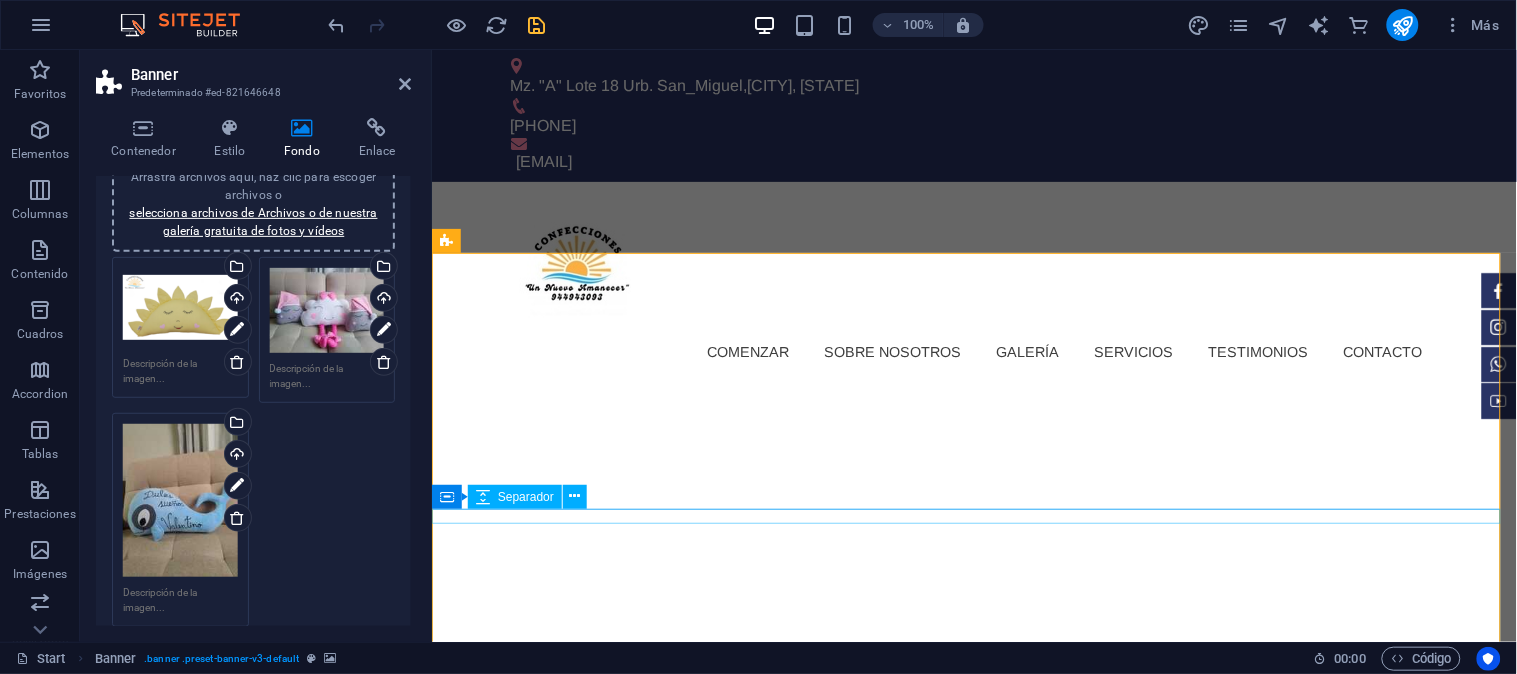 click at bounding box center (973, 1333) 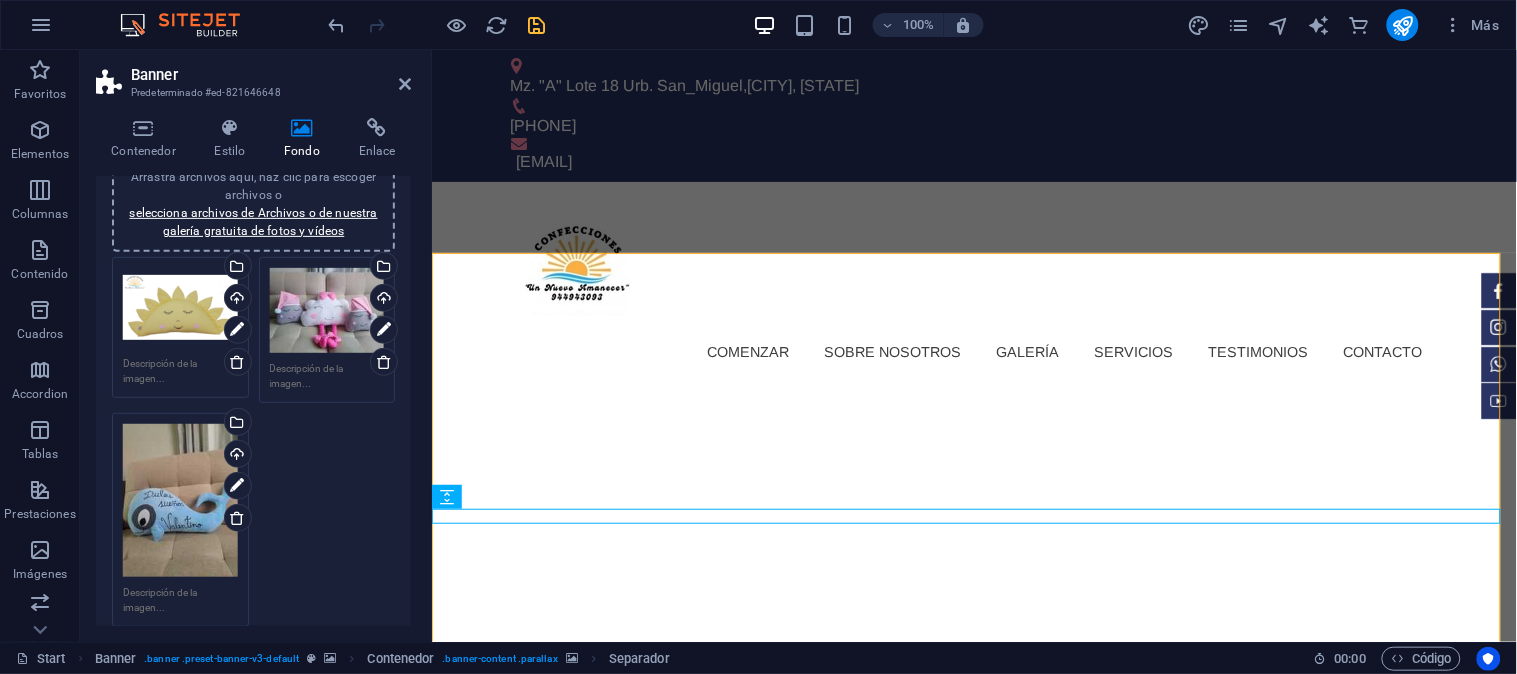 click at bounding box center (973, 941) 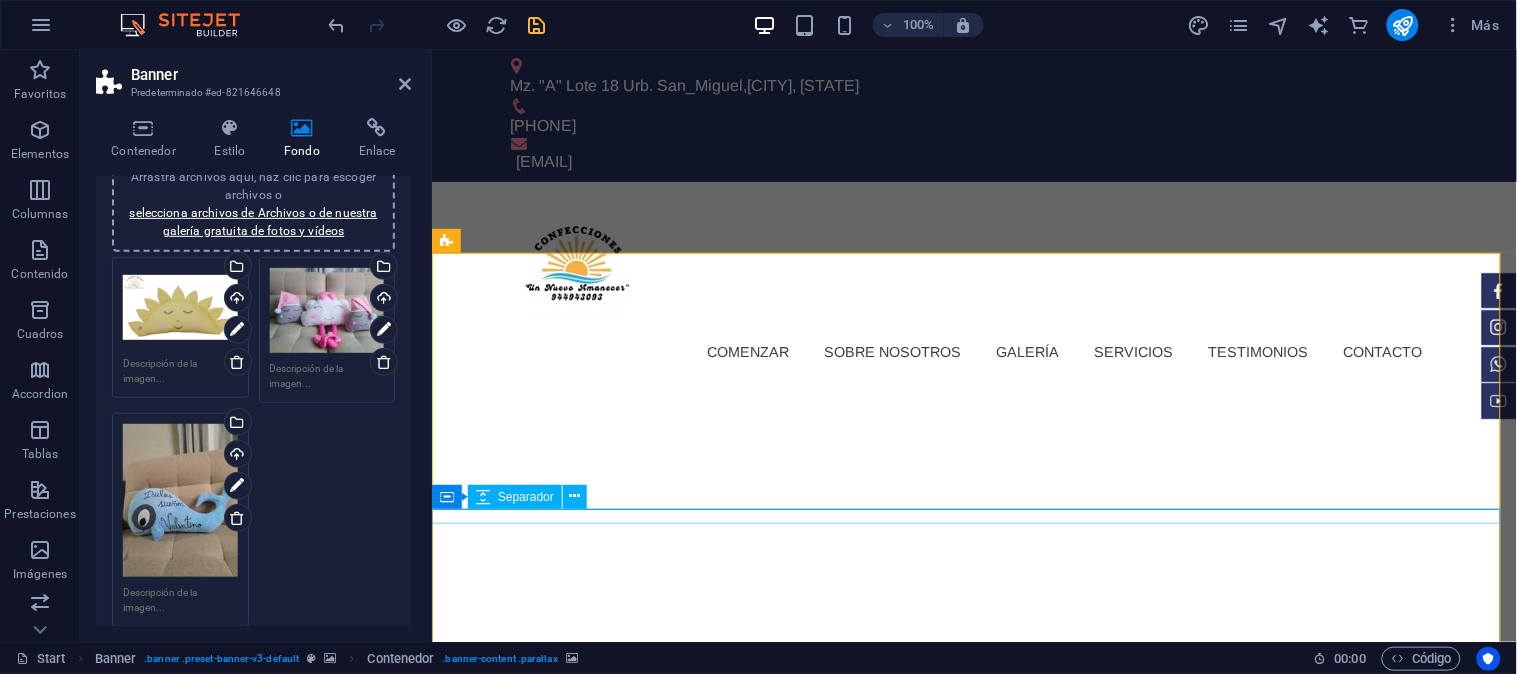 click at bounding box center (973, 1333) 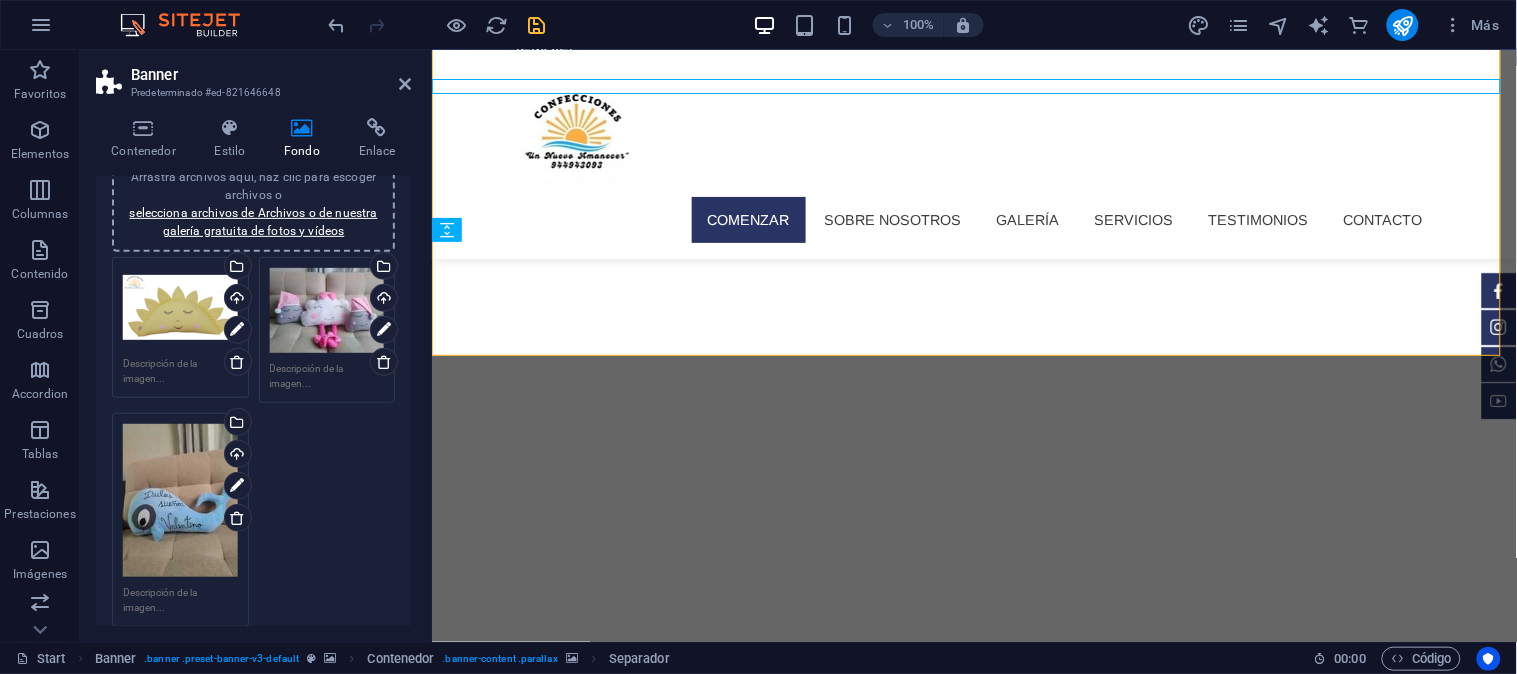 scroll, scrollTop: 0, scrollLeft: 0, axis: both 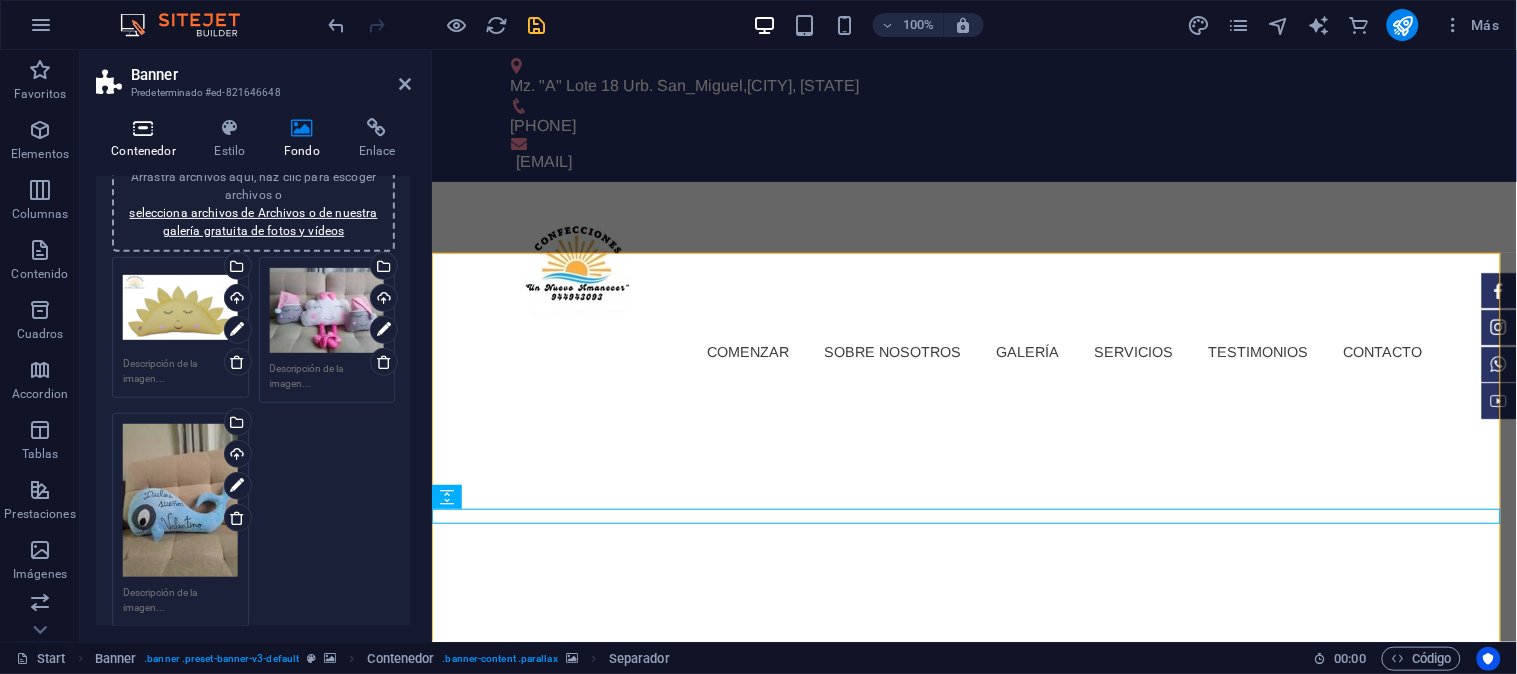 click on "Contenedor" at bounding box center (147, 139) 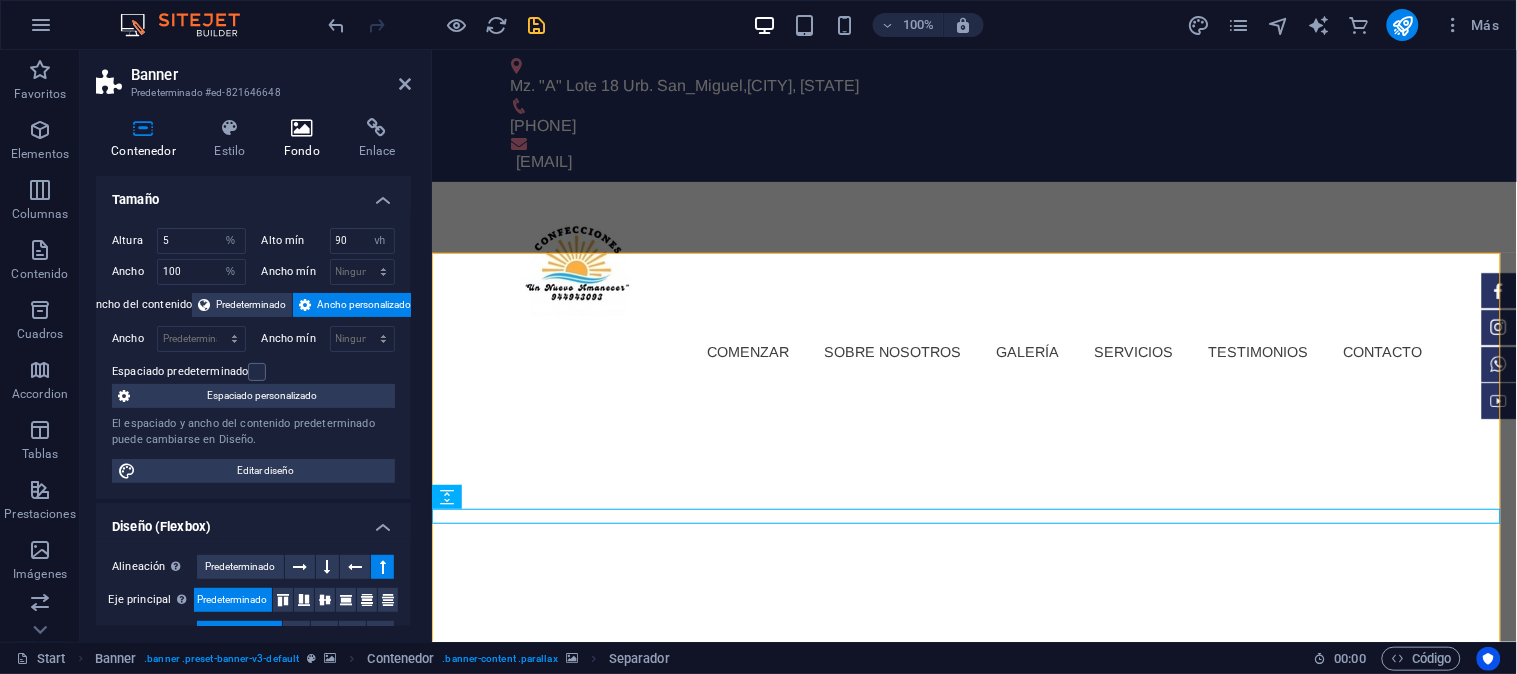 click at bounding box center (302, 128) 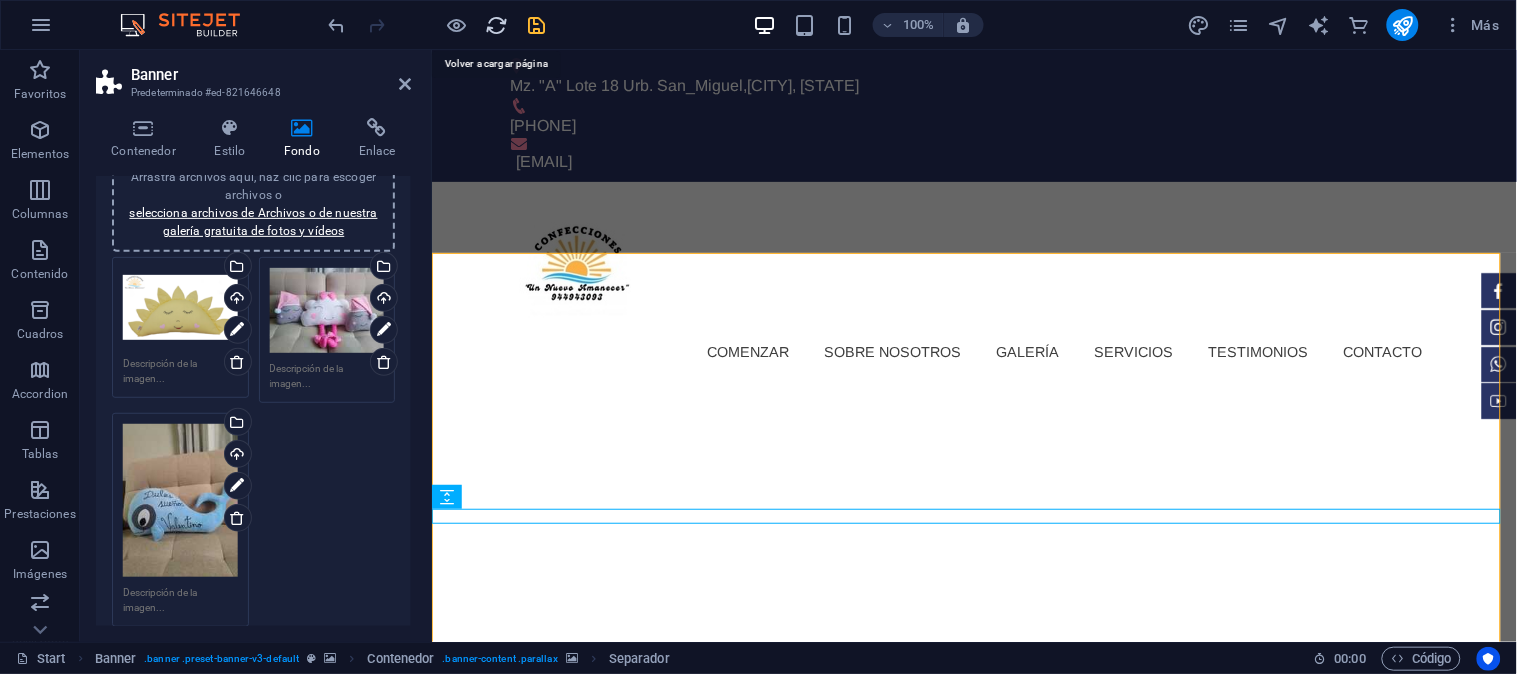 drag, startPoint x: 490, startPoint y: 28, endPoint x: 765, endPoint y: 82, distance: 280.25168 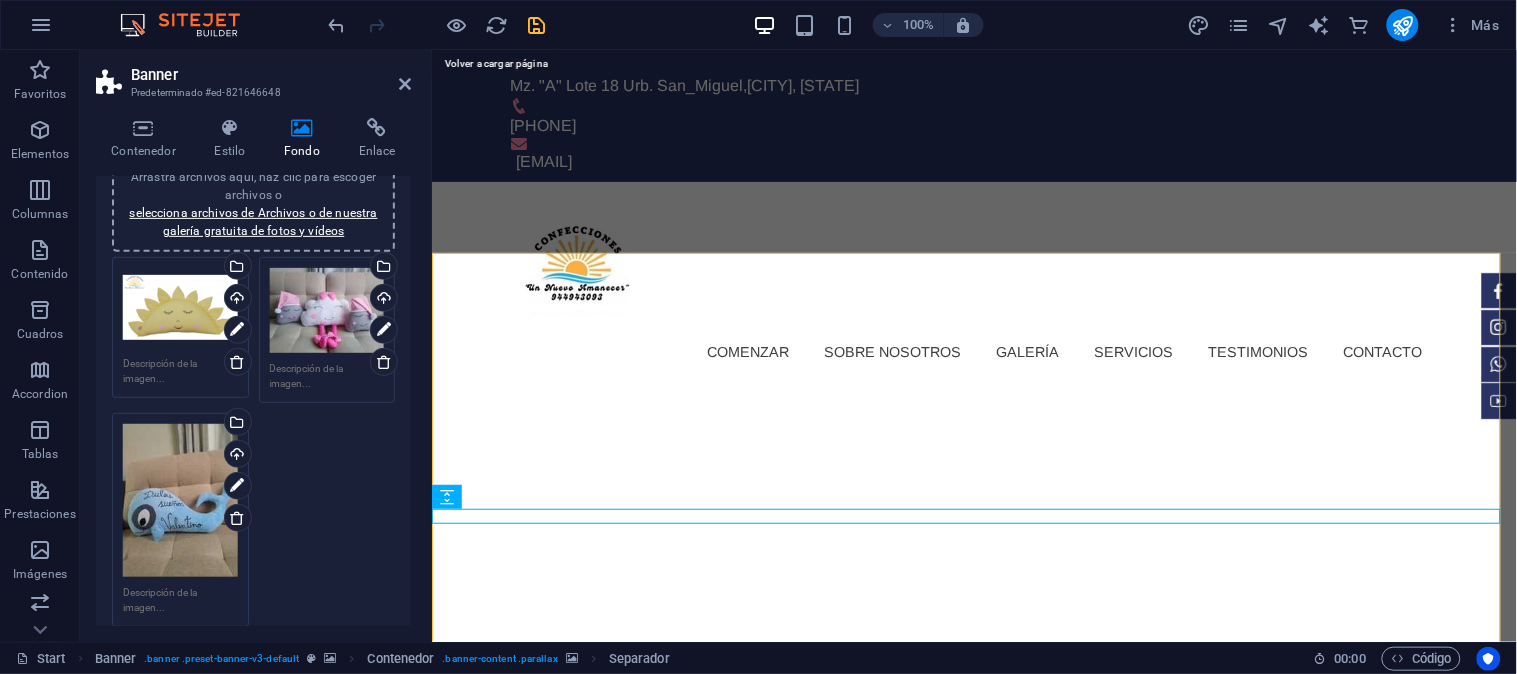 click on "Comenzar Sobre nosotros Galería Servicios Testimonios Contacto" at bounding box center [973, 285] 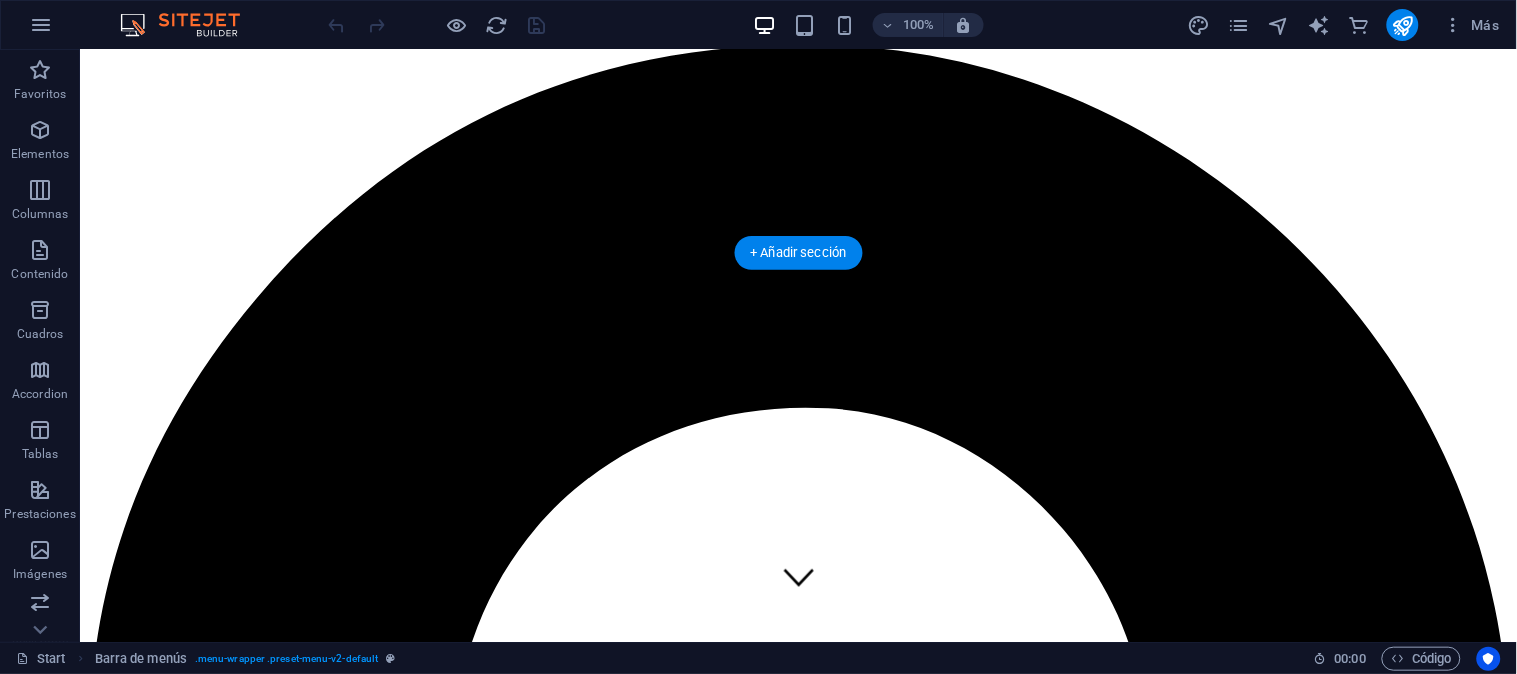 scroll, scrollTop: 0, scrollLeft: 0, axis: both 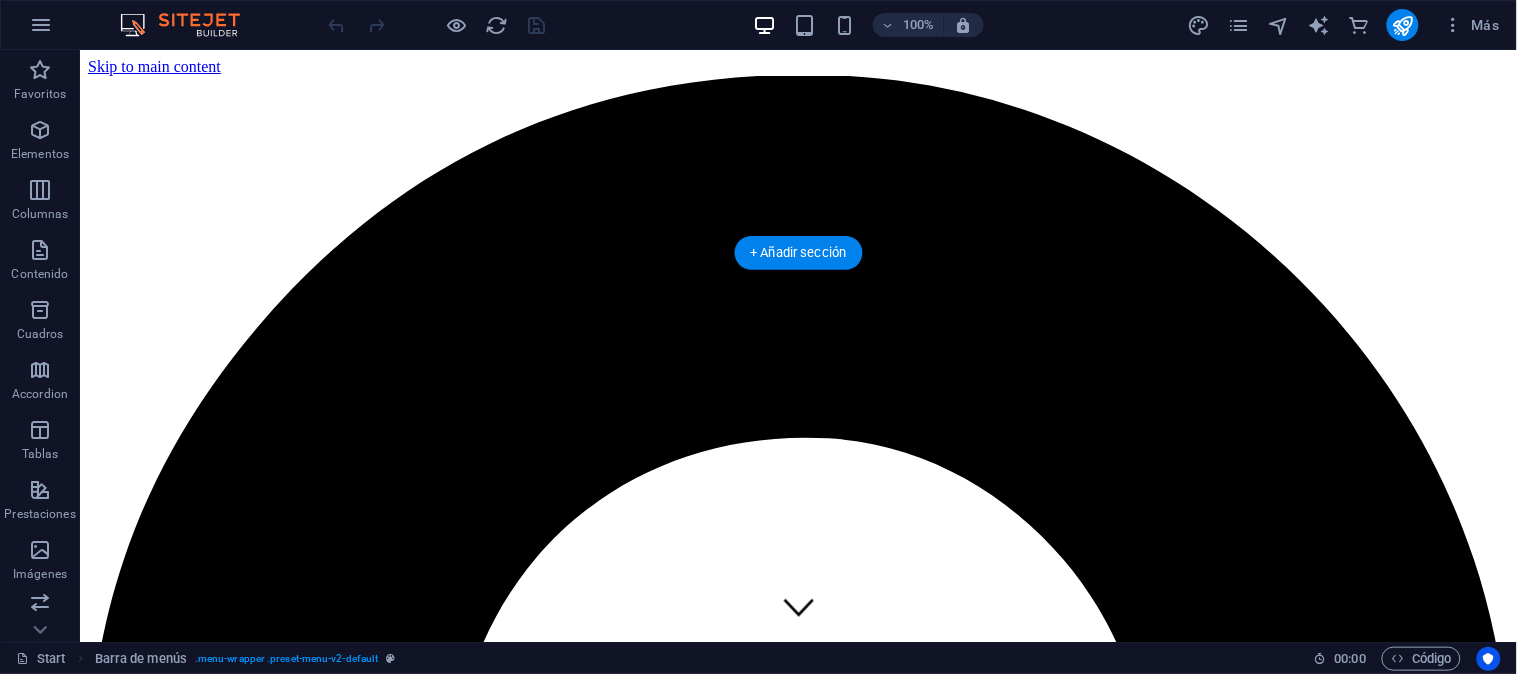 click at bounding box center [95, 14572] 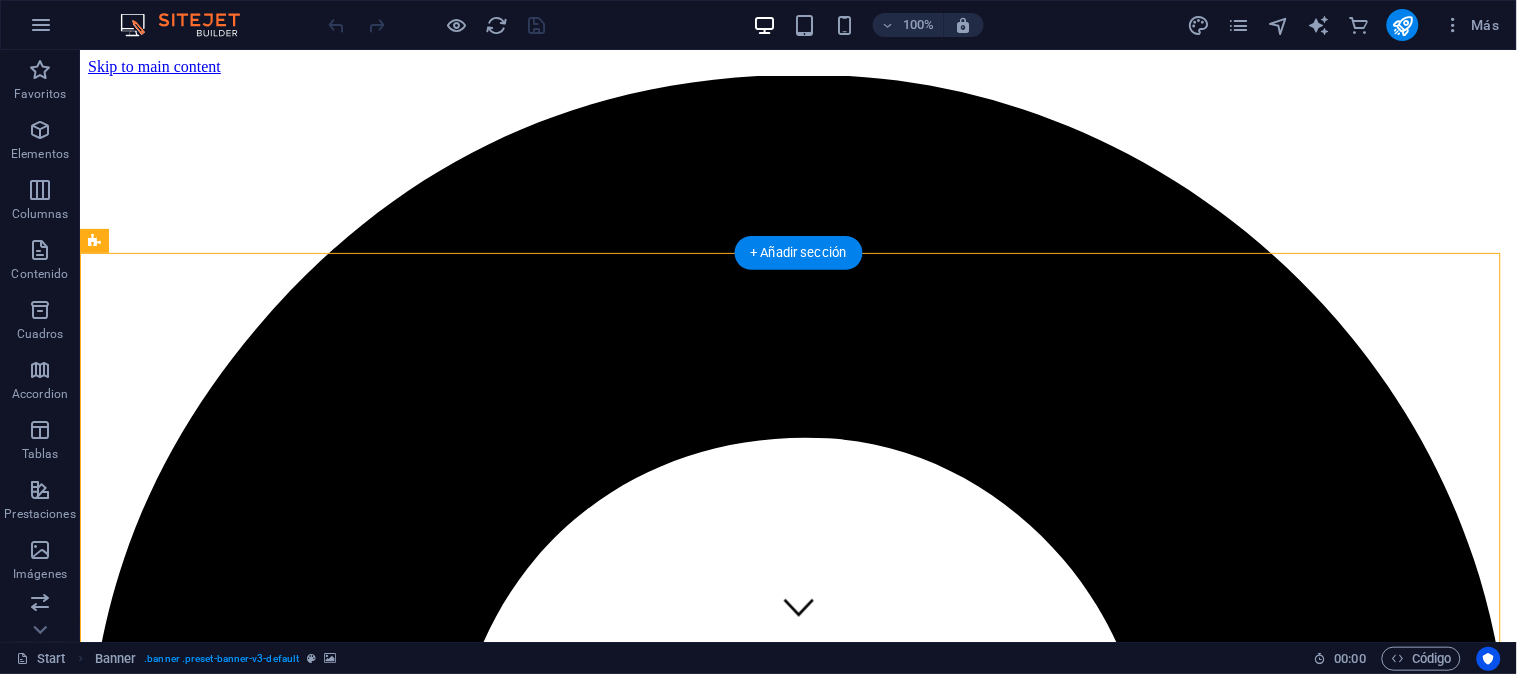 click at bounding box center [95, 14572] 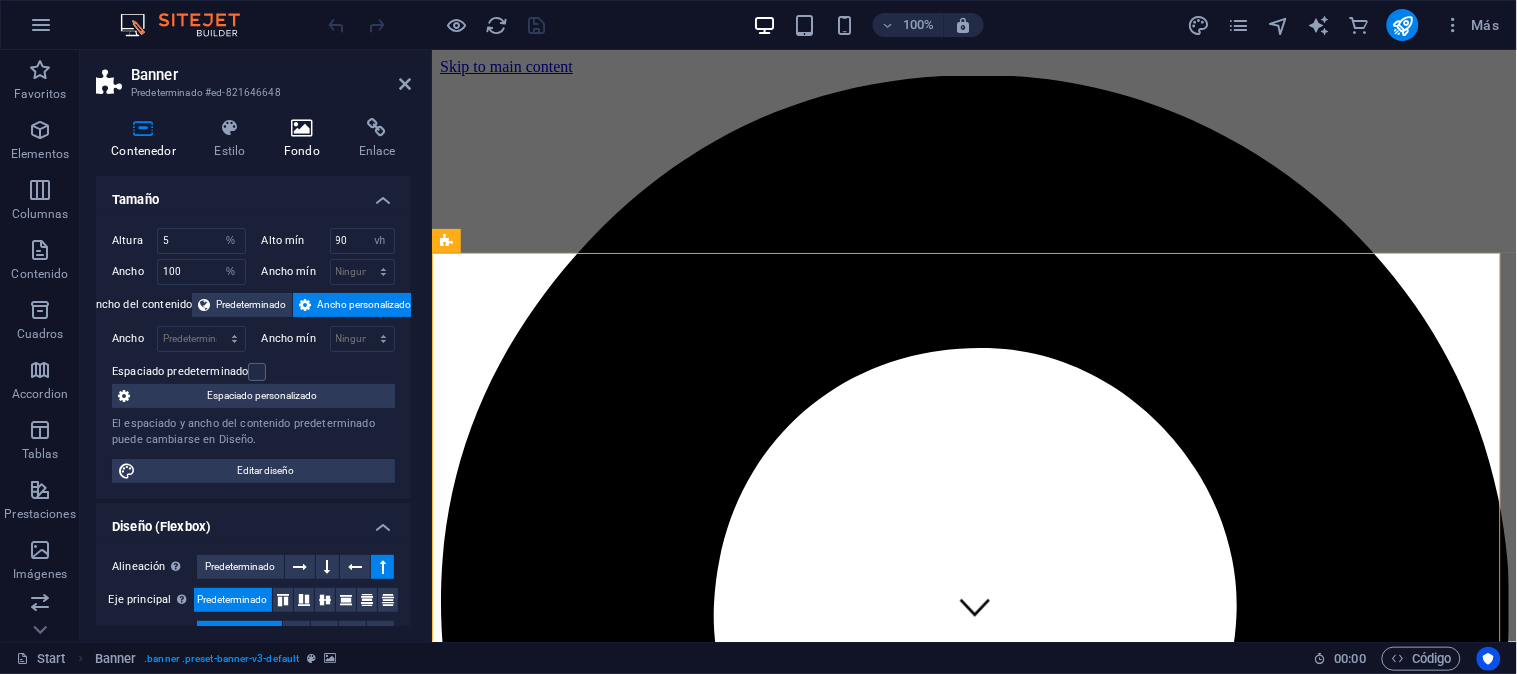 click at bounding box center (302, 128) 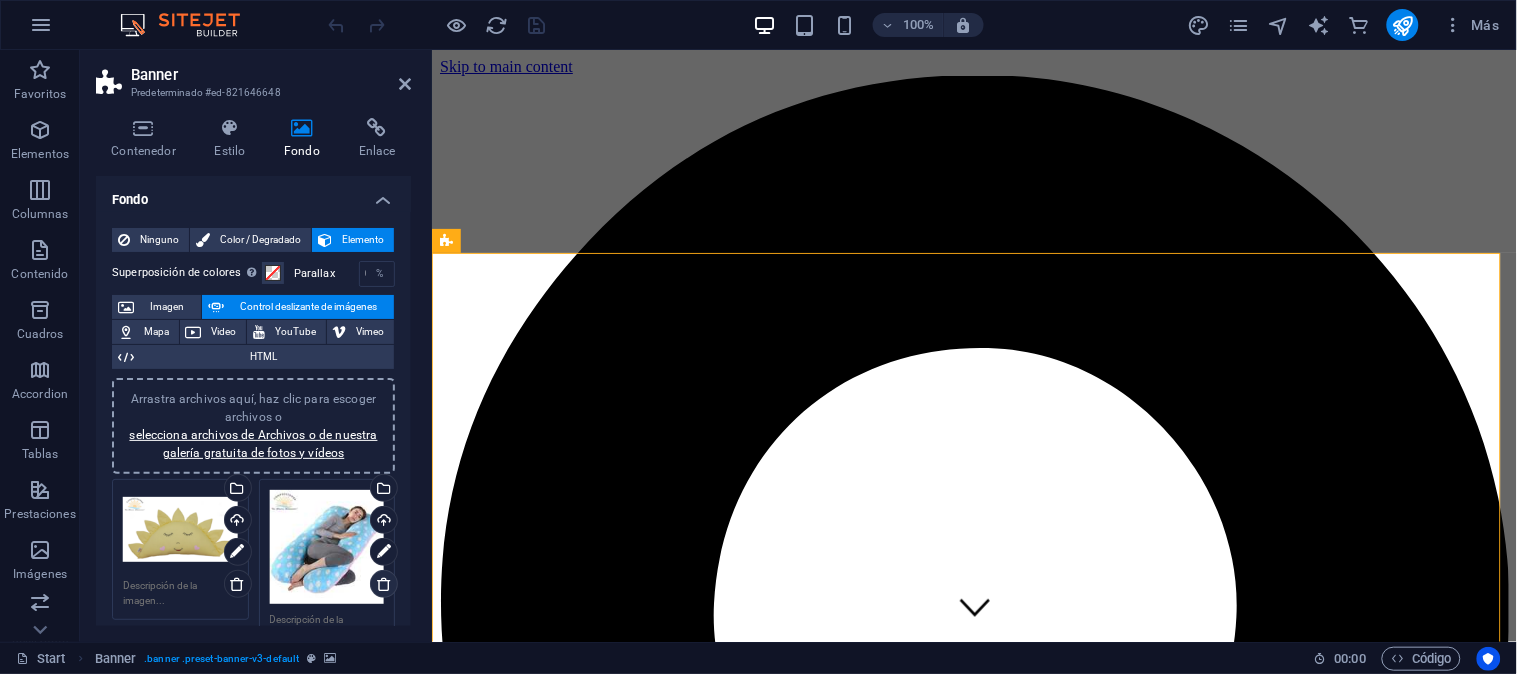 click at bounding box center (384, 584) 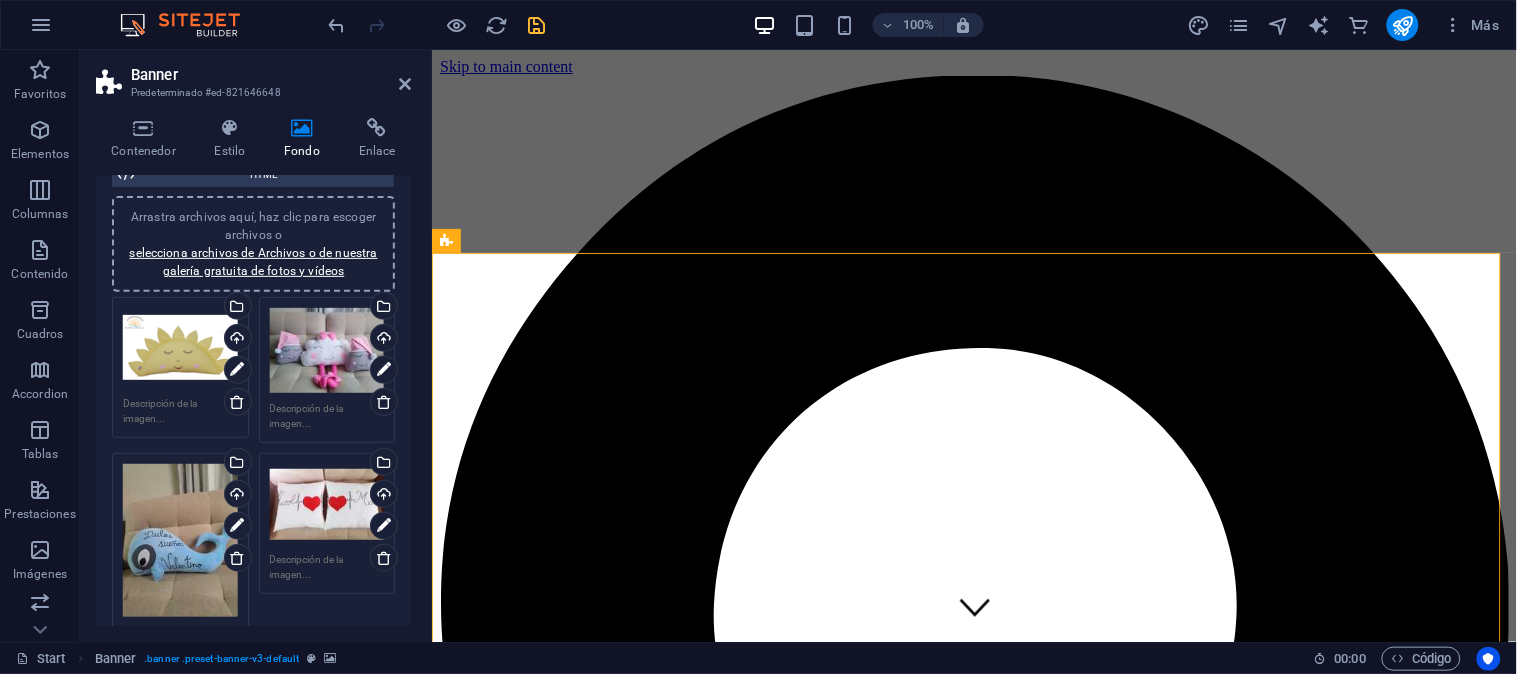 scroll, scrollTop: 222, scrollLeft: 0, axis: vertical 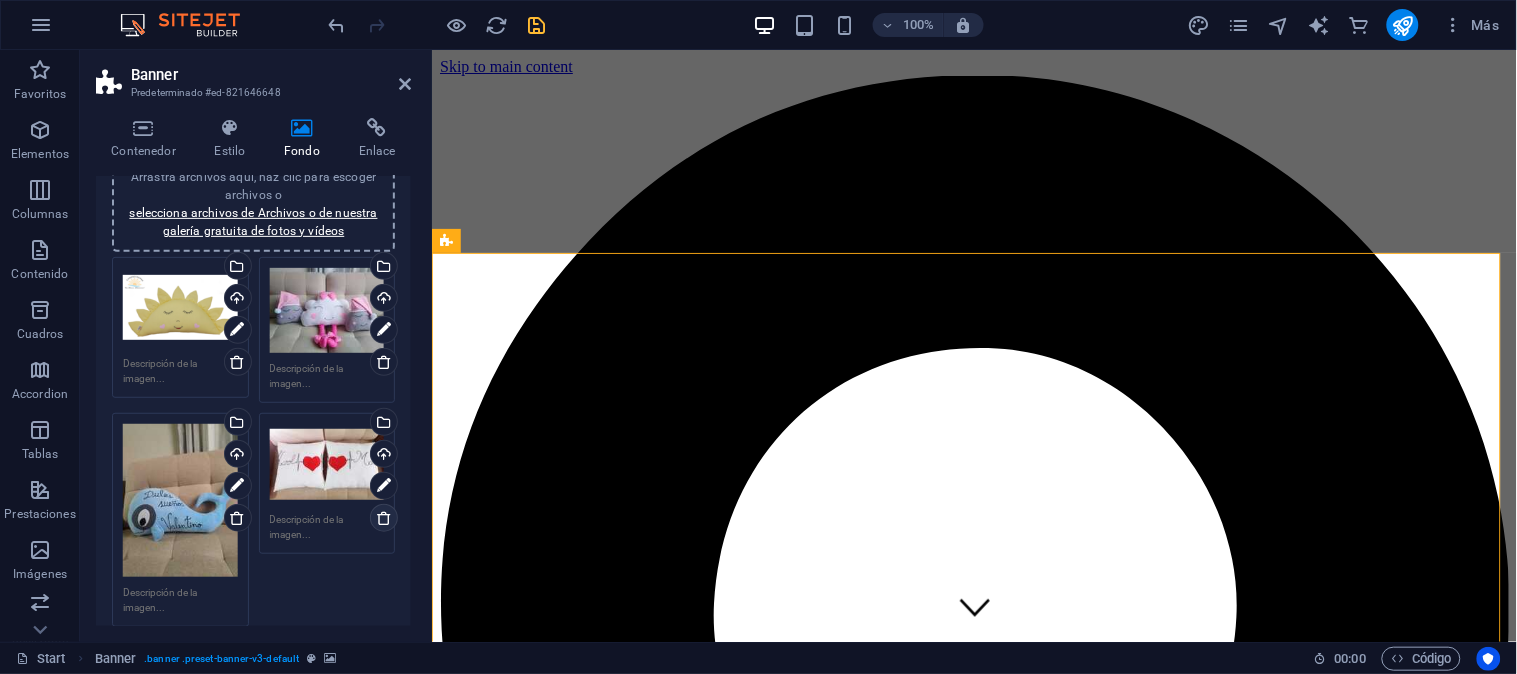 click at bounding box center [384, 518] 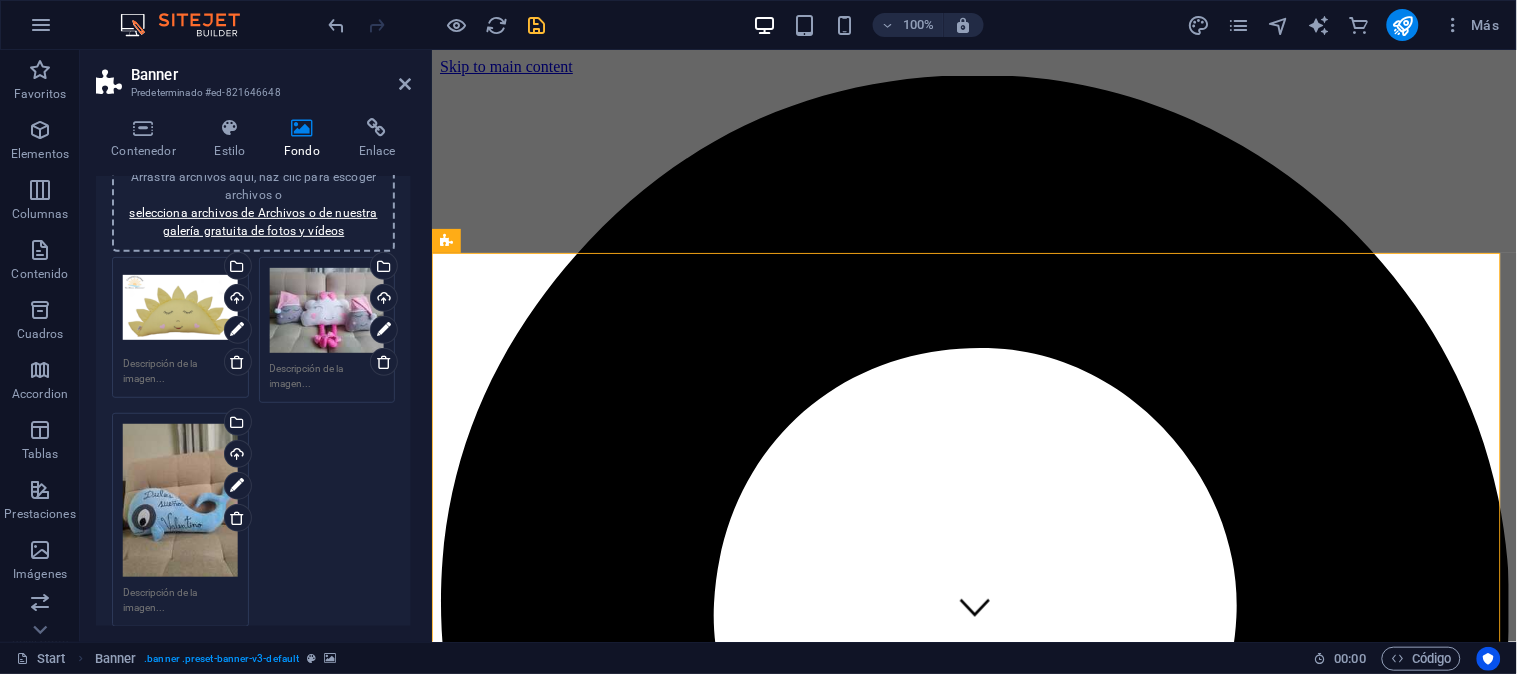 click on "Arrastra archivos aquí, haz clic para escoger archivos o  selecciona archivos de Archivos o de nuestra galería gratuita de fotos y vídeos" at bounding box center [327, 311] 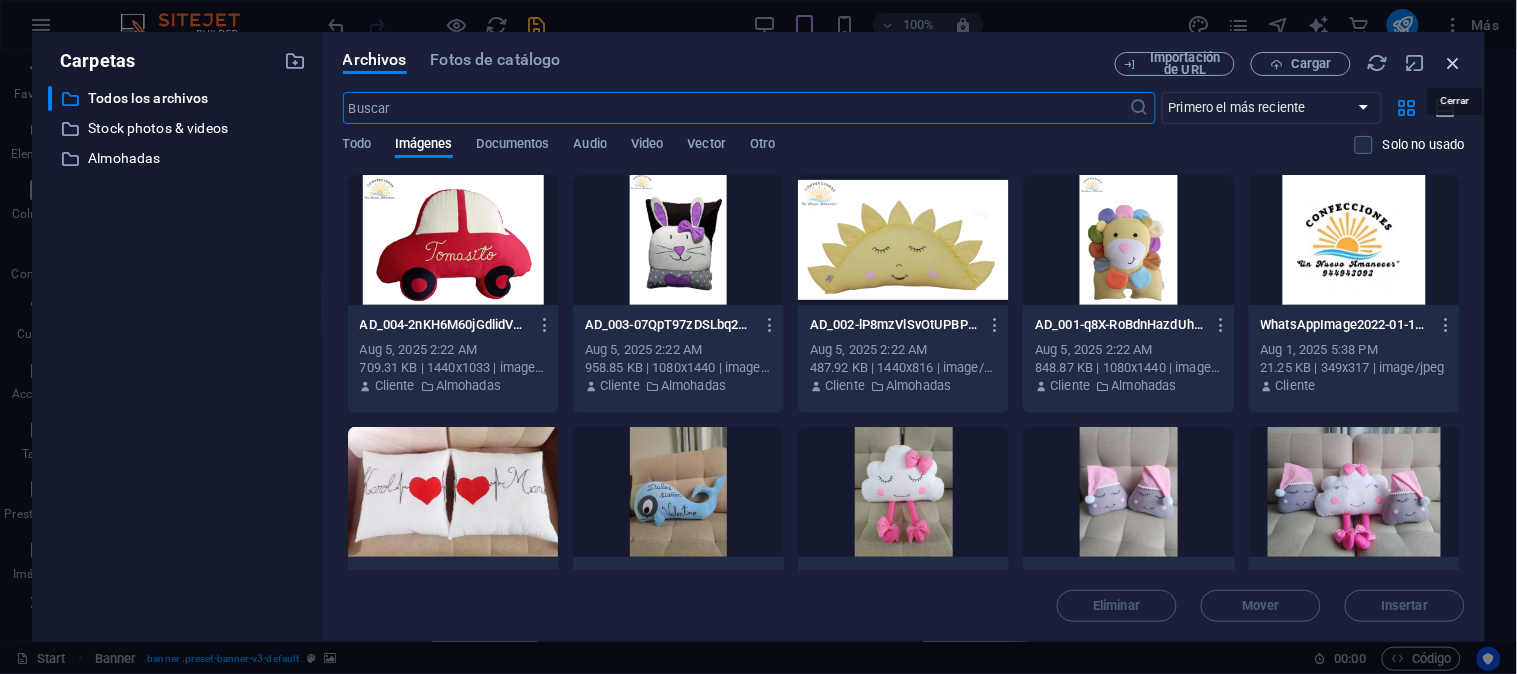 click at bounding box center (1454, 63) 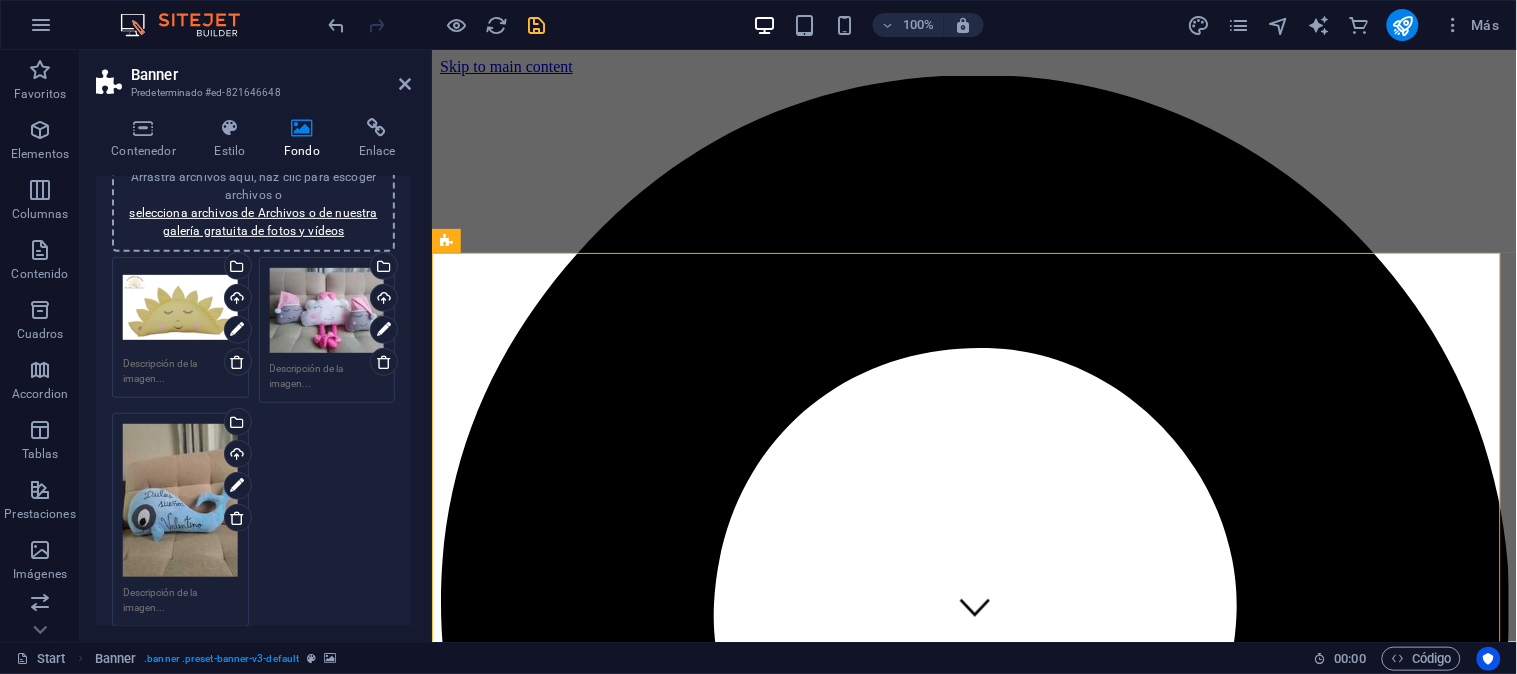click at bounding box center [973, 8559] 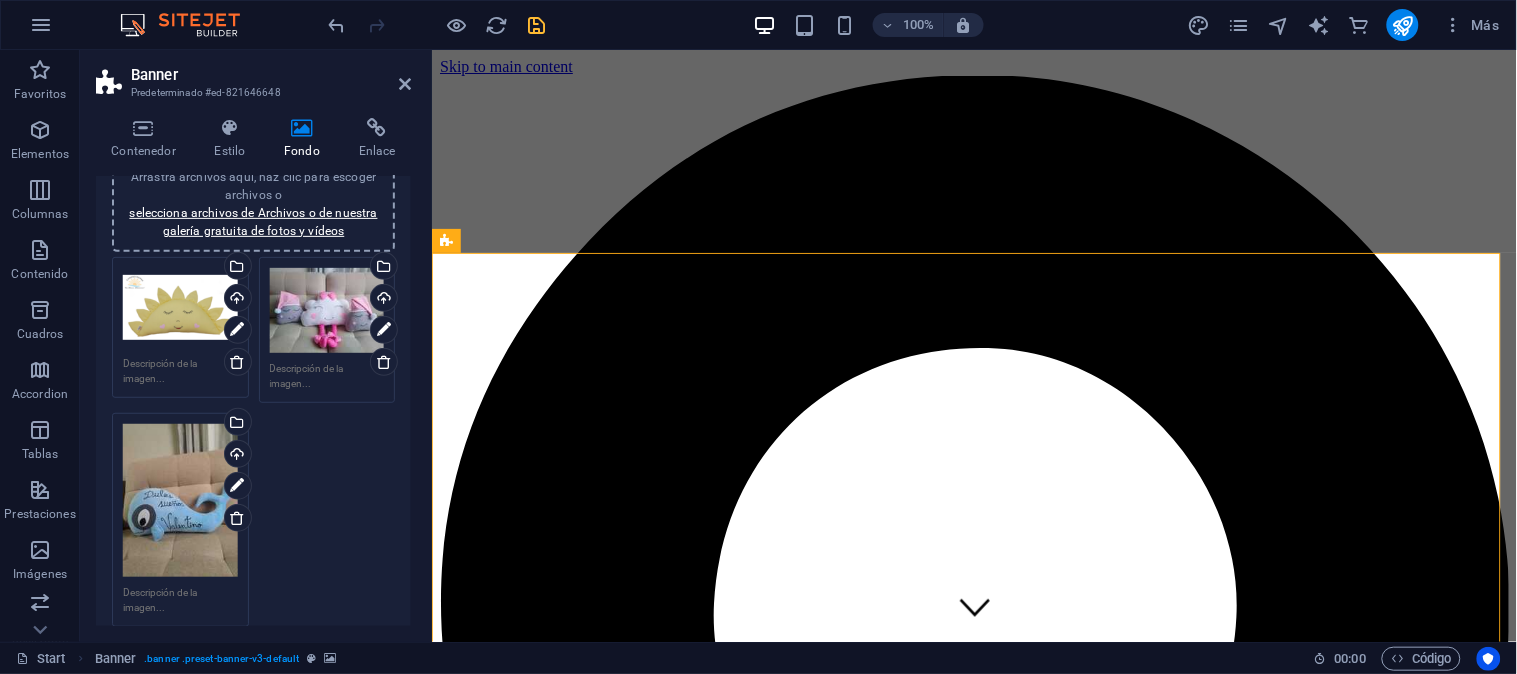 click at bounding box center (973, 8559) 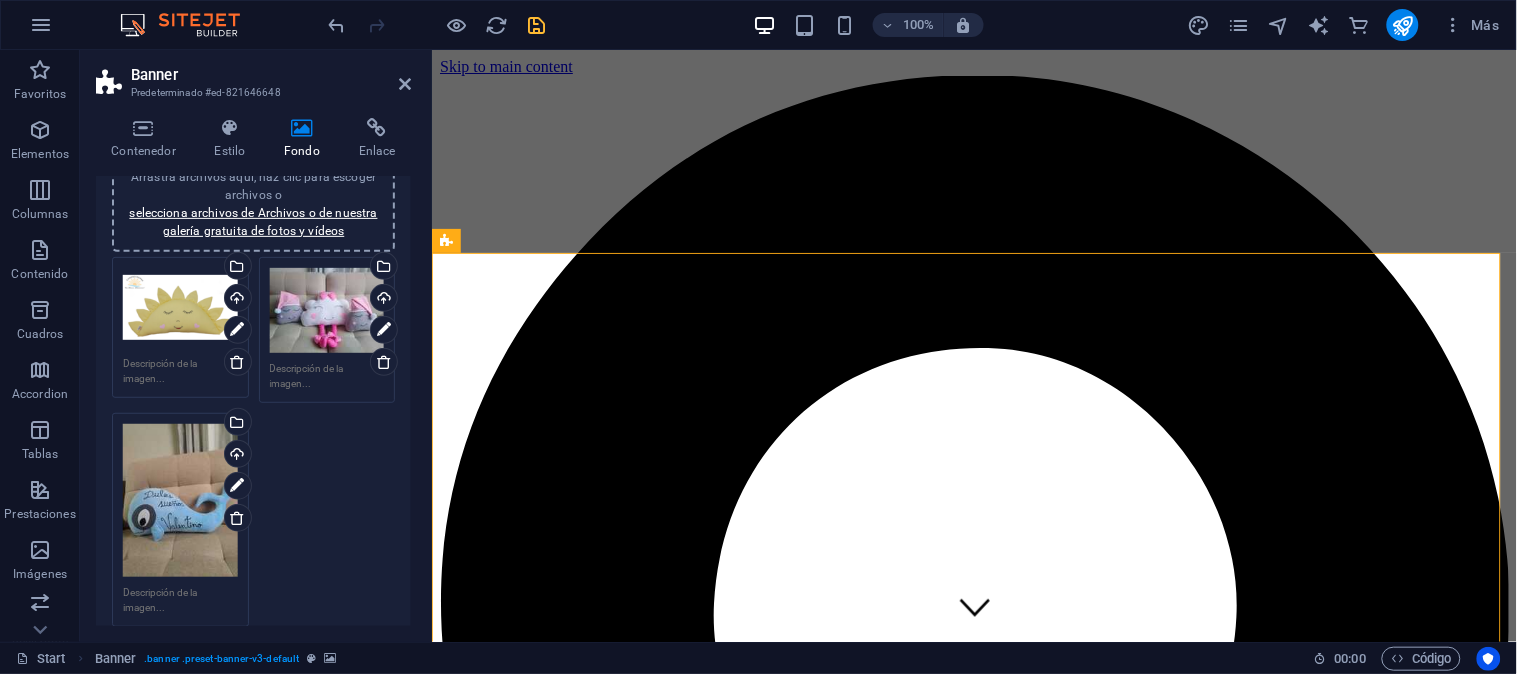 click at bounding box center (973, 8559) 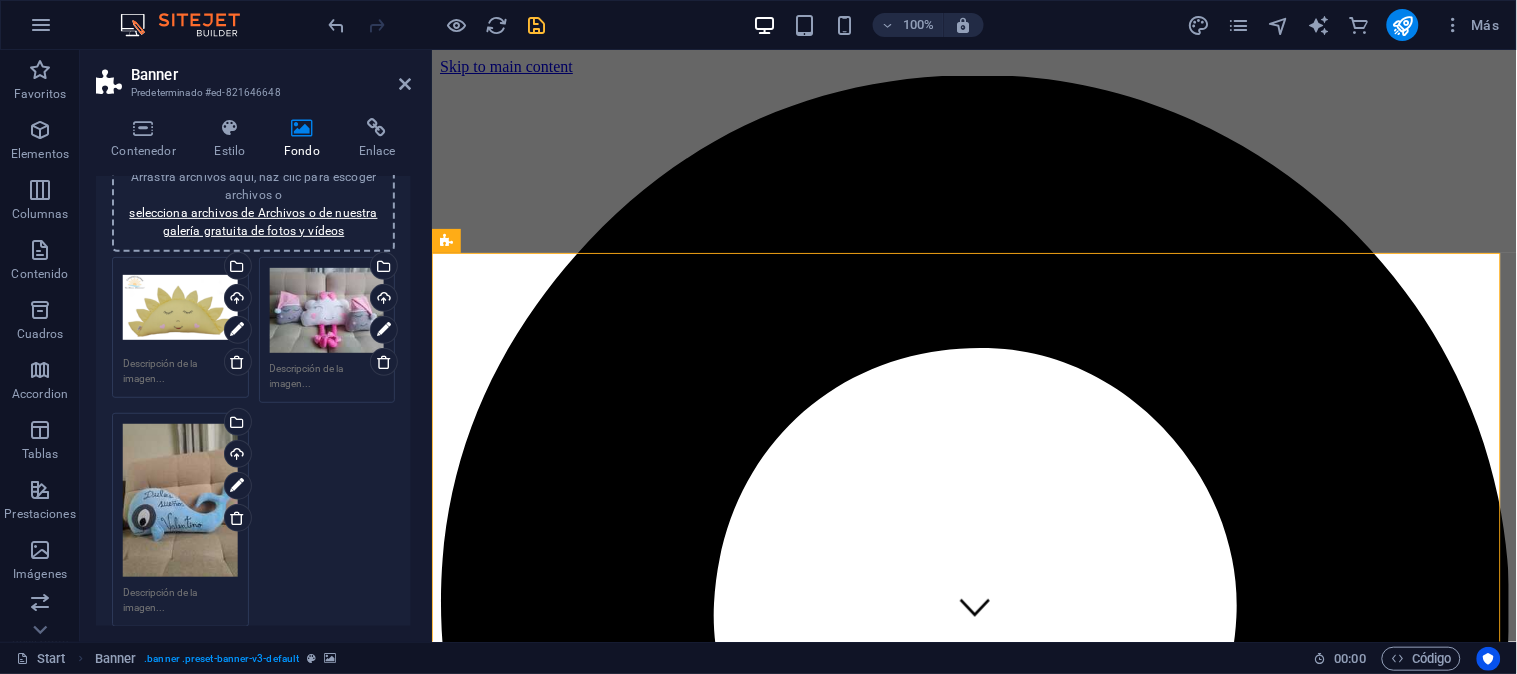 click at bounding box center (973, 8559) 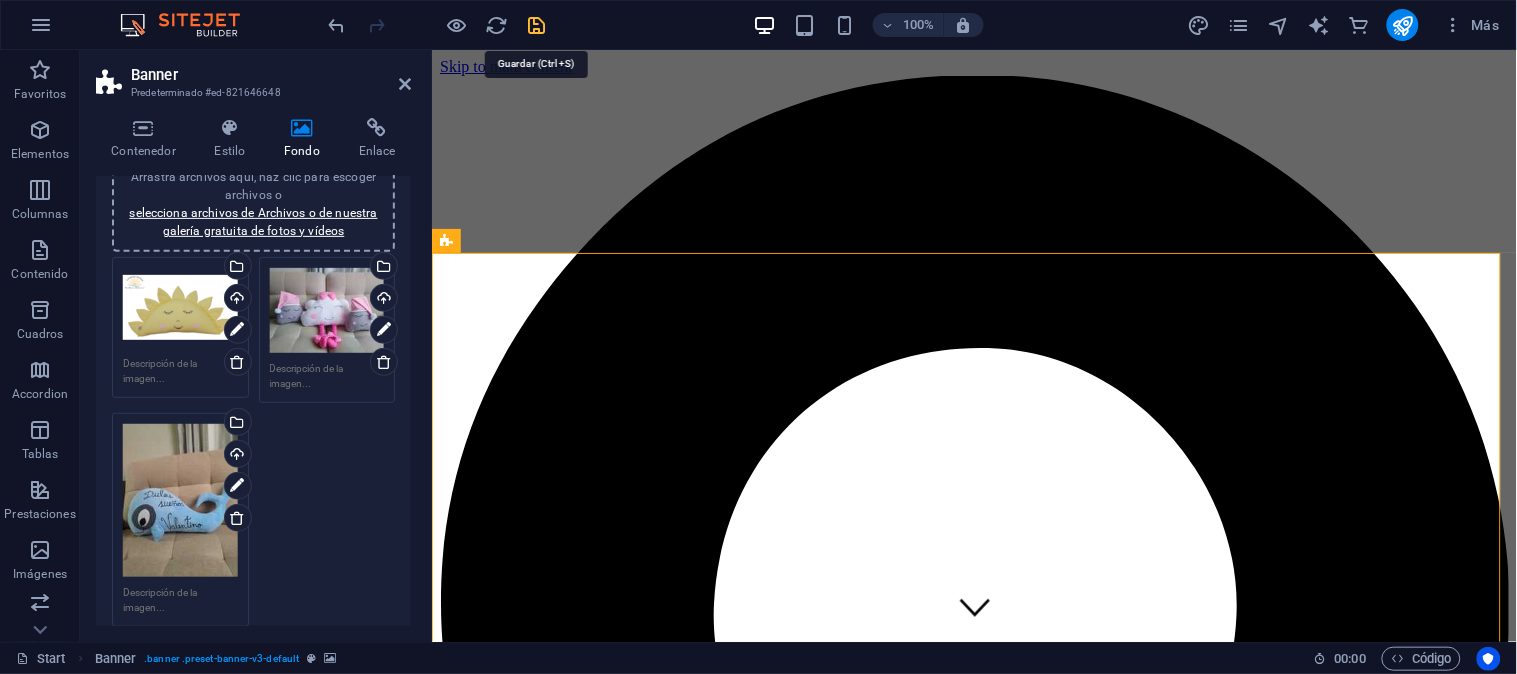 click at bounding box center (537, 25) 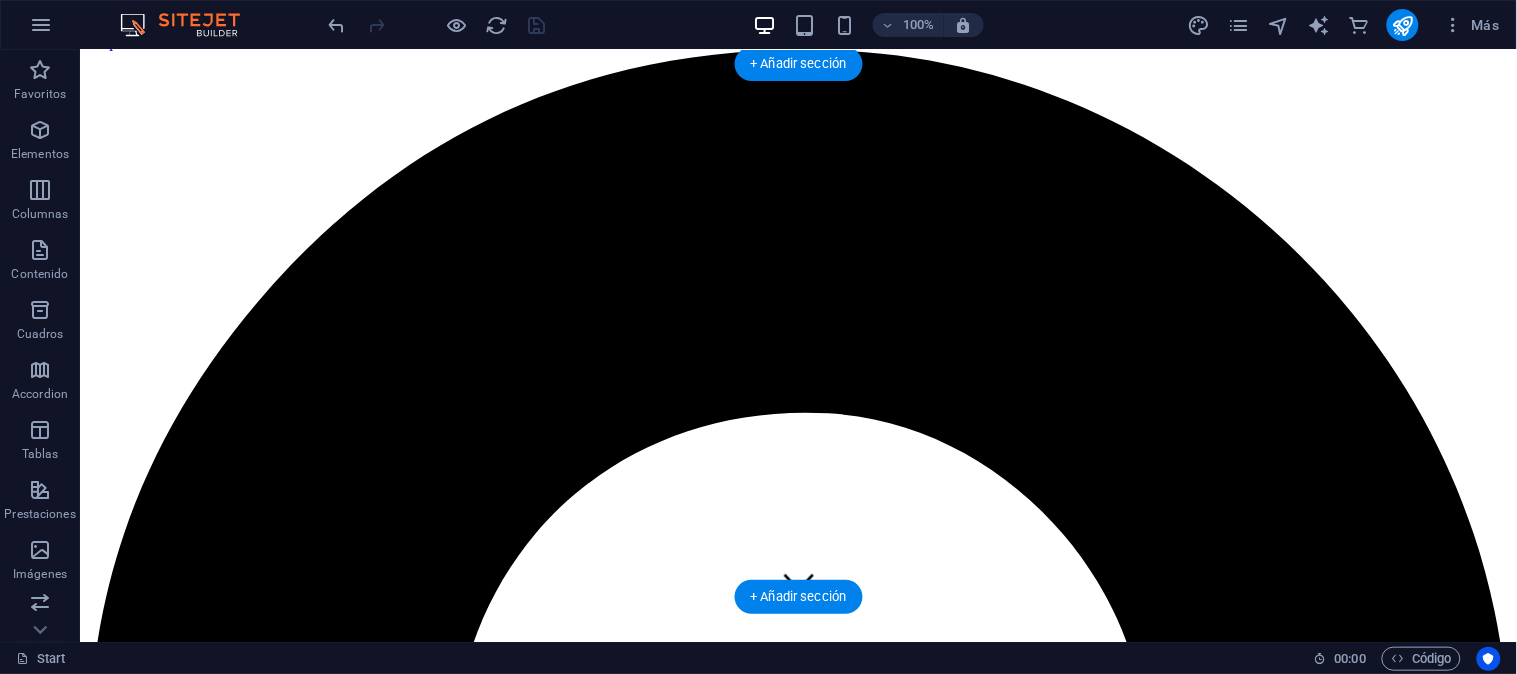 scroll, scrollTop: 0, scrollLeft: 0, axis: both 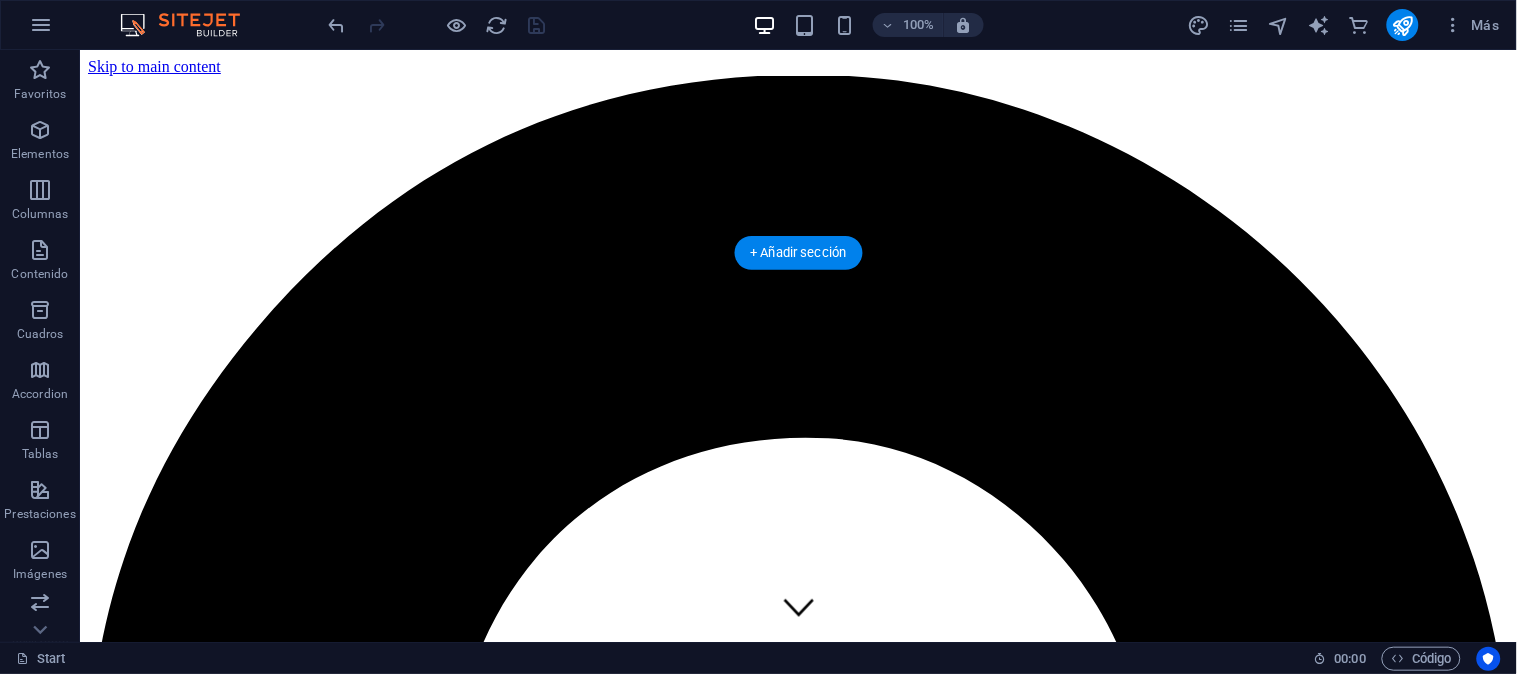 click at bounding box center (95, 13106) 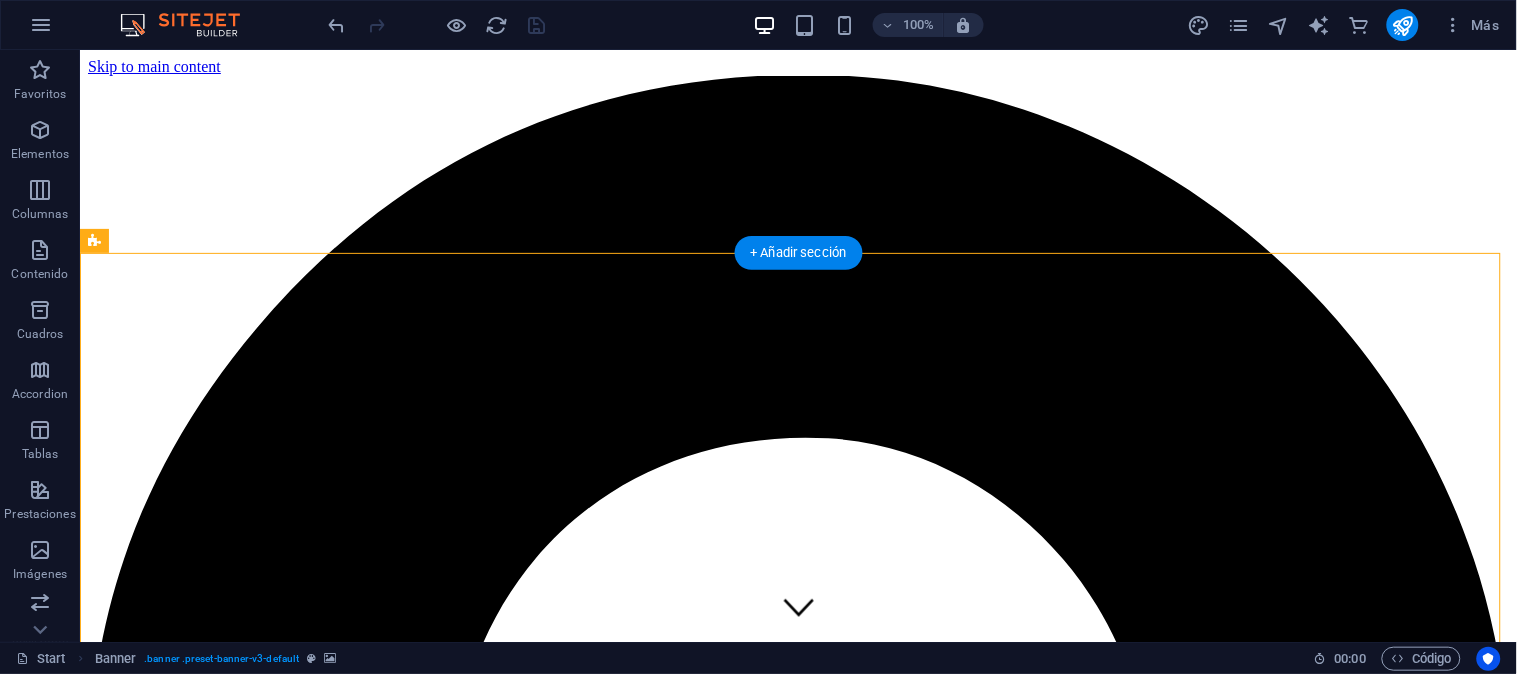 click at bounding box center [95, 13106] 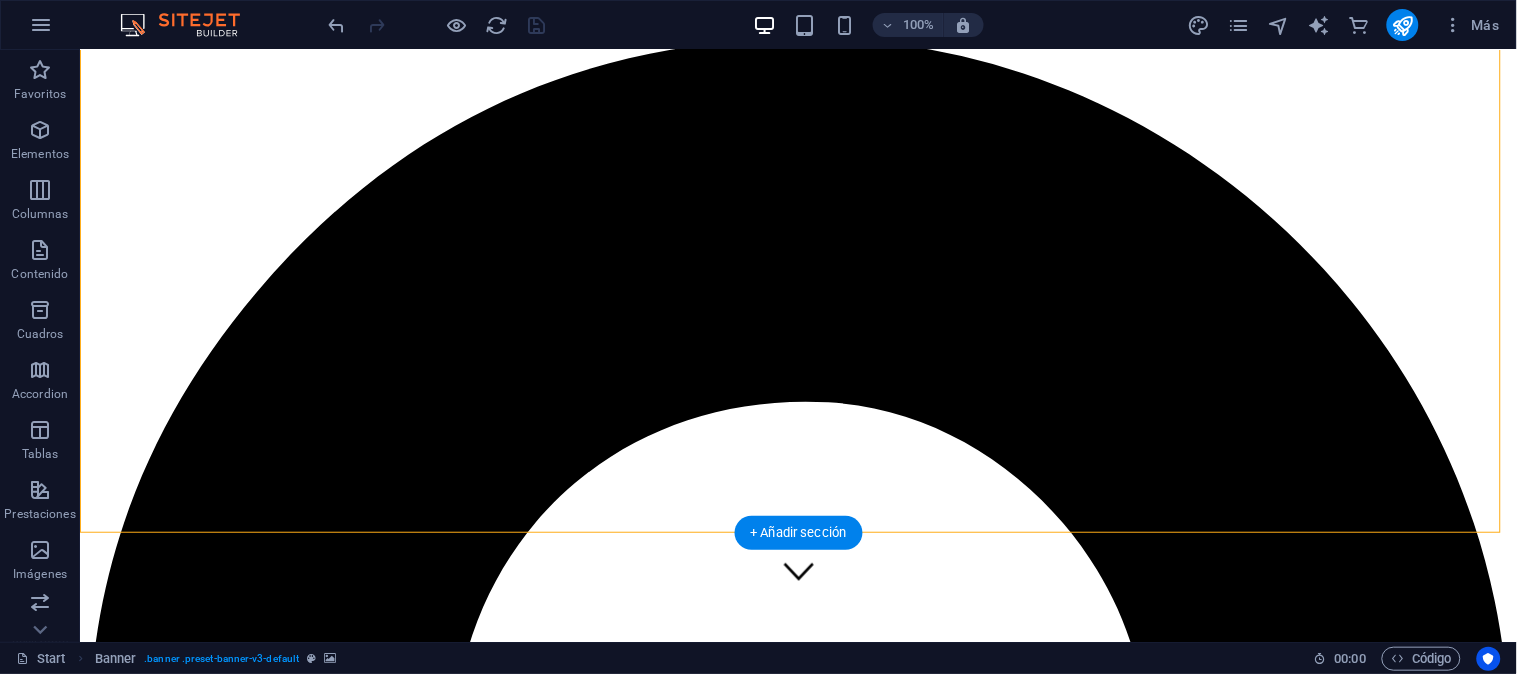 scroll, scrollTop: 0, scrollLeft: 0, axis: both 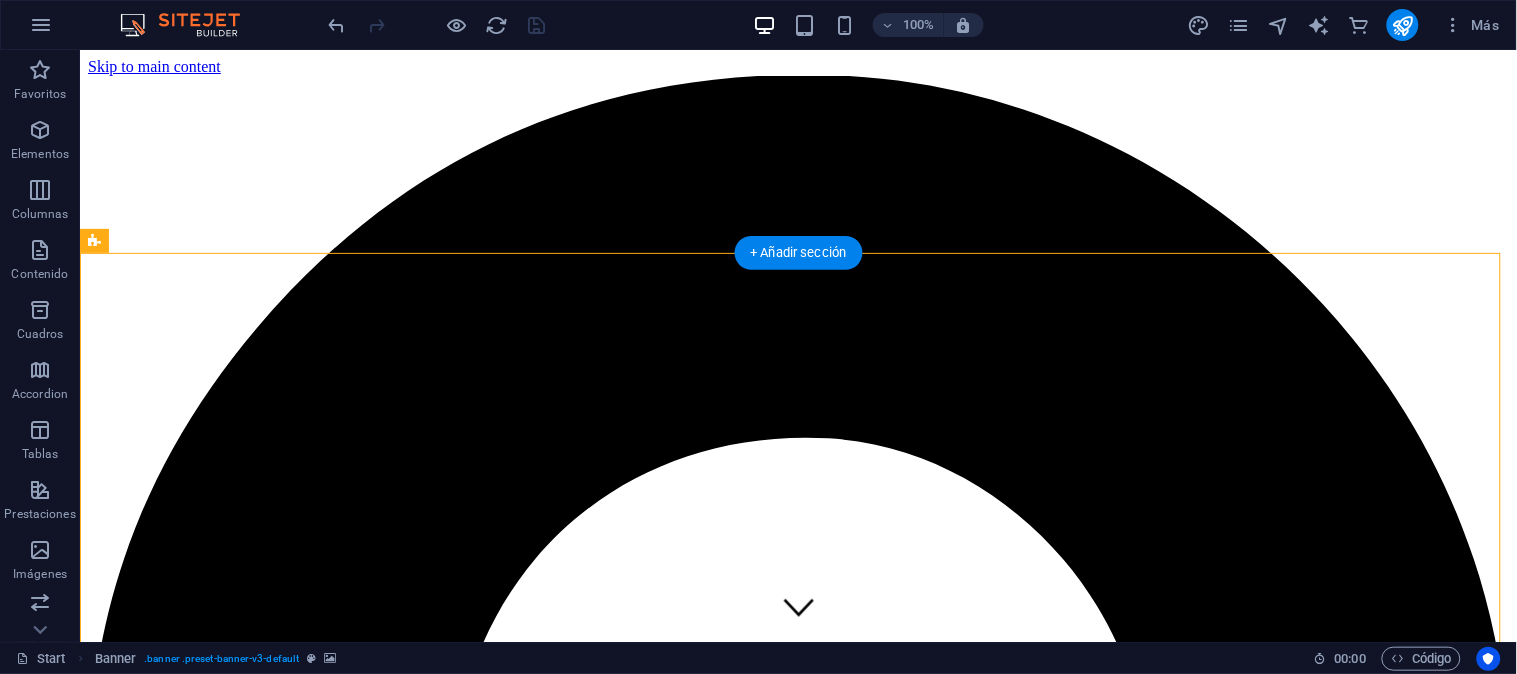 click at bounding box center (-2237, 10274) 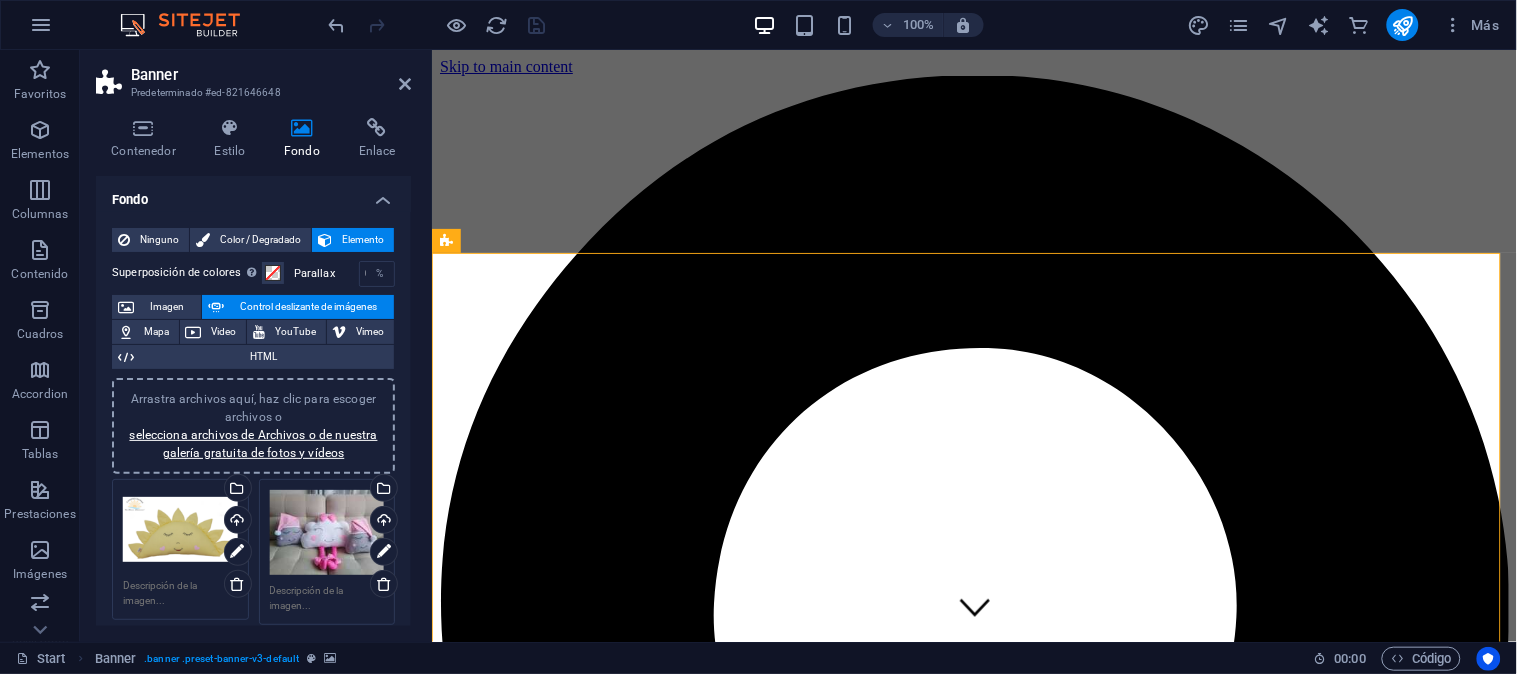 click on "Arrastra archivos aquí, haz clic para escoger archivos o  selecciona archivos de Archivos o de nuestra galería gratuita de fotos y vídeos" at bounding box center [253, 426] 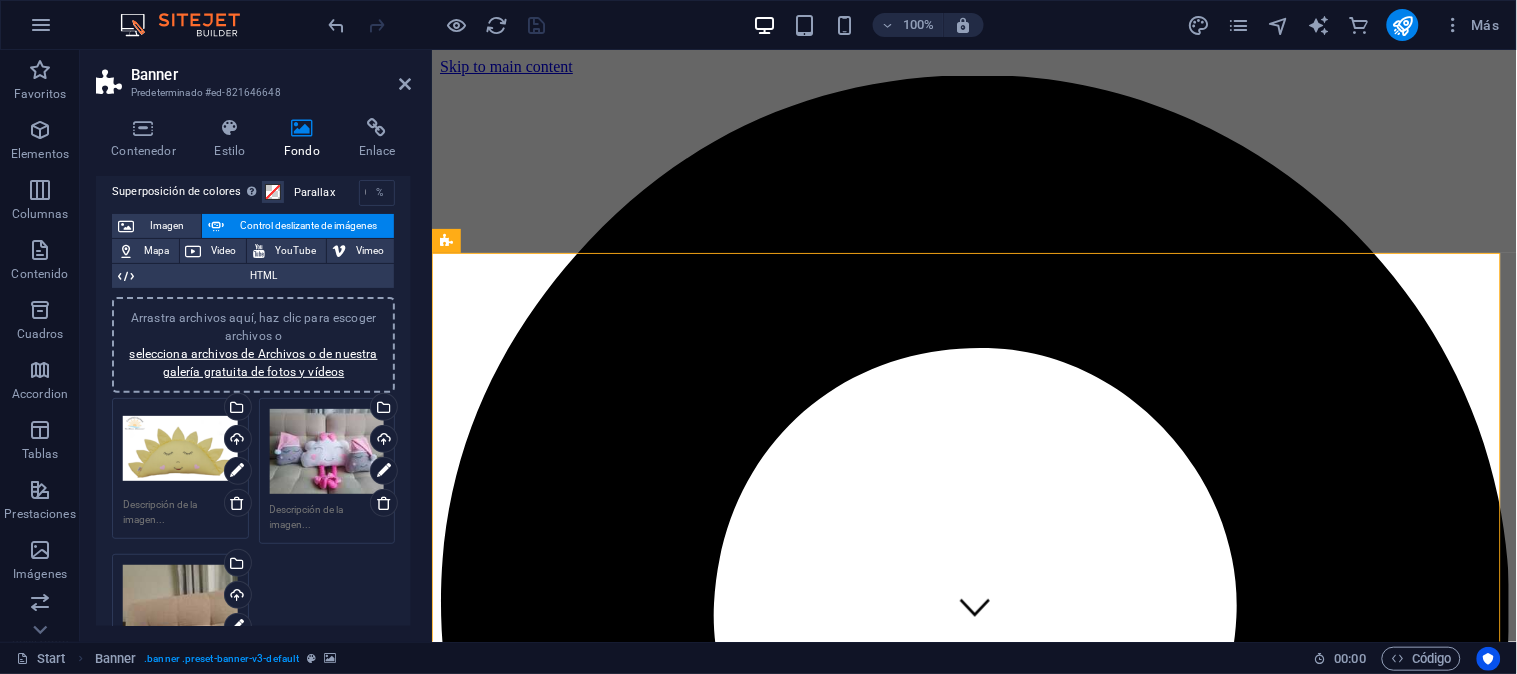 scroll, scrollTop: 111, scrollLeft: 0, axis: vertical 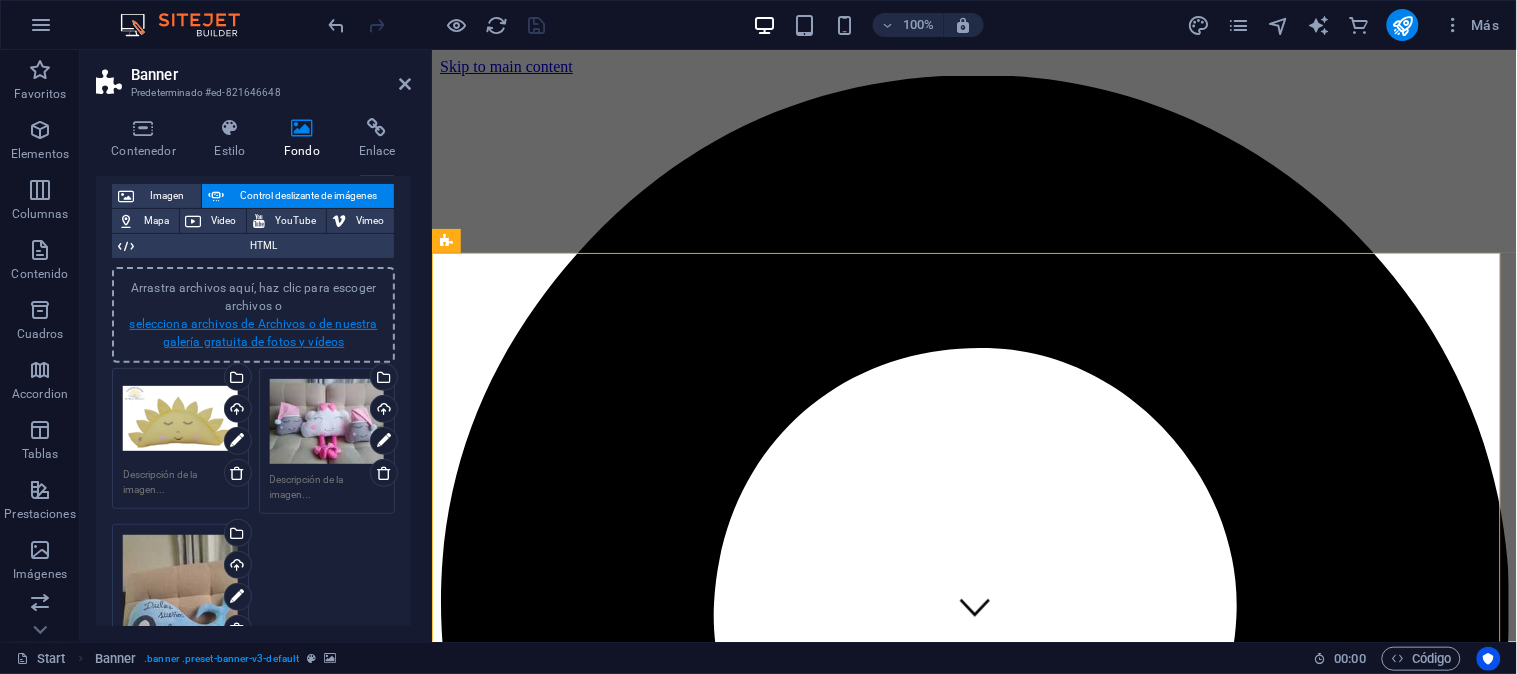 click on "selecciona archivos de Archivos o de nuestra galería gratuita de fotos y vídeos" at bounding box center [253, 333] 